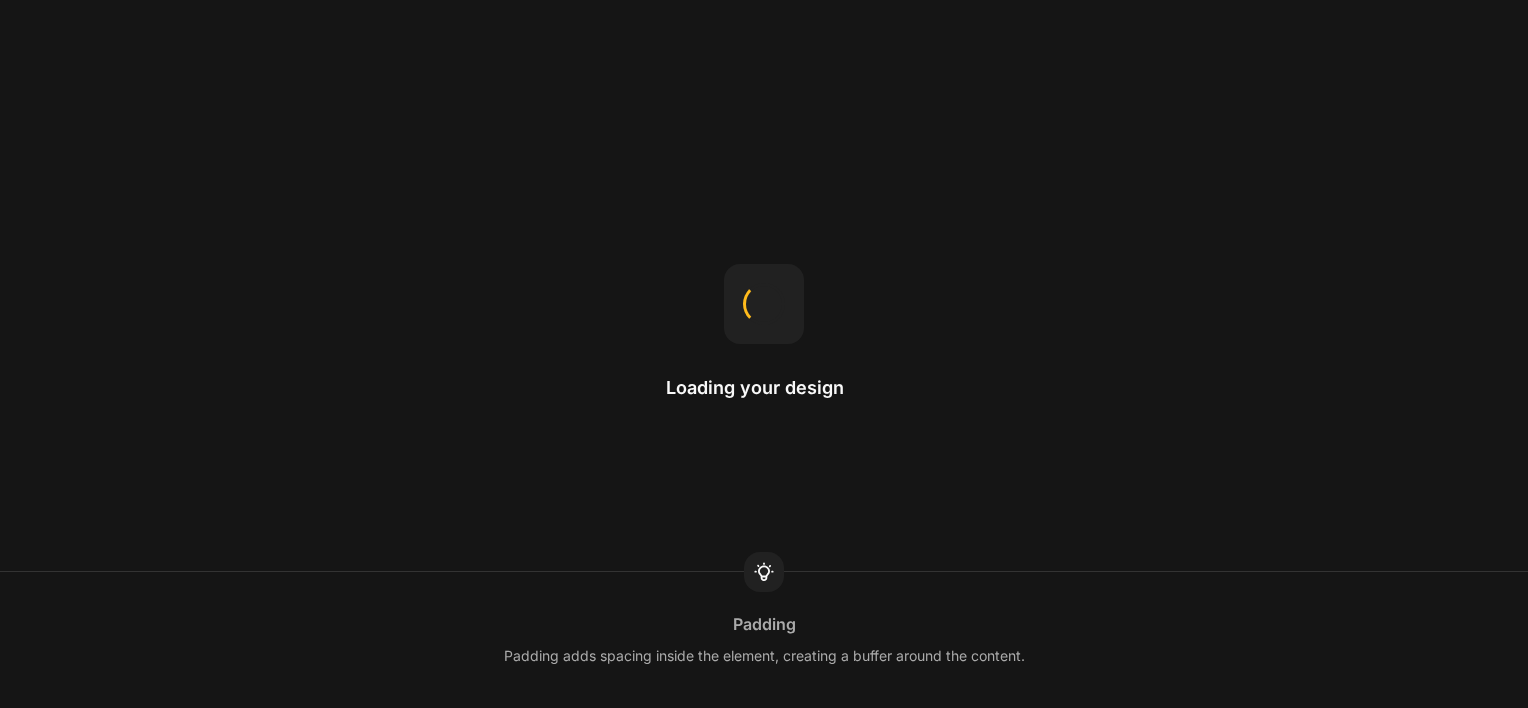 scroll, scrollTop: 0, scrollLeft: 0, axis: both 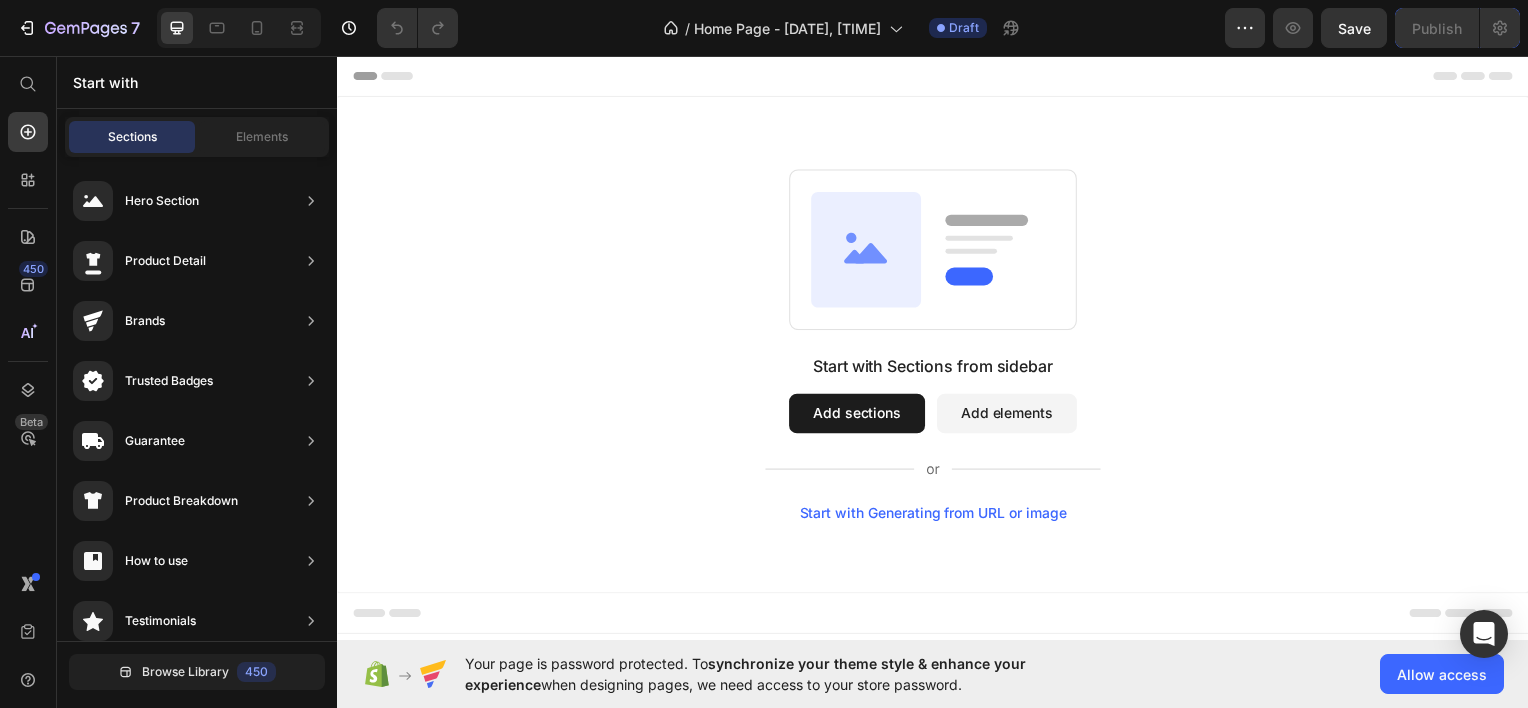 click on "Header" at bounding box center (937, 75) 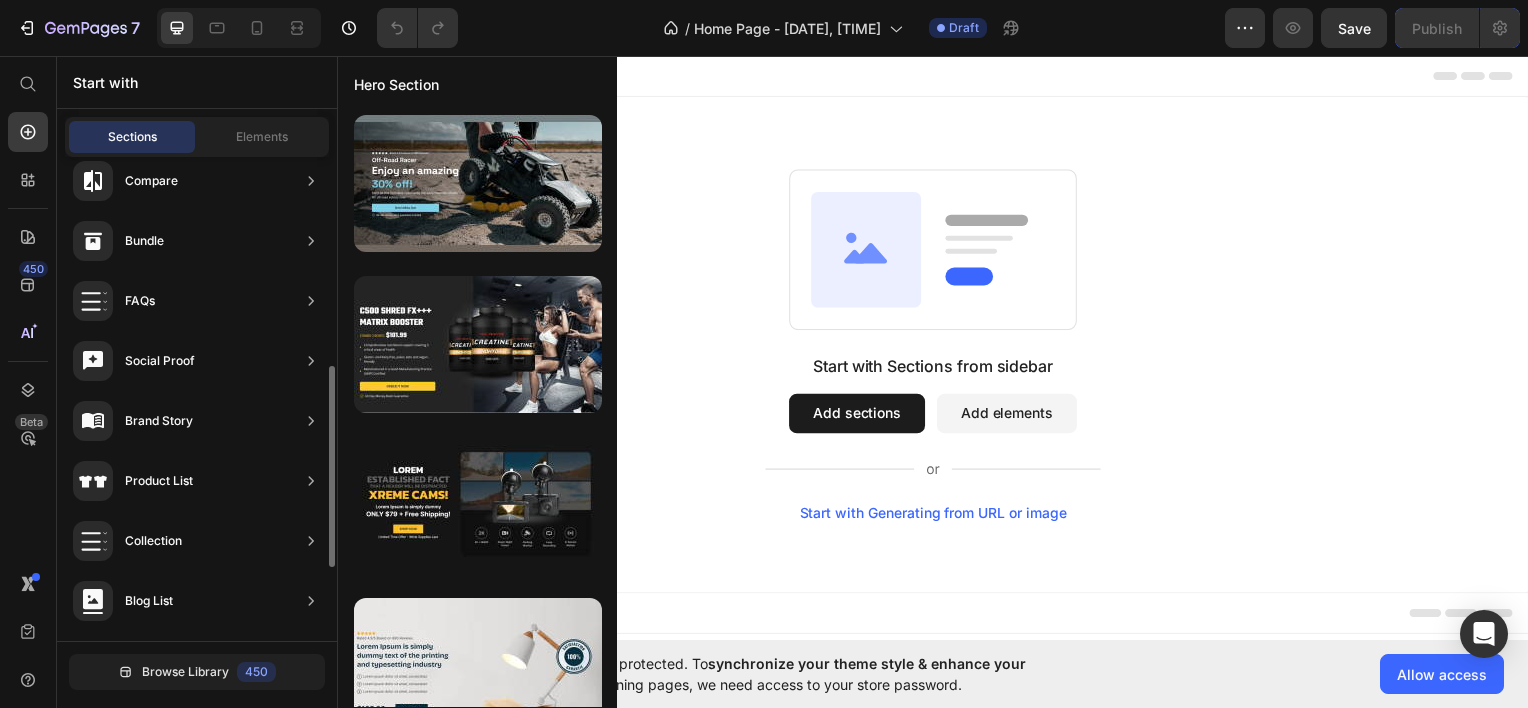 scroll, scrollTop: 676, scrollLeft: 0, axis: vertical 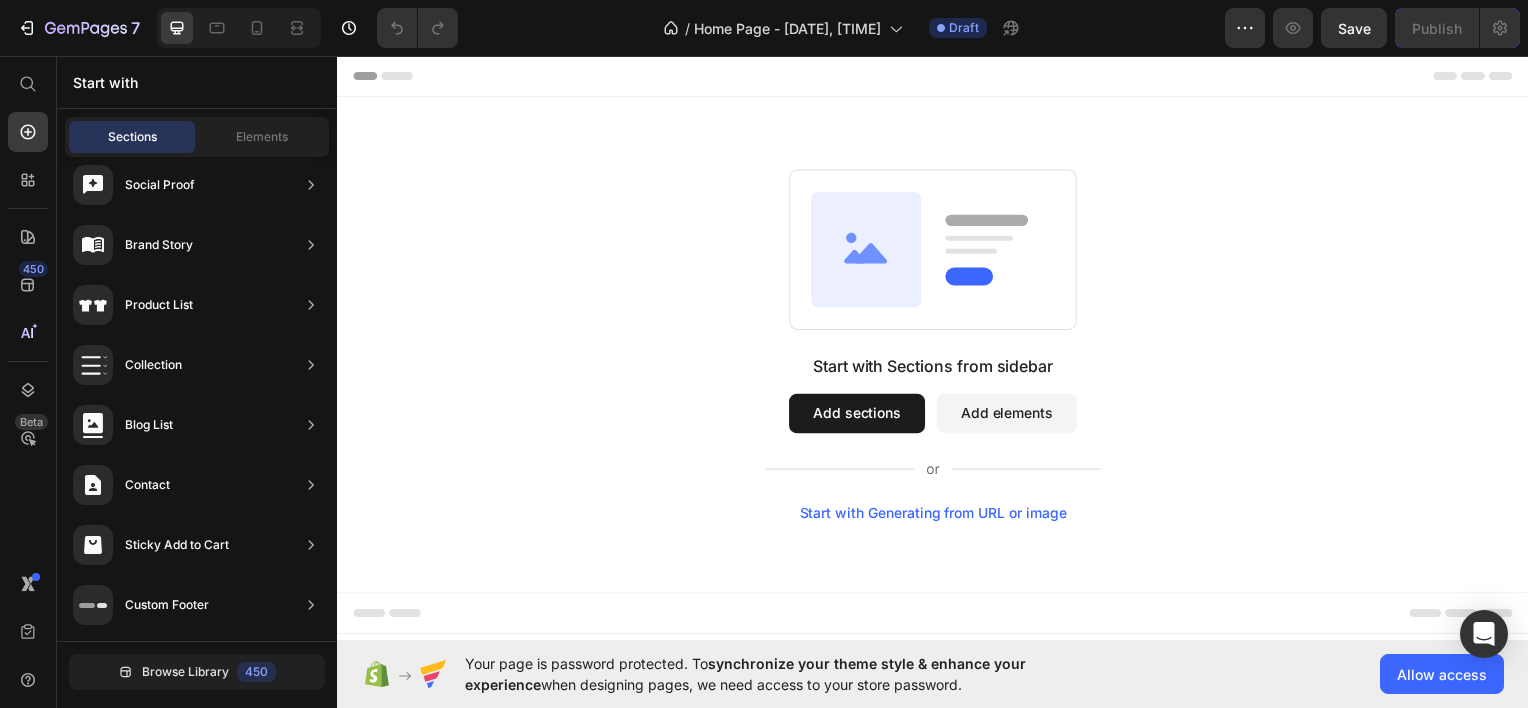 click on "Header" at bounding box center (937, 75) 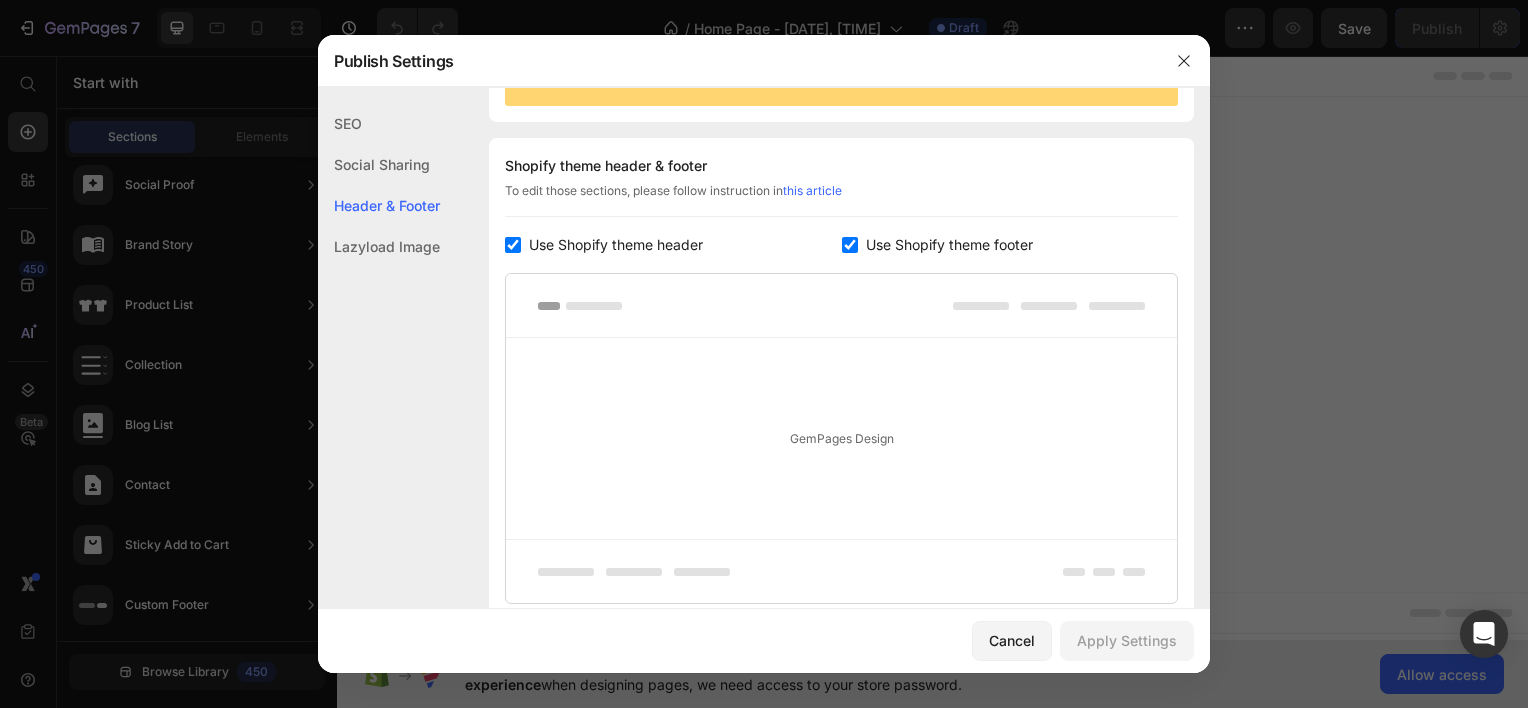 scroll, scrollTop: 270, scrollLeft: 0, axis: vertical 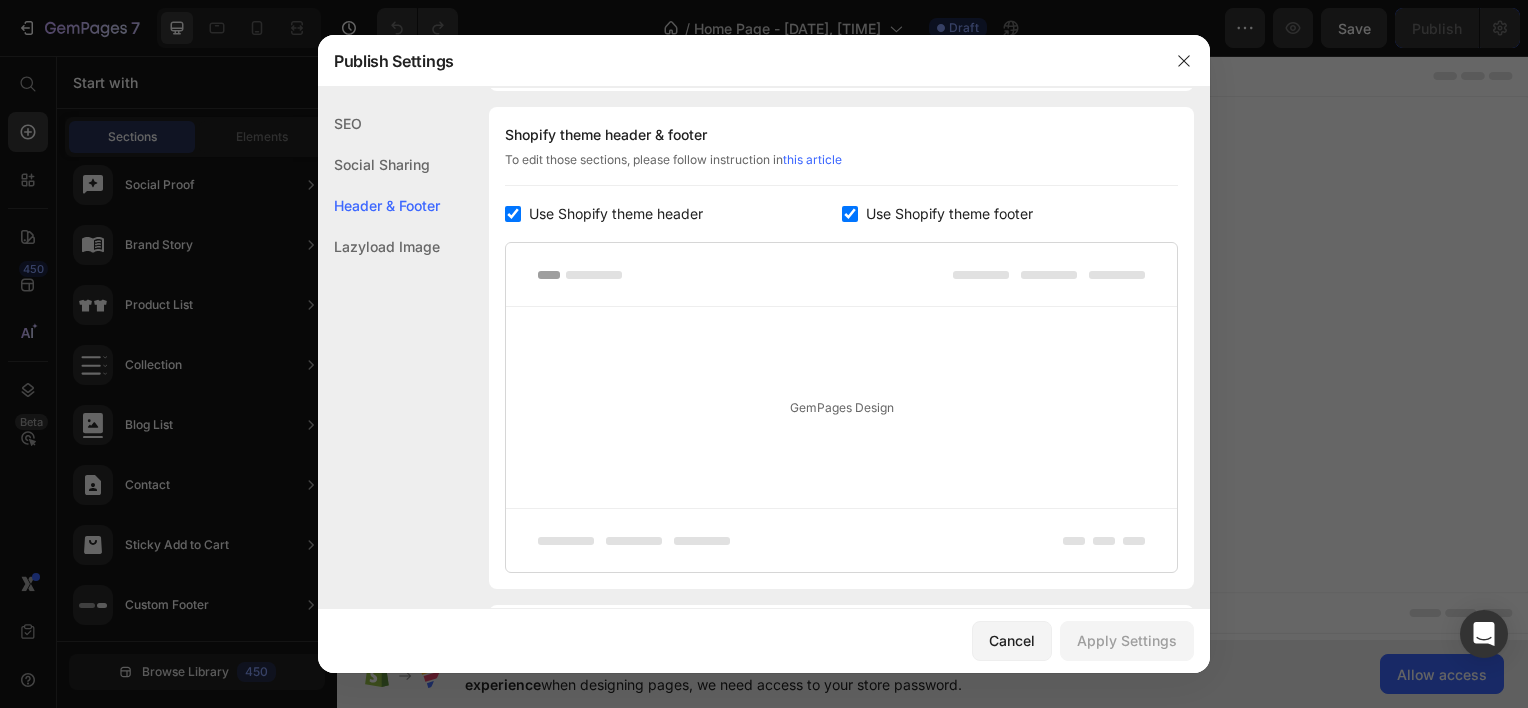 click at bounding box center [841, 275] 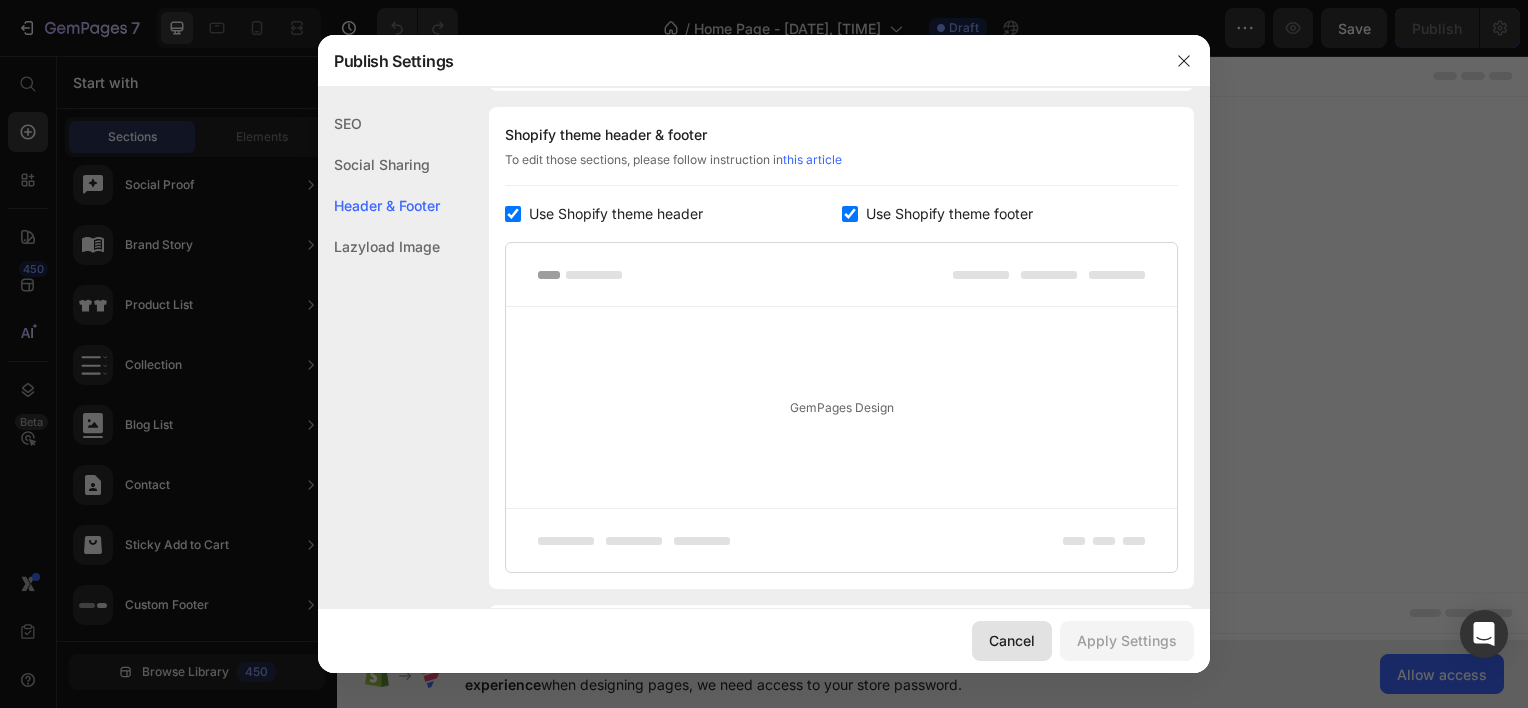 click on "Cancel" 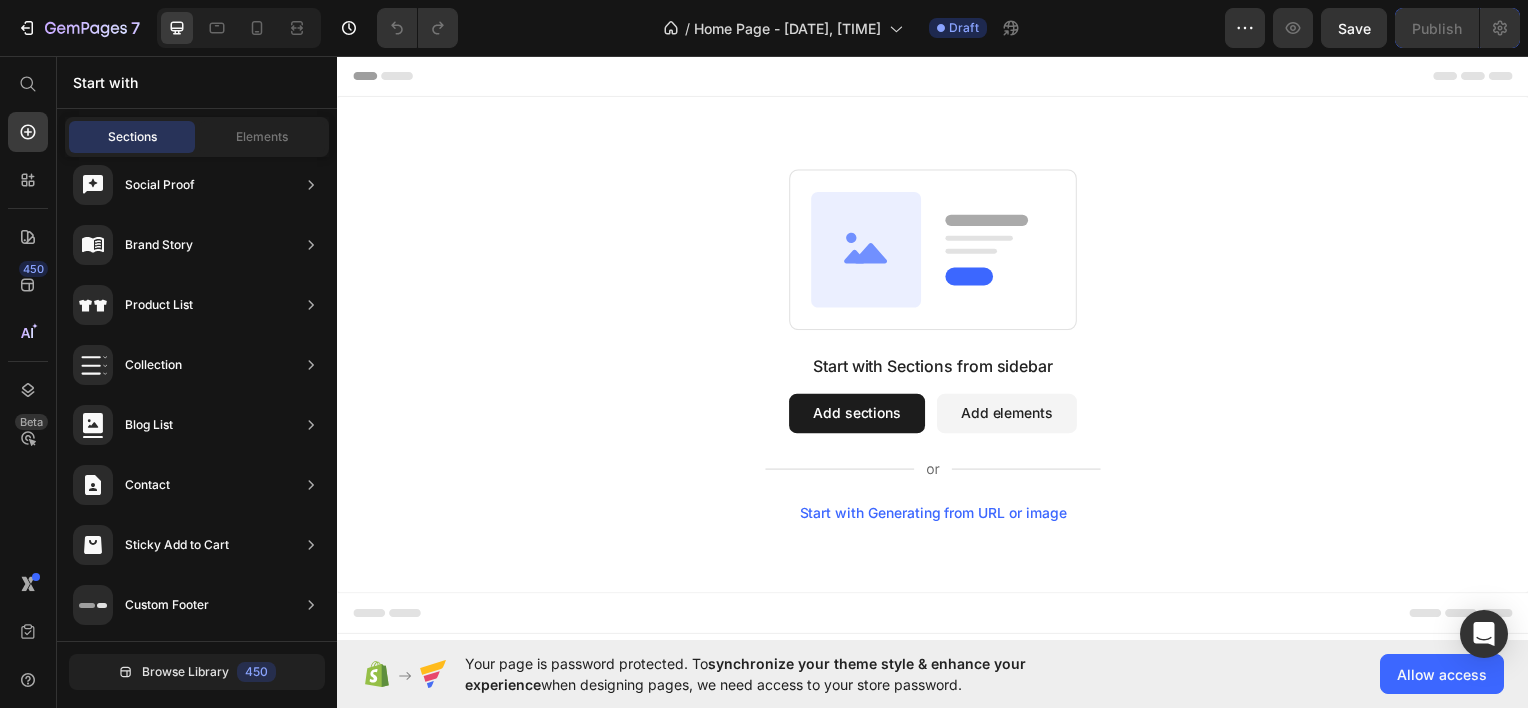 click on "Header" at bounding box center [394, 75] 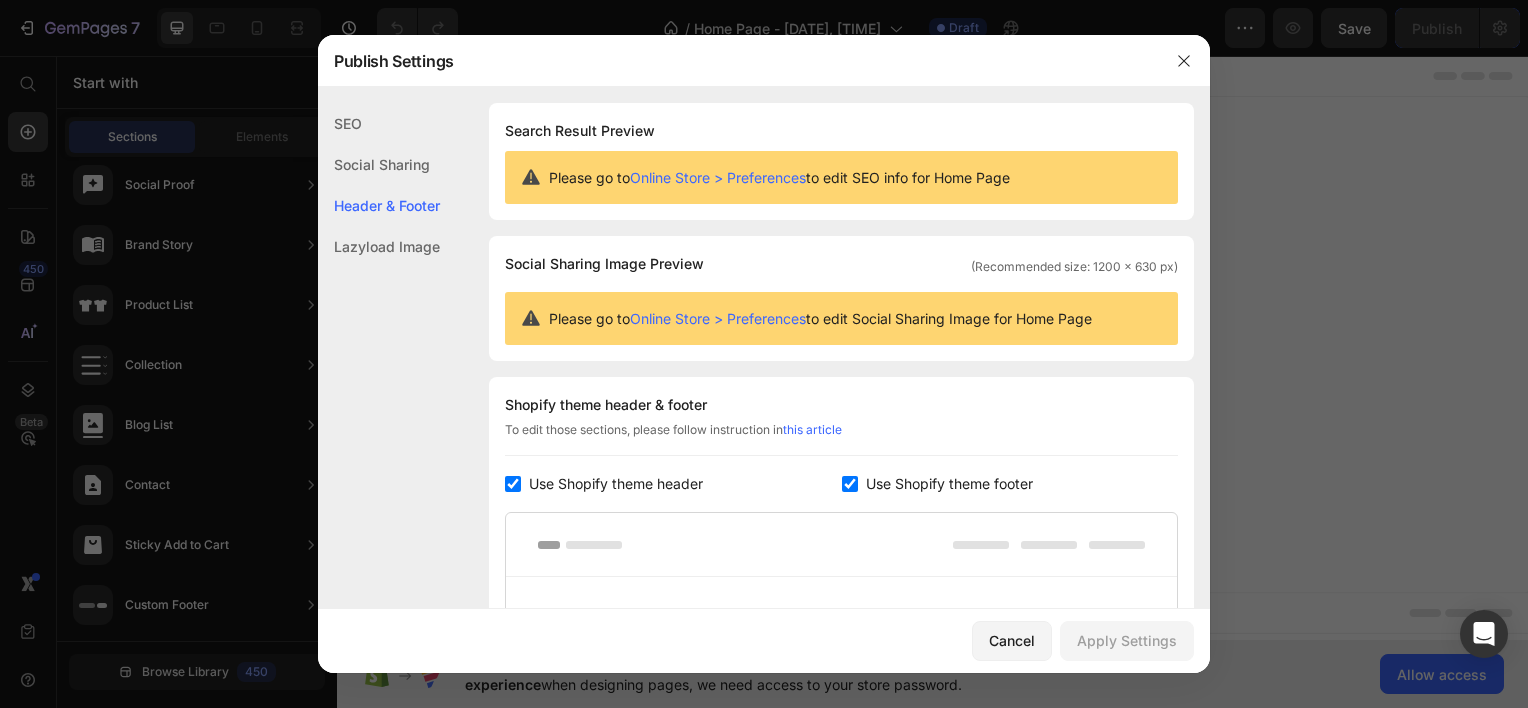 scroll, scrollTop: 270, scrollLeft: 0, axis: vertical 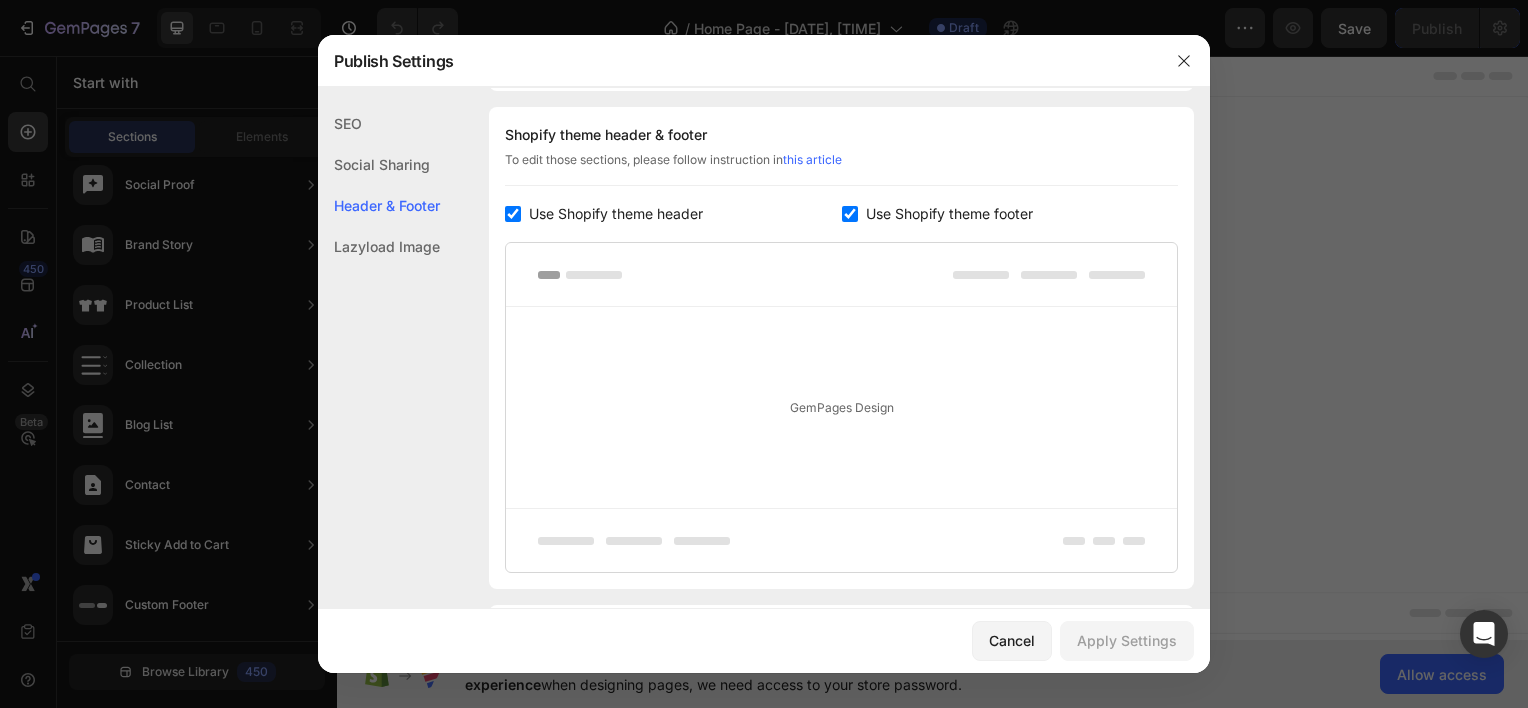 click at bounding box center [850, 214] 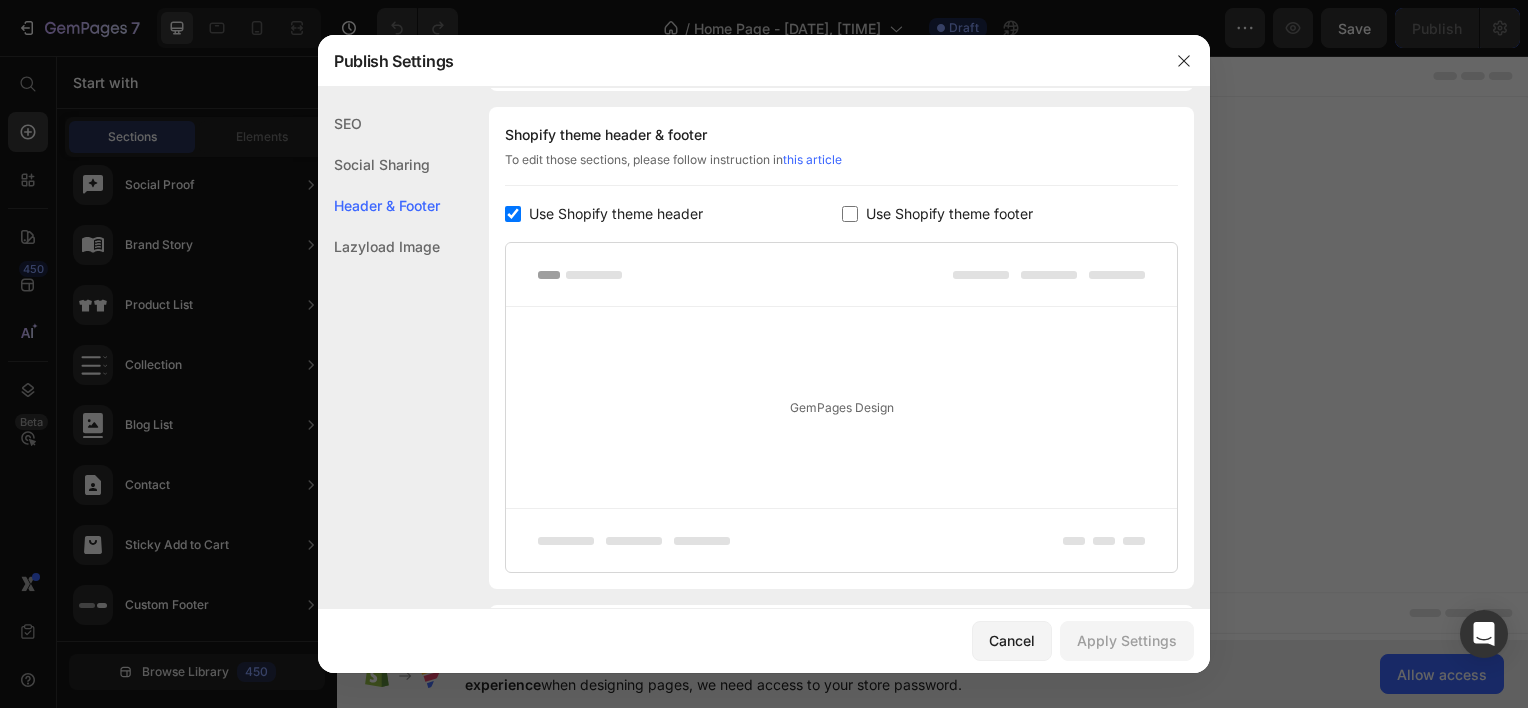 checkbox on "false" 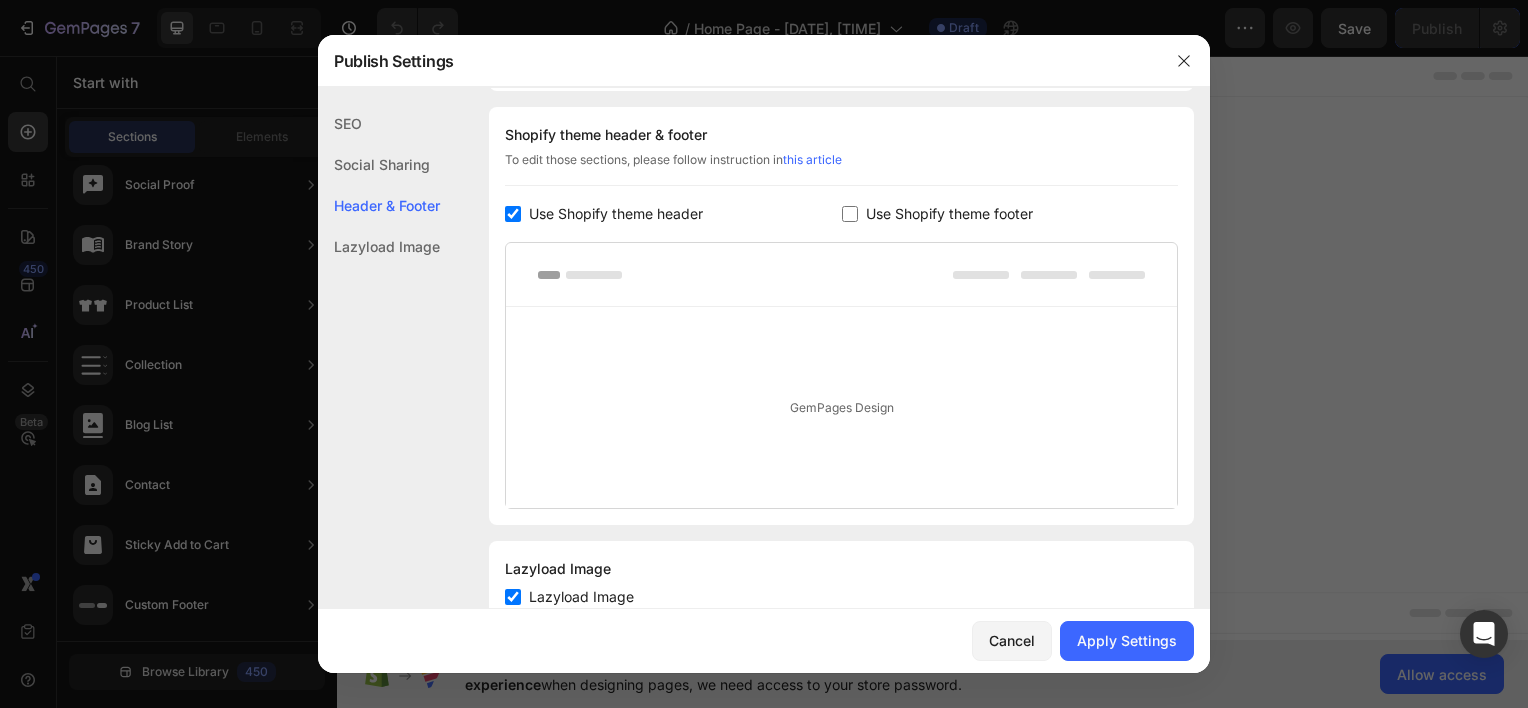 click at bounding box center (513, 214) 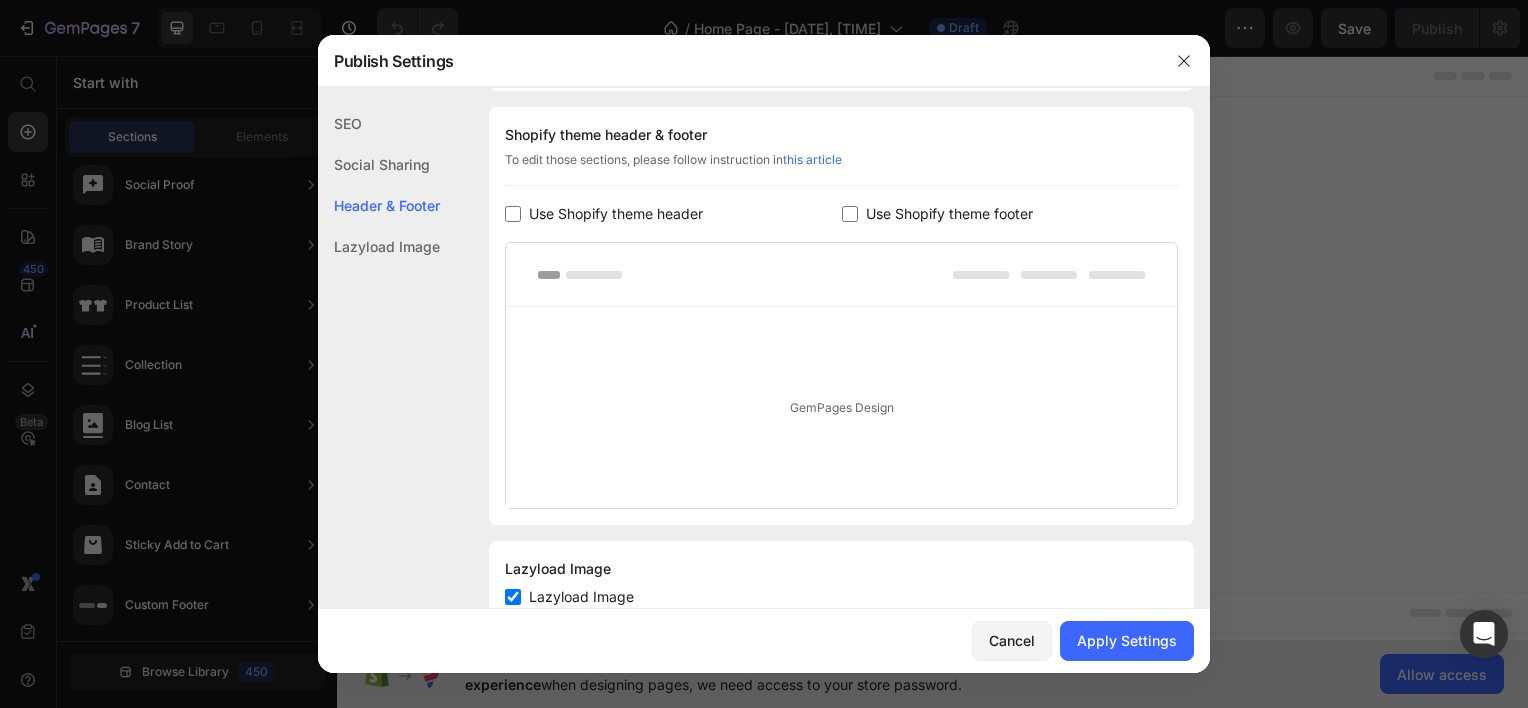 scroll, scrollTop: 269, scrollLeft: 0, axis: vertical 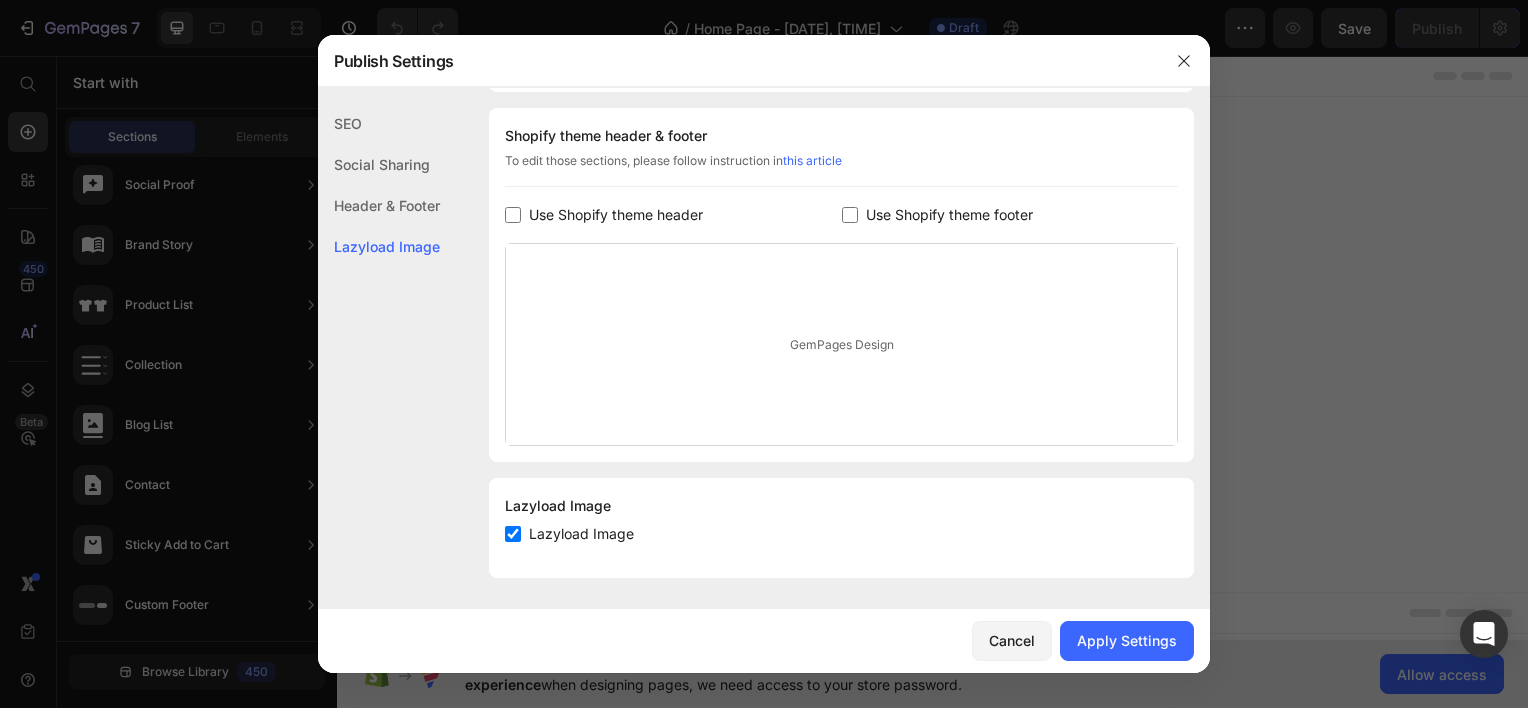 click at bounding box center (513, 215) 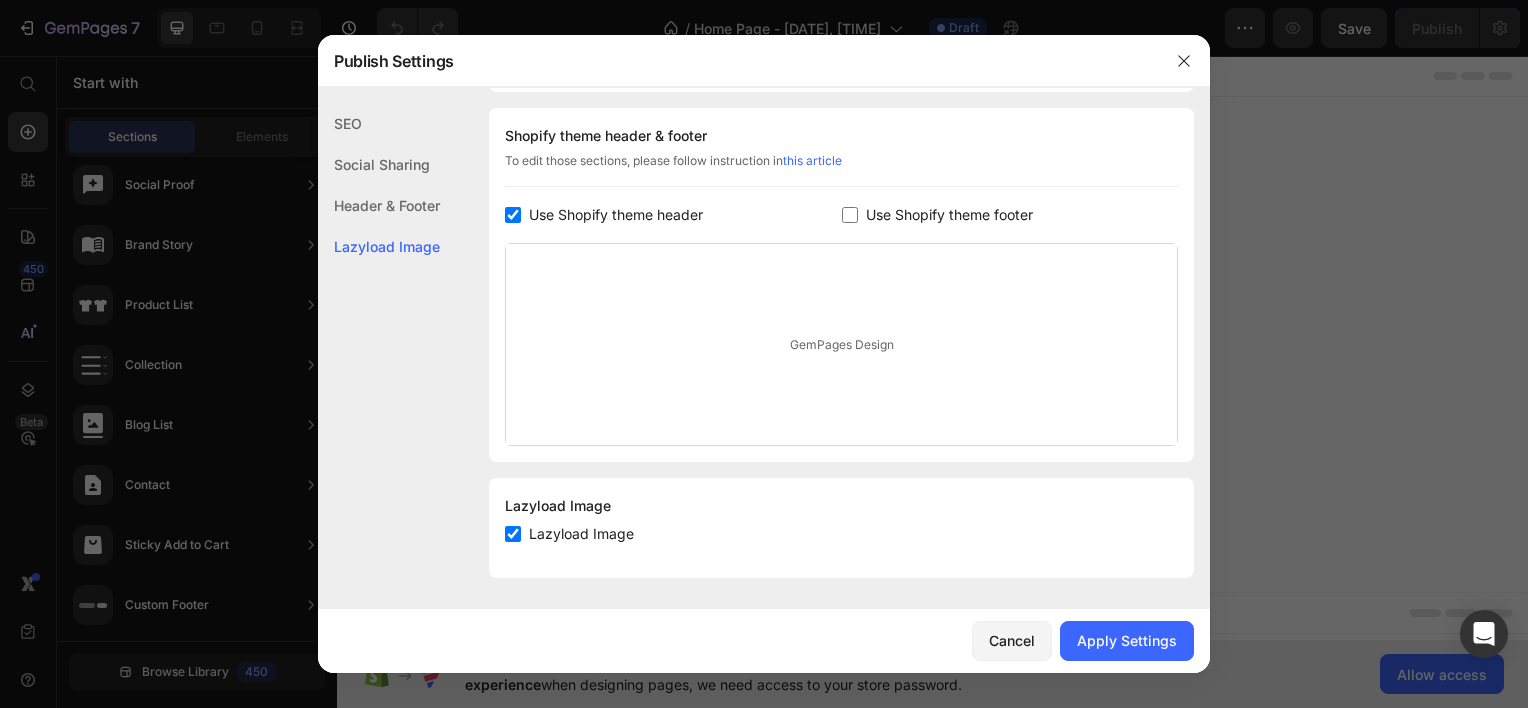 checkbox on "true" 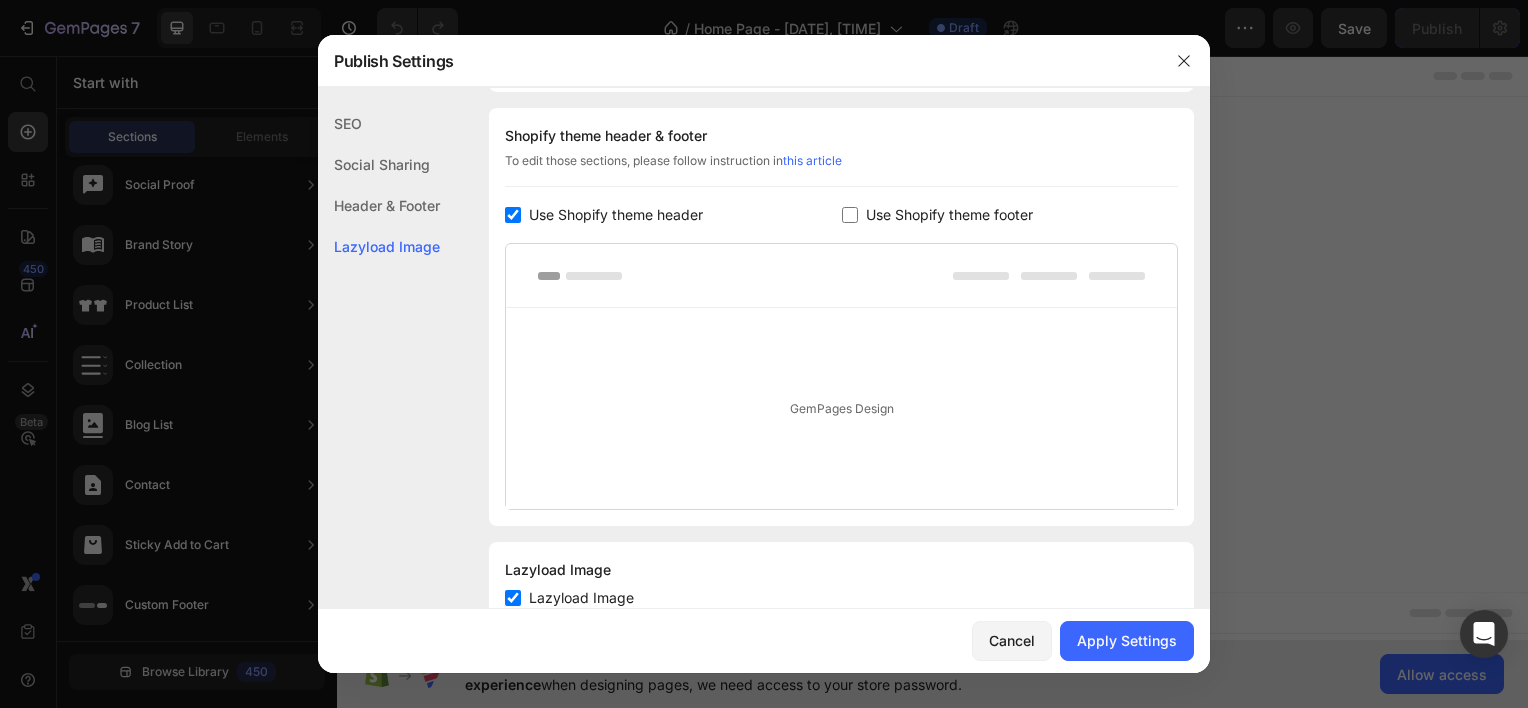scroll, scrollTop: 270, scrollLeft: 0, axis: vertical 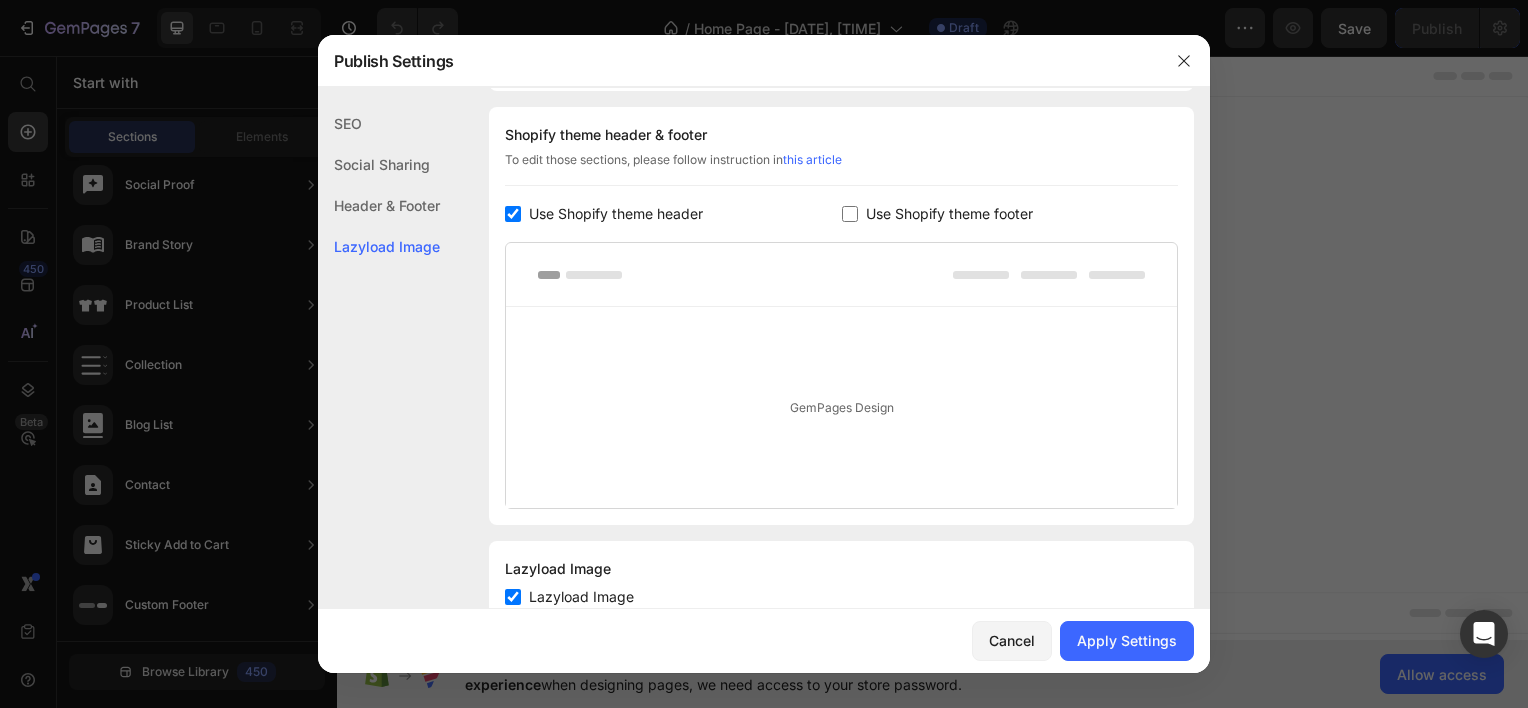 click at bounding box center (850, 214) 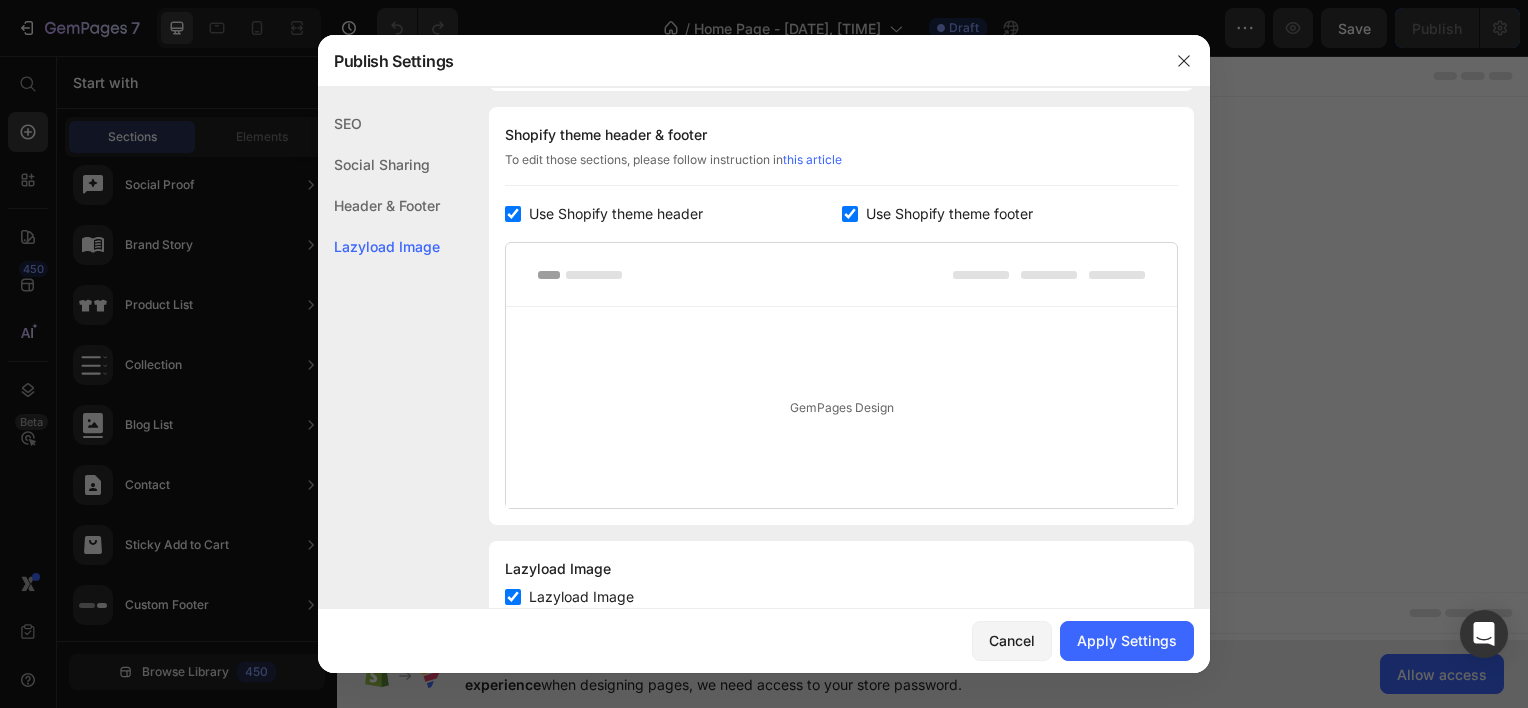 checkbox on "true" 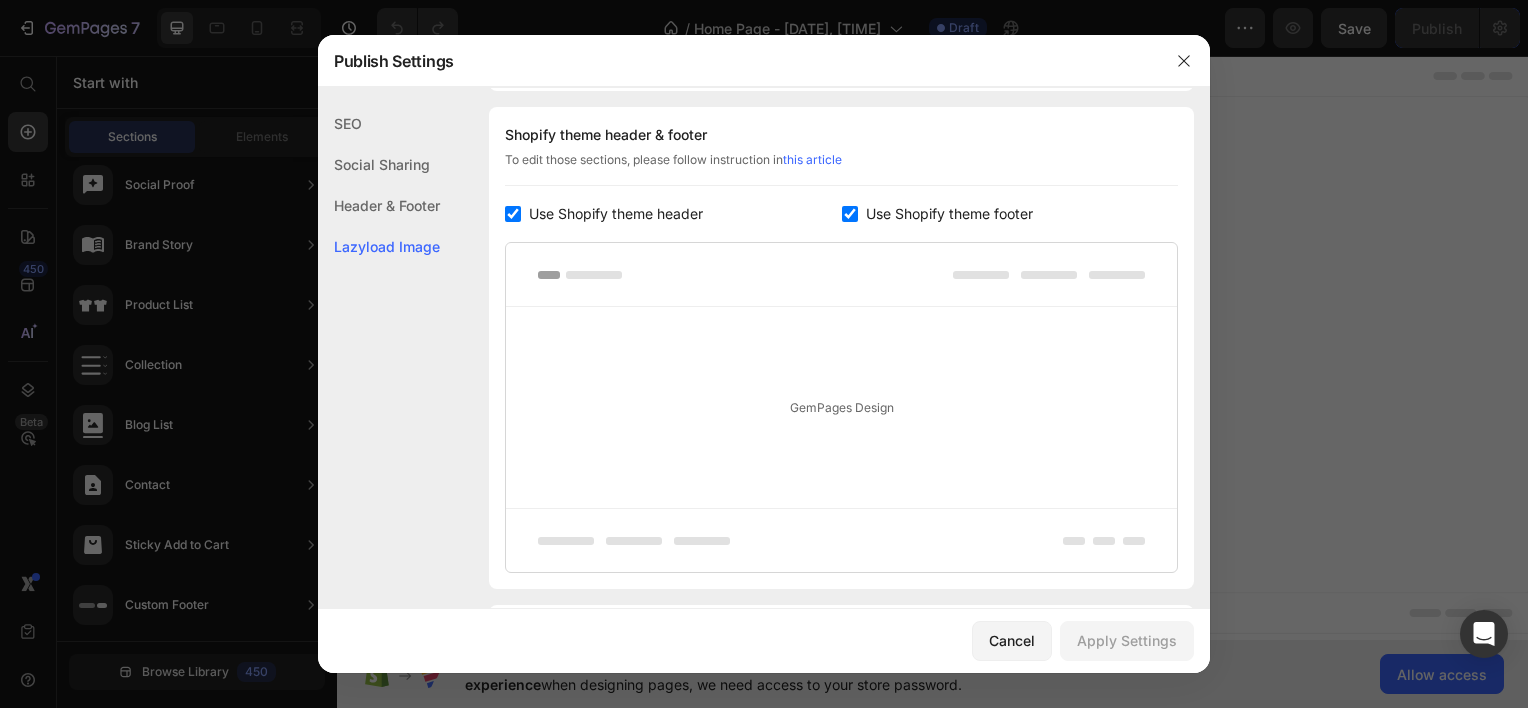 click on "Header & Footer" 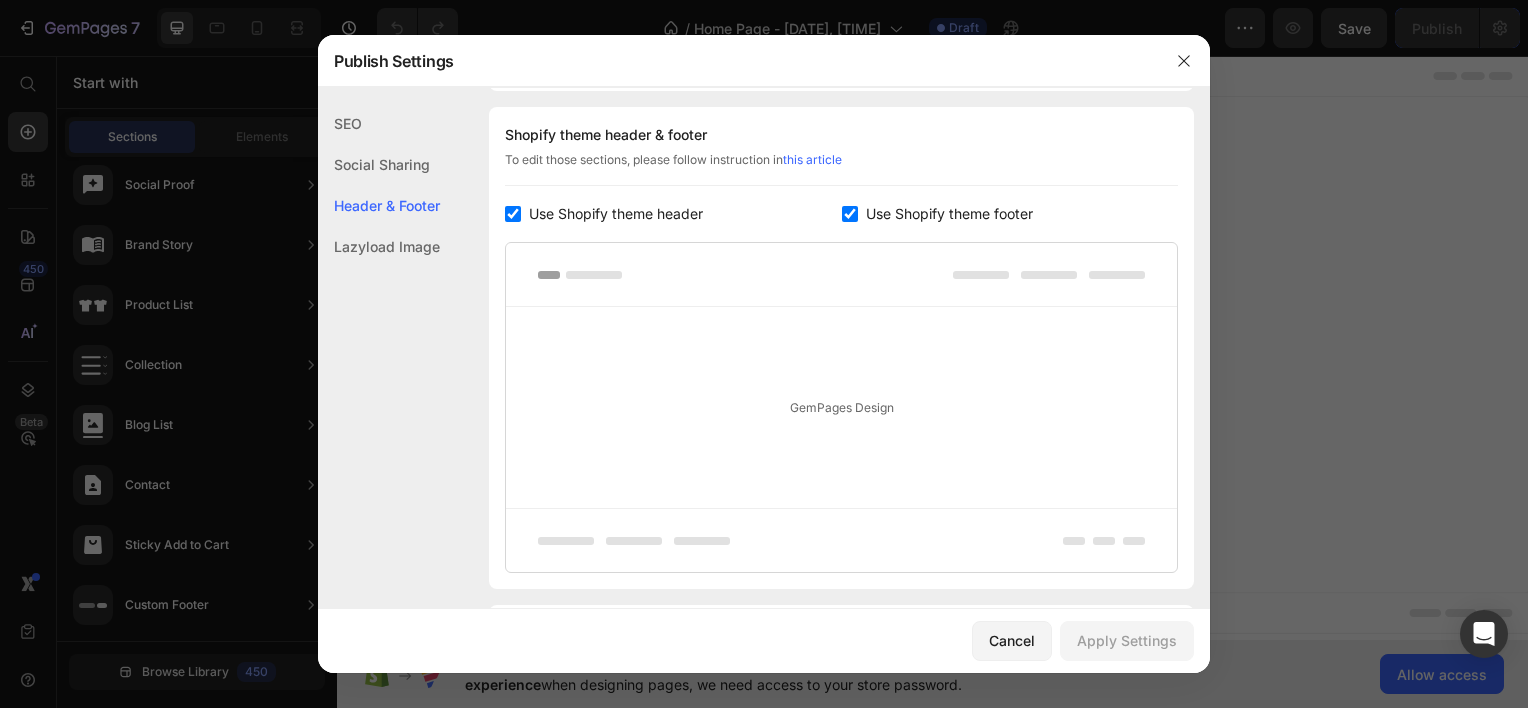 click on "Header & Footer" 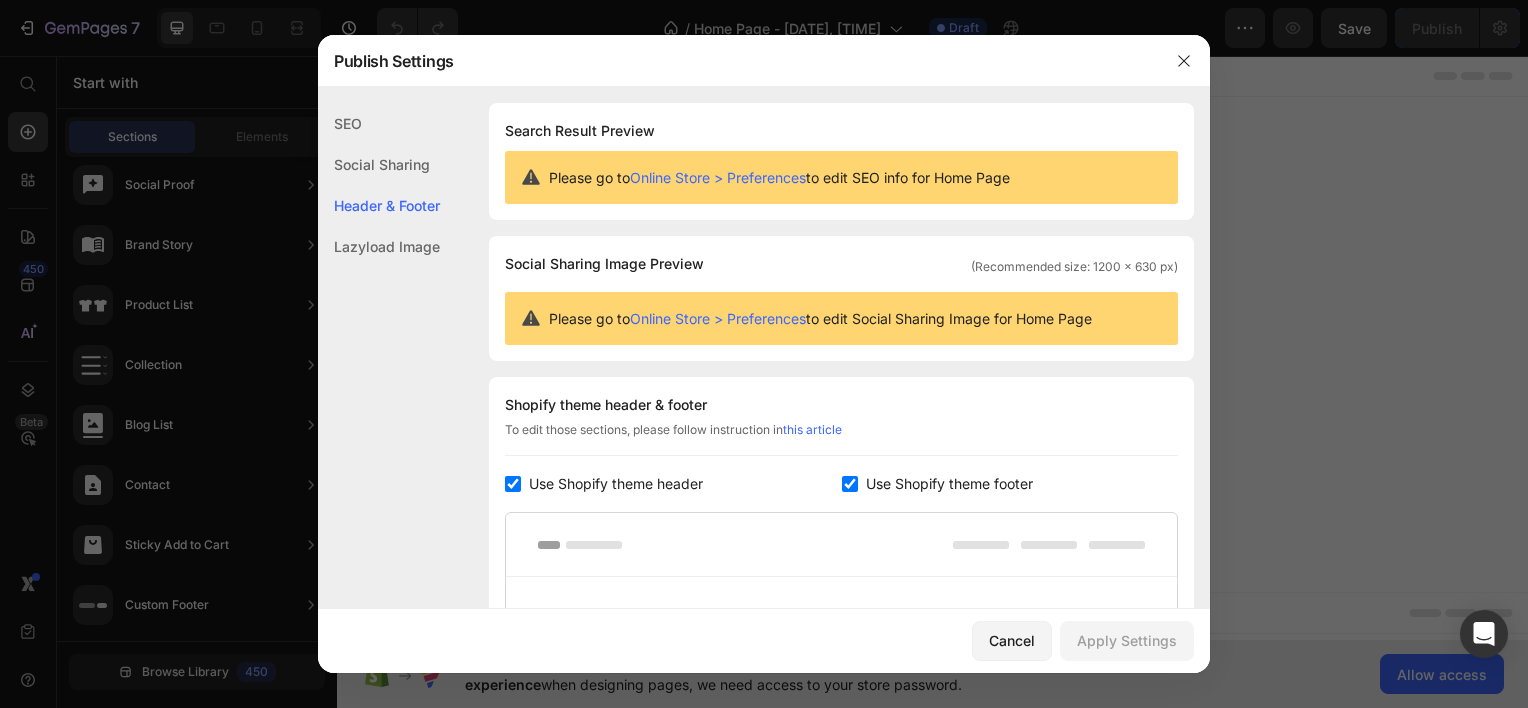 click on "Online Store > Preferences" at bounding box center [718, 177] 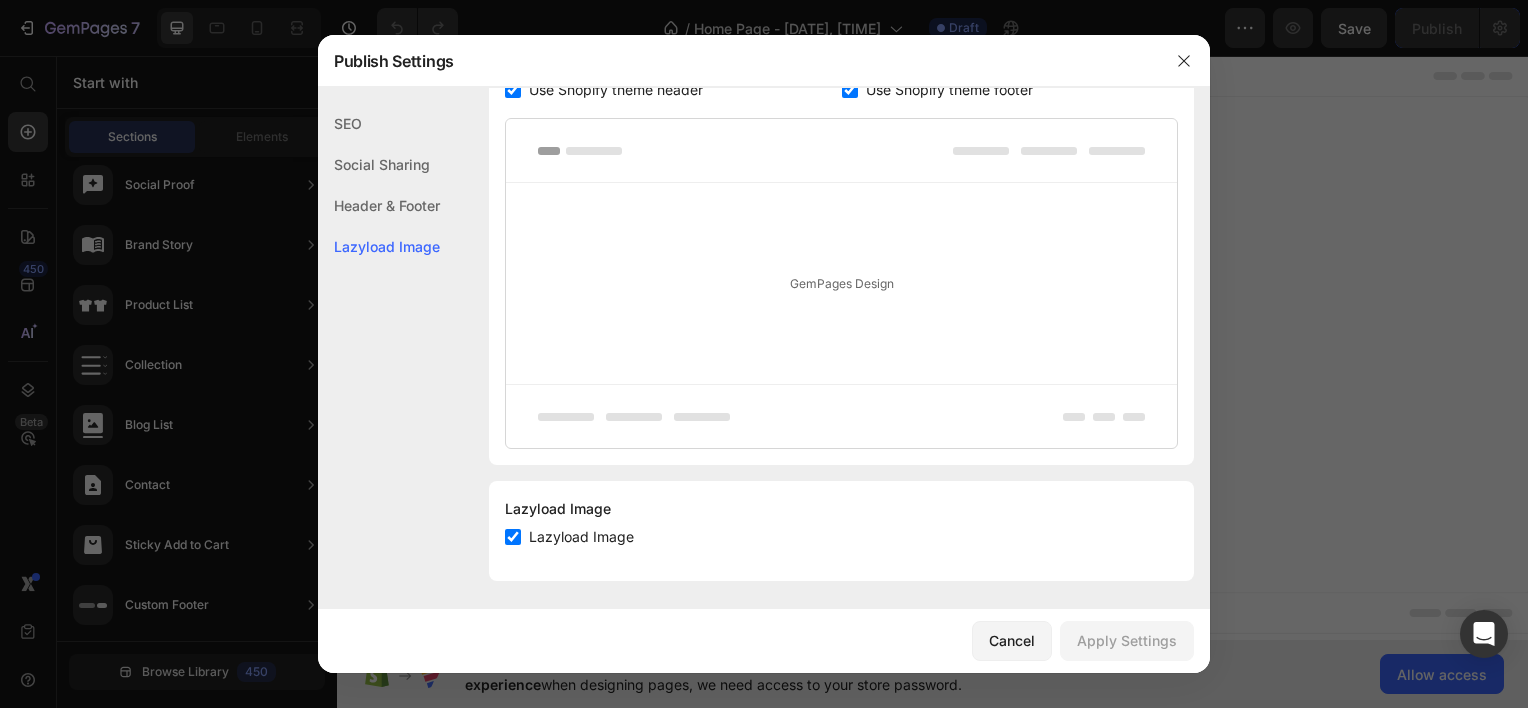 scroll, scrollTop: 397, scrollLeft: 0, axis: vertical 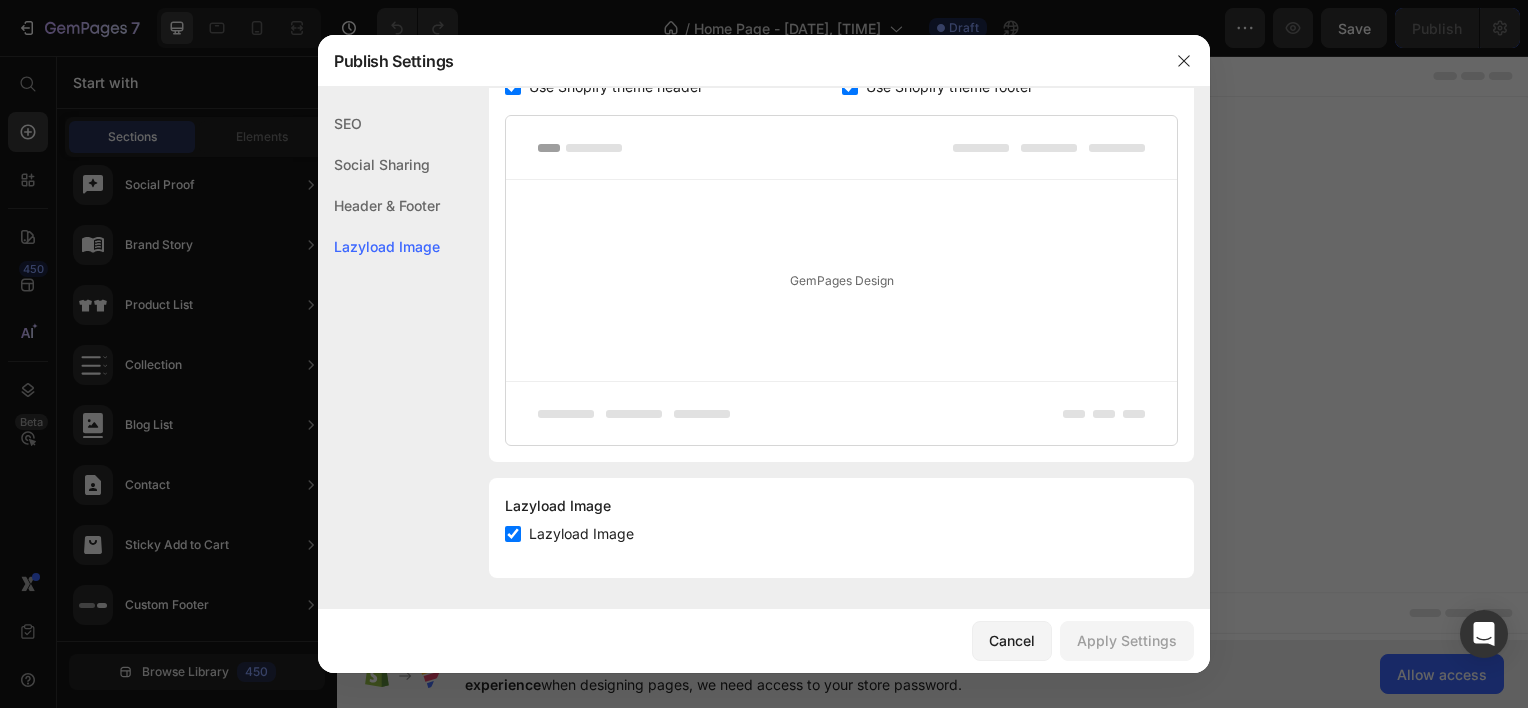click on "SEO" 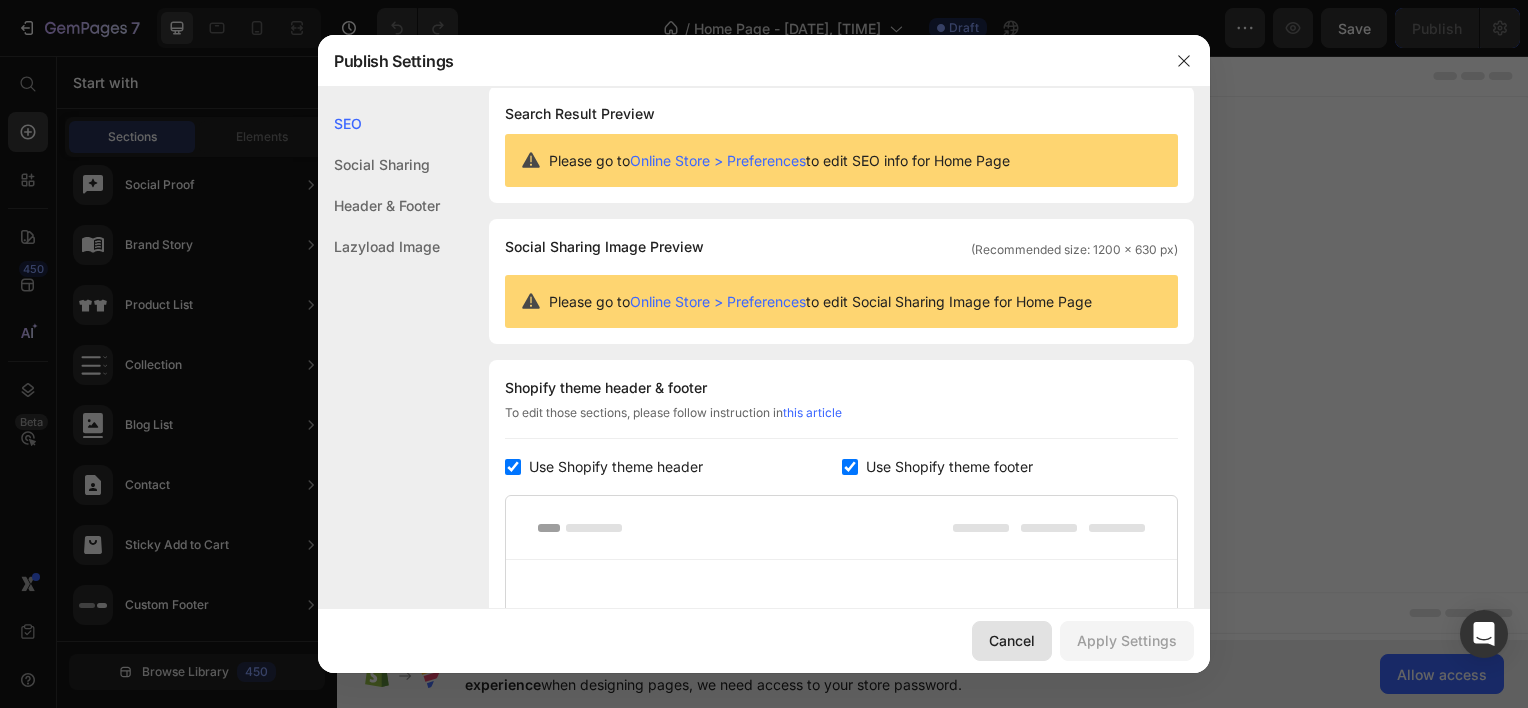 scroll, scrollTop: 0, scrollLeft: 0, axis: both 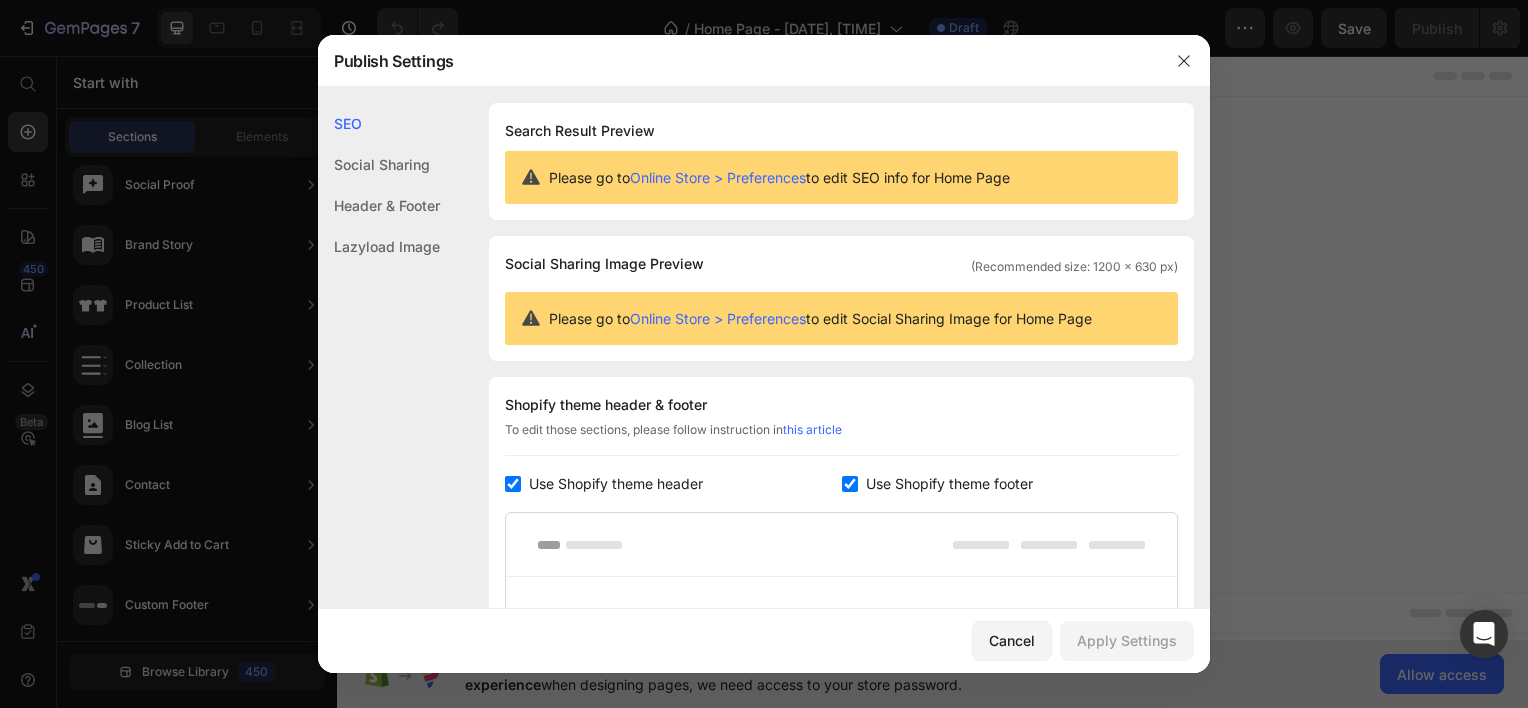 click on "Header & Footer" 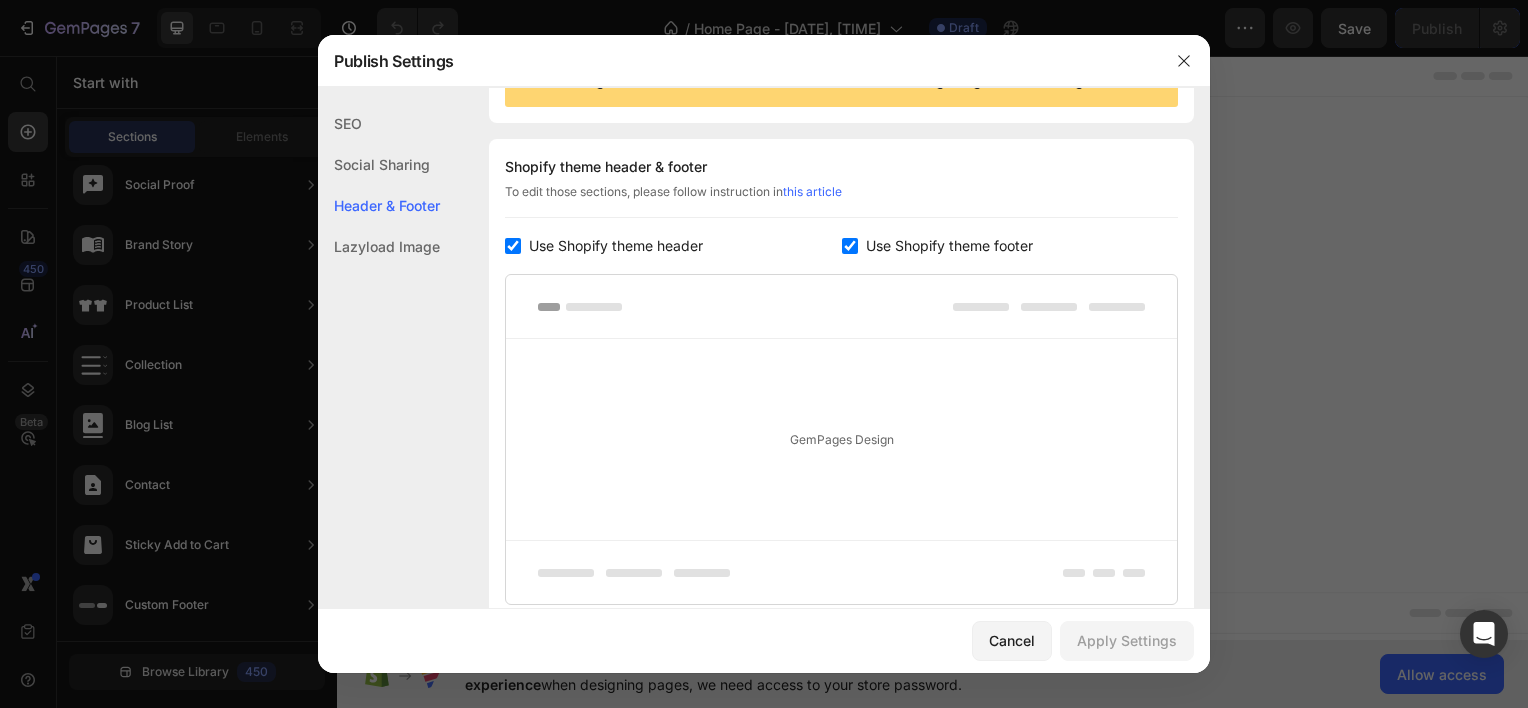 scroll, scrollTop: 270, scrollLeft: 0, axis: vertical 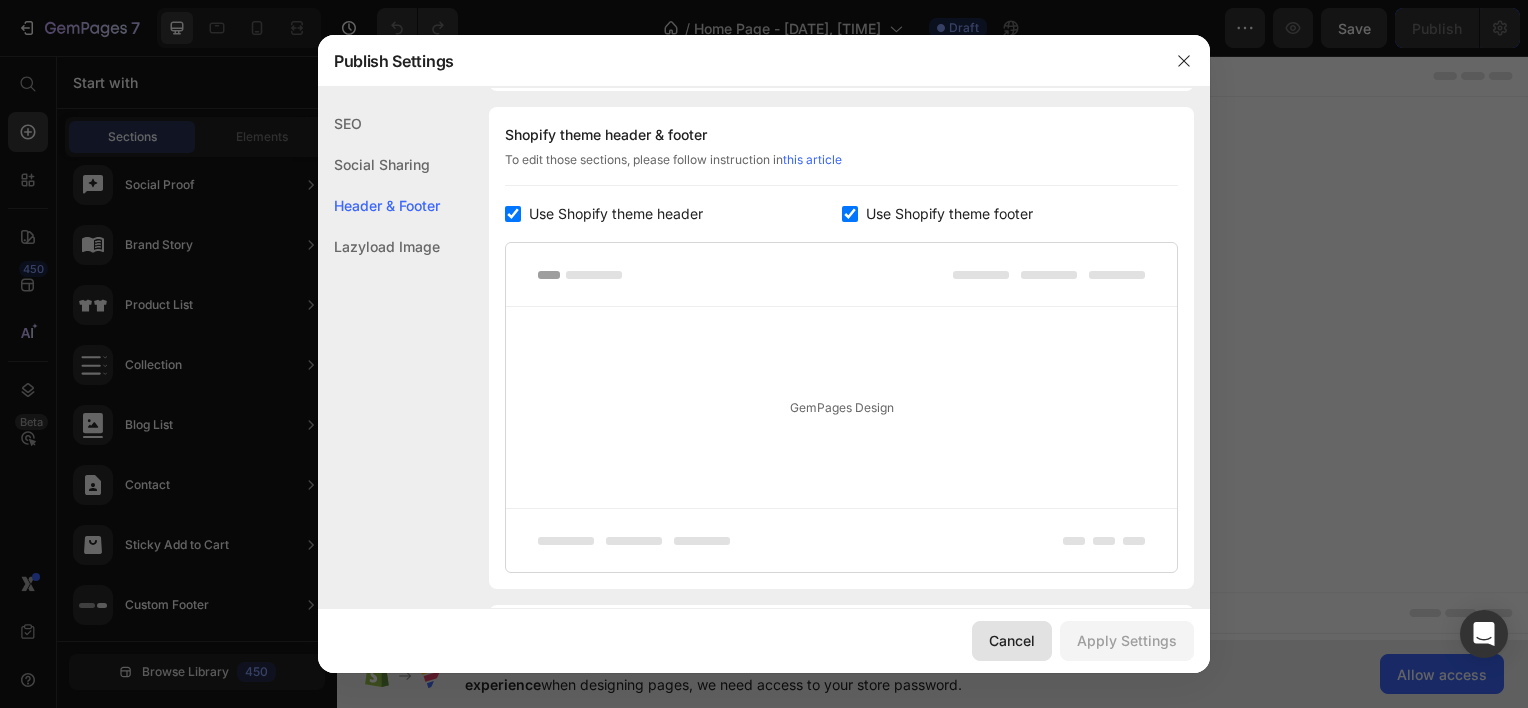 click on "Cancel" at bounding box center [1012, 640] 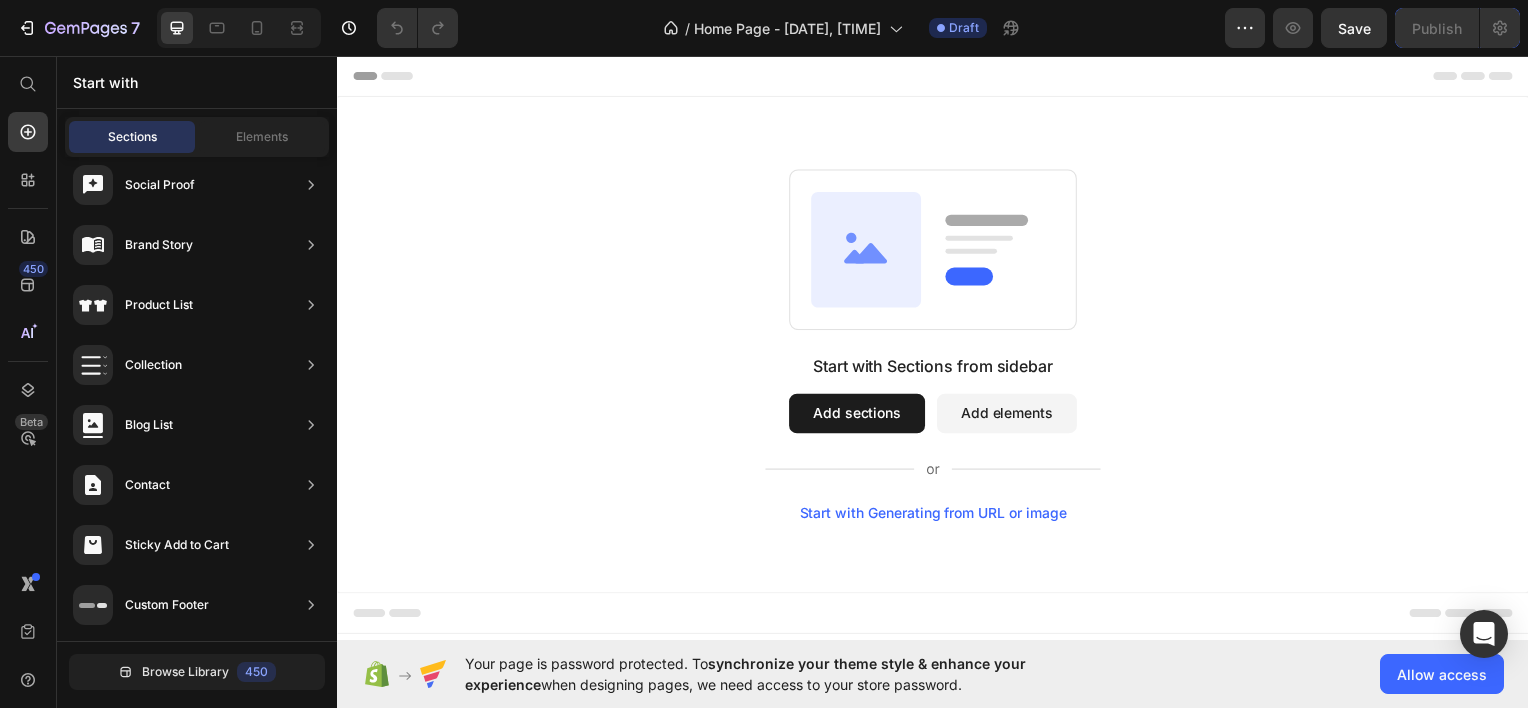 click on "Header" at bounding box center [937, 75] 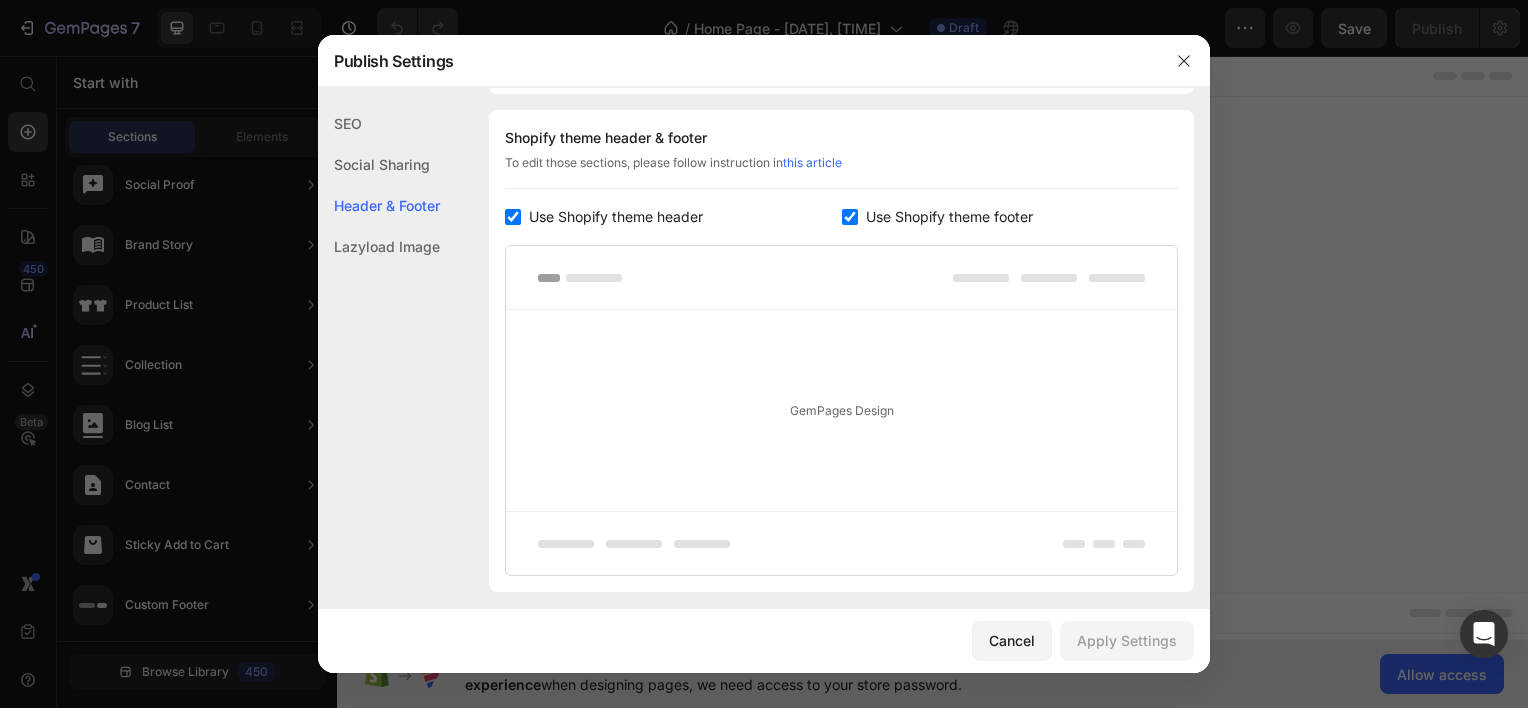 scroll, scrollTop: 270, scrollLeft: 0, axis: vertical 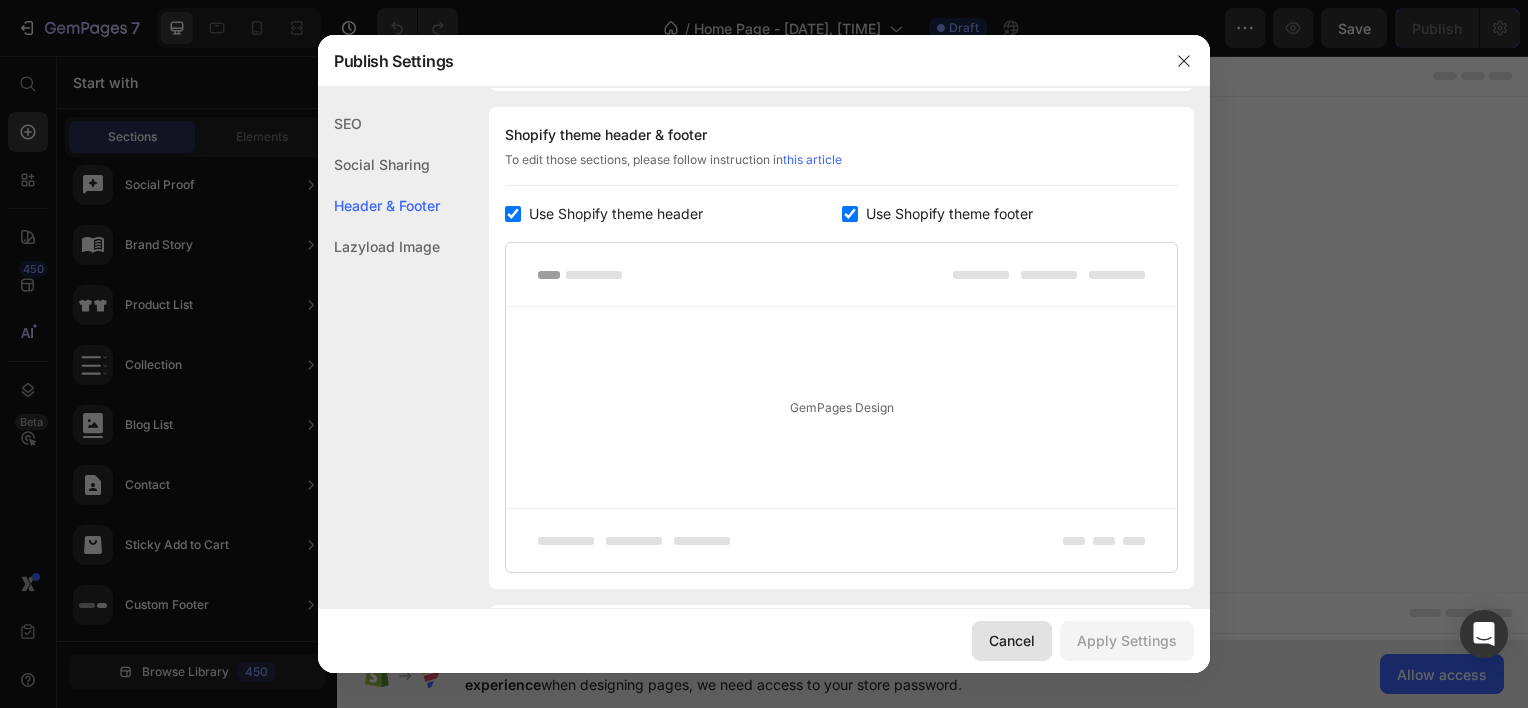 click on "Cancel" 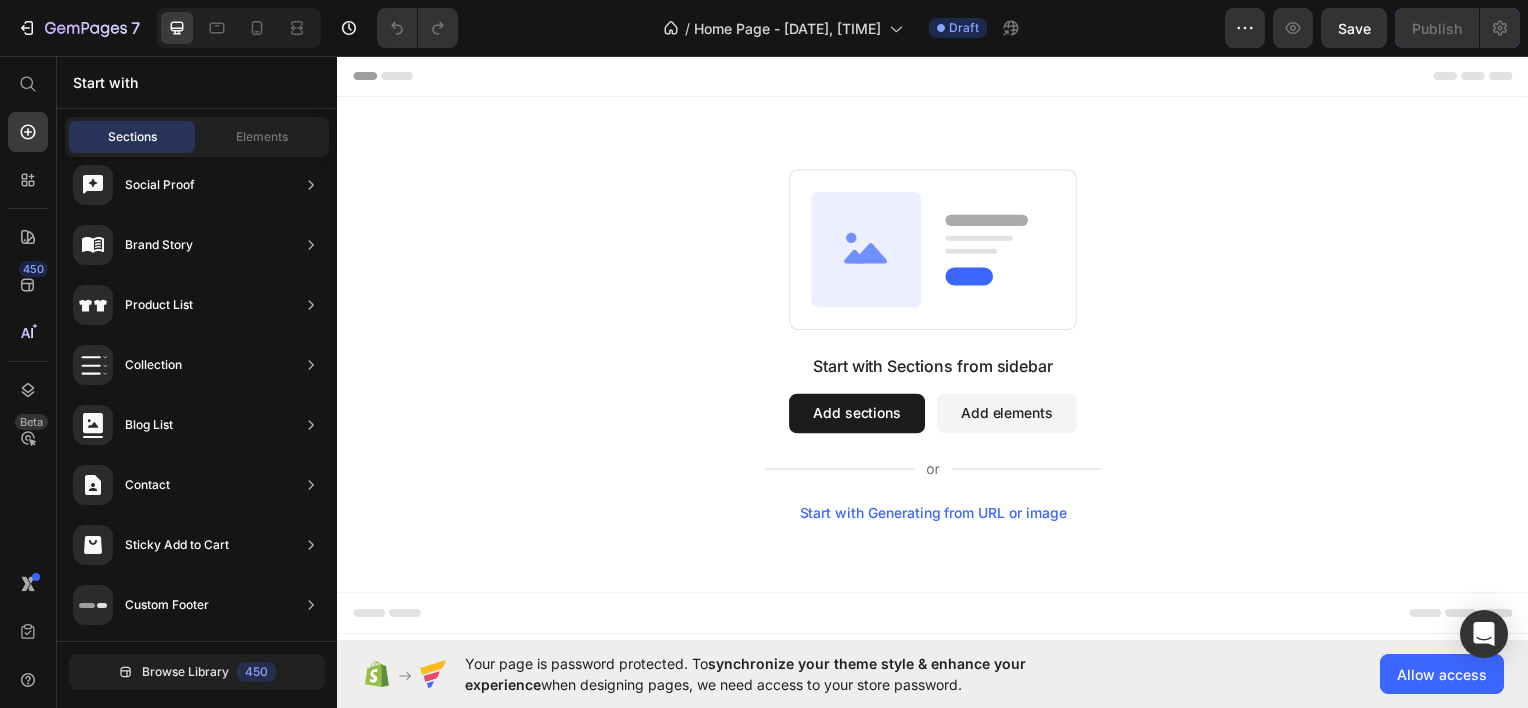 click on "Add sections" at bounding box center [860, 415] 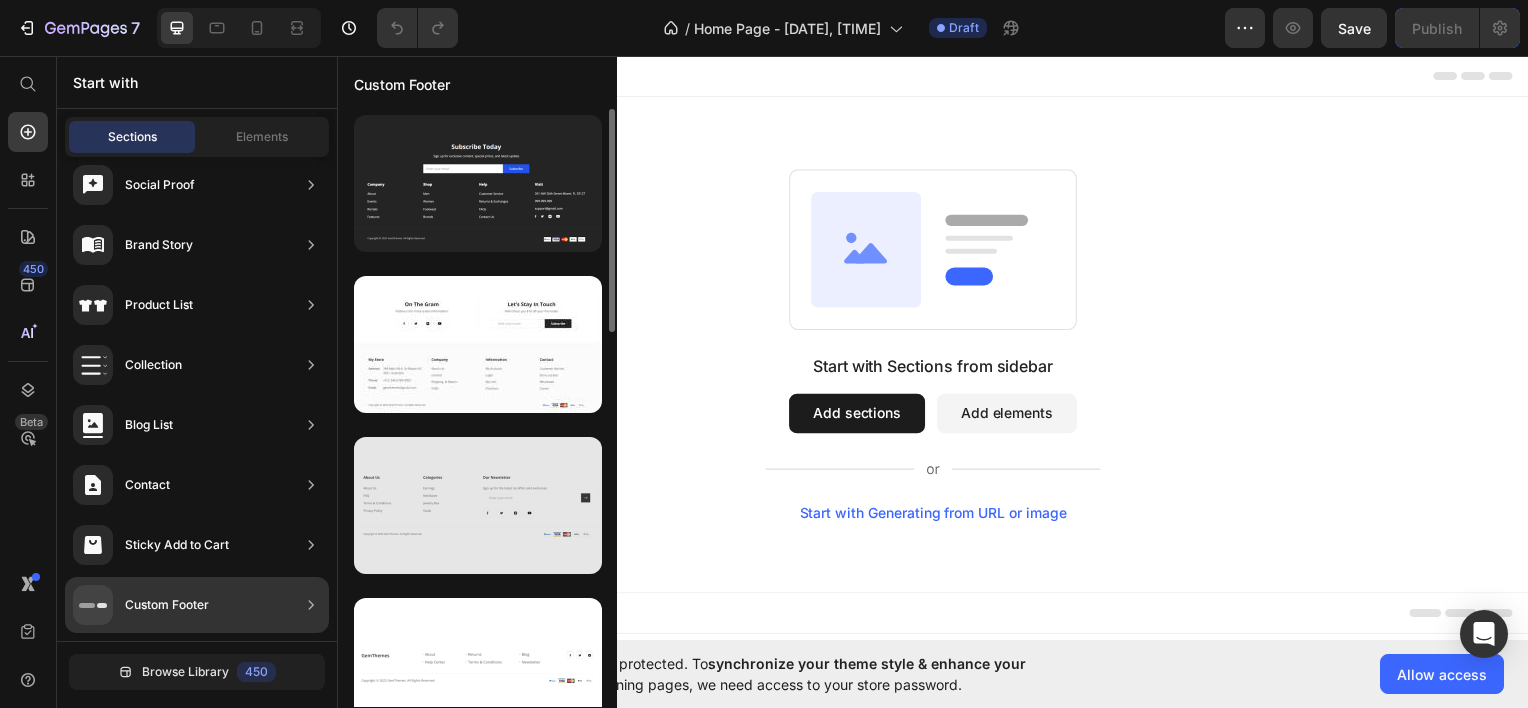 click at bounding box center (478, 505) 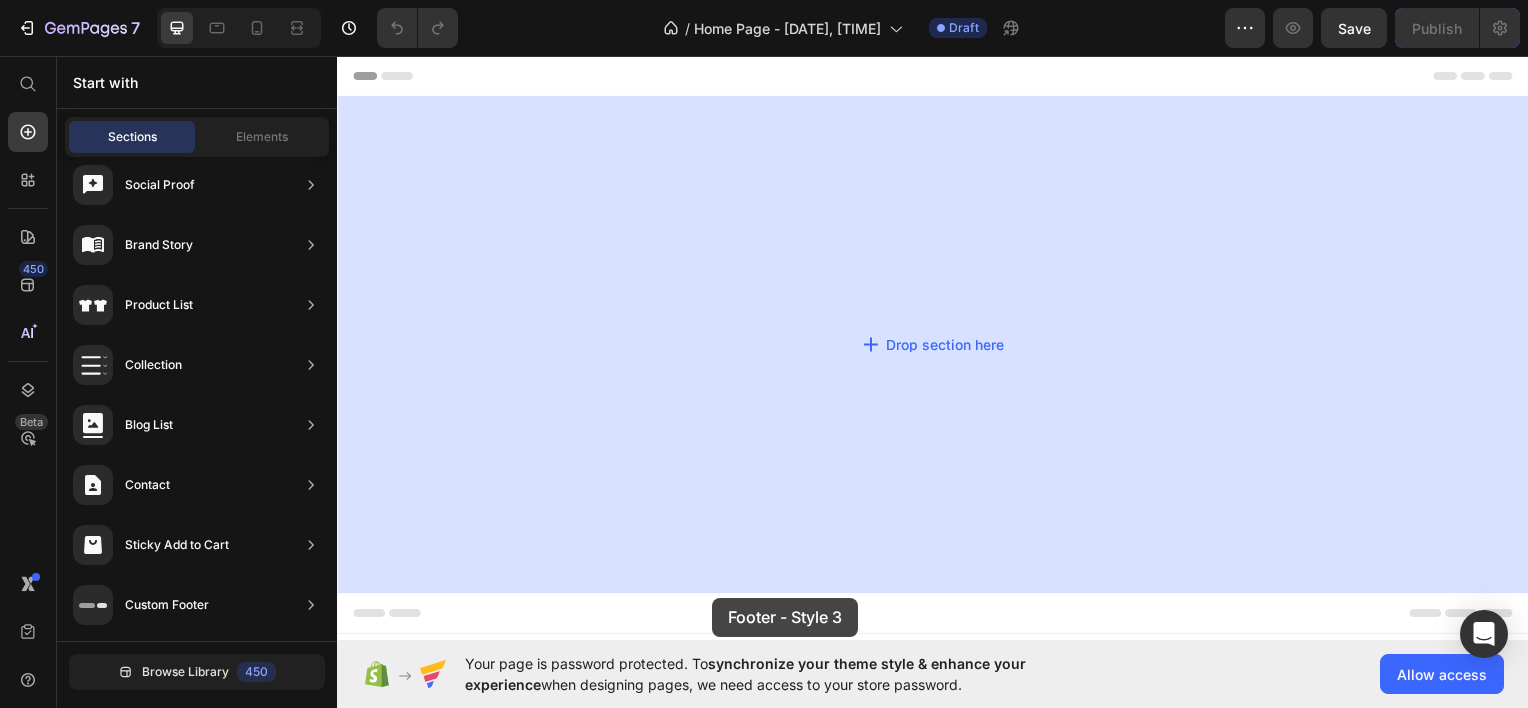 drag, startPoint x: 785, startPoint y: 558, endPoint x: 715, endPoint y: 601, distance: 82.1523 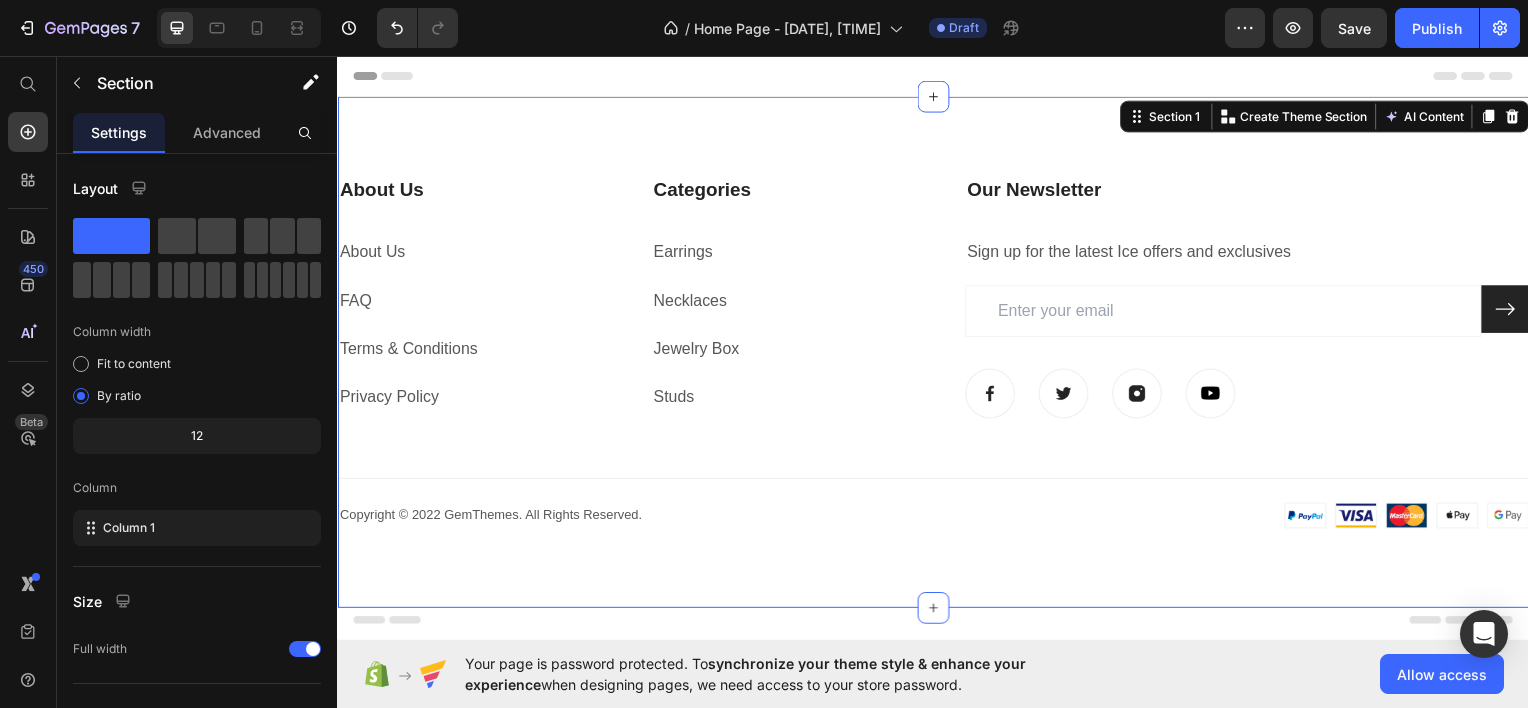 scroll, scrollTop: 0, scrollLeft: 0, axis: both 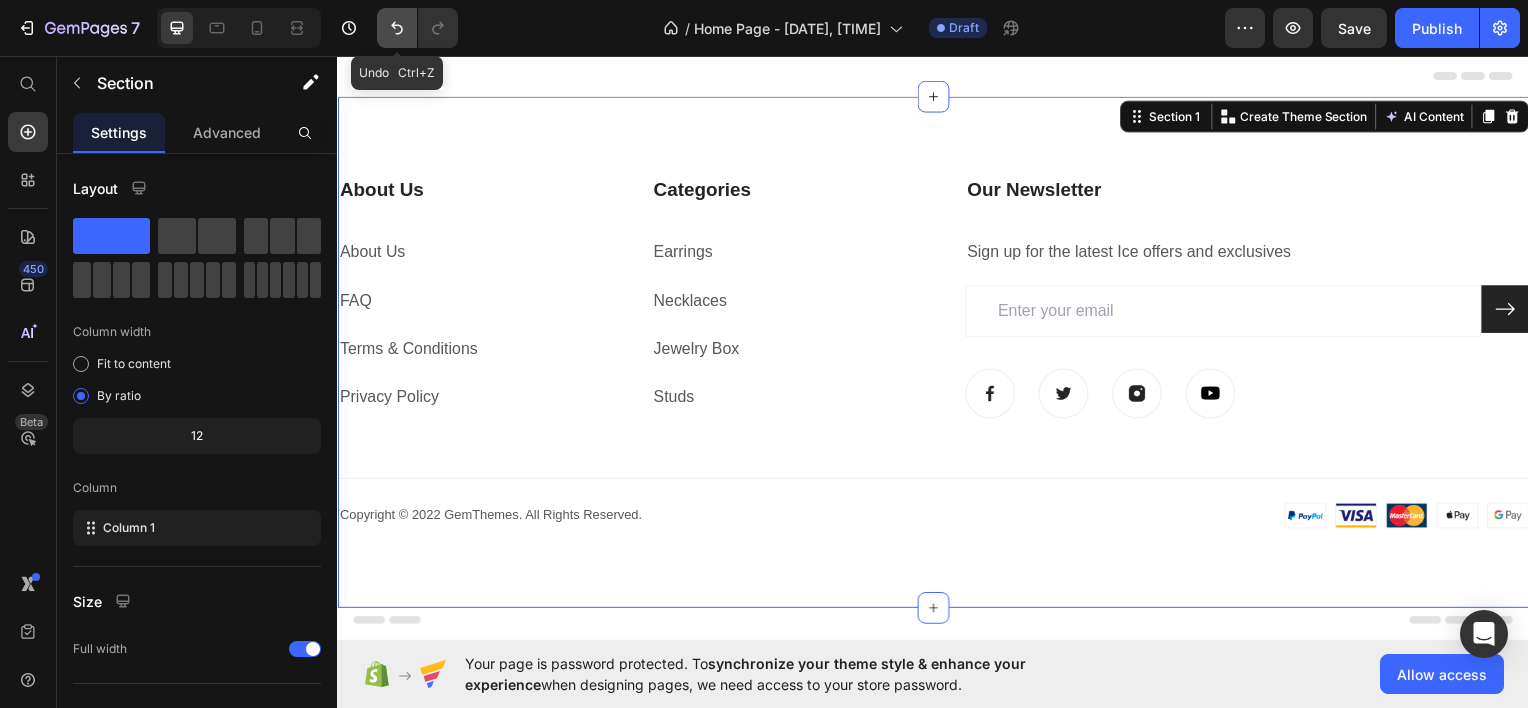 click 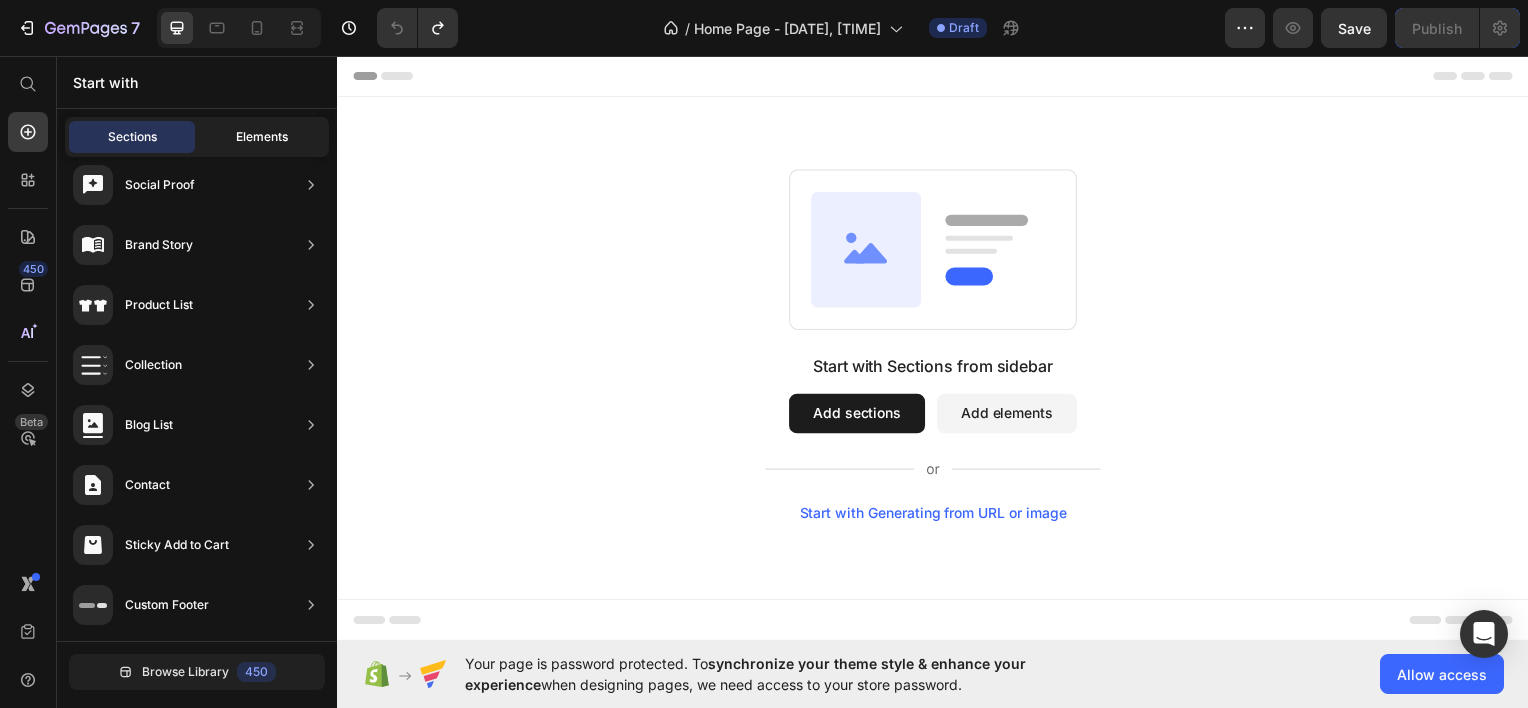 click on "Elements" at bounding box center (262, 137) 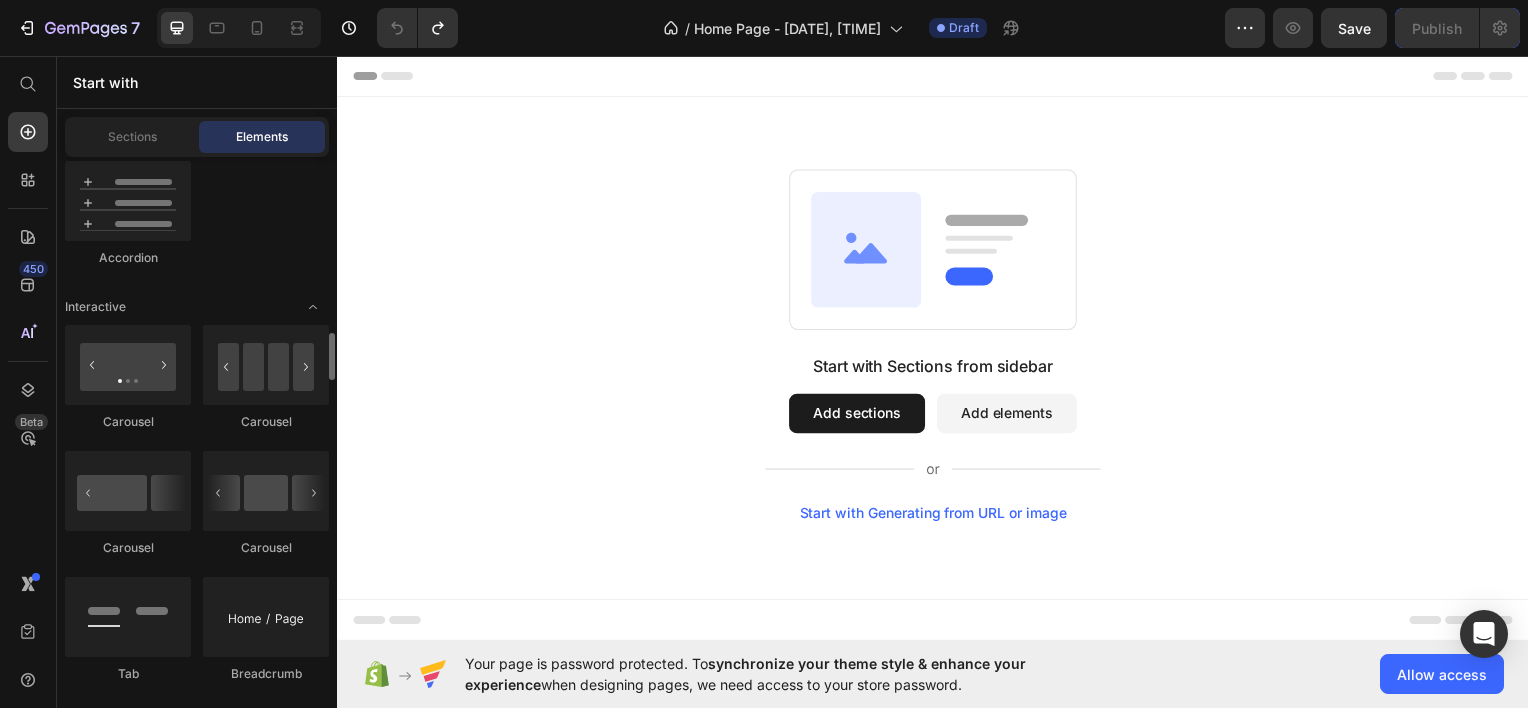 scroll, scrollTop: 2100, scrollLeft: 0, axis: vertical 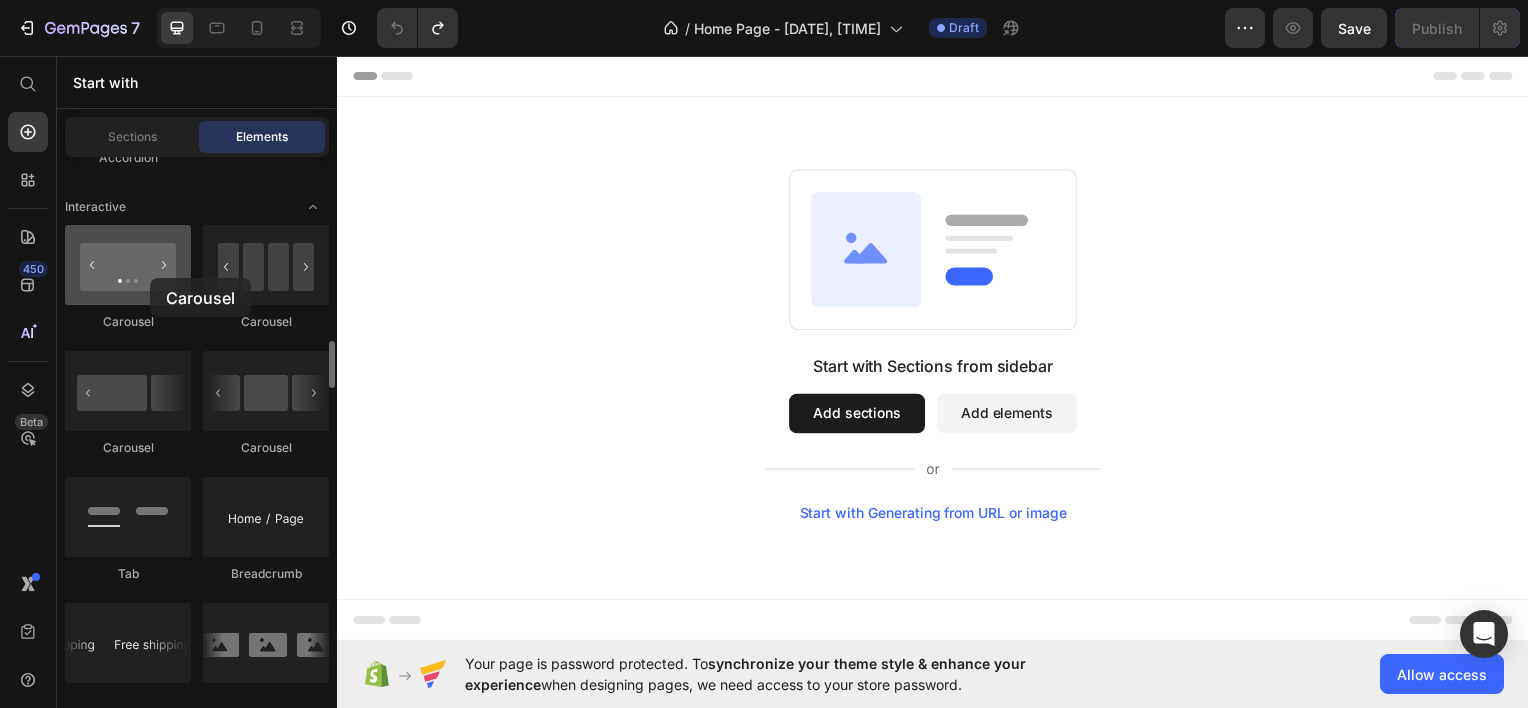 click at bounding box center [128, 265] 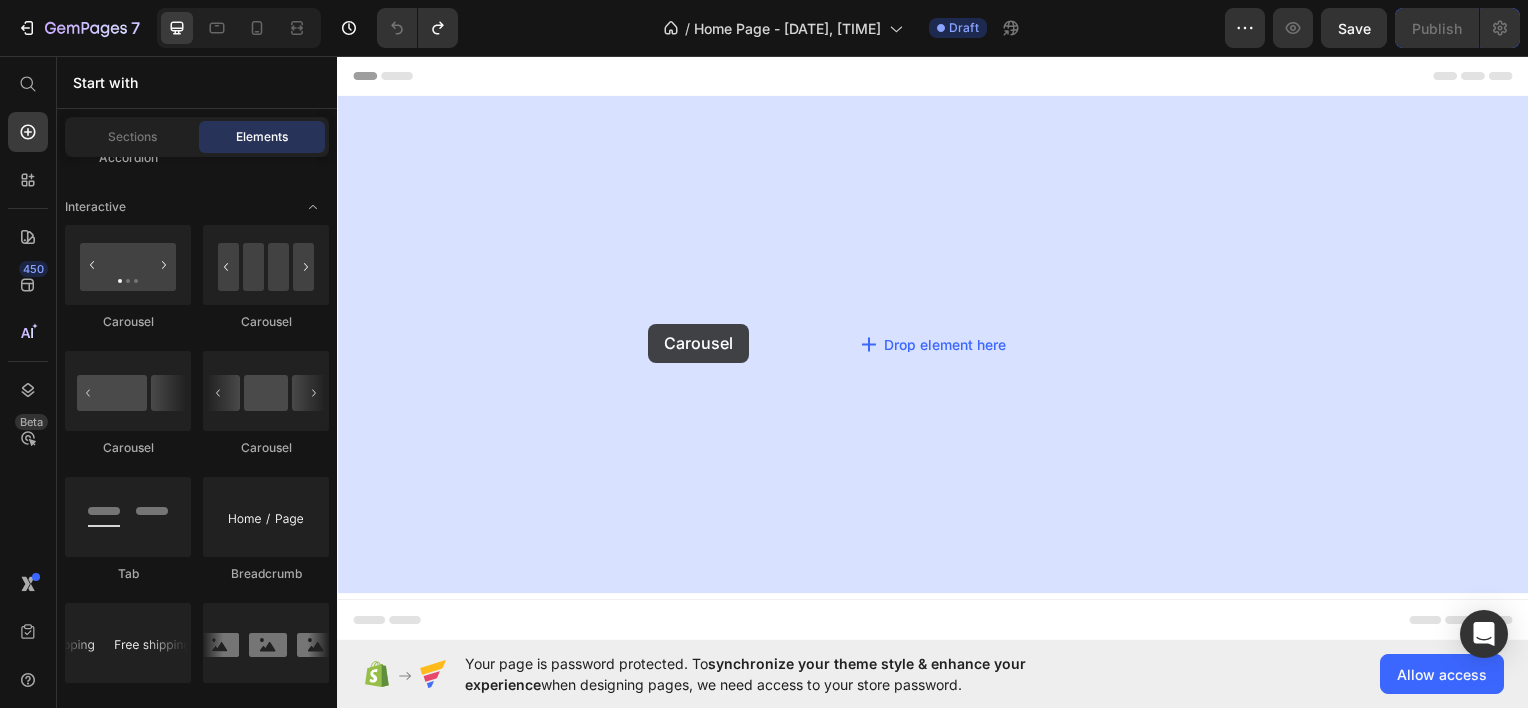 drag, startPoint x: 487, startPoint y: 333, endPoint x: 662, endPoint y: 325, distance: 175.18275 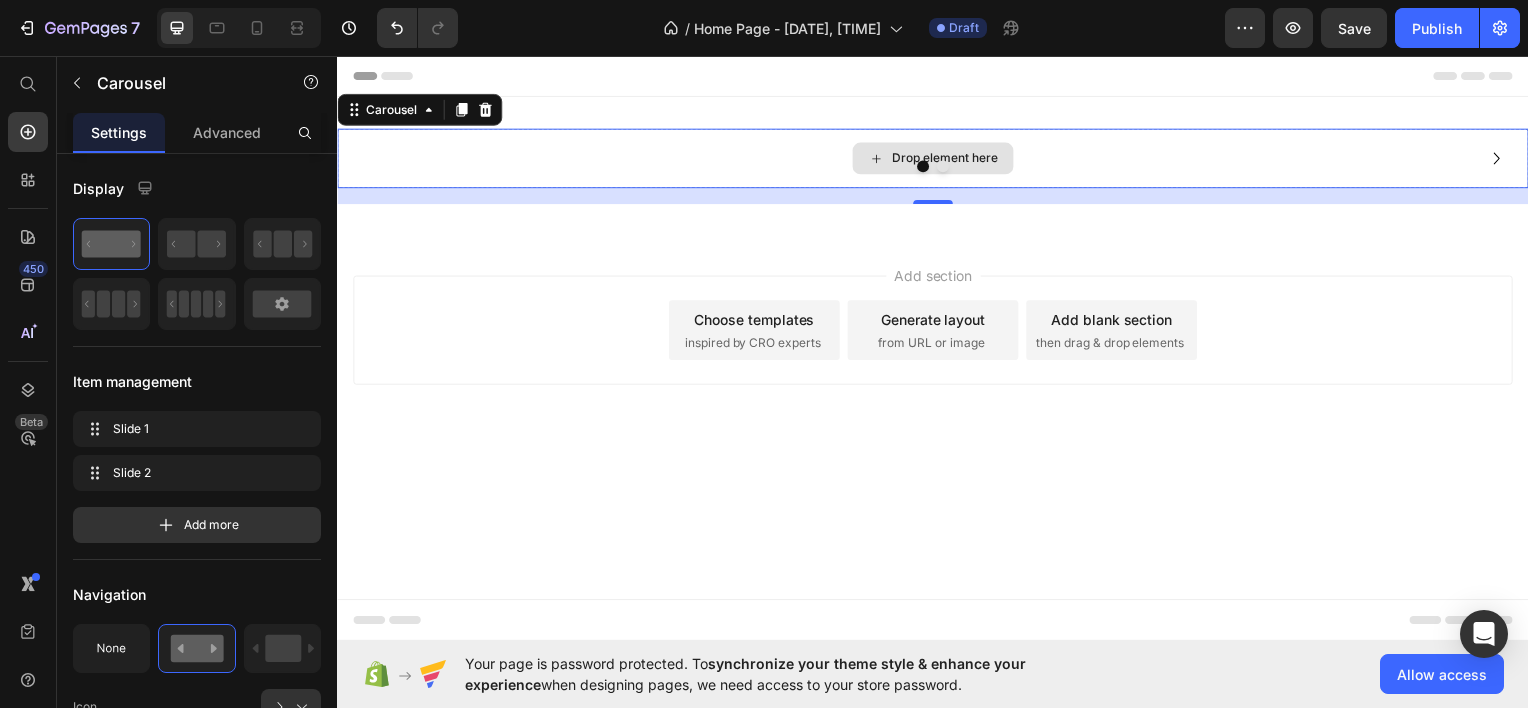 click on "Drop element here" at bounding box center [937, 158] 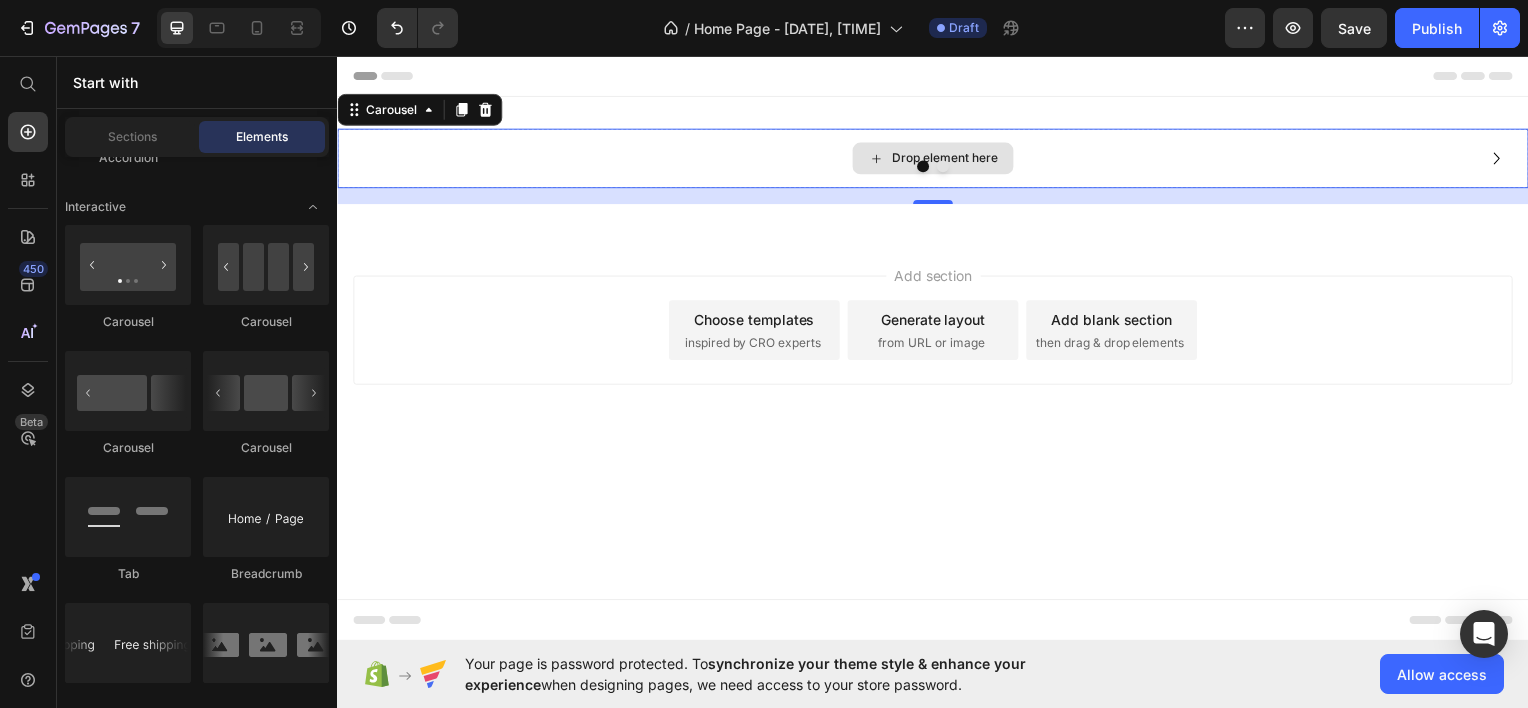 click on "Drop element here" at bounding box center (949, 158) 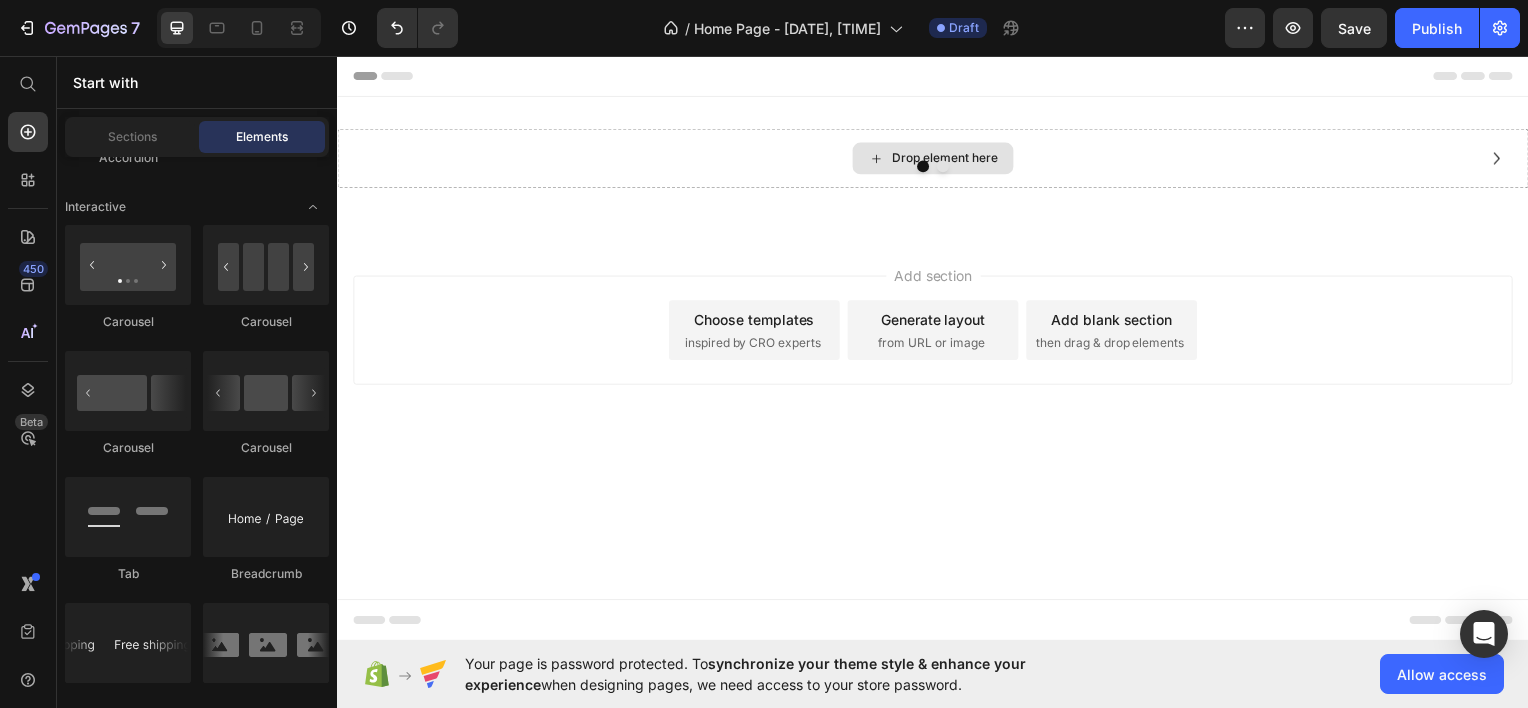 click on "Drop element here" at bounding box center (949, 158) 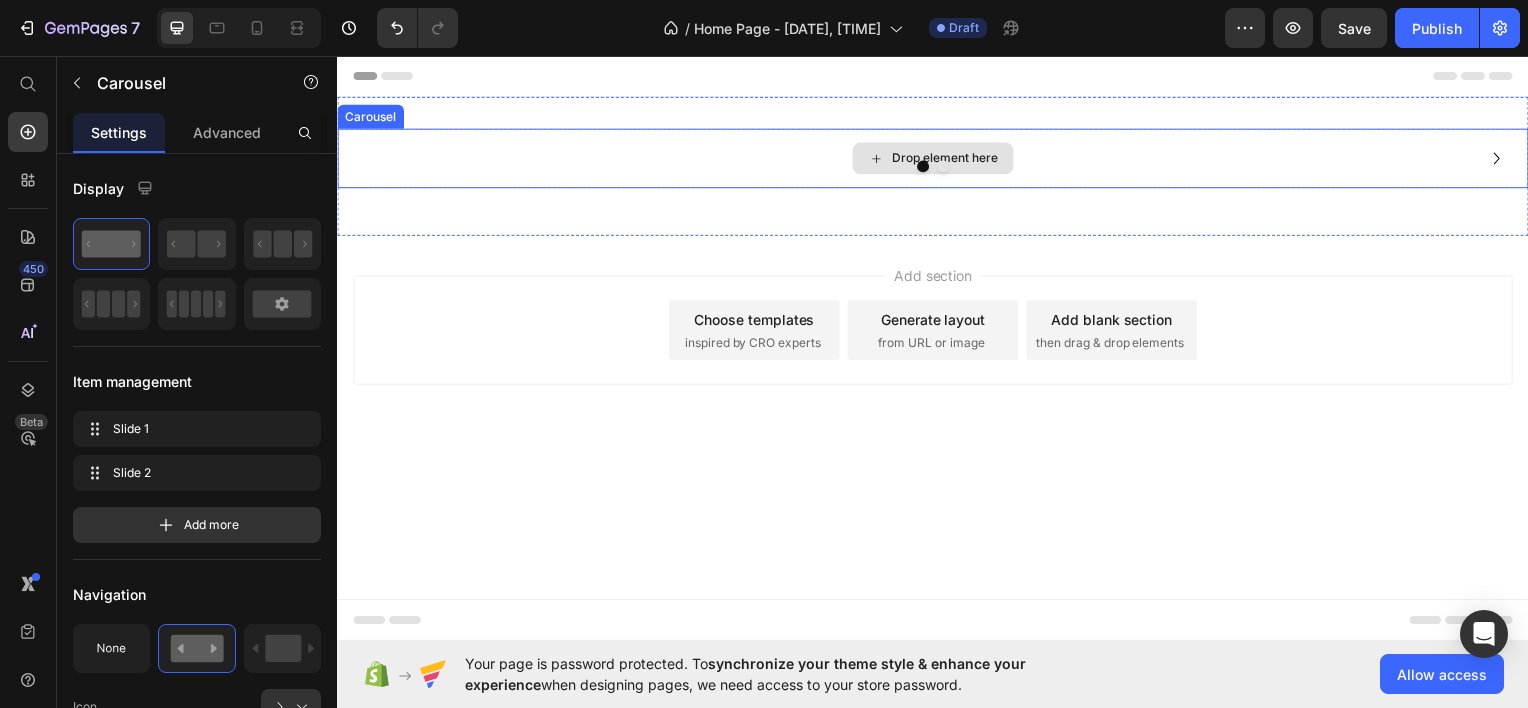 click on "Drop element here" at bounding box center [937, 158] 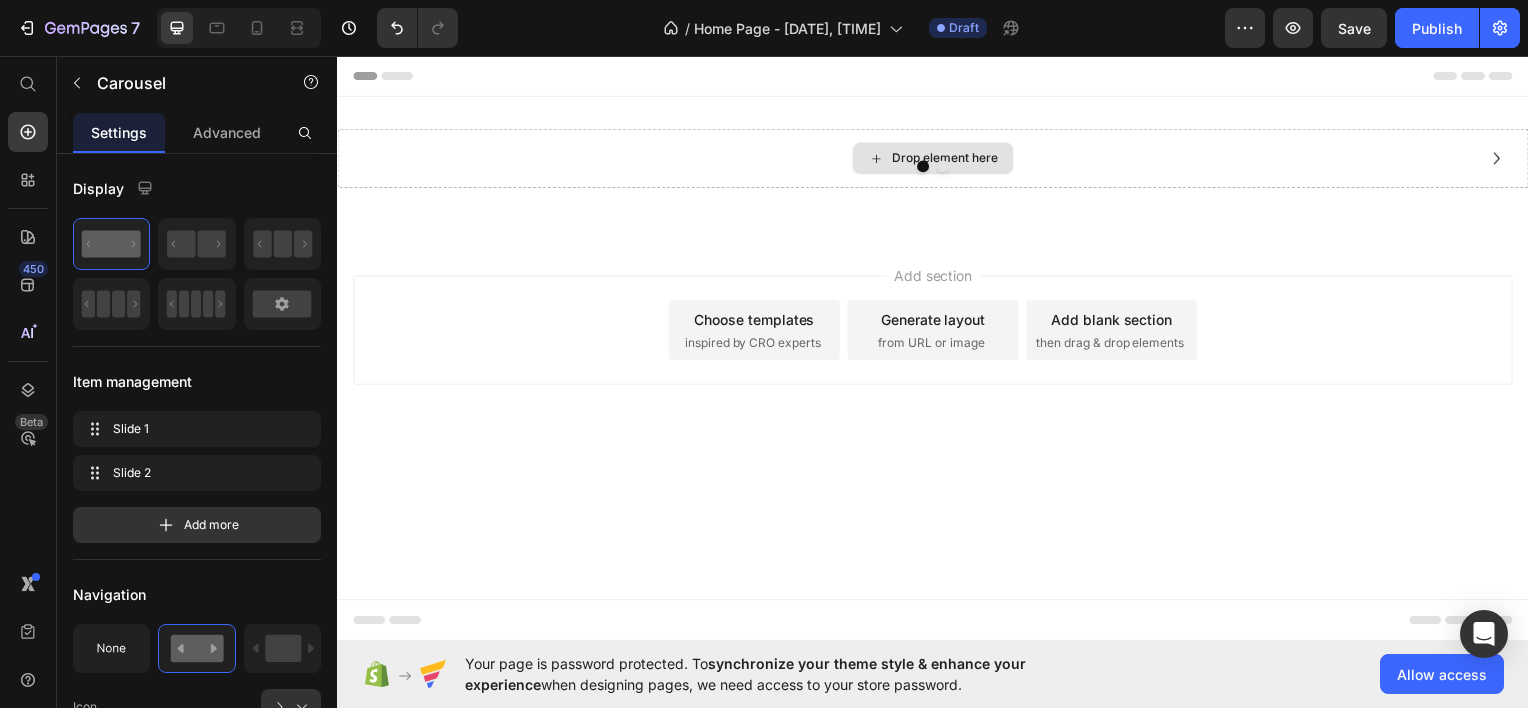 click on "Drop element here" at bounding box center (949, 158) 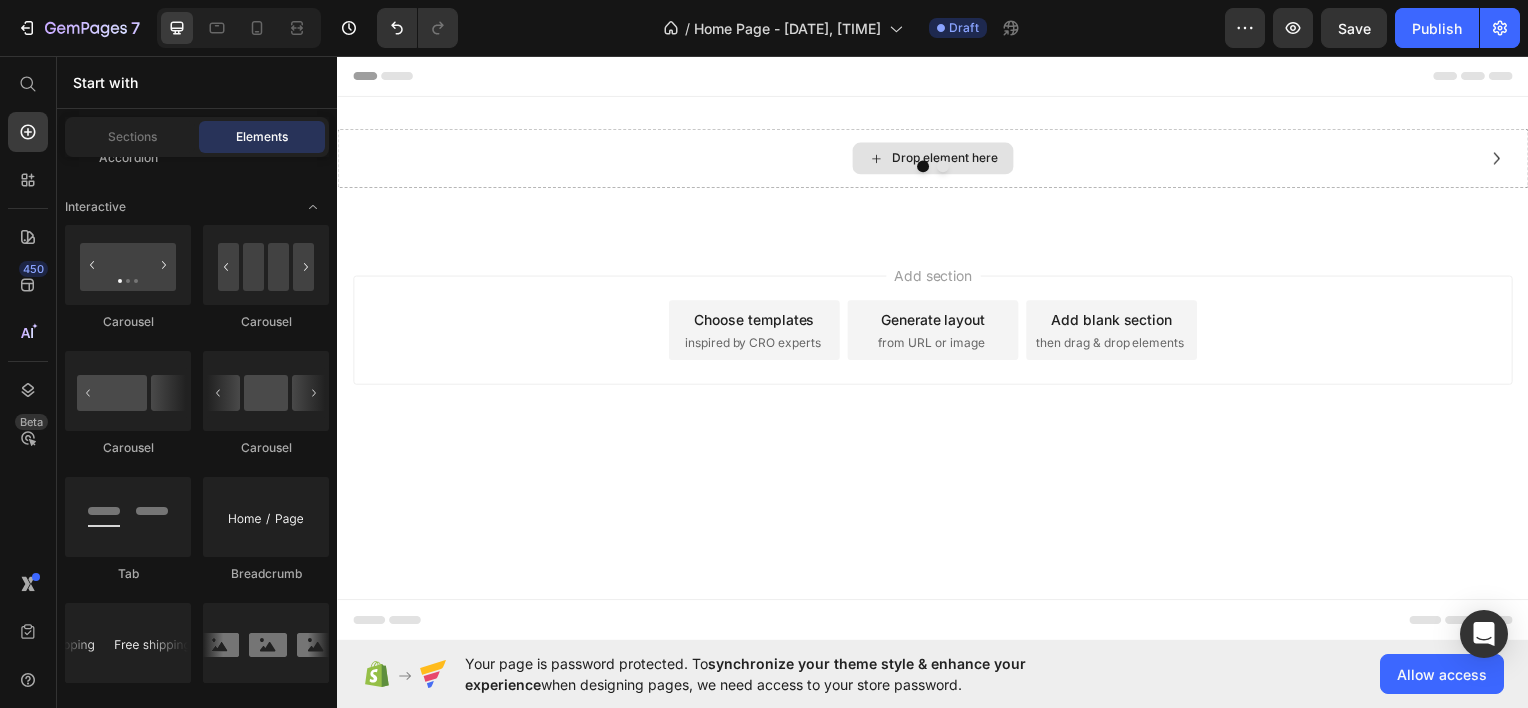 click on "Drop element here" at bounding box center (949, 158) 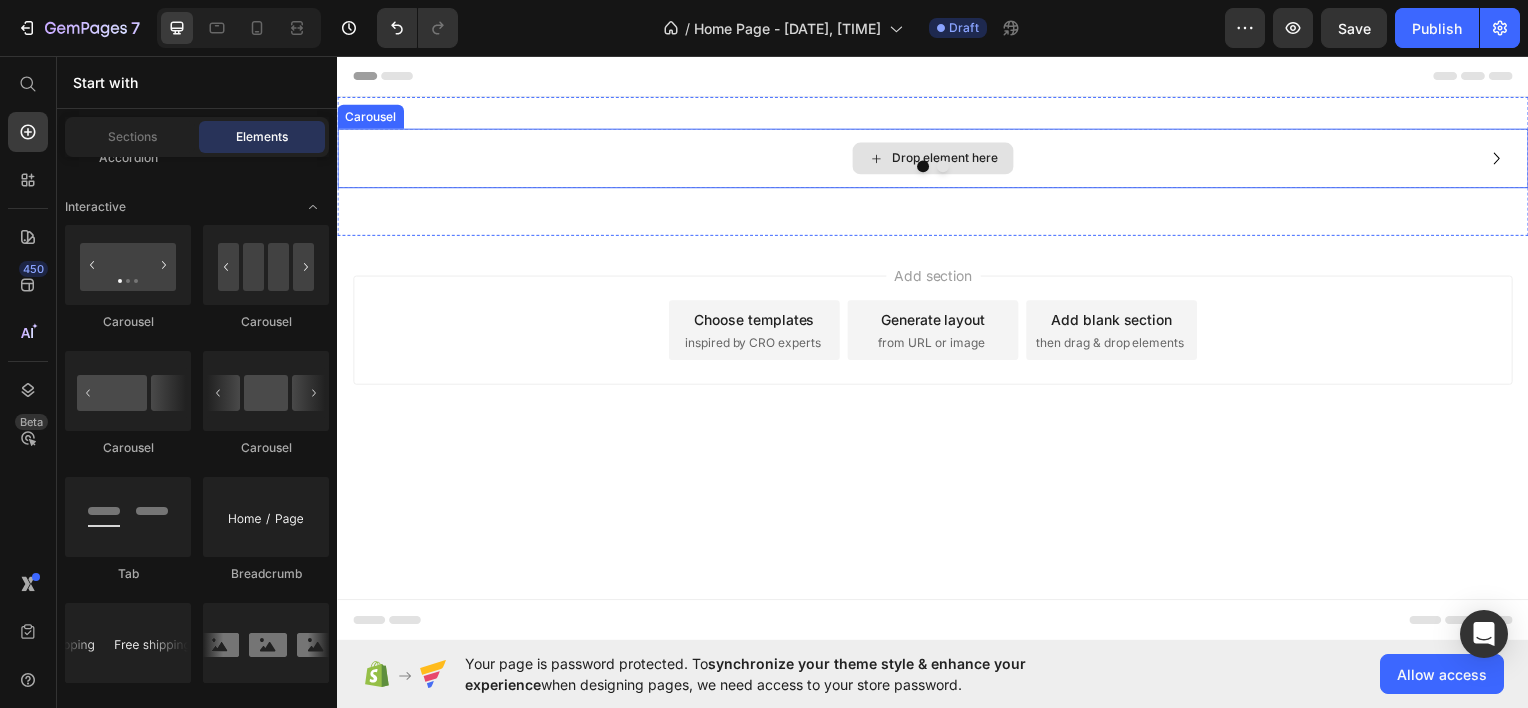click on "Drop element here" at bounding box center (937, 158) 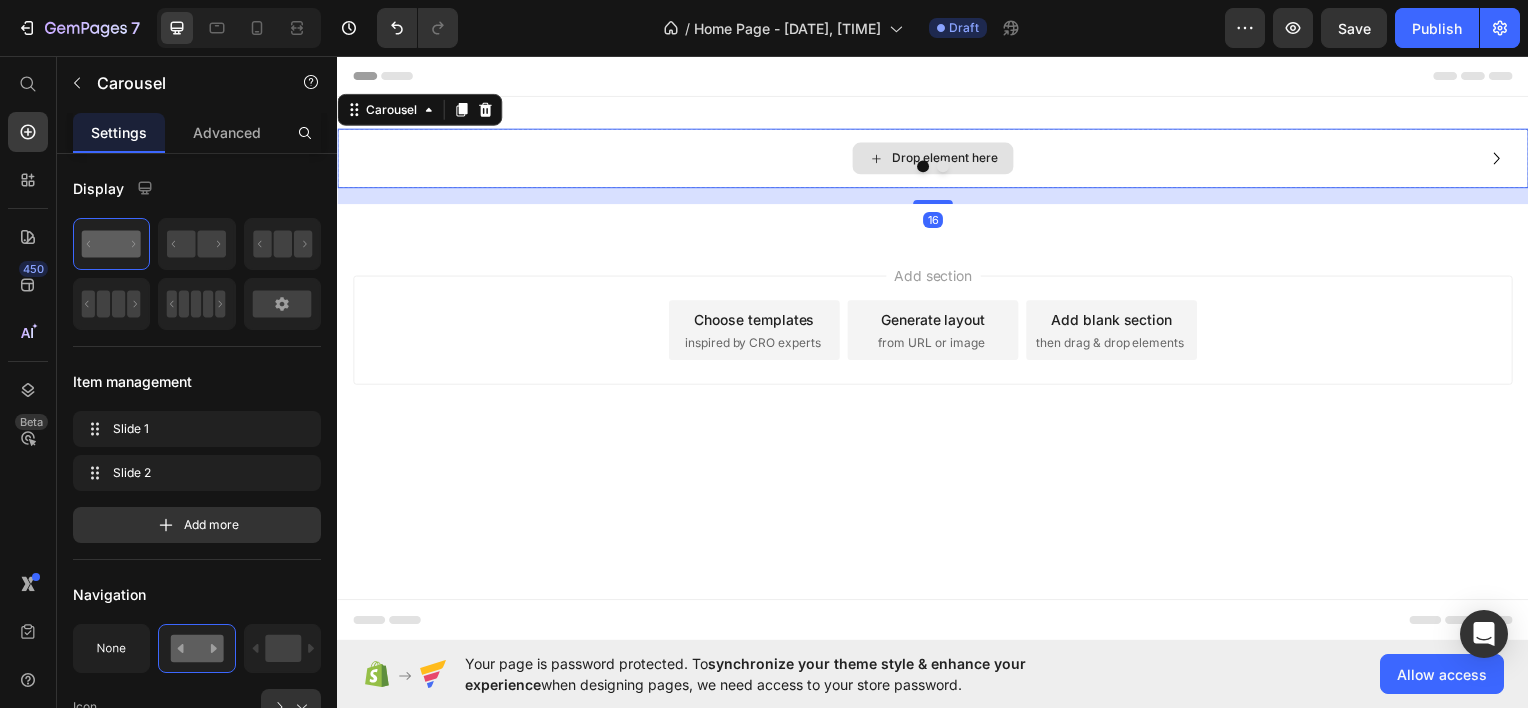 click on "Drop element here" at bounding box center [937, 158] 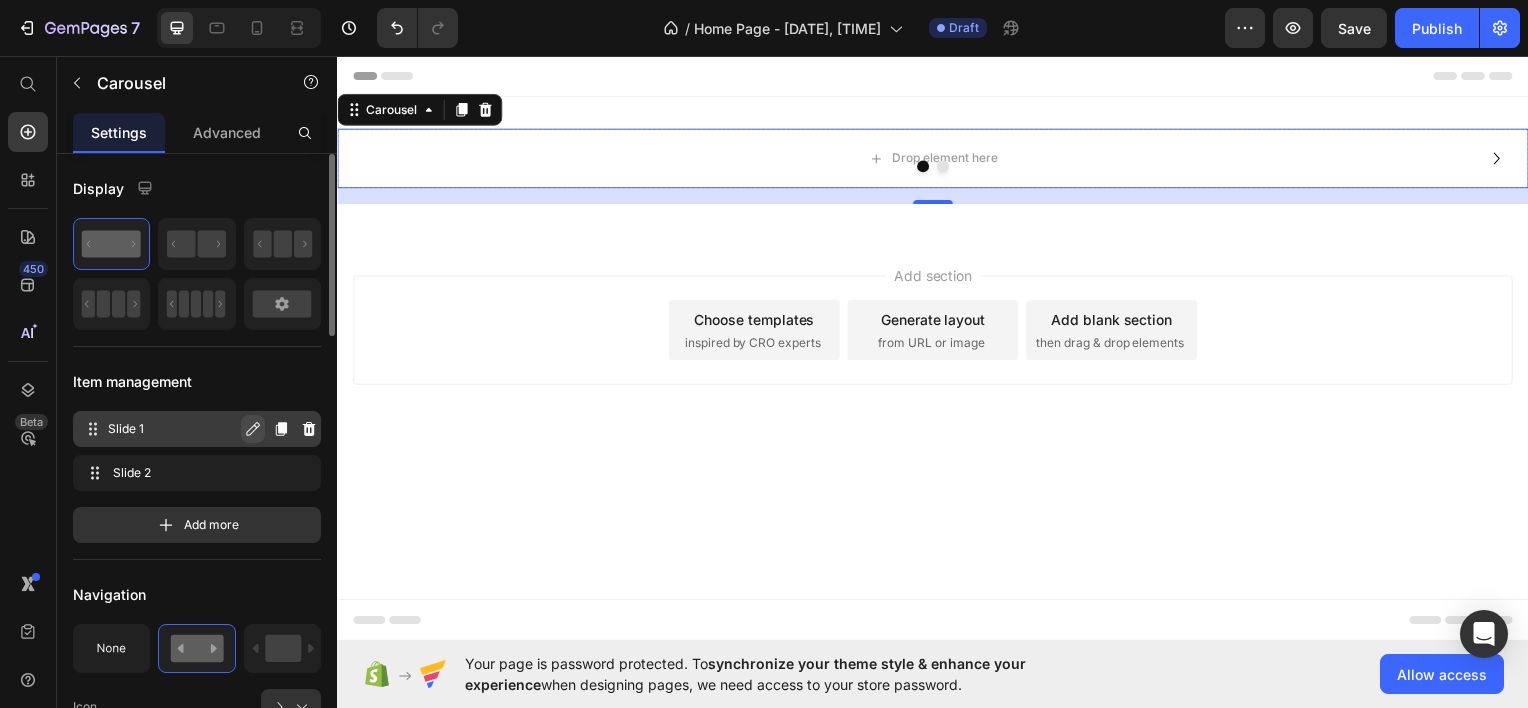 click 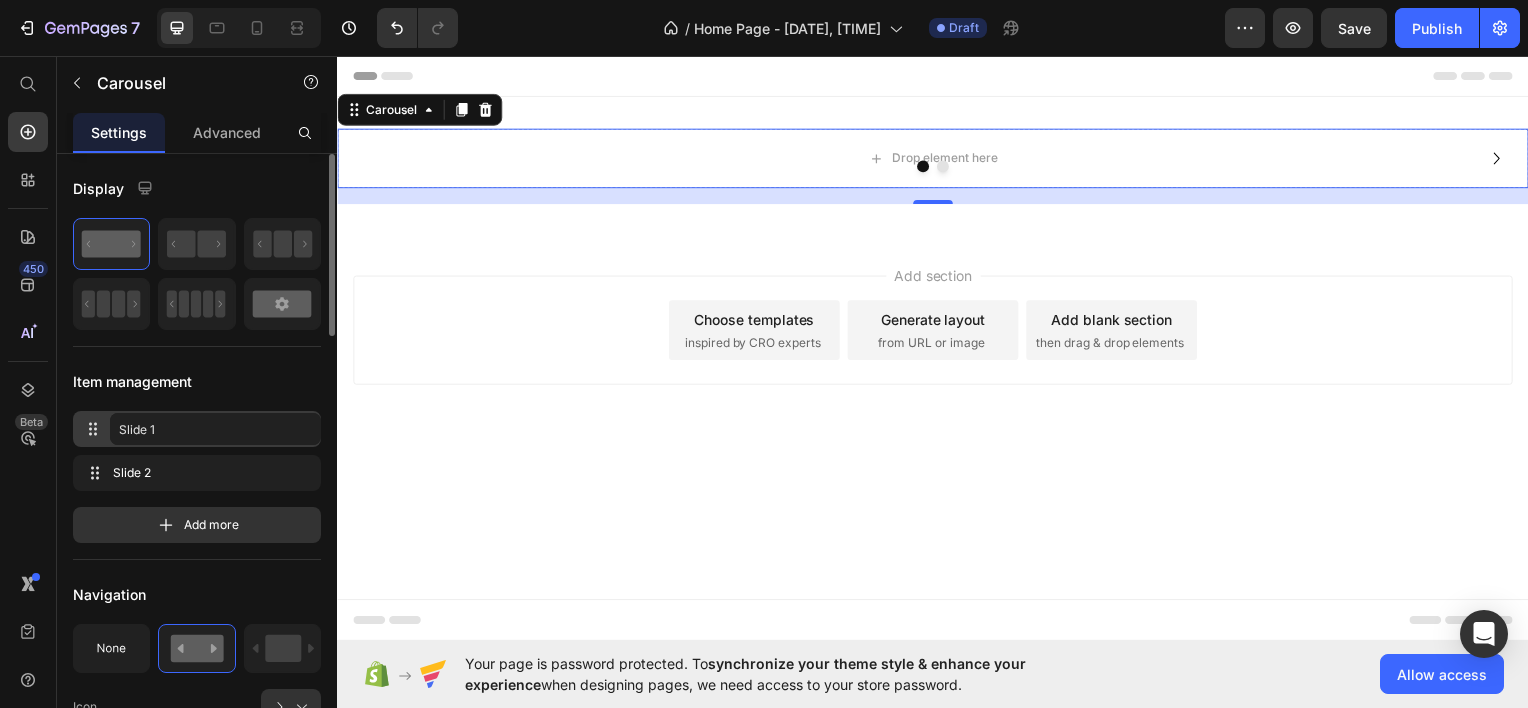 click 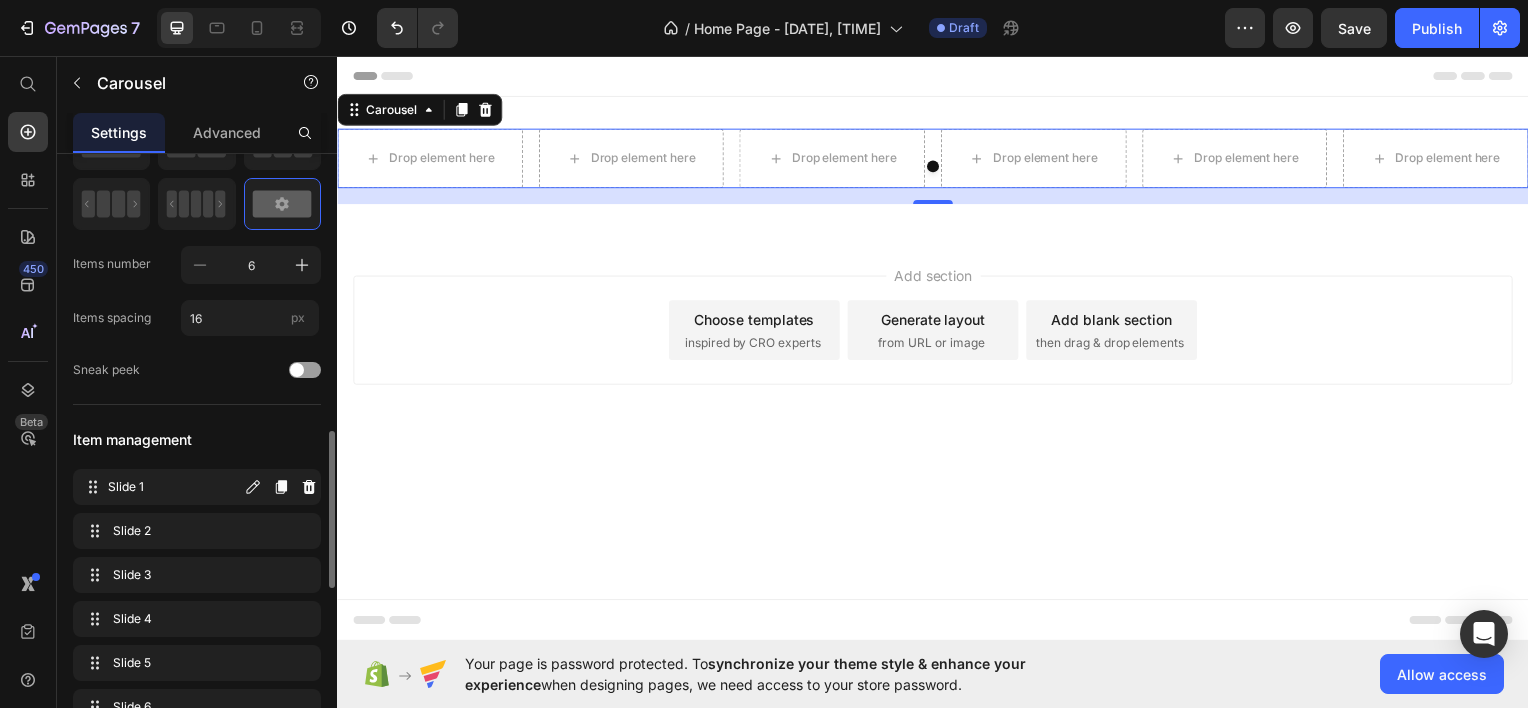 scroll, scrollTop: 0, scrollLeft: 0, axis: both 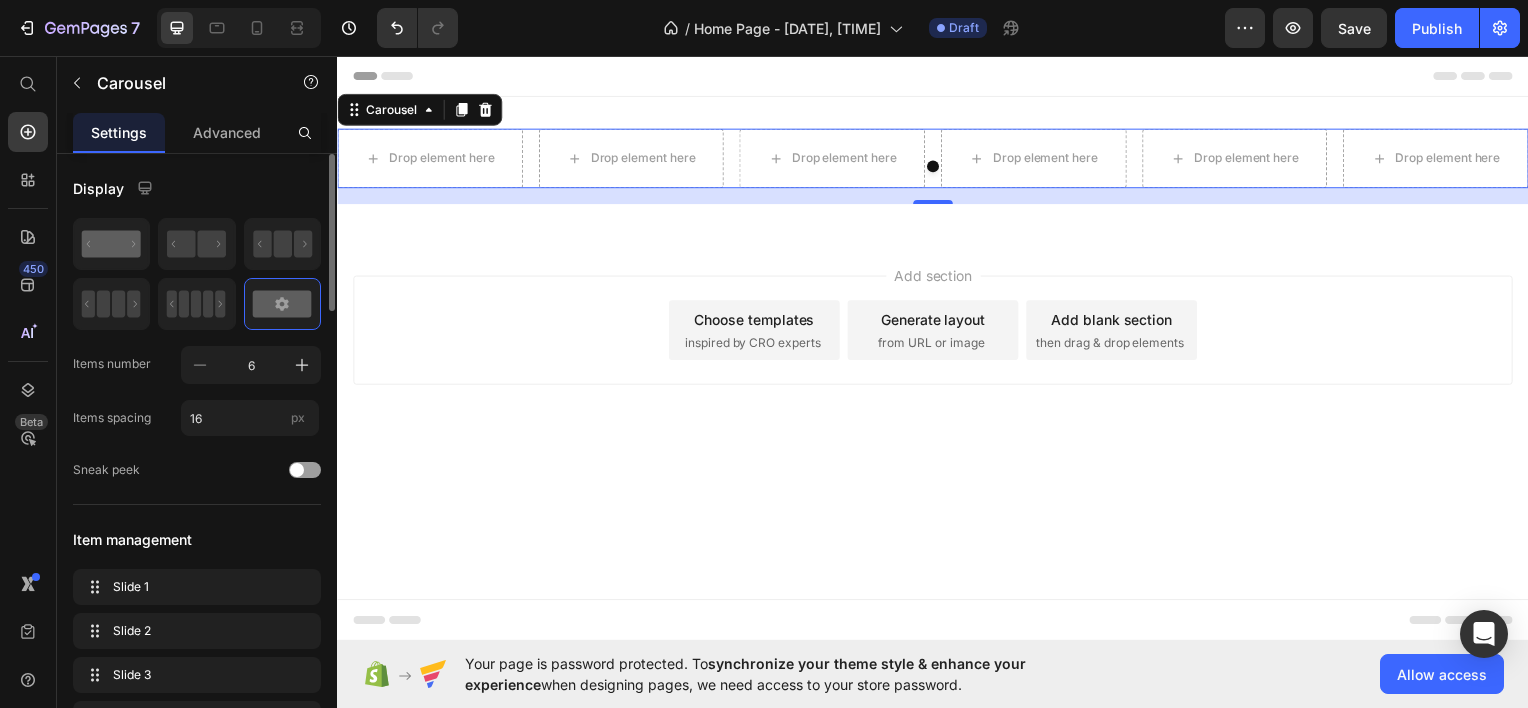 click 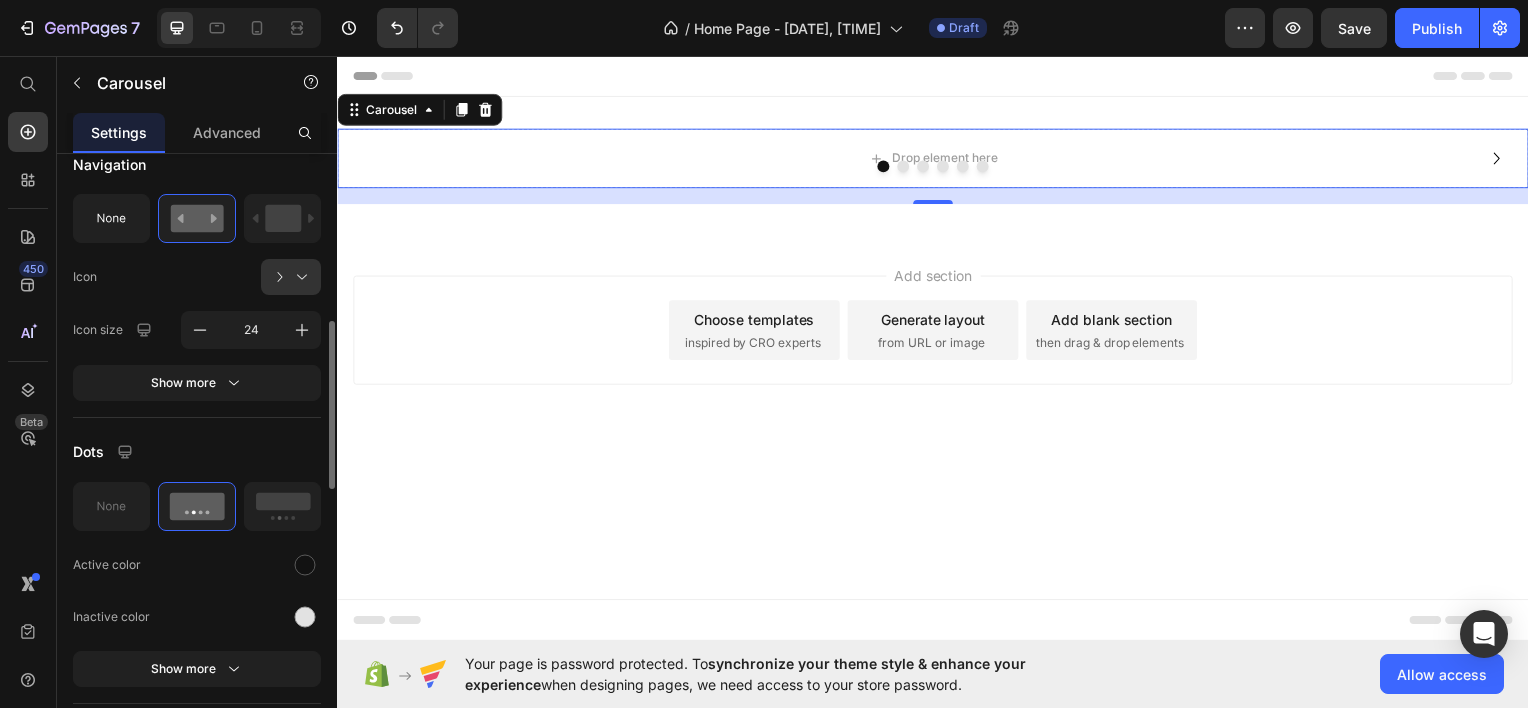 scroll, scrollTop: 0, scrollLeft: 0, axis: both 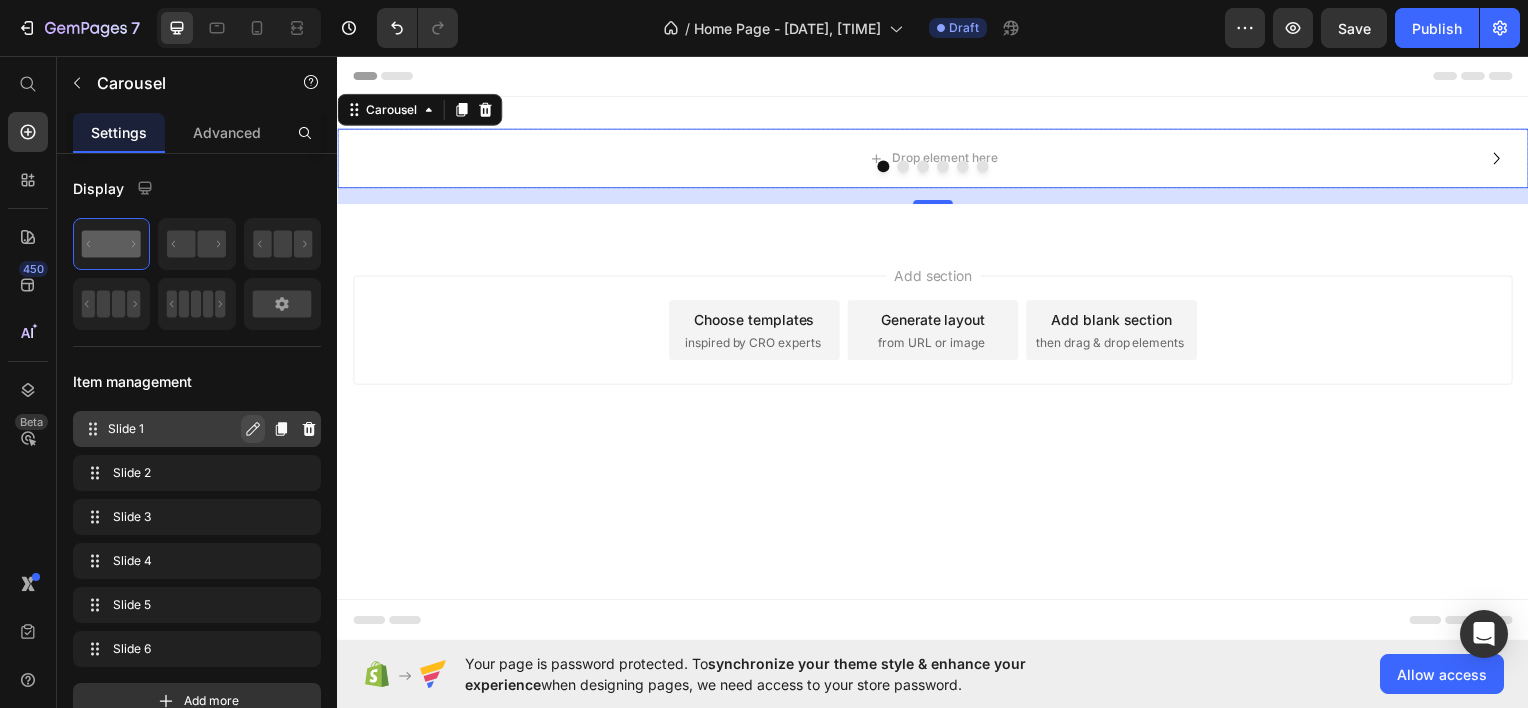 click 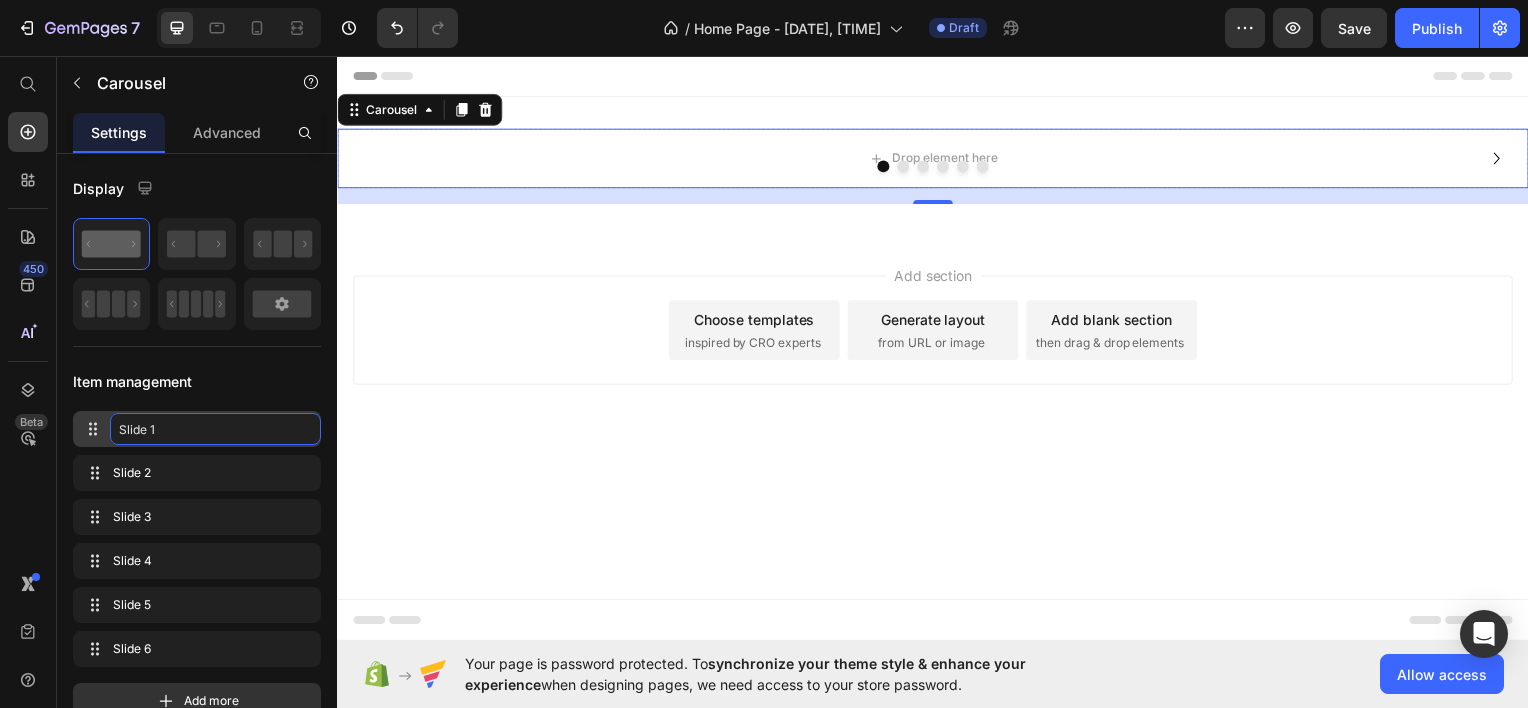 click on "Slide 1" 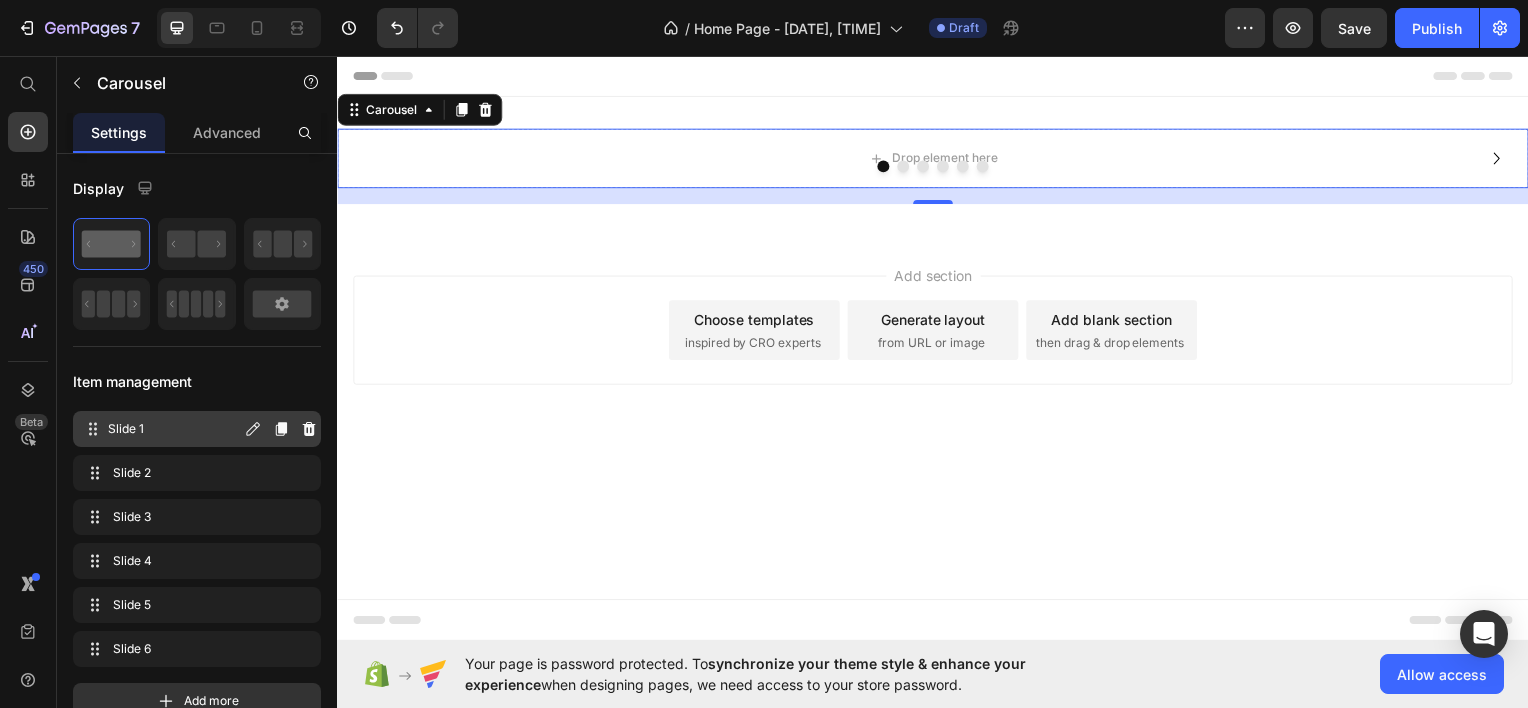 click on "Slide 1" at bounding box center (174, 429) 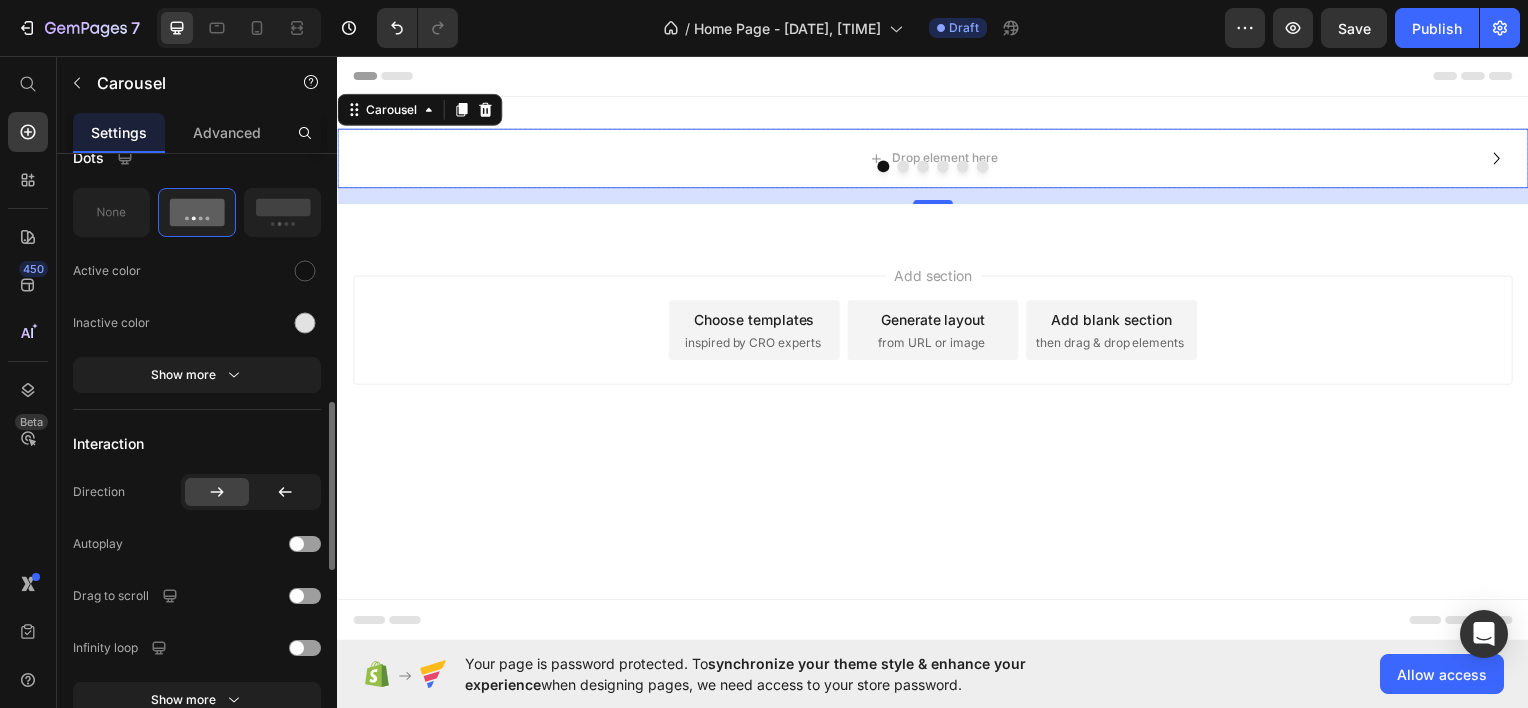 scroll, scrollTop: 1000, scrollLeft: 0, axis: vertical 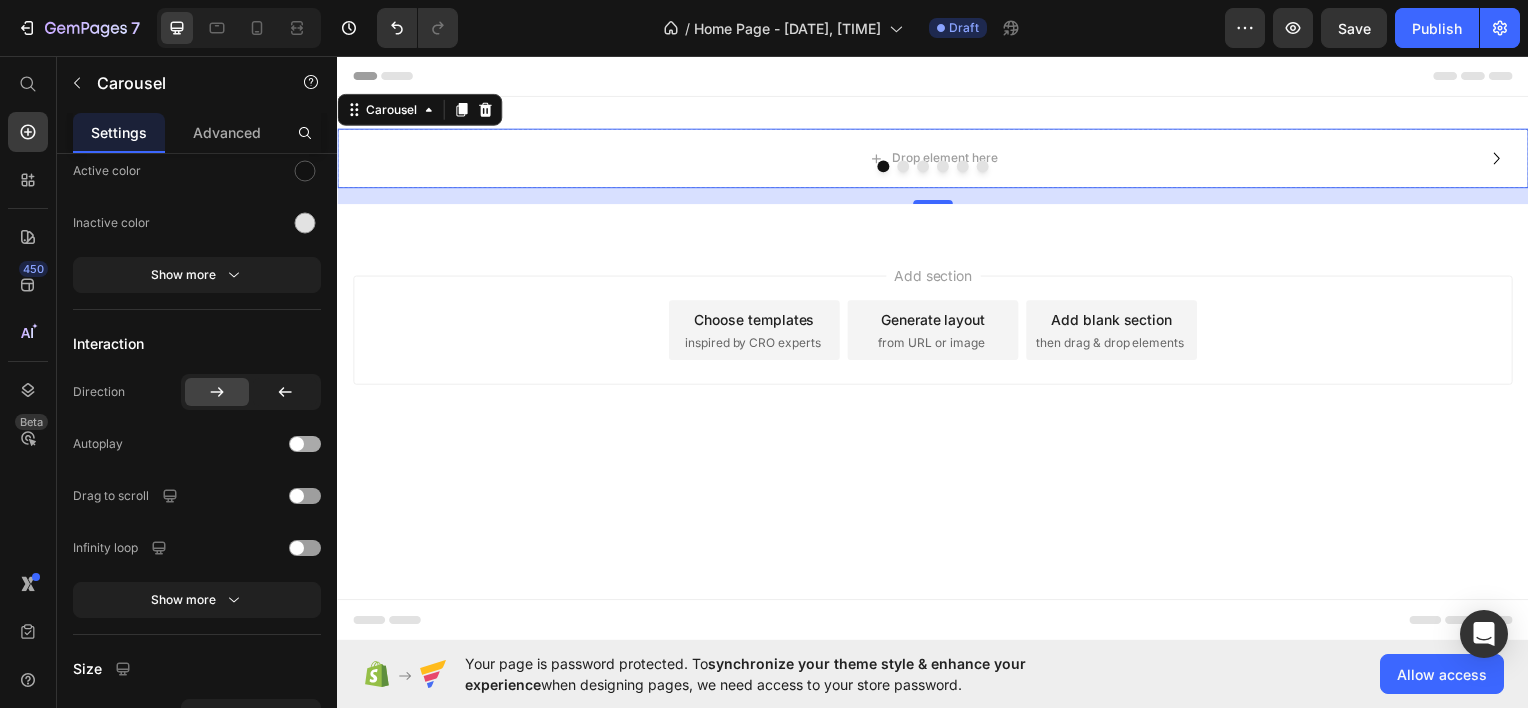 click at bounding box center (305, 444) 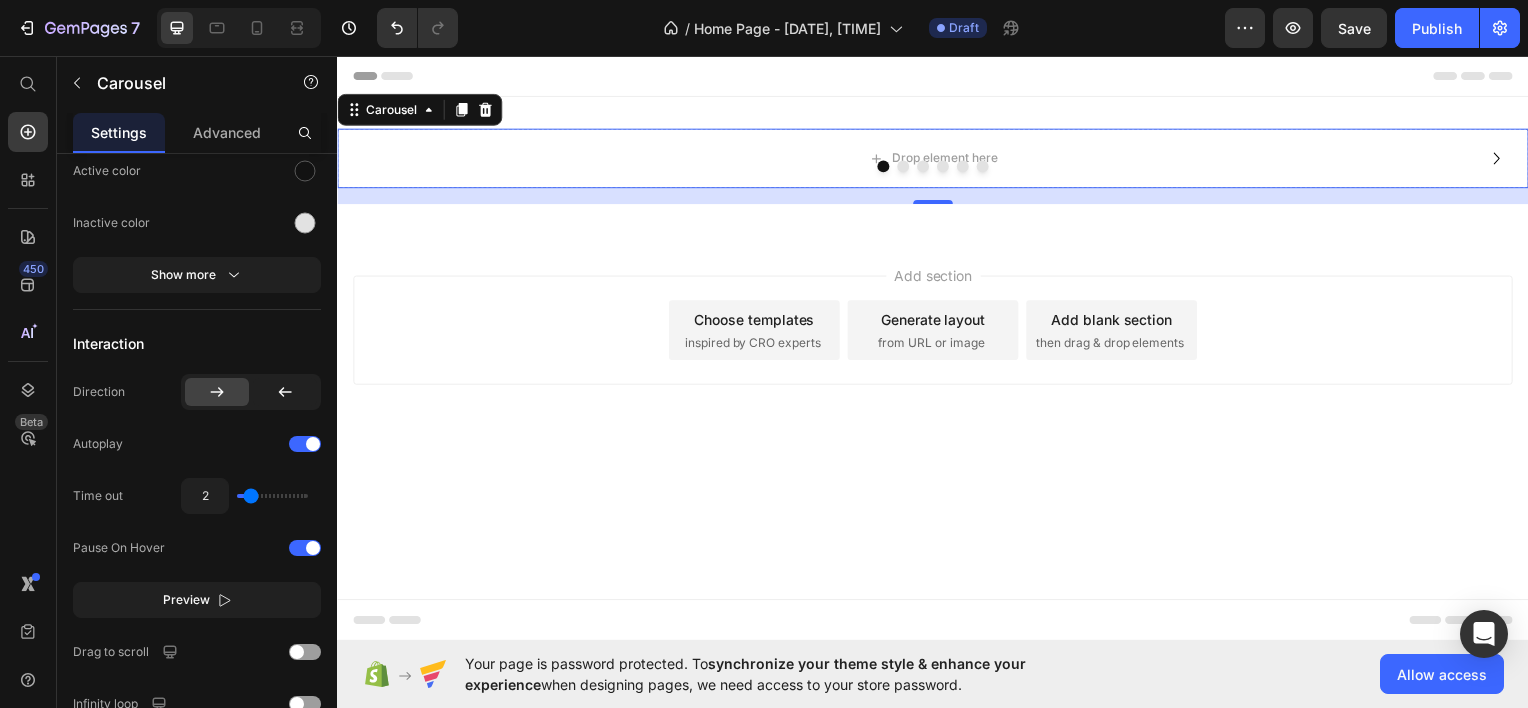 type on "2.1" 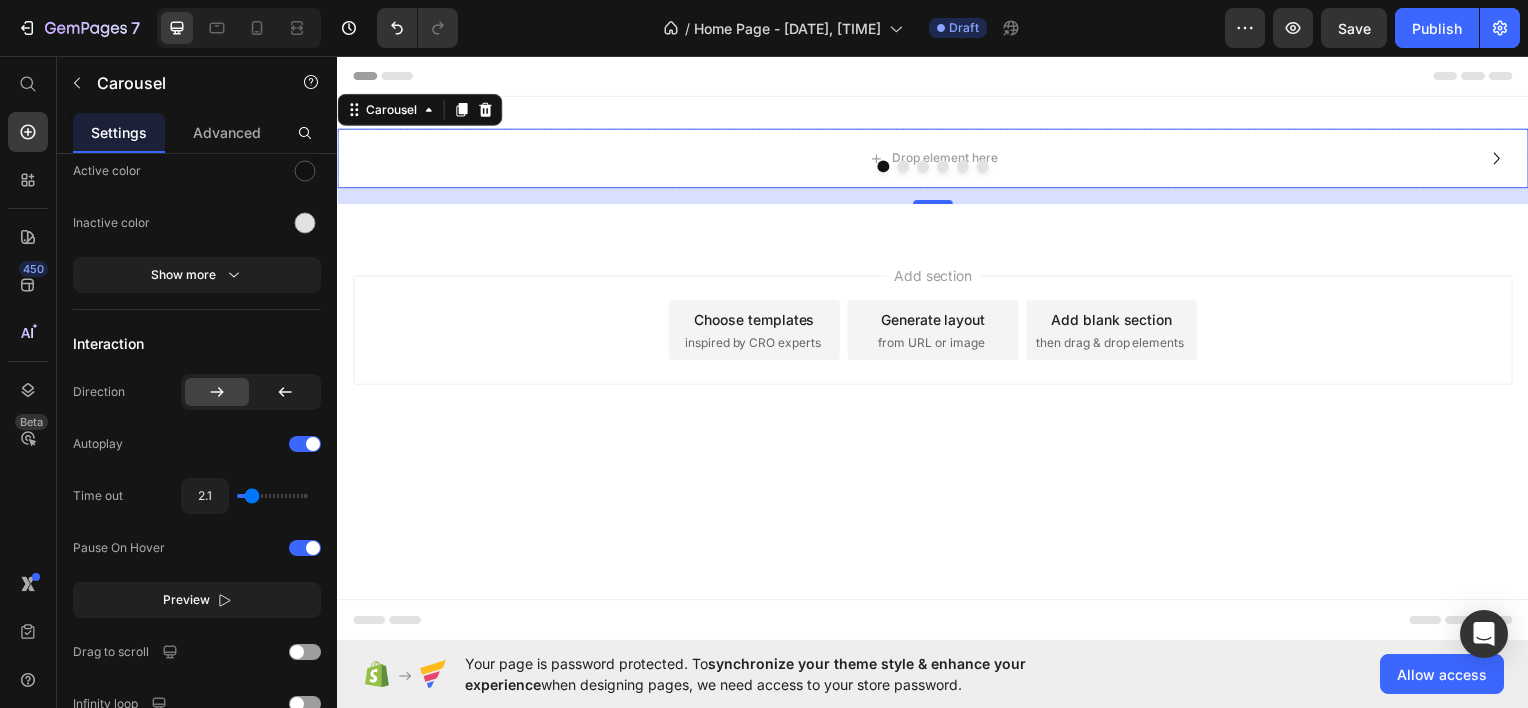 type on "2.3" 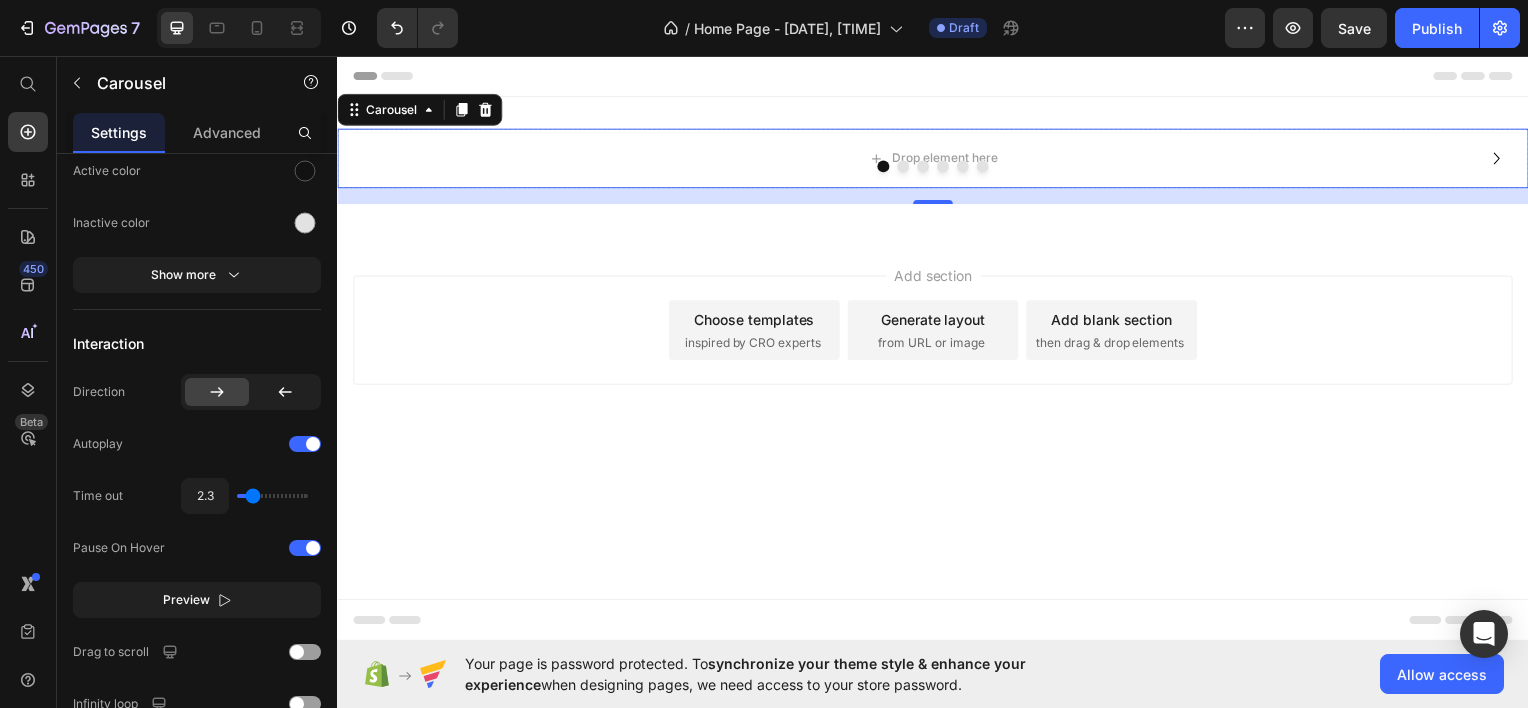 type on "2.4" 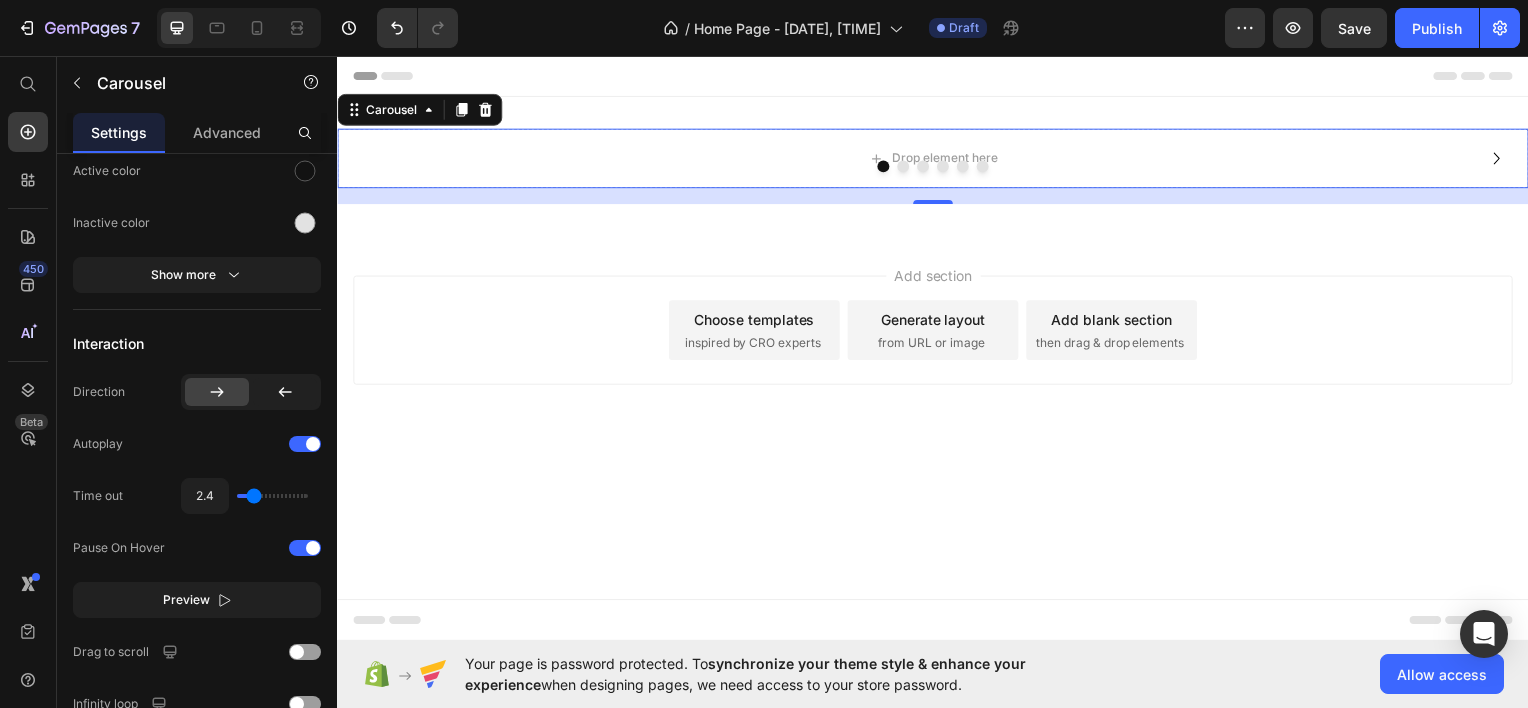 type on "2.5" 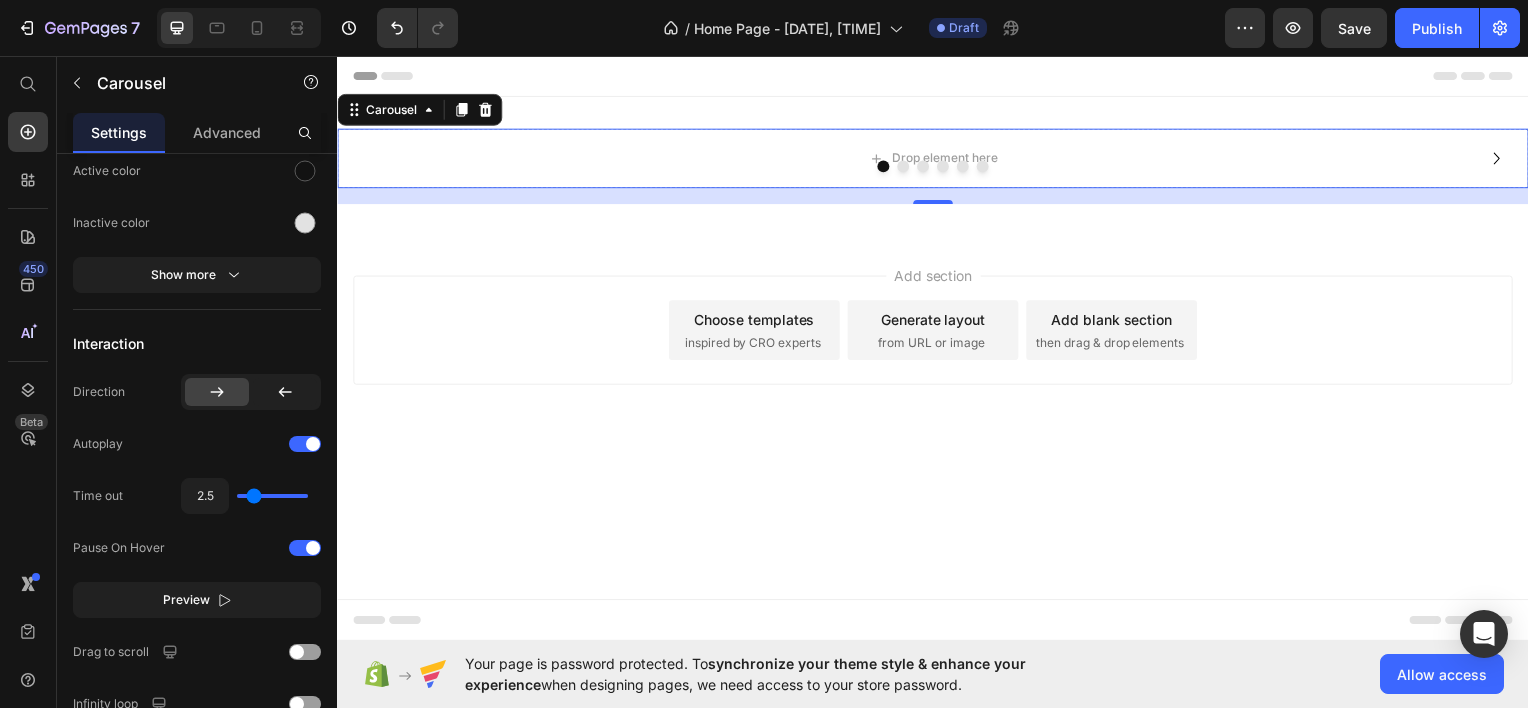 type on "2.7" 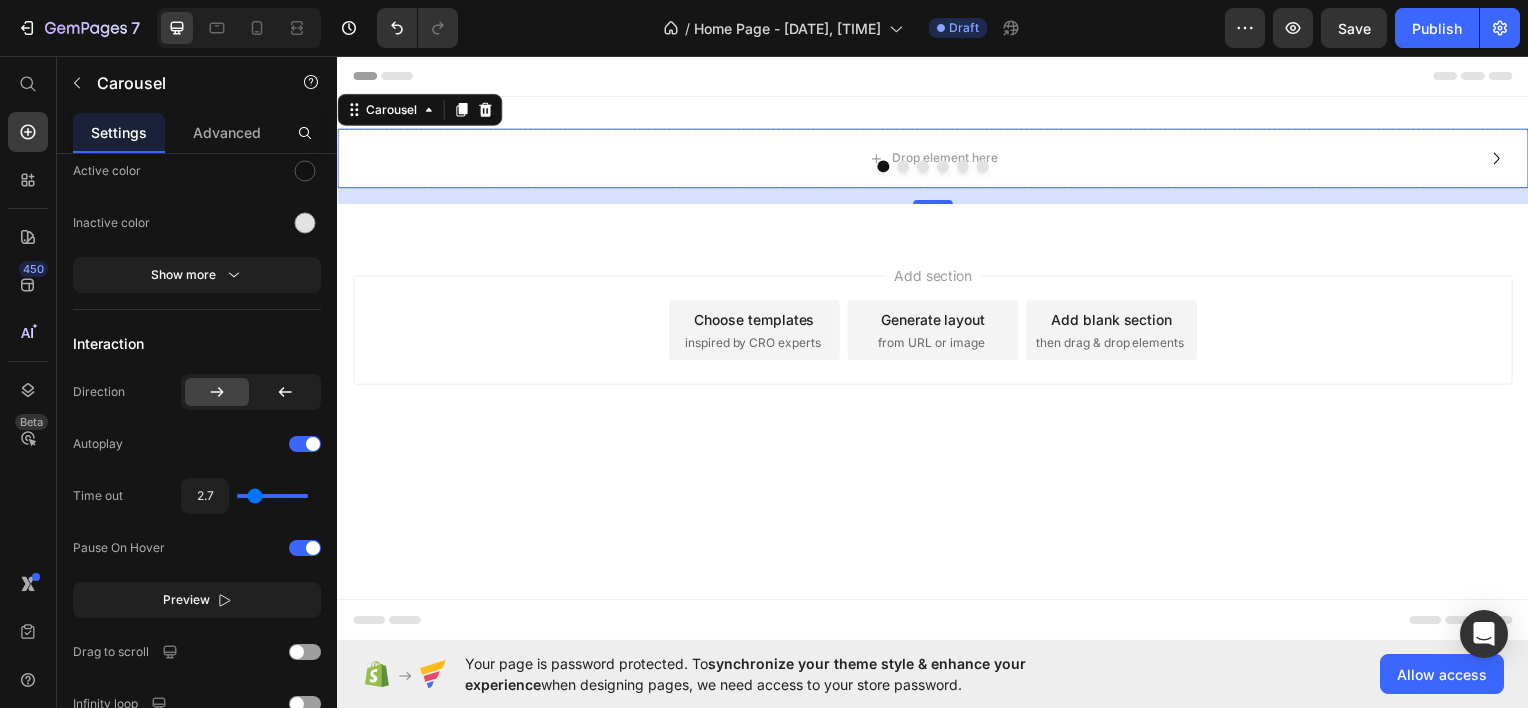 type on "2.8" 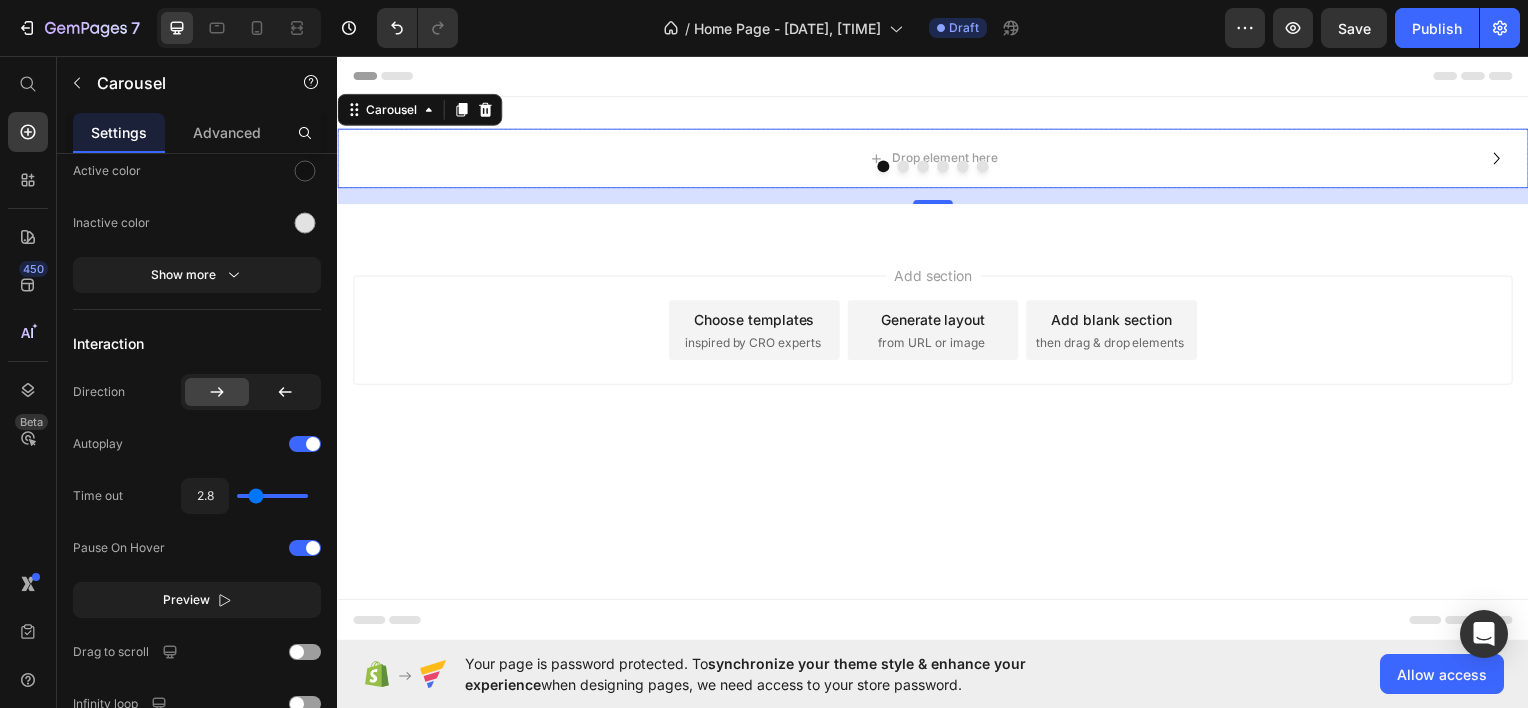 type on "2.9" 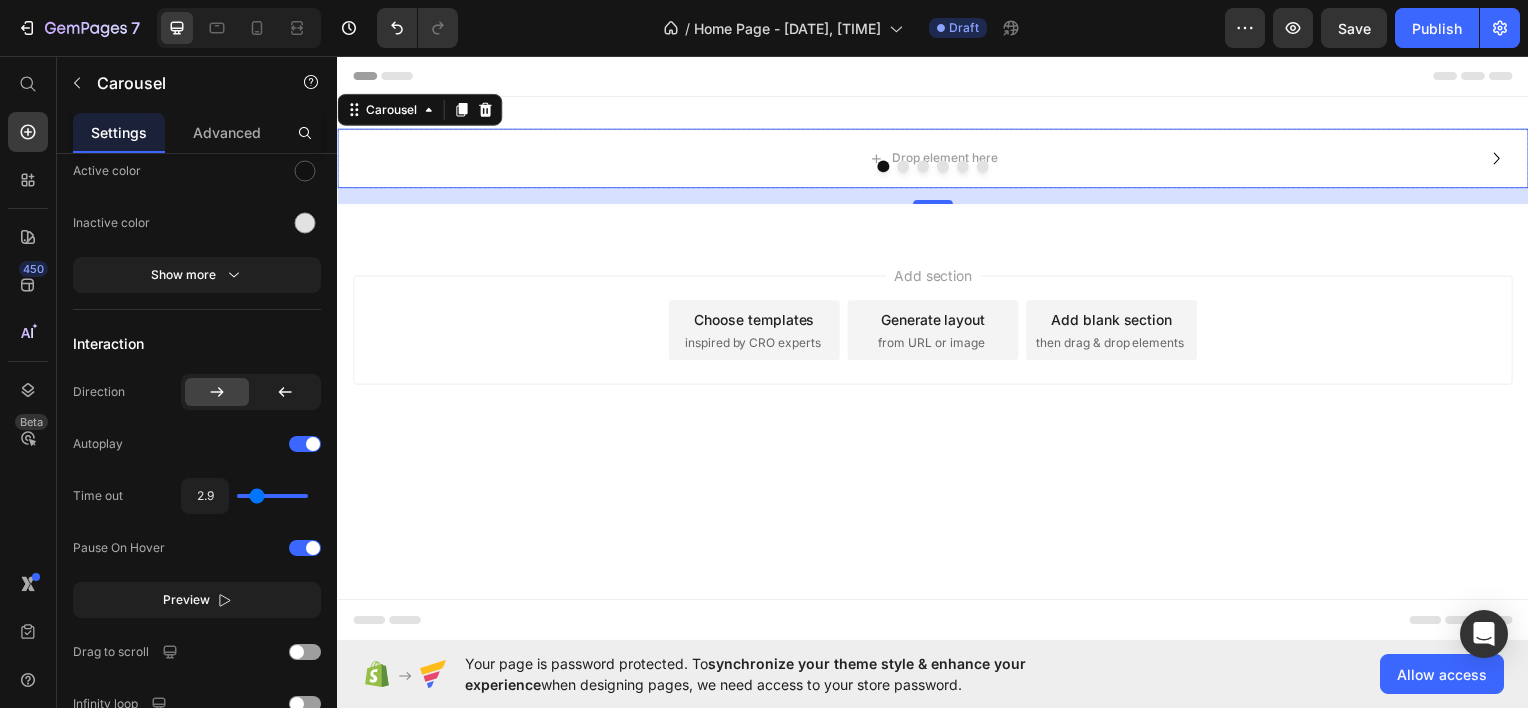 type on "3.1" 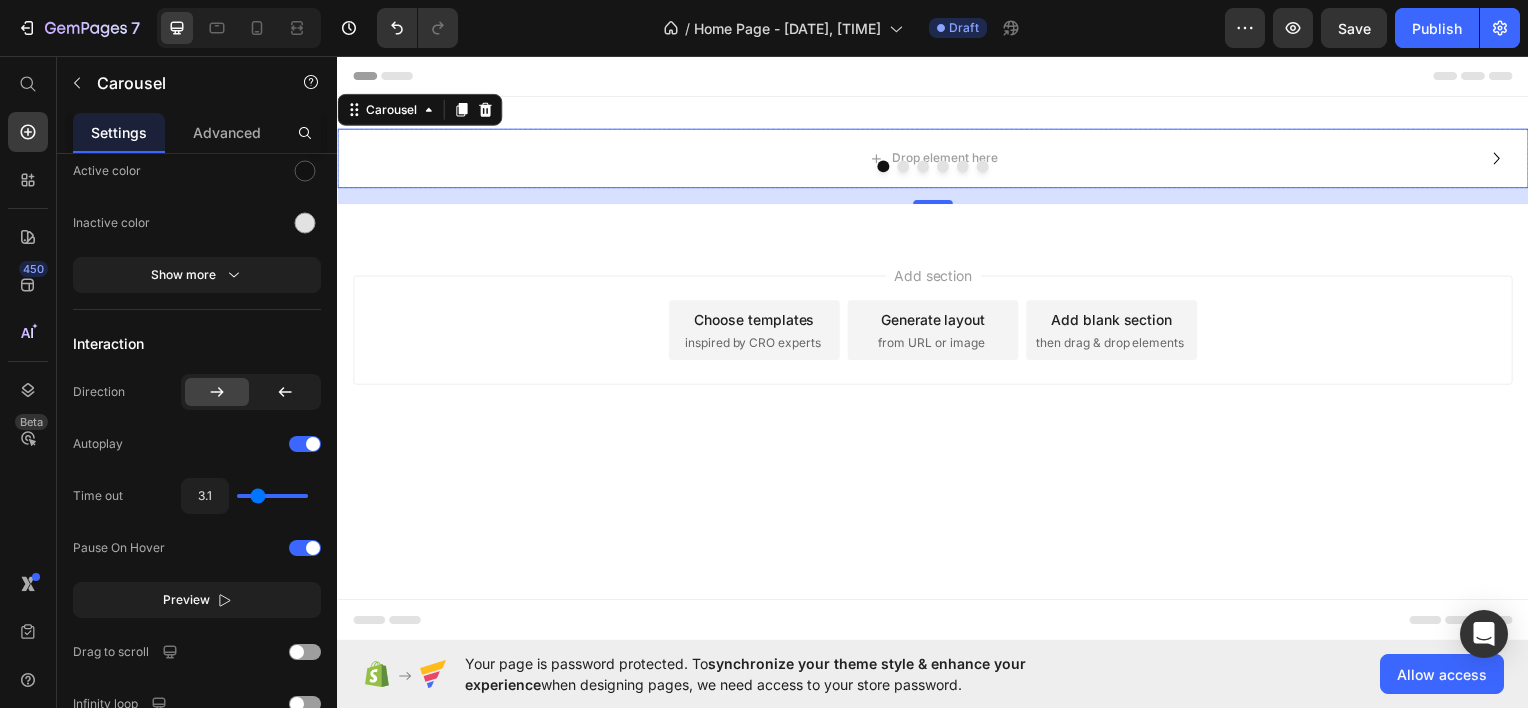 type on "3.2" 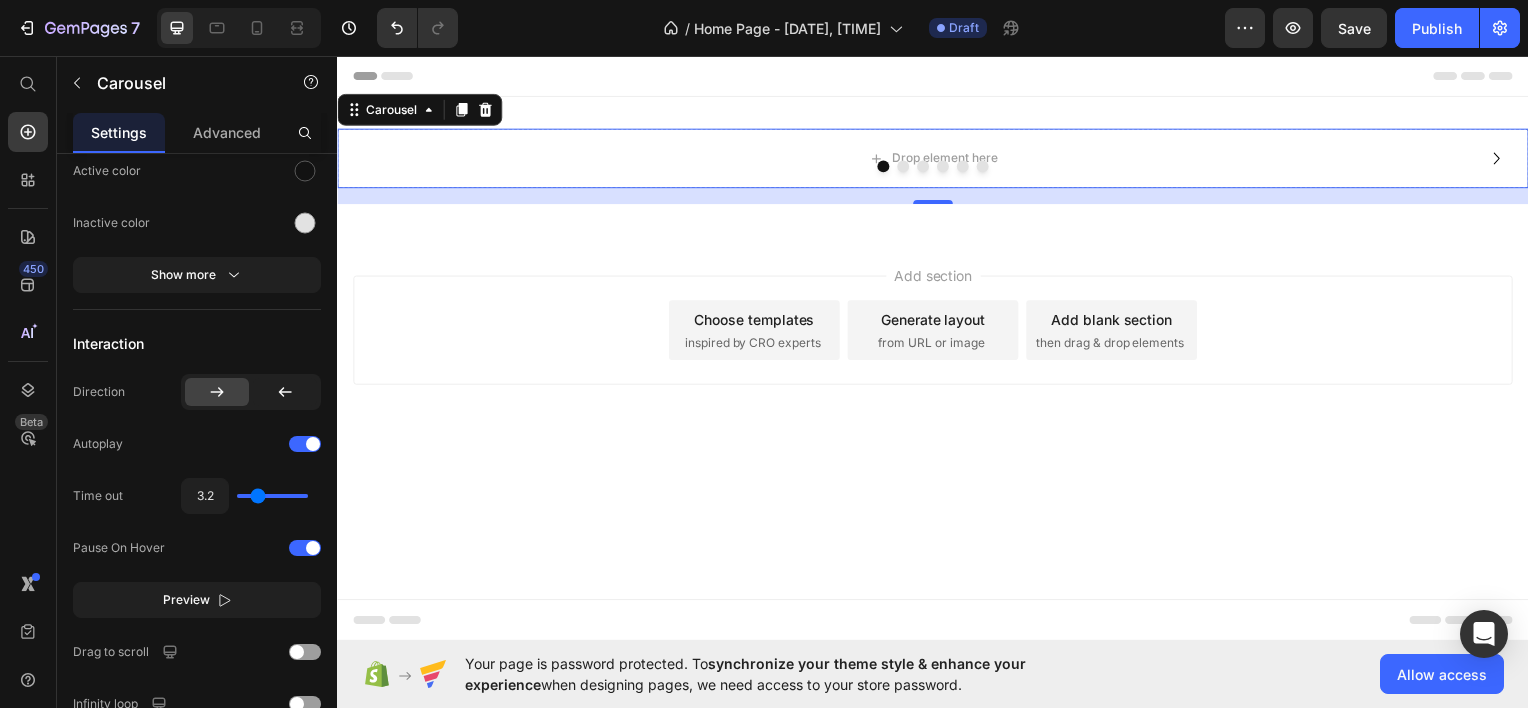 type on "3.3" 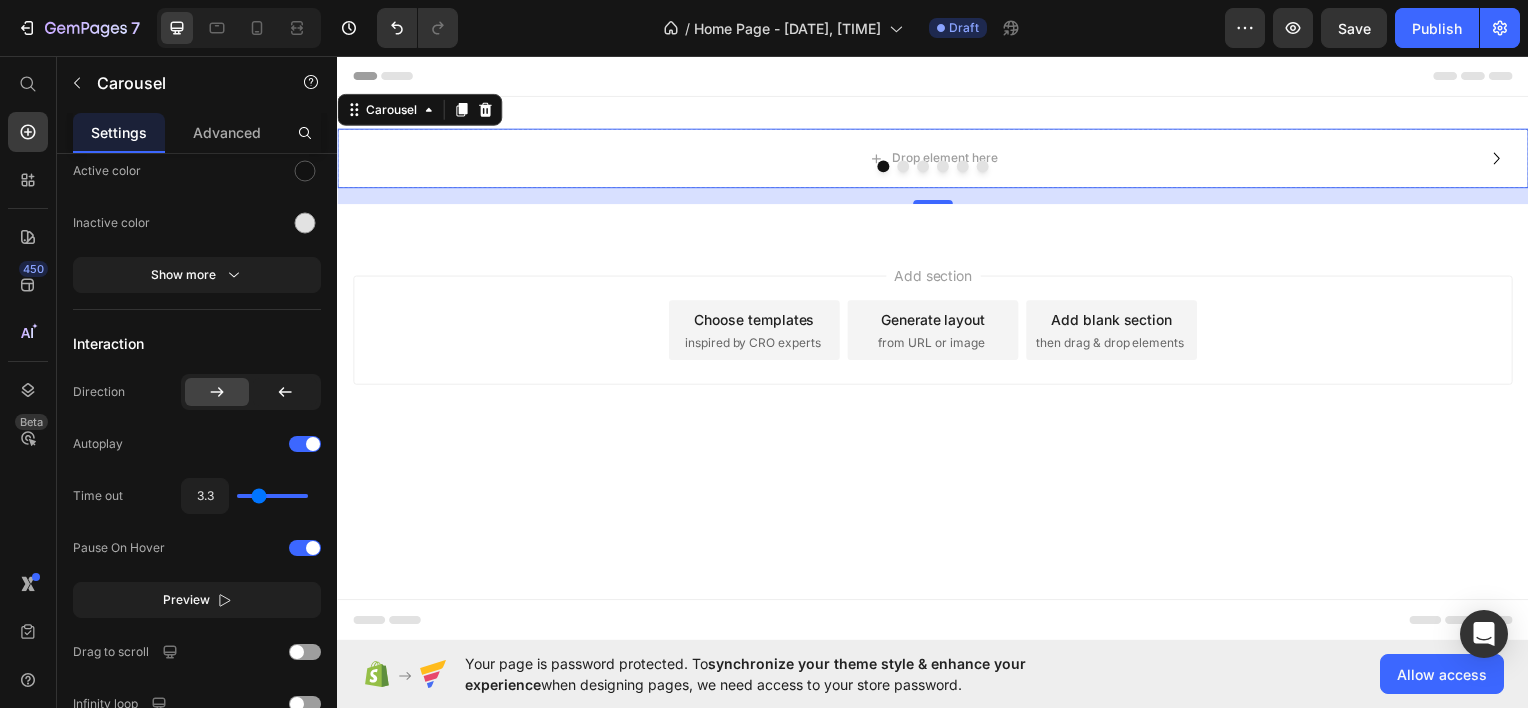 type on "3.5" 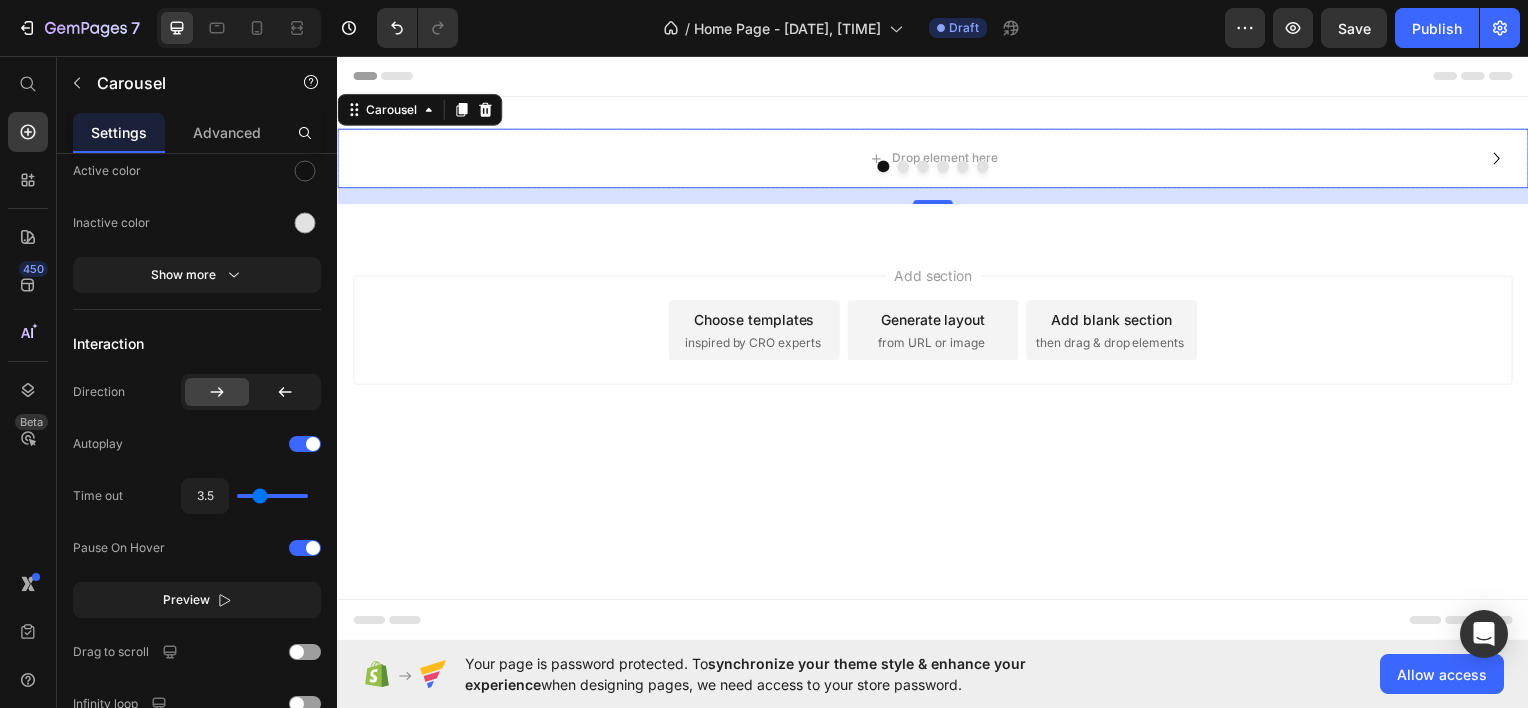 type on "3.6" 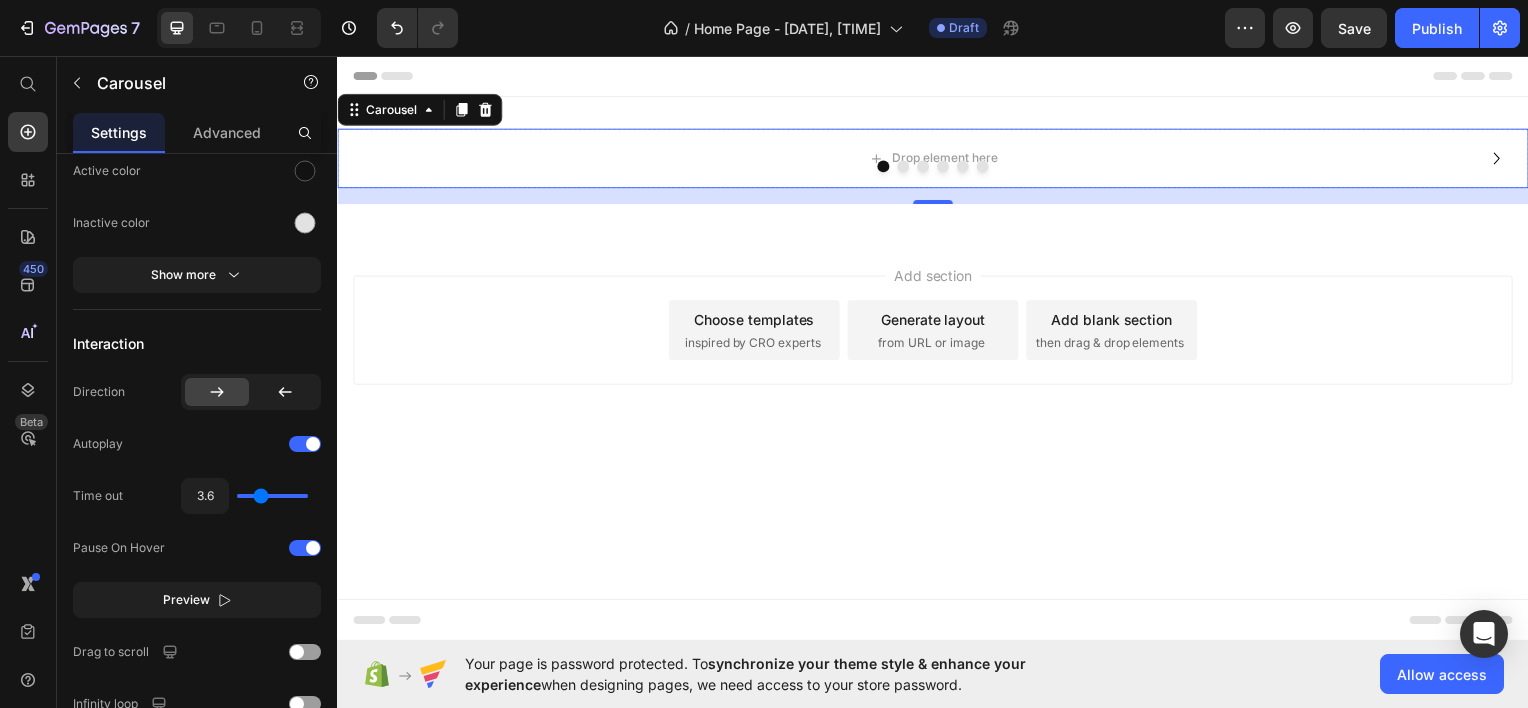 type on "3.7" 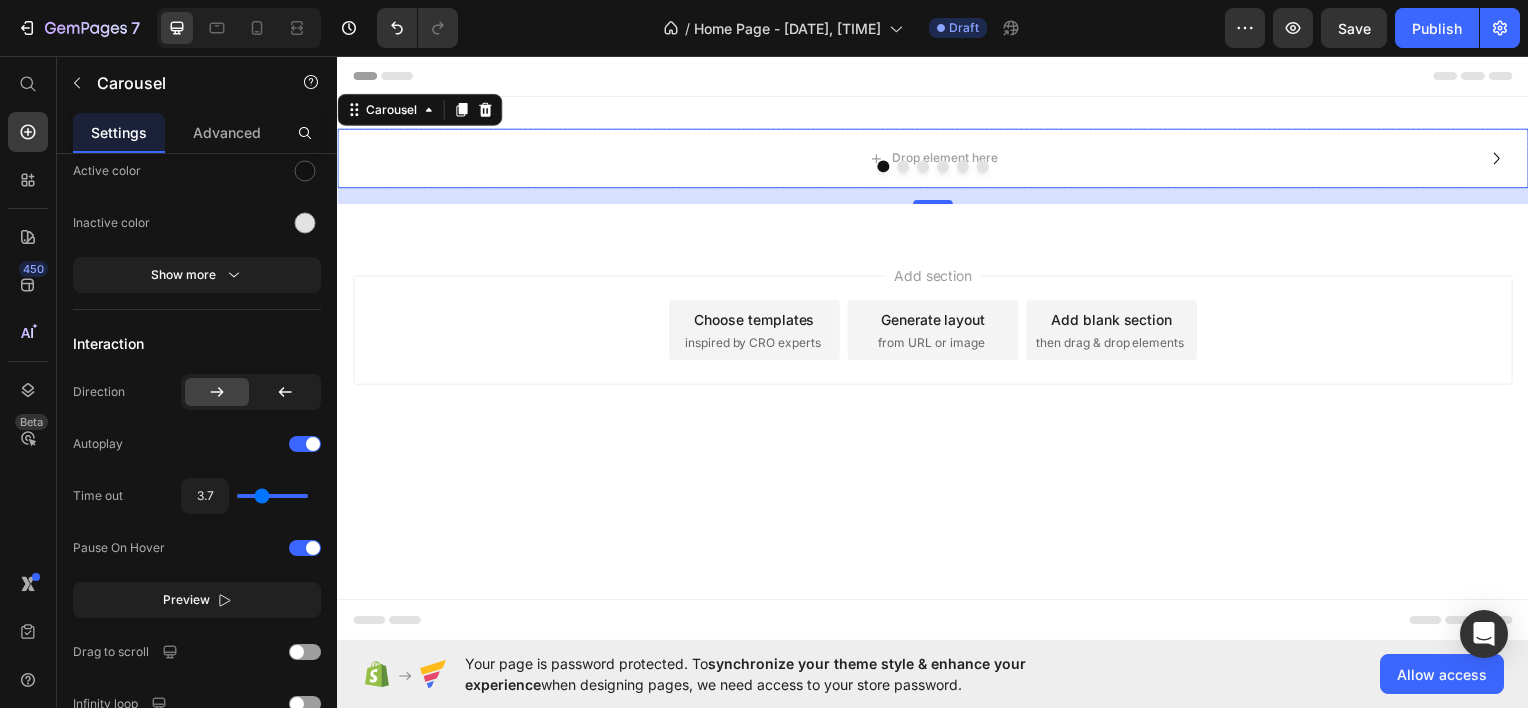 type on "3.8" 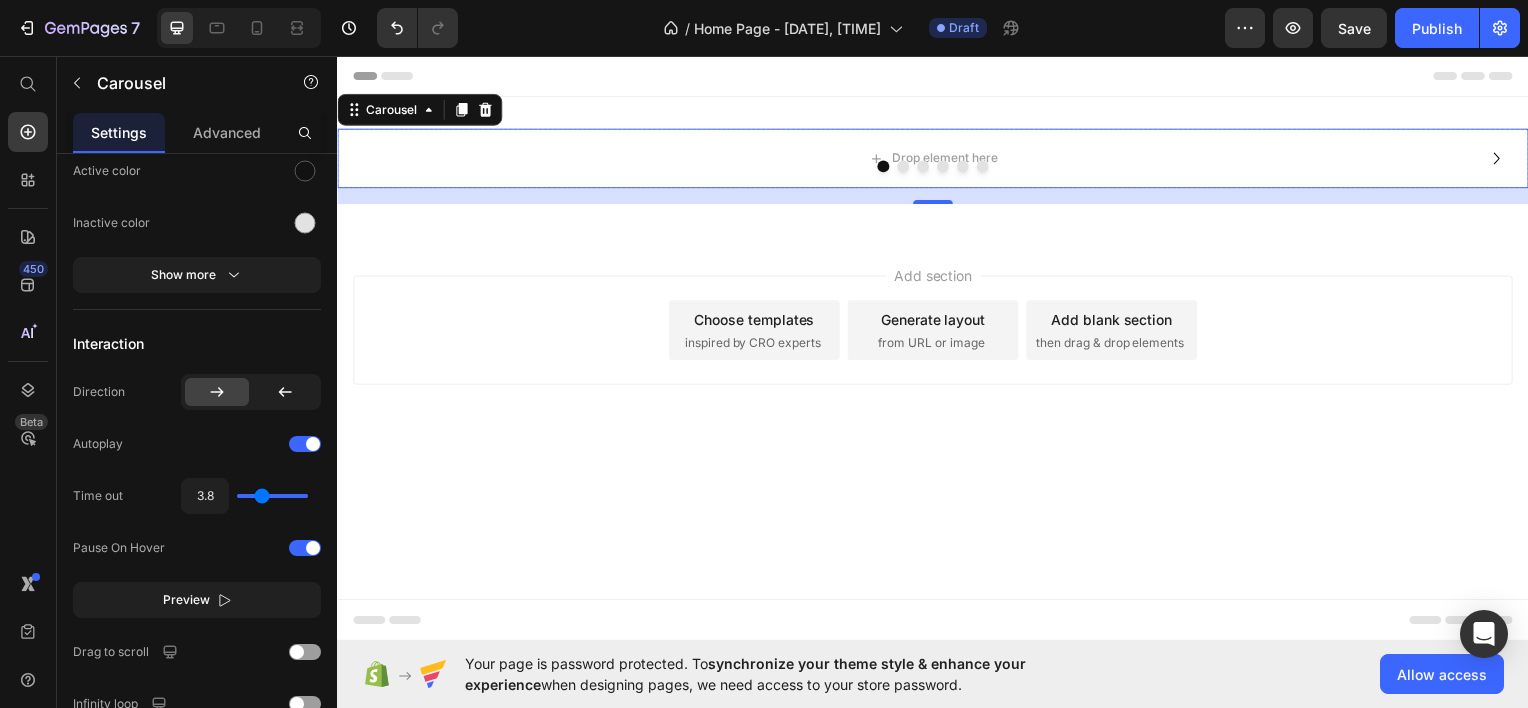 type on "4" 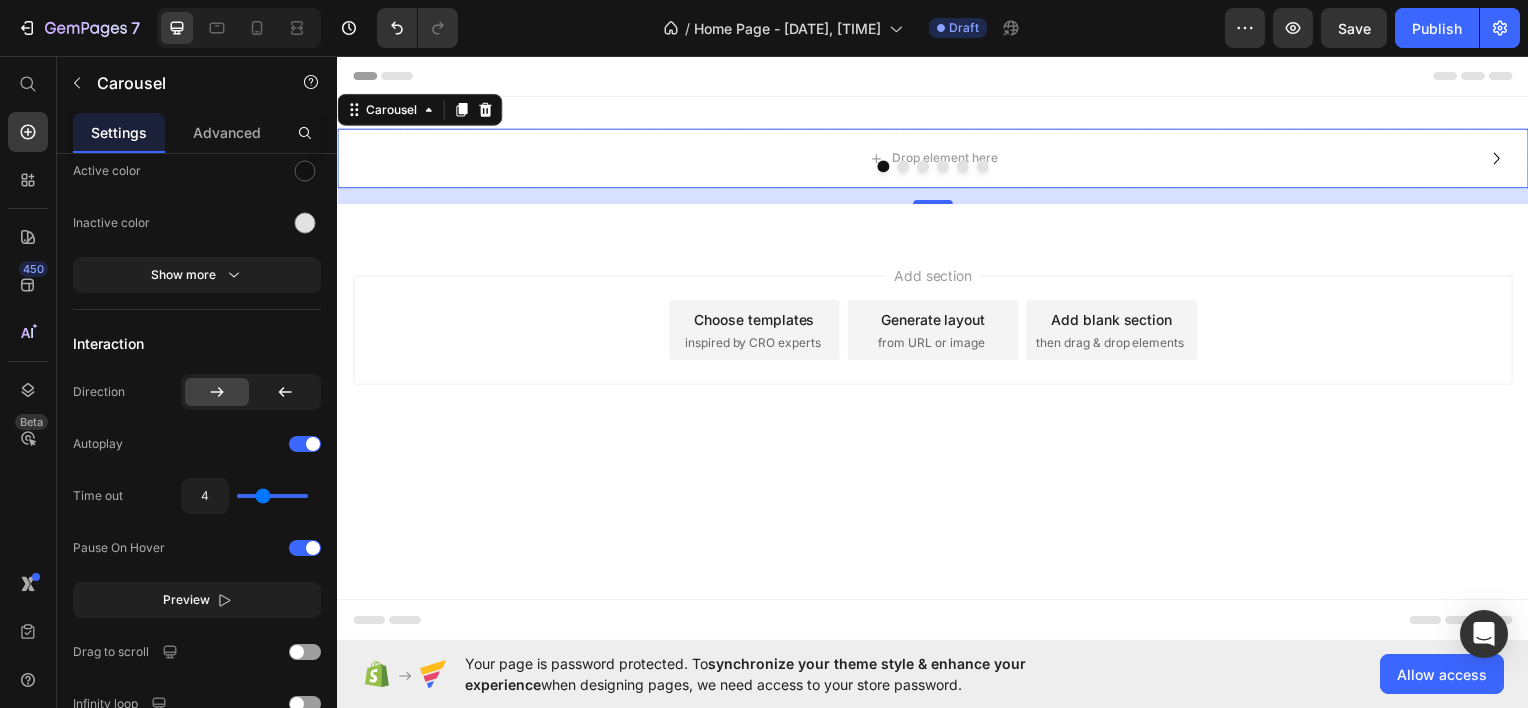 type on "4.1" 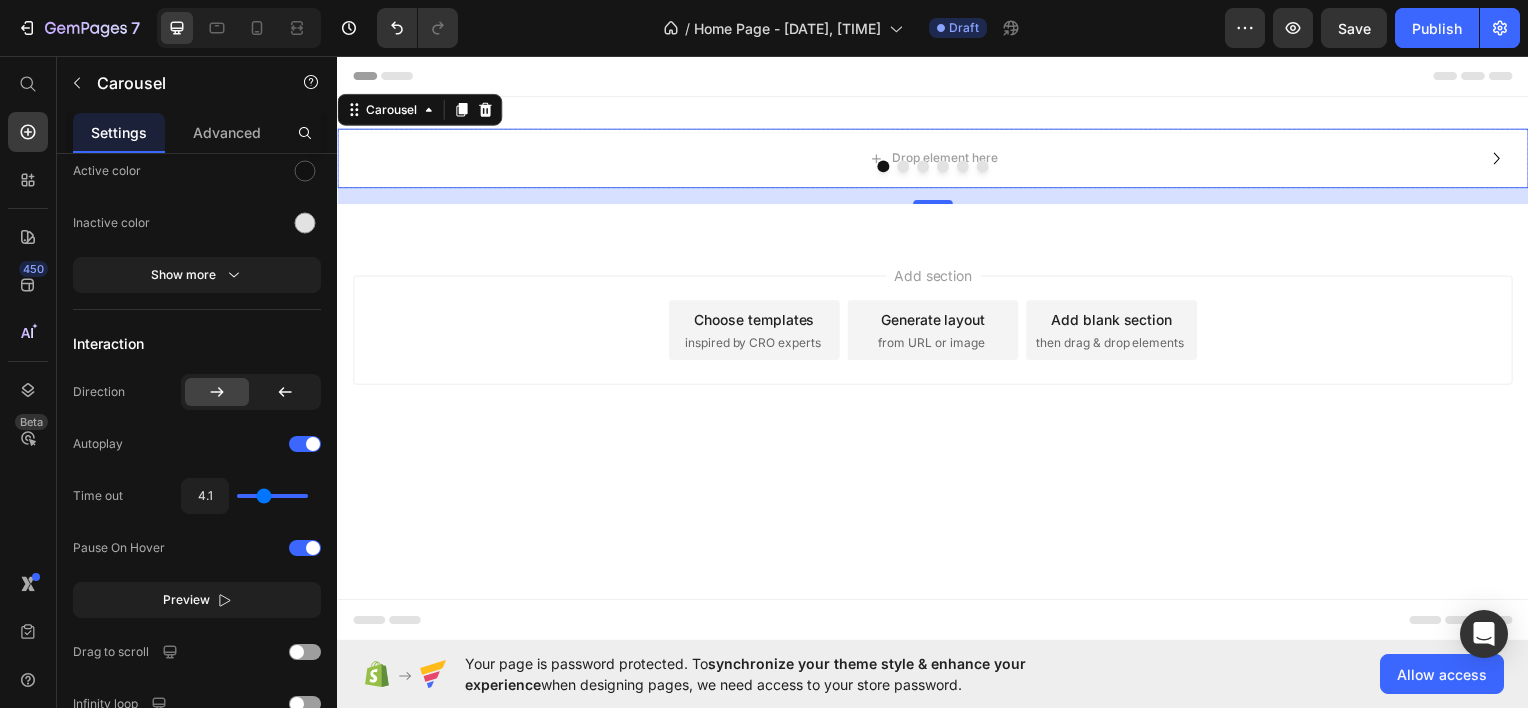 type on "4.2" 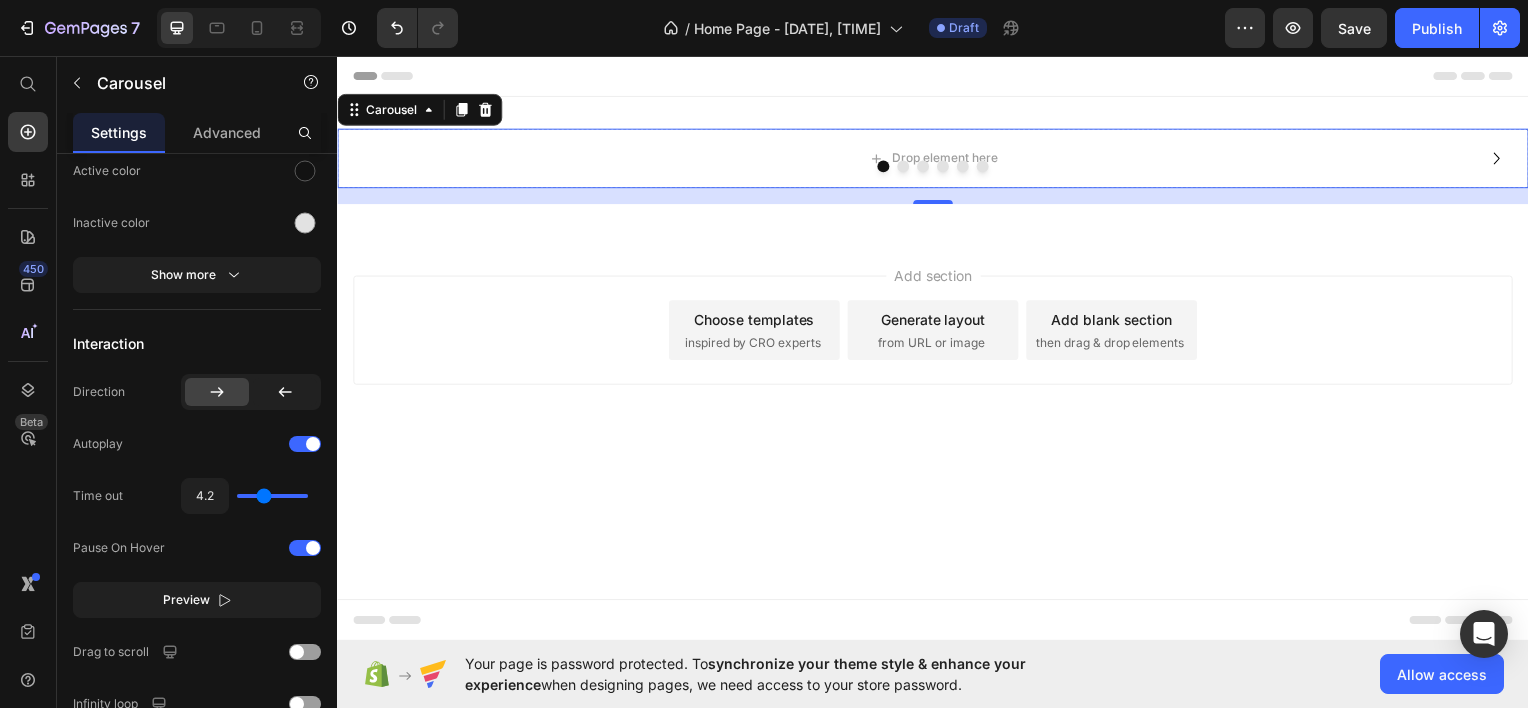 type on "4.2" 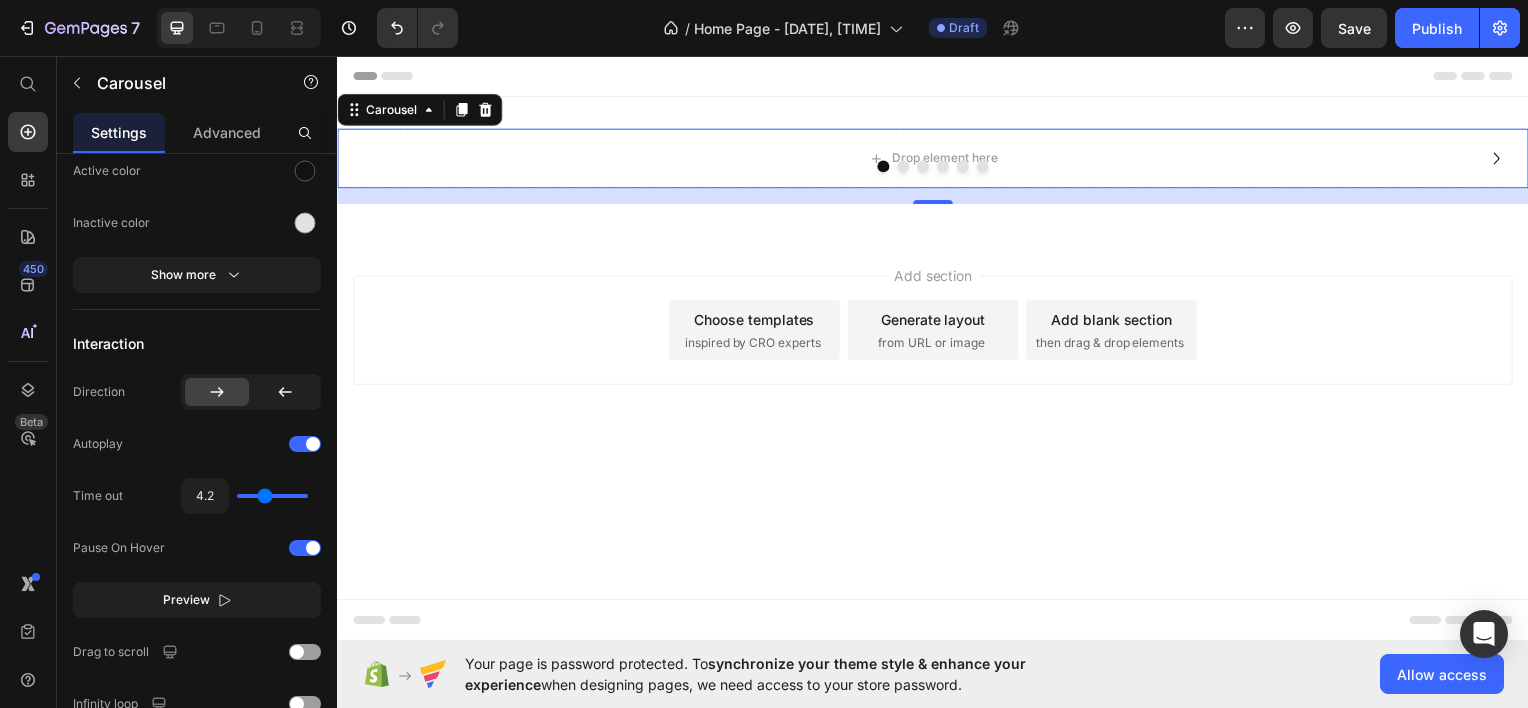 type on "4.4" 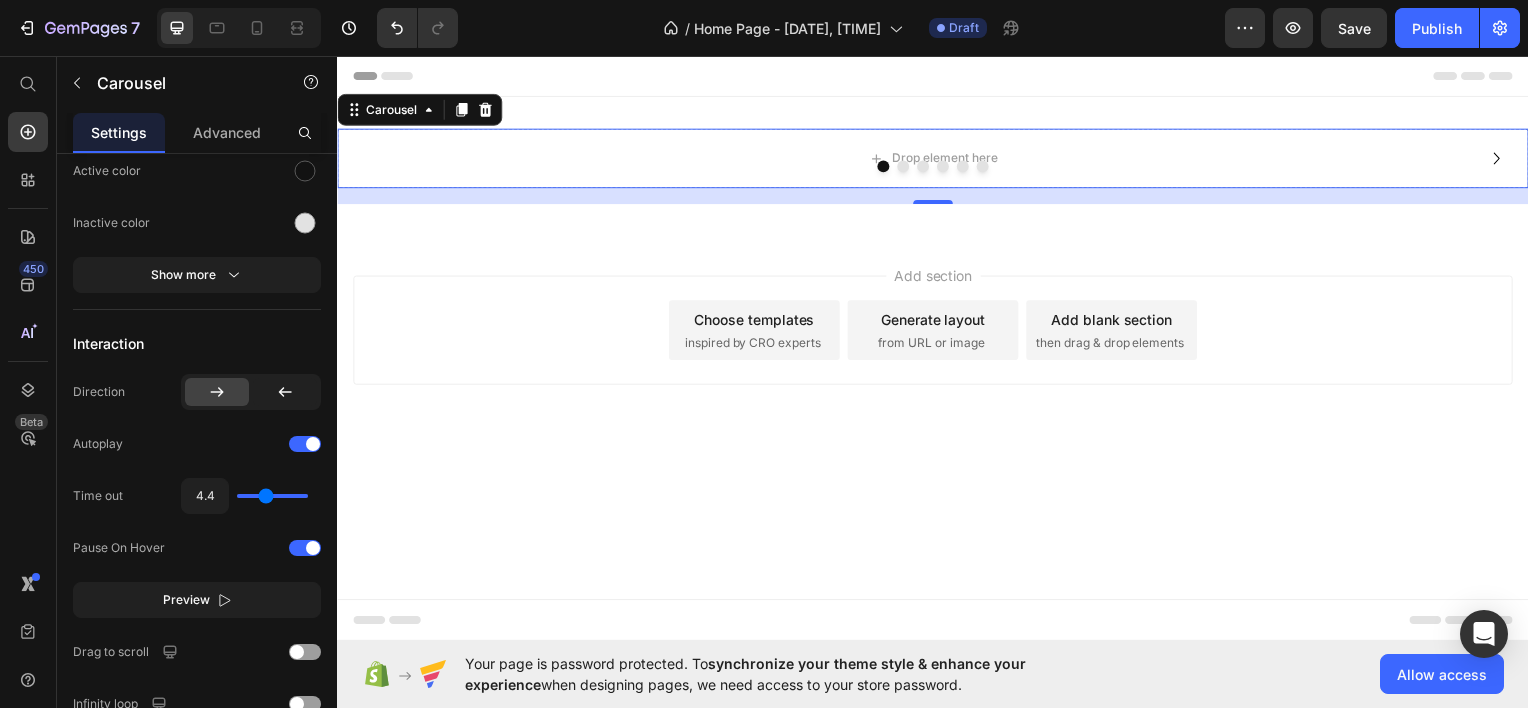 type on "4.5" 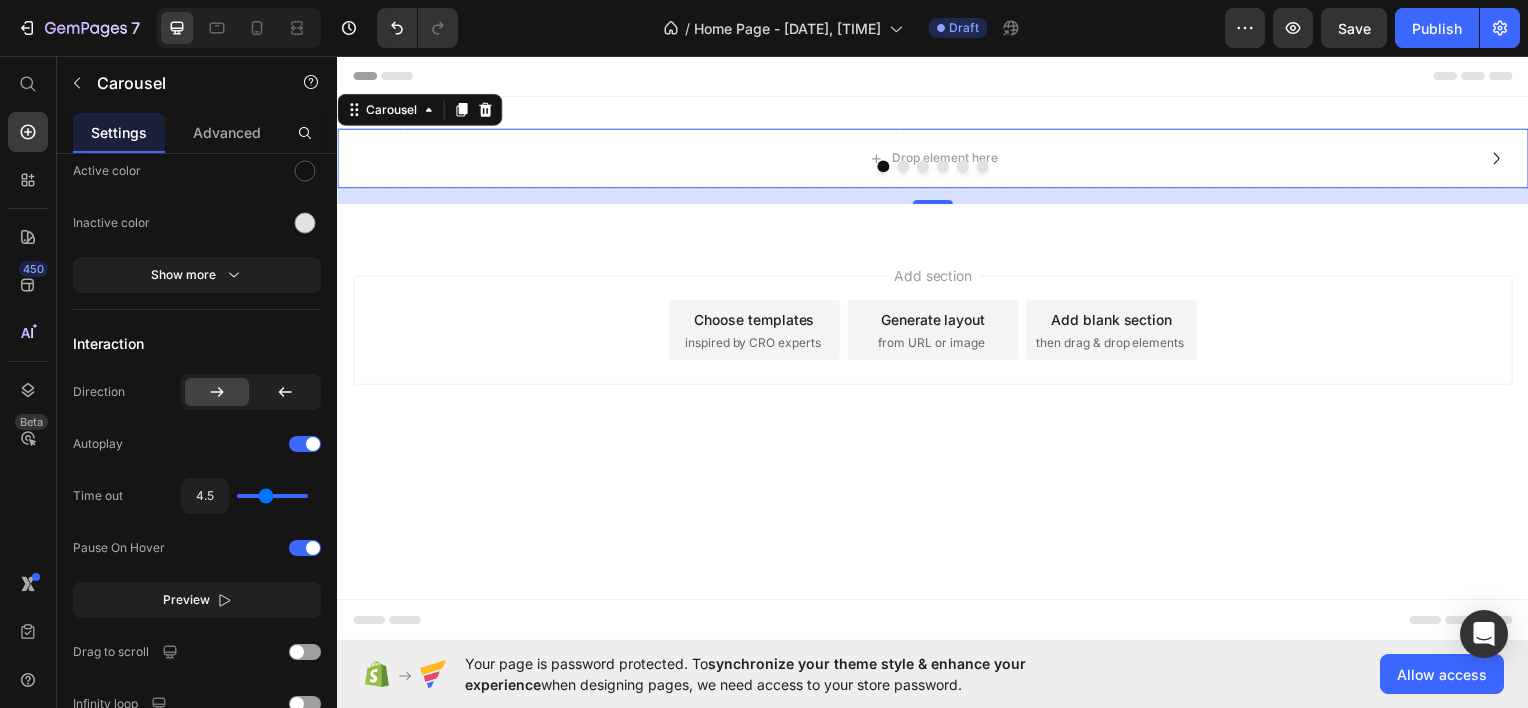 type on "4.6" 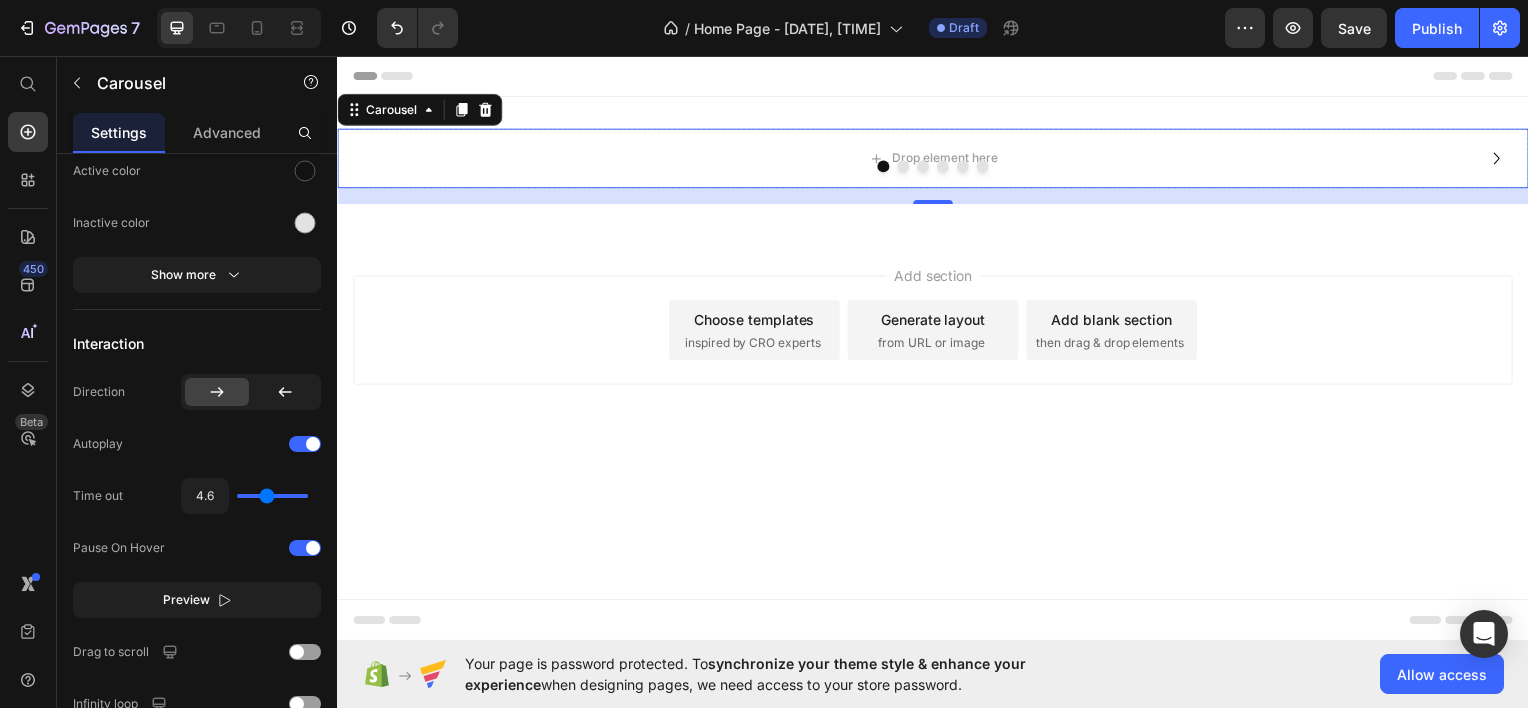 type on "4.8" 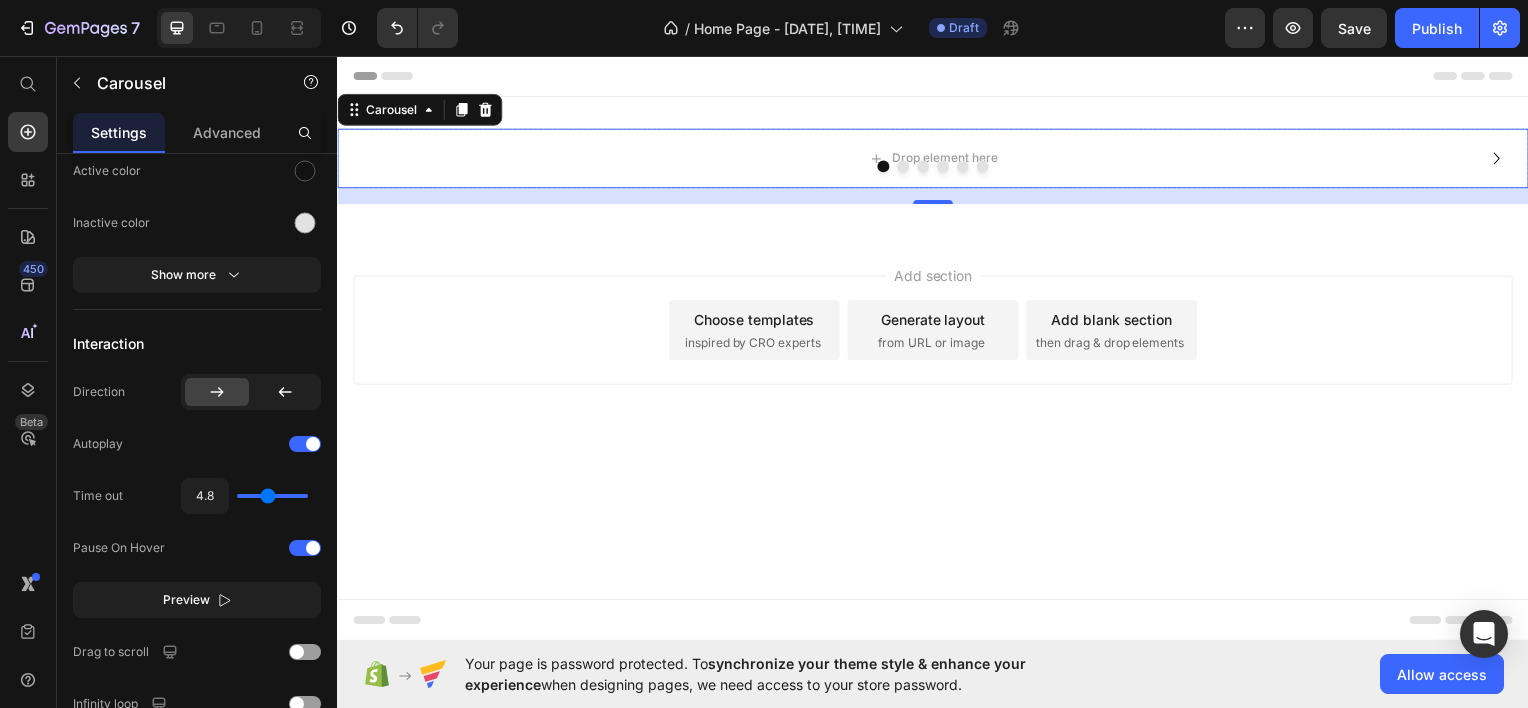 type on "4.9" 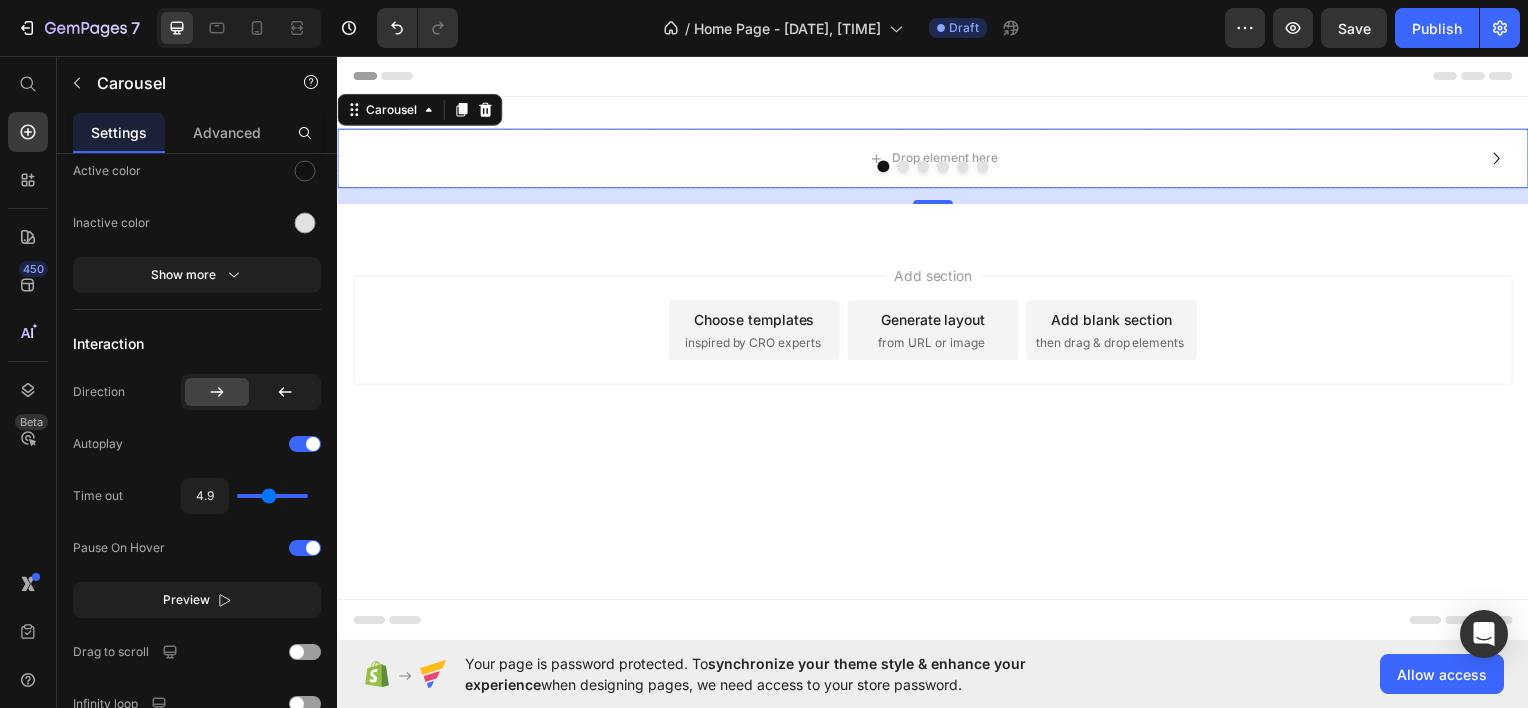 type on "5" 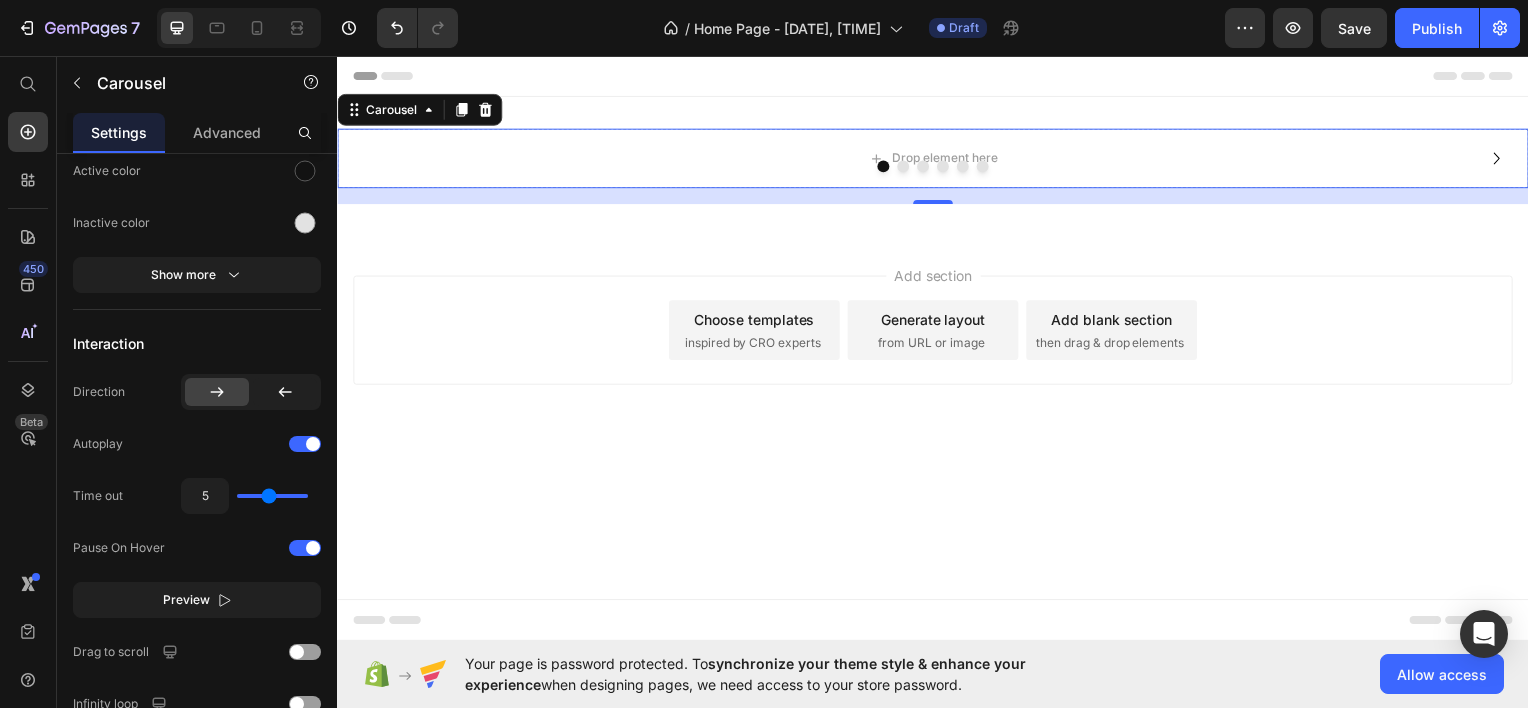 drag, startPoint x: 250, startPoint y: 497, endPoint x: 269, endPoint y: 498, distance: 19.026299 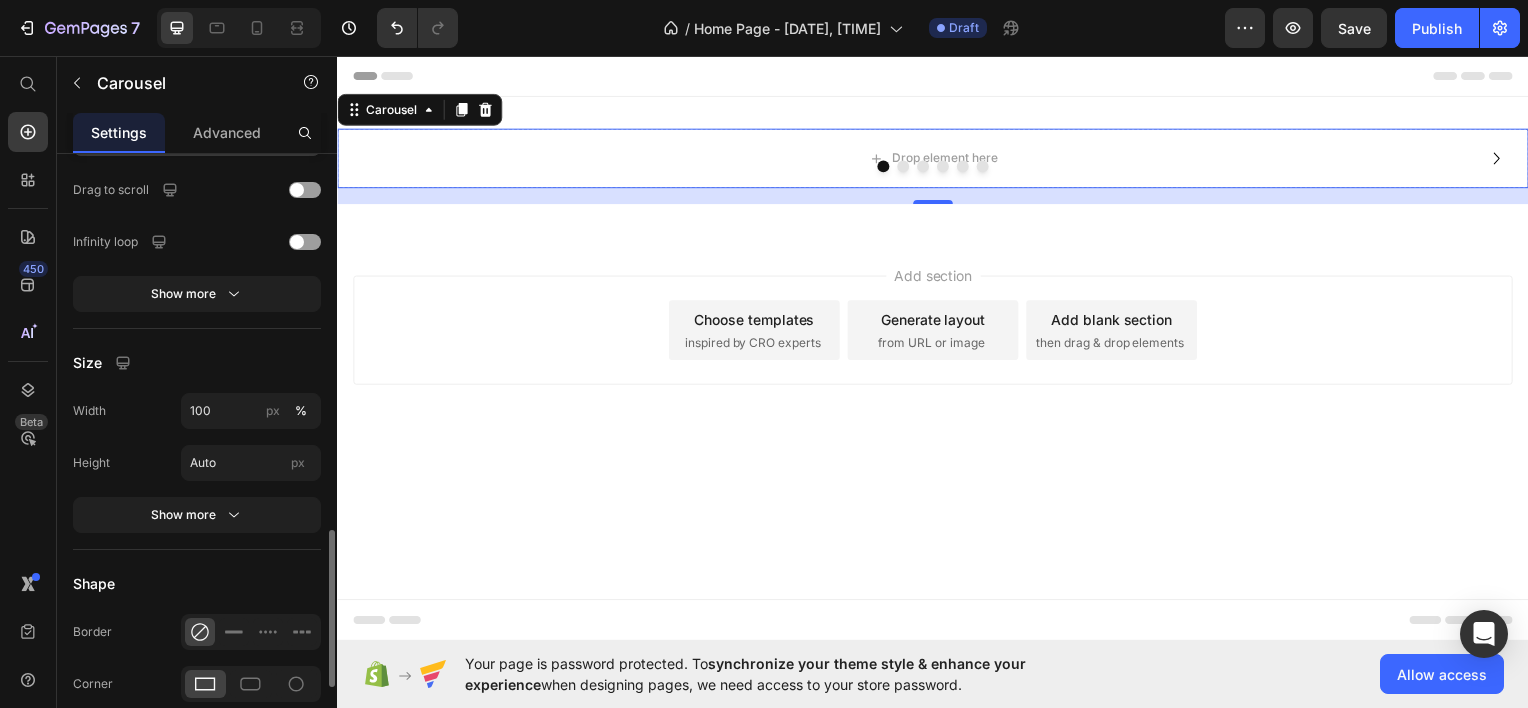 scroll, scrollTop: 1362, scrollLeft: 0, axis: vertical 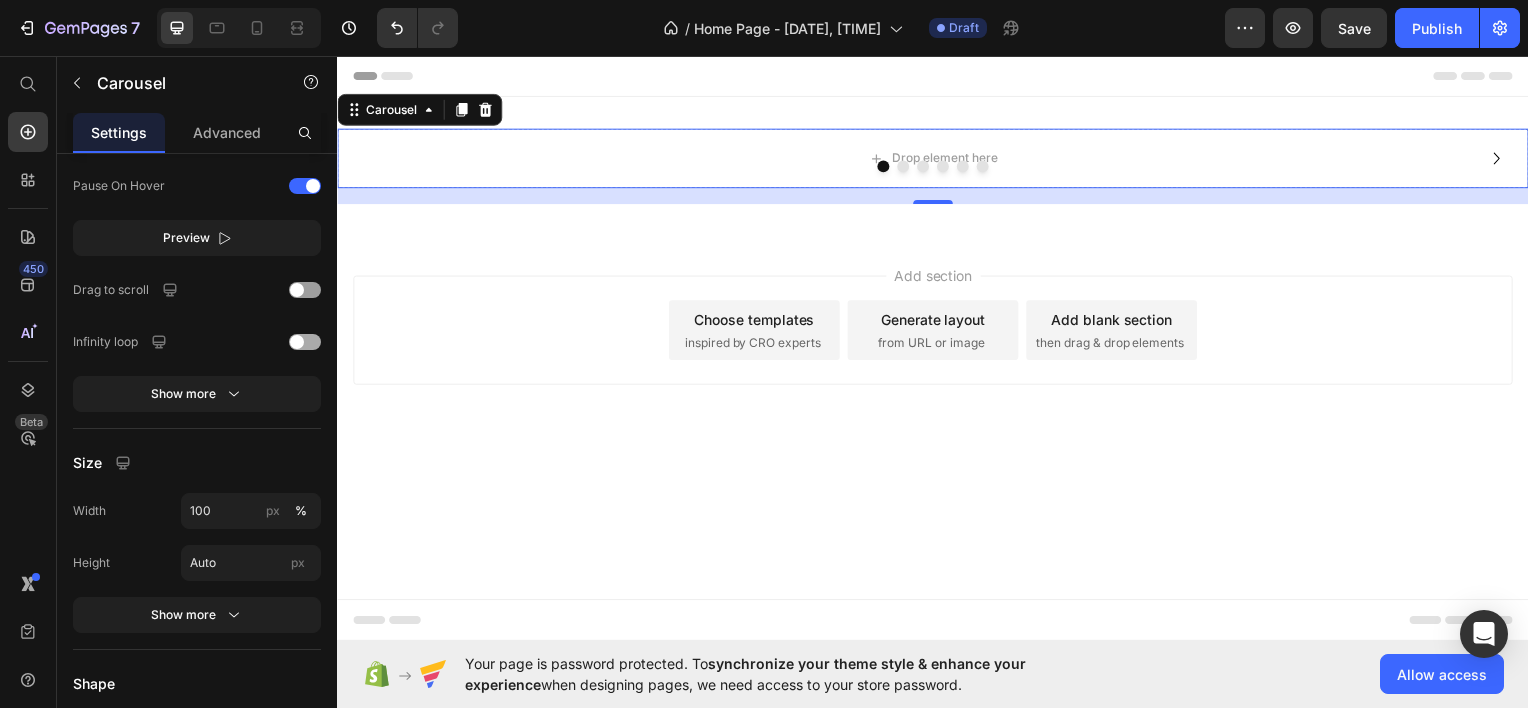 click at bounding box center [305, 342] 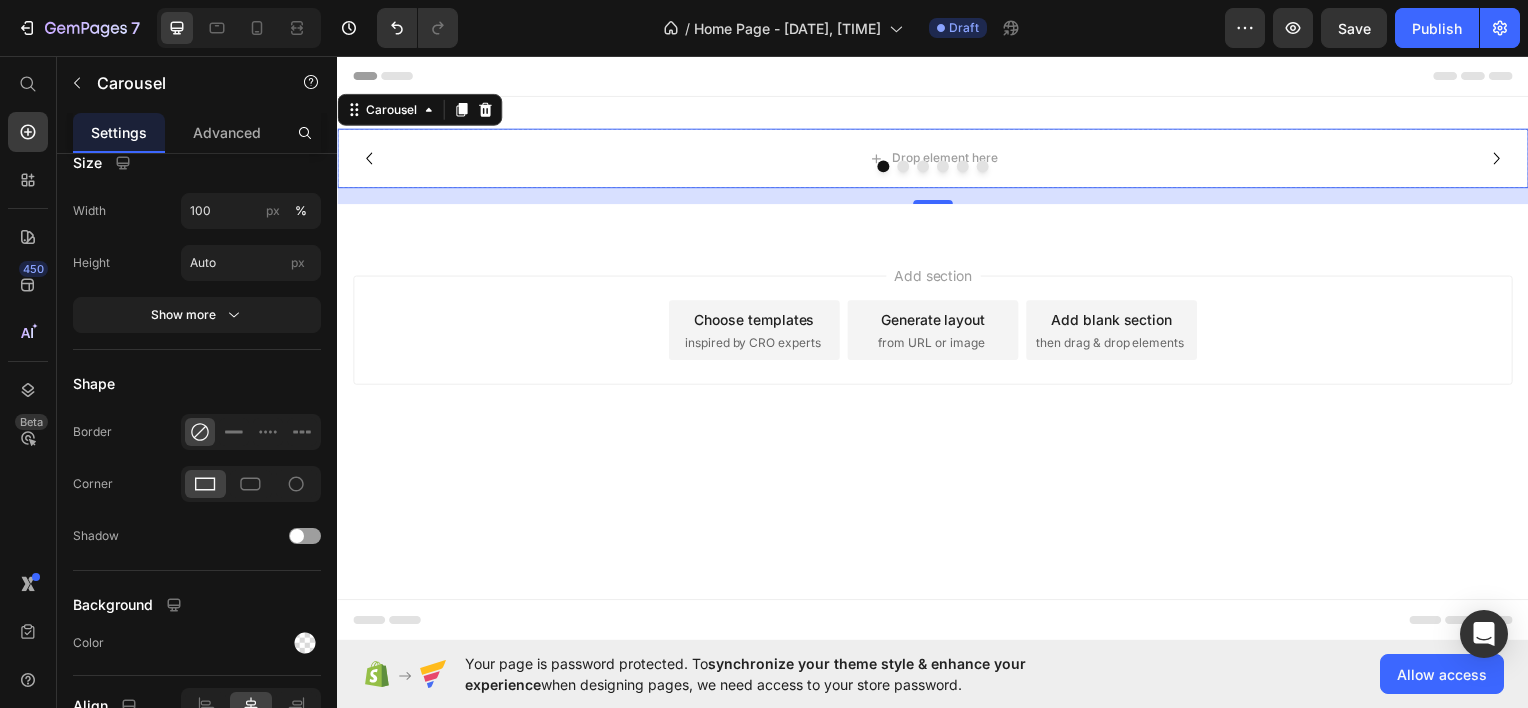 scroll, scrollTop: 1762, scrollLeft: 0, axis: vertical 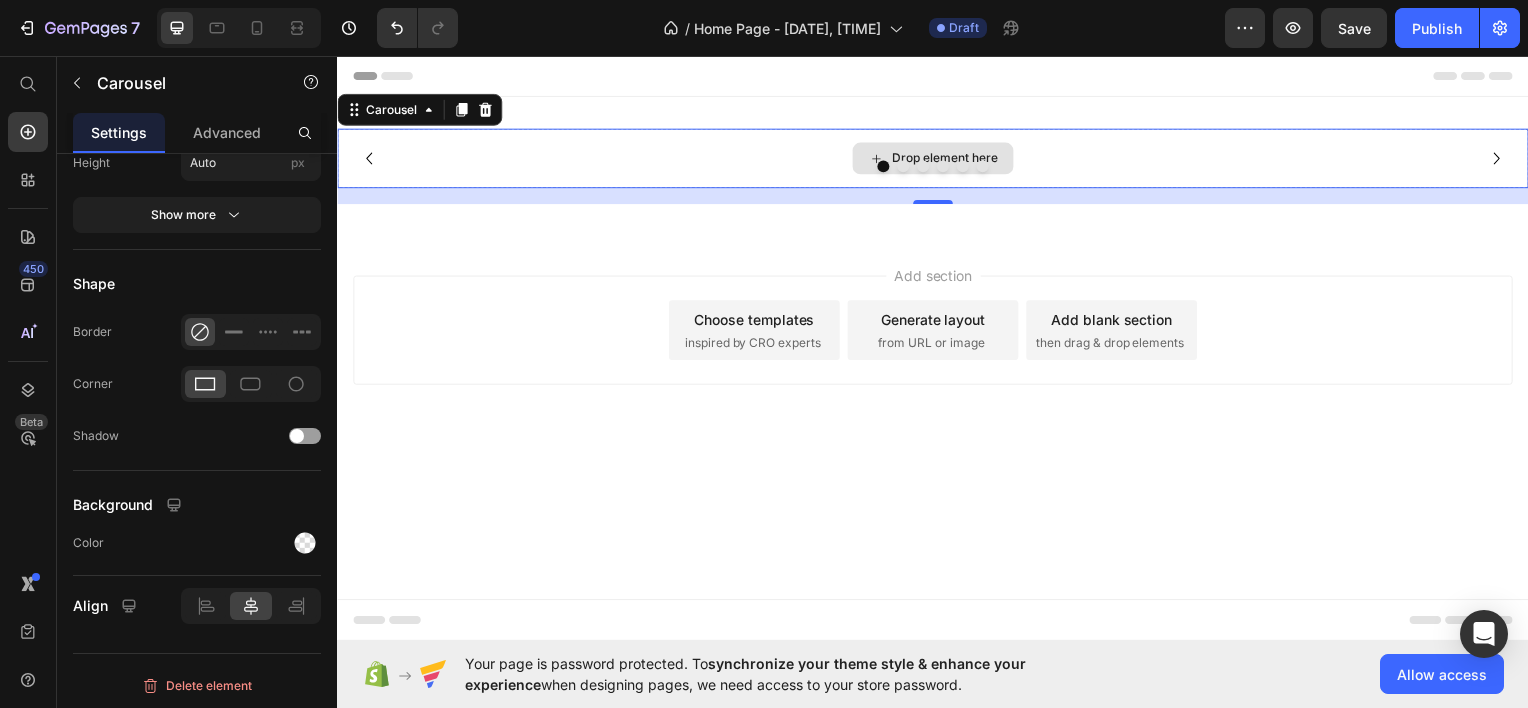 click on "Drop element here" at bounding box center (937, 158) 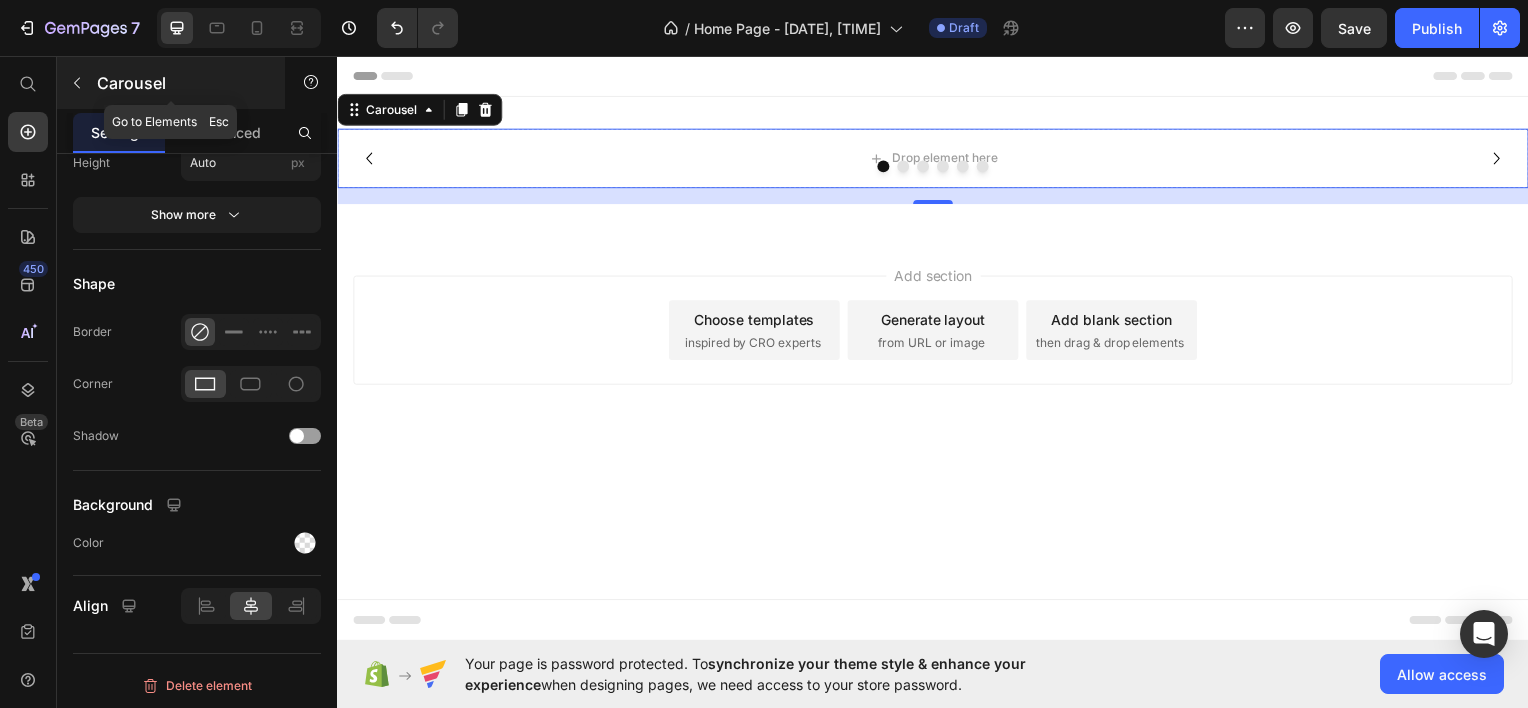 click 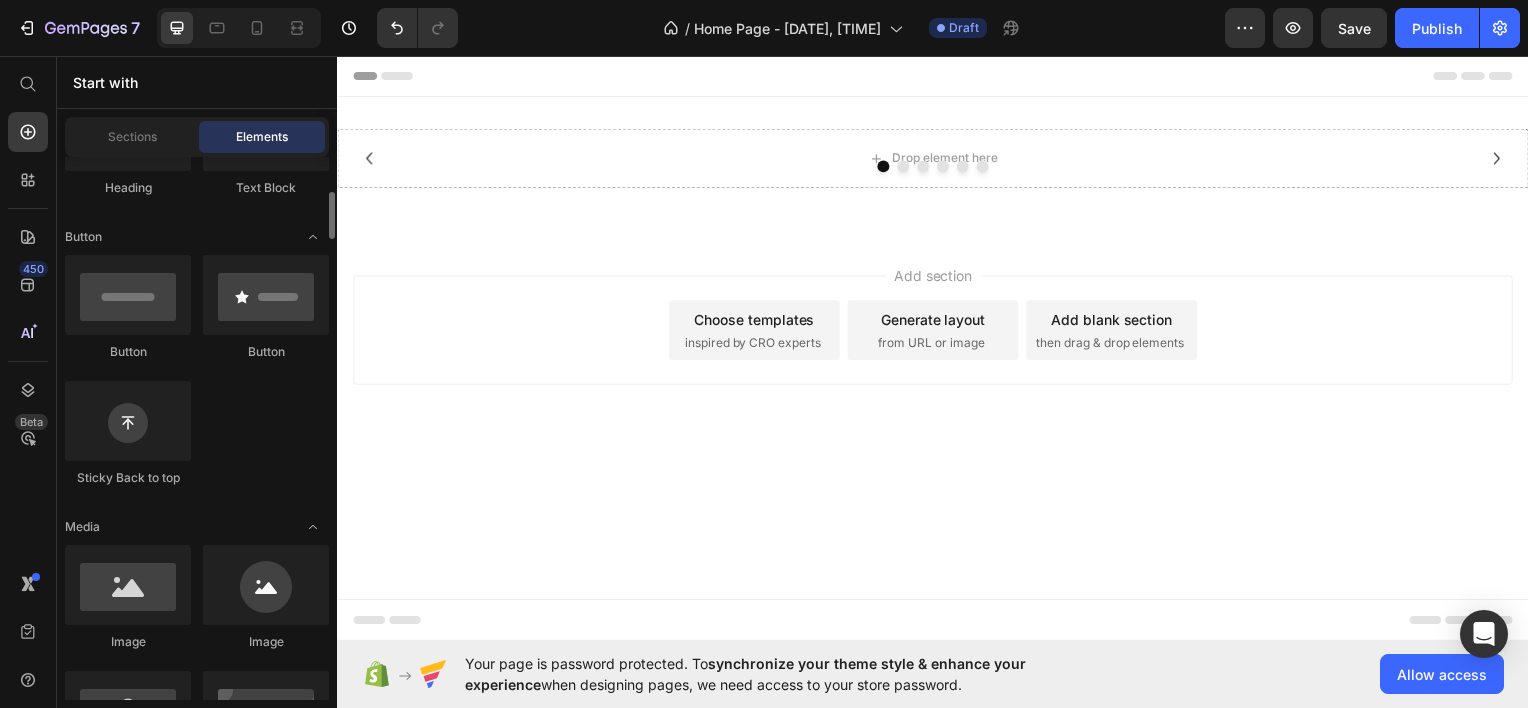 scroll, scrollTop: 500, scrollLeft: 0, axis: vertical 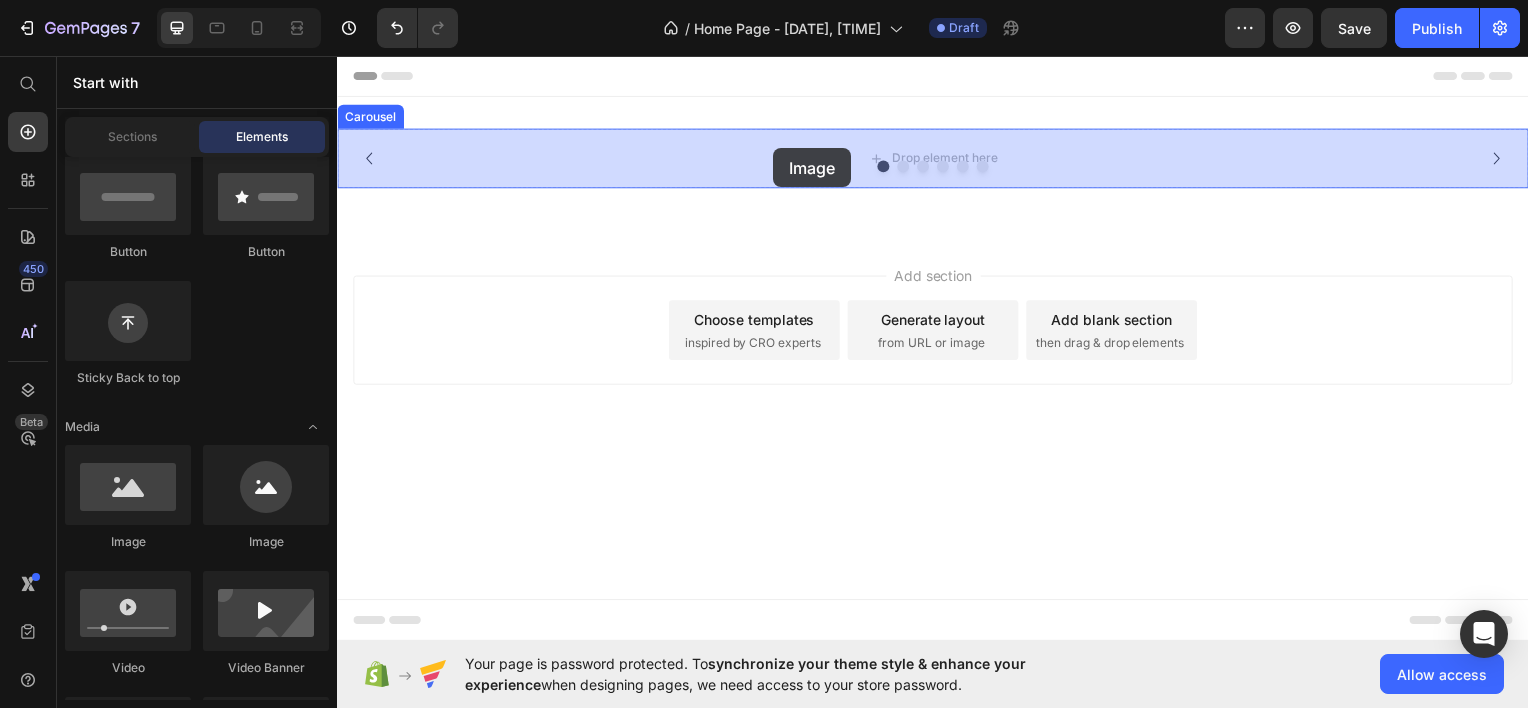 drag, startPoint x: 471, startPoint y: 555, endPoint x: 776, endPoint y: 148, distance: 508.60004 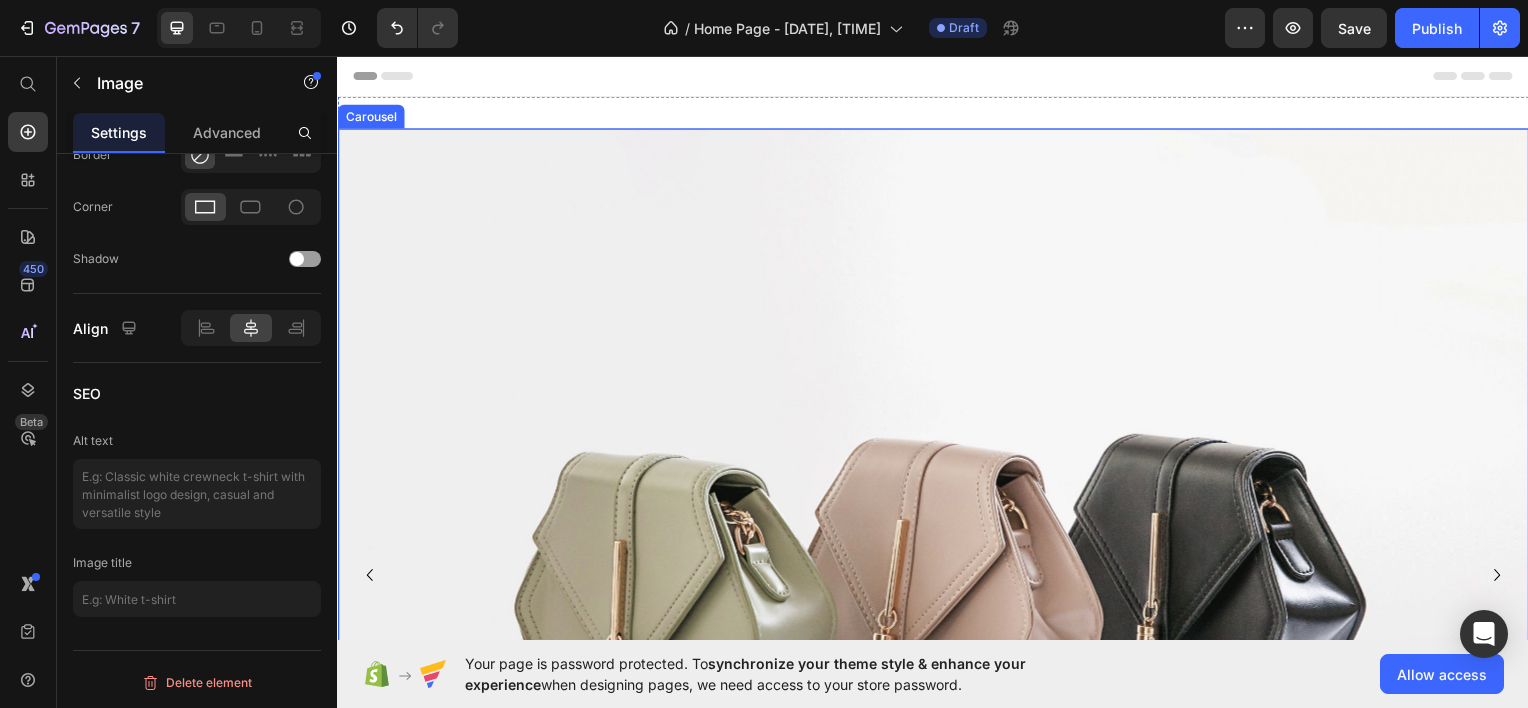 scroll, scrollTop: 0, scrollLeft: 0, axis: both 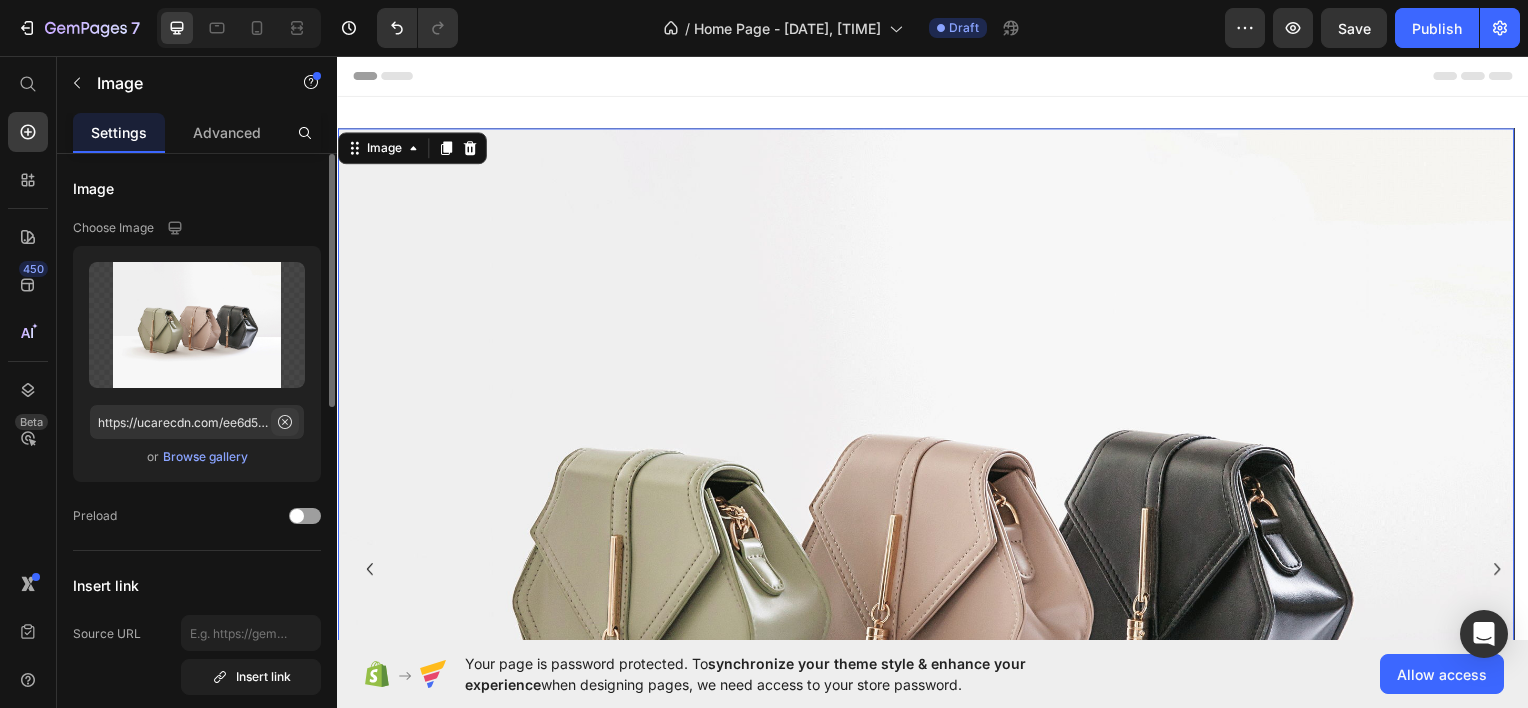 click 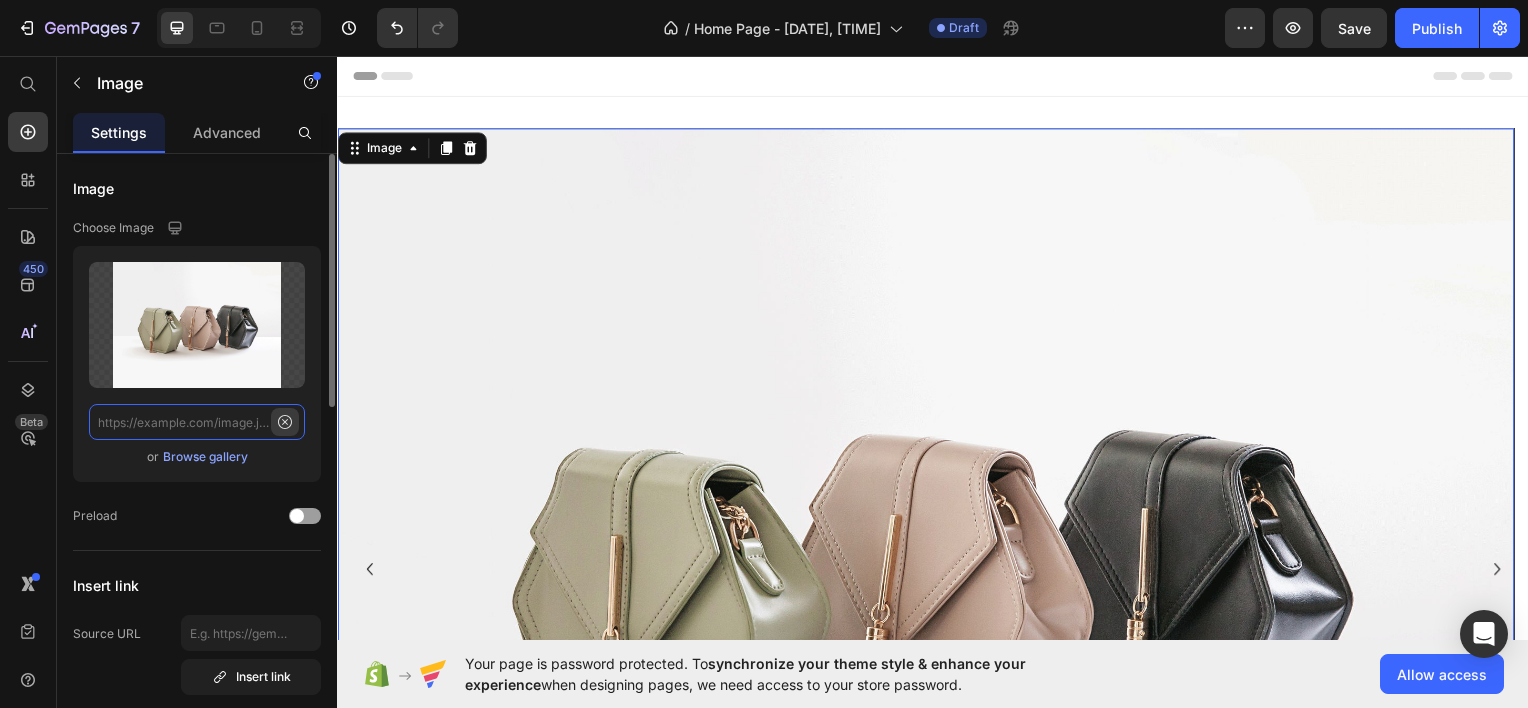 scroll, scrollTop: 0, scrollLeft: 0, axis: both 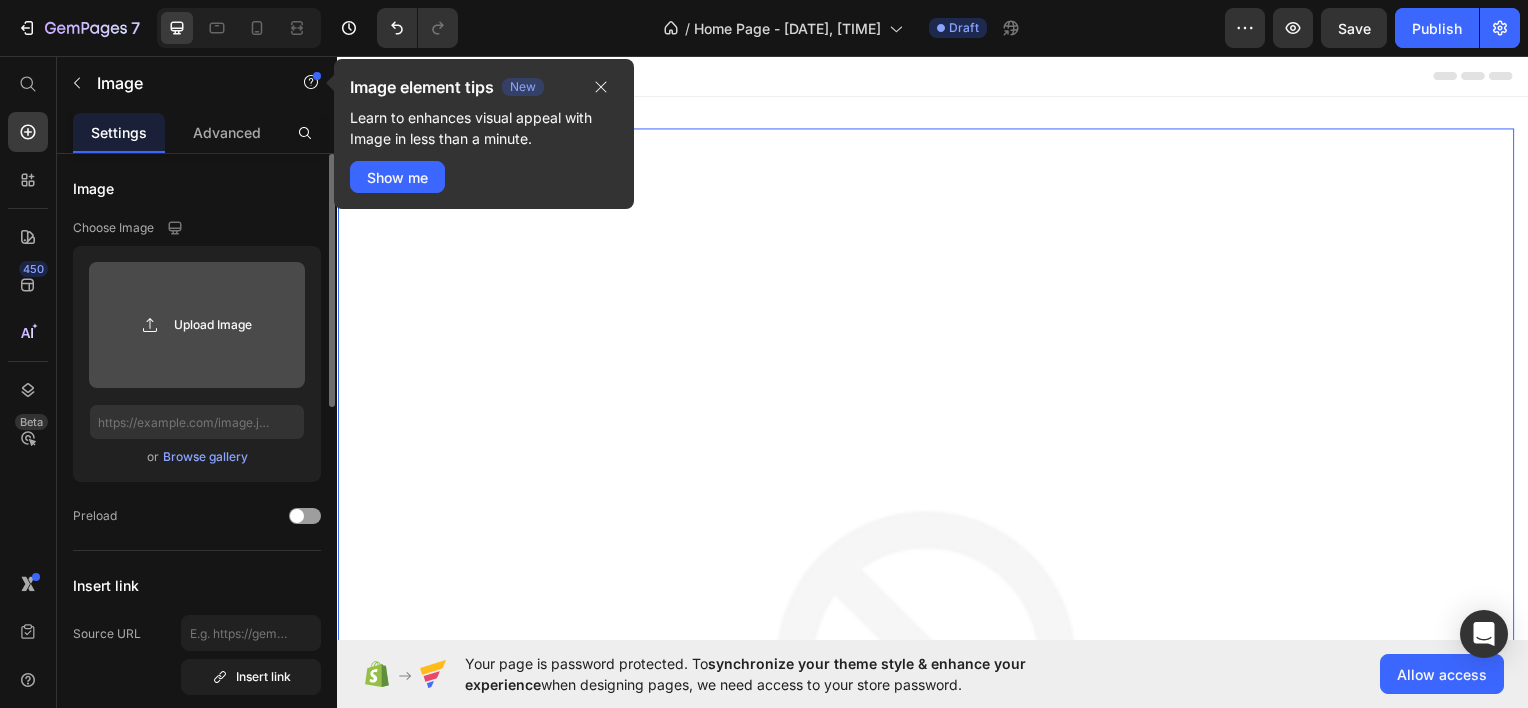 click 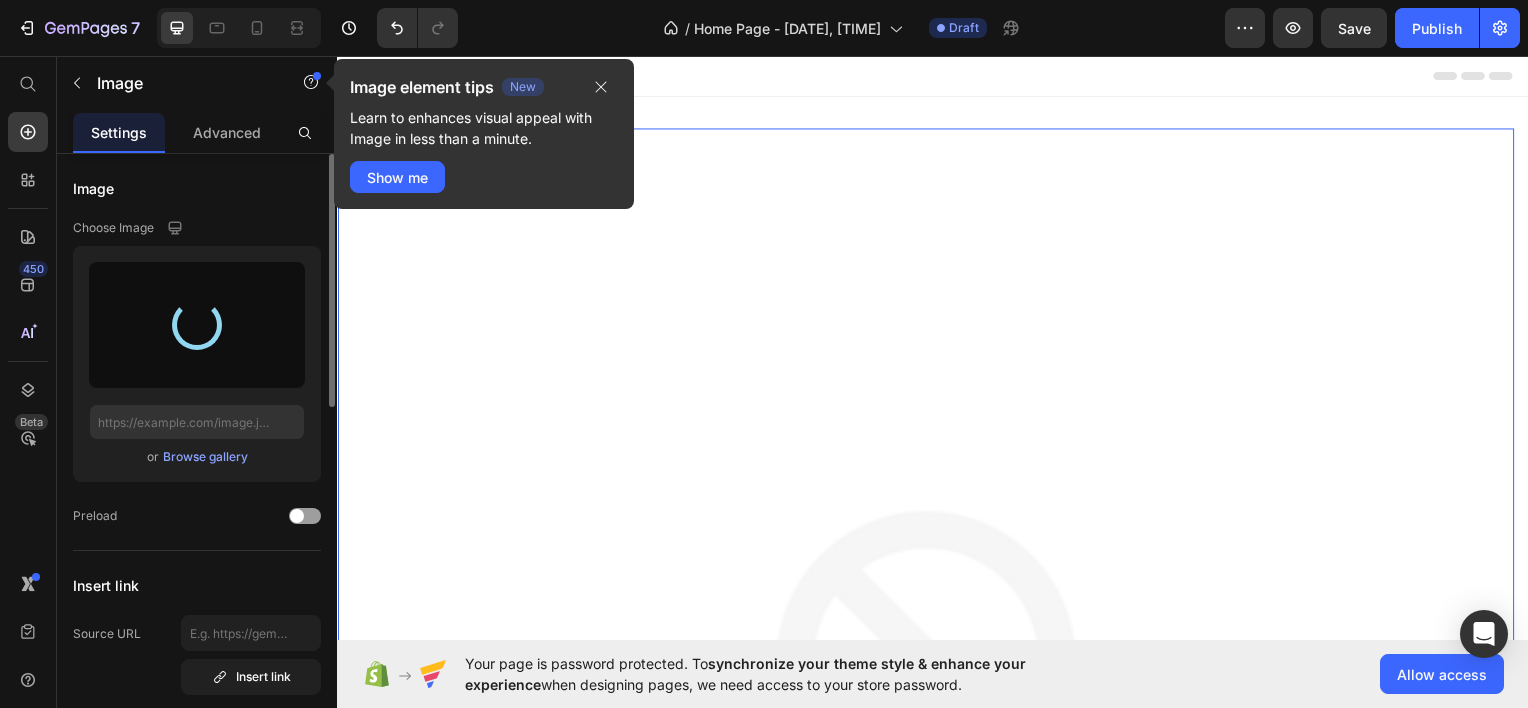 type on "https://cdn.shopify.com/s/files/1/0753/8514/3527/files/gempages_575420905891562058-e6ba41d8-a269-4a15-85b5-4199ffd542b8.jpg" 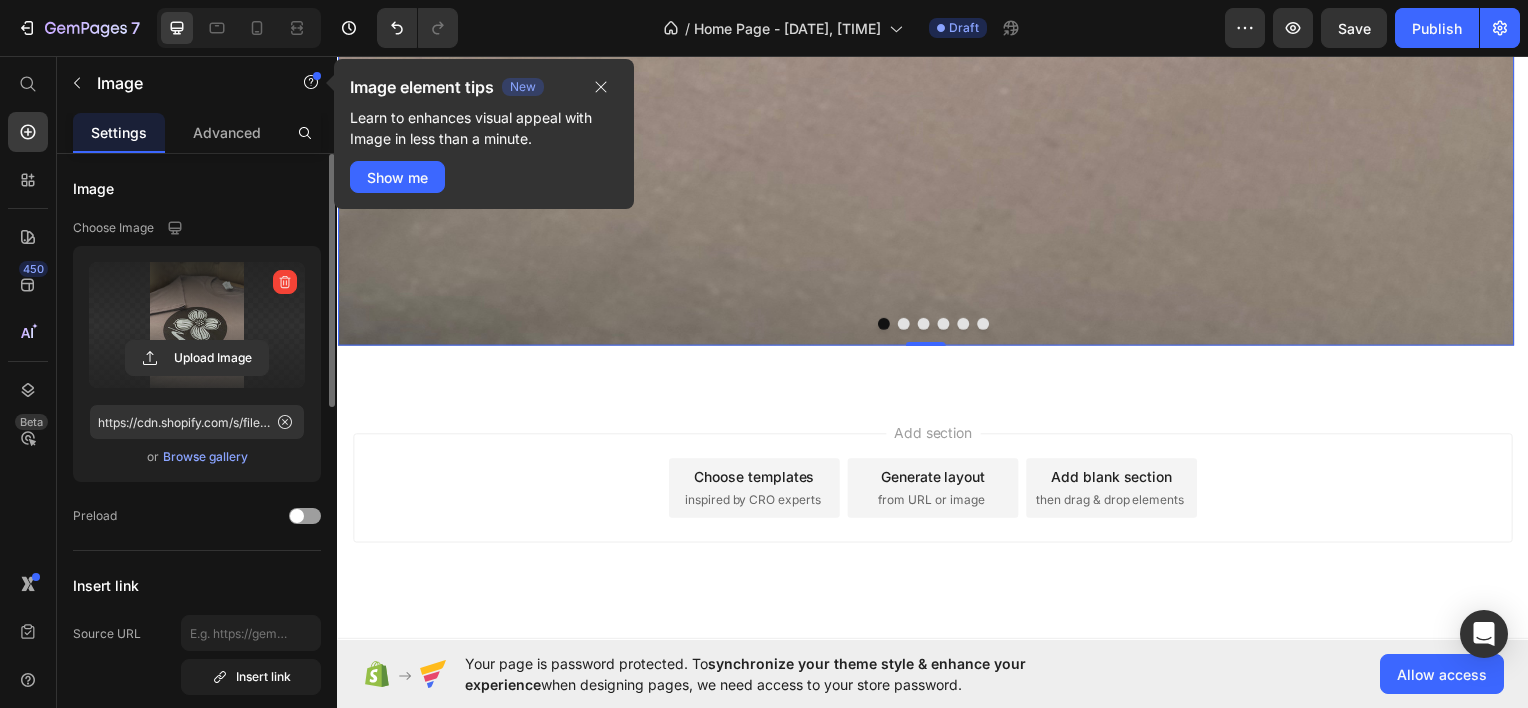 scroll, scrollTop: 1399, scrollLeft: 0, axis: vertical 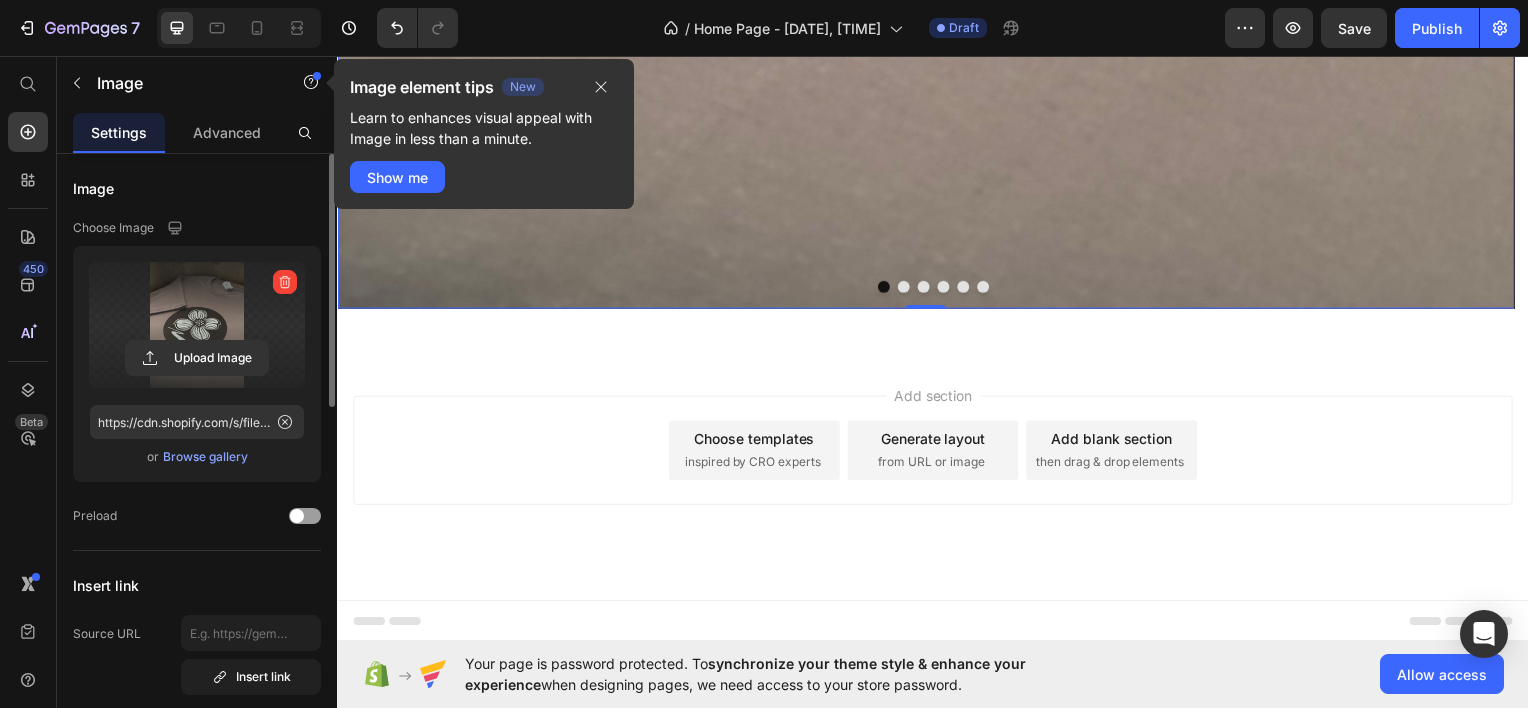 click at bounding box center [929, -481] 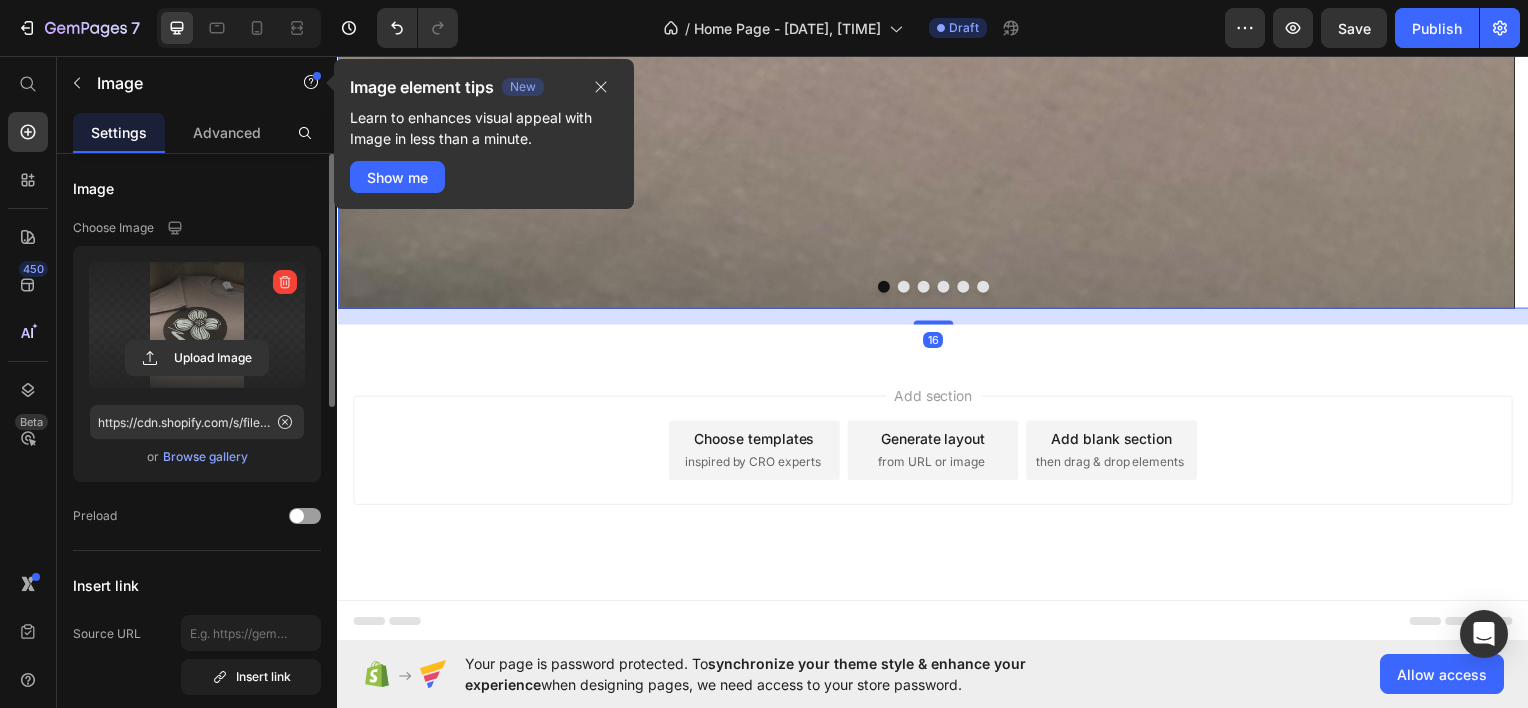 click at bounding box center (937, 287) 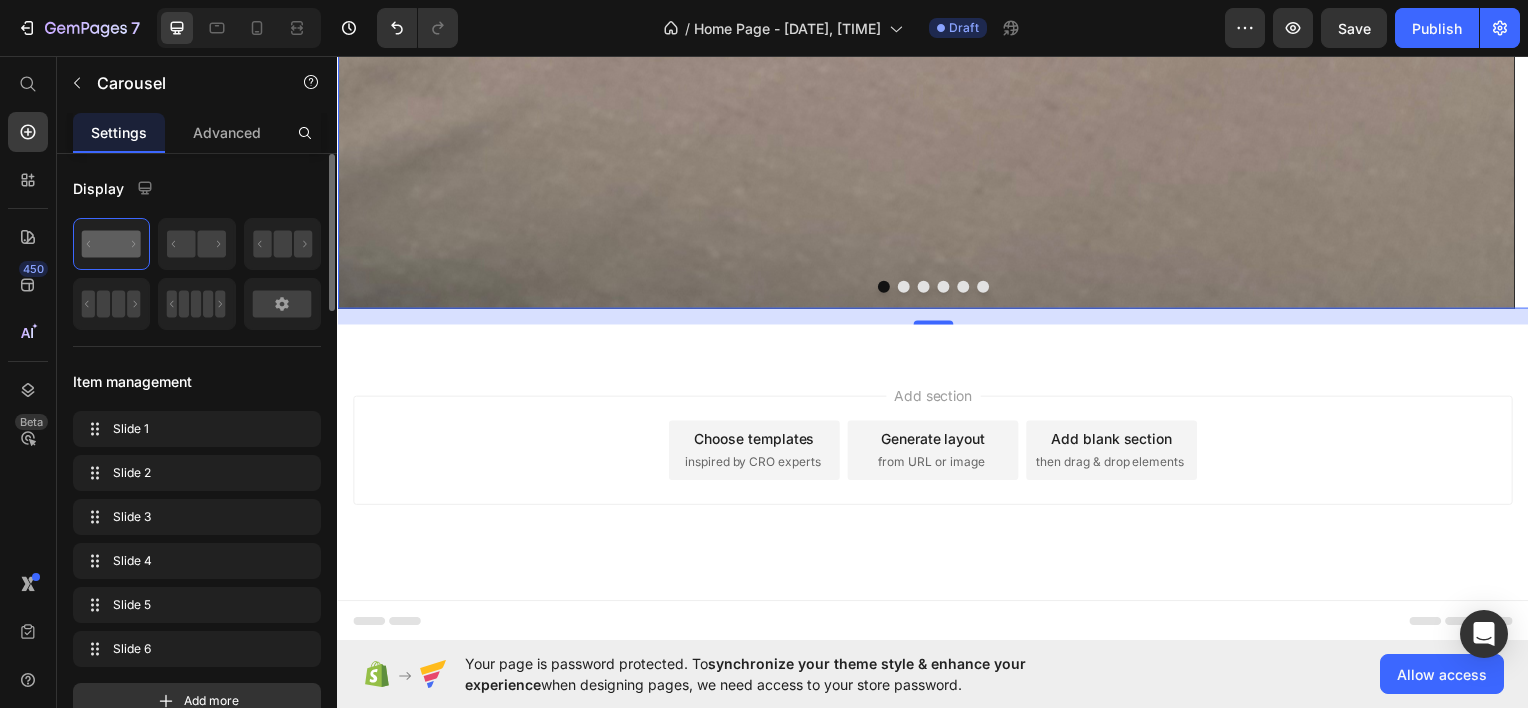 scroll, scrollTop: 1383, scrollLeft: 0, axis: vertical 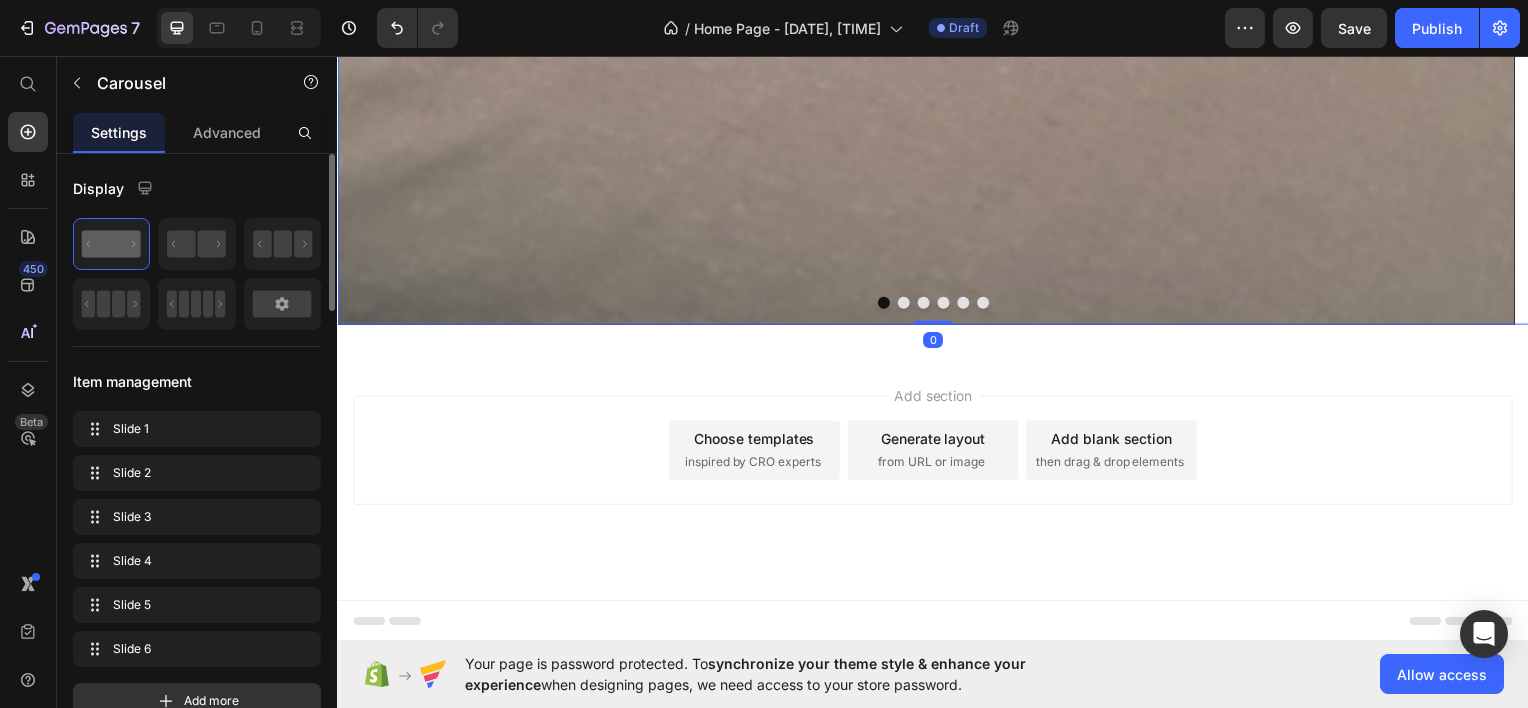 drag, startPoint x: 926, startPoint y: 318, endPoint x: 955, endPoint y: 93, distance: 226.86119 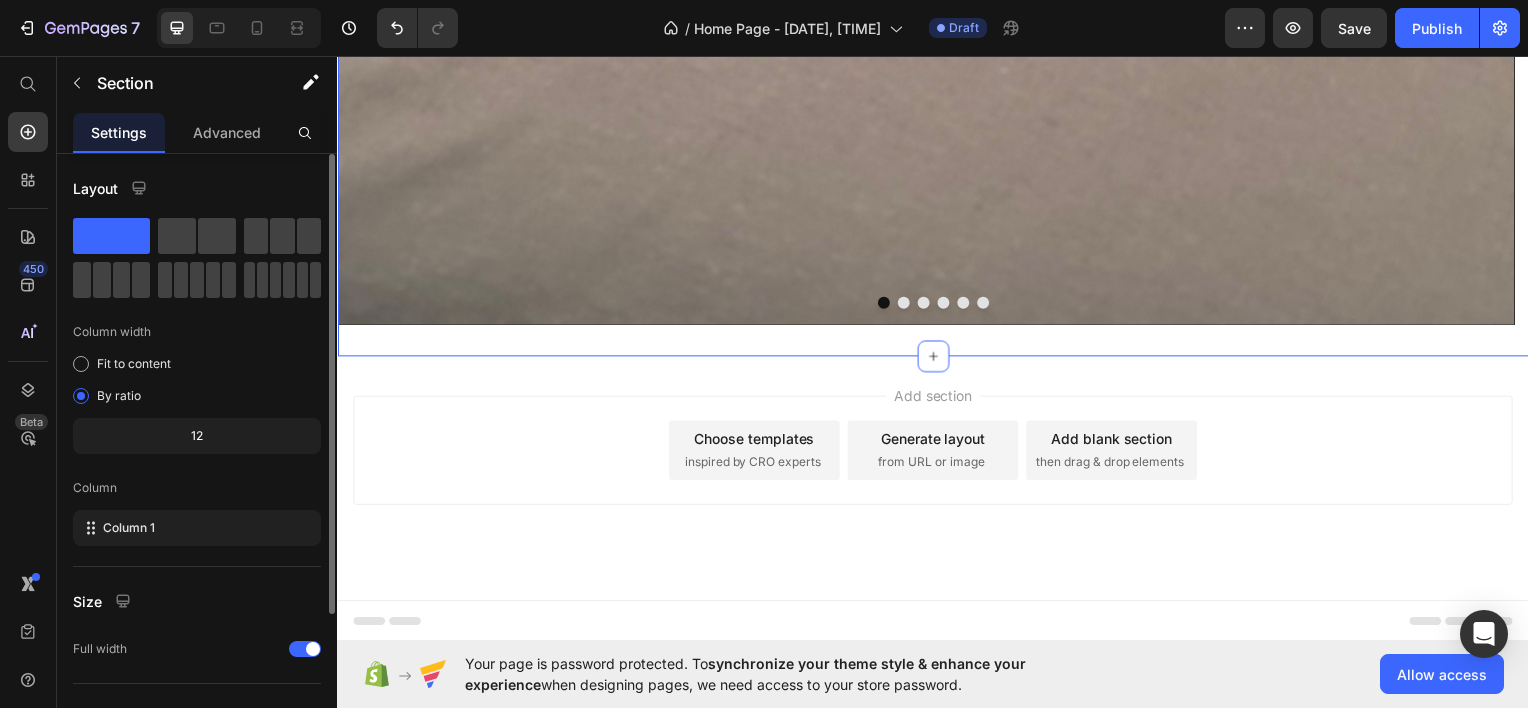 click on "Image
Drop element here
Drop element here
Drop element here
Drop element here
Drop element here
Carousel Section 1   You can create reusable sections Create Theme Section AI Content Write with GemAI What would you like to describe here? Tone and Voice Persuasive Product Show more Generate" at bounding box center (937, -465) 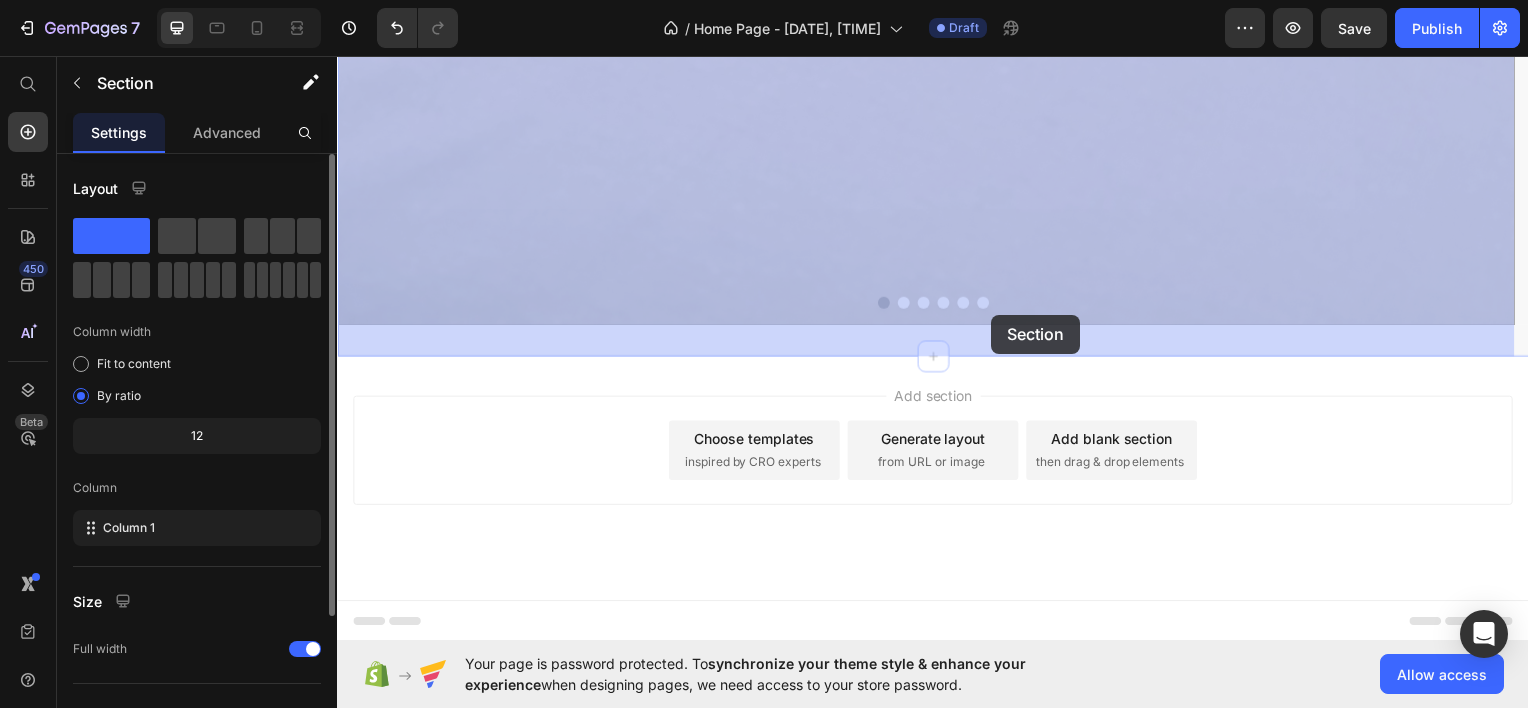 drag, startPoint x: 996, startPoint y: 352, endPoint x: 996, endPoint y: 316, distance: 36 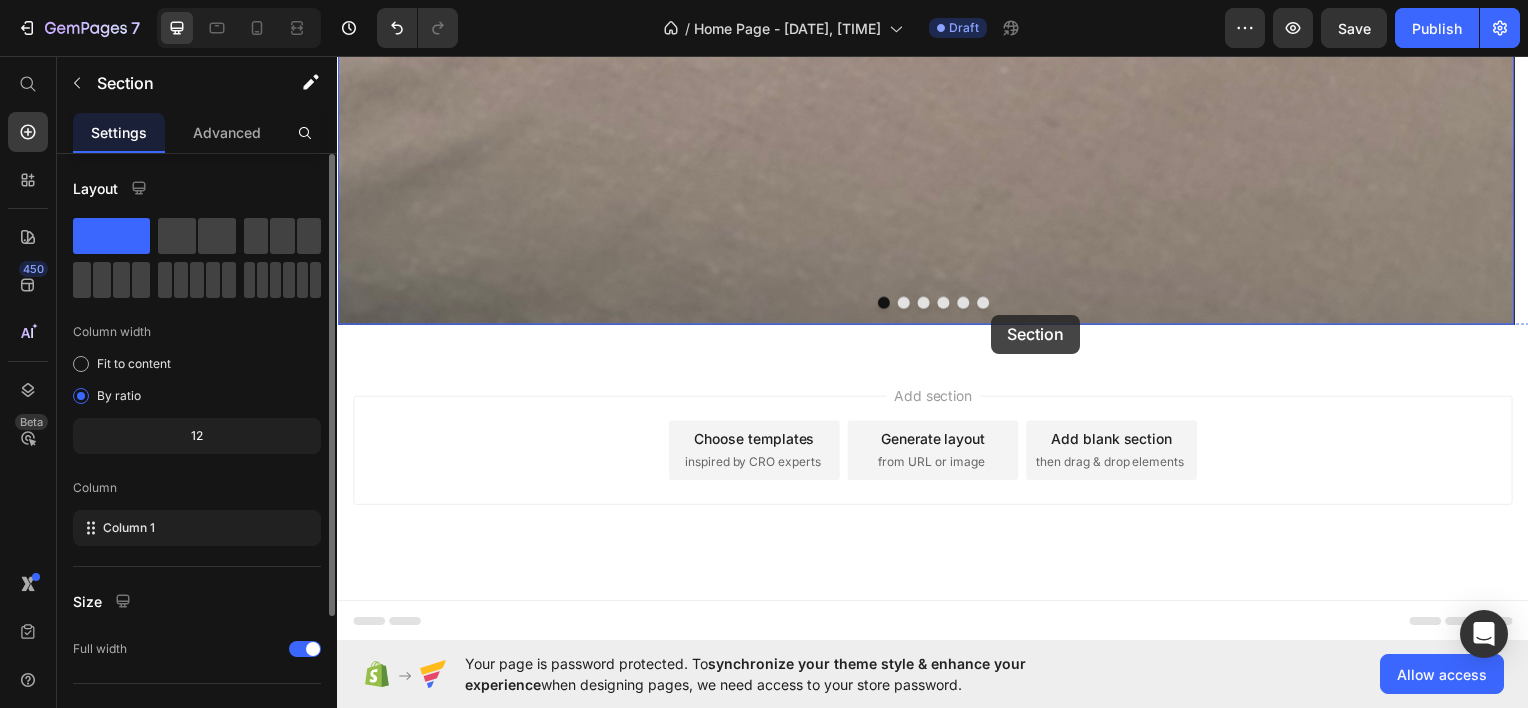 scroll, scrollTop: 0, scrollLeft: 0, axis: both 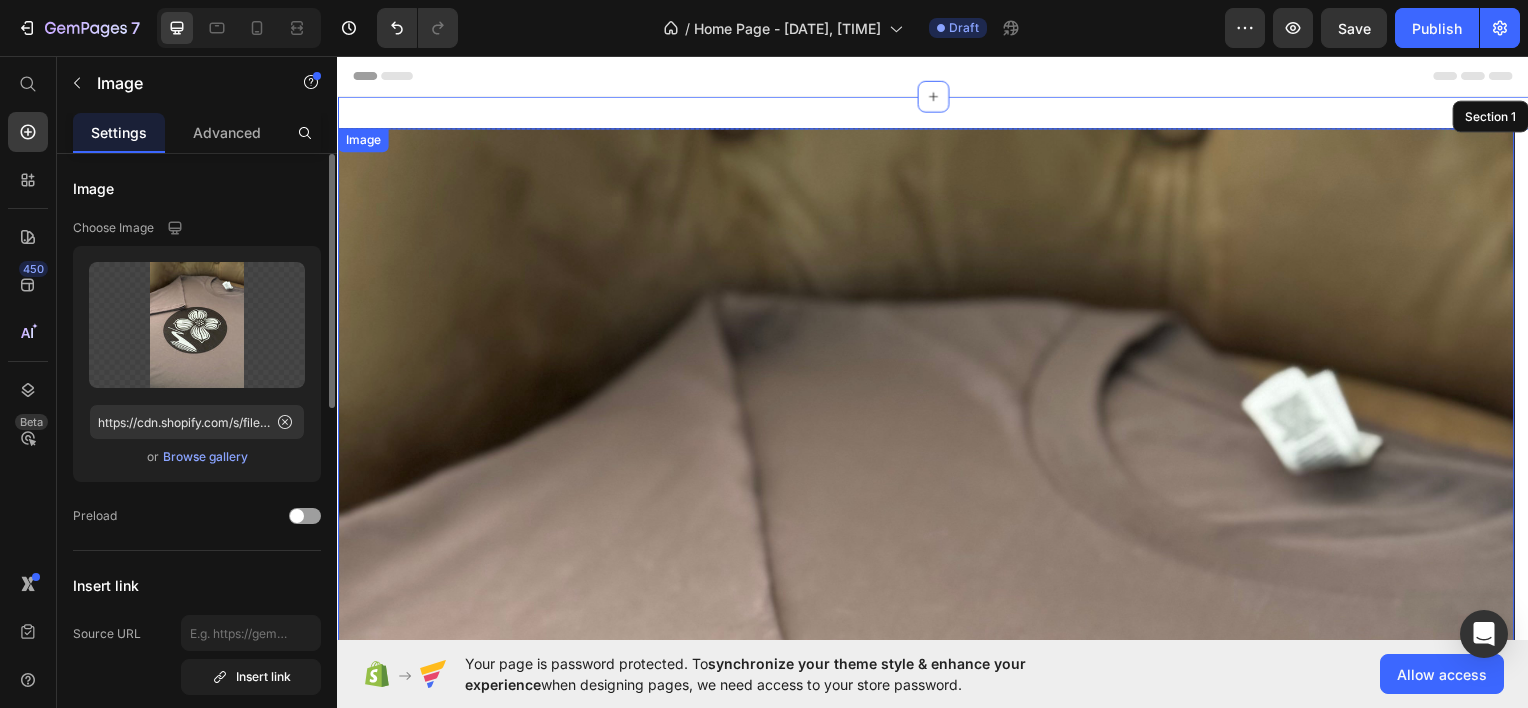click at bounding box center [929, 918] 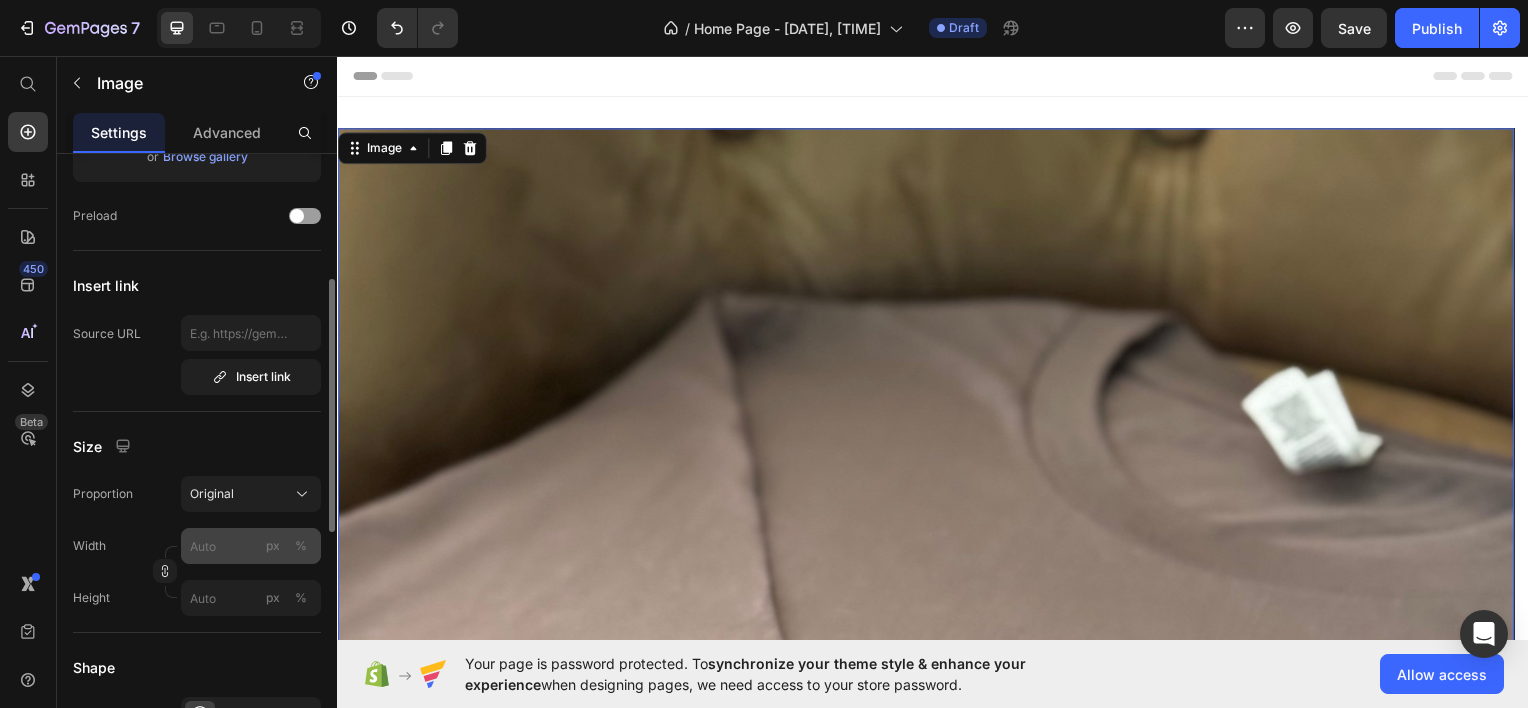 scroll, scrollTop: 400, scrollLeft: 0, axis: vertical 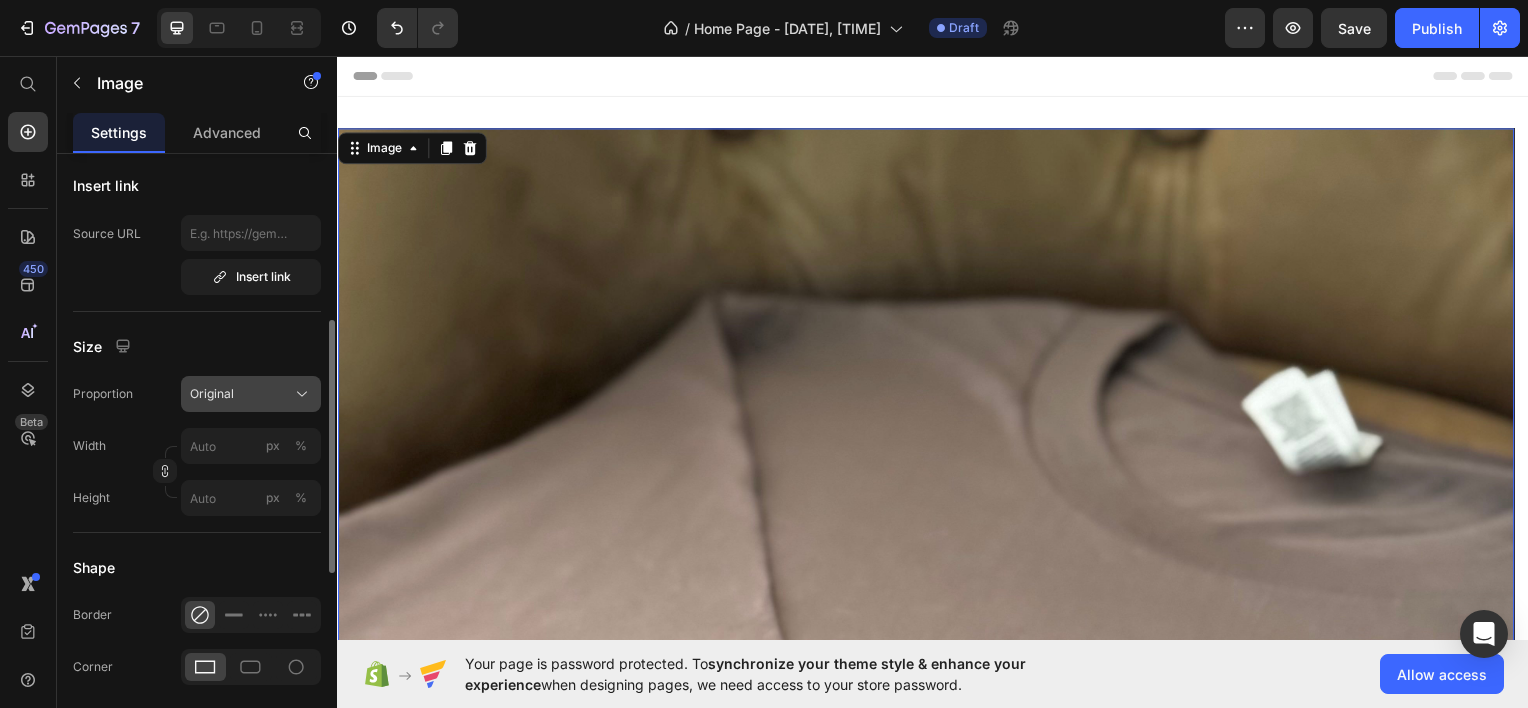 click on "Original" 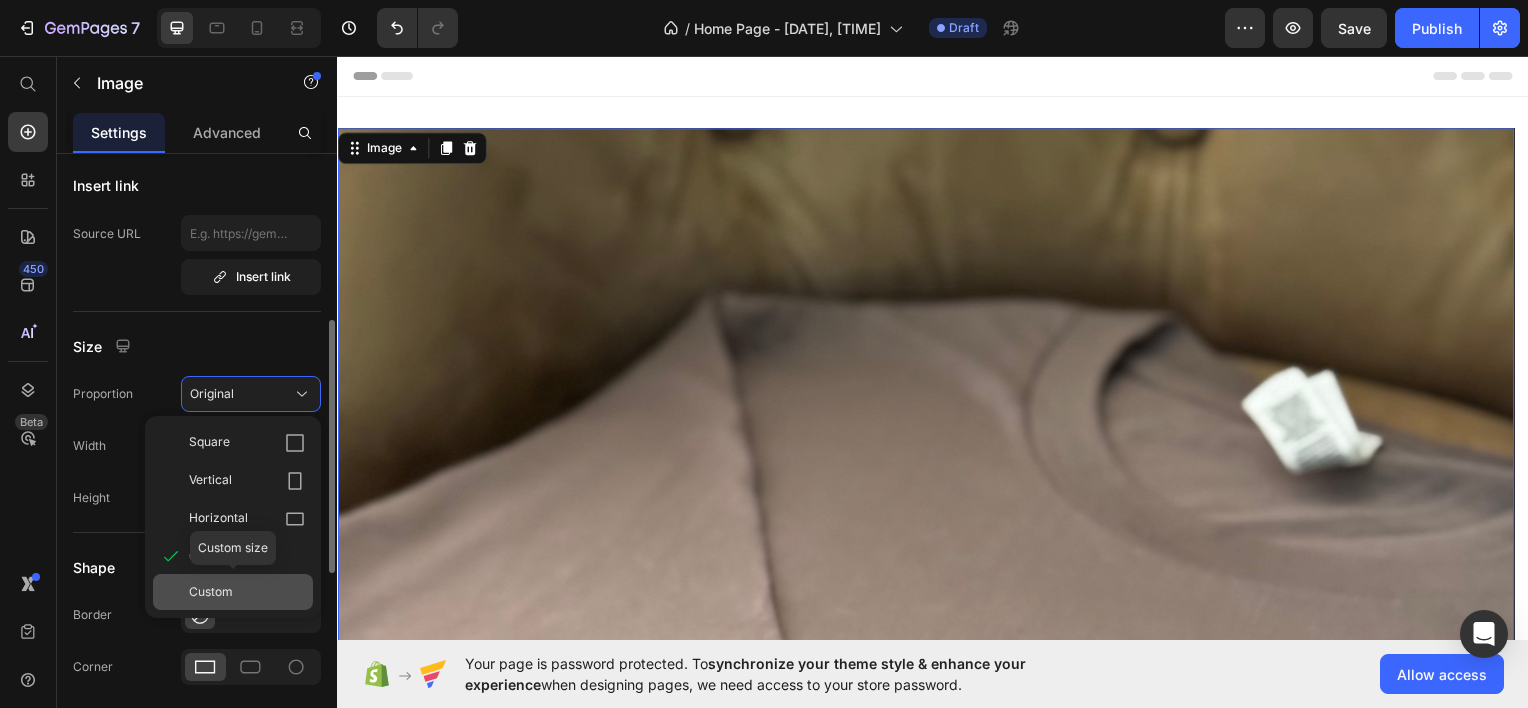click on "Custom" at bounding box center [247, 592] 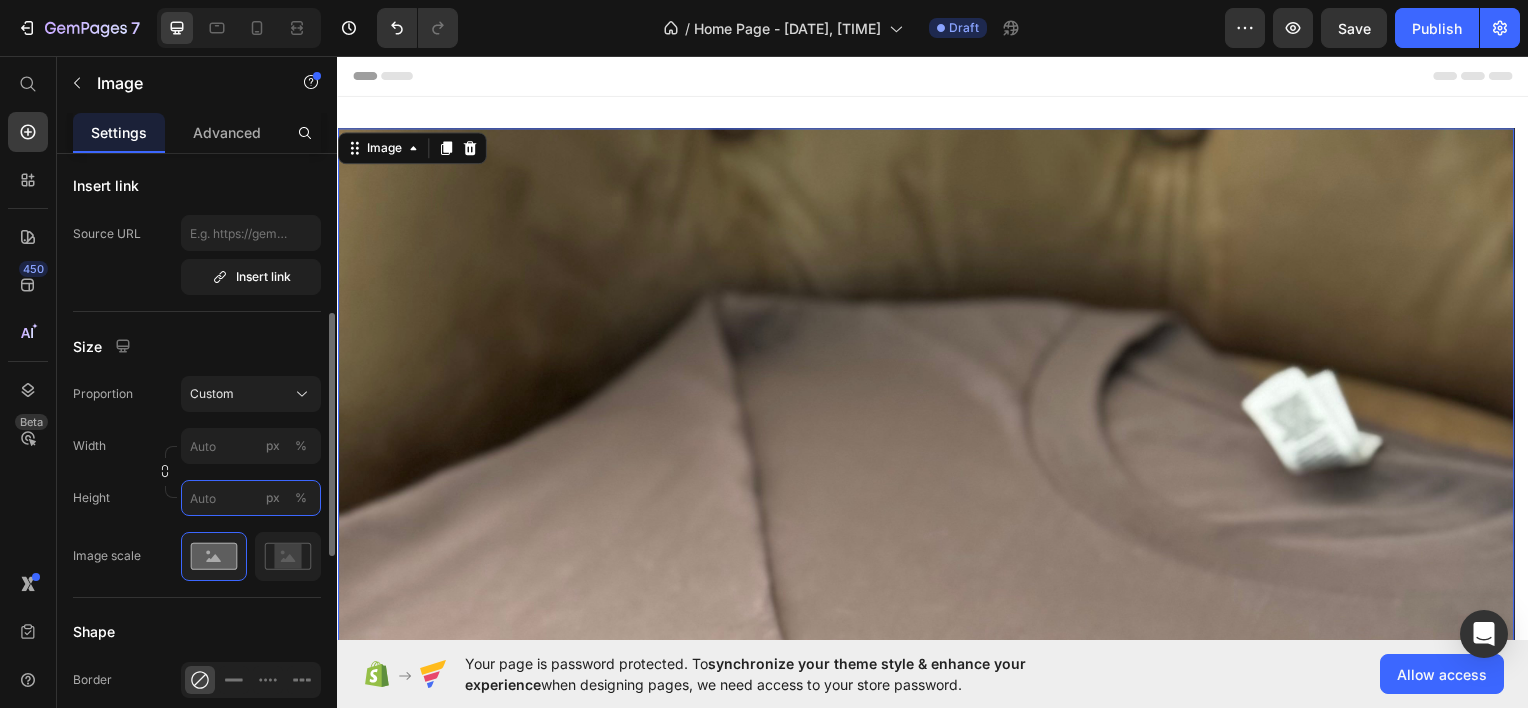 click on "px %" at bounding box center [251, 498] 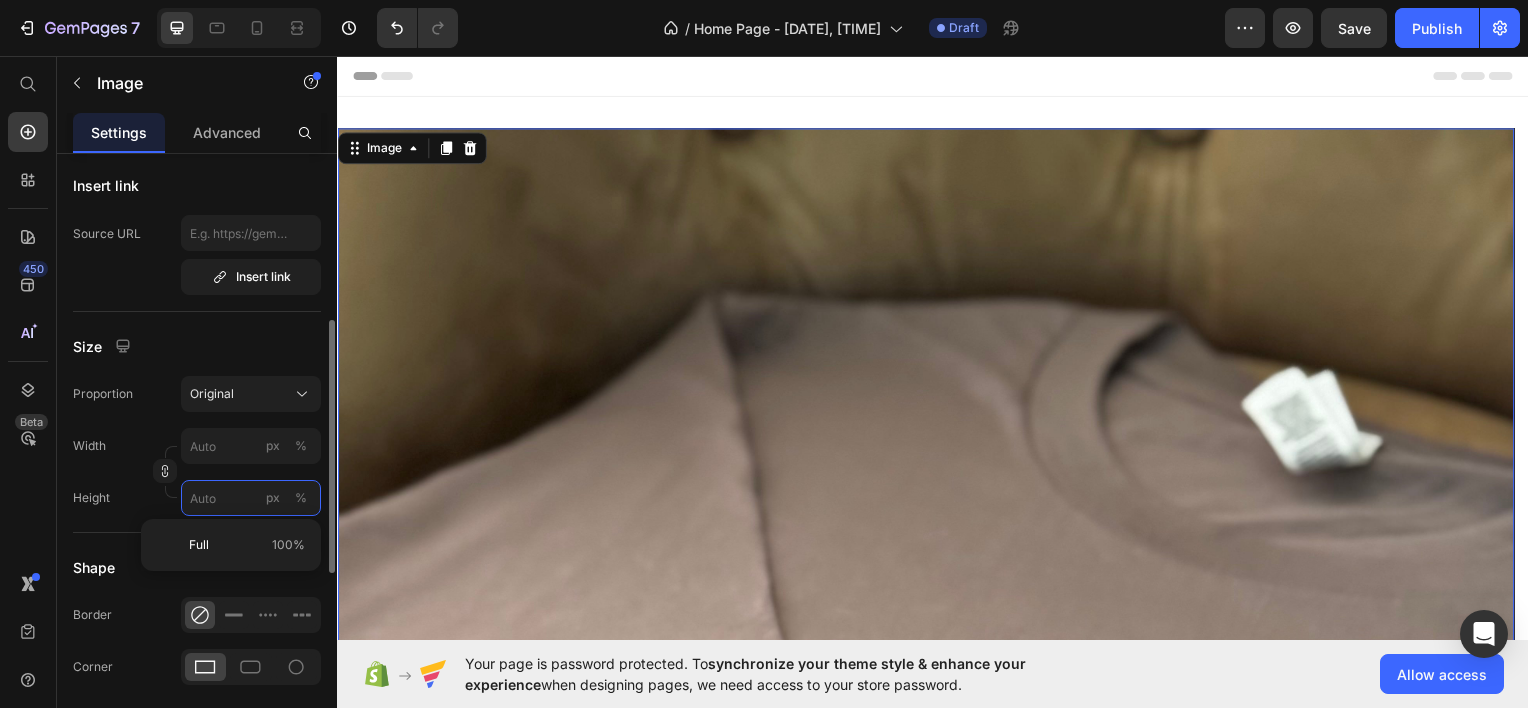 click on "px %" at bounding box center [251, 498] 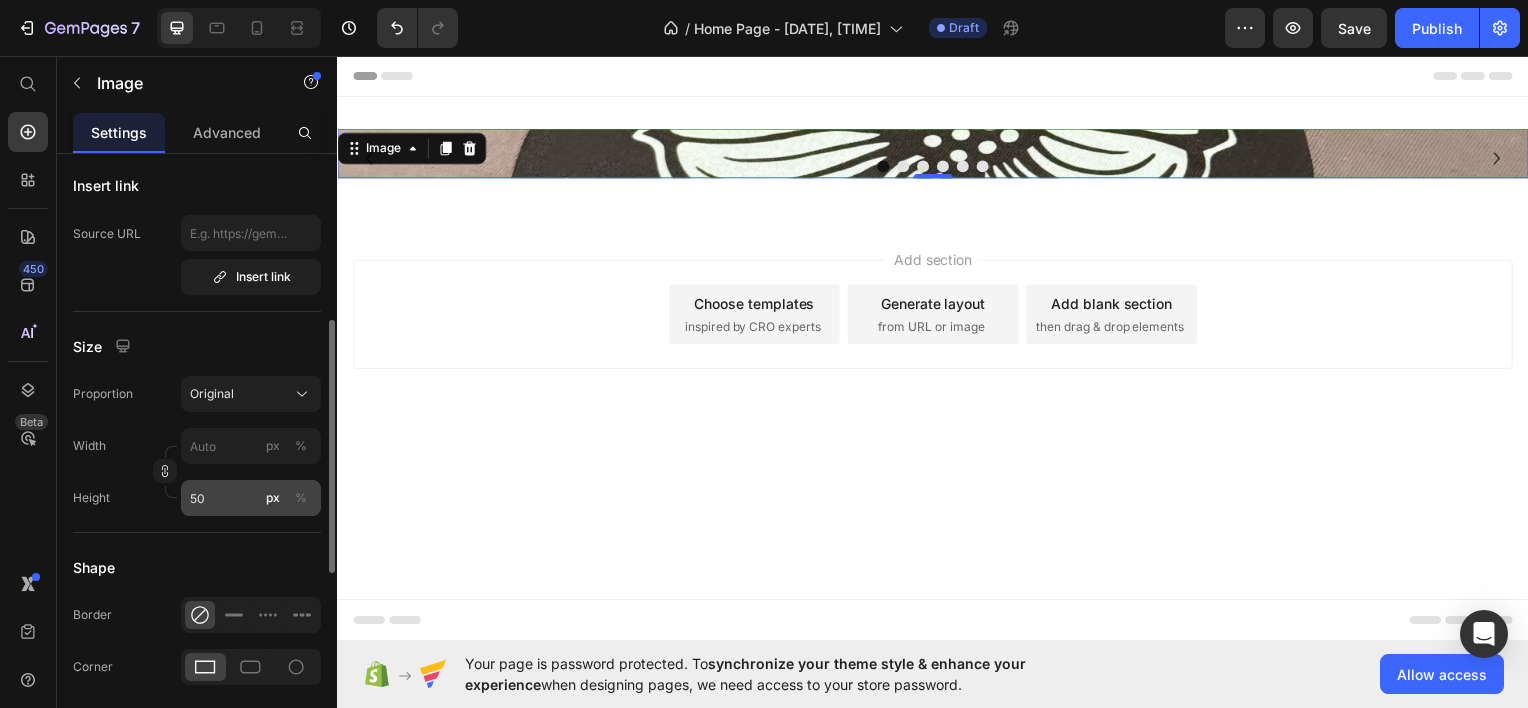click on "%" at bounding box center (301, 498) 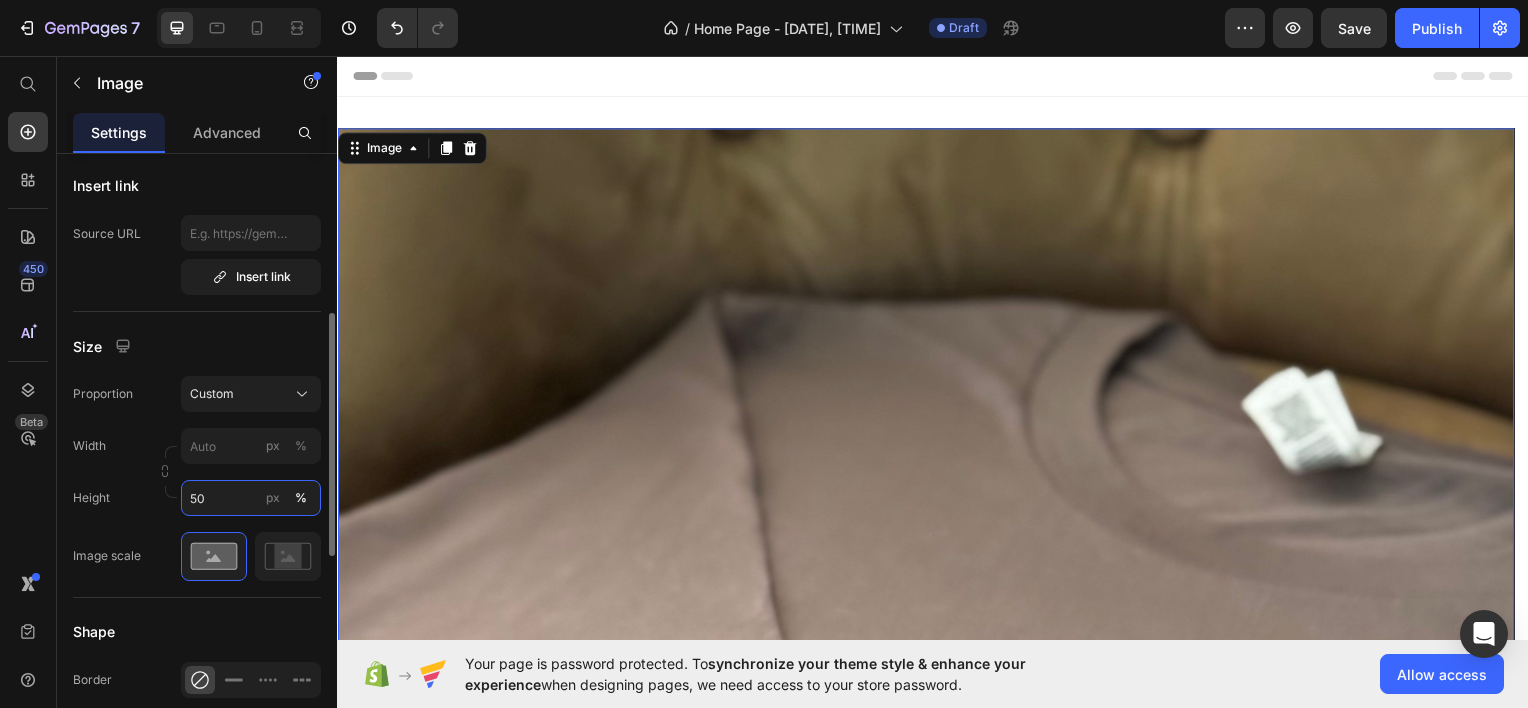 drag, startPoint x: 237, startPoint y: 492, endPoint x: 161, endPoint y: 498, distance: 76.23647 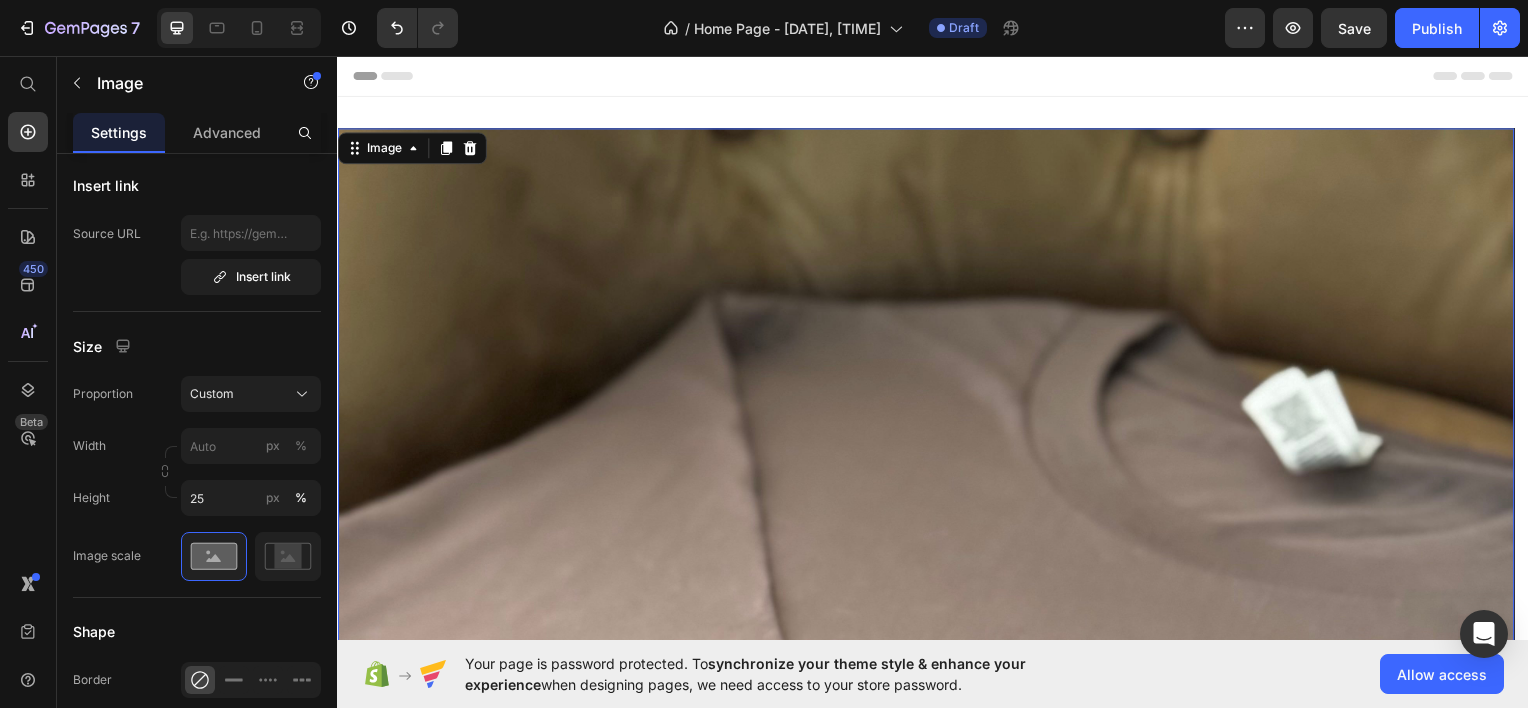 click at bounding box center [929, 918] 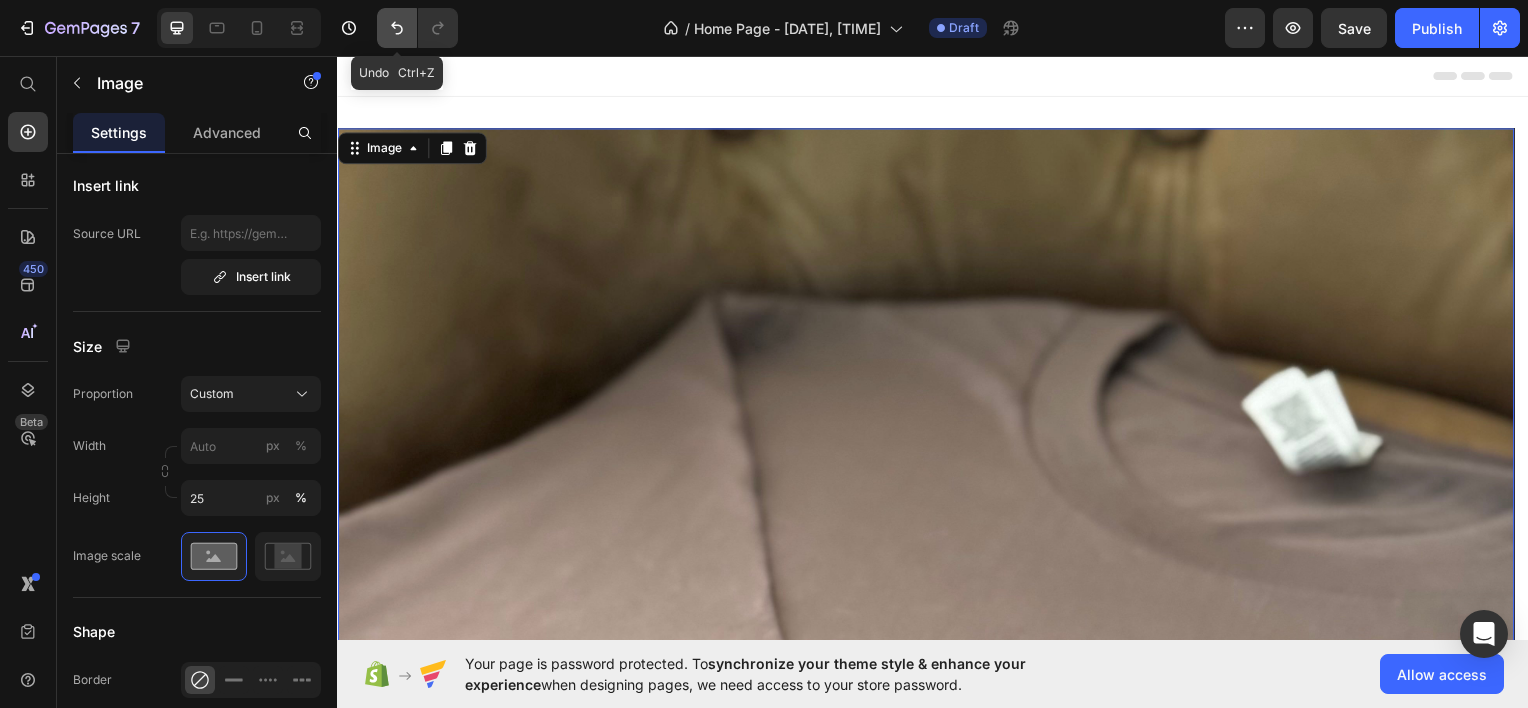 click 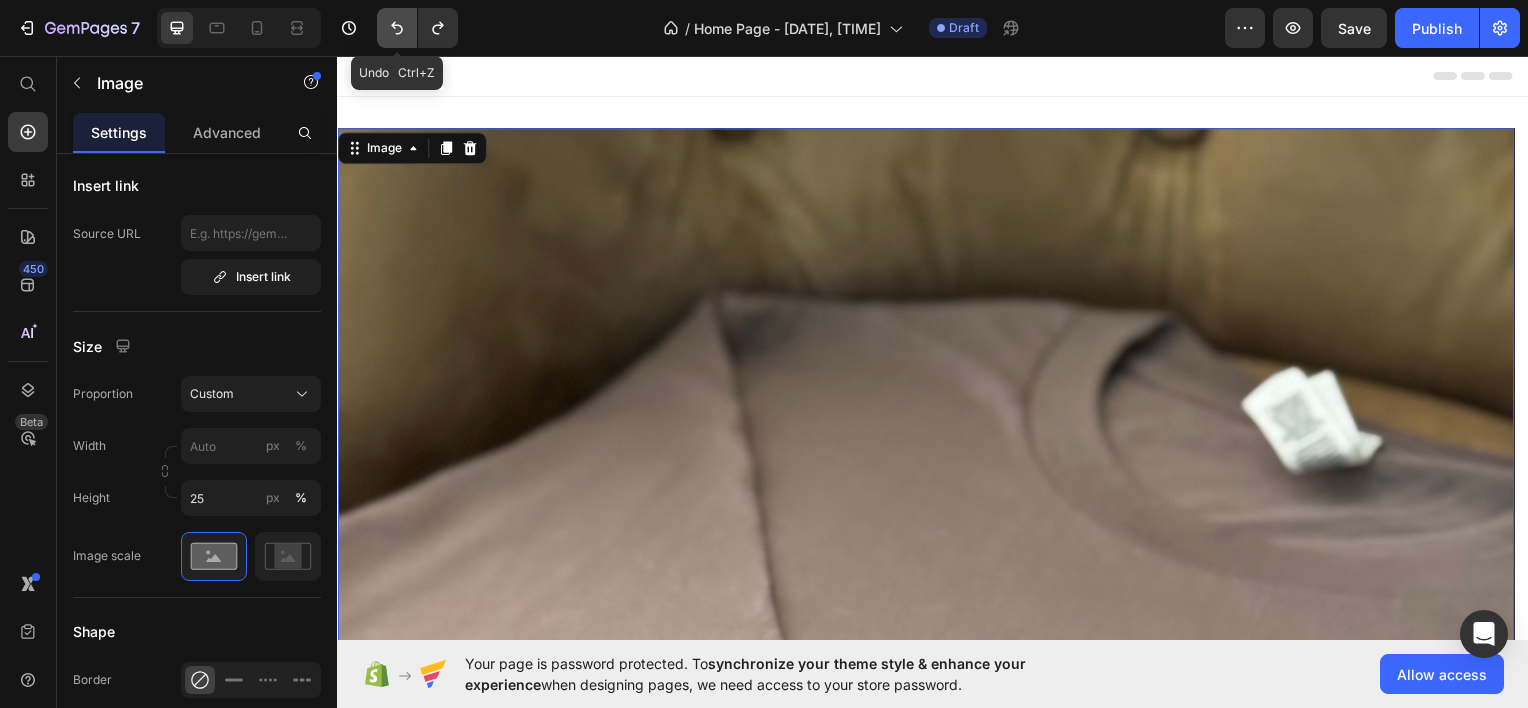 click 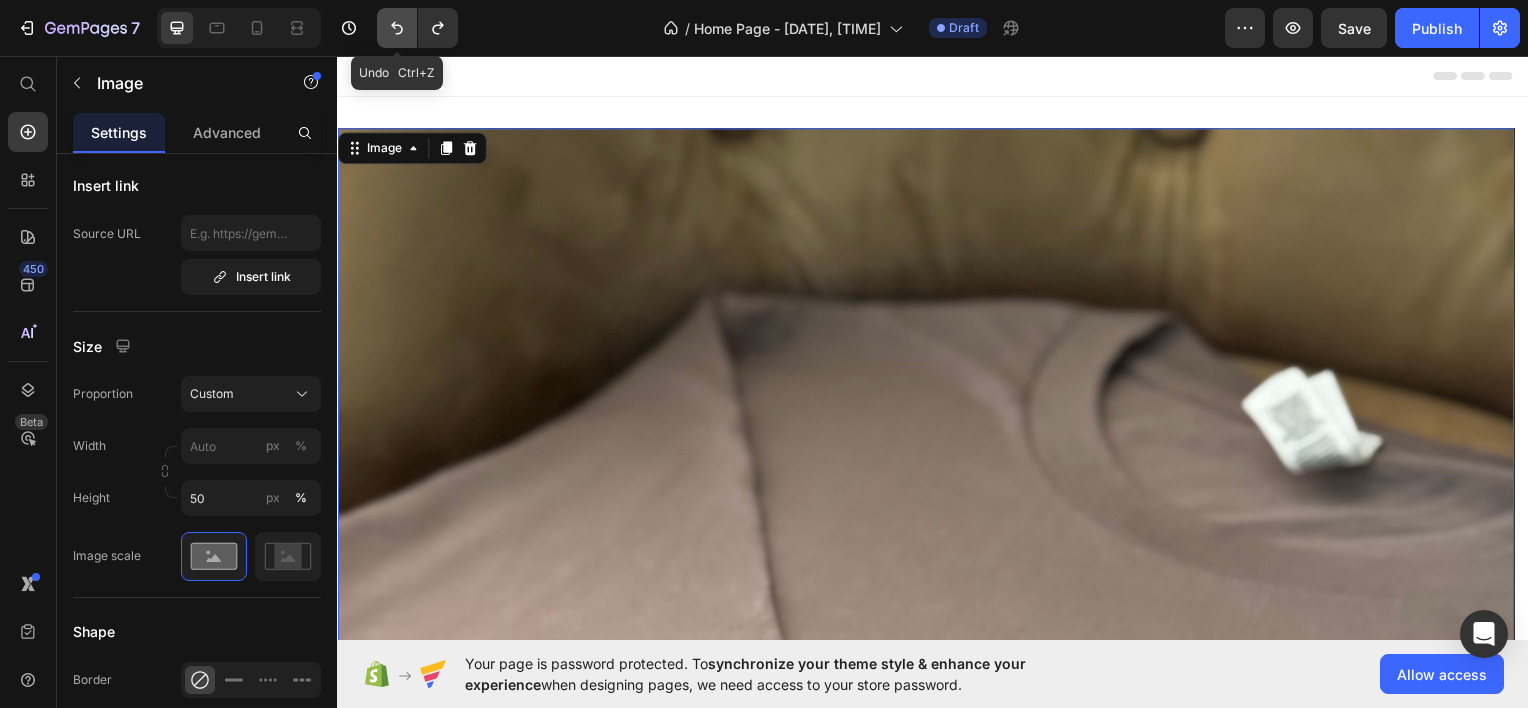 click 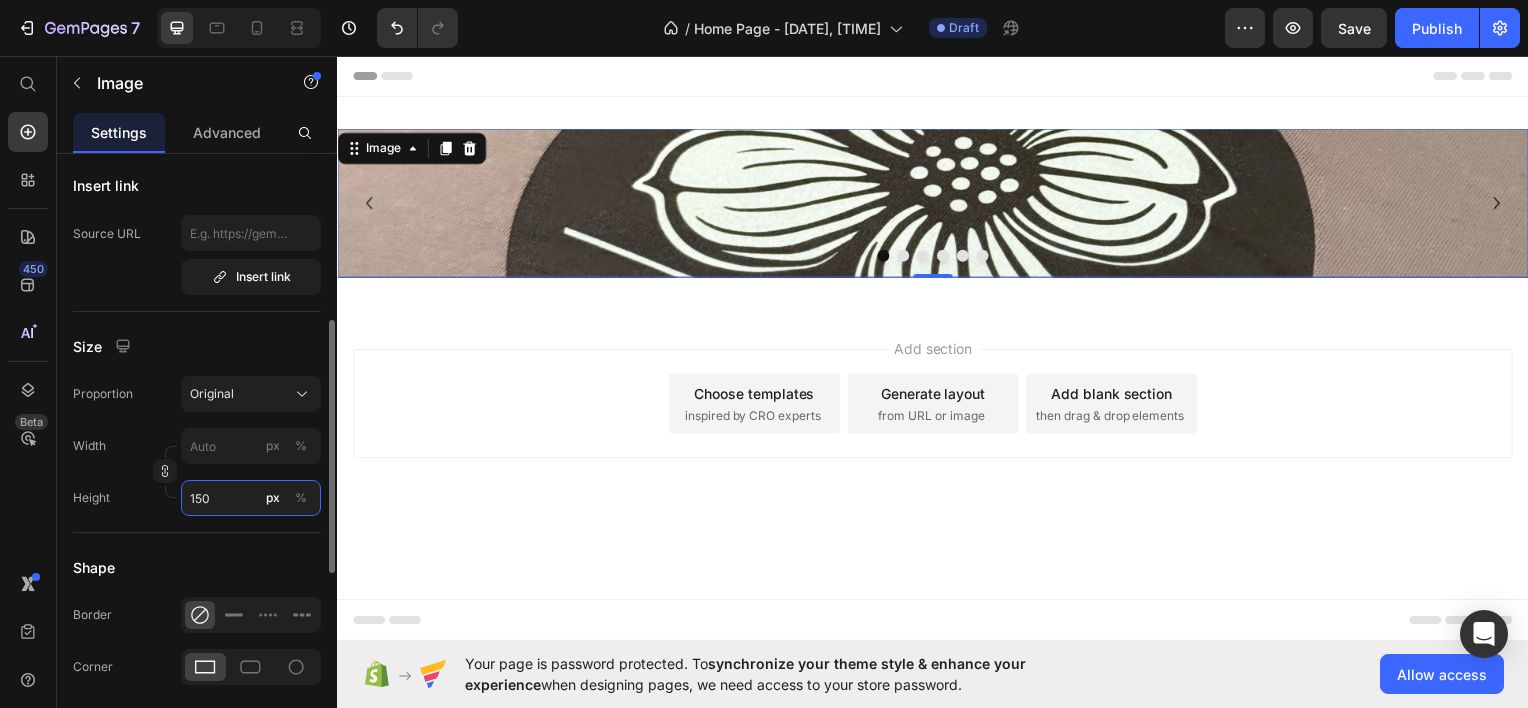 drag, startPoint x: 228, startPoint y: 489, endPoint x: 155, endPoint y: 484, distance: 73.171036 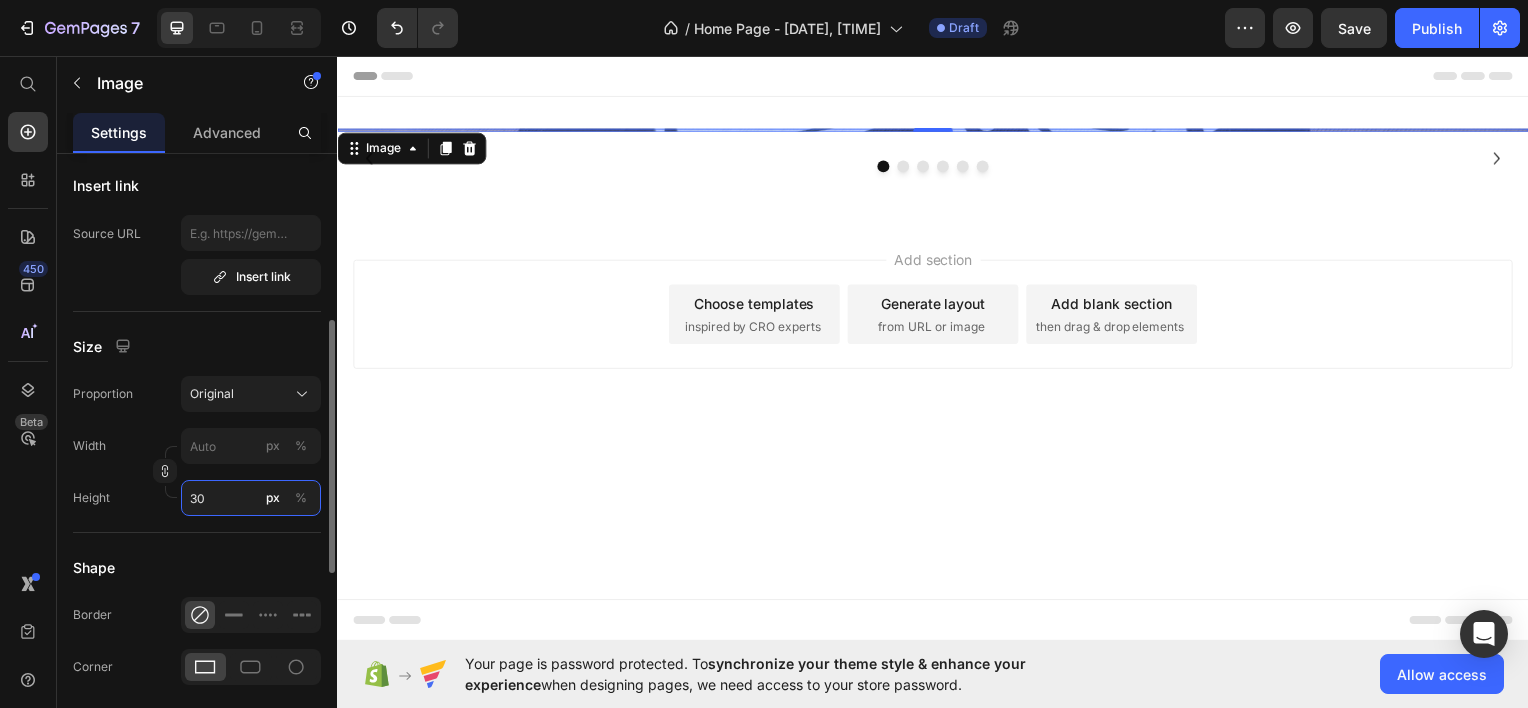 type on "300" 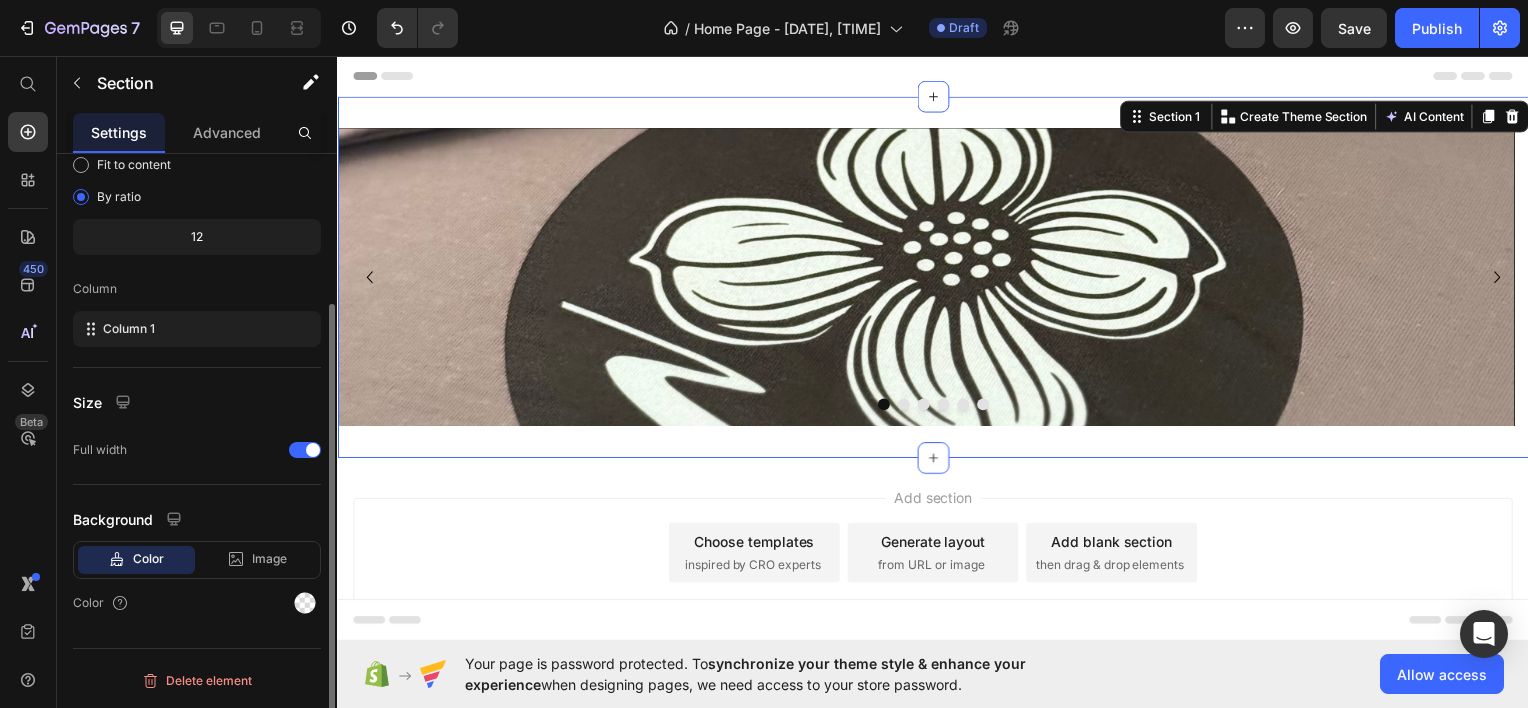click on "Image
Drop element here
Drop element here
Drop element here
Drop element here
Drop element here
Carousel Section 1   You can create reusable sections Create Theme Section AI Content Write with GemAI What would you like to describe here? Tone and Voice Persuasive Product Show more Generate" at bounding box center [937, 278] 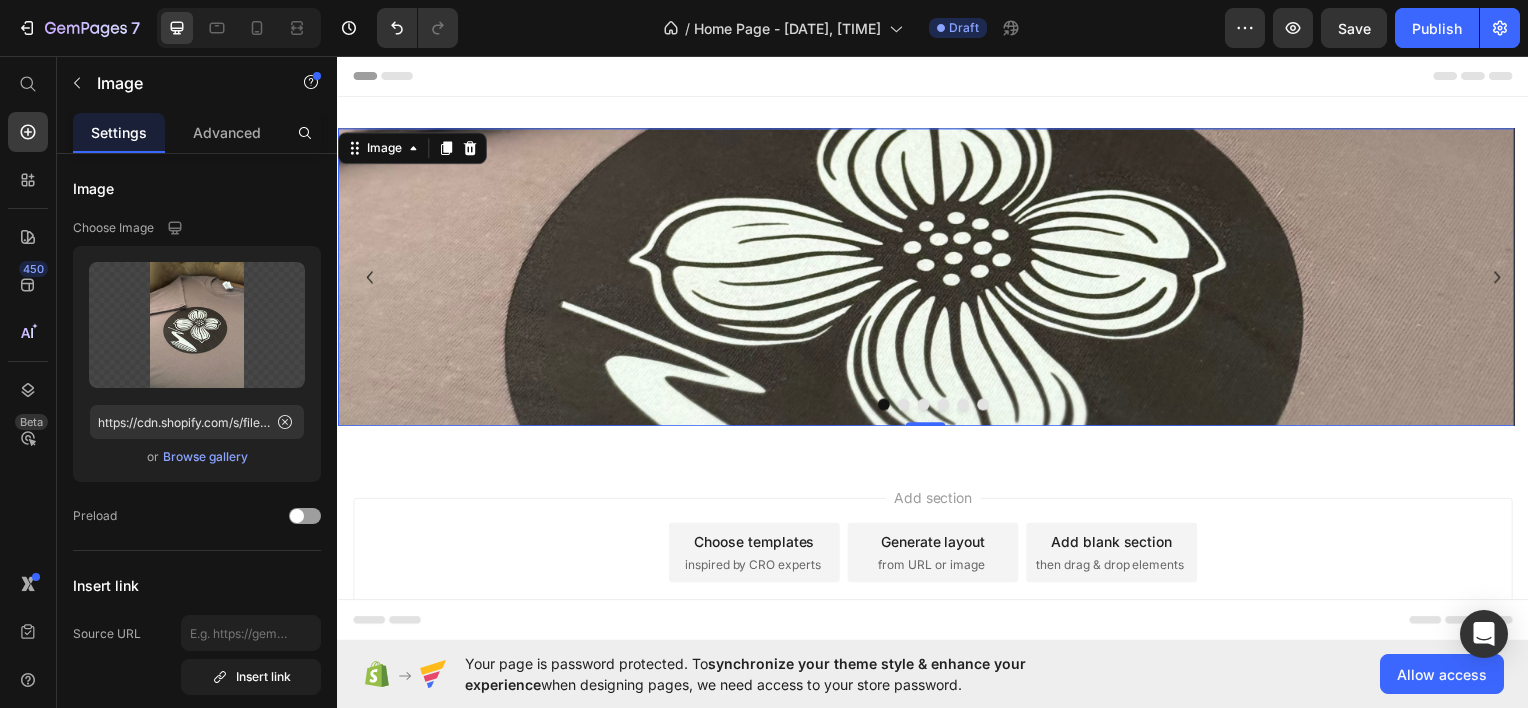 click at bounding box center (929, 278) 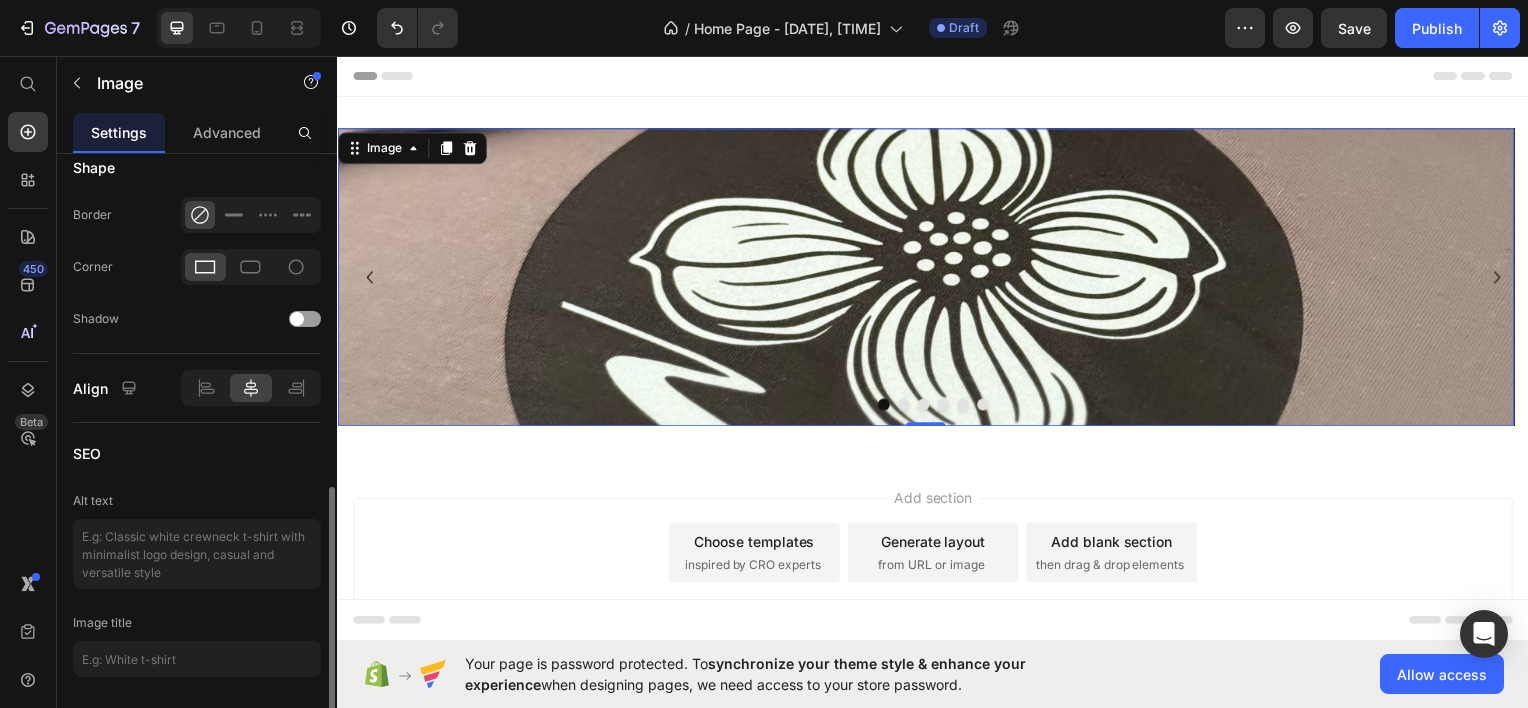 scroll, scrollTop: 858, scrollLeft: 0, axis: vertical 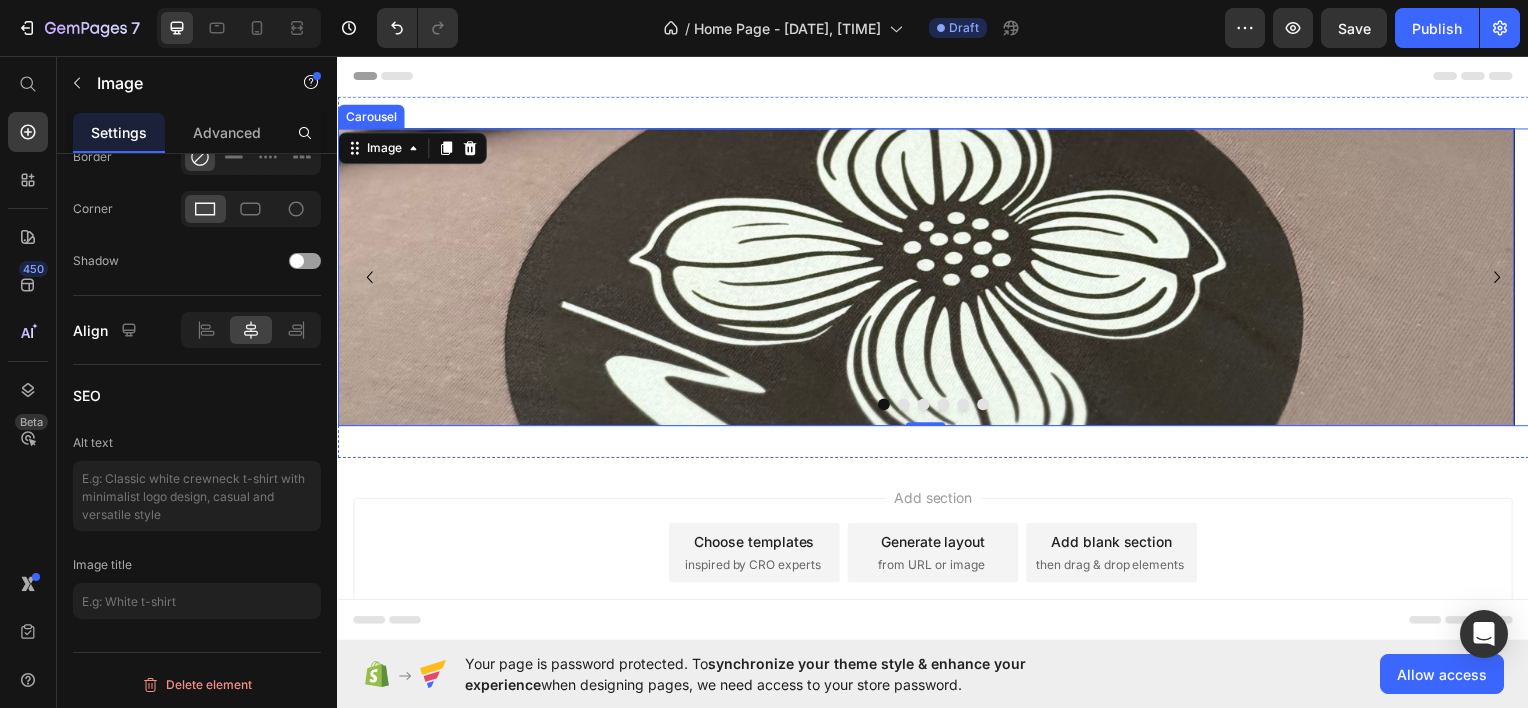 click at bounding box center (907, 406) 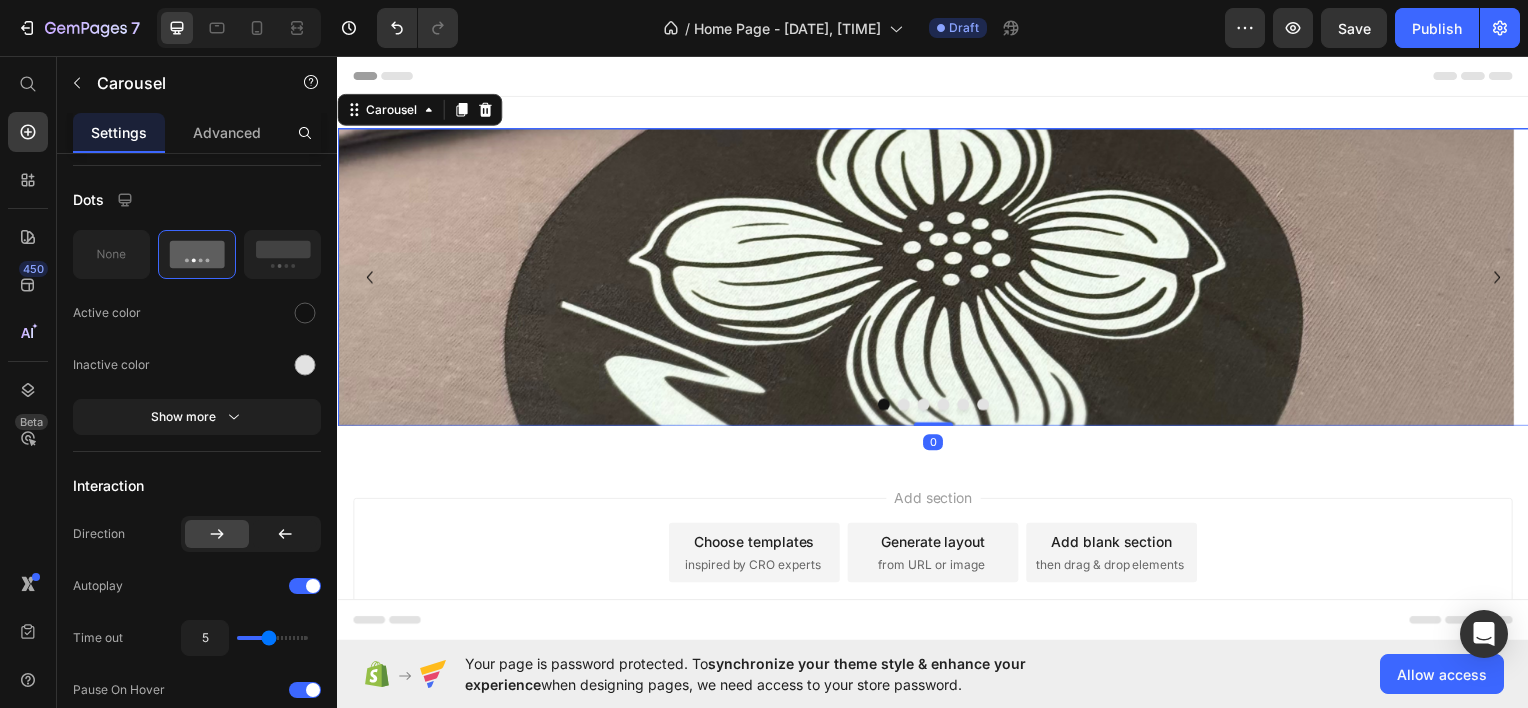 scroll, scrollTop: 0, scrollLeft: 0, axis: both 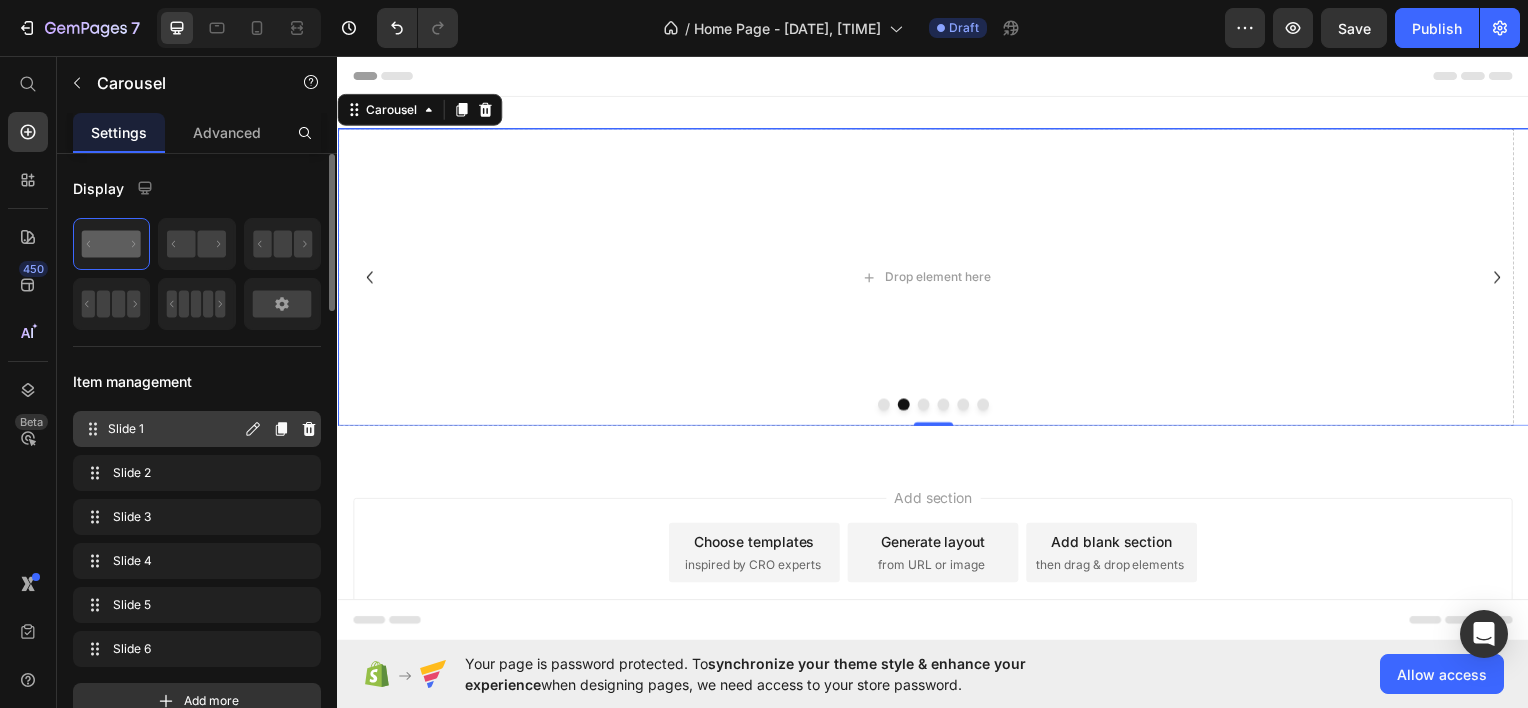 click on "Slide 1" at bounding box center [174, 429] 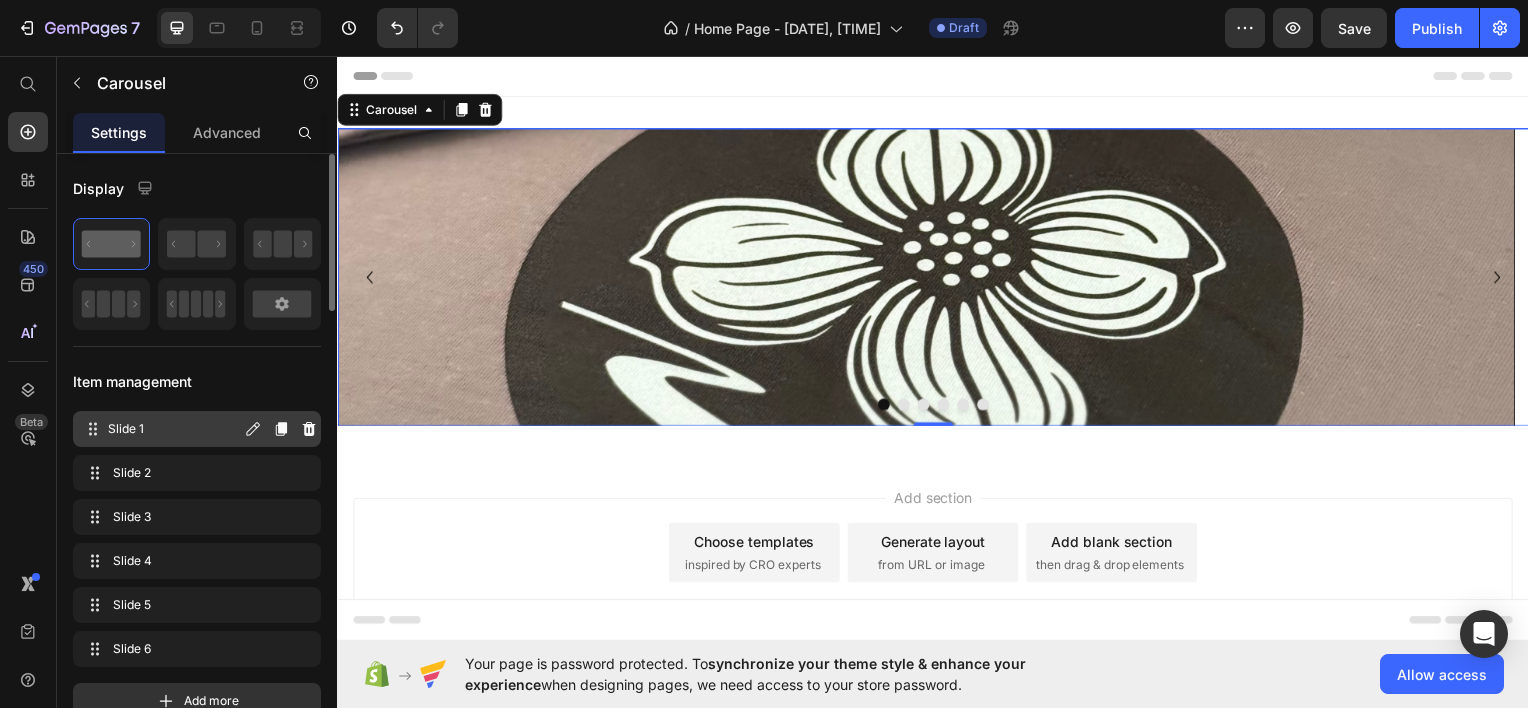 click on "Slide 1" at bounding box center [174, 429] 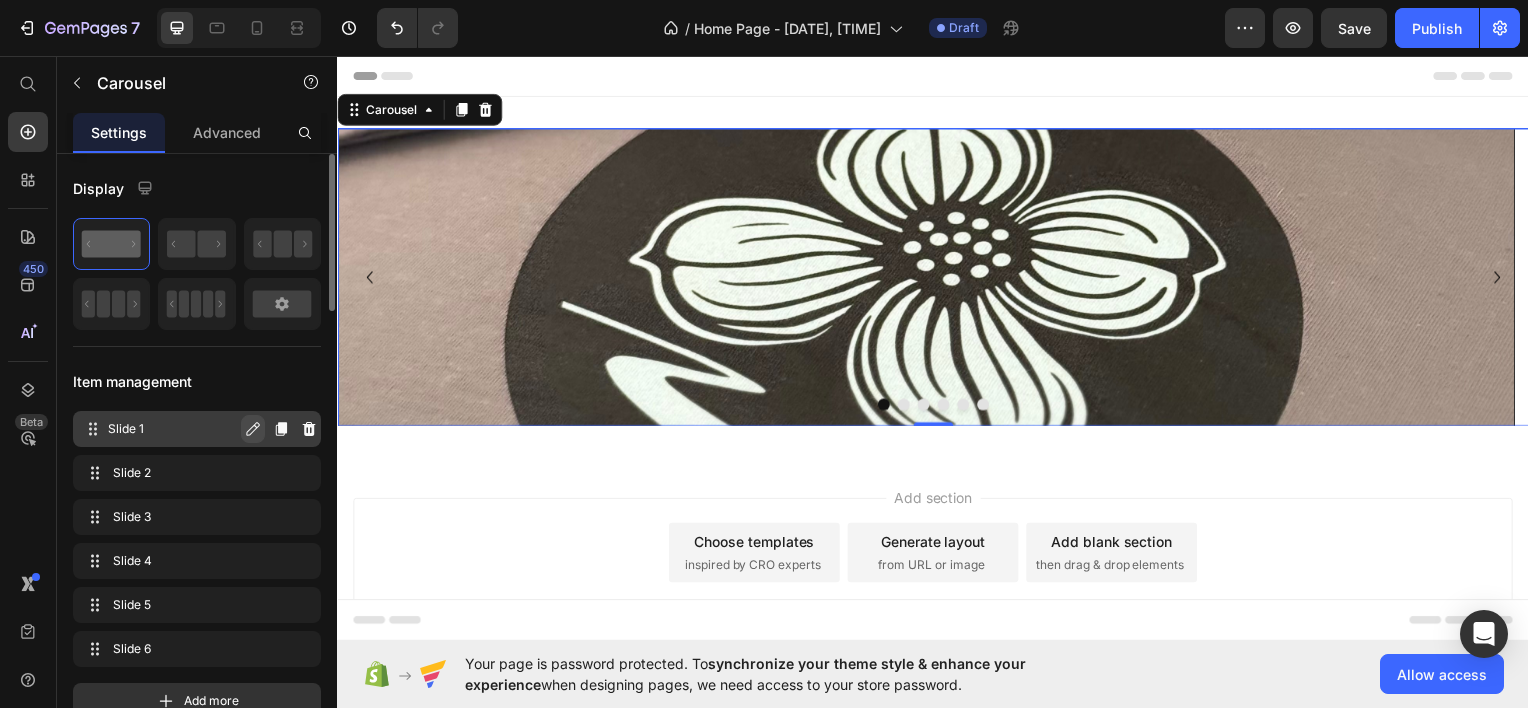 click 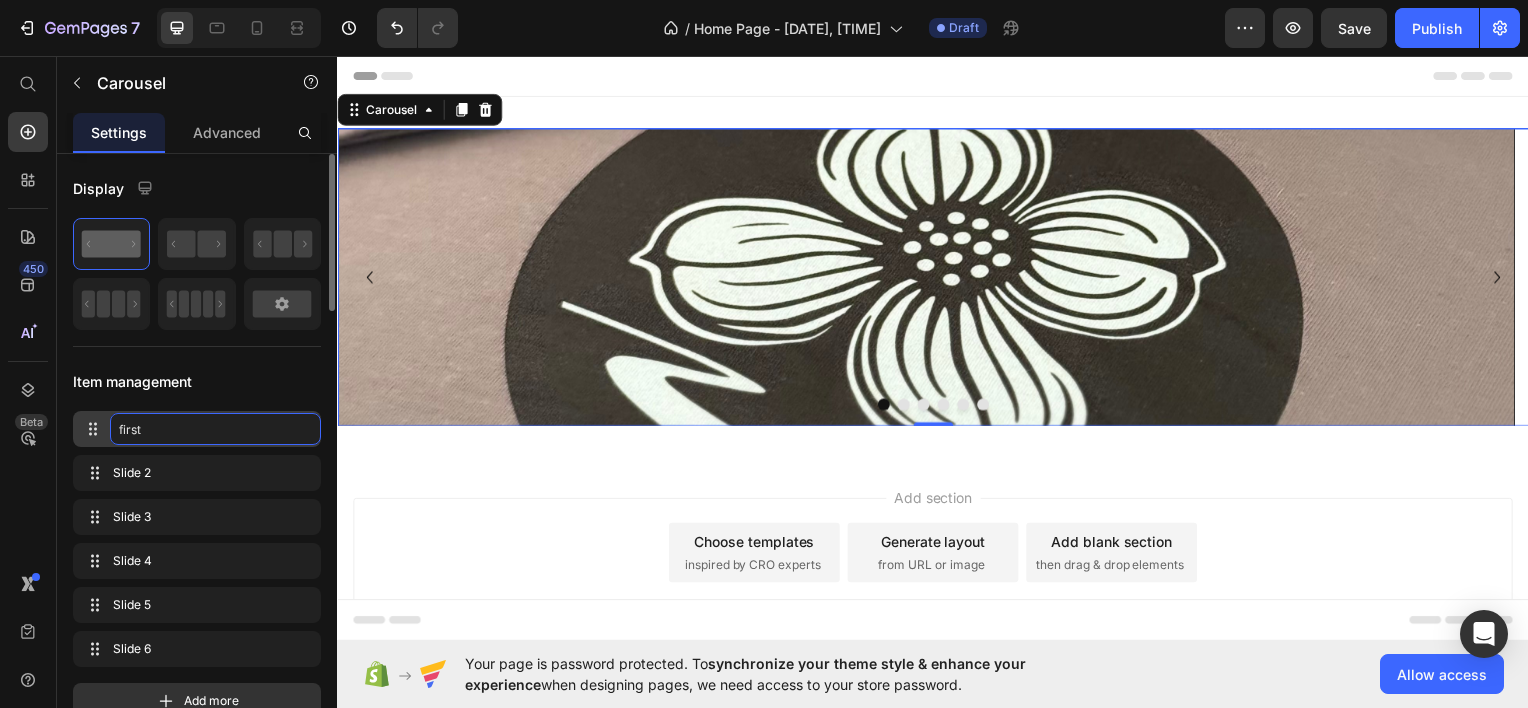 type on "first" 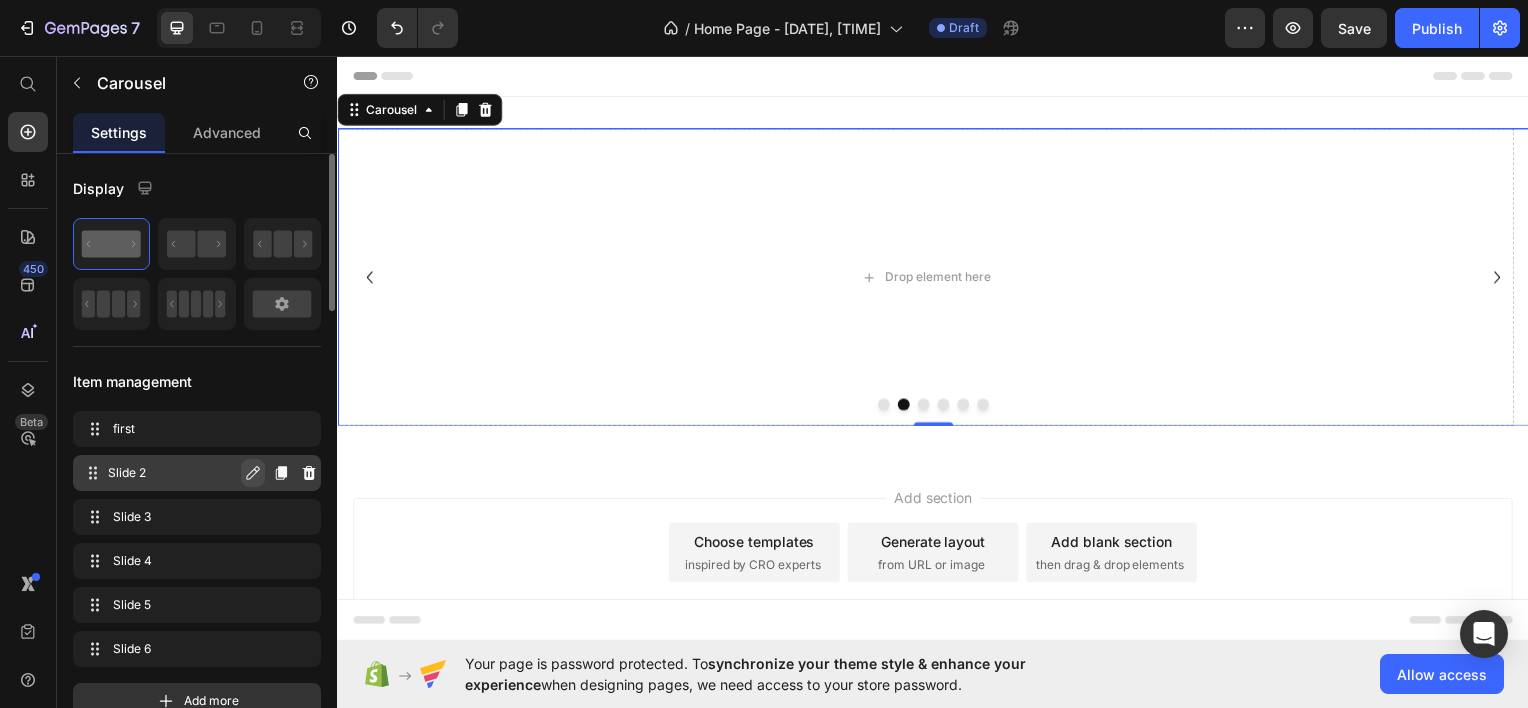 click 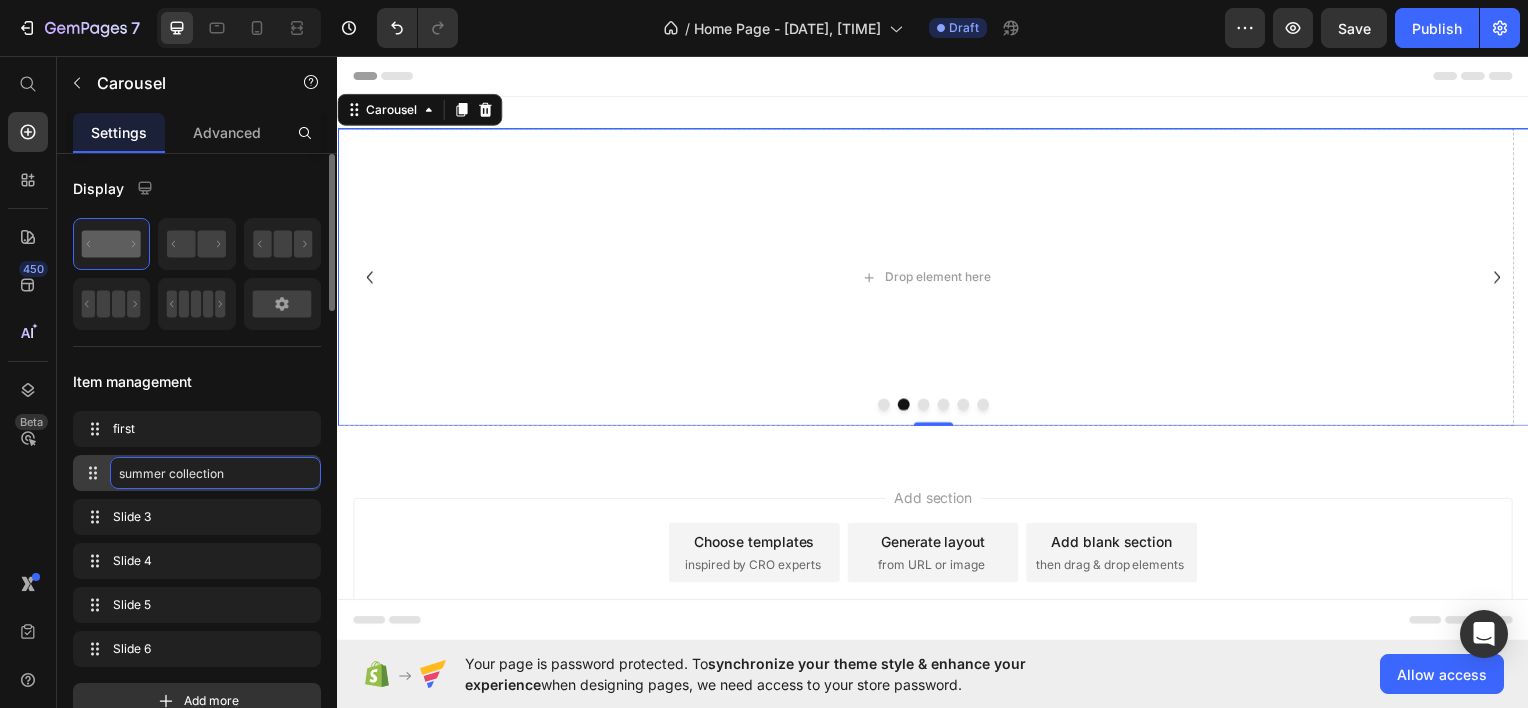 type on "summer collection" 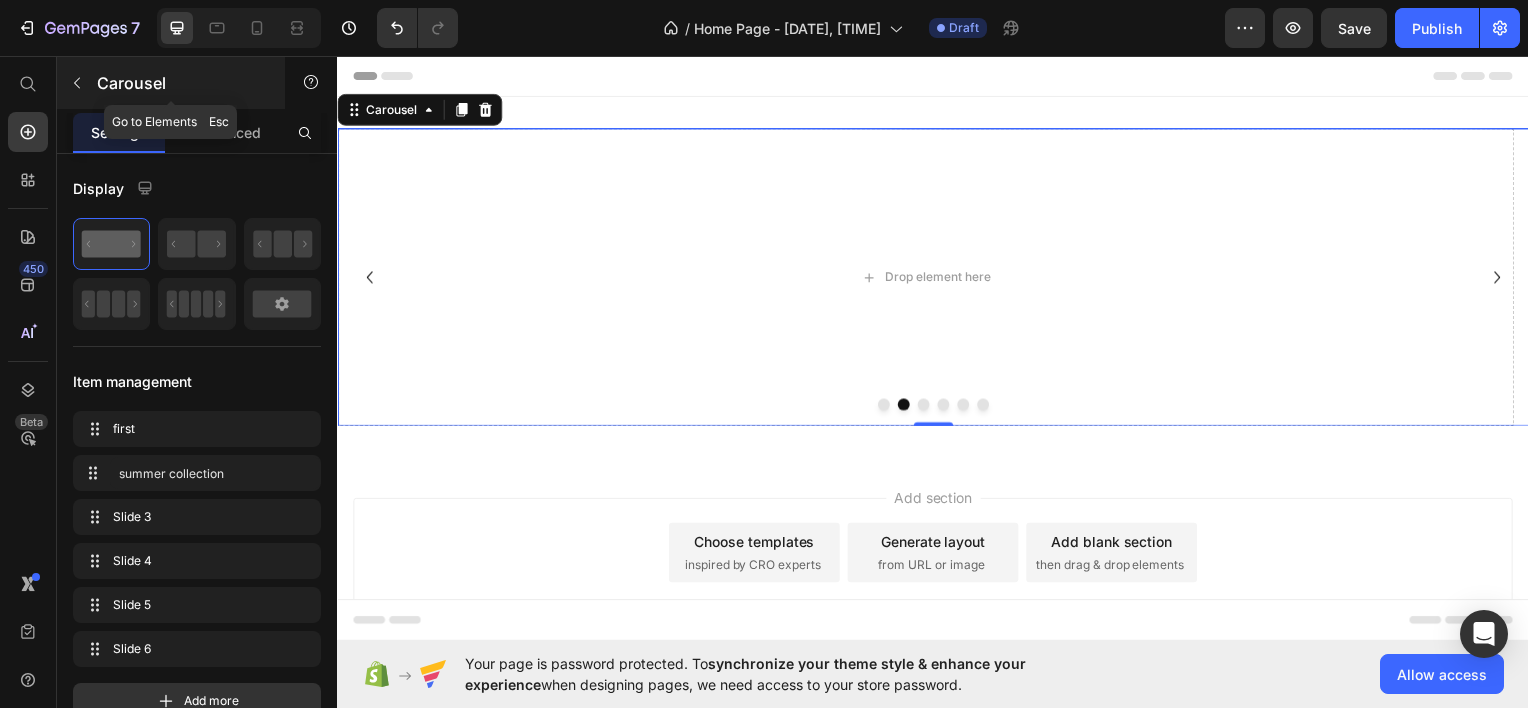 click 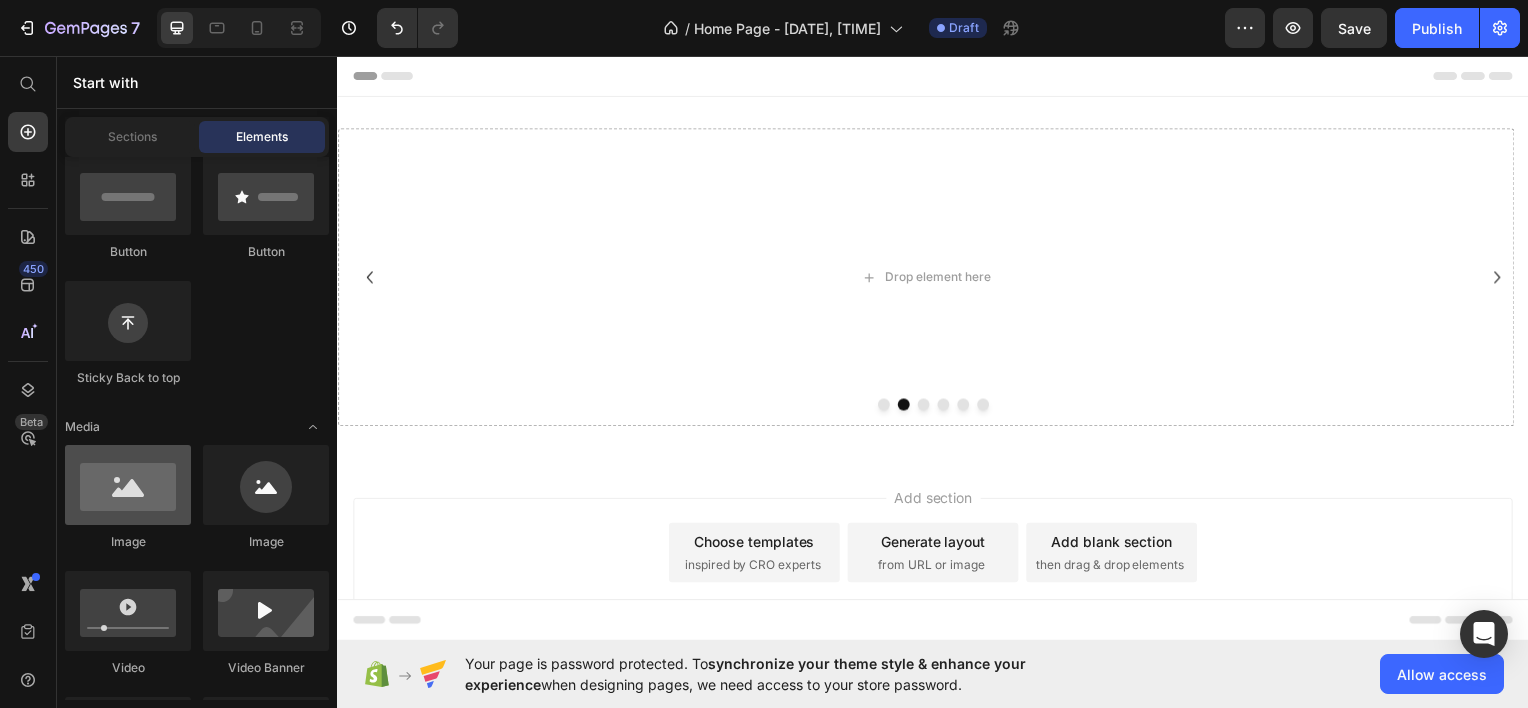 click at bounding box center (128, 485) 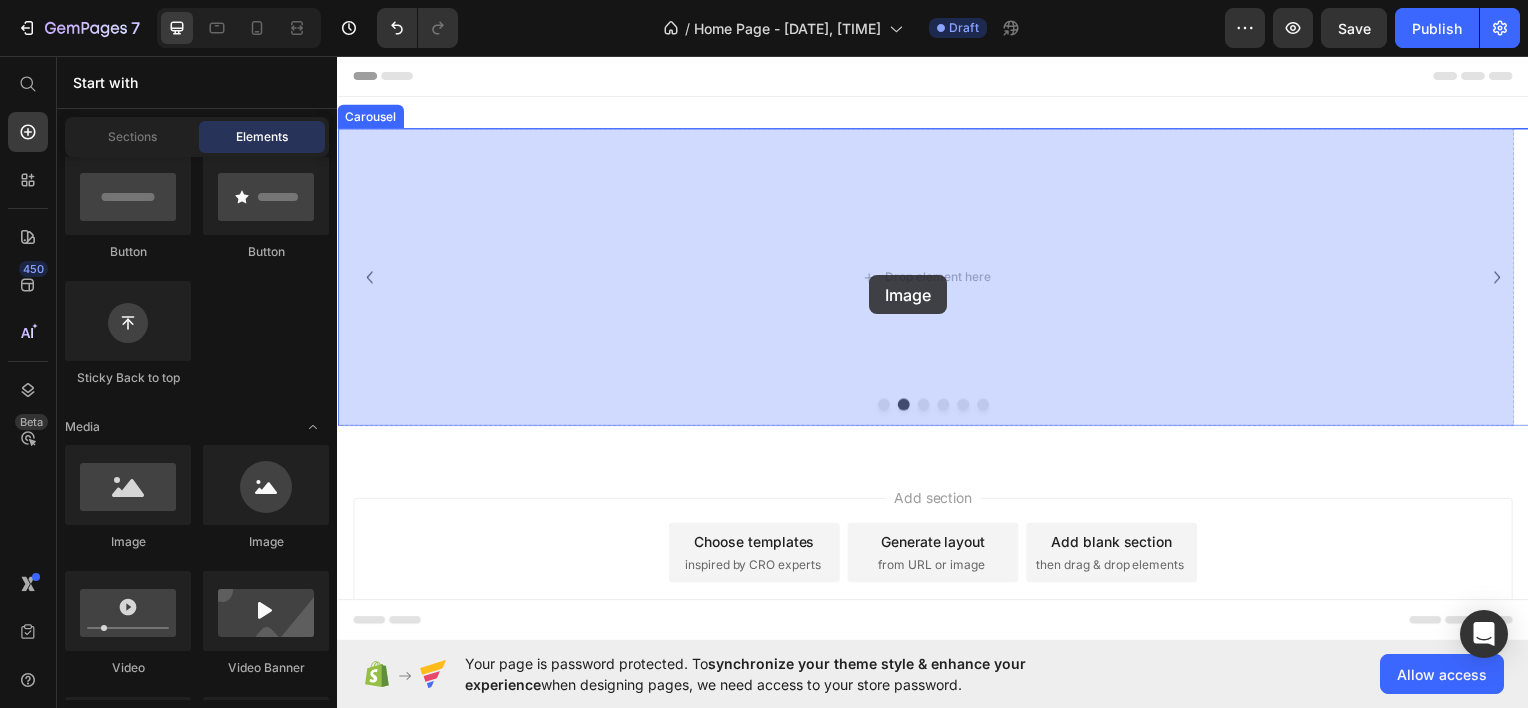 drag, startPoint x: 471, startPoint y: 543, endPoint x: 873, endPoint y: 276, distance: 482.58987 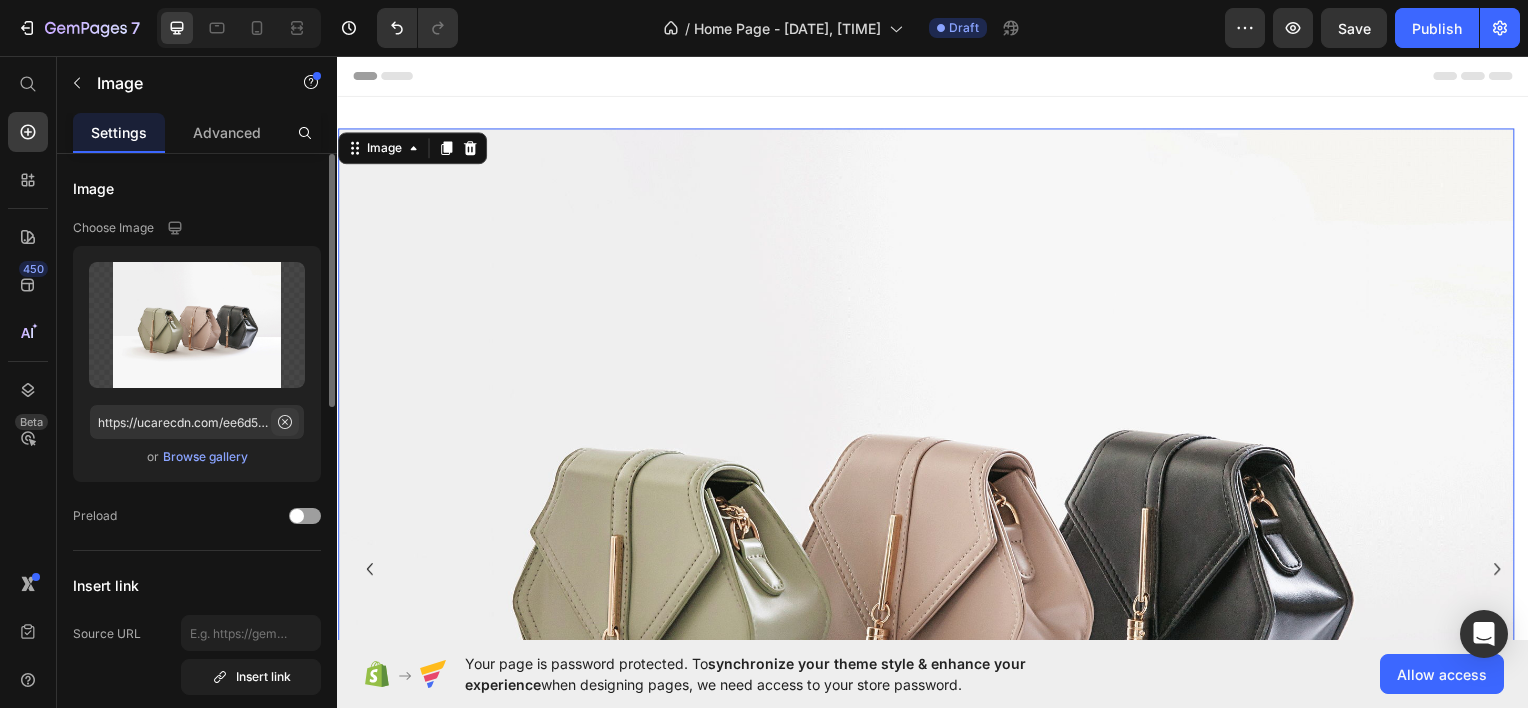 click 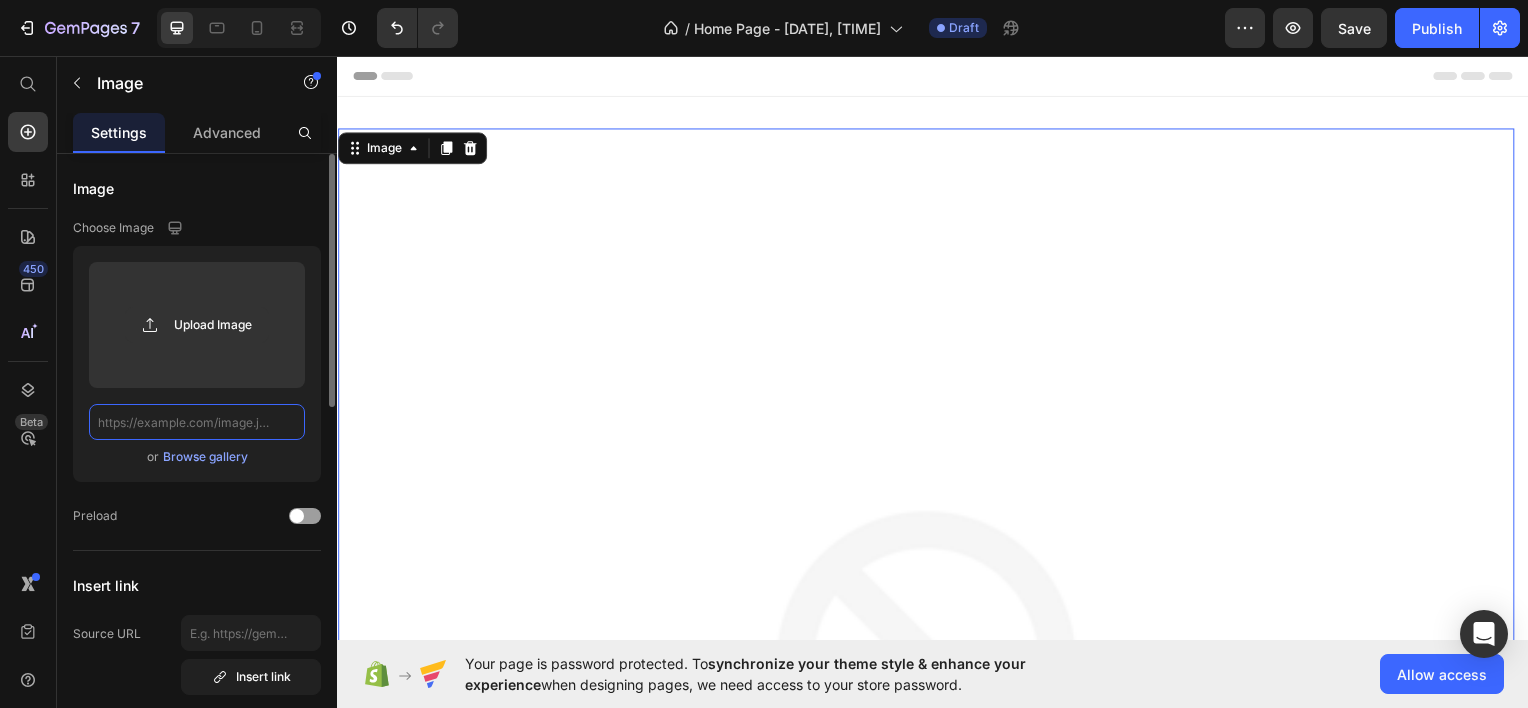 scroll, scrollTop: 0, scrollLeft: 0, axis: both 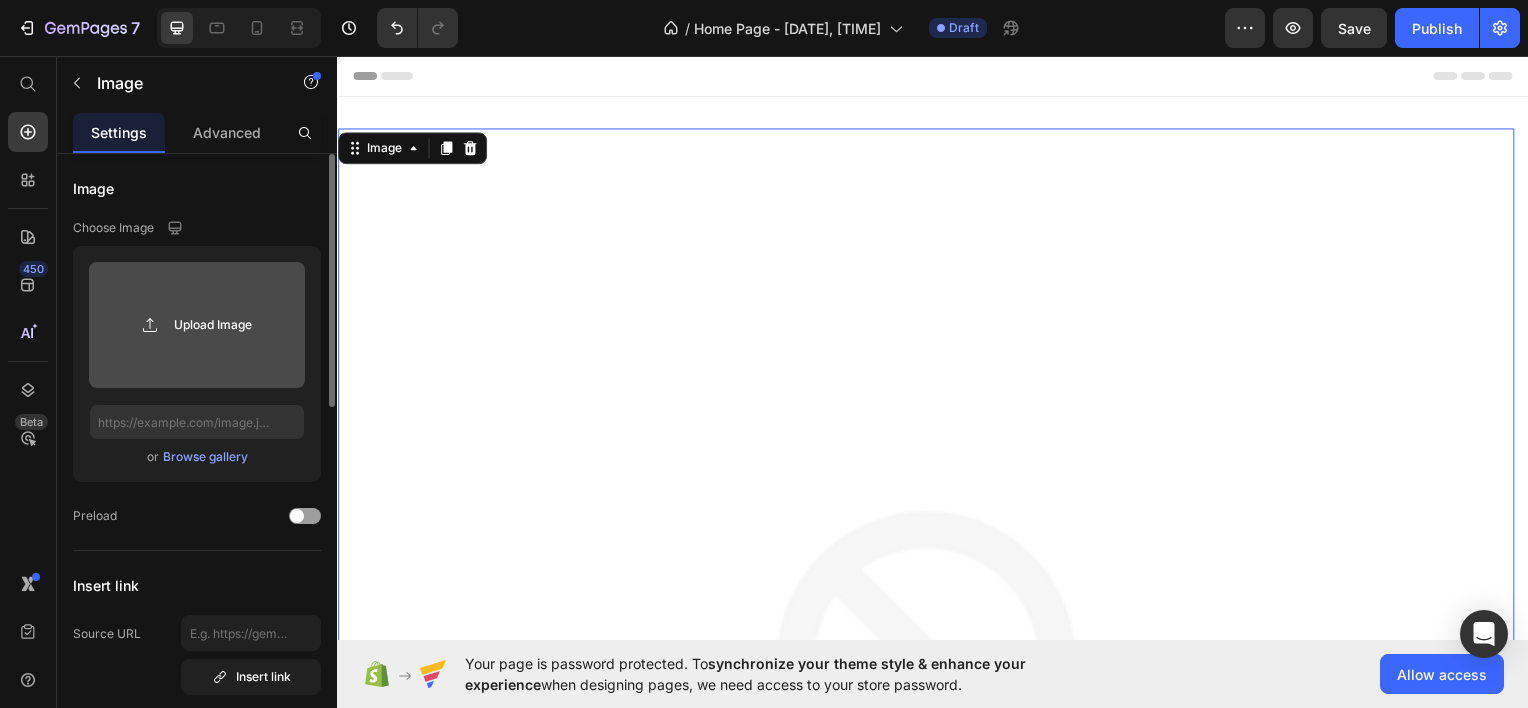 click 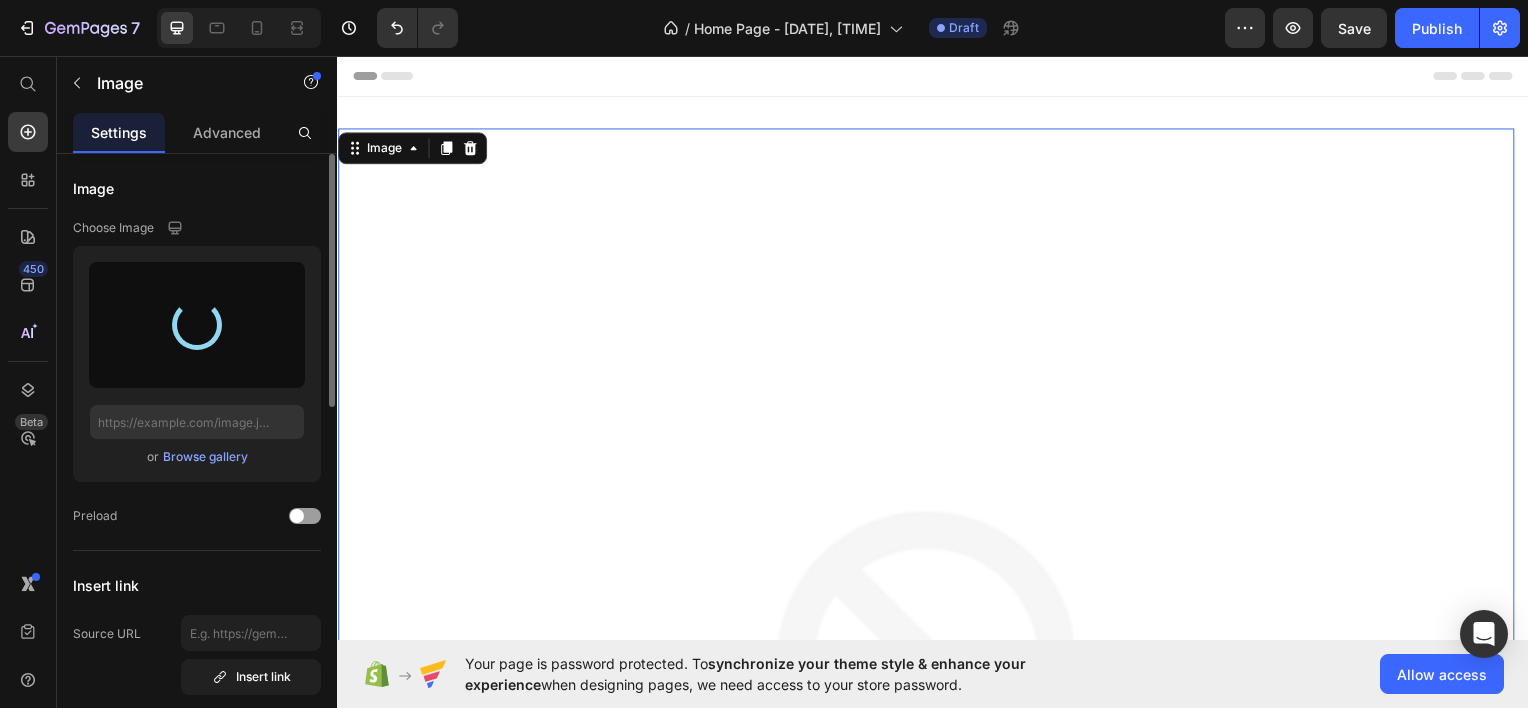 type on "https://cdn.shopify.com/s/files/1/0753/8514/3527/files/gempages_575420905891562058-2cdf736d-67ff-45db-a906-eeeacb533cdd.jpg" 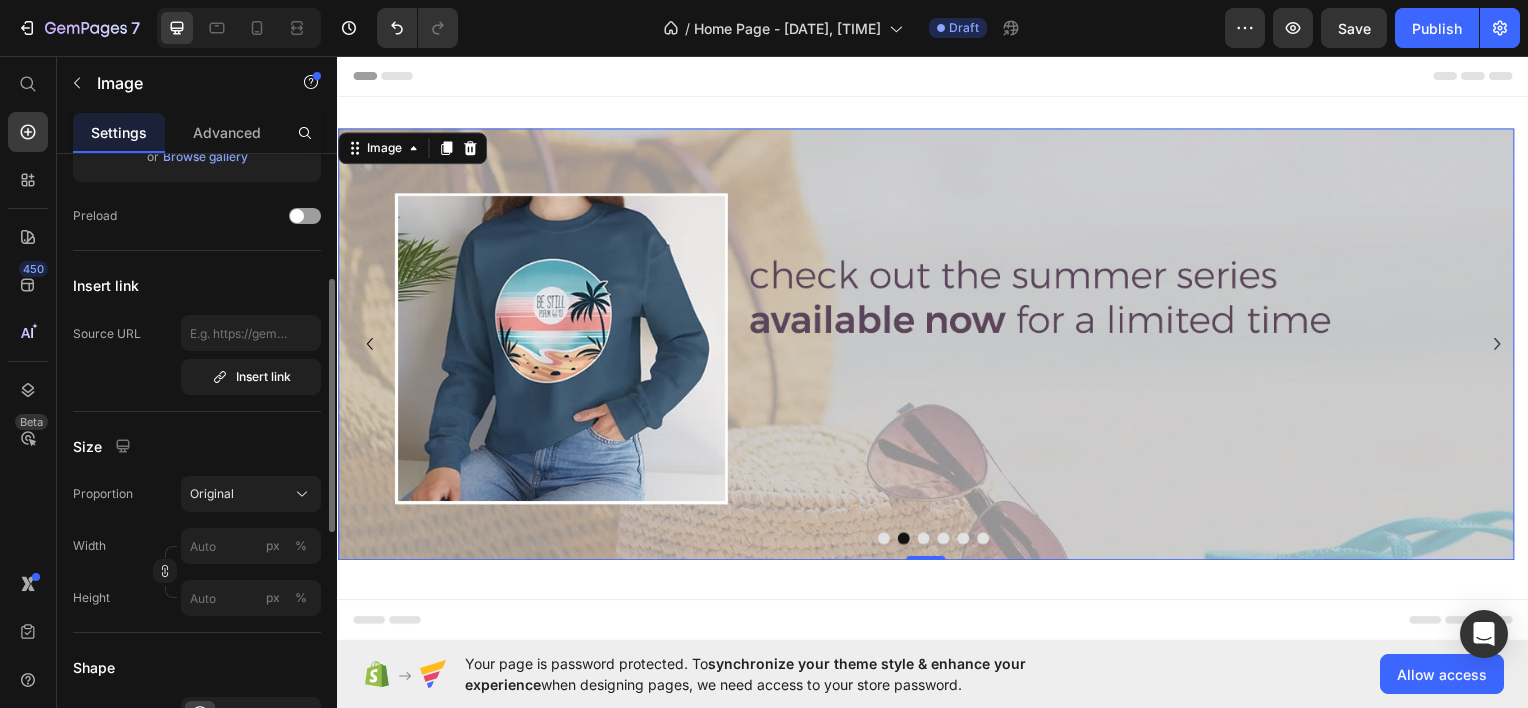scroll, scrollTop: 500, scrollLeft: 0, axis: vertical 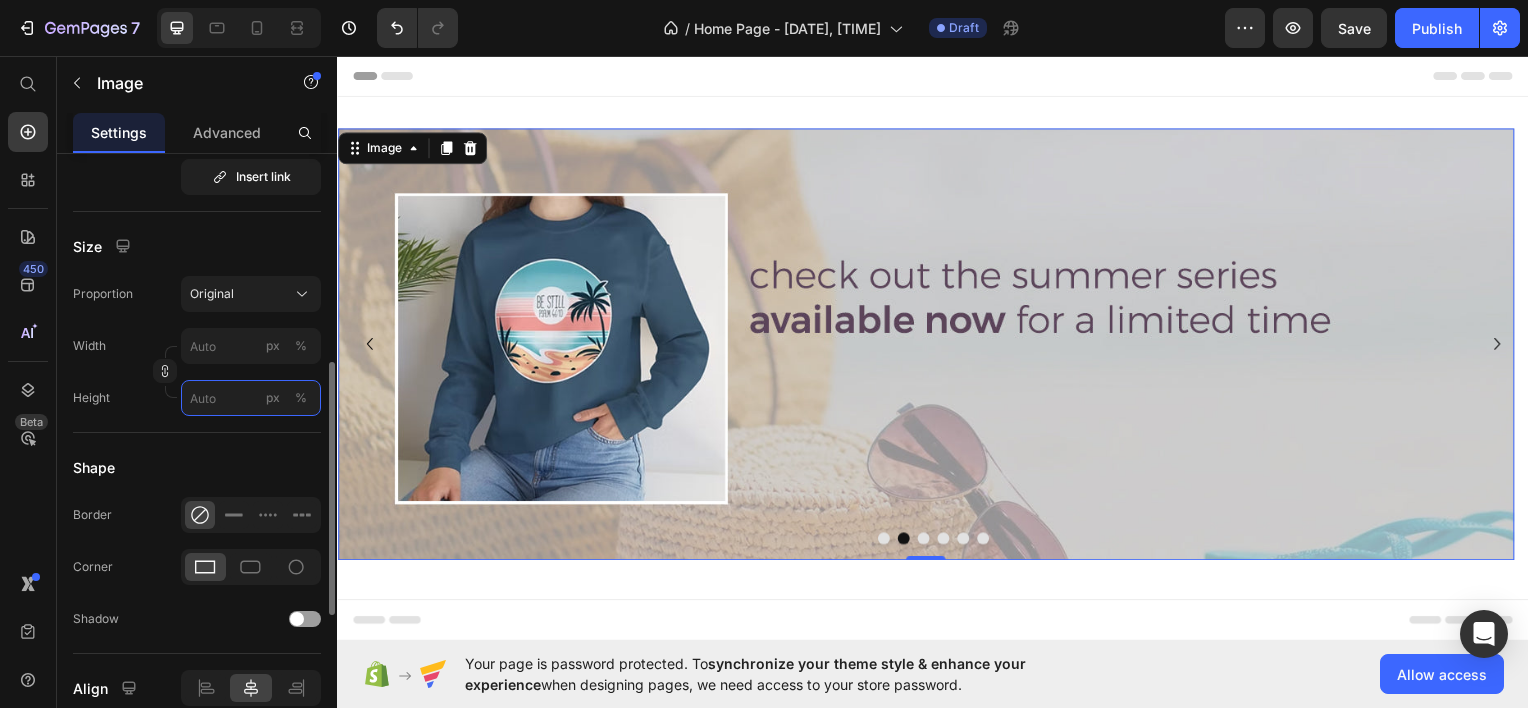 click on "px %" at bounding box center (251, 398) 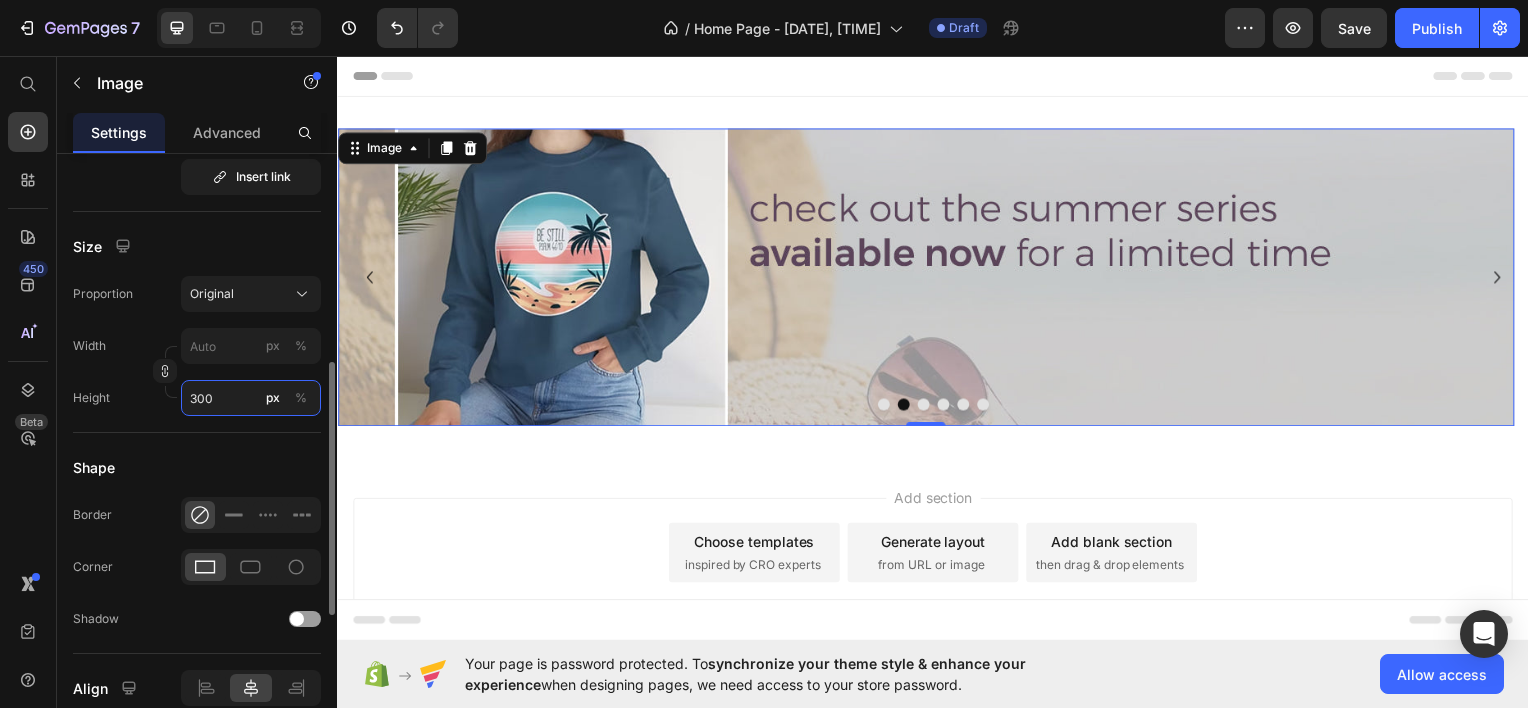 click on "300" at bounding box center [251, 398] 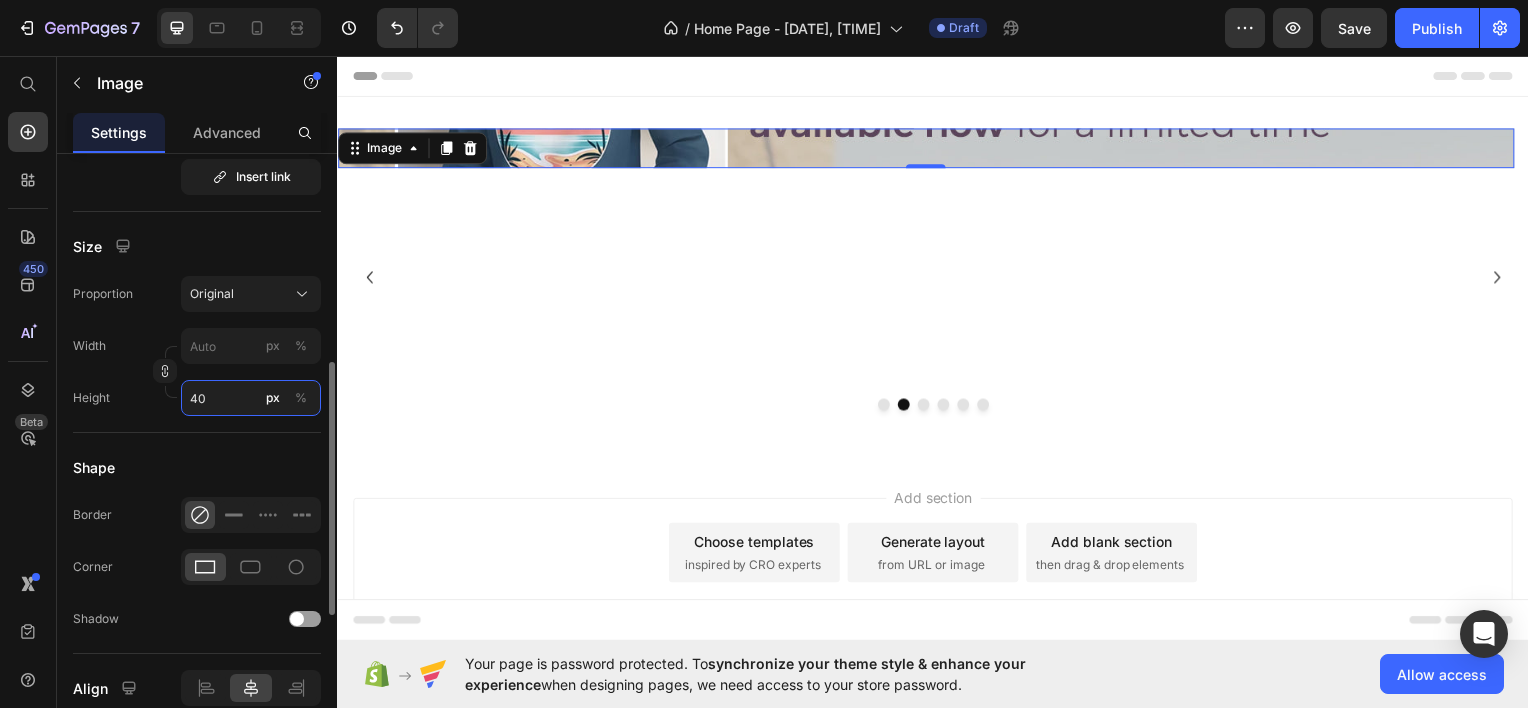 type on "4" 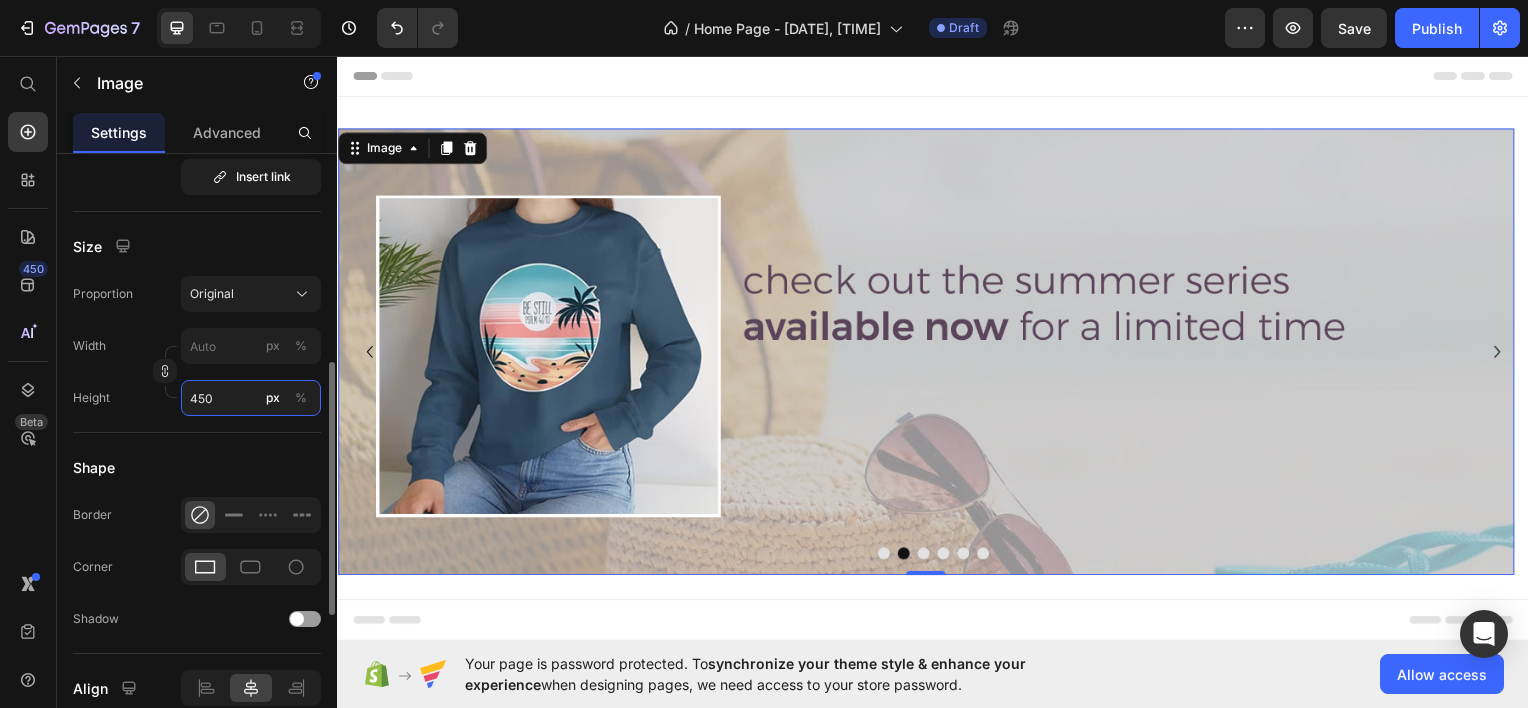 drag, startPoint x: 196, startPoint y: 392, endPoint x: 184, endPoint y: 392, distance: 12 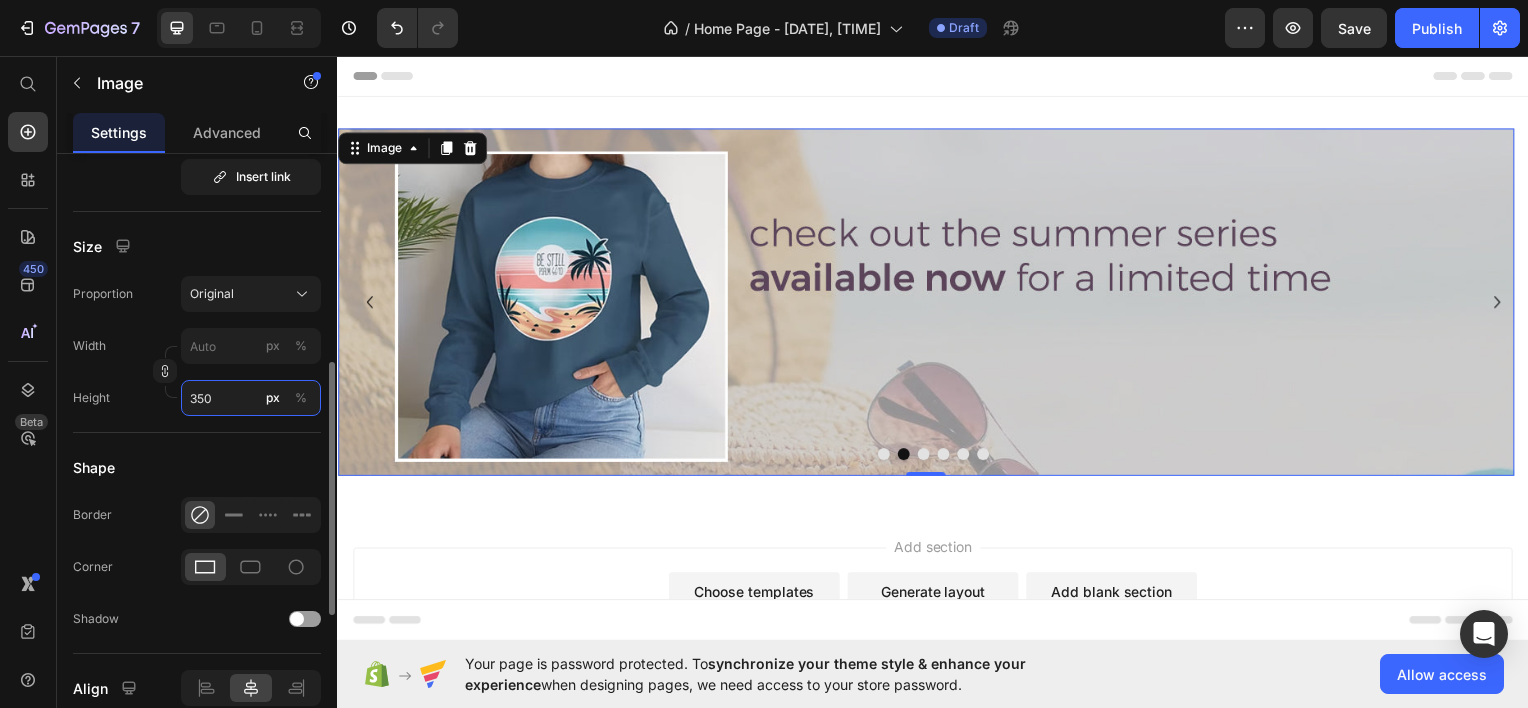type on "350" 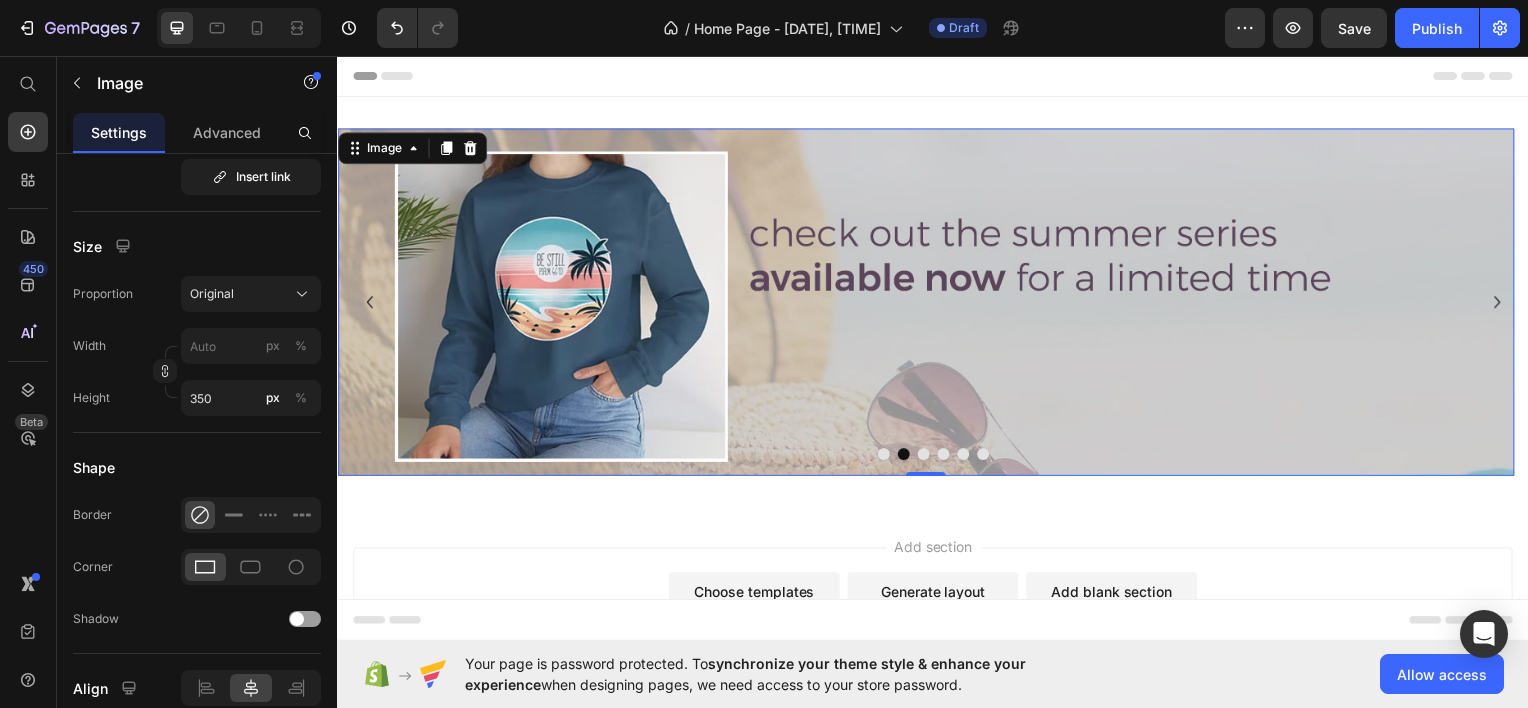 click at bounding box center (929, 303) 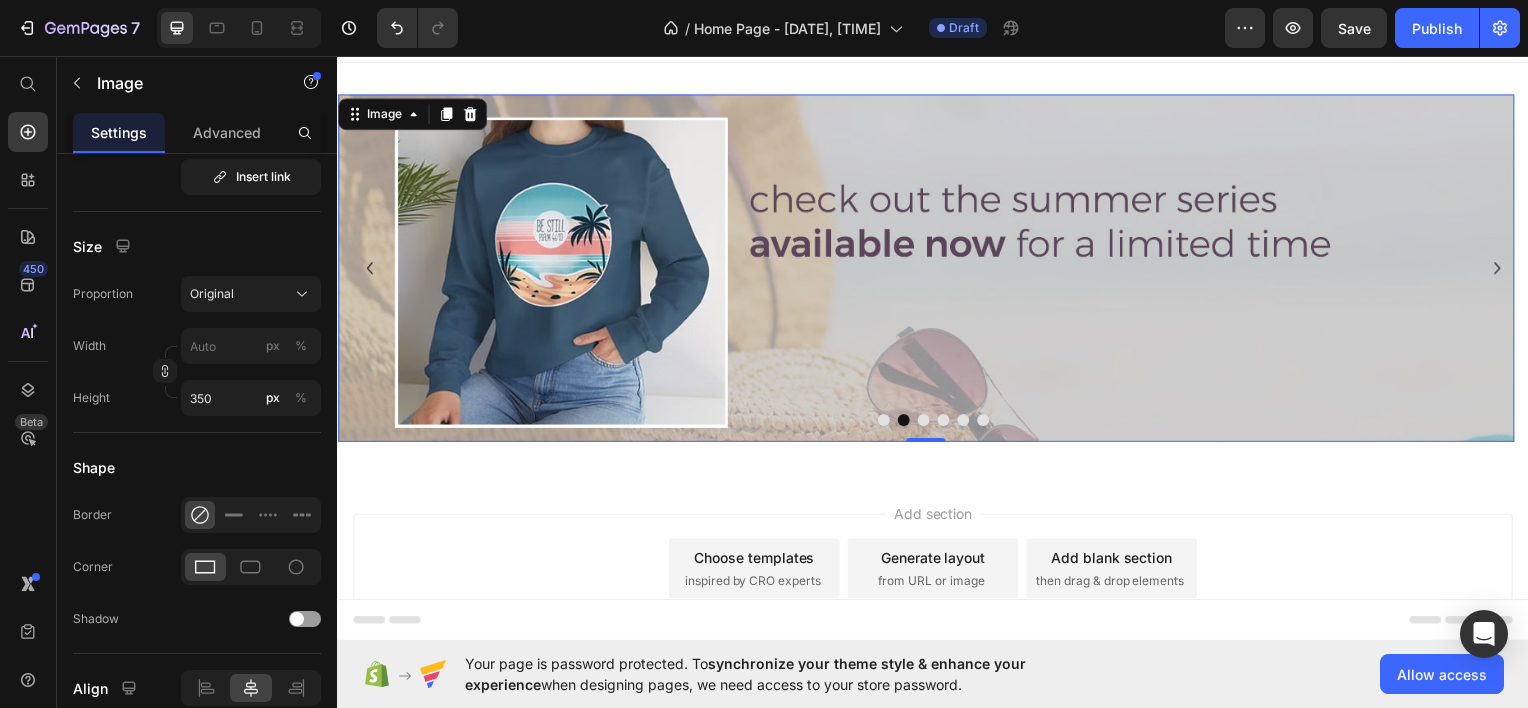 scroll, scrollTop: 0, scrollLeft: 0, axis: both 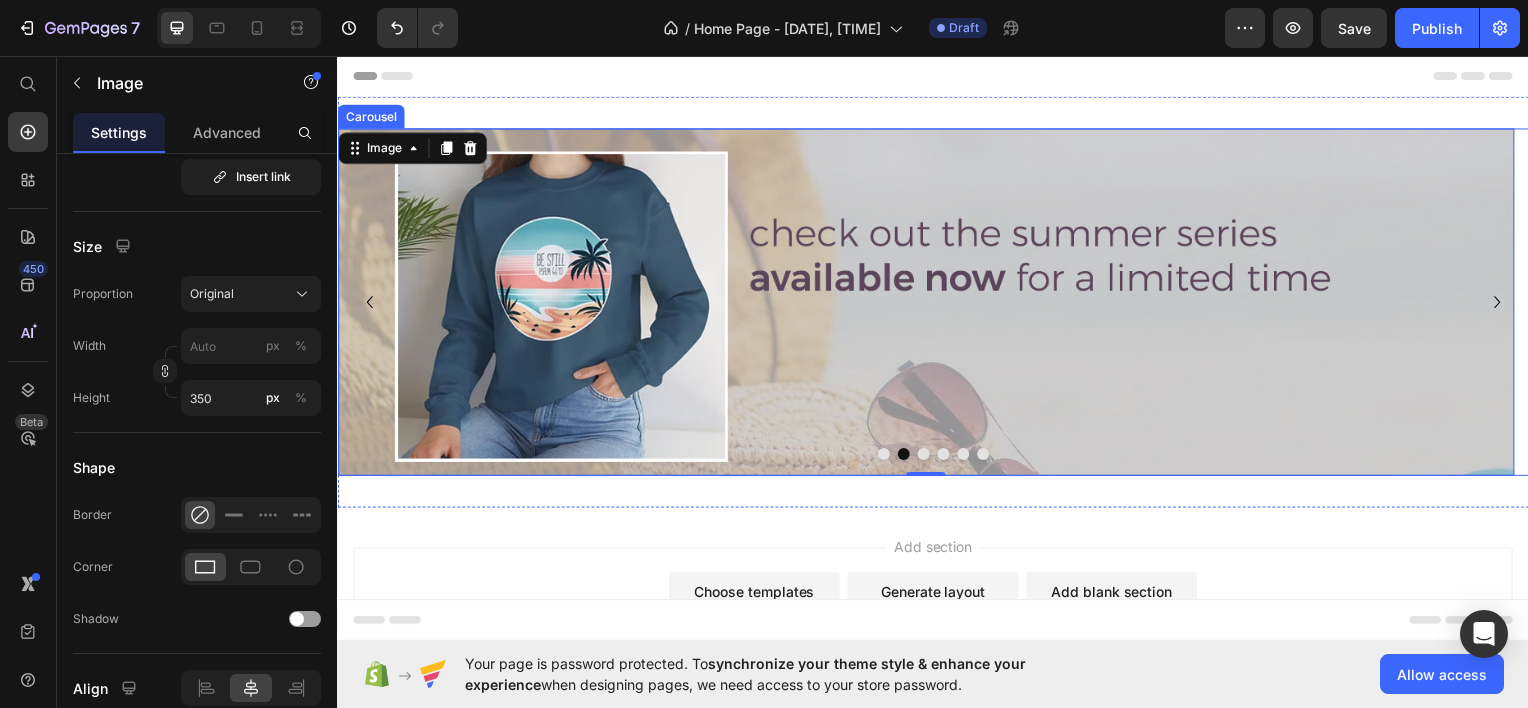 click at bounding box center (927, 456) 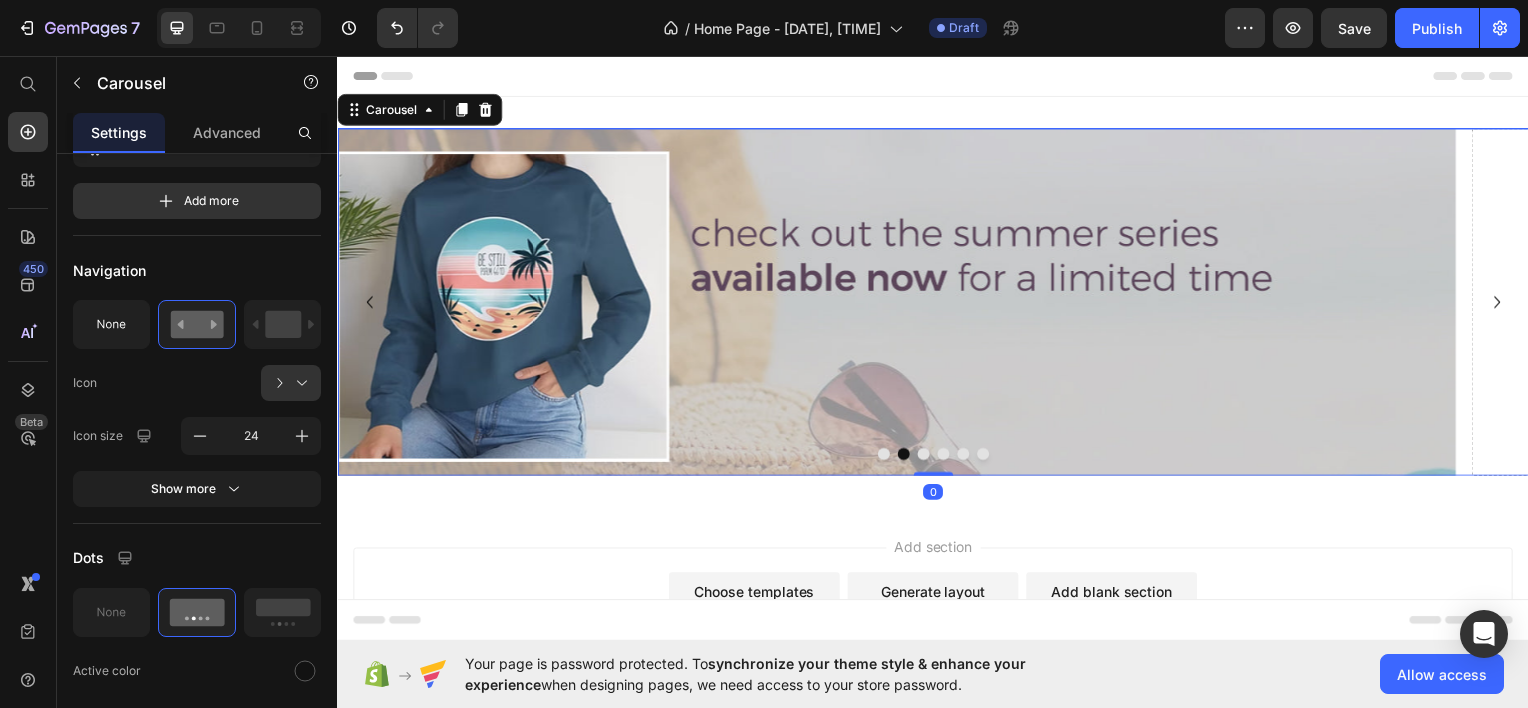 scroll, scrollTop: 0, scrollLeft: 0, axis: both 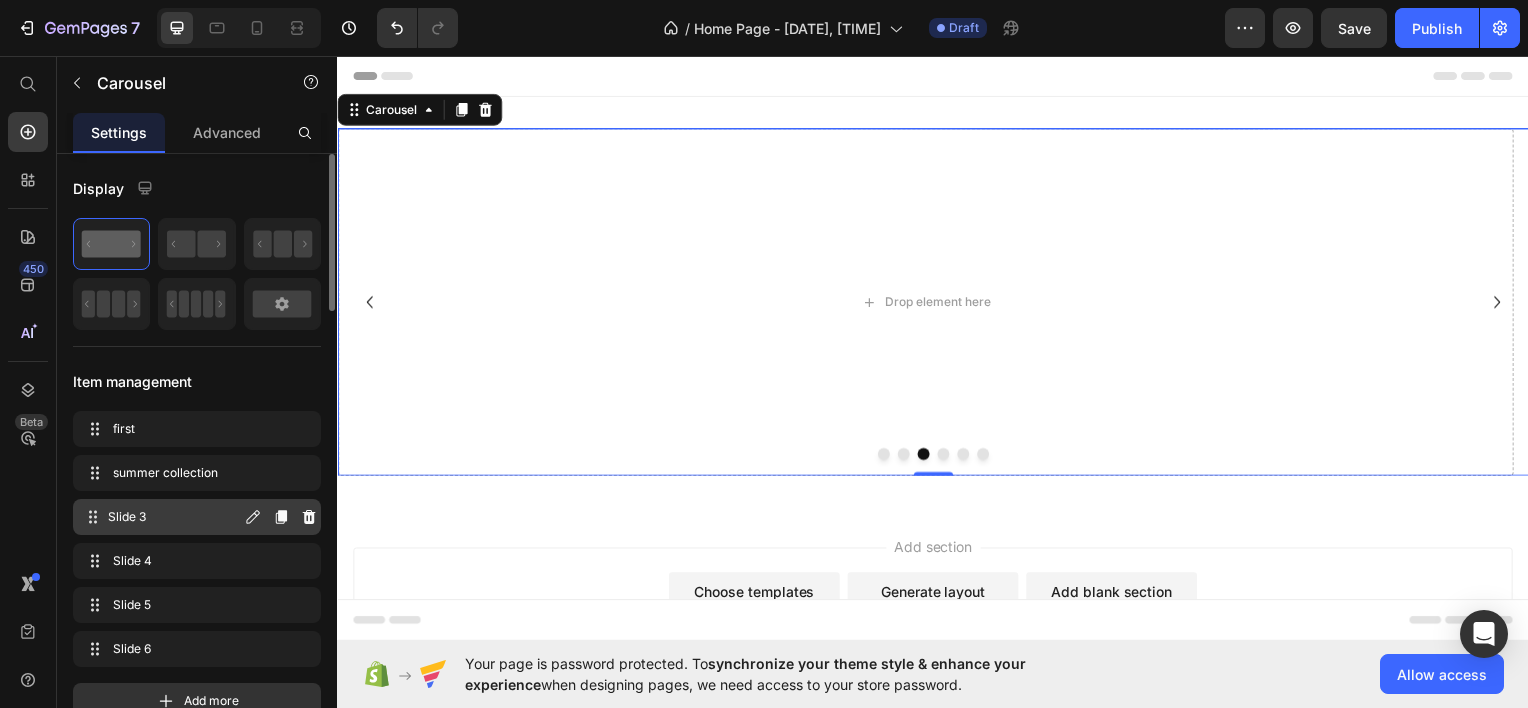click on "Slide 3" at bounding box center (174, 517) 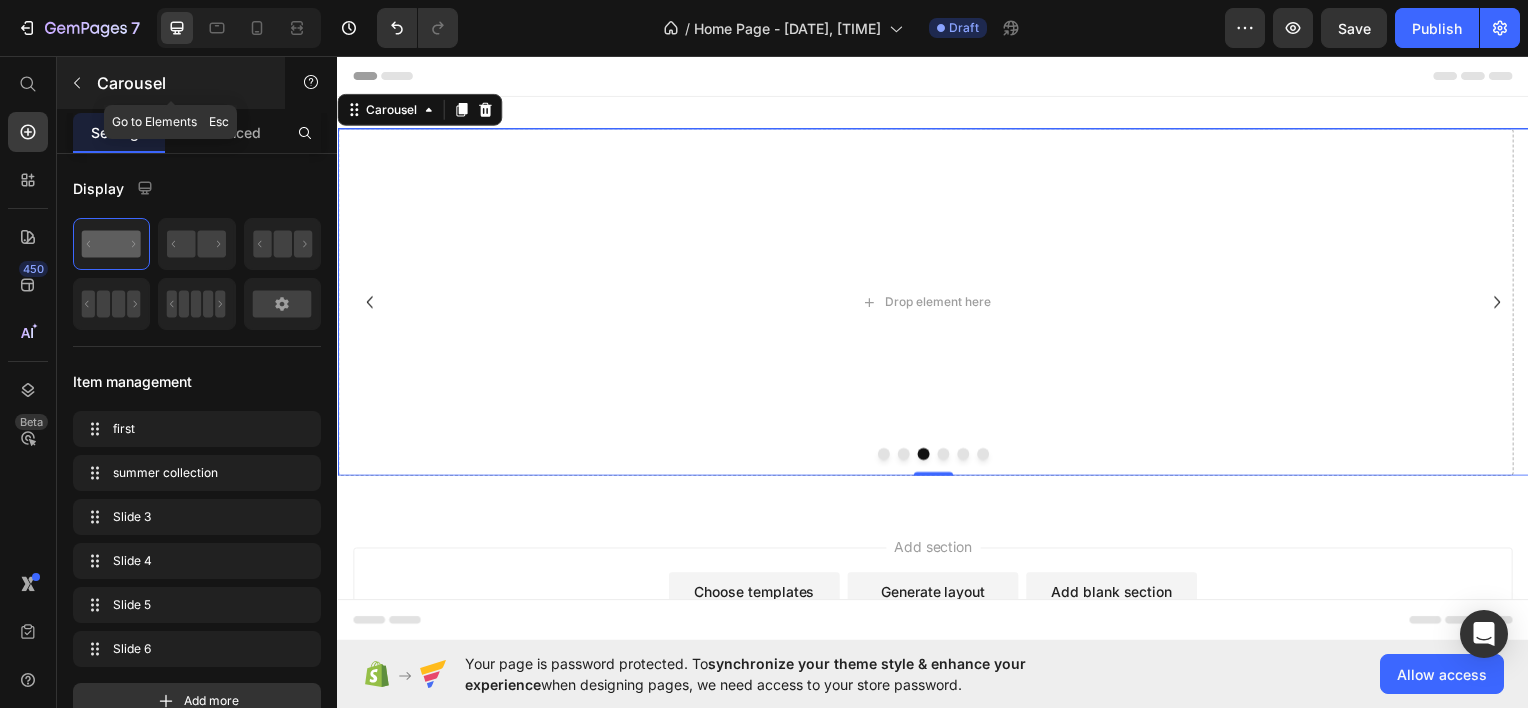 click 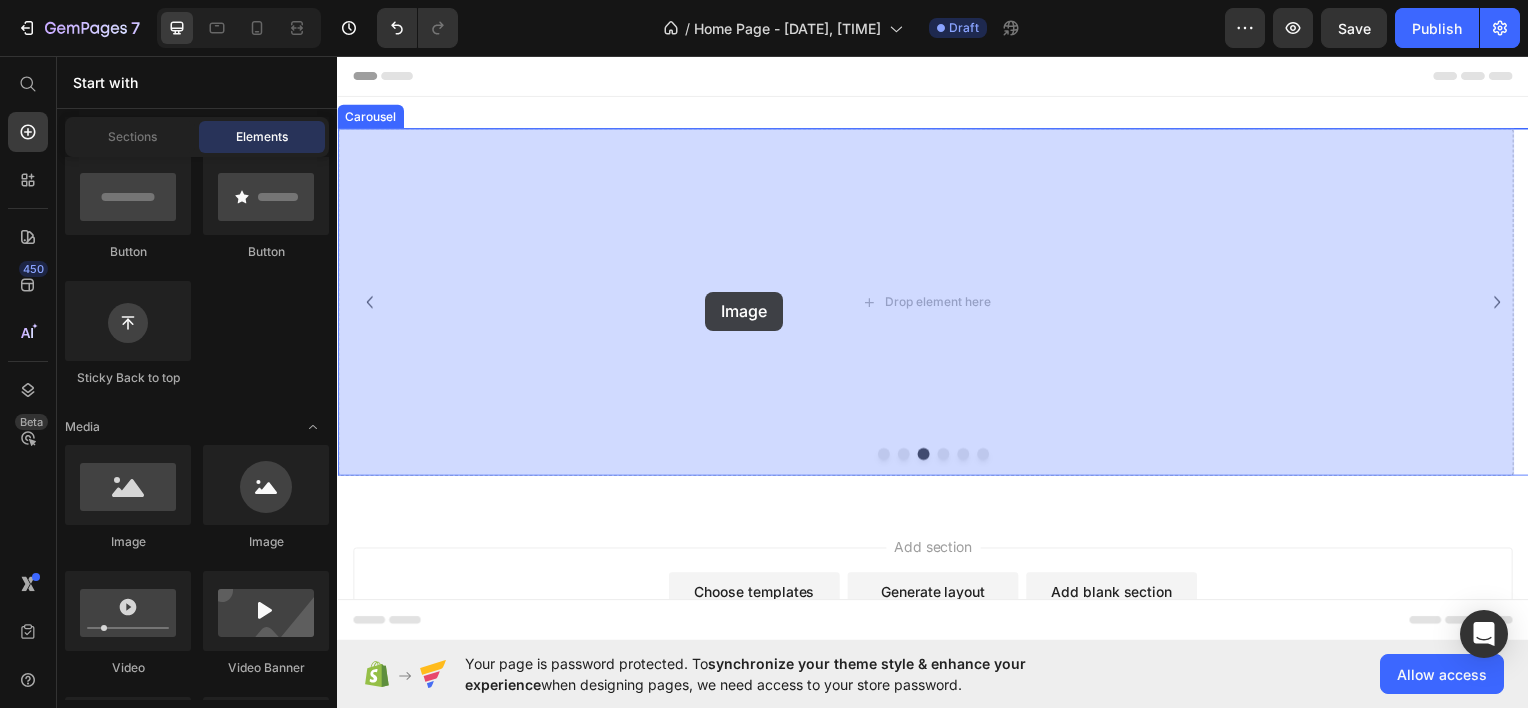 drag, startPoint x: 465, startPoint y: 551, endPoint x: 495, endPoint y: 380, distance: 173.61163 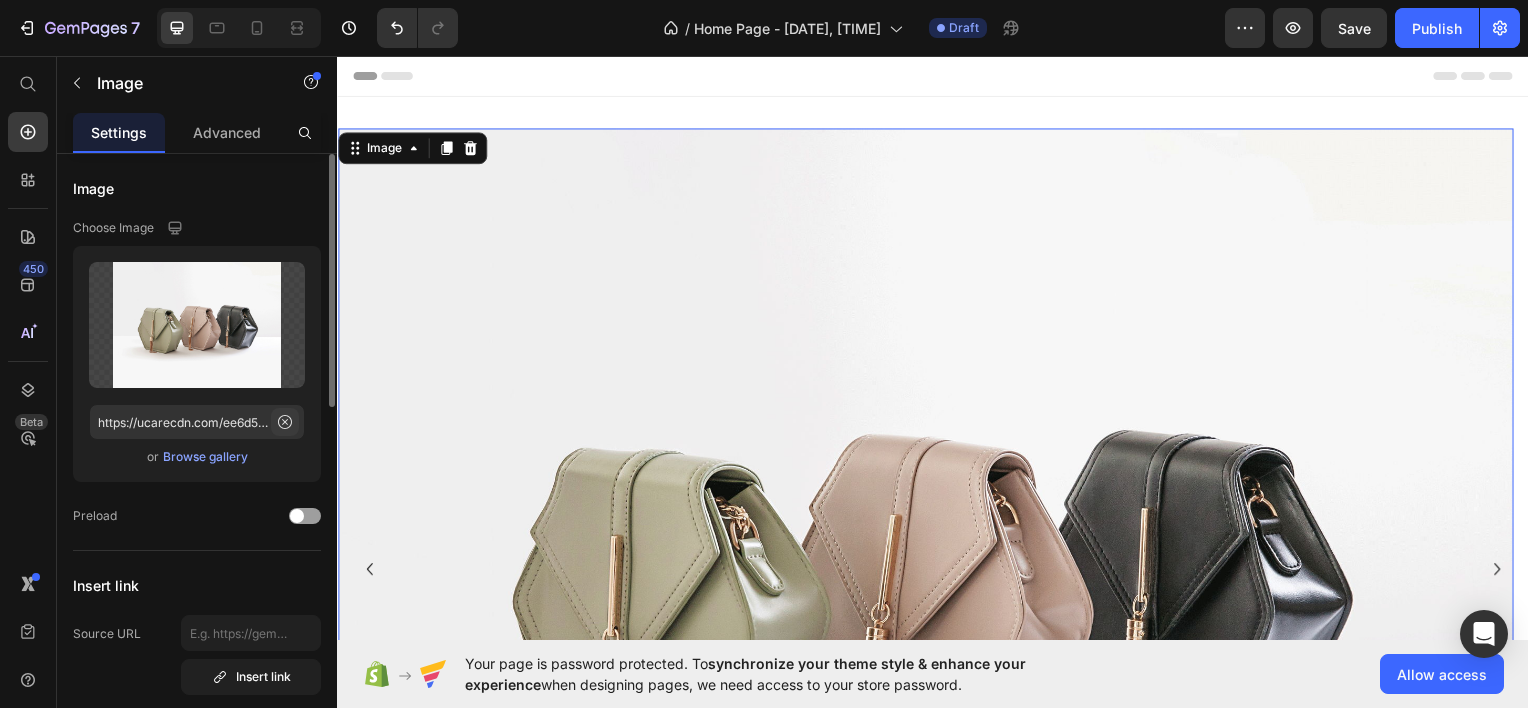 click 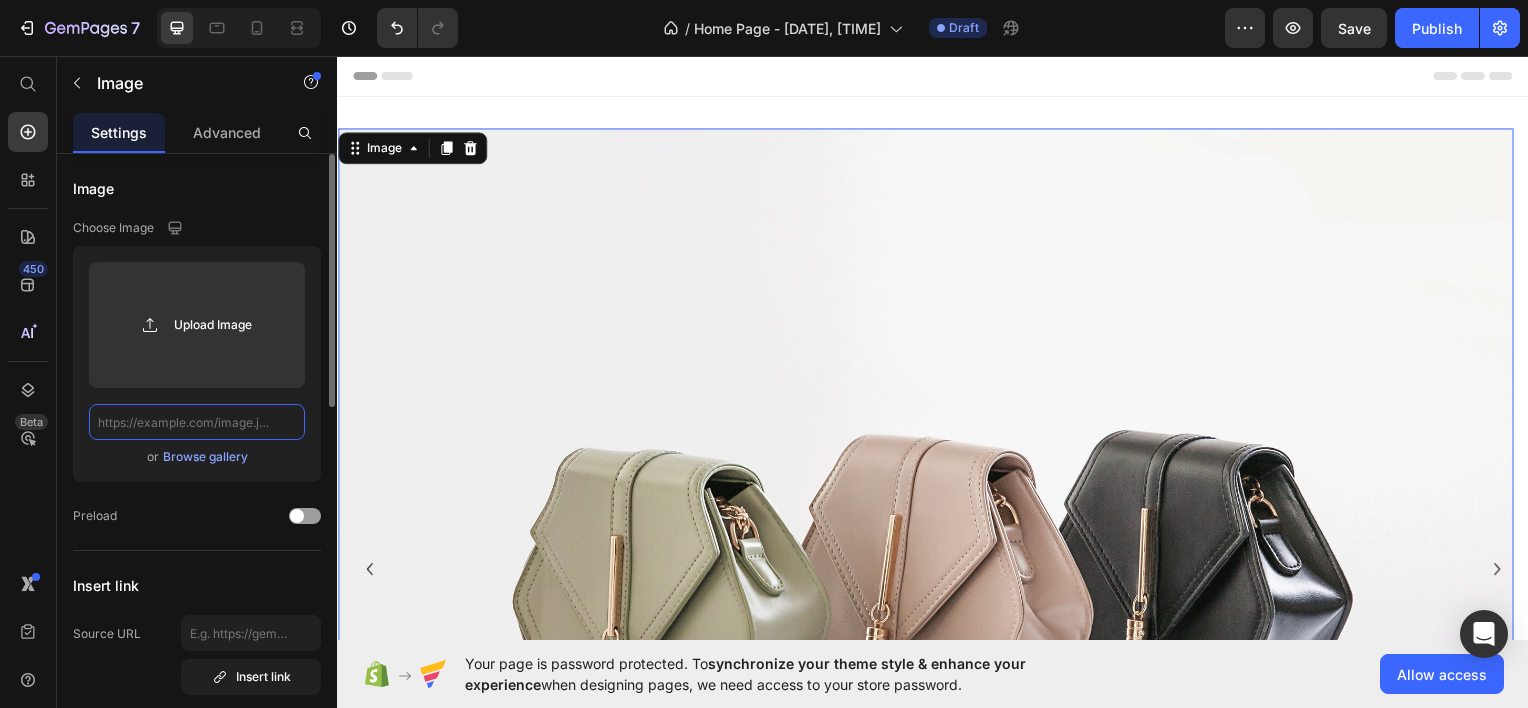 scroll, scrollTop: 0, scrollLeft: 0, axis: both 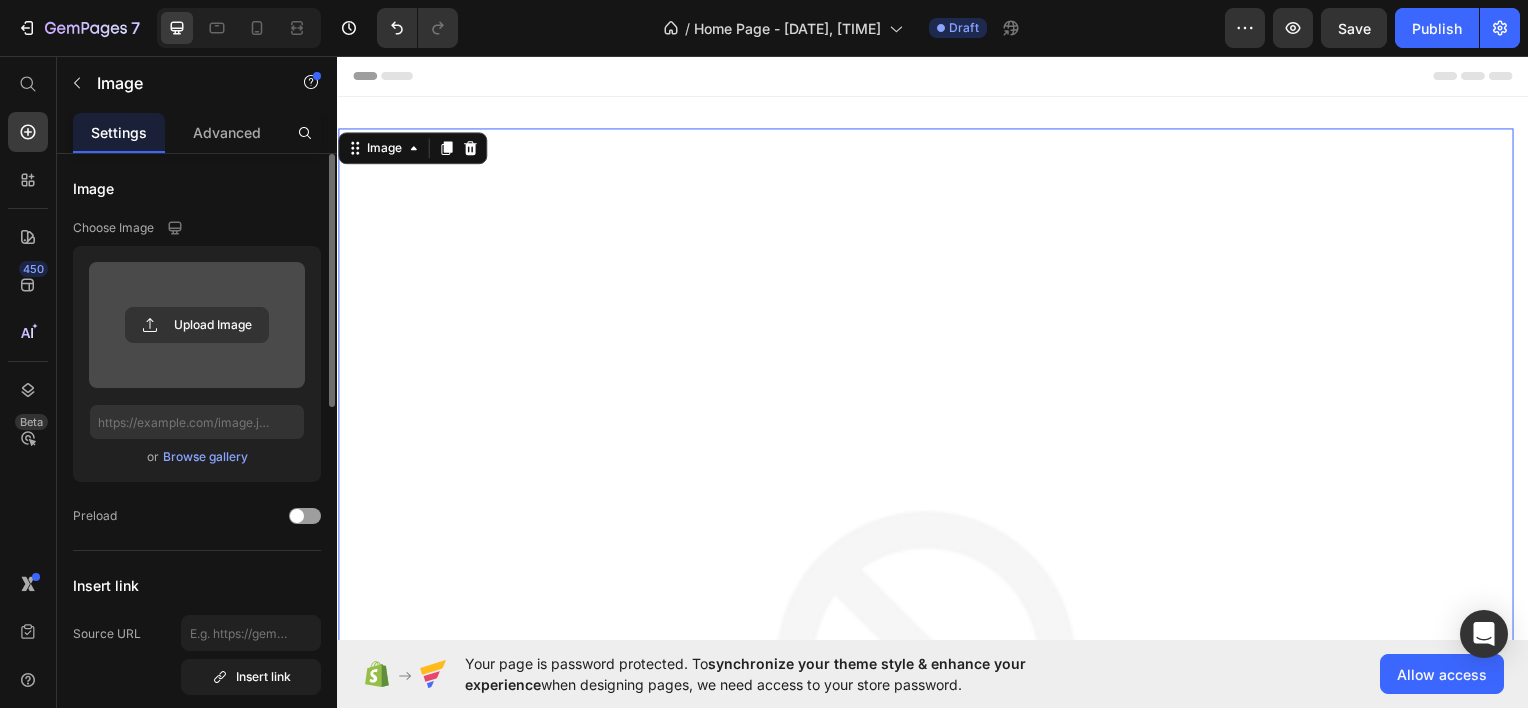 click at bounding box center (197, 325) 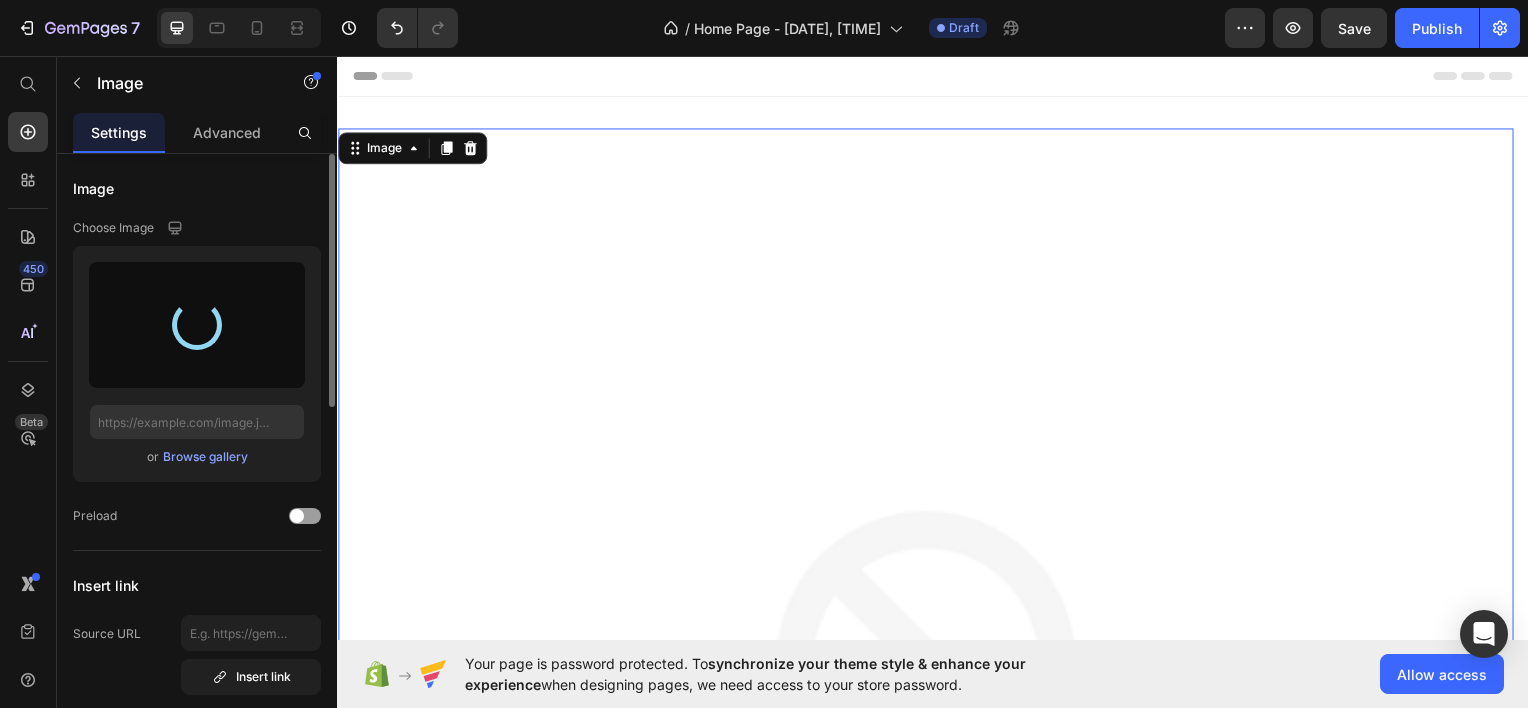 type on "https://cdn.shopify.com/s/files/1/0753/8514/3527/files/gempages_575420905891562058-3dbfe37c-38c5-481c-987c-6f30b7f4127d.jpg" 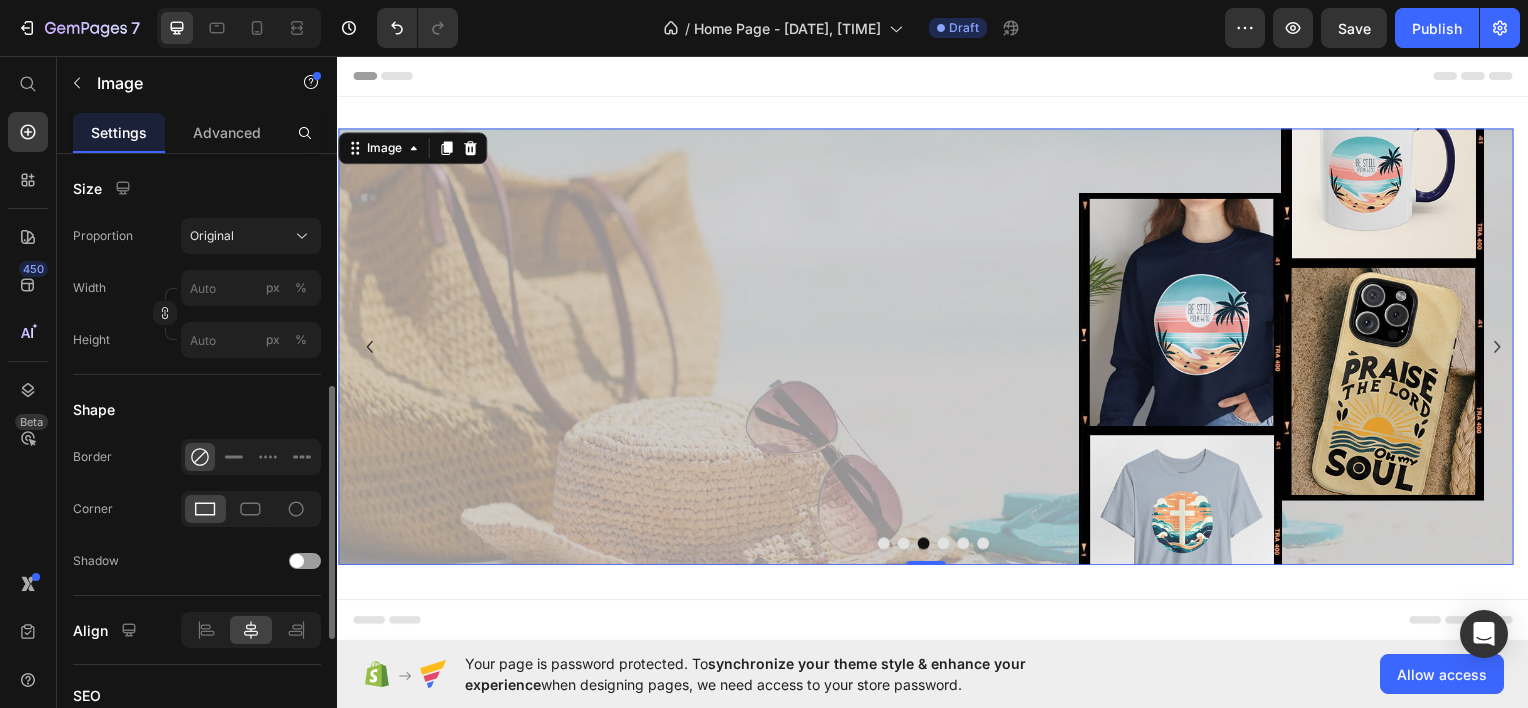 scroll, scrollTop: 458, scrollLeft: 0, axis: vertical 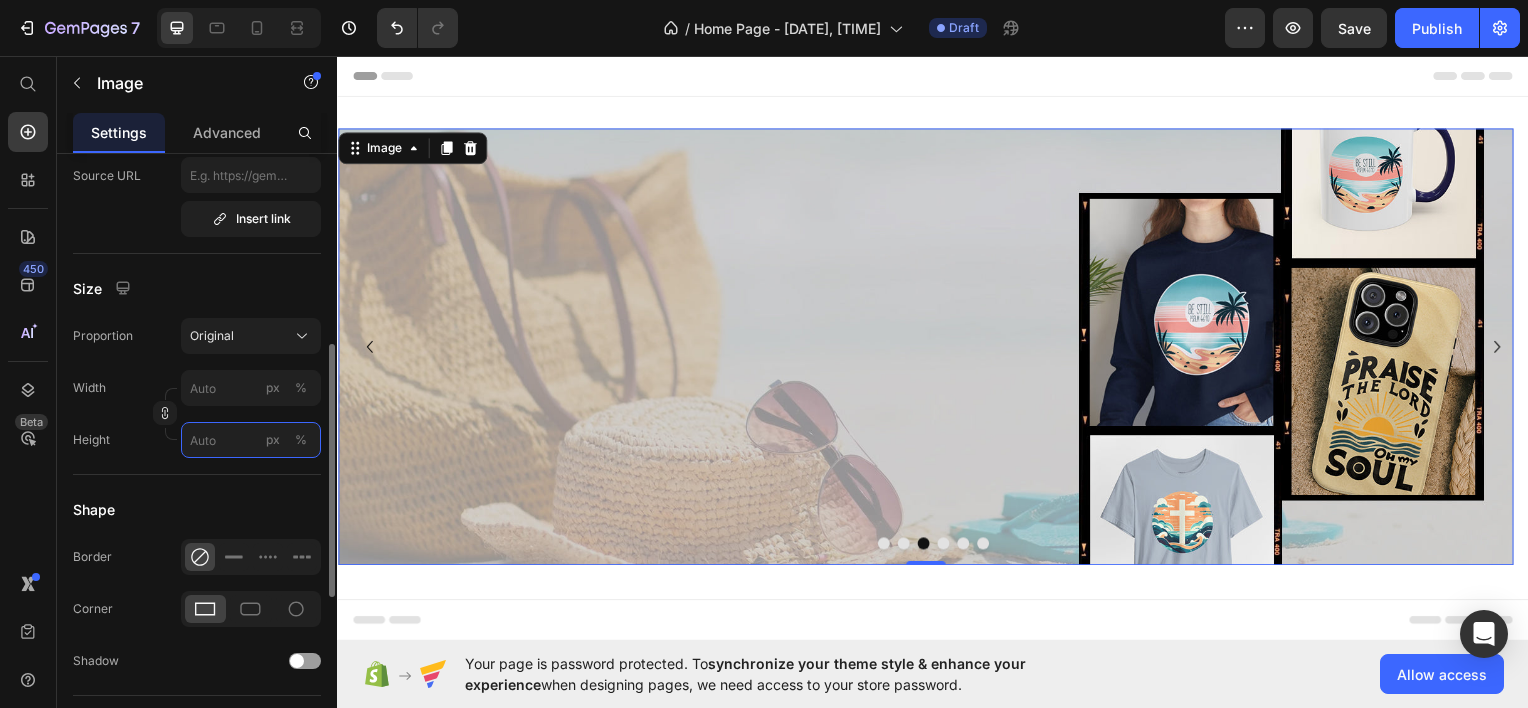 click on "px %" at bounding box center (251, 440) 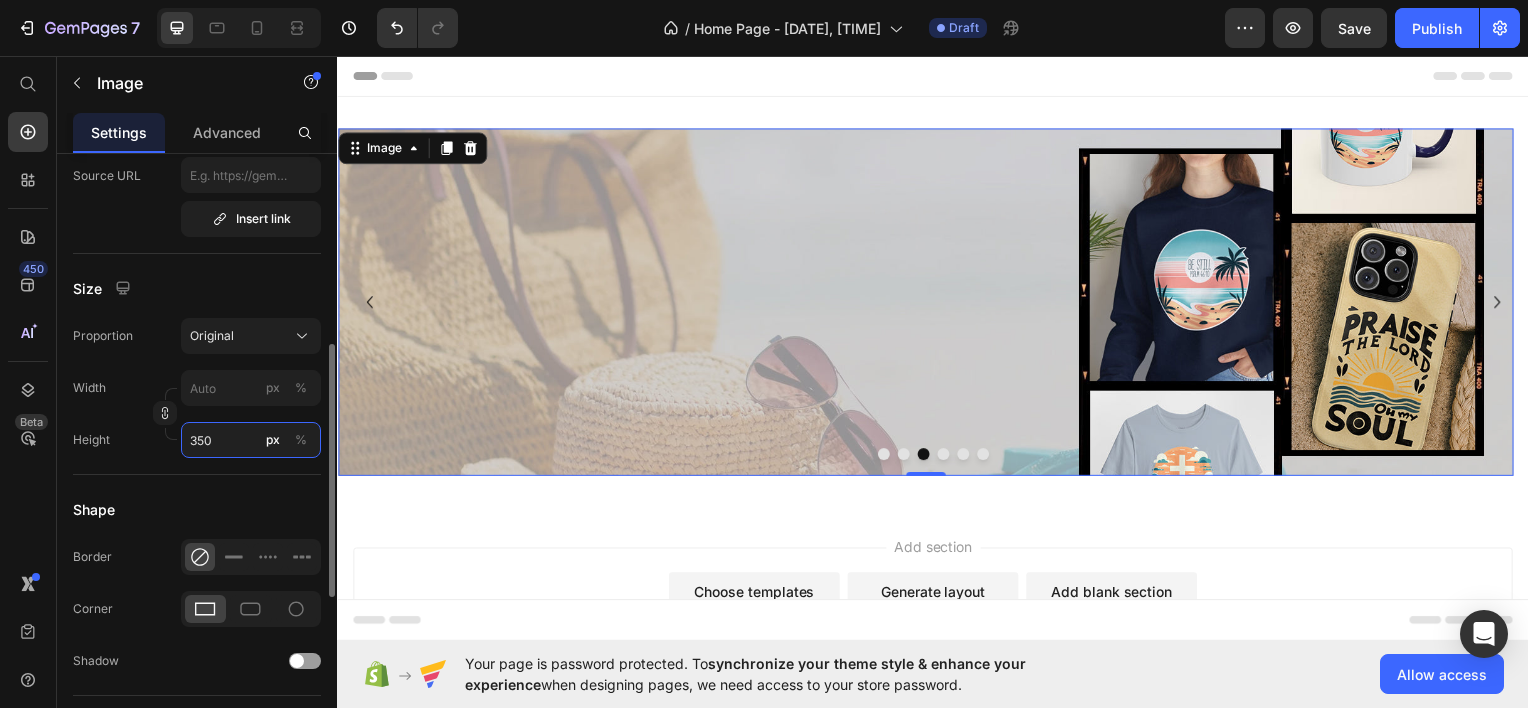 type on "350" 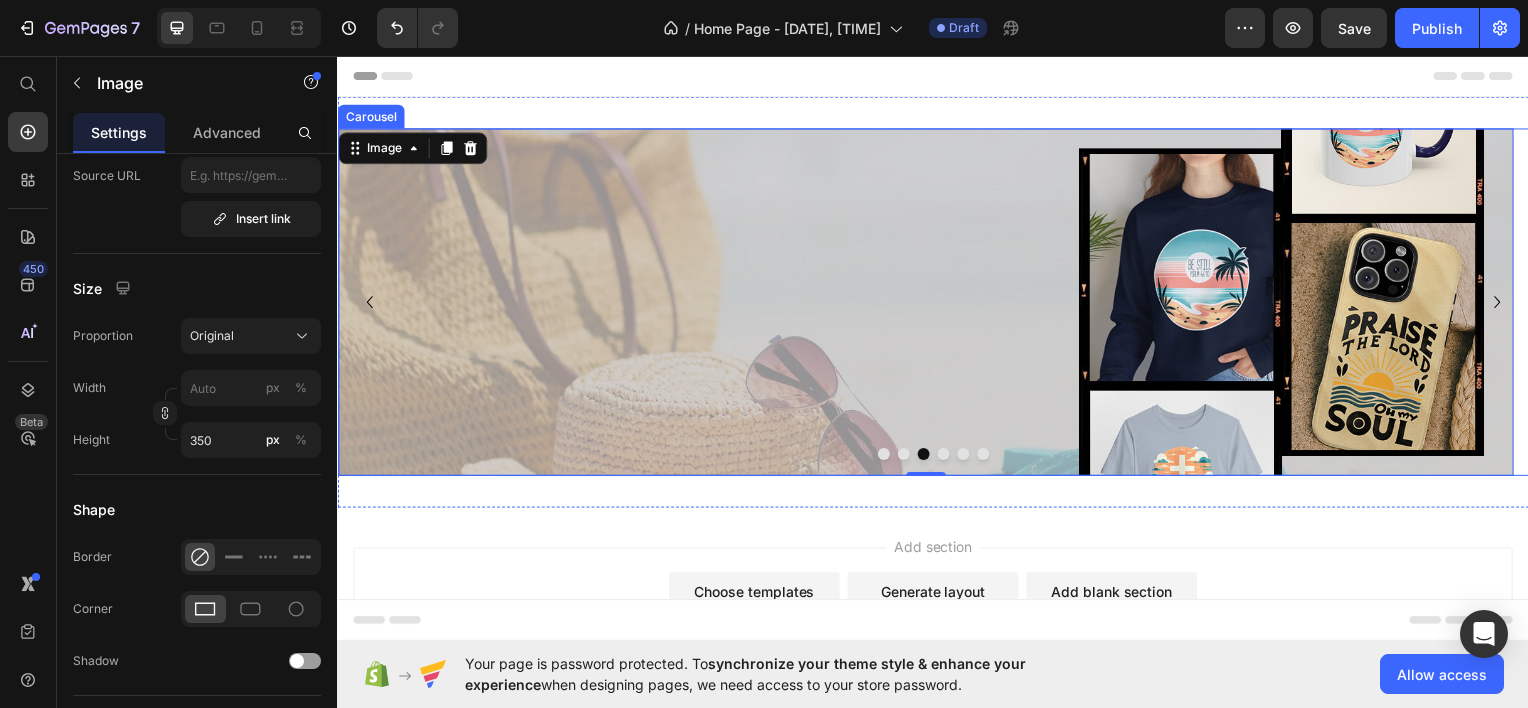 click at bounding box center (907, 456) 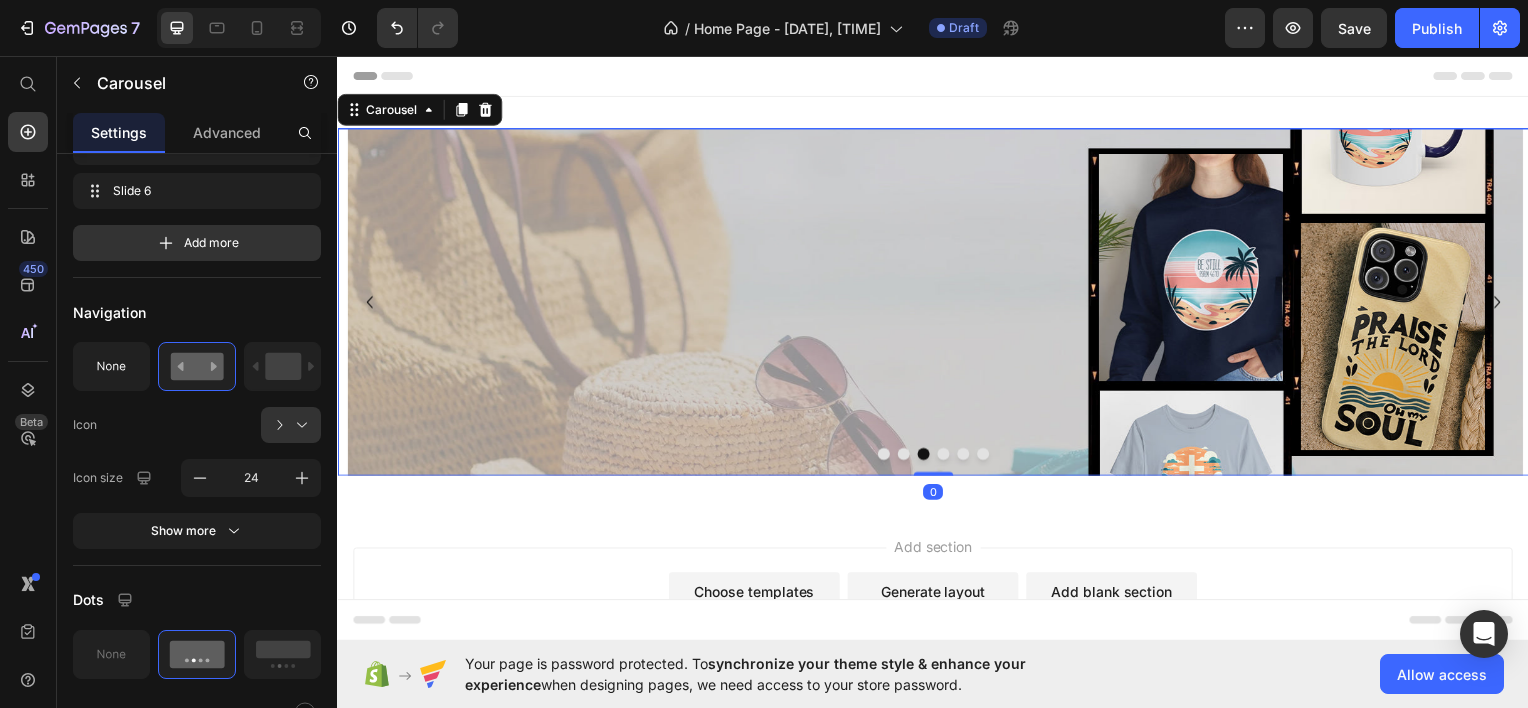scroll, scrollTop: 0, scrollLeft: 0, axis: both 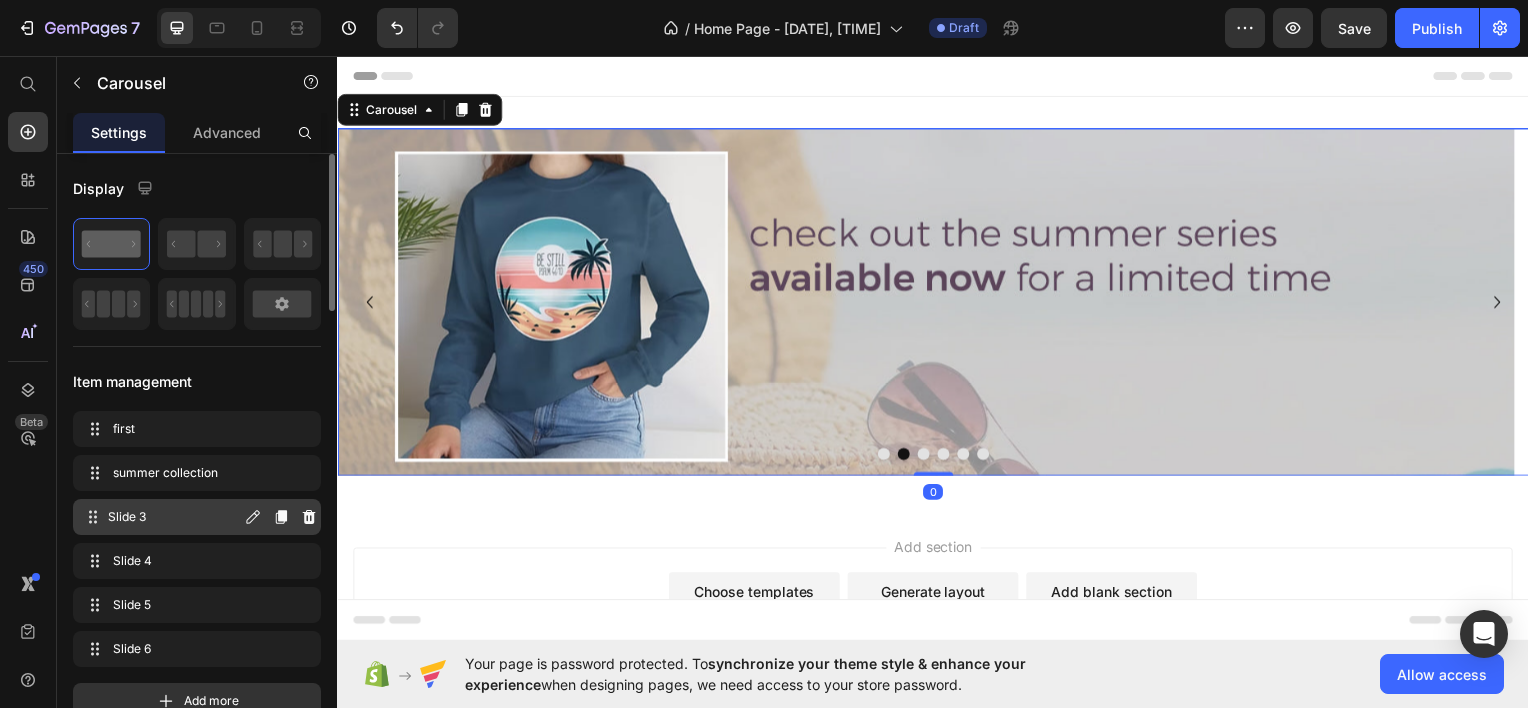 click on "Slide 3" at bounding box center (174, 517) 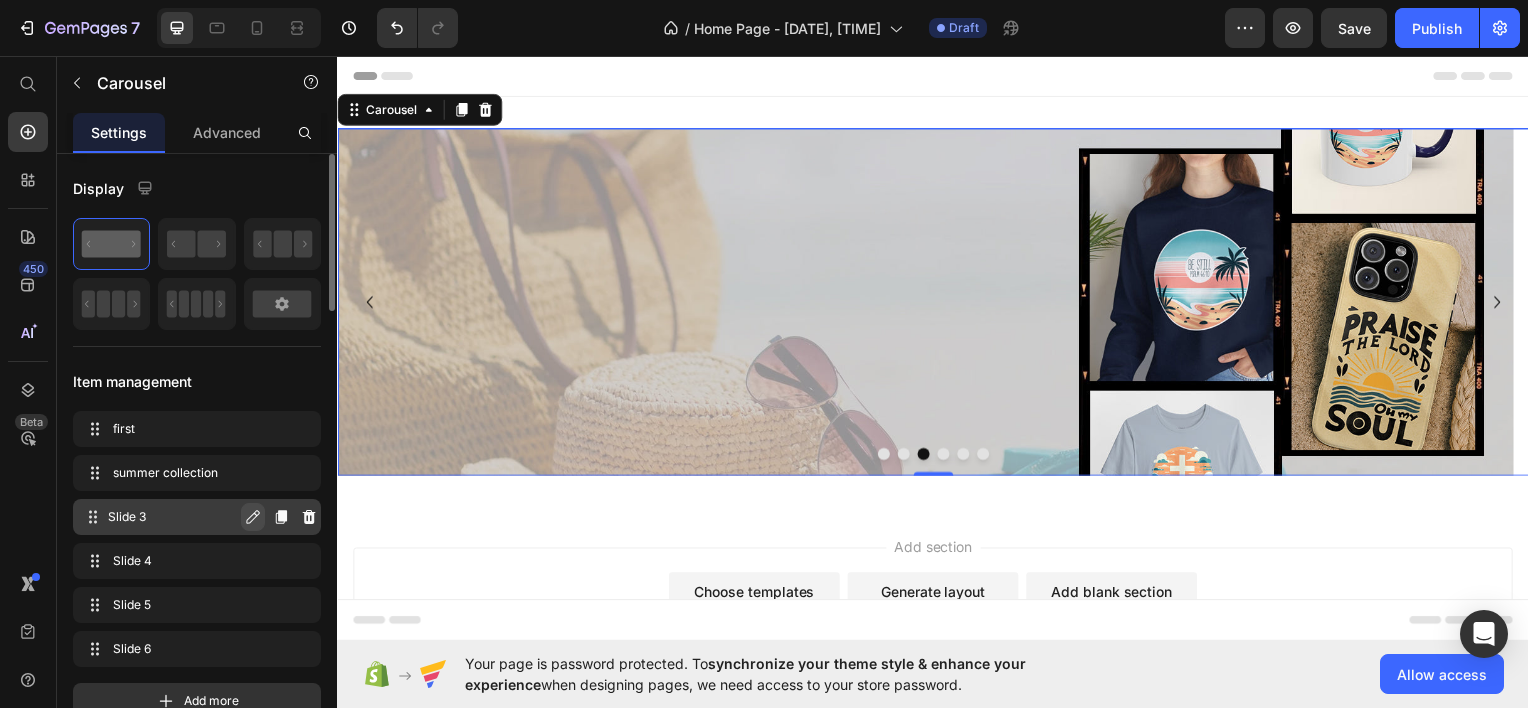 click 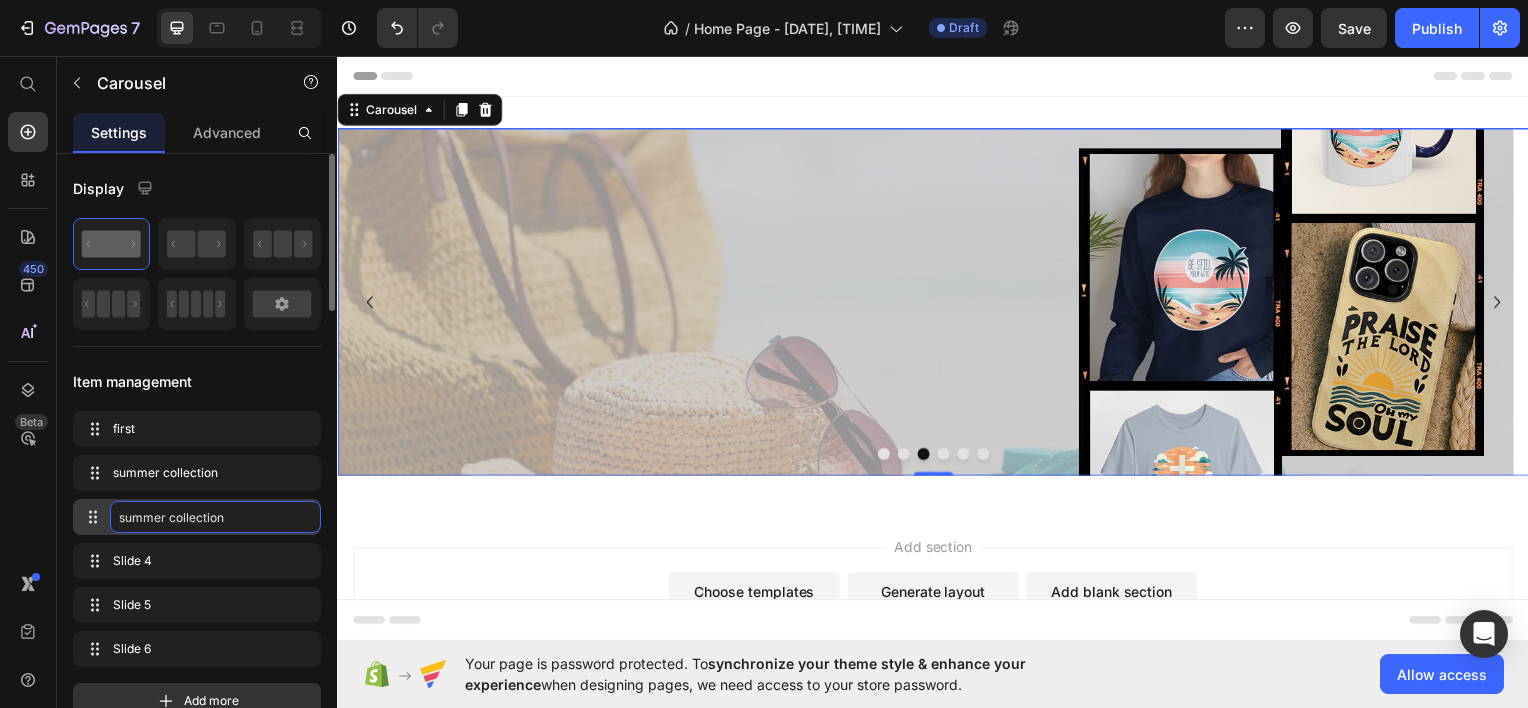 type on "summer collection" 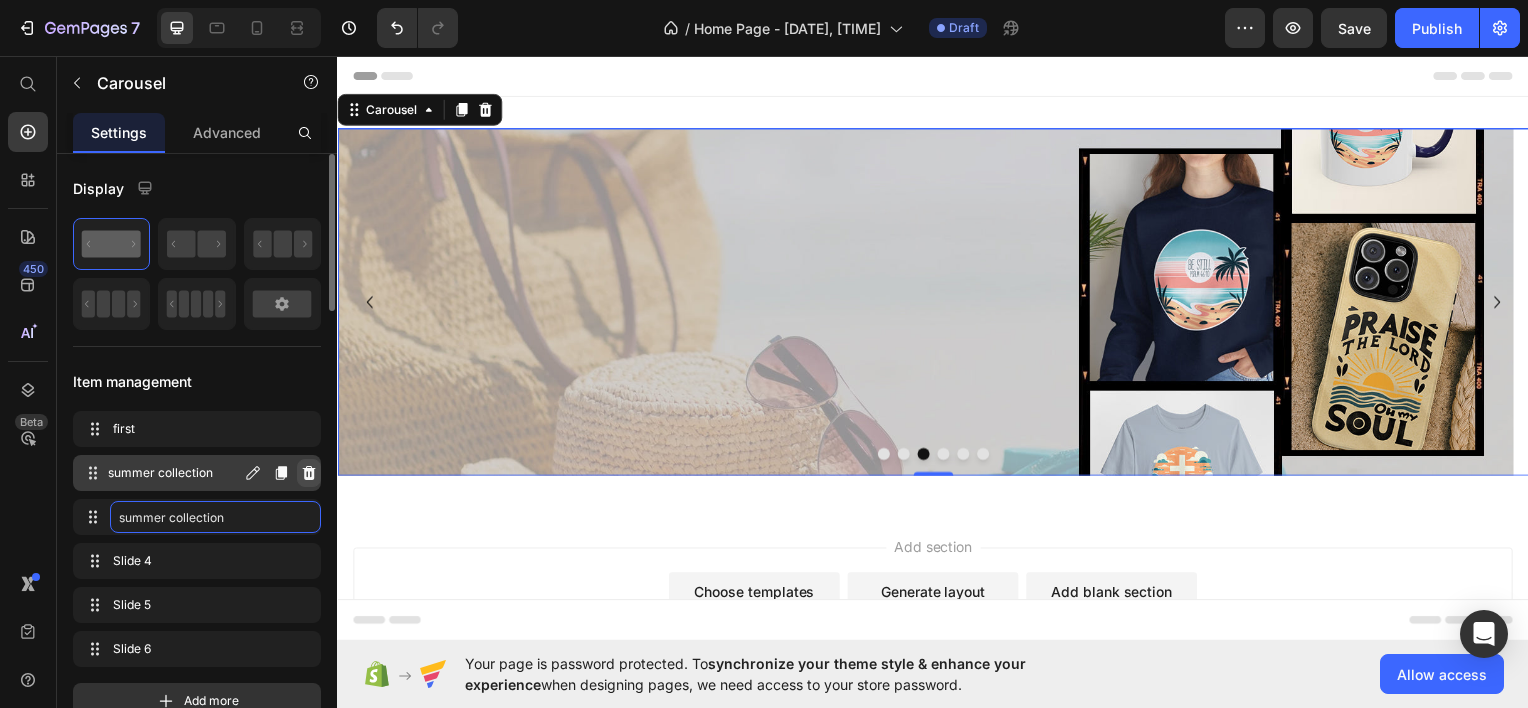 click 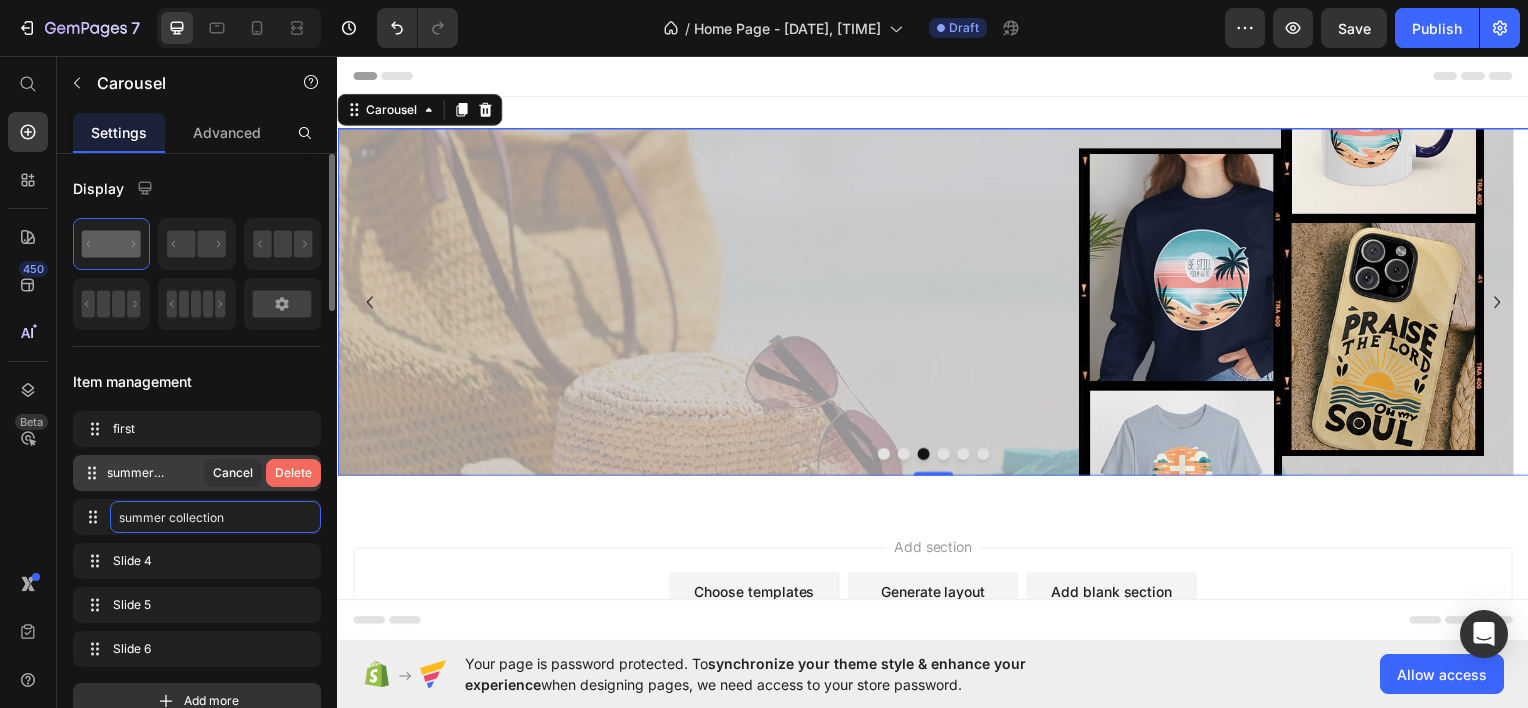 click on "Delete" at bounding box center [293, 473] 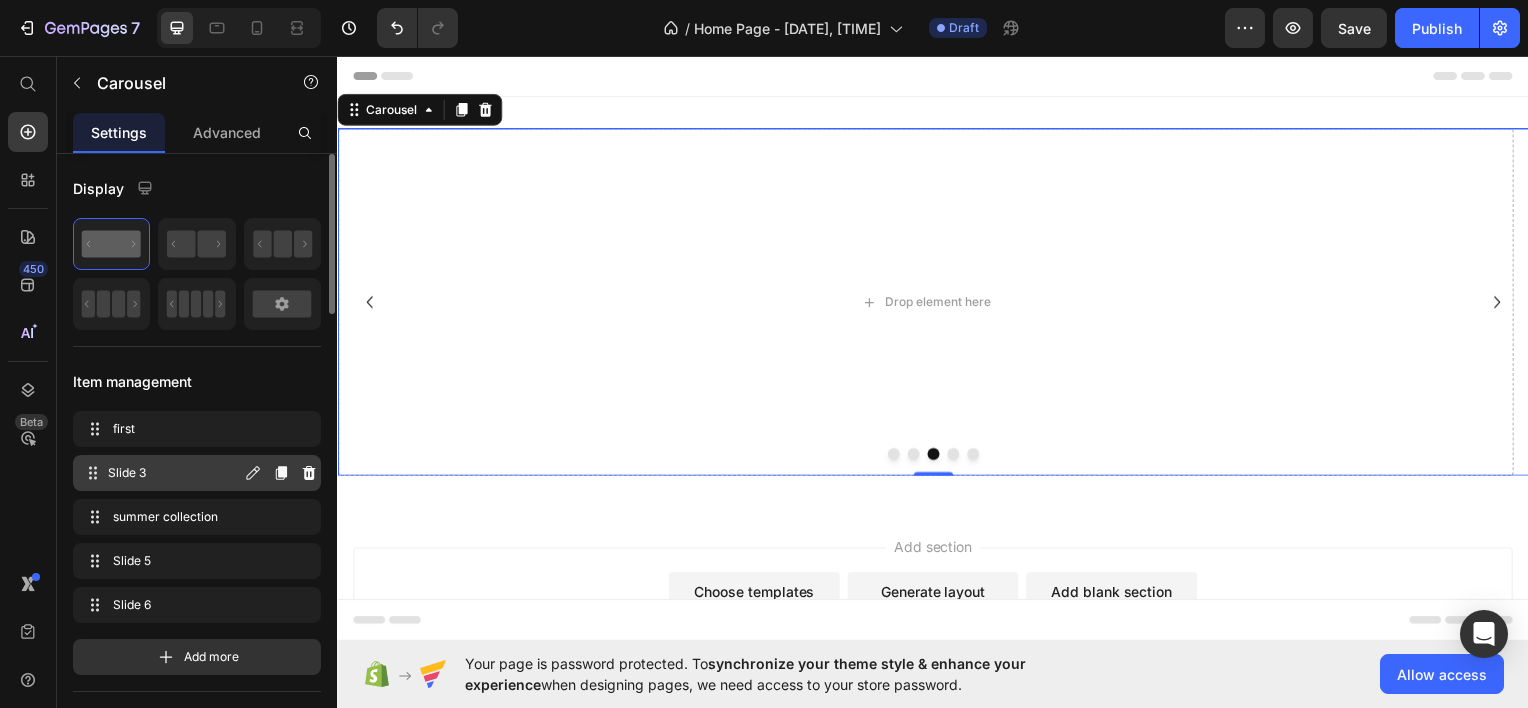 click on "Slide 3 Slide 3" at bounding box center [161, 473] 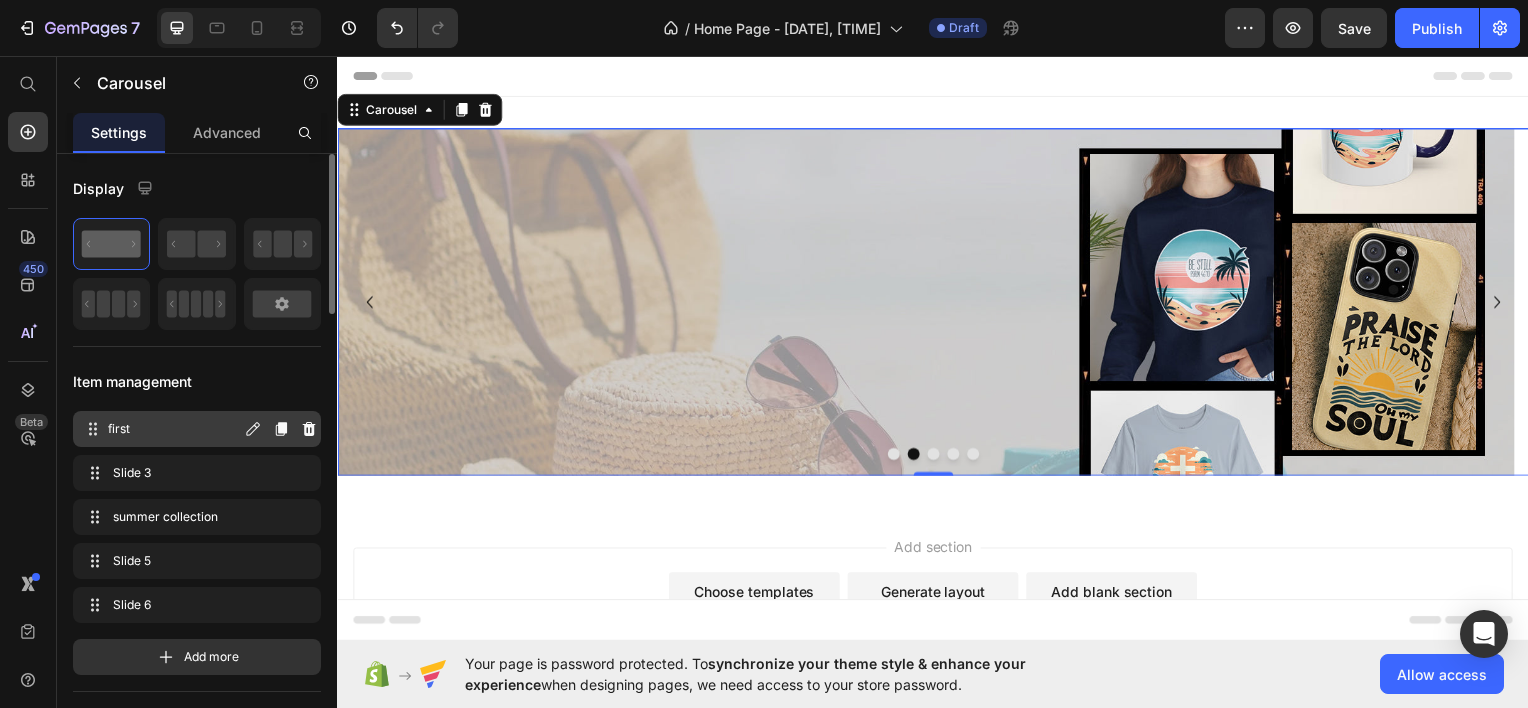 click on "first" at bounding box center (174, 429) 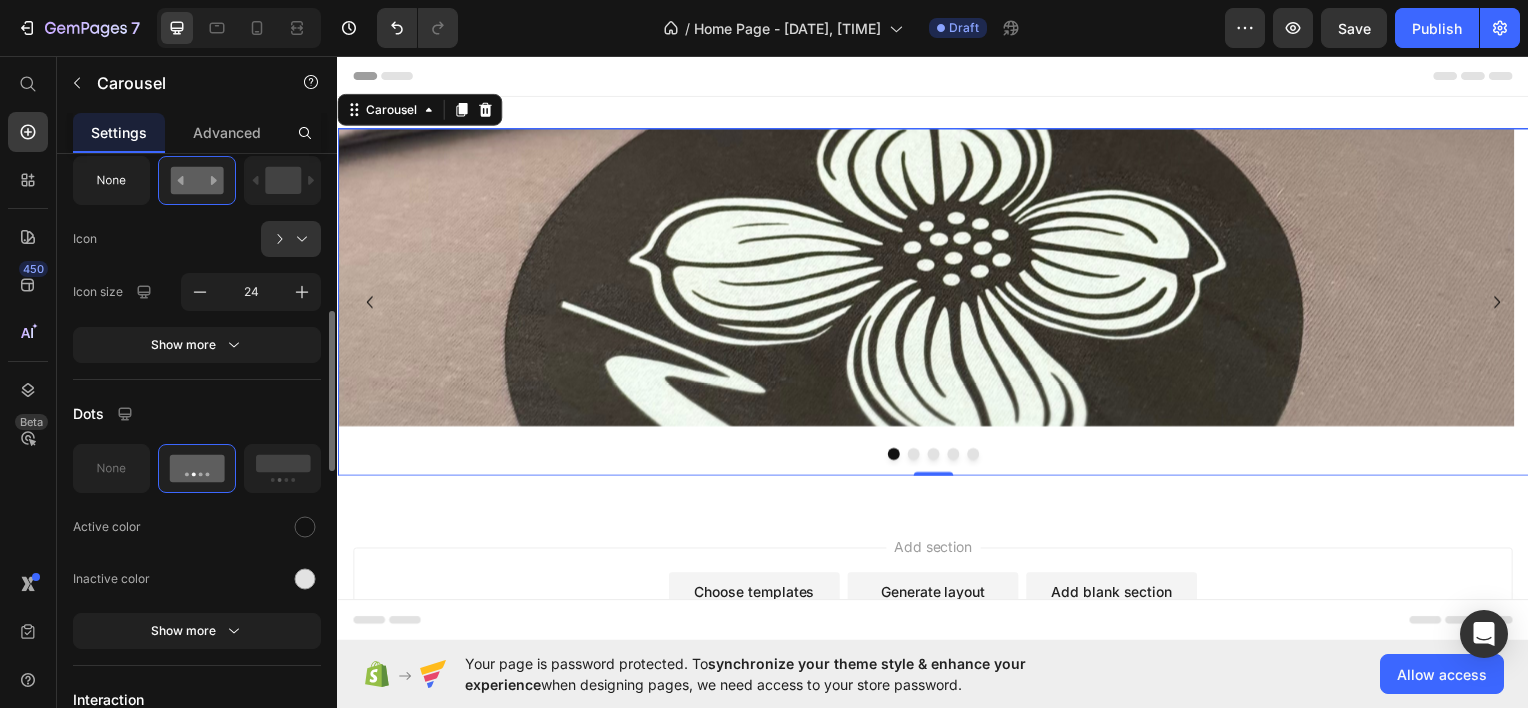 scroll, scrollTop: 400, scrollLeft: 0, axis: vertical 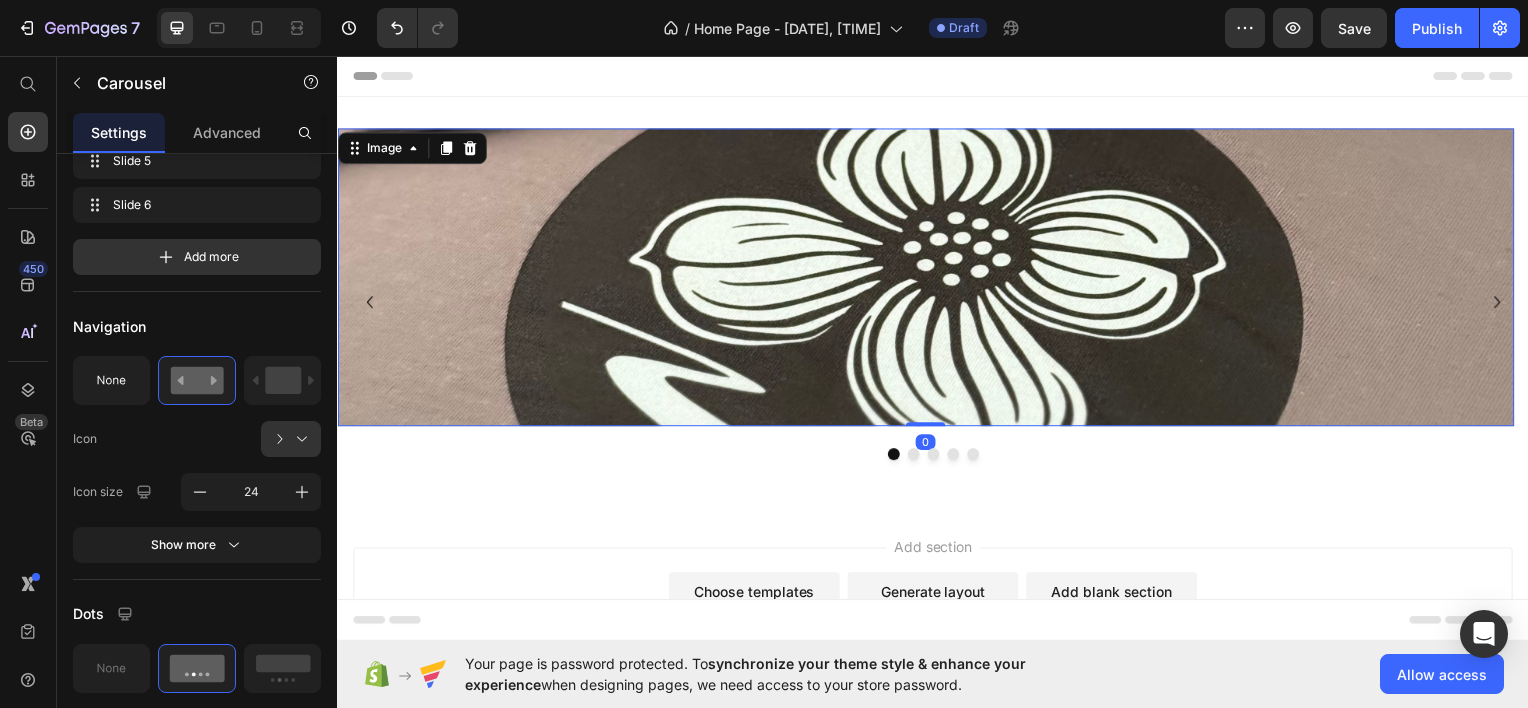 click at bounding box center (929, 278) 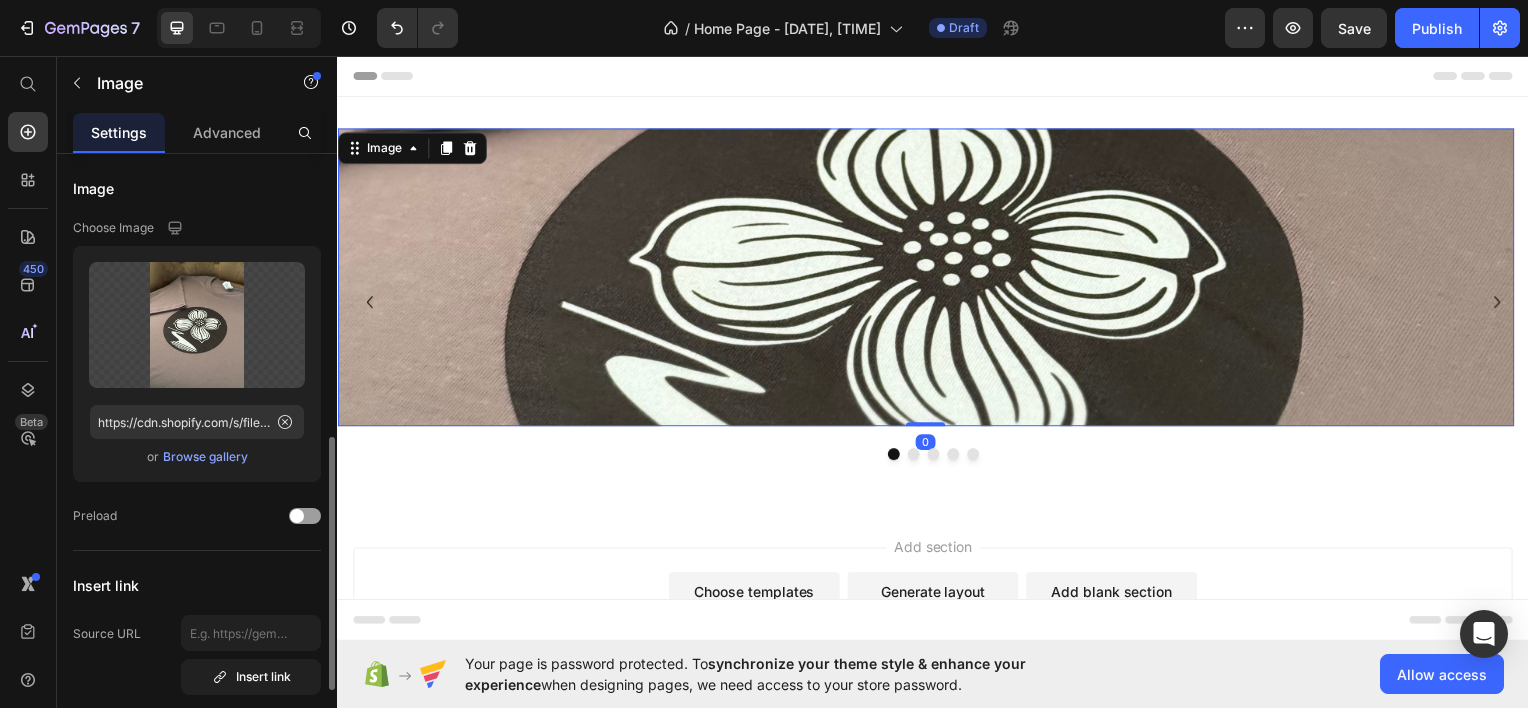 scroll, scrollTop: 400, scrollLeft: 0, axis: vertical 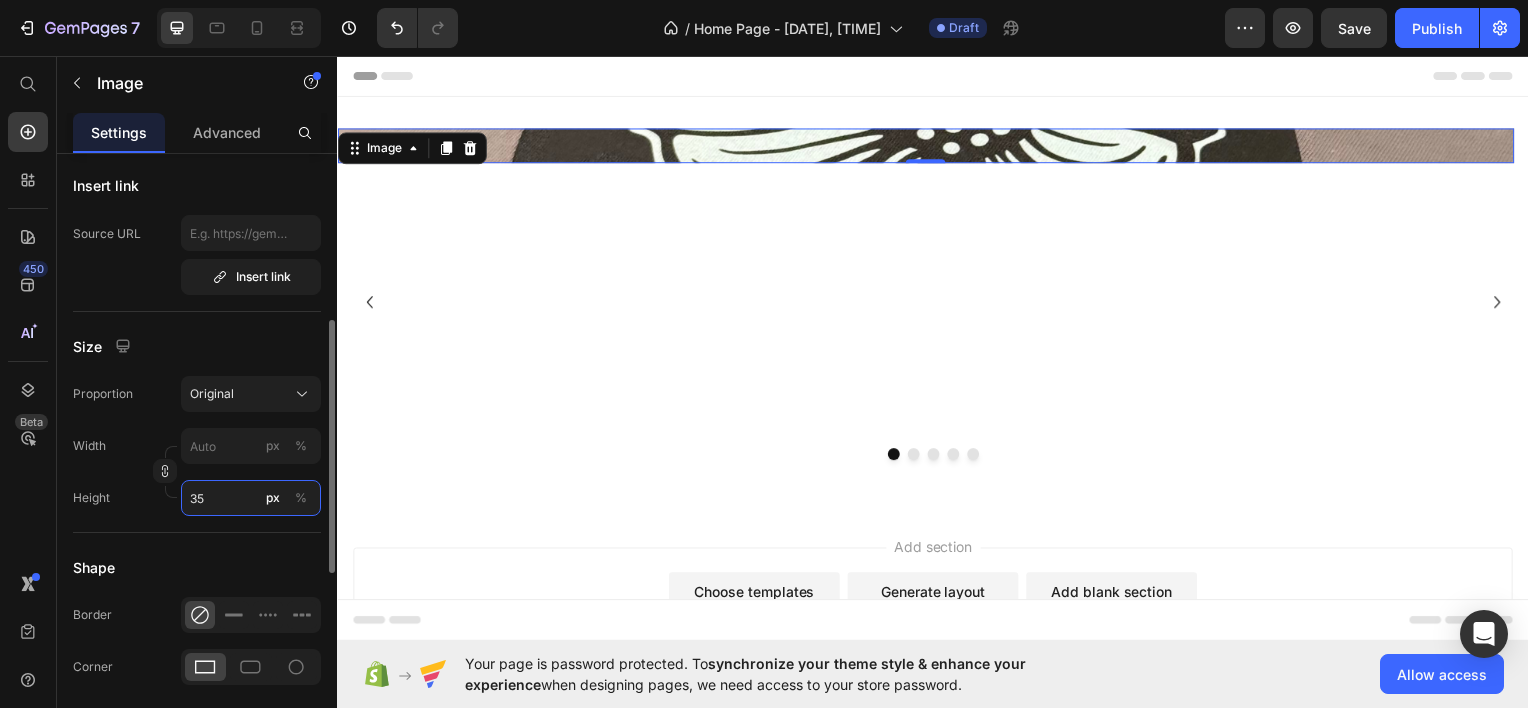 type on "350" 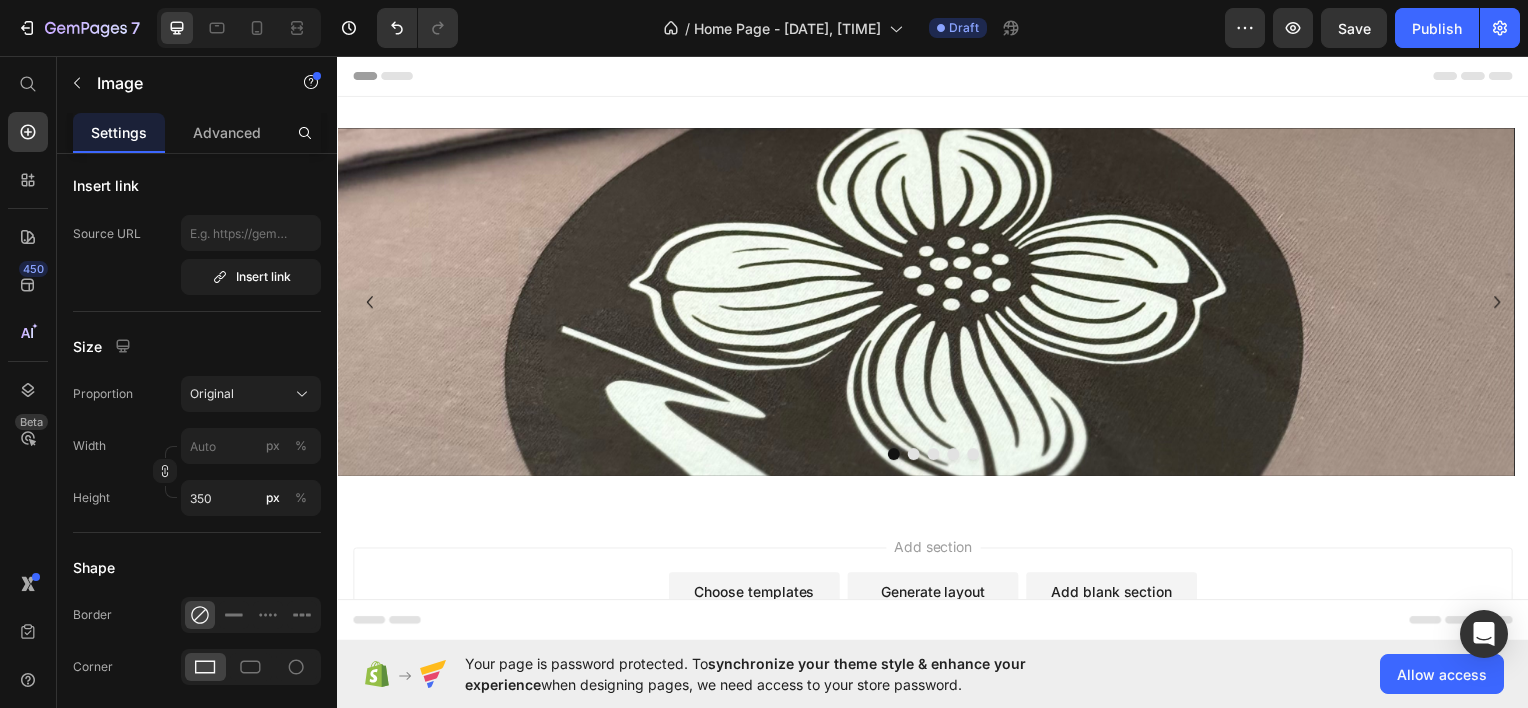 click on "Add section Choose templates inspired by CRO experts Generate layout from URL or image Add blank section then drag & drop elements" at bounding box center [937, 605] 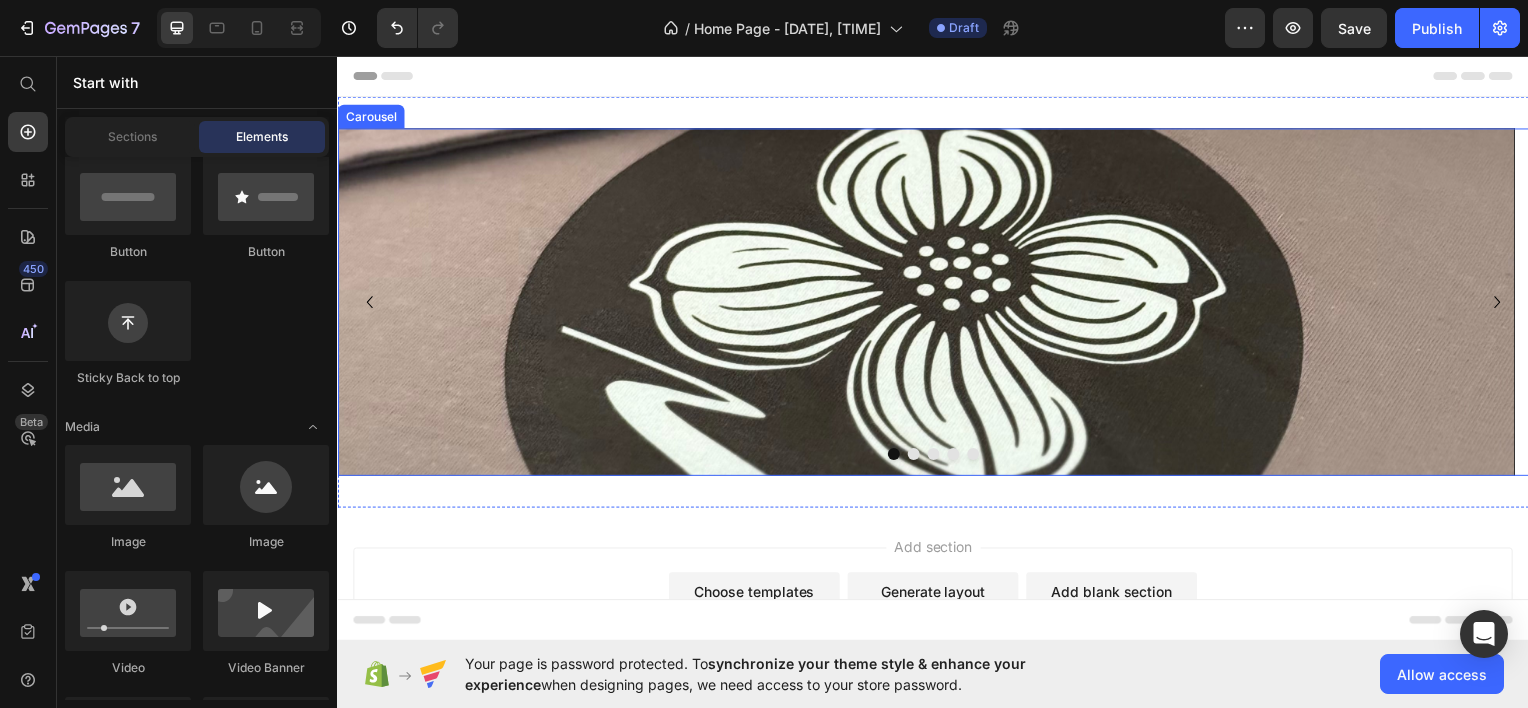click at bounding box center (937, 456) 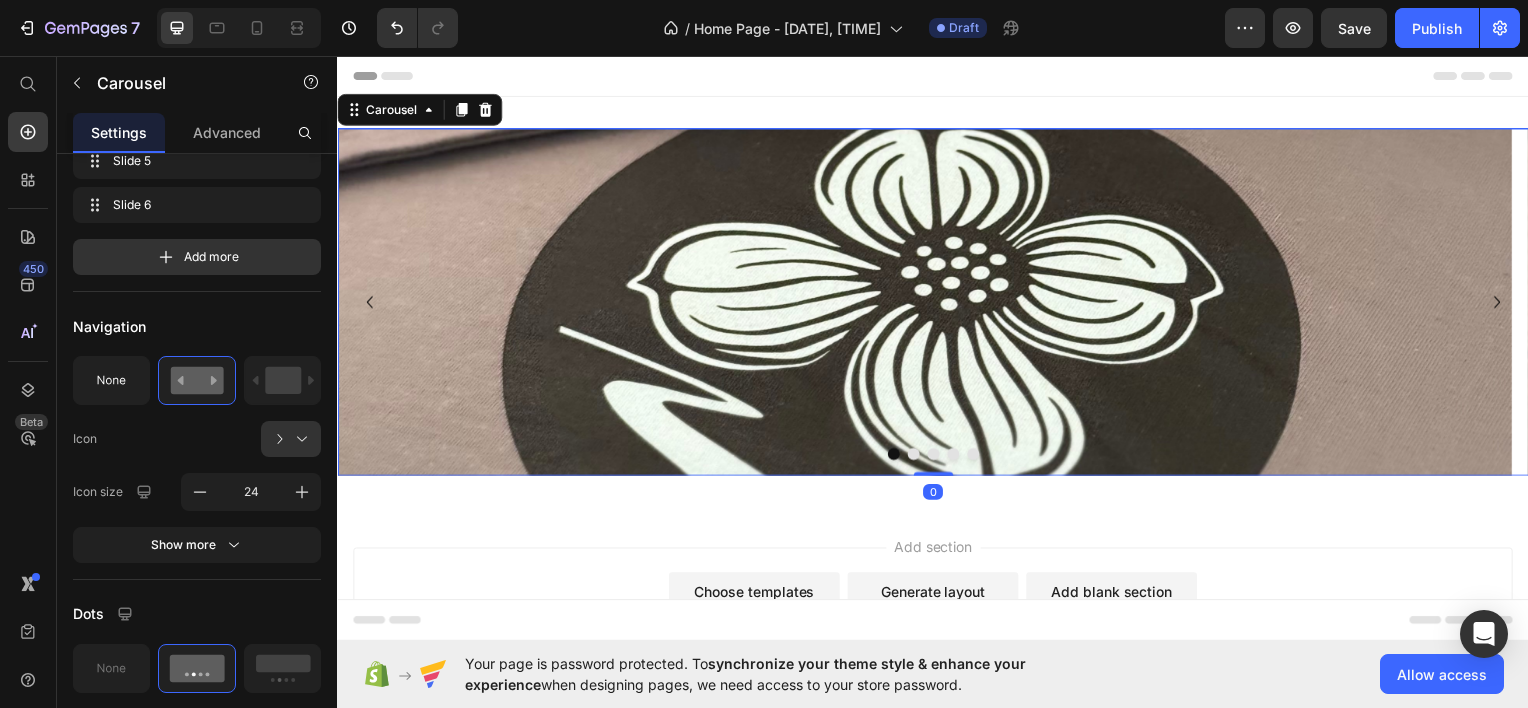 scroll, scrollTop: 0, scrollLeft: 0, axis: both 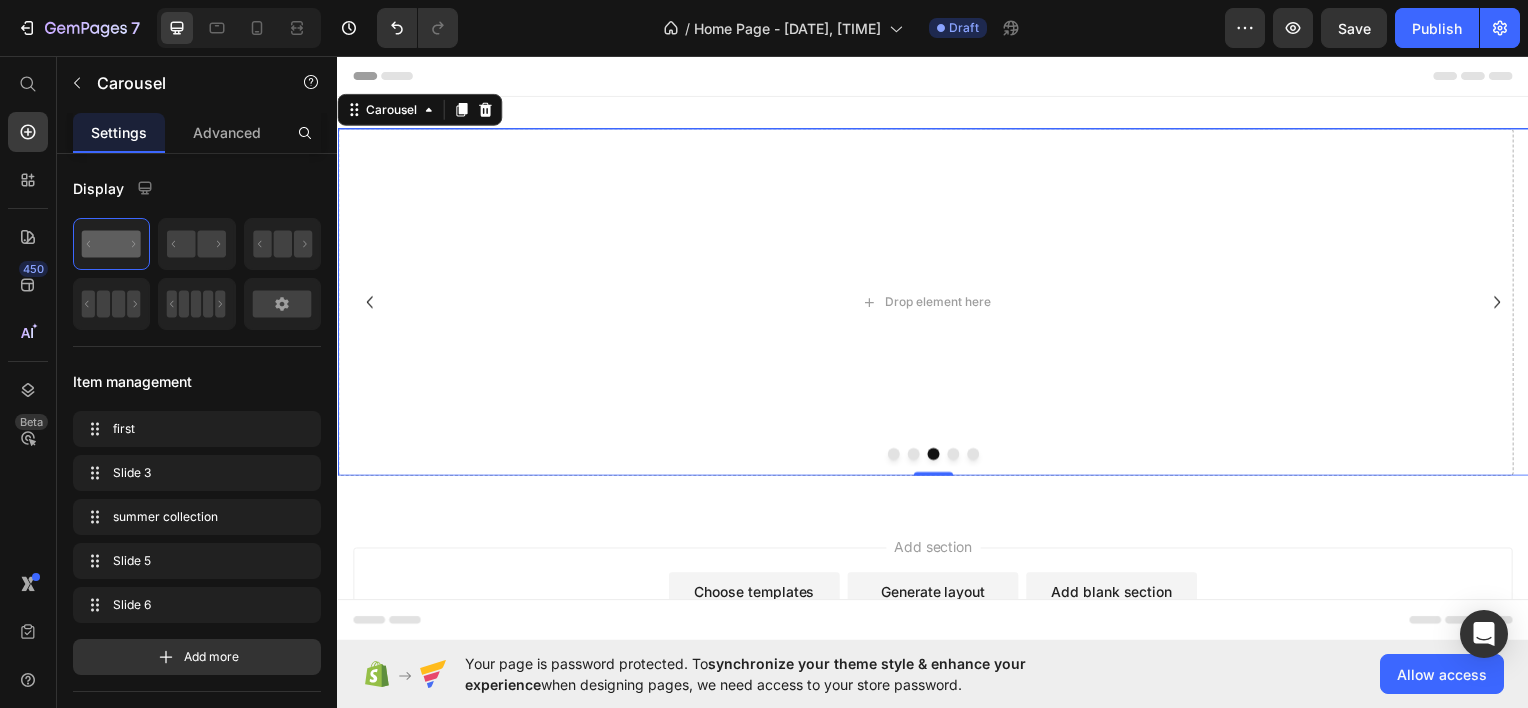 click at bounding box center (917, 456) 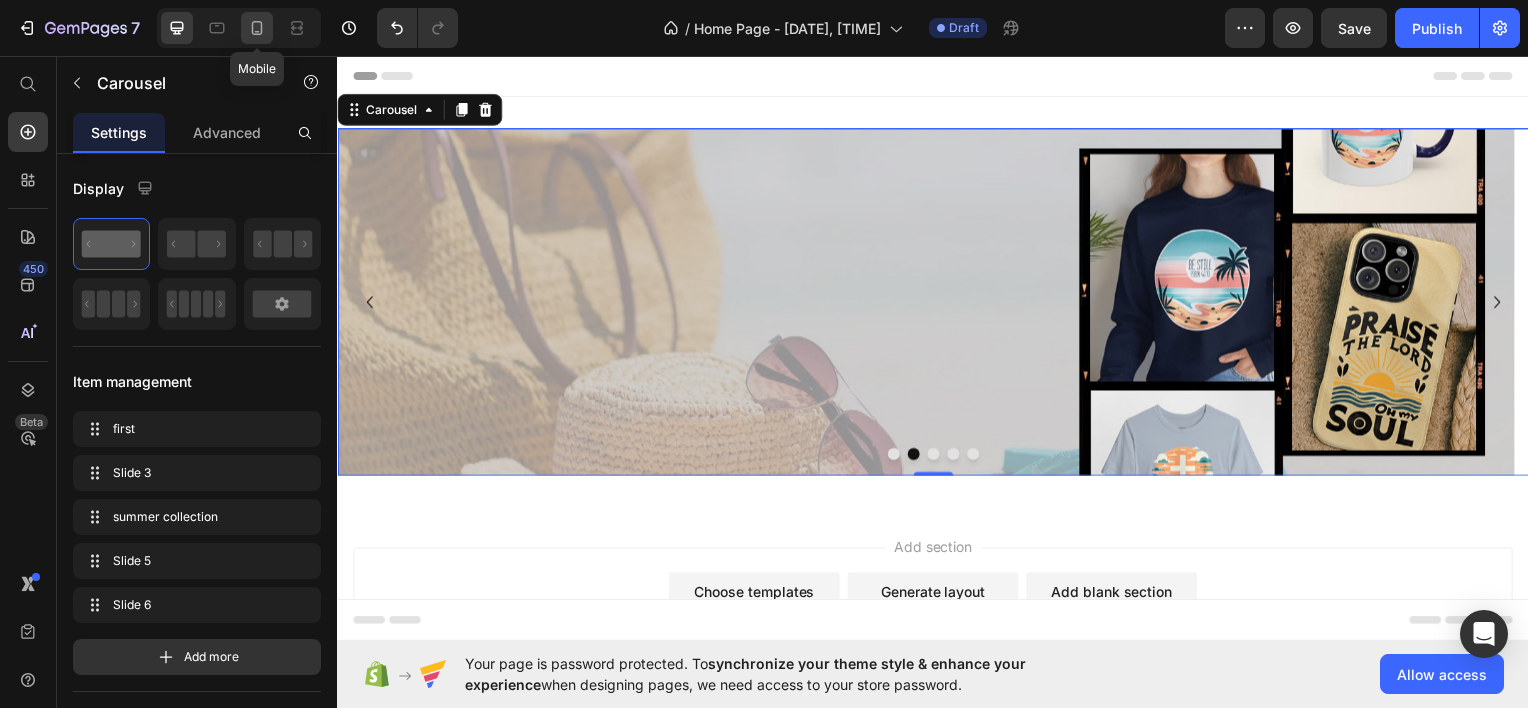 click 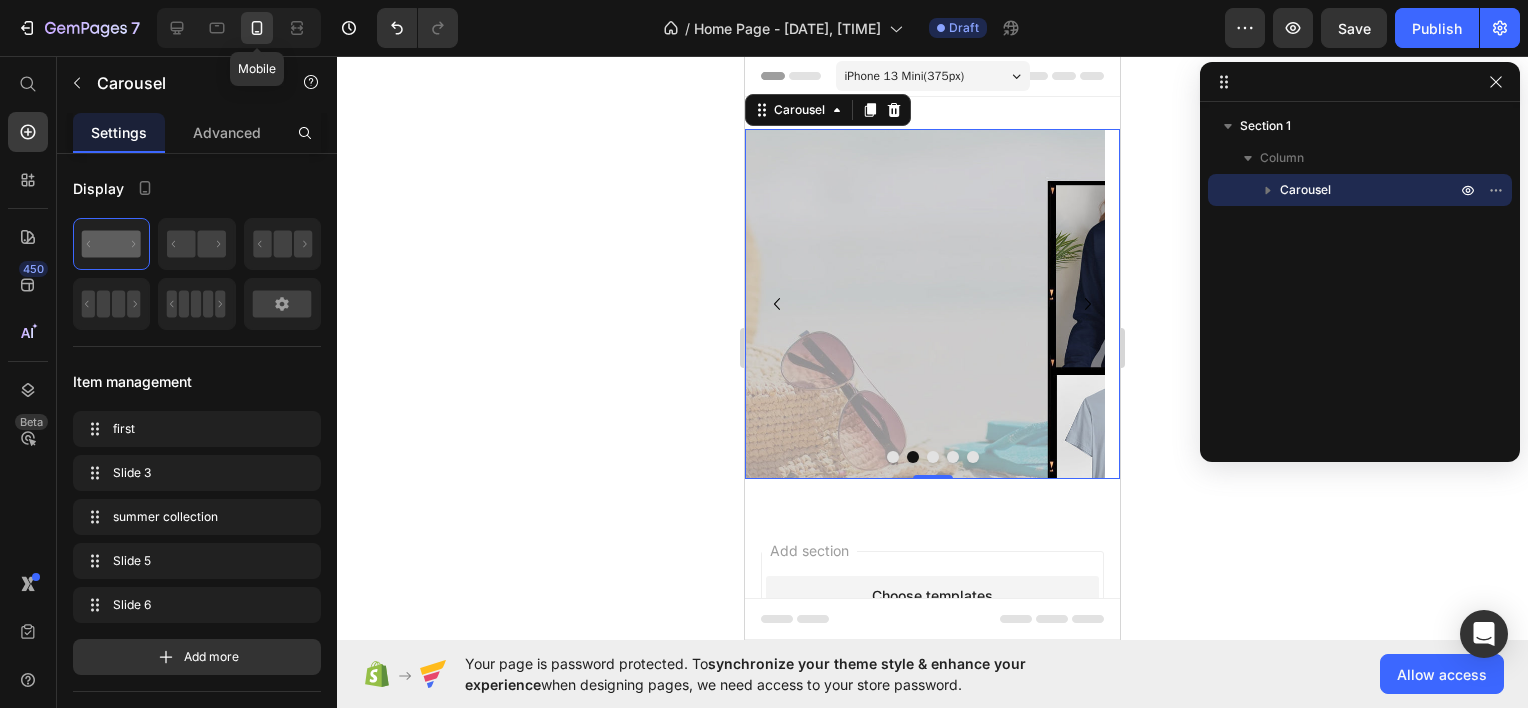 scroll, scrollTop: 3, scrollLeft: 0, axis: vertical 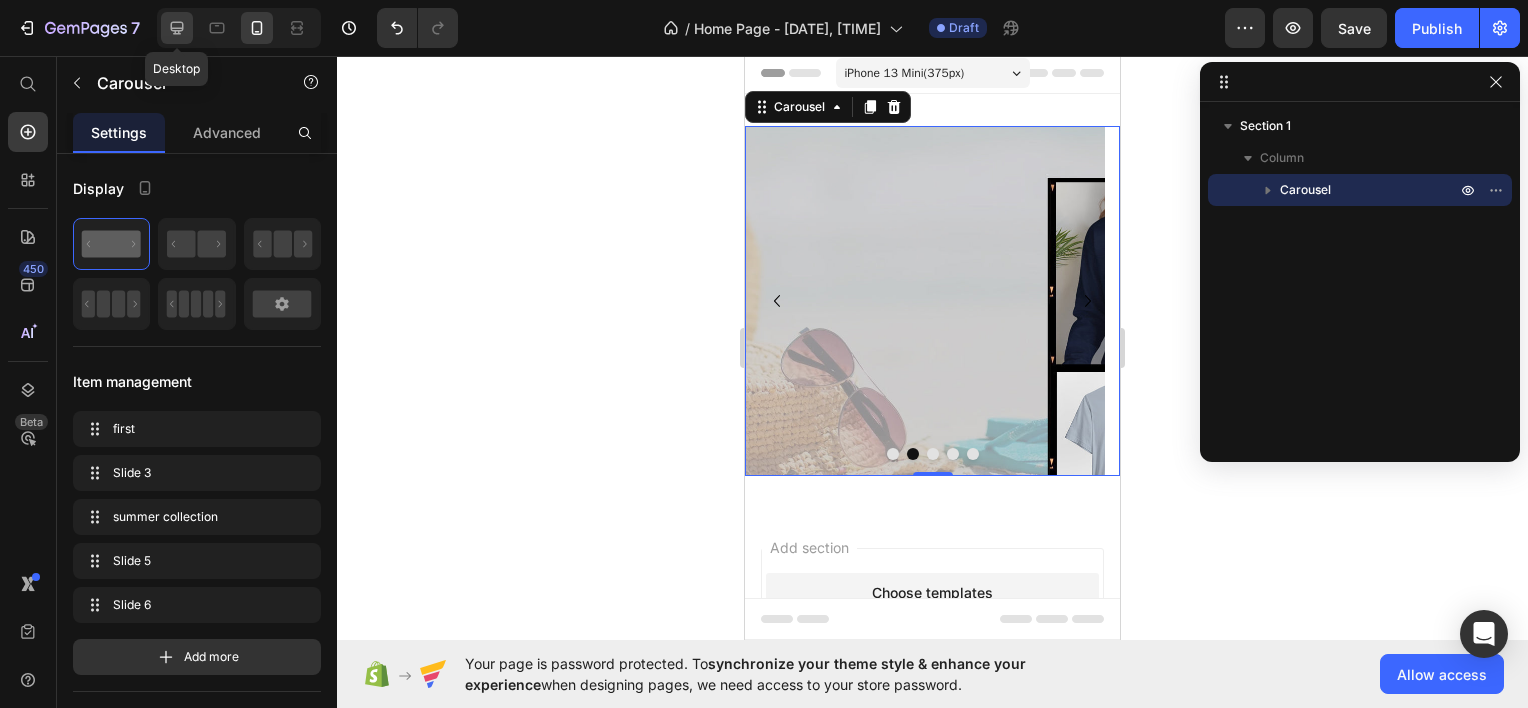 click 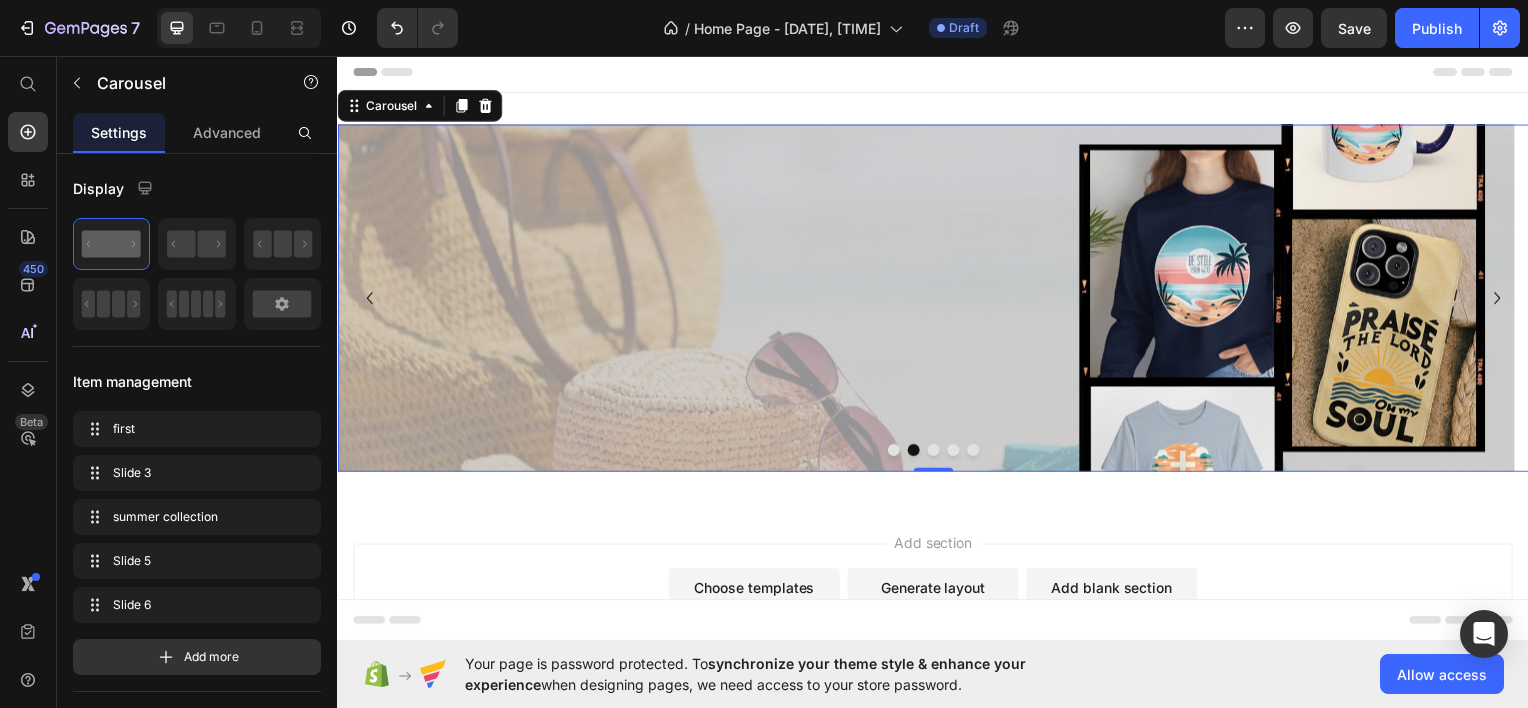 scroll, scrollTop: 0, scrollLeft: 0, axis: both 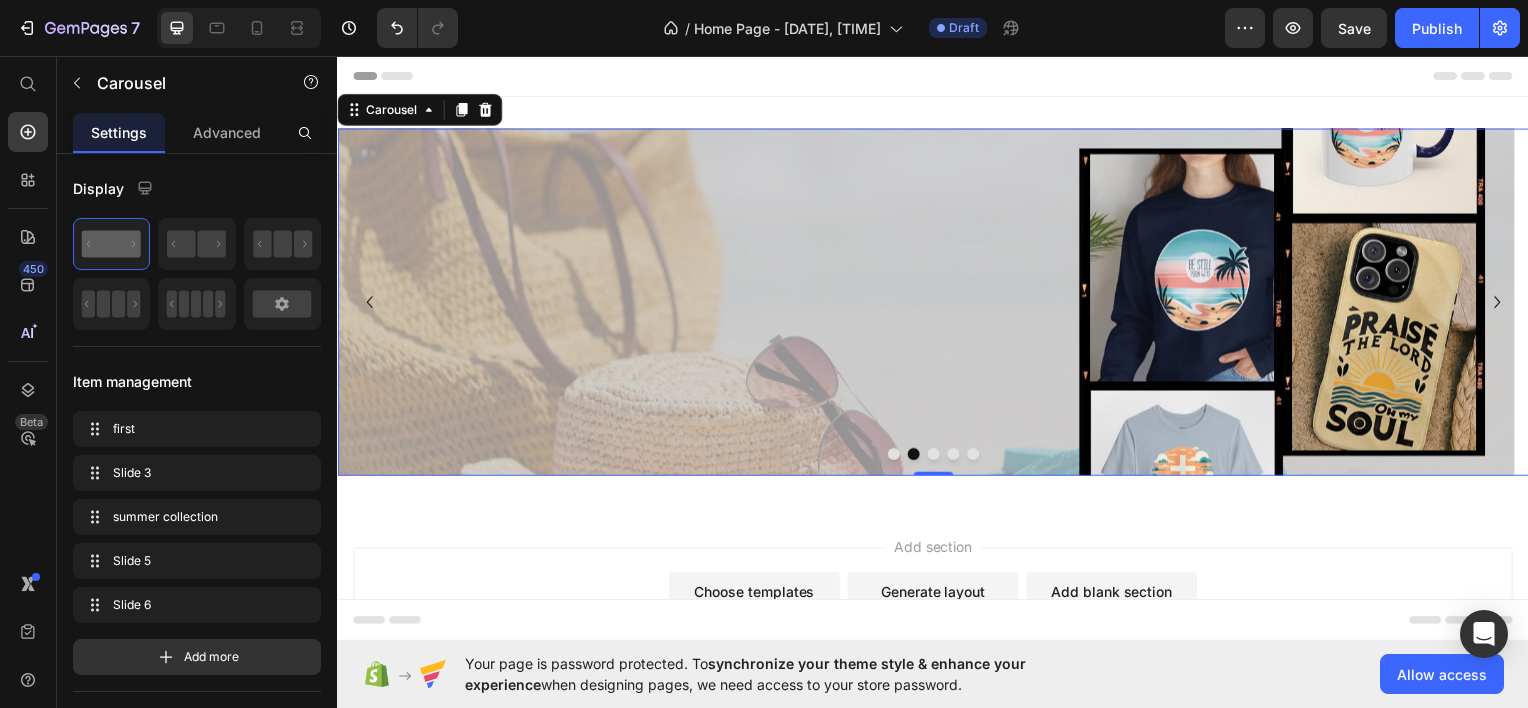 click on "Header" at bounding box center (937, 75) 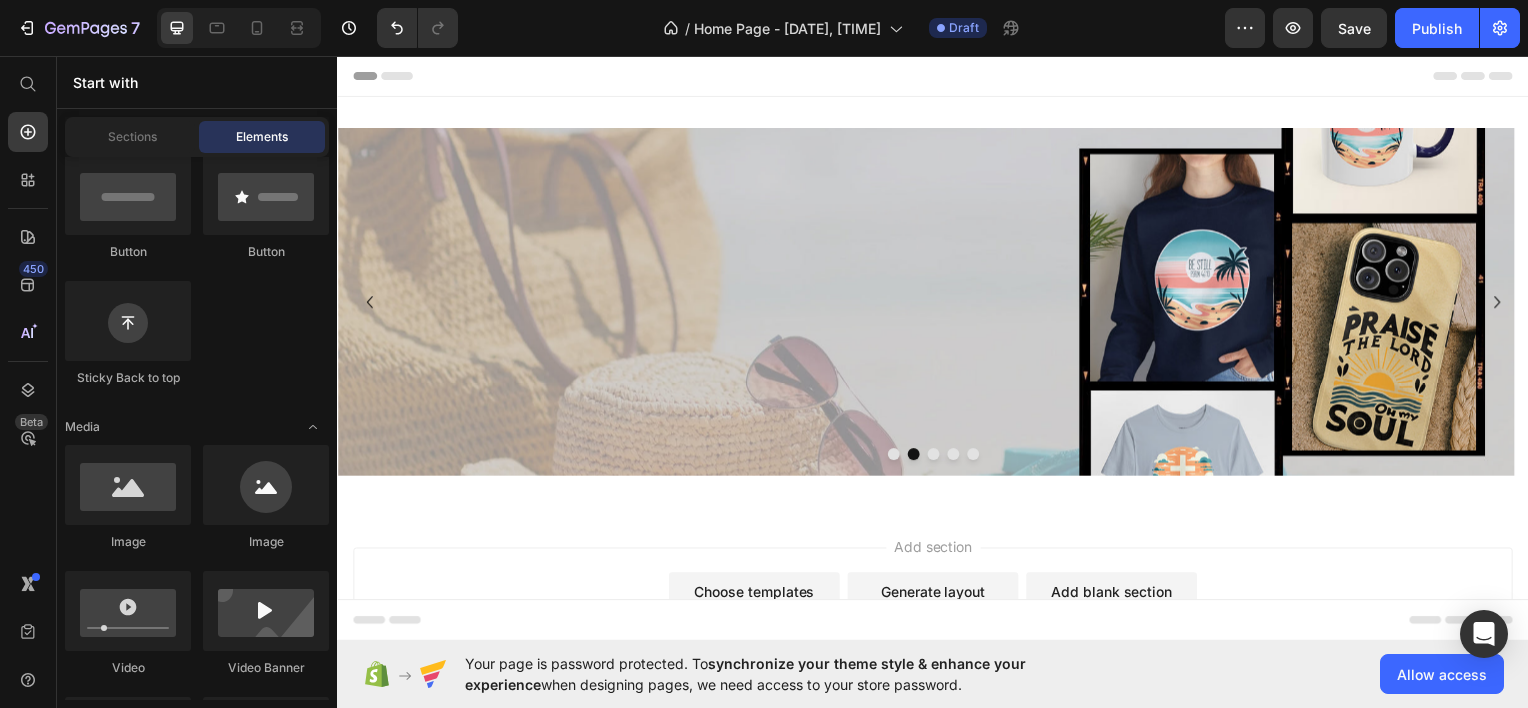 click on "Header" at bounding box center (394, 75) 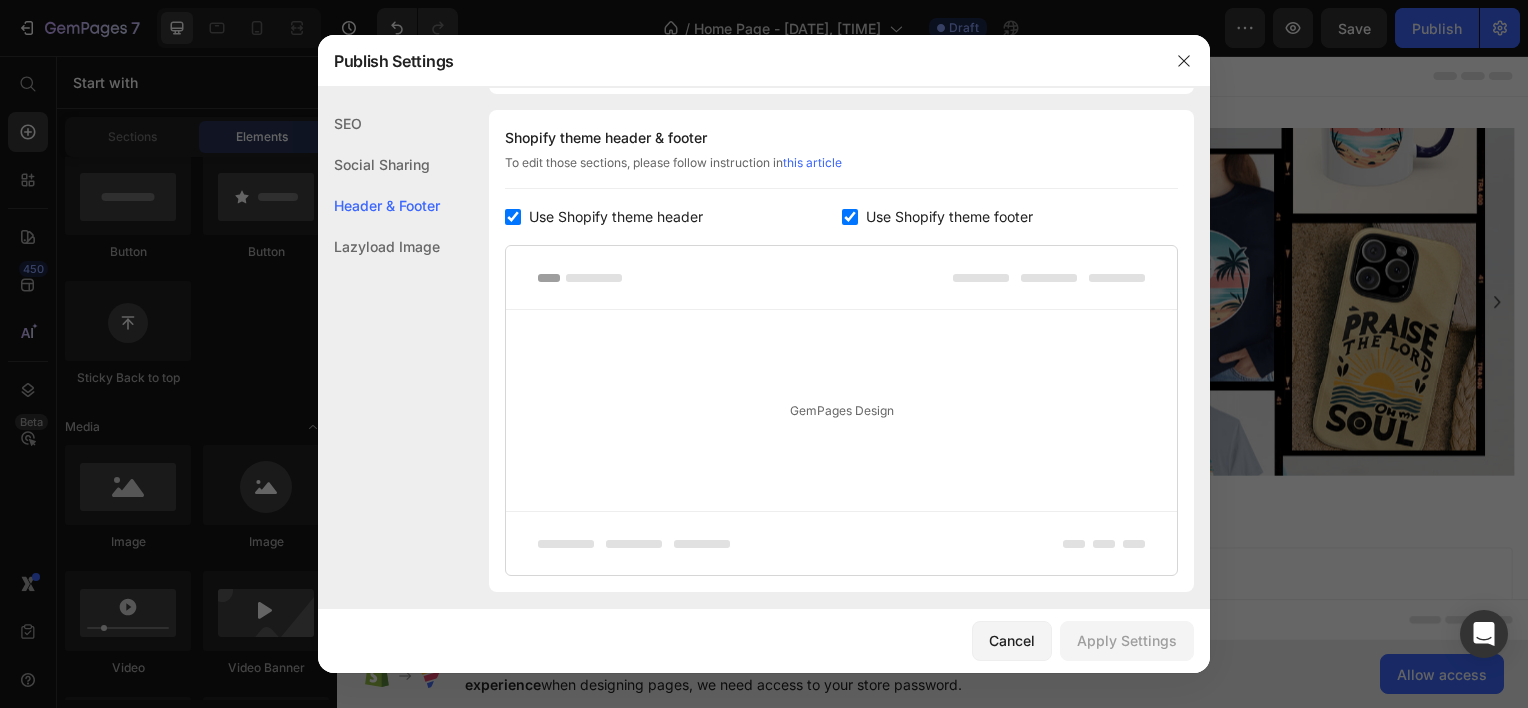 scroll, scrollTop: 270, scrollLeft: 0, axis: vertical 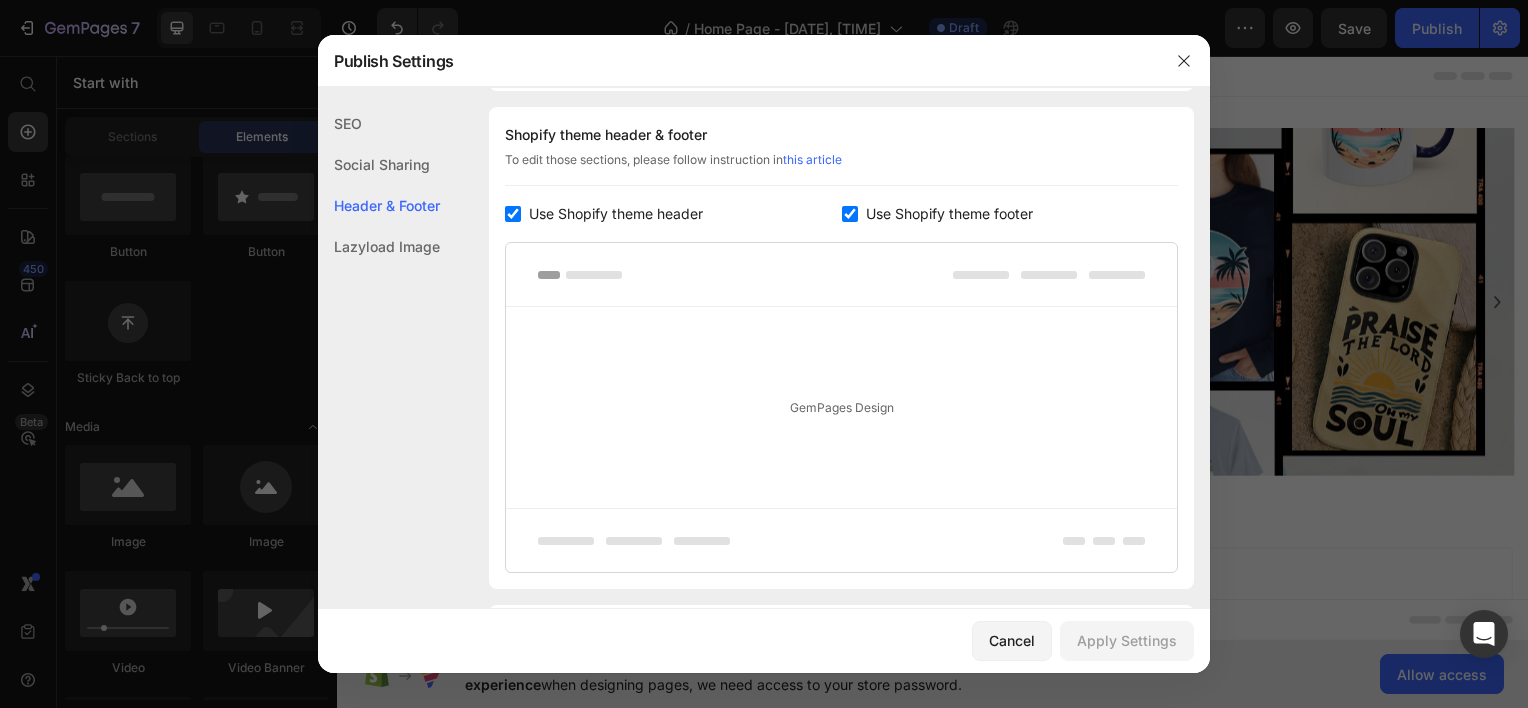 click at bounding box center [513, 214] 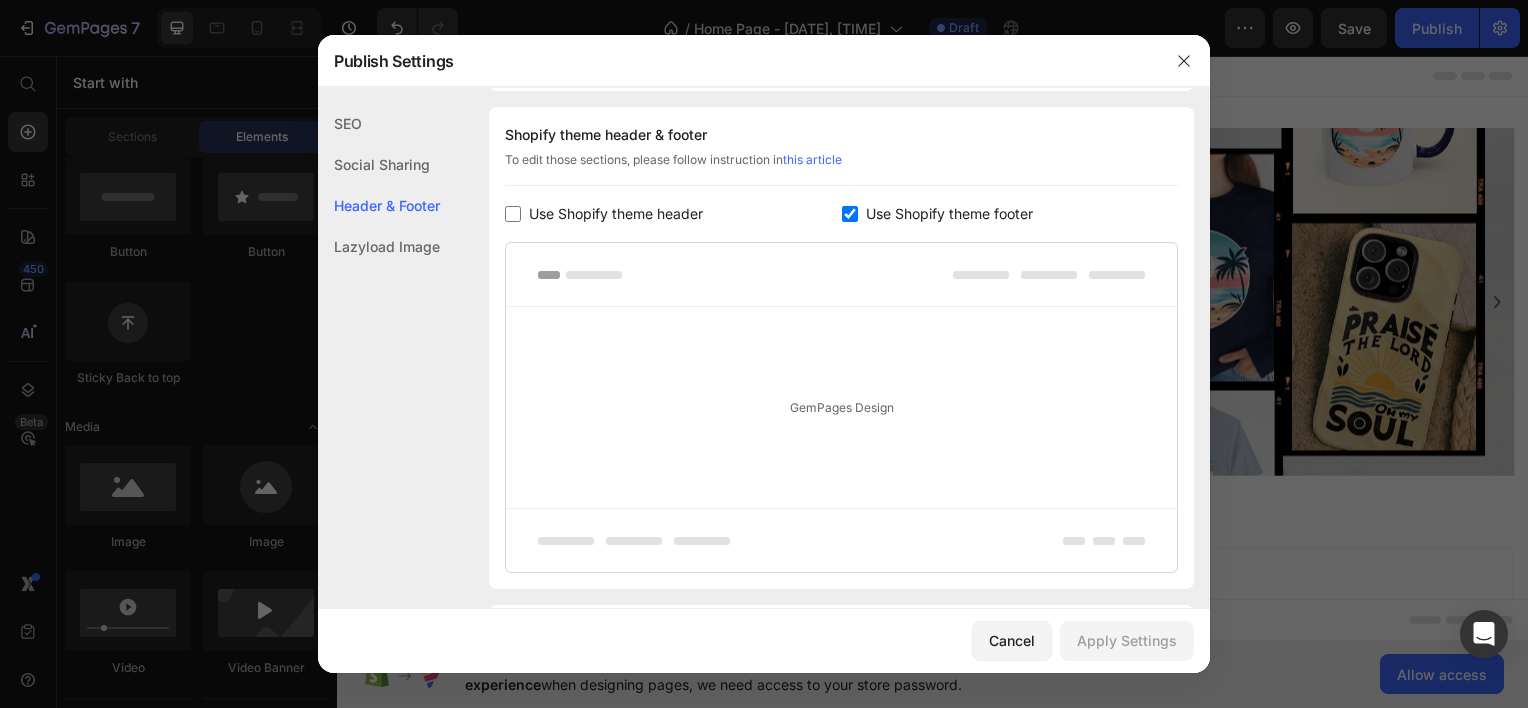 checkbox on "false" 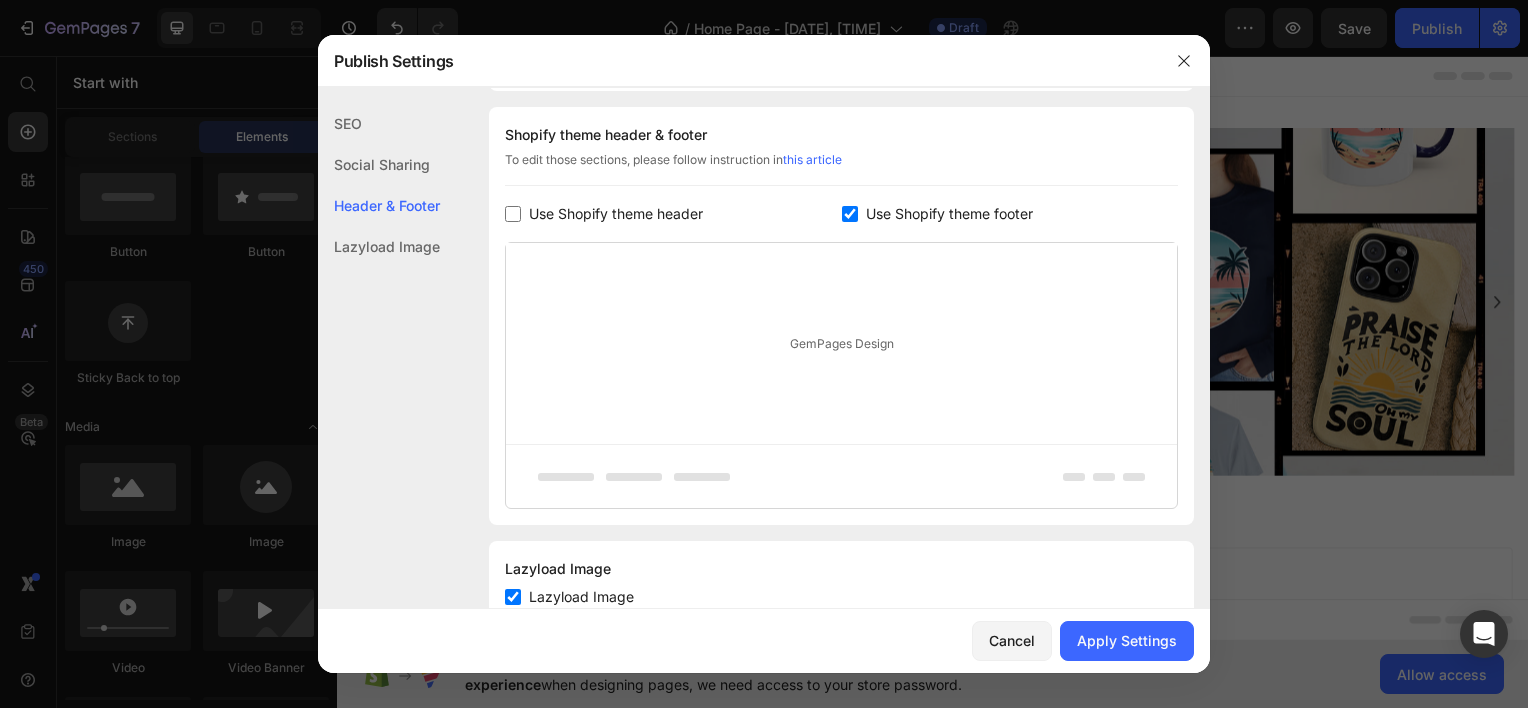 click at bounding box center (850, 214) 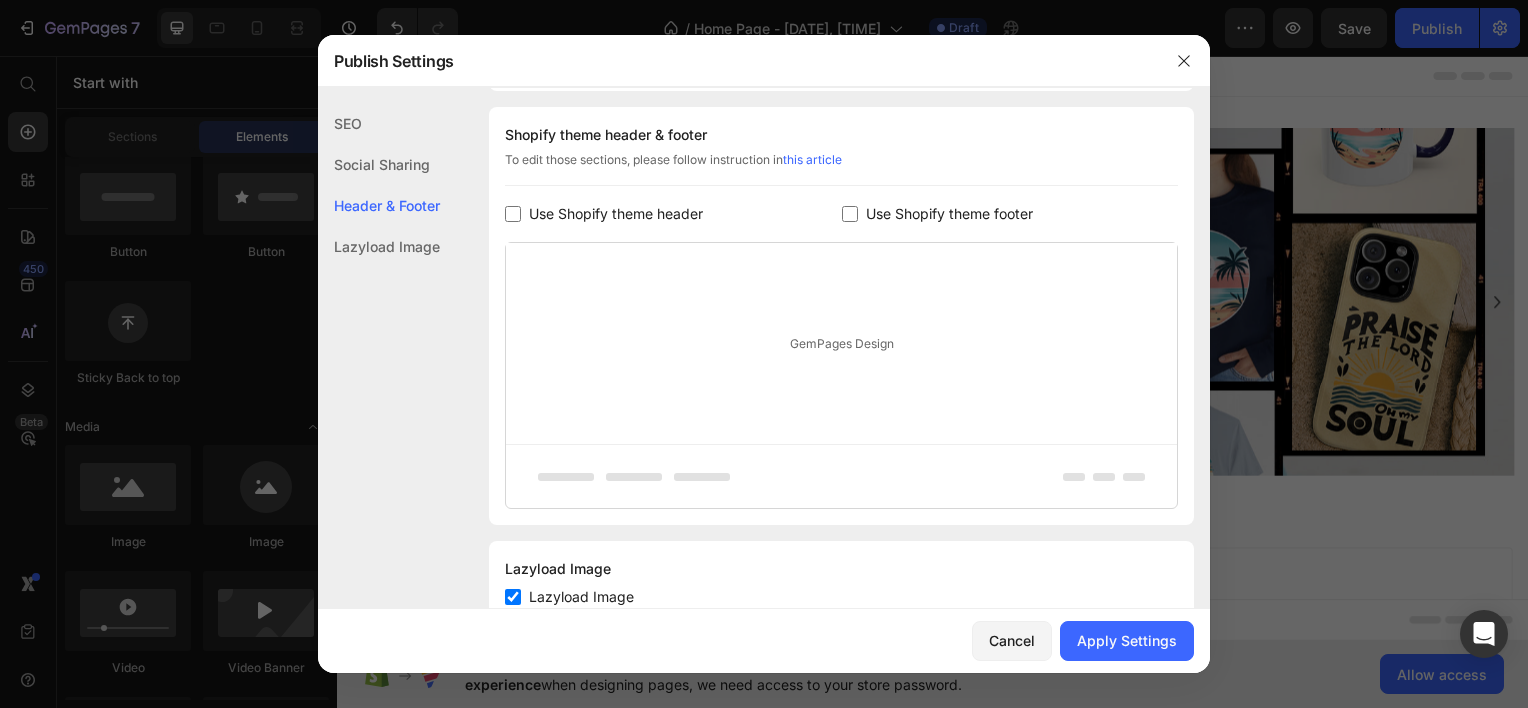 checkbox on "false" 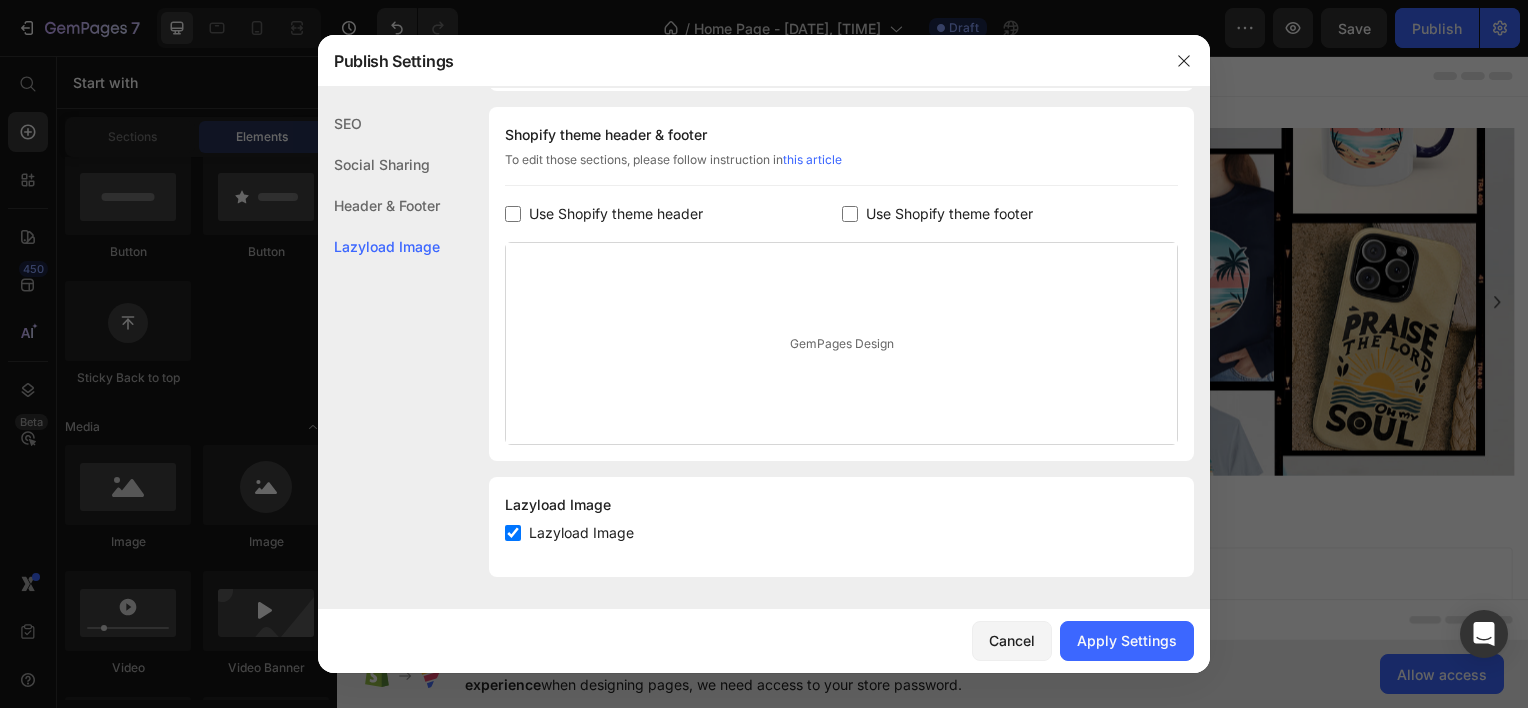 scroll, scrollTop: 269, scrollLeft: 0, axis: vertical 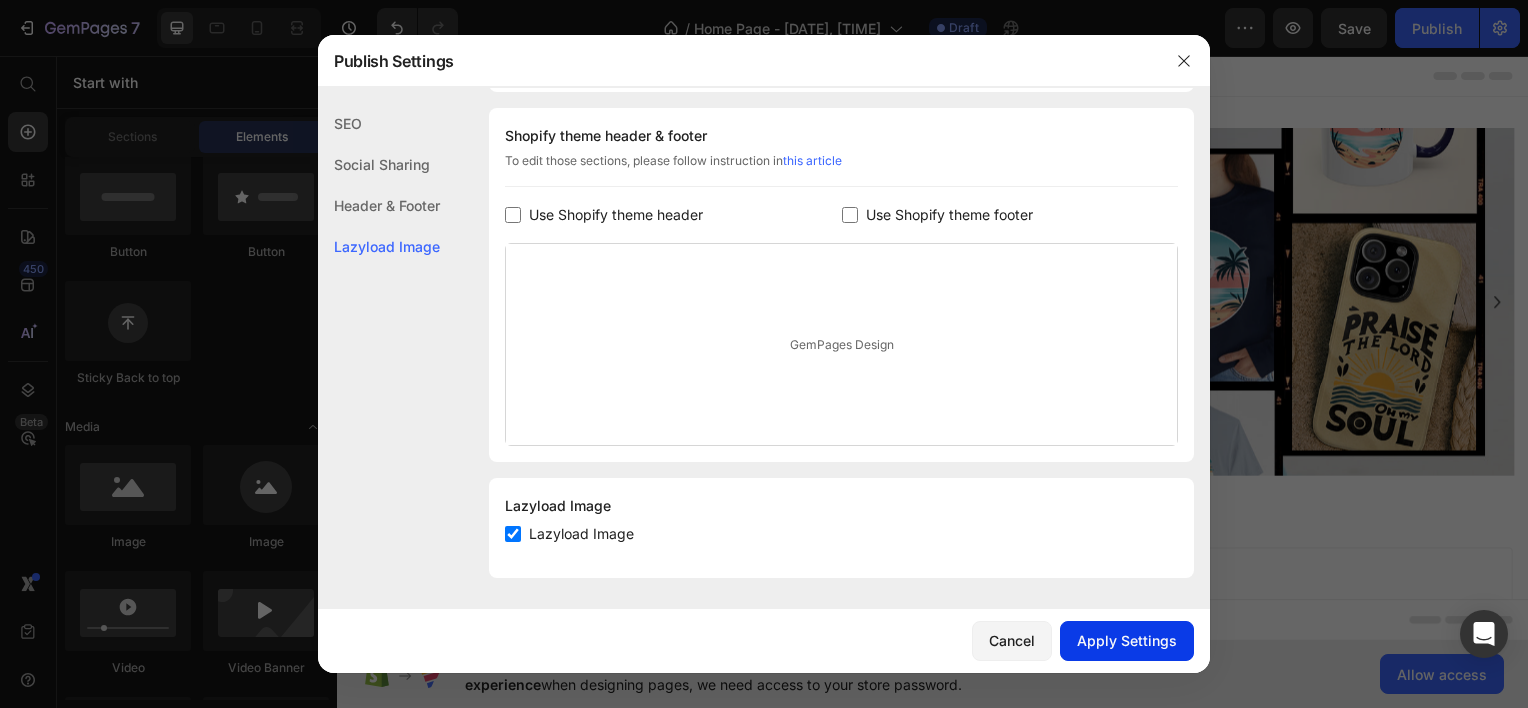 click on "Apply Settings" at bounding box center (1127, 640) 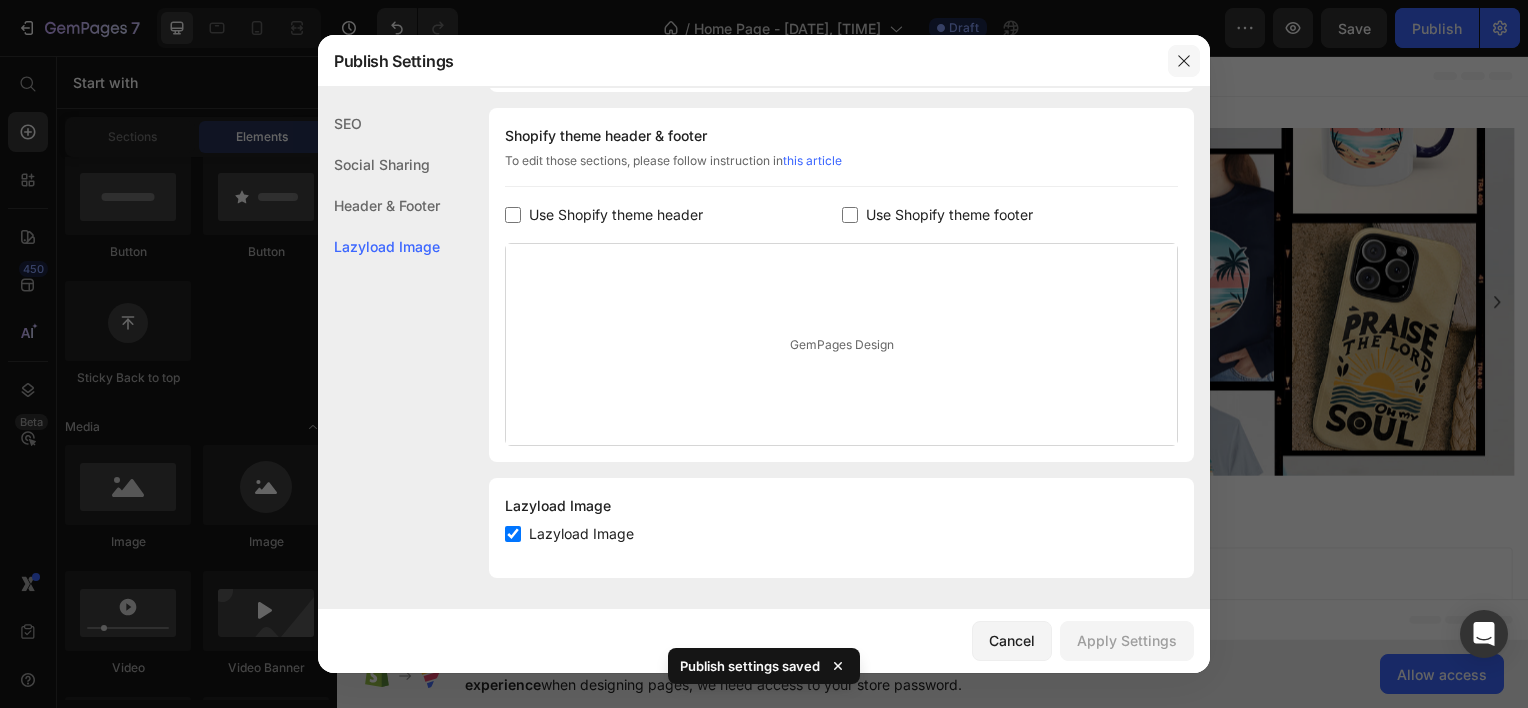 click 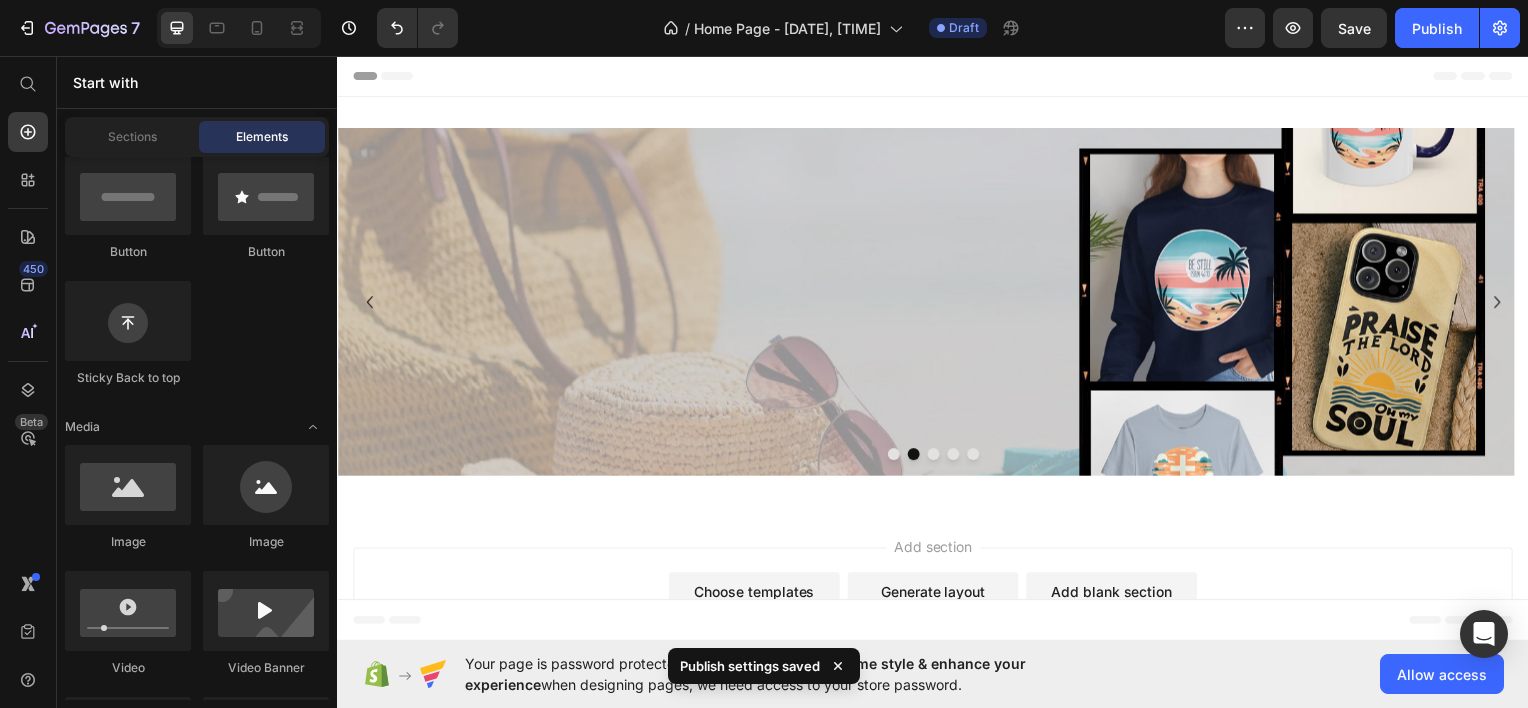 click on "Start with" at bounding box center [197, 82] 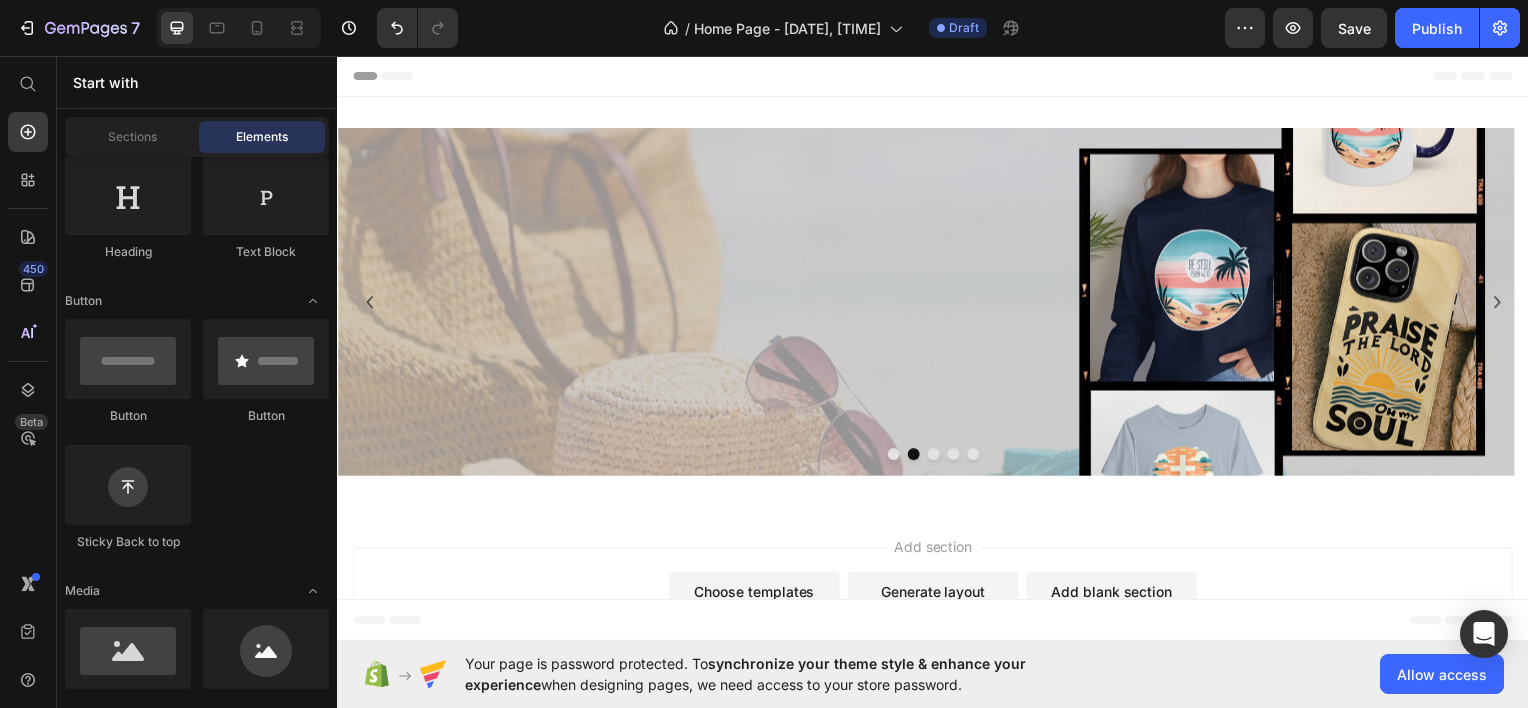 scroll, scrollTop: 236, scrollLeft: 0, axis: vertical 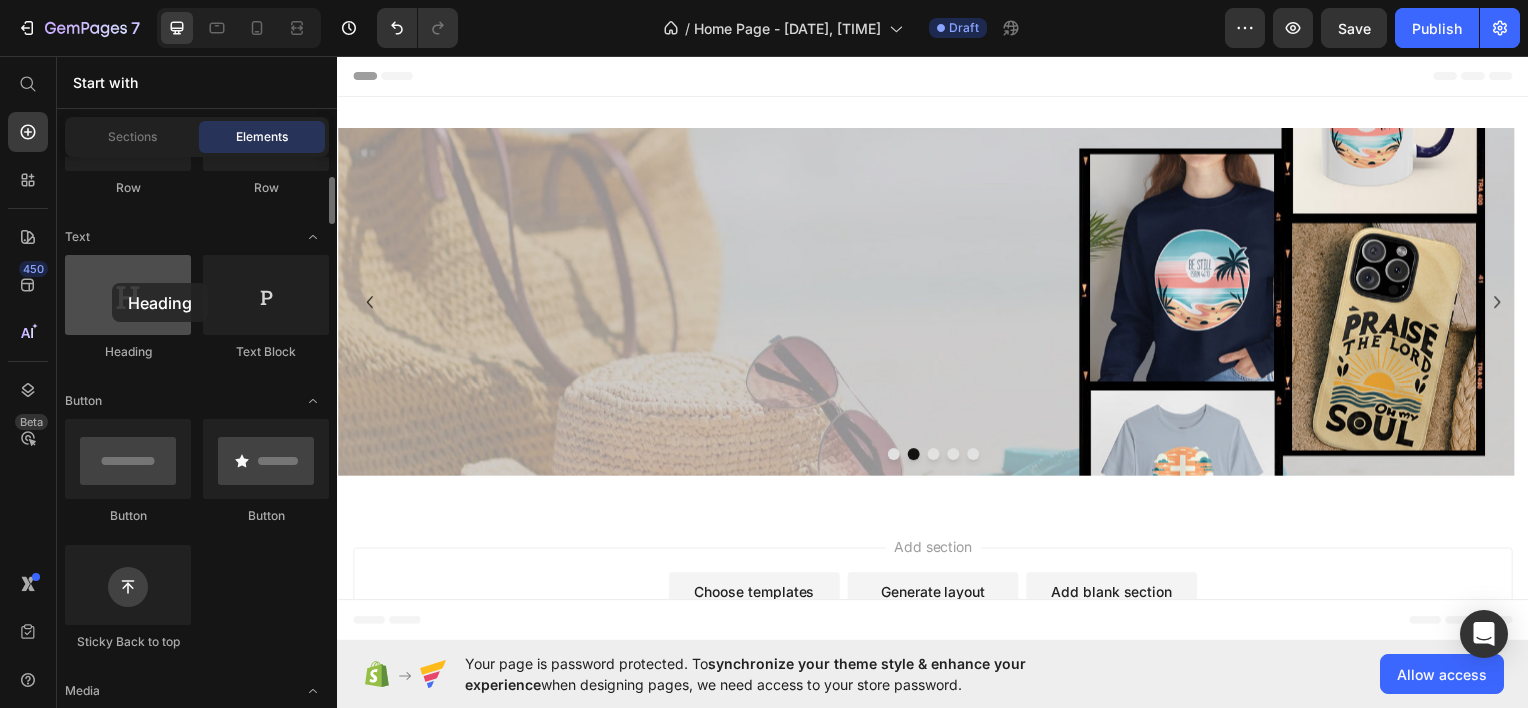 click at bounding box center [128, 295] 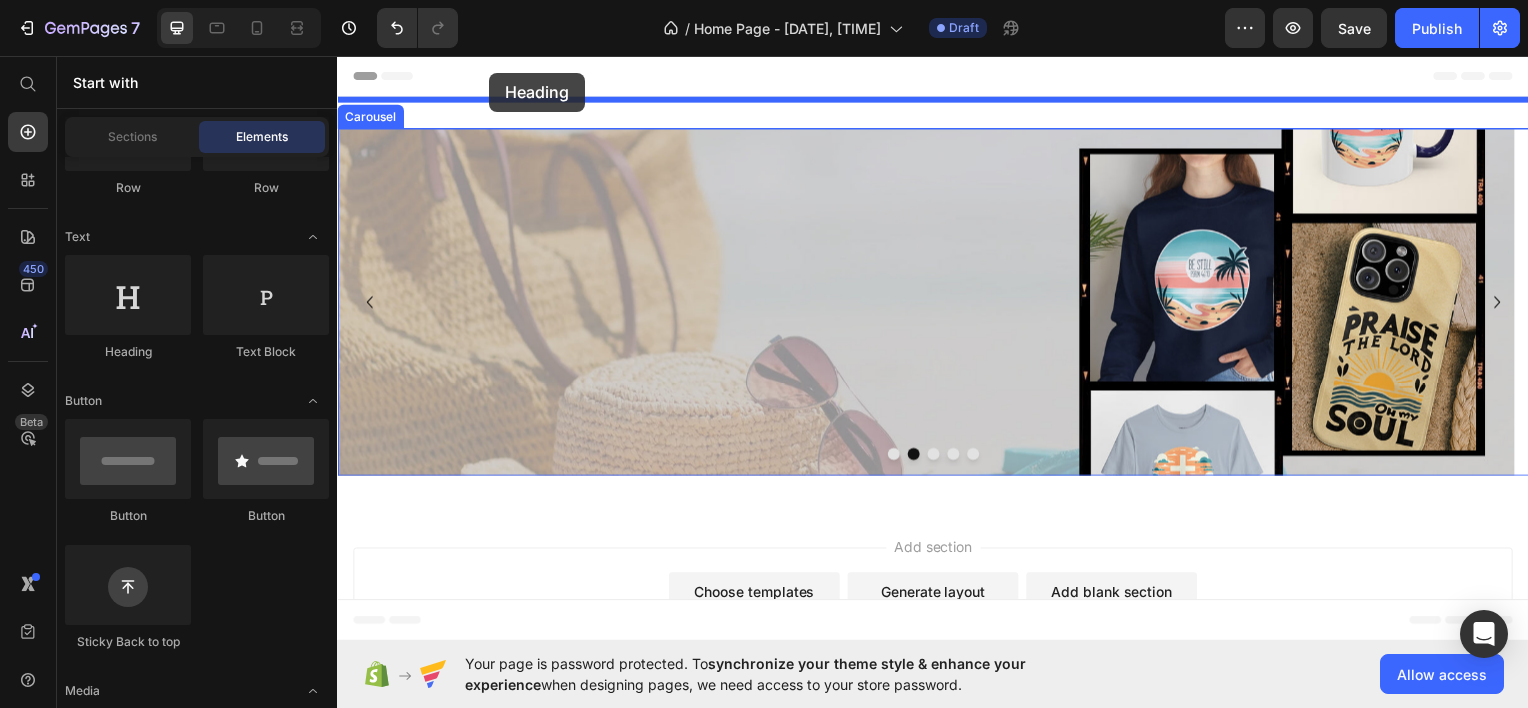 drag, startPoint x: 451, startPoint y: 362, endPoint x: 490, endPoint y: 74, distance: 290.62863 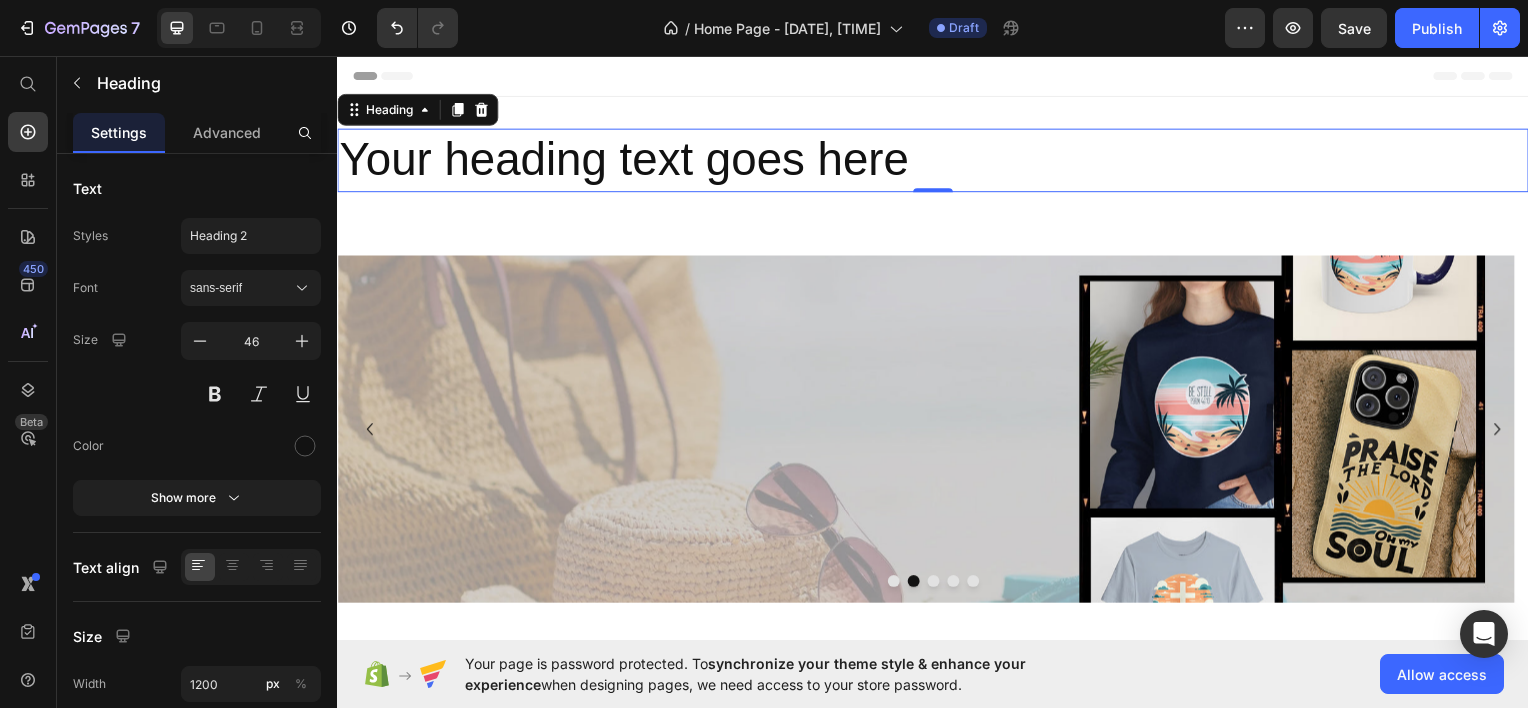 click on "Your heading text goes here" at bounding box center (937, 160) 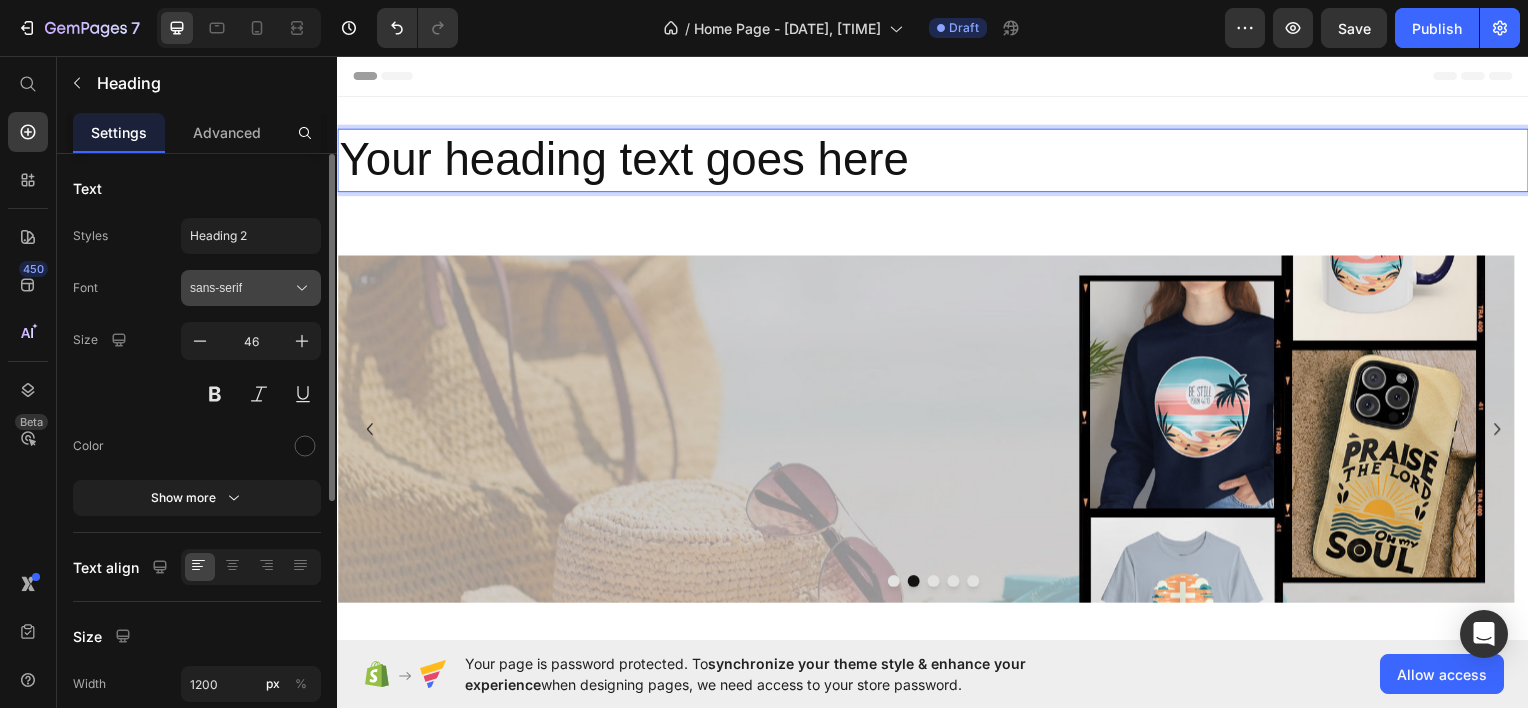 click on "sans-serif" at bounding box center (241, 288) 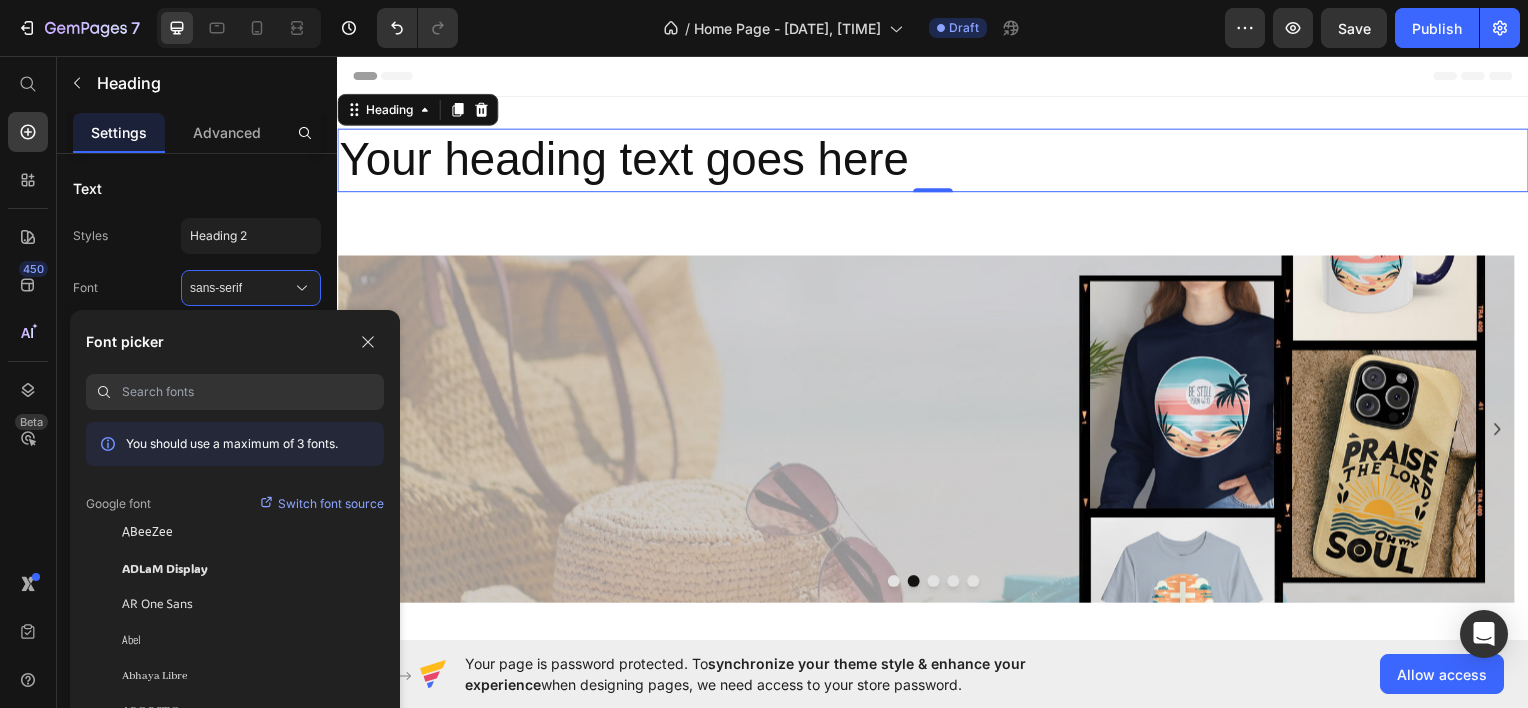 click on "Switch font source" at bounding box center [331, 504] 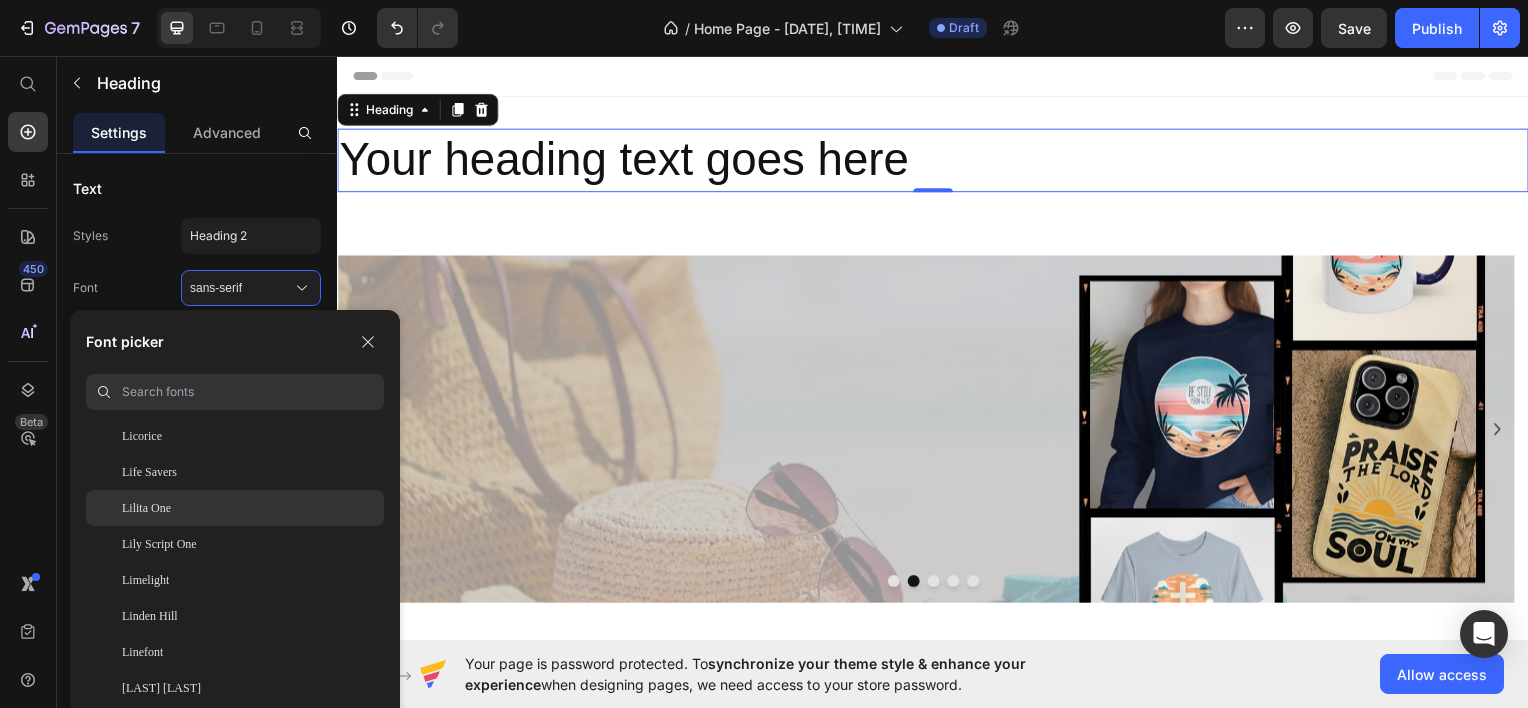 scroll, scrollTop: 29000, scrollLeft: 0, axis: vertical 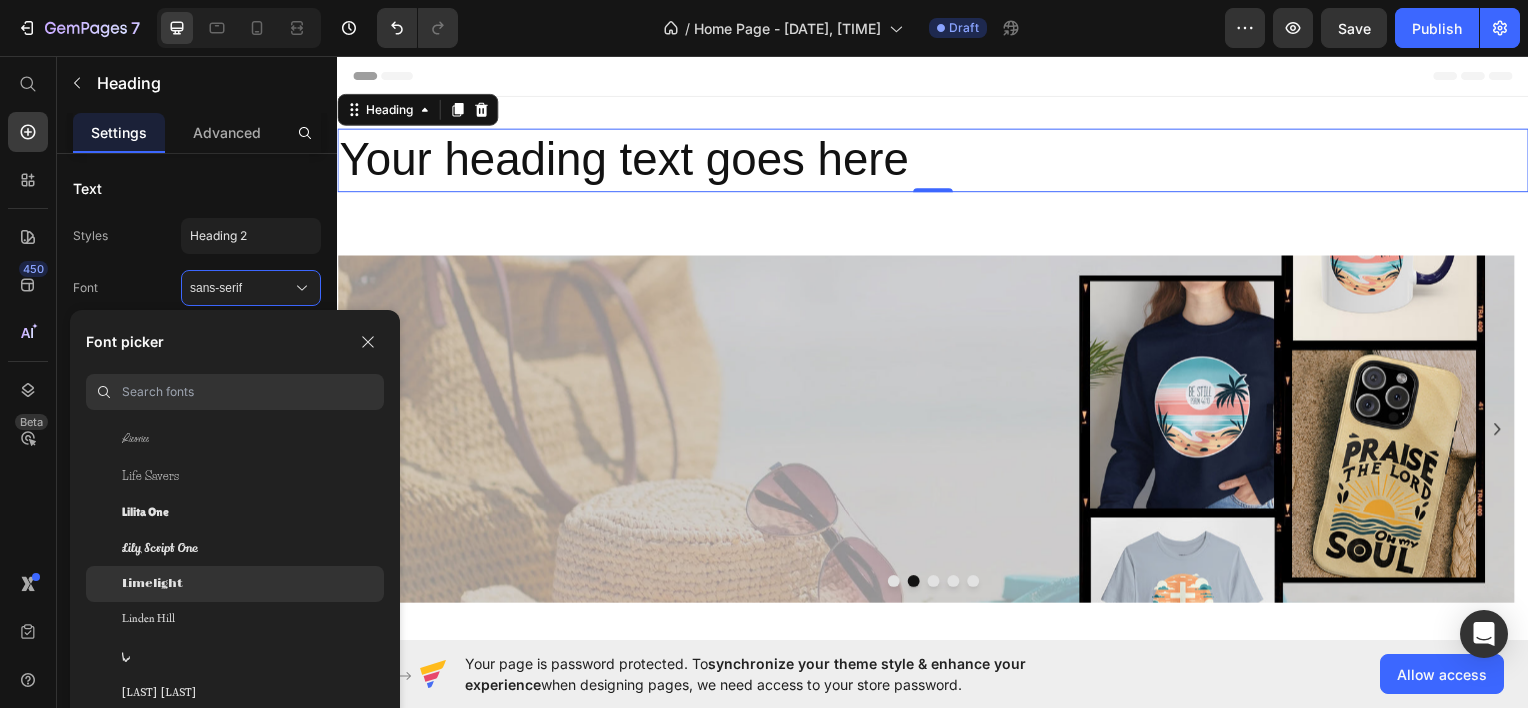click on "Limelight" 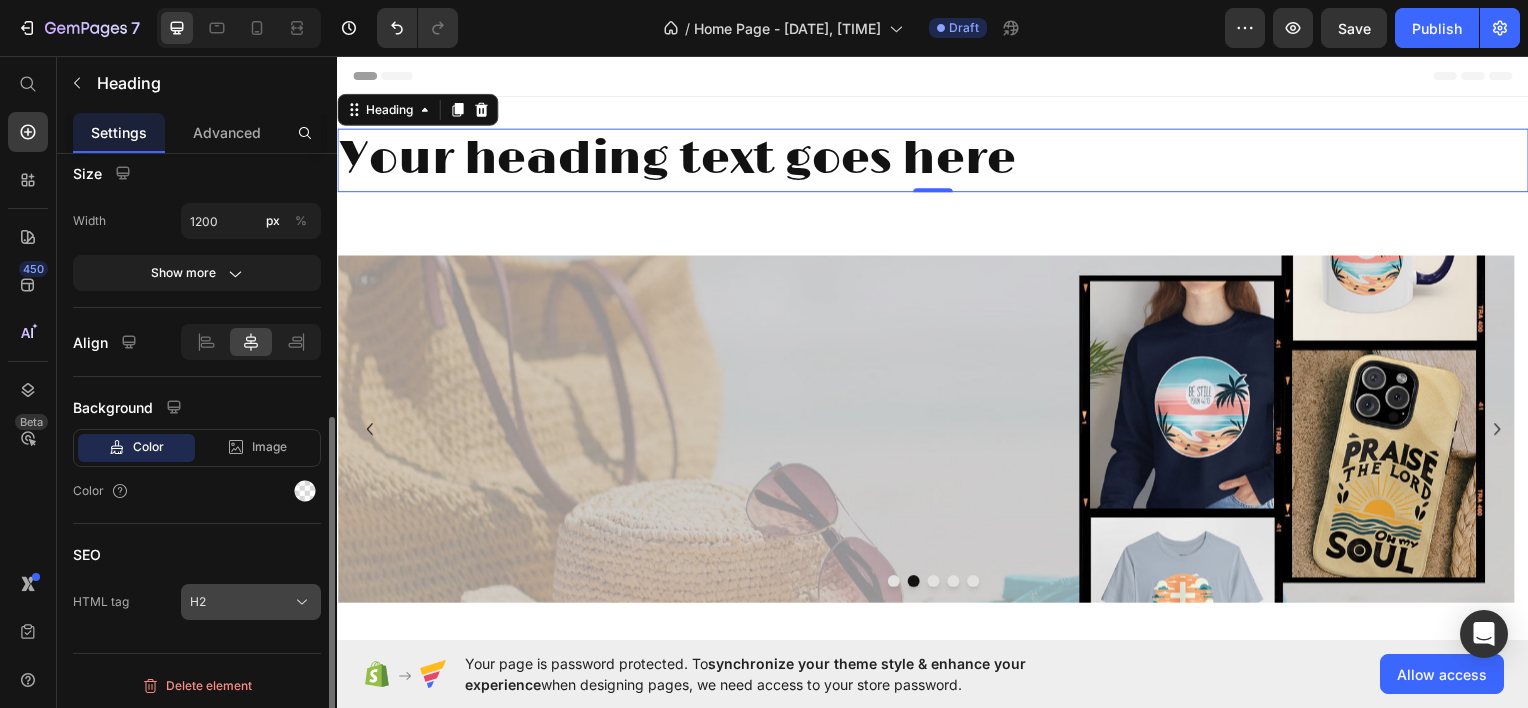 scroll, scrollTop: 0, scrollLeft: 0, axis: both 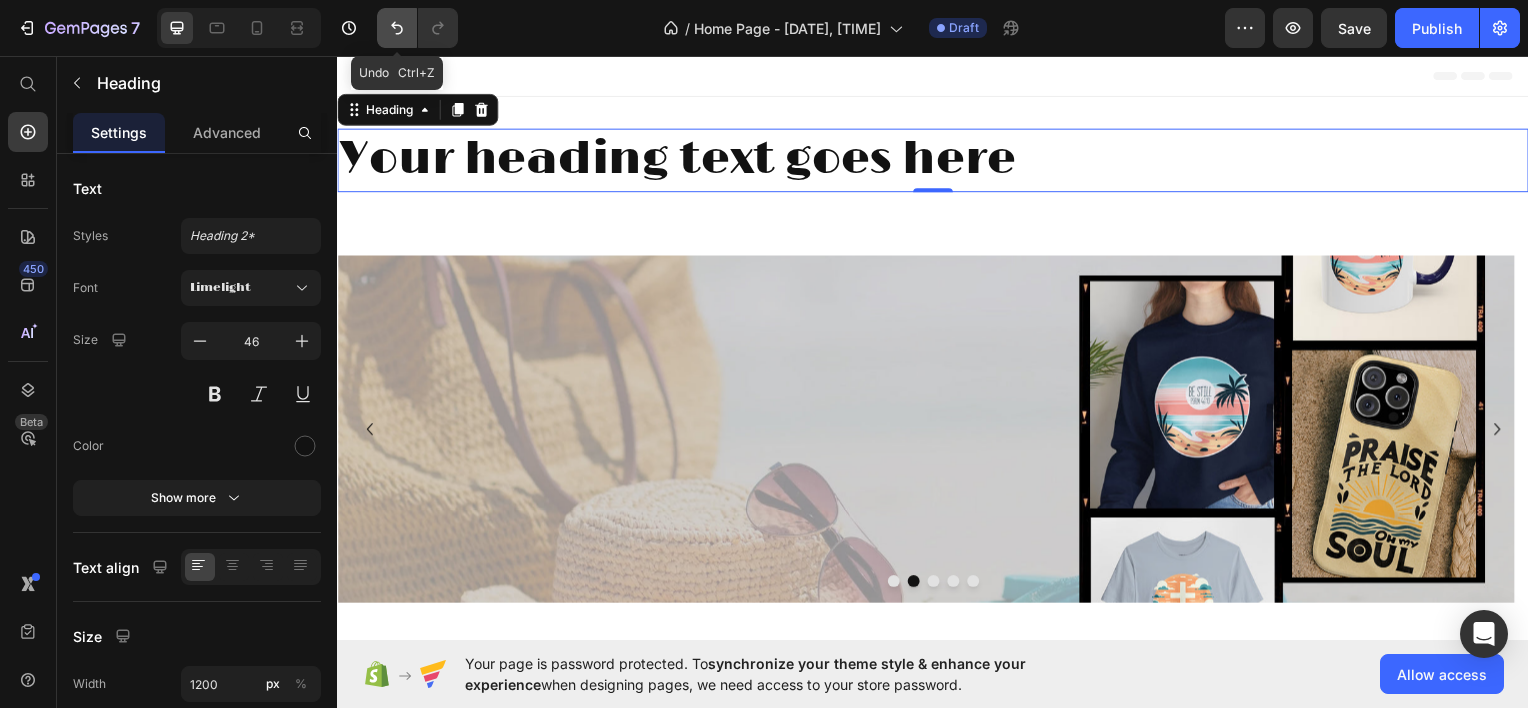 click 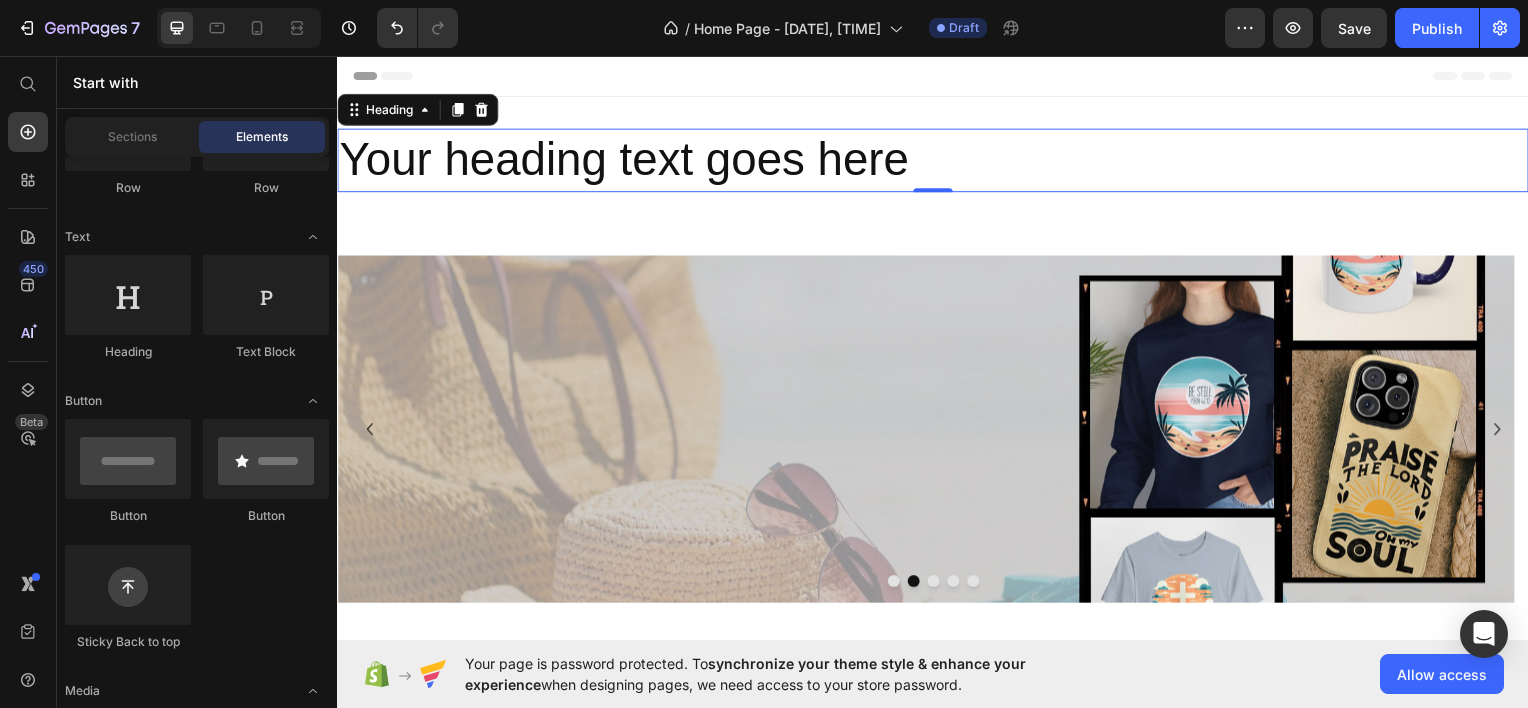 click on "Header" at bounding box center (937, 75) 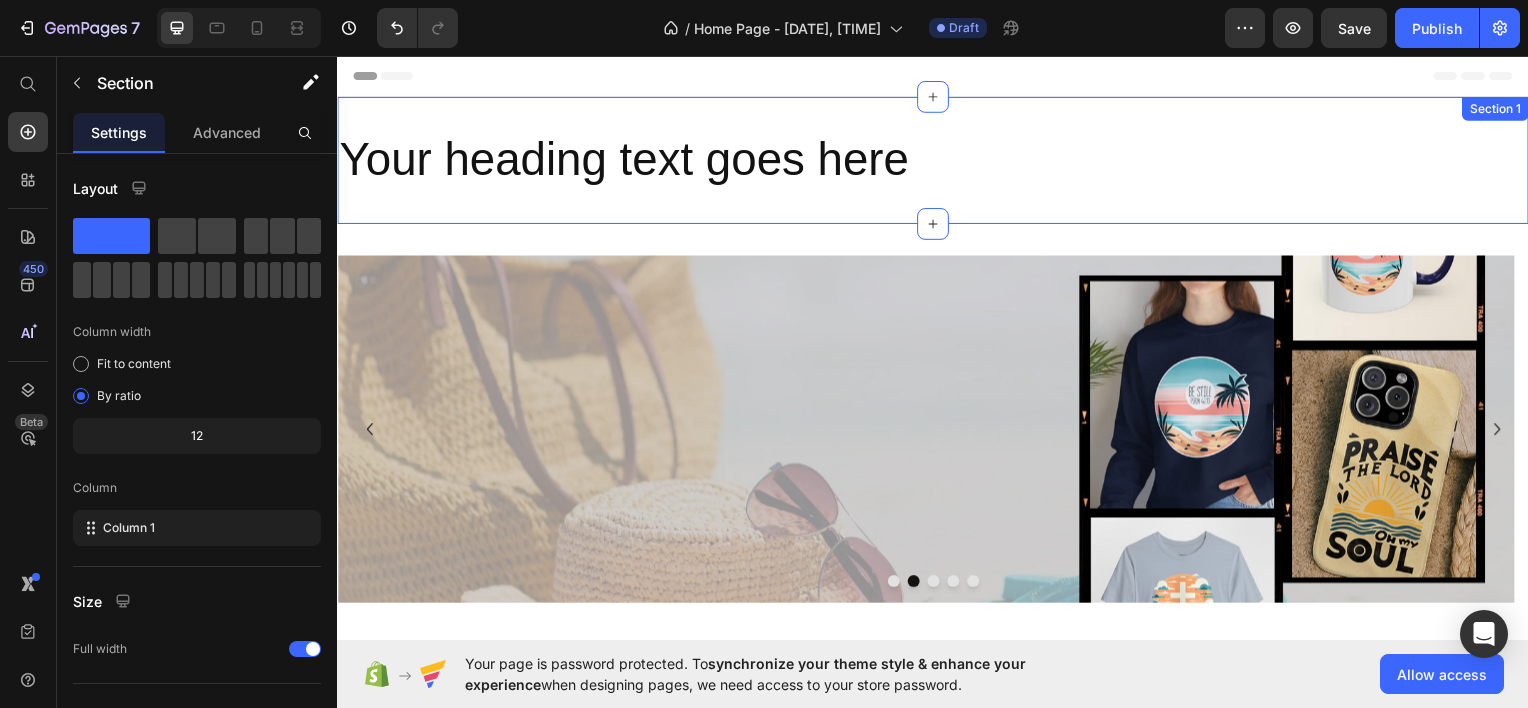 click on "Your heading text goes here Heading Section 1" at bounding box center [937, 160] 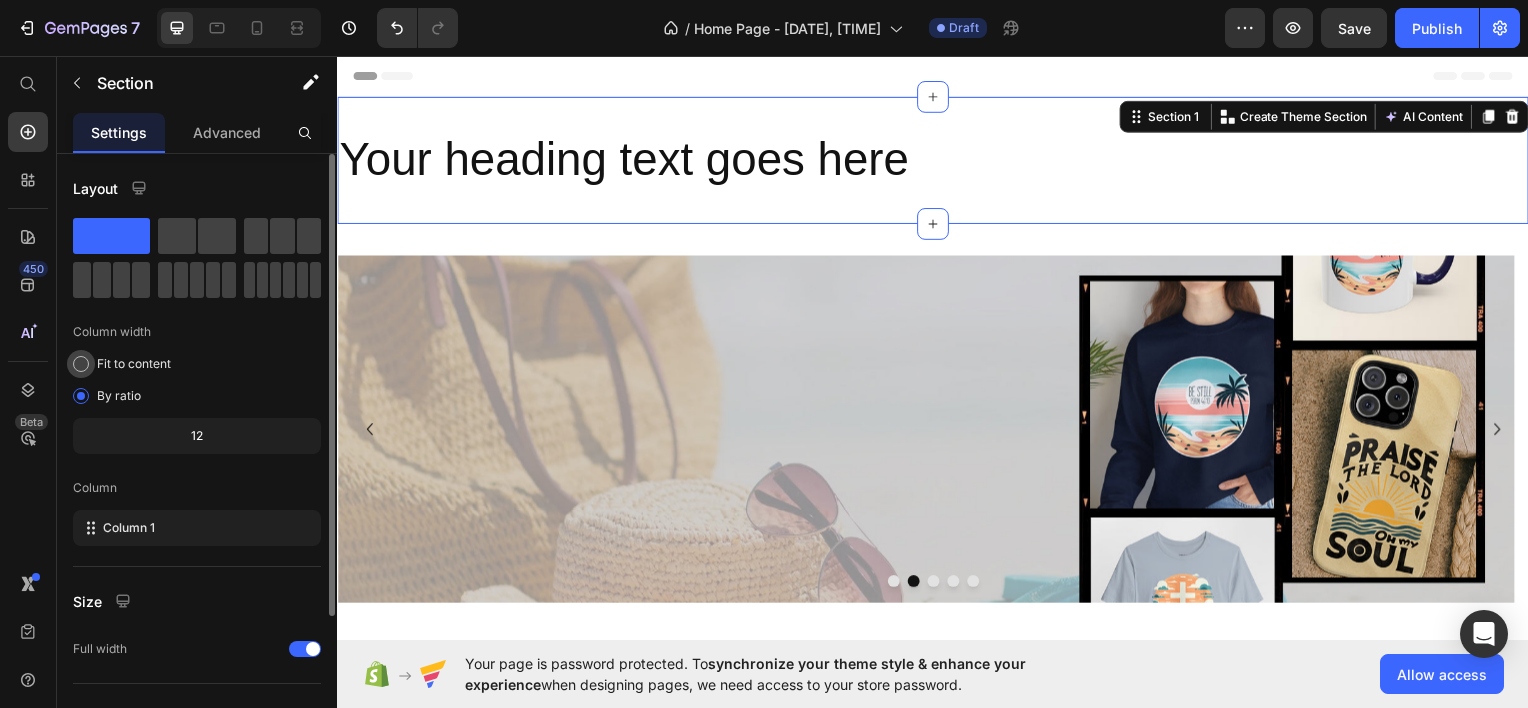 click on "Fit to content" at bounding box center (134, 364) 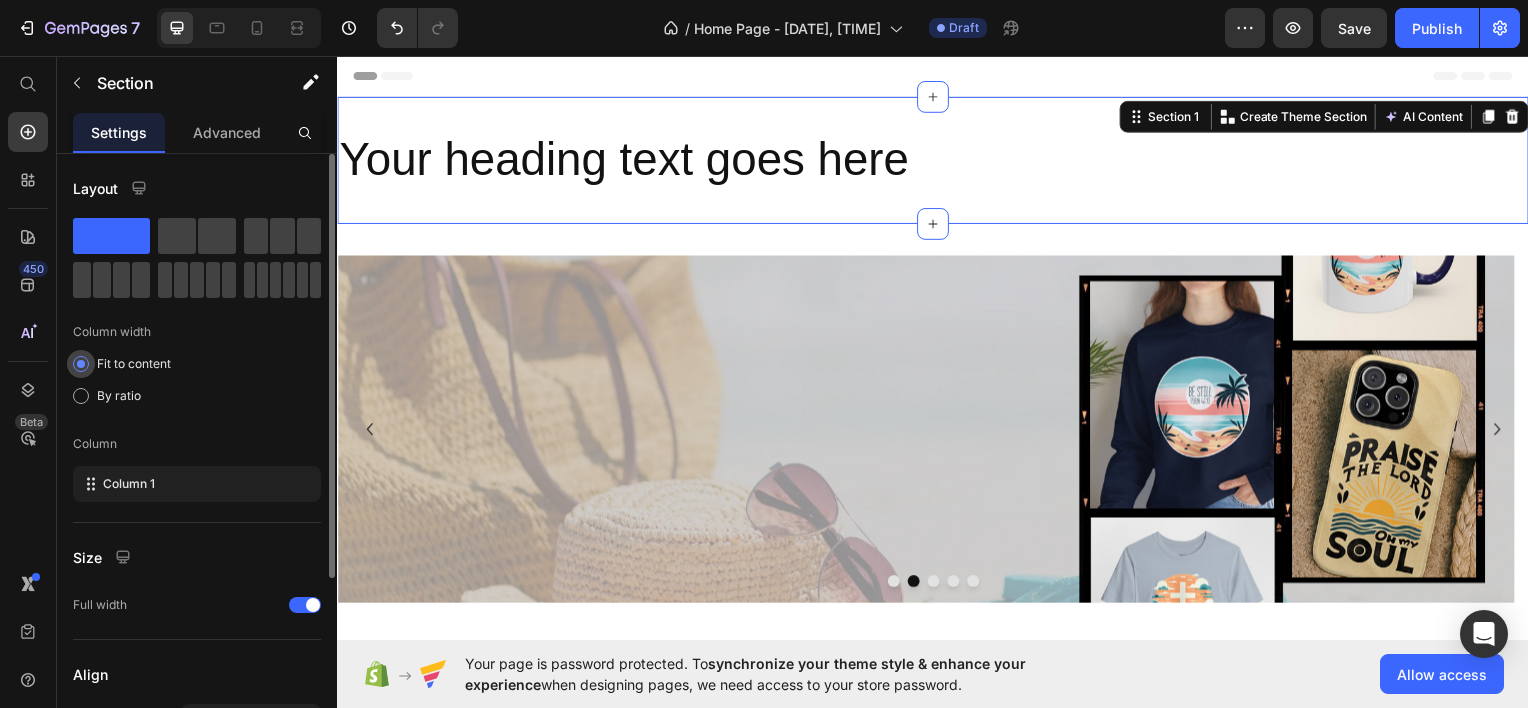 click on "Fit to content" at bounding box center (134, 364) 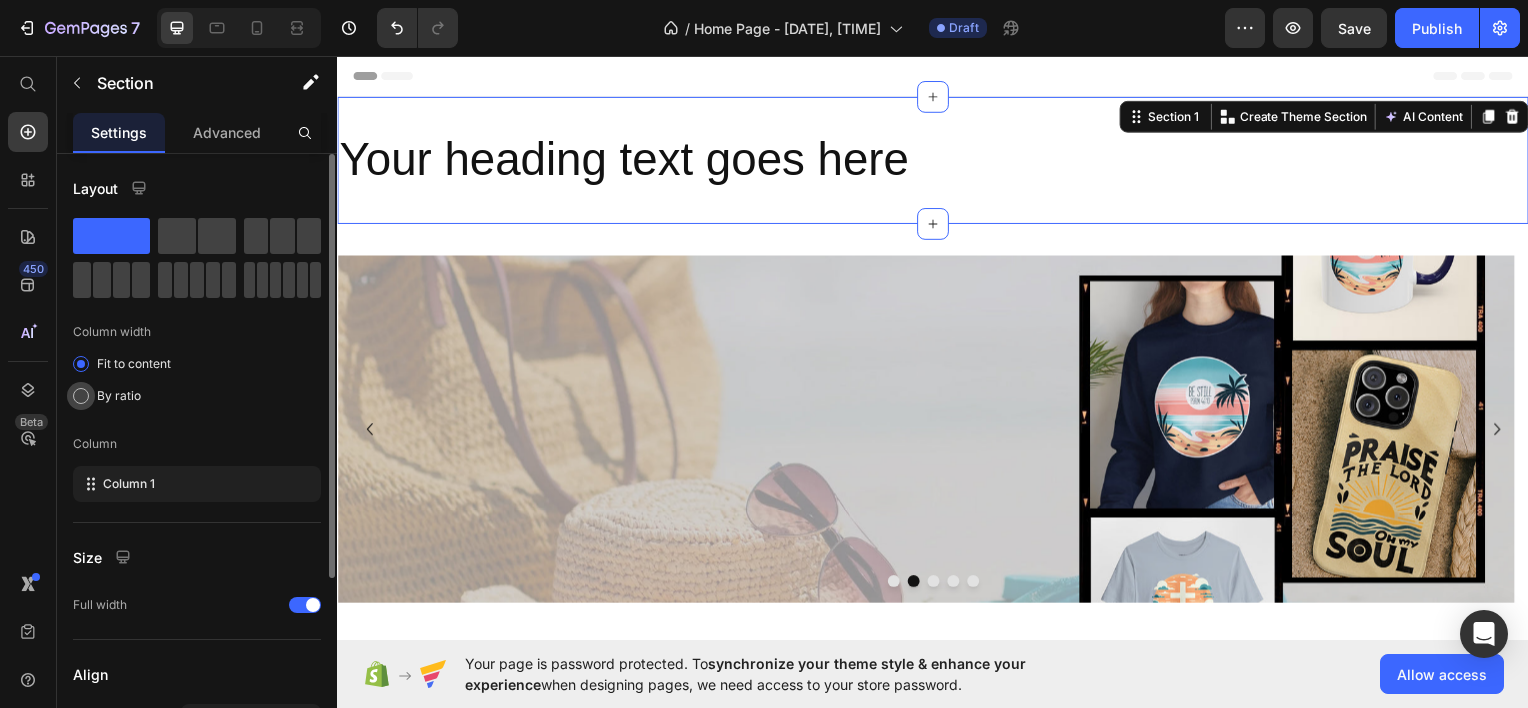 click on "By ratio" at bounding box center (119, 396) 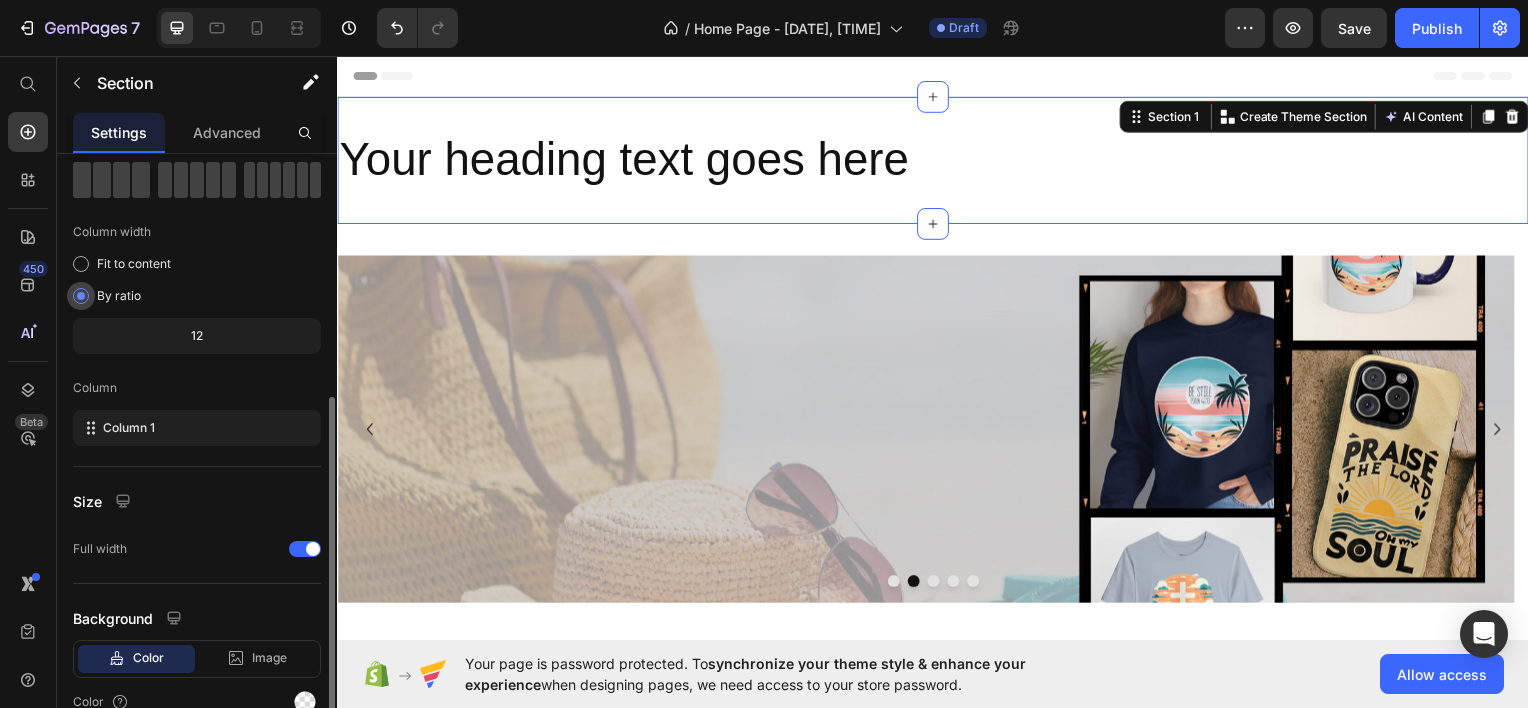 scroll, scrollTop: 195, scrollLeft: 0, axis: vertical 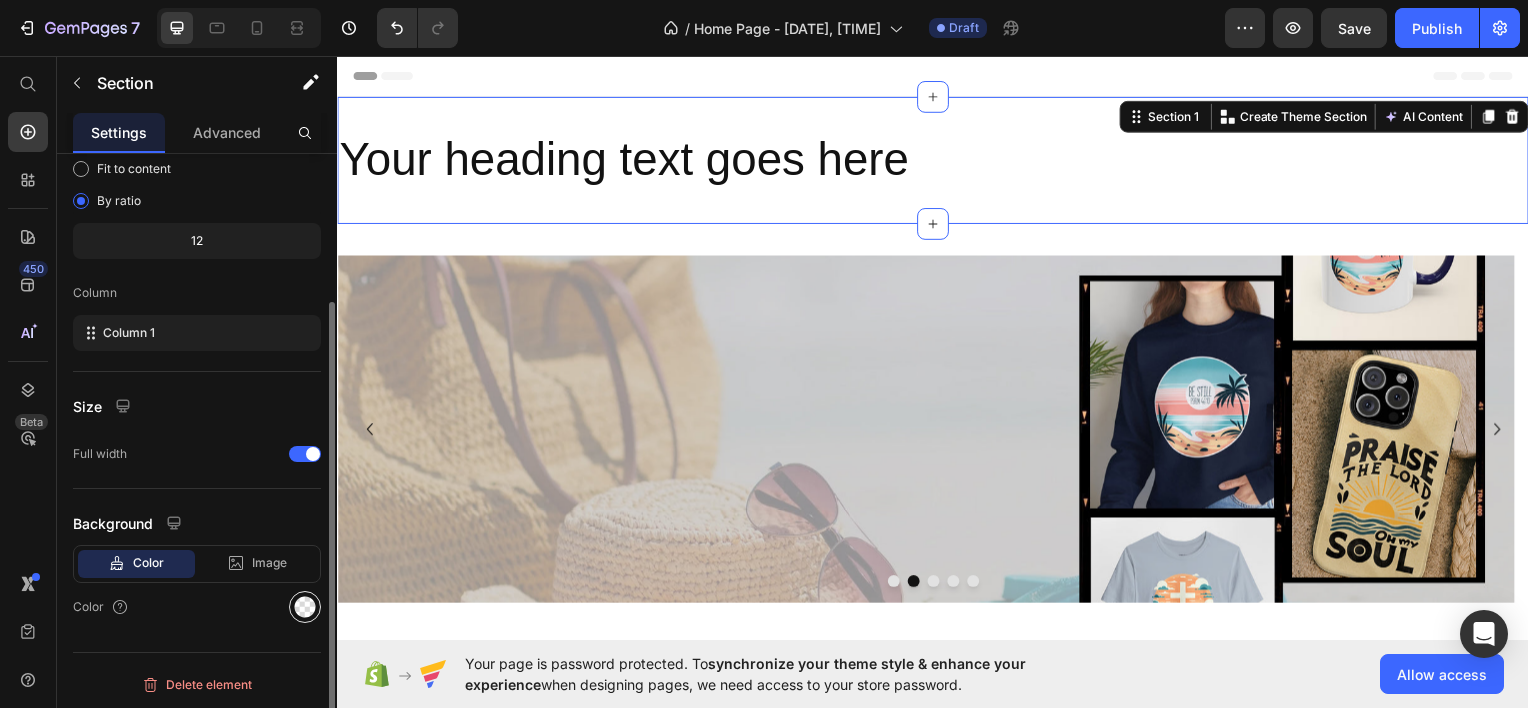 click at bounding box center (305, 607) 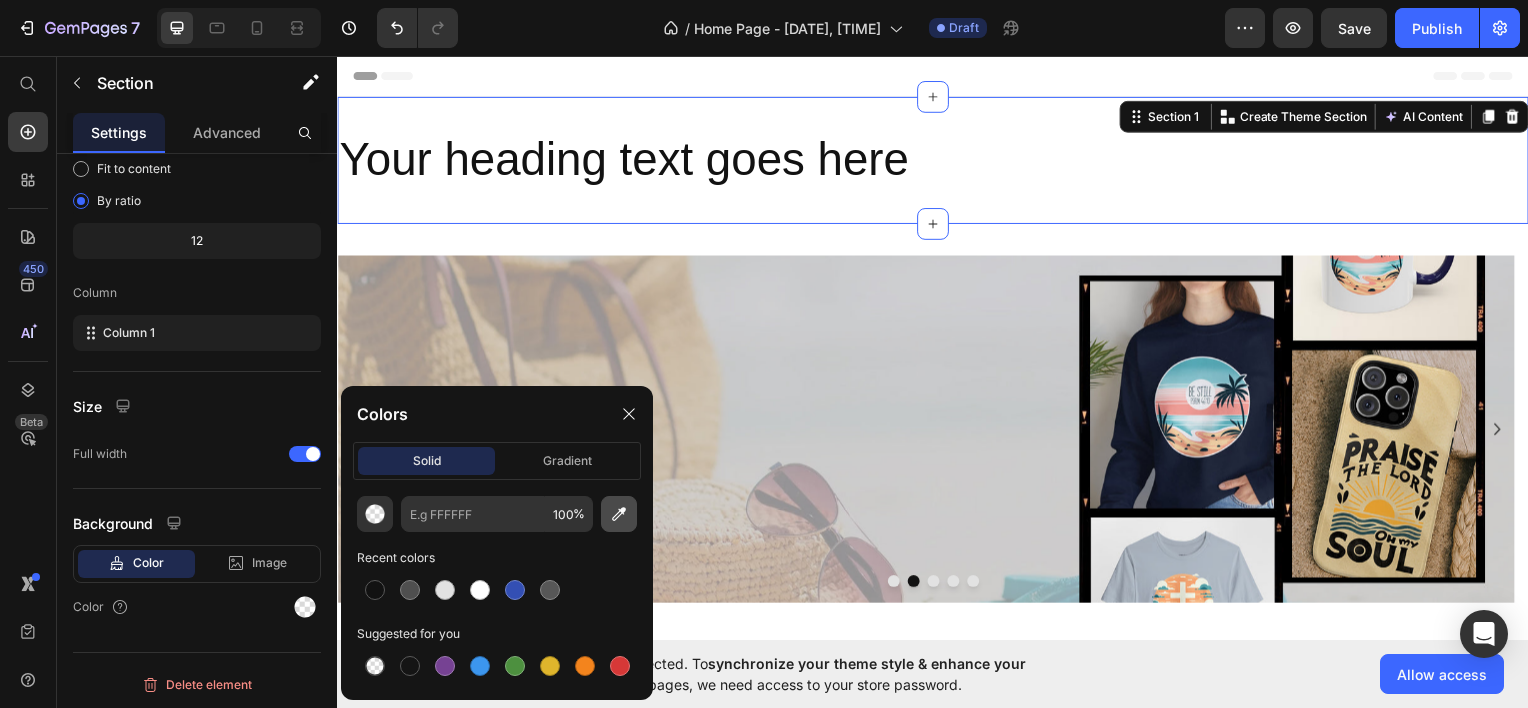 click 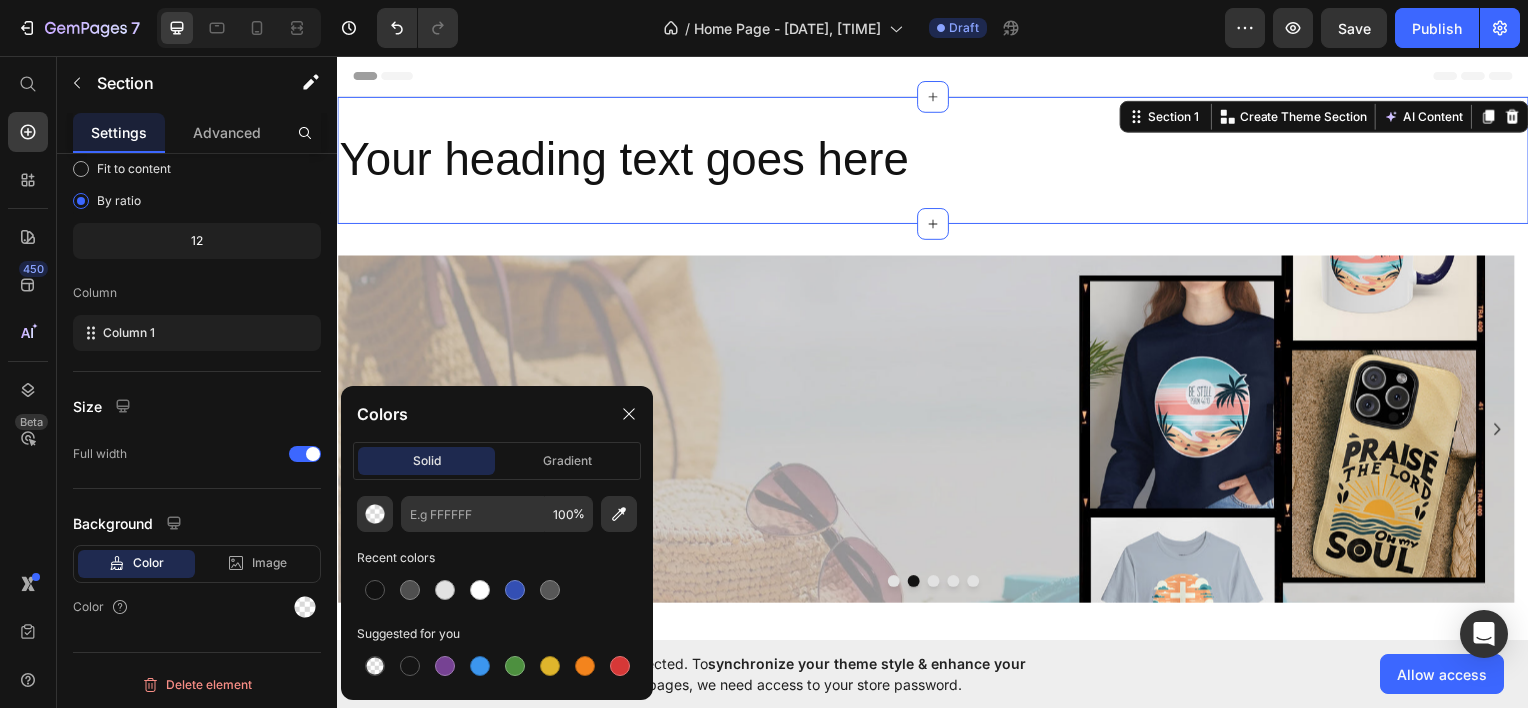 type on "F0EBE1" 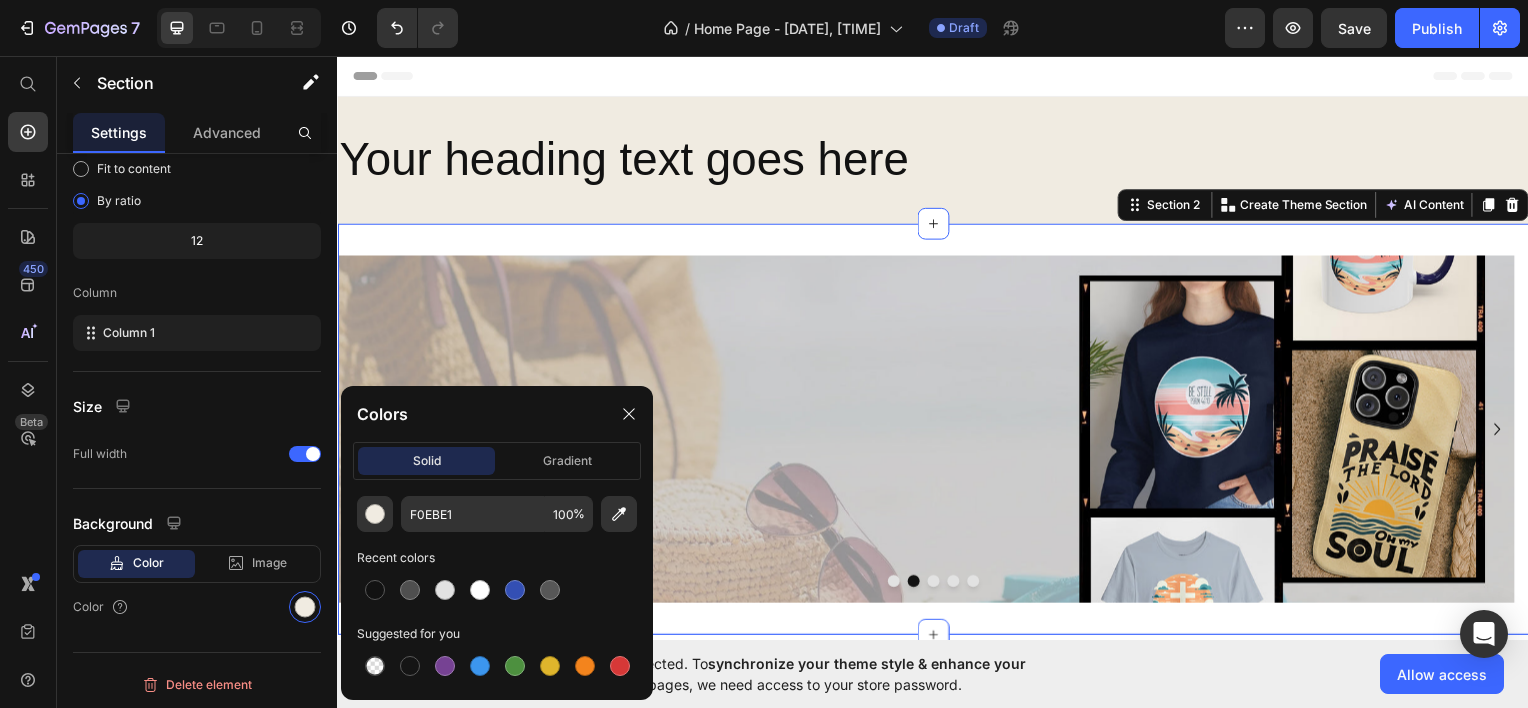 click on "Image Image
Drop element here
Drop element here
Drop element here
Carousel Section 2   You can create reusable sections Create Theme Section AI Content Write with GemAI What would you like to describe here? Tone and Voice Persuasive Product Show more Generate" at bounding box center (937, 431) 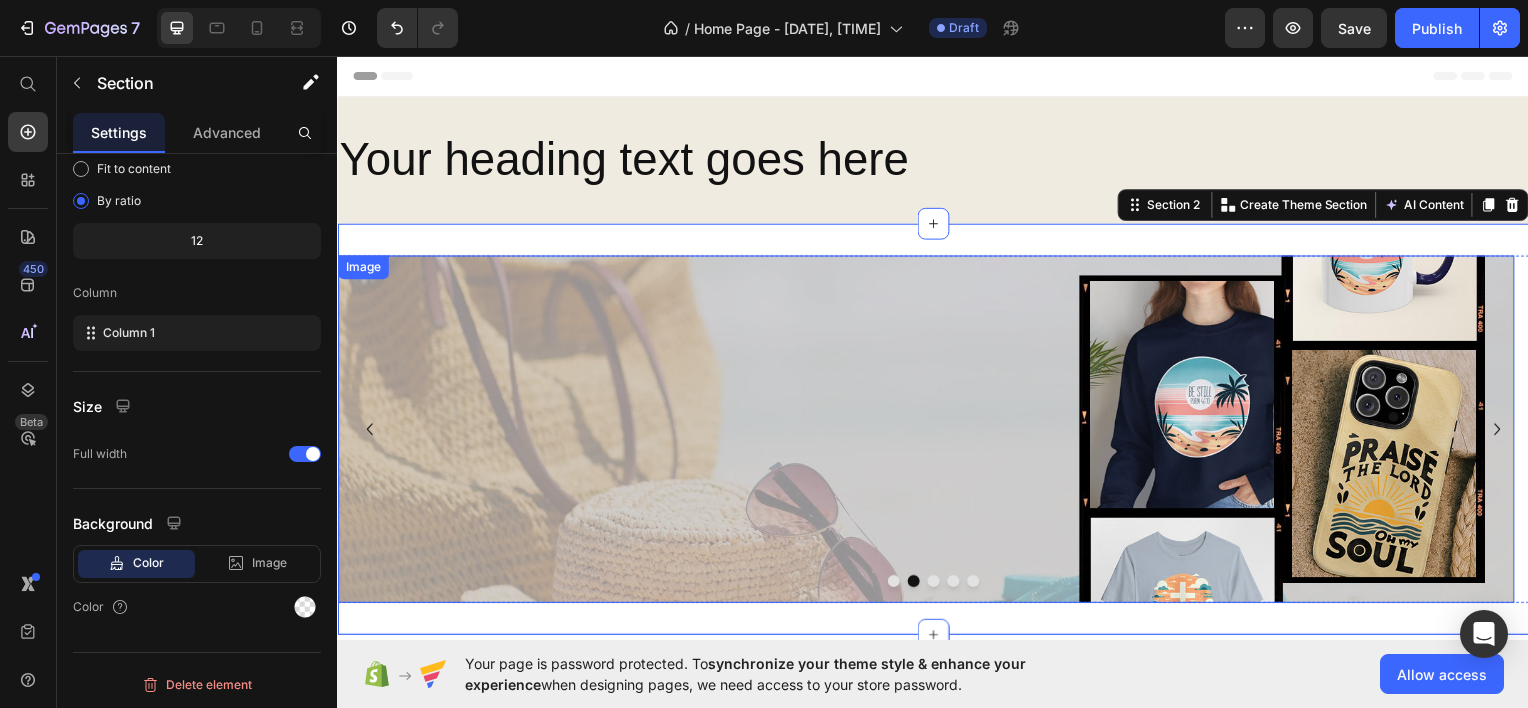 click at bounding box center [929, 431] 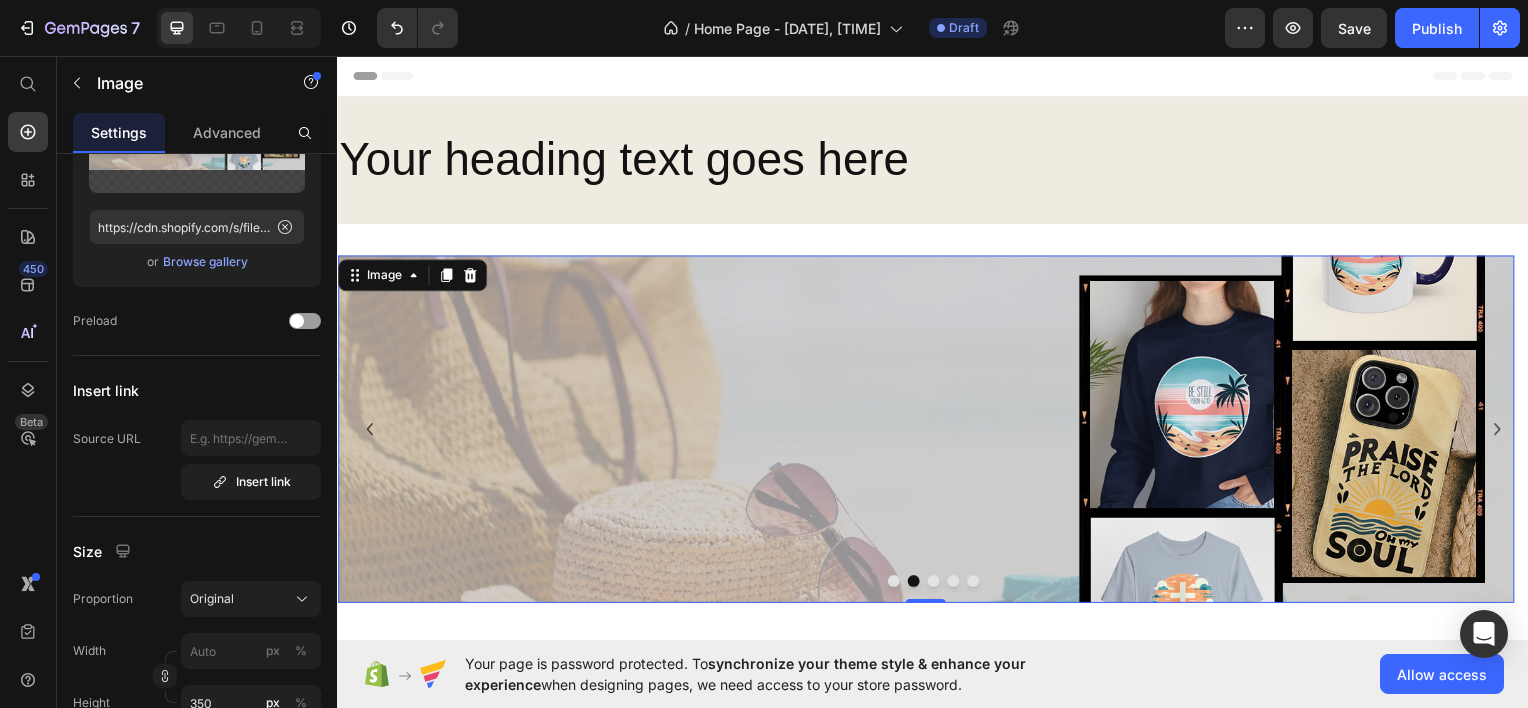scroll, scrollTop: 0, scrollLeft: 0, axis: both 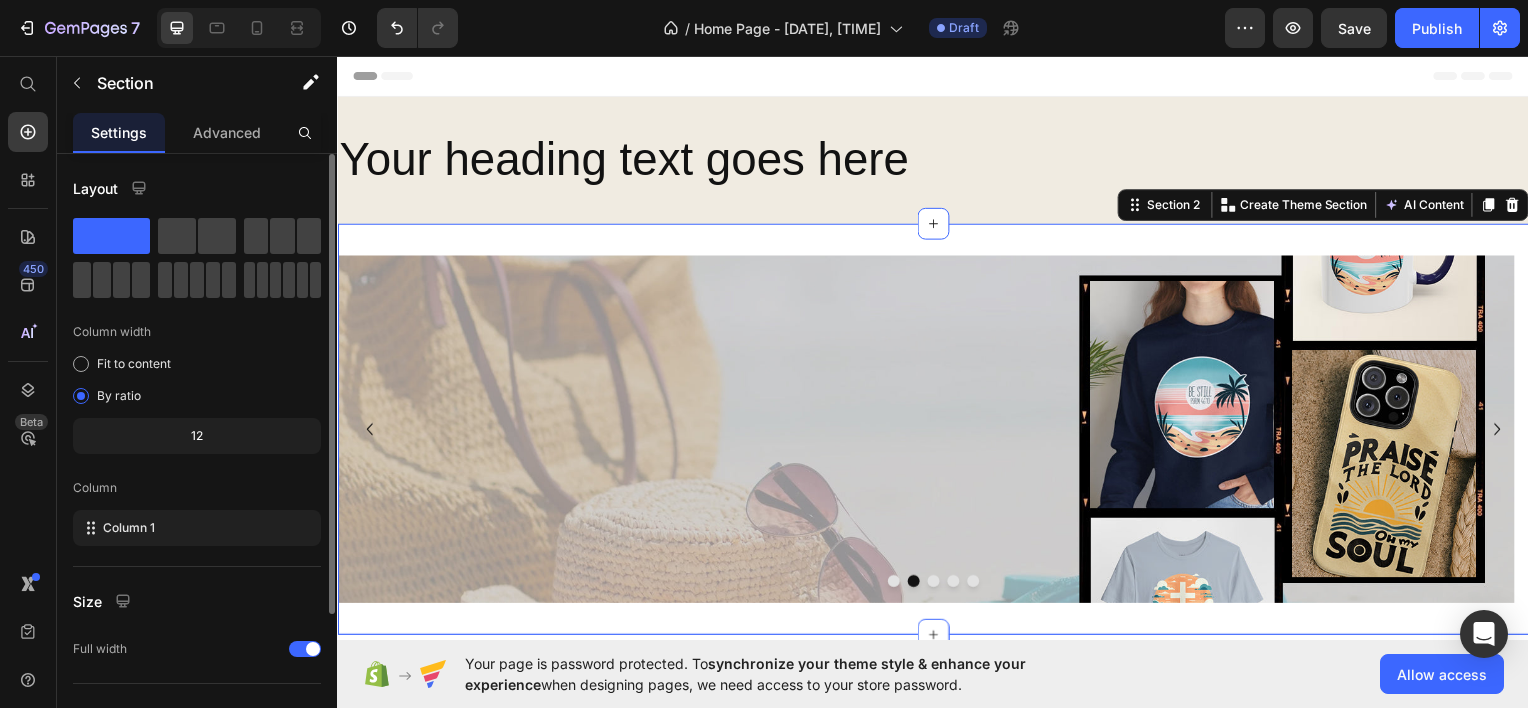 click on "Image Image
Drop element here
Drop element here
Drop element here
Carousel Section 2   You can create reusable sections Create Theme Section AI Content Write with GemAI What would you like to describe here? Tone and Voice Persuasive Product Show more Generate" at bounding box center (937, 431) 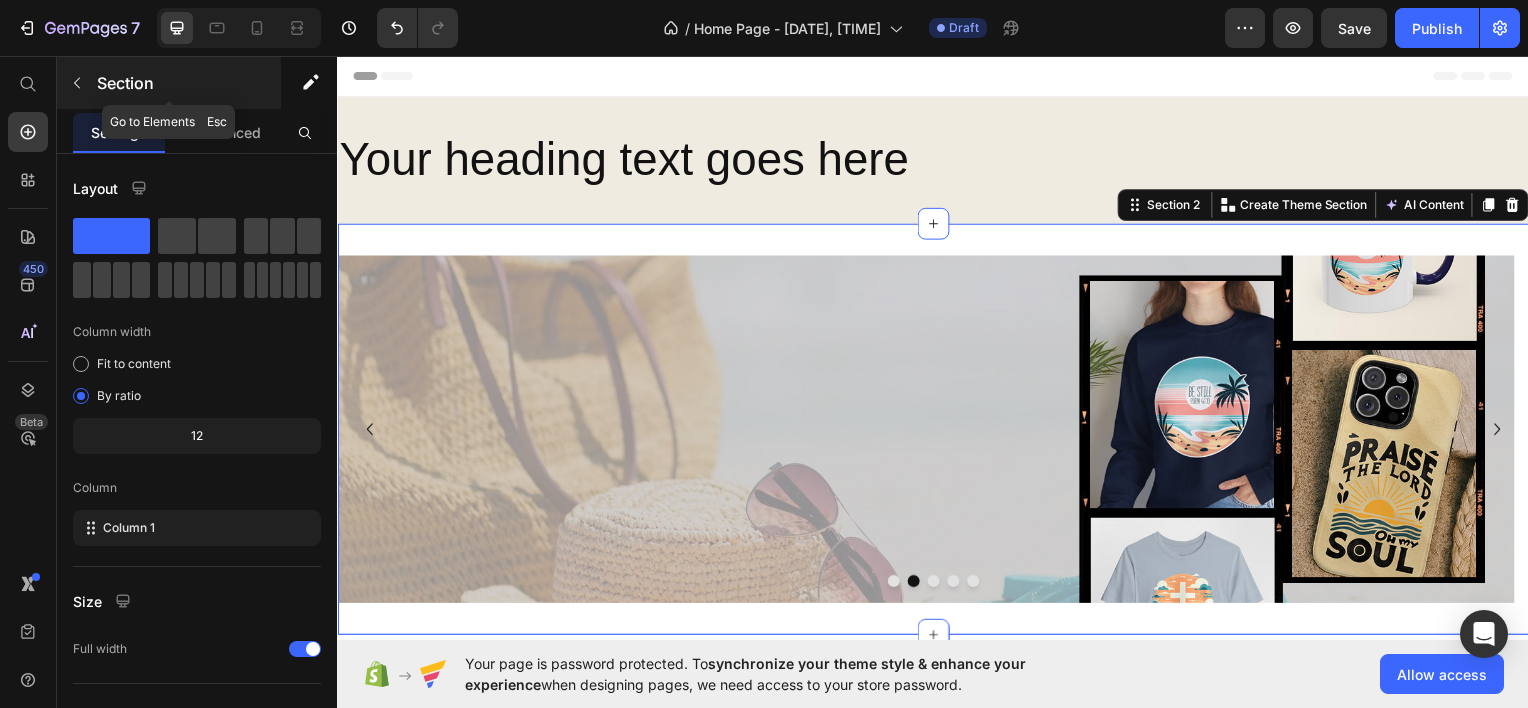 click 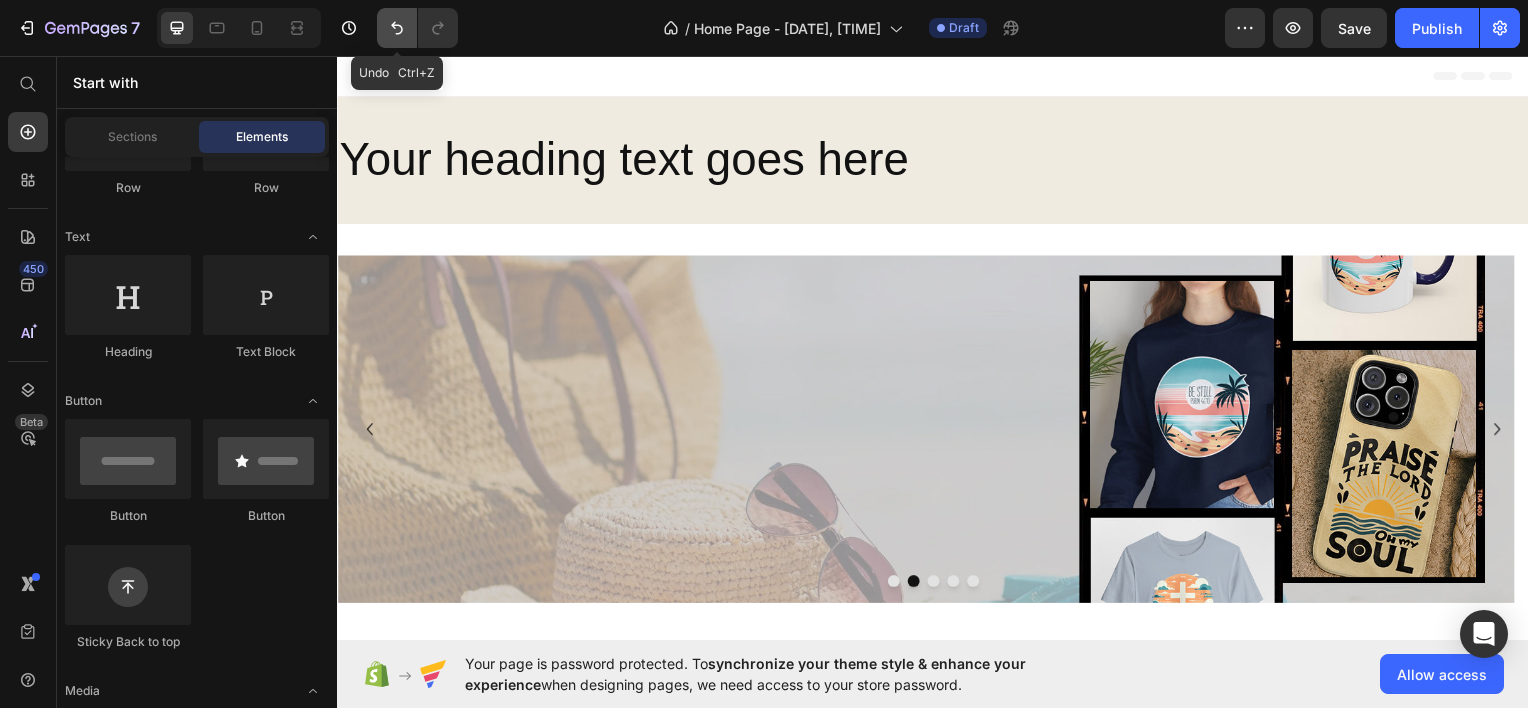 click 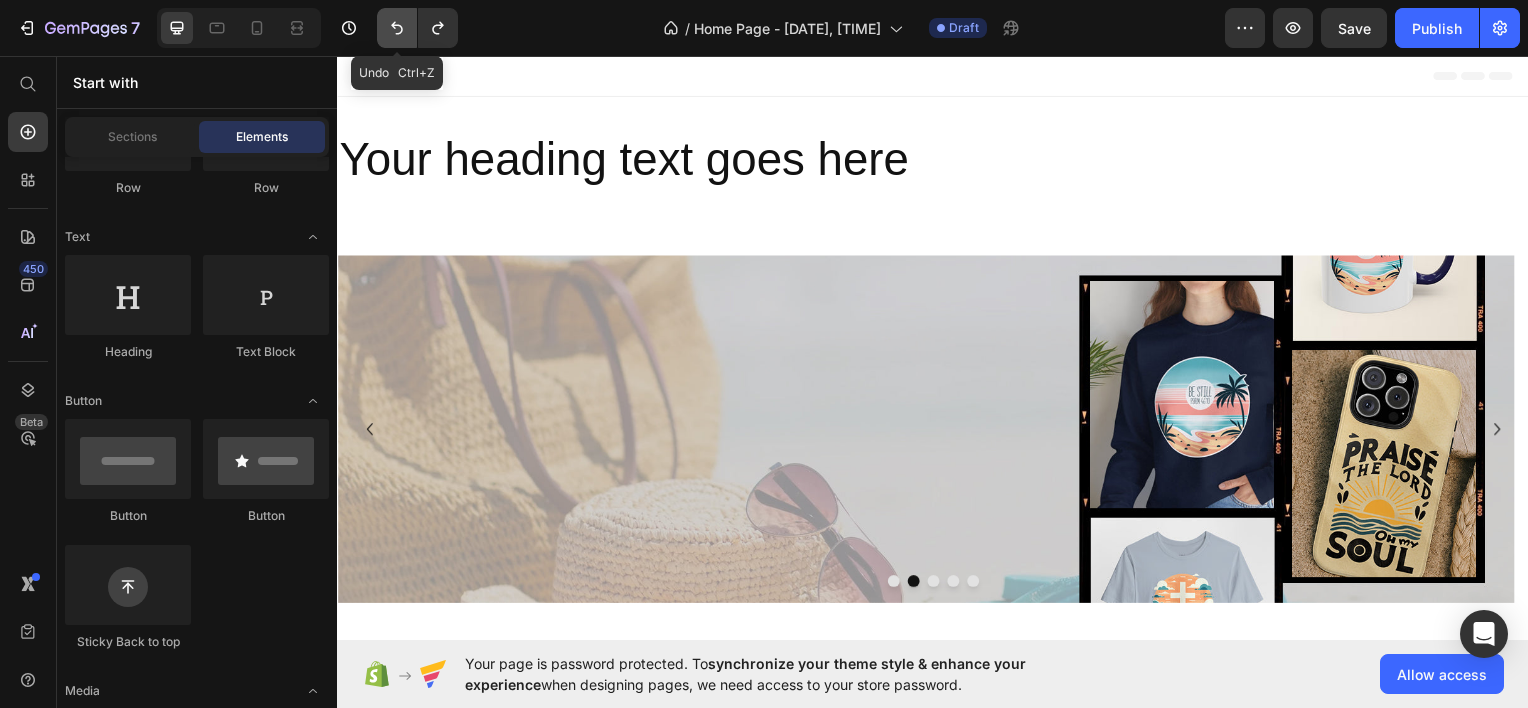 click 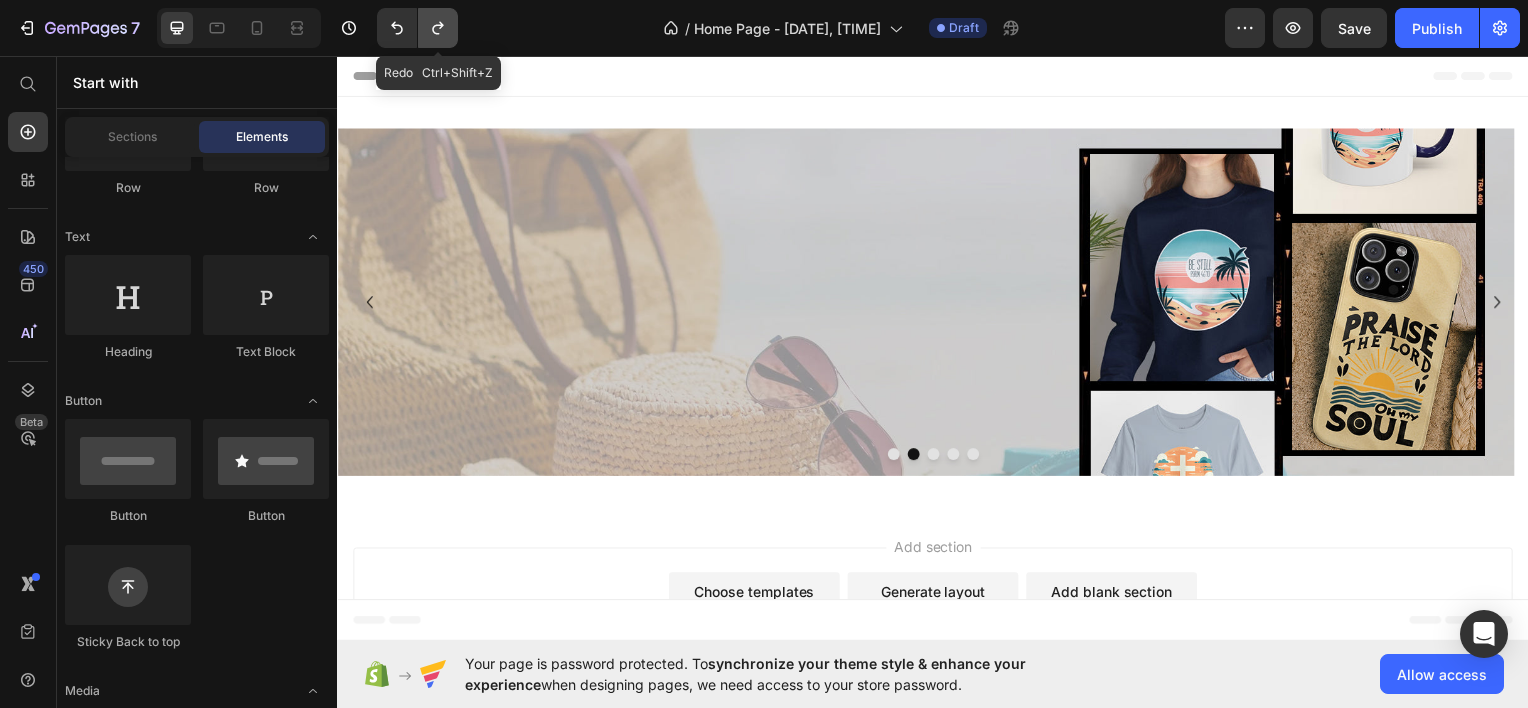 click 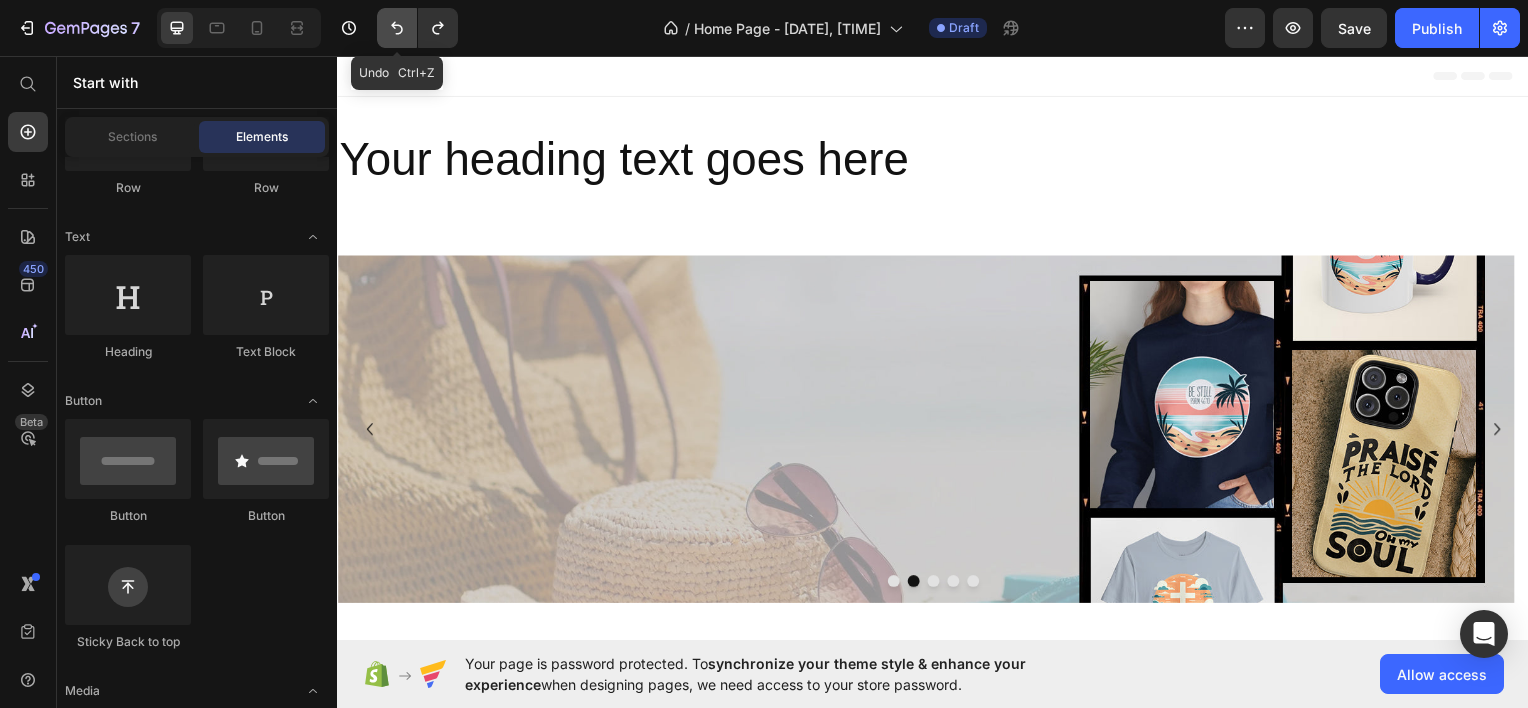 click 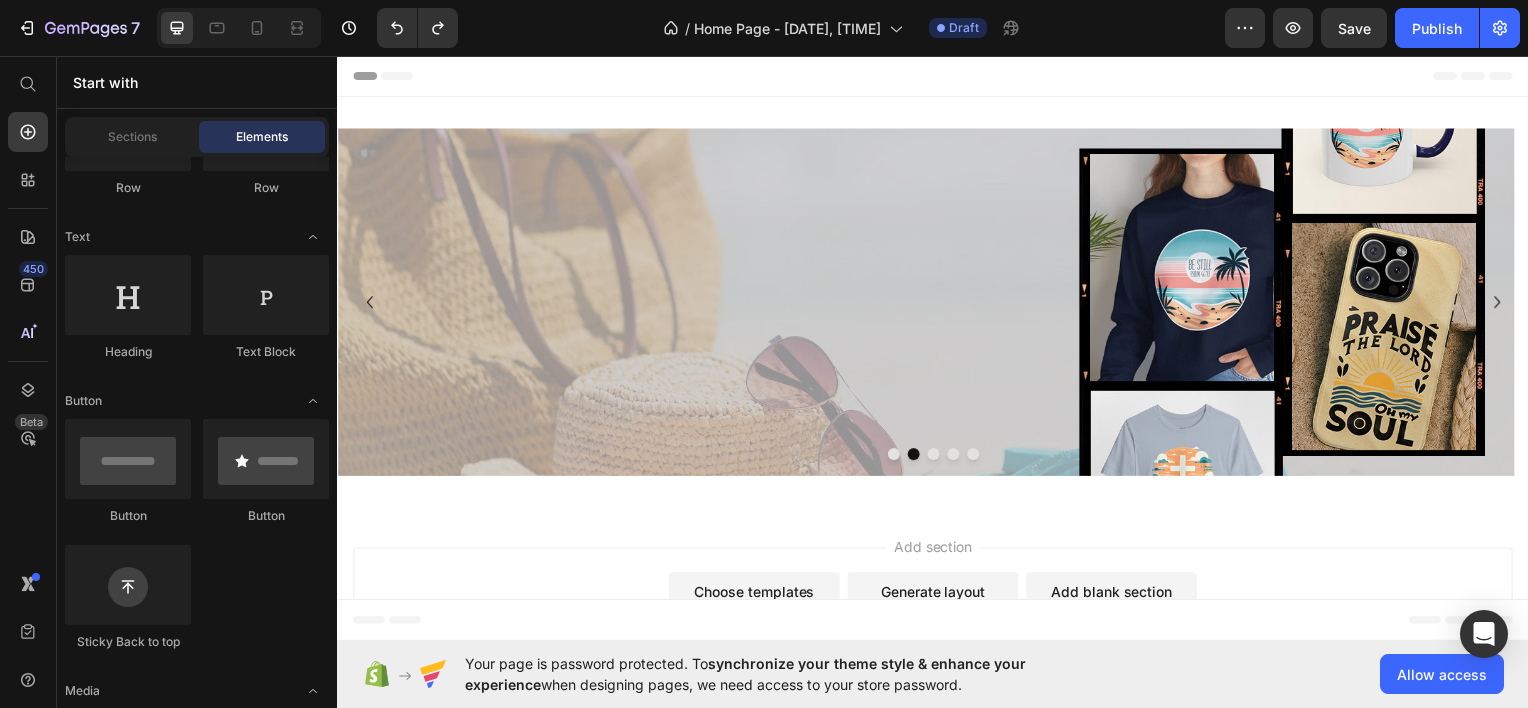 click on "Header" at bounding box center [937, 75] 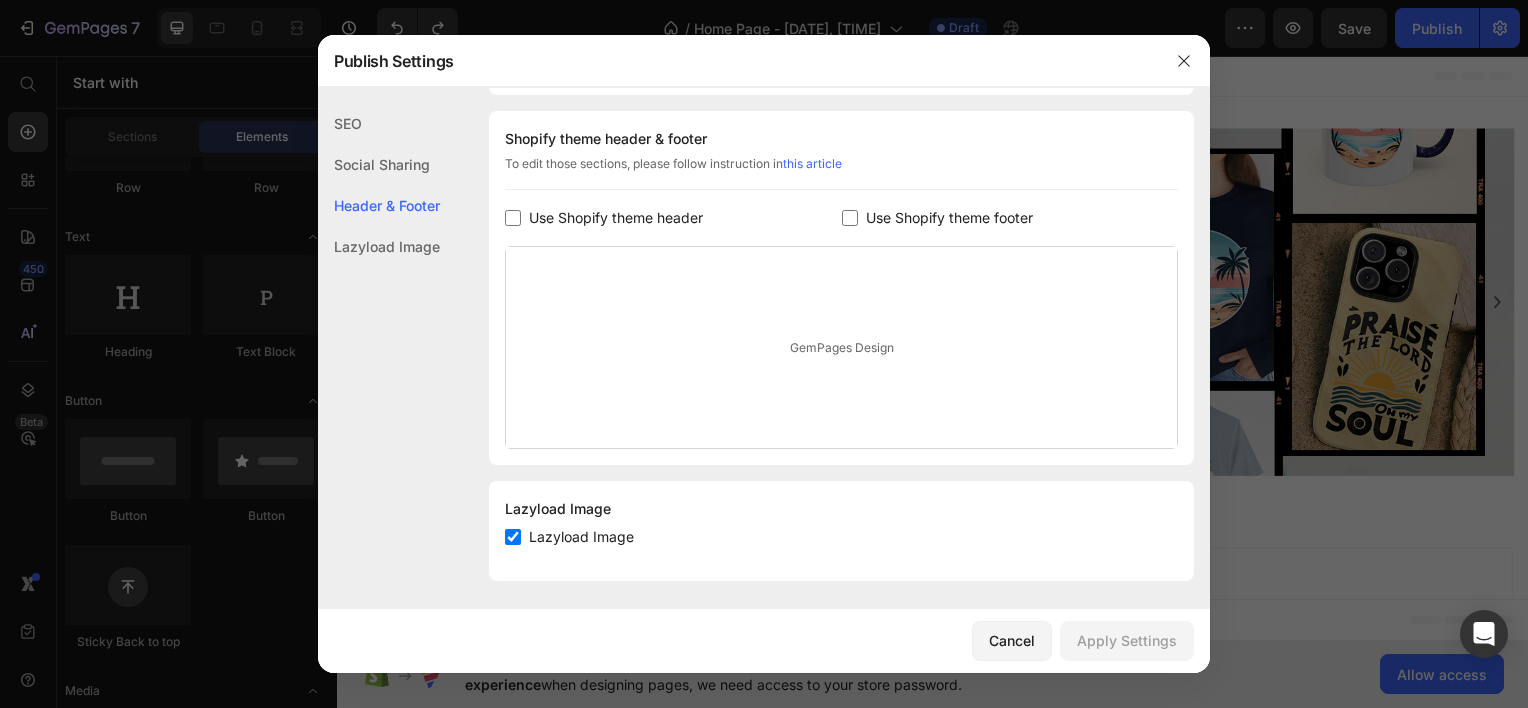 scroll, scrollTop: 269, scrollLeft: 0, axis: vertical 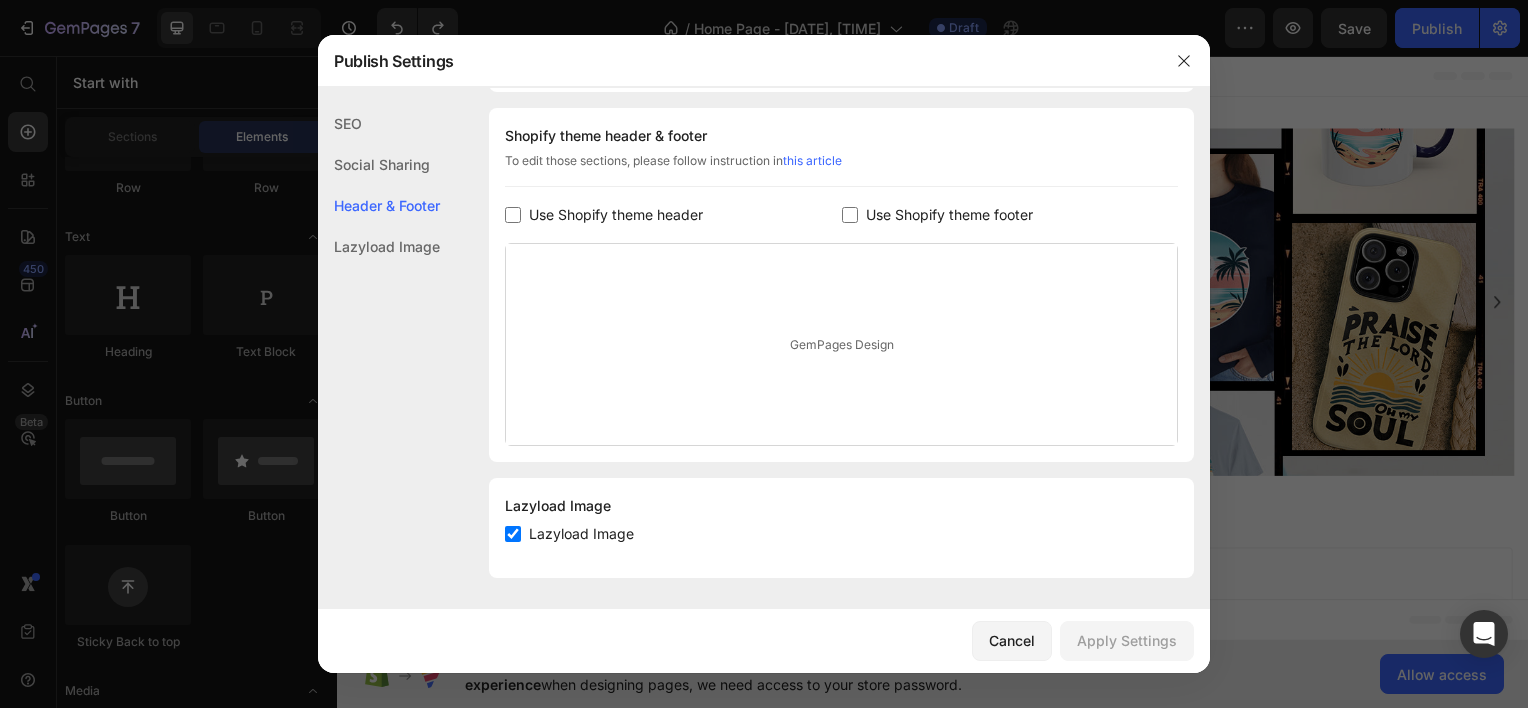 click on "GemPages Design" at bounding box center (841, 344) 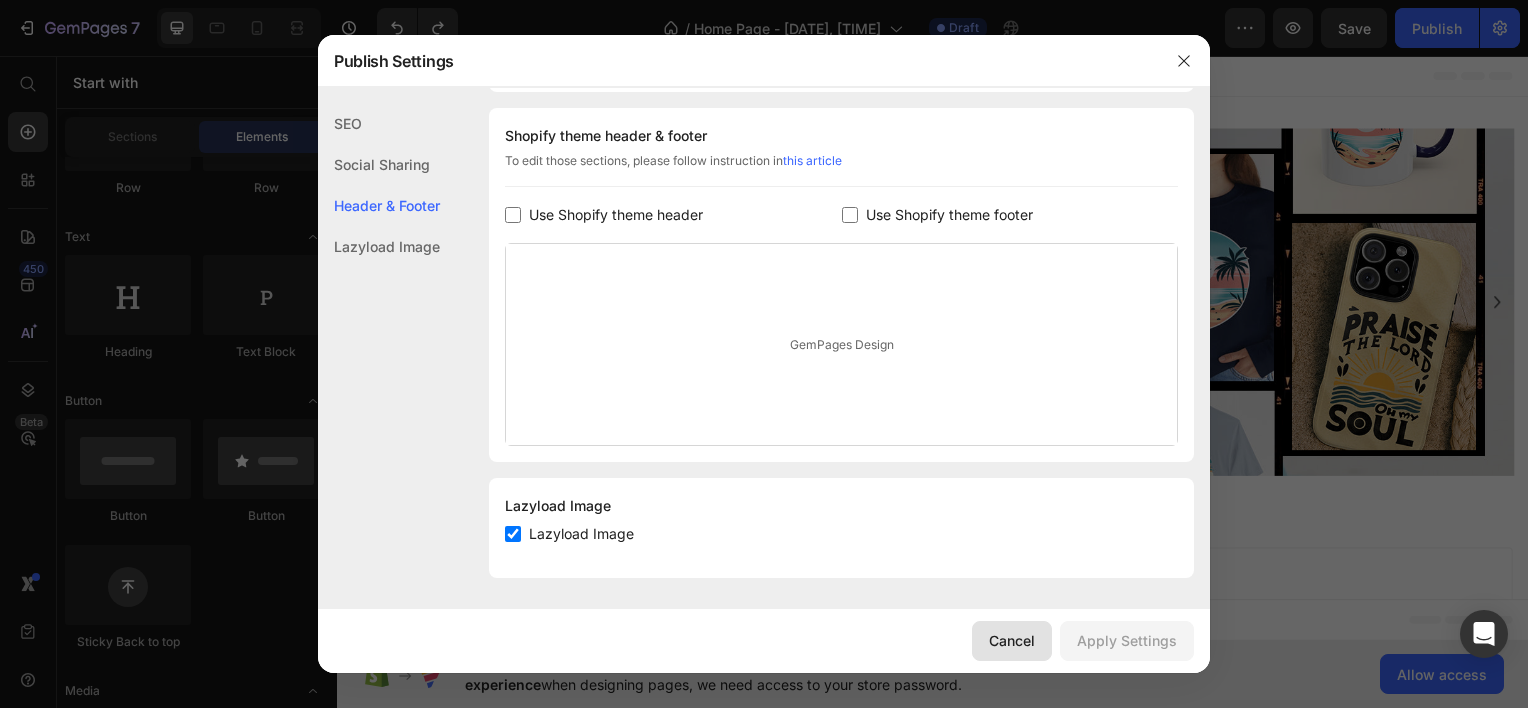 click on "Cancel" 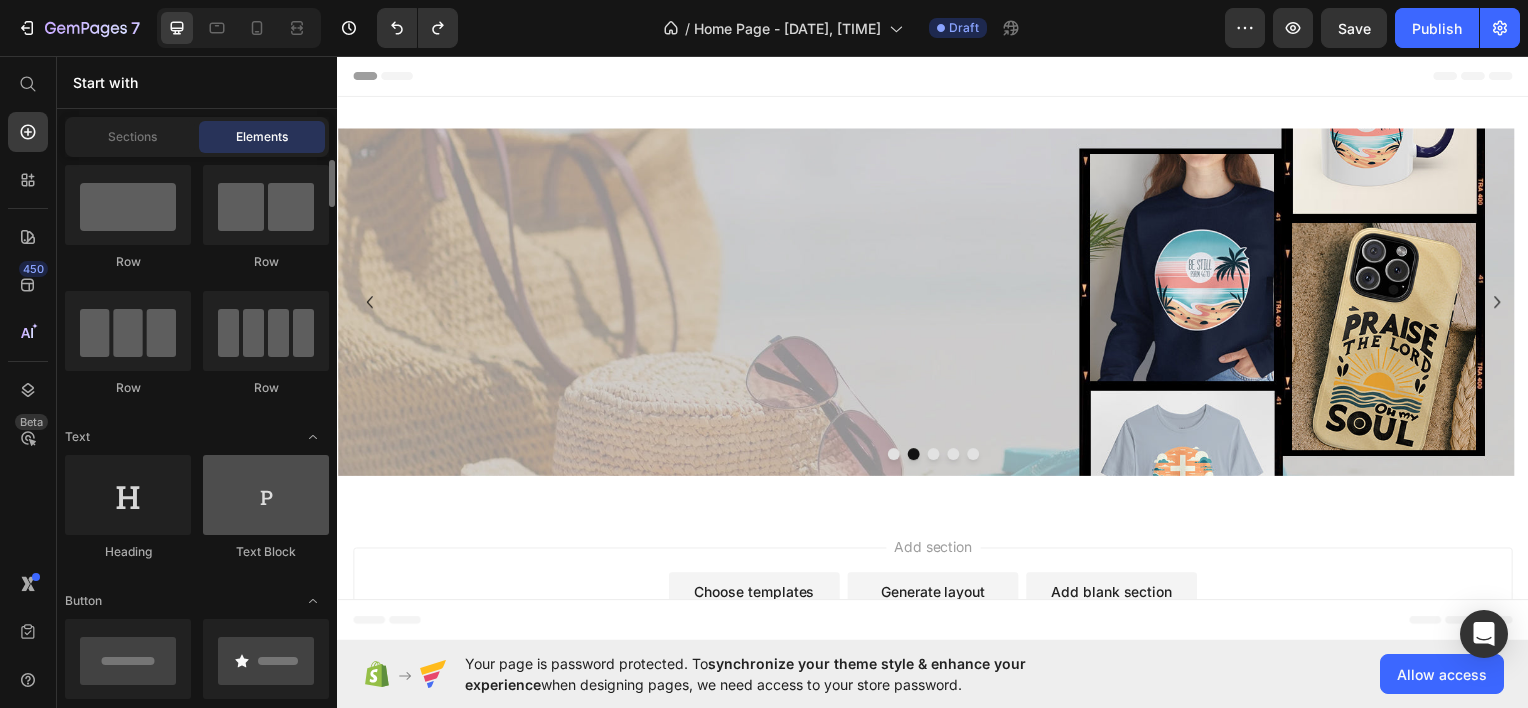 scroll, scrollTop: 0, scrollLeft: 0, axis: both 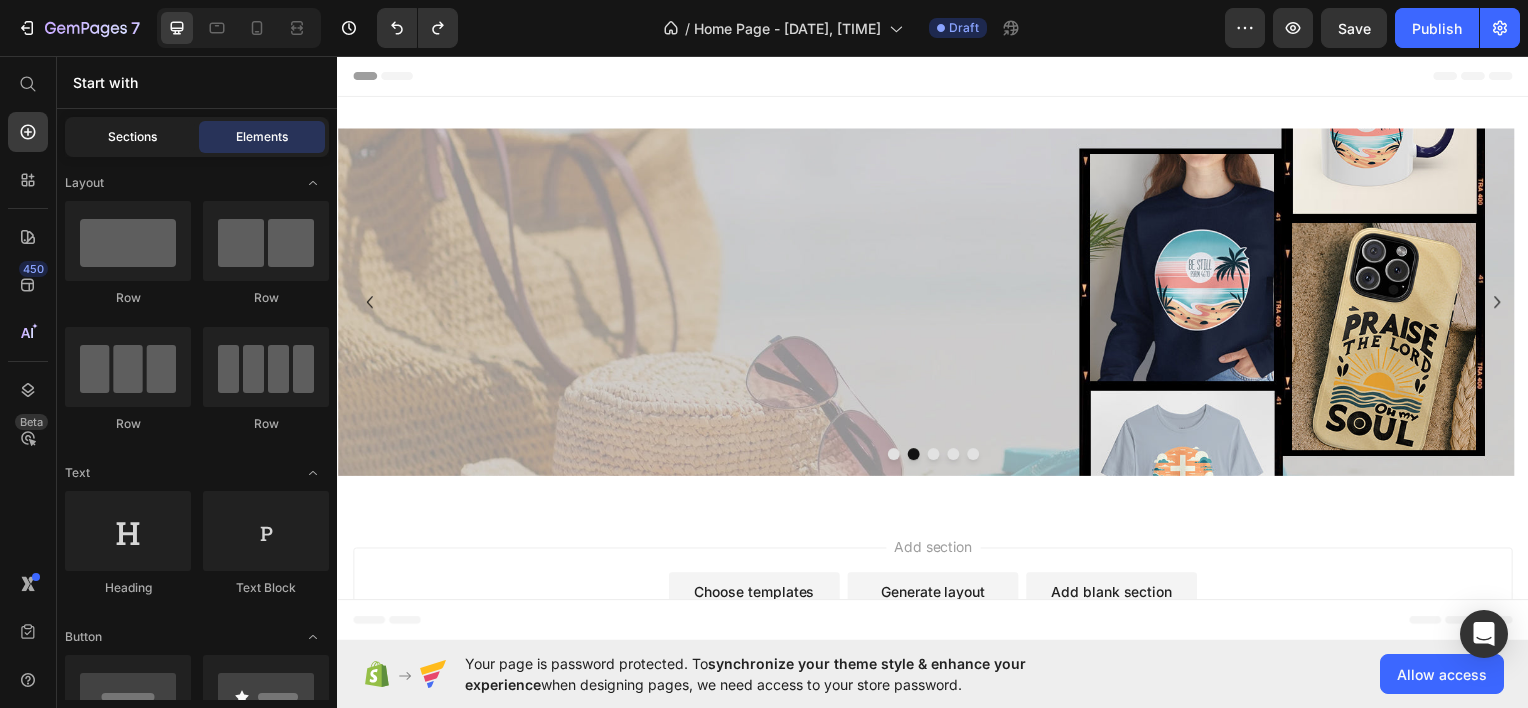 click on "Sections" 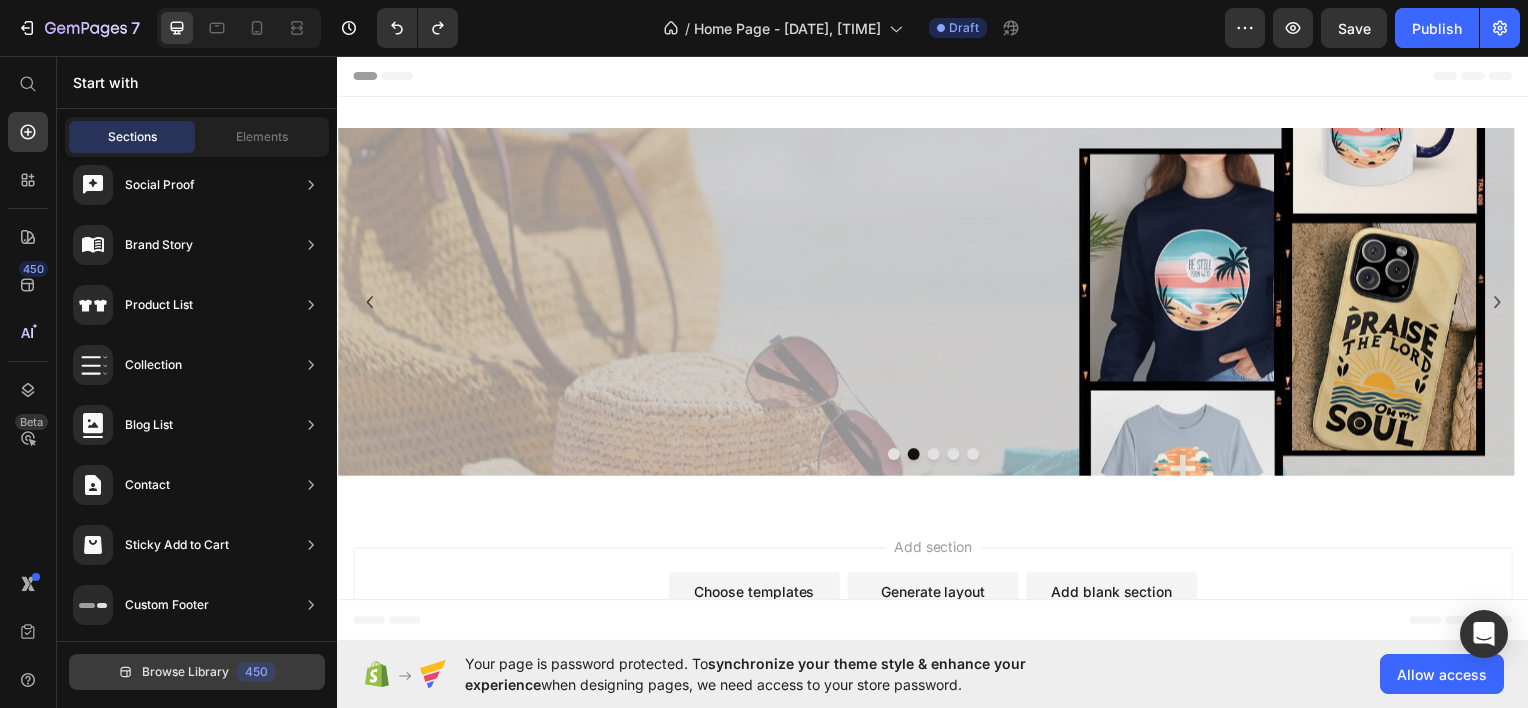 click on "Browse Library" at bounding box center (185, 672) 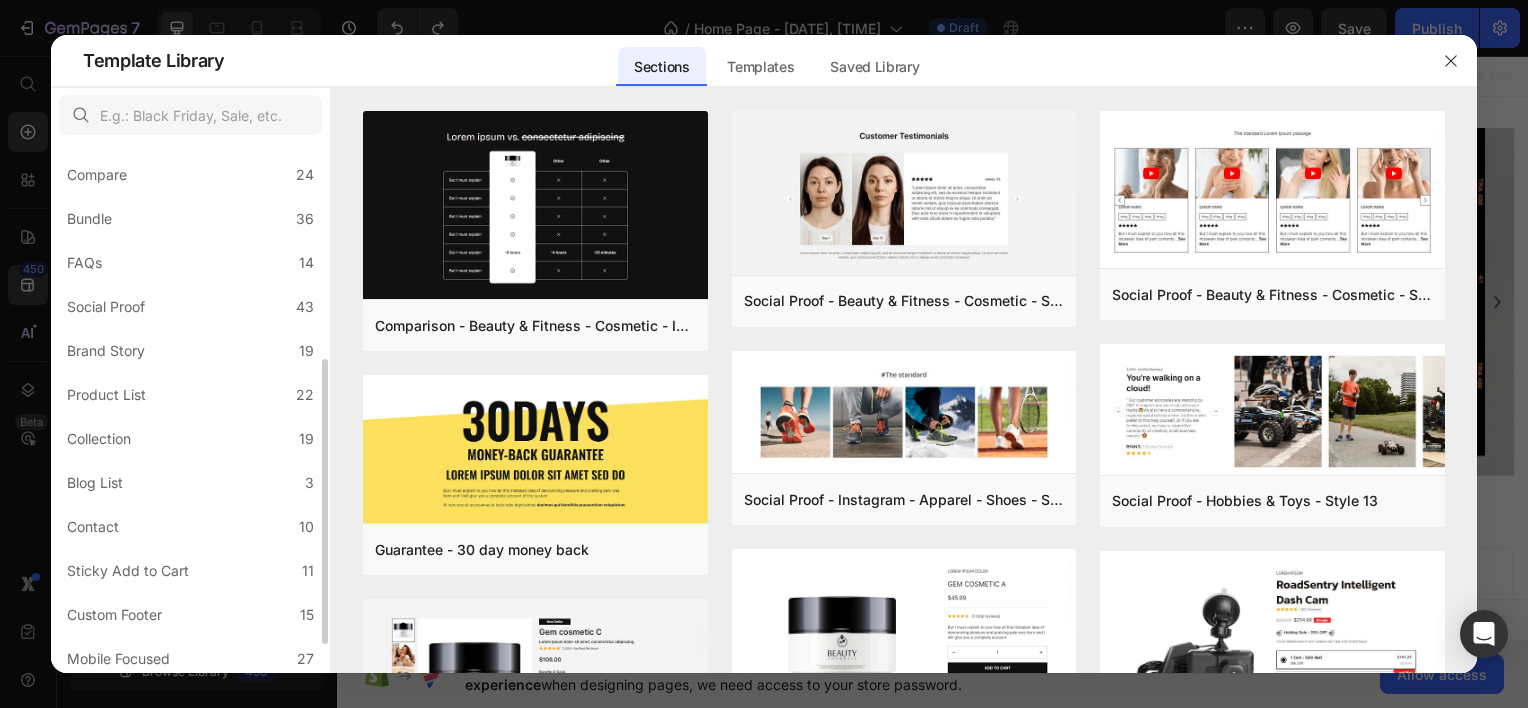 scroll, scrollTop: 450, scrollLeft: 0, axis: vertical 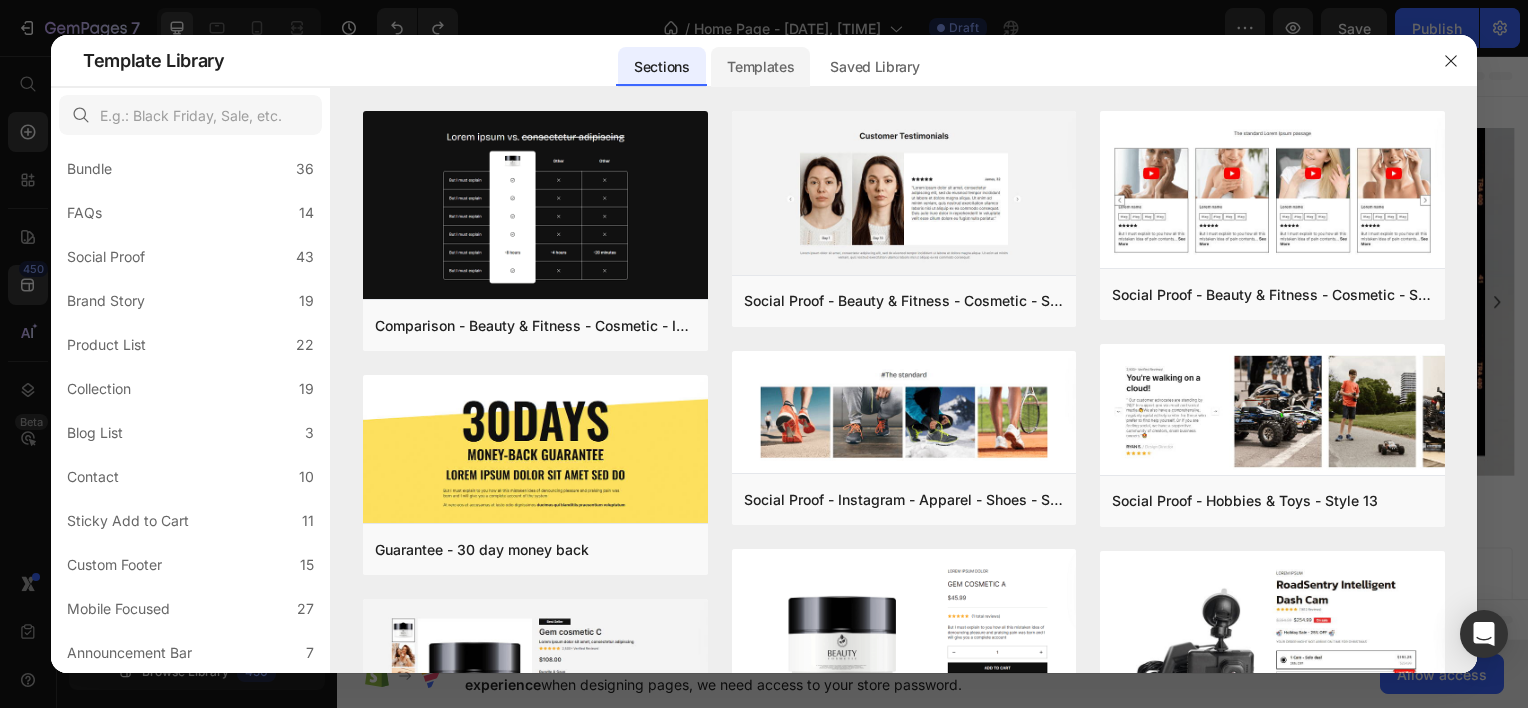 click on "Templates" 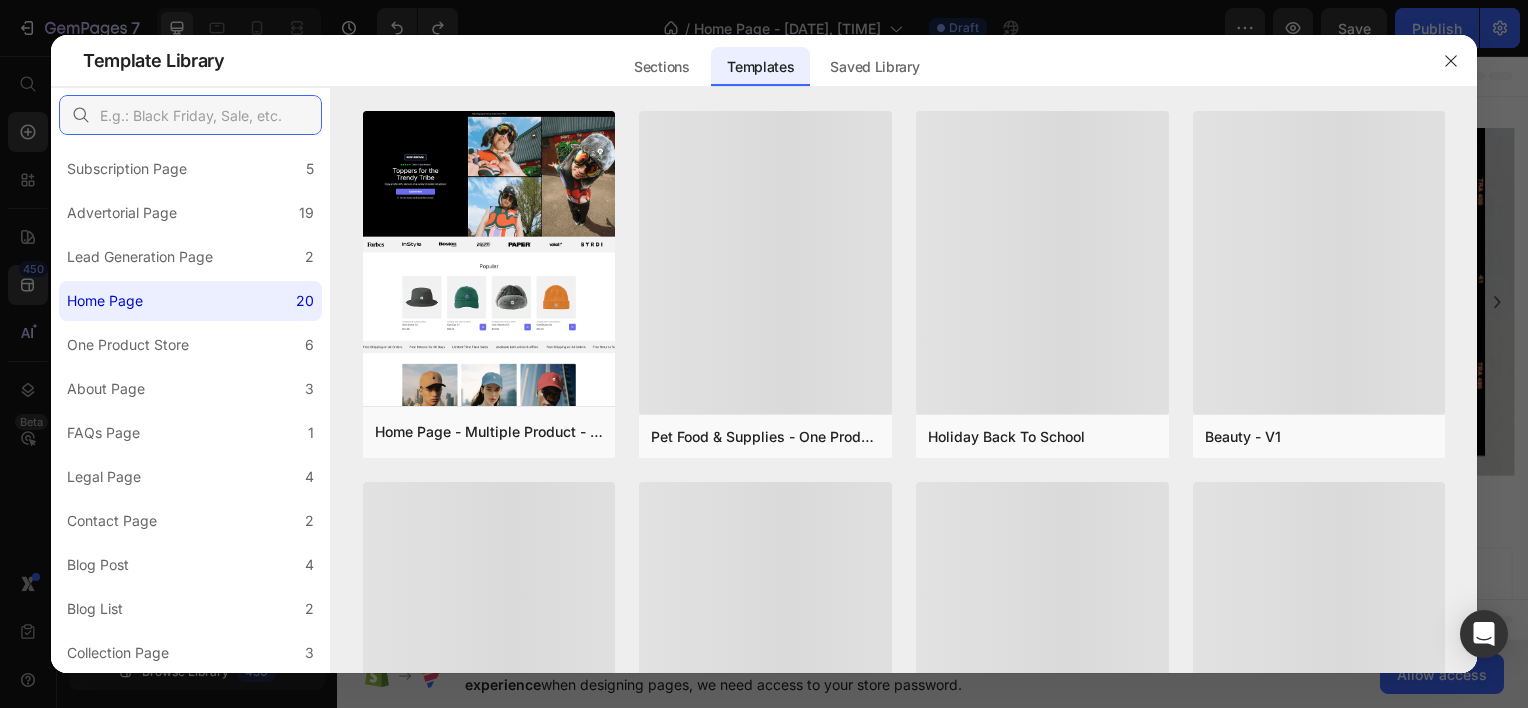 click at bounding box center (190, 115) 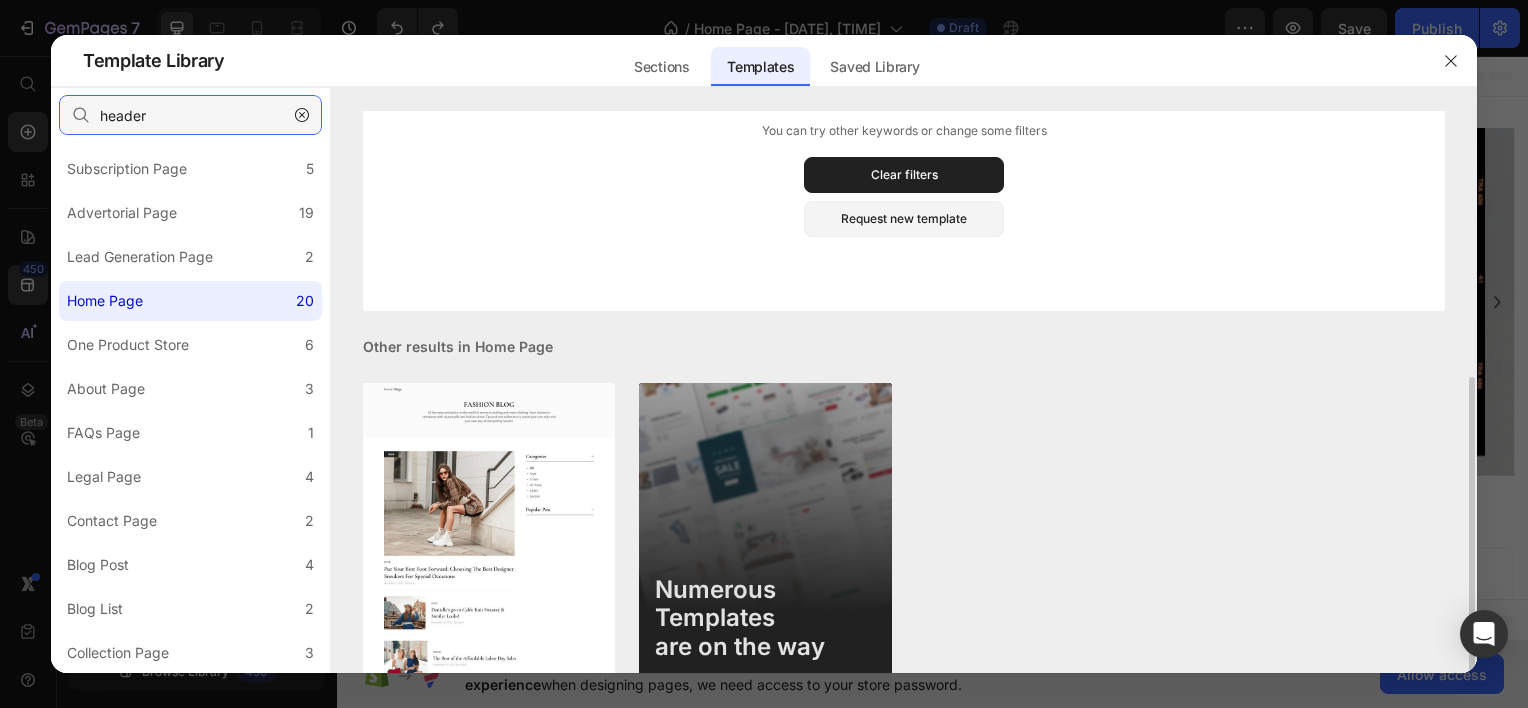 scroll, scrollTop: 280, scrollLeft: 0, axis: vertical 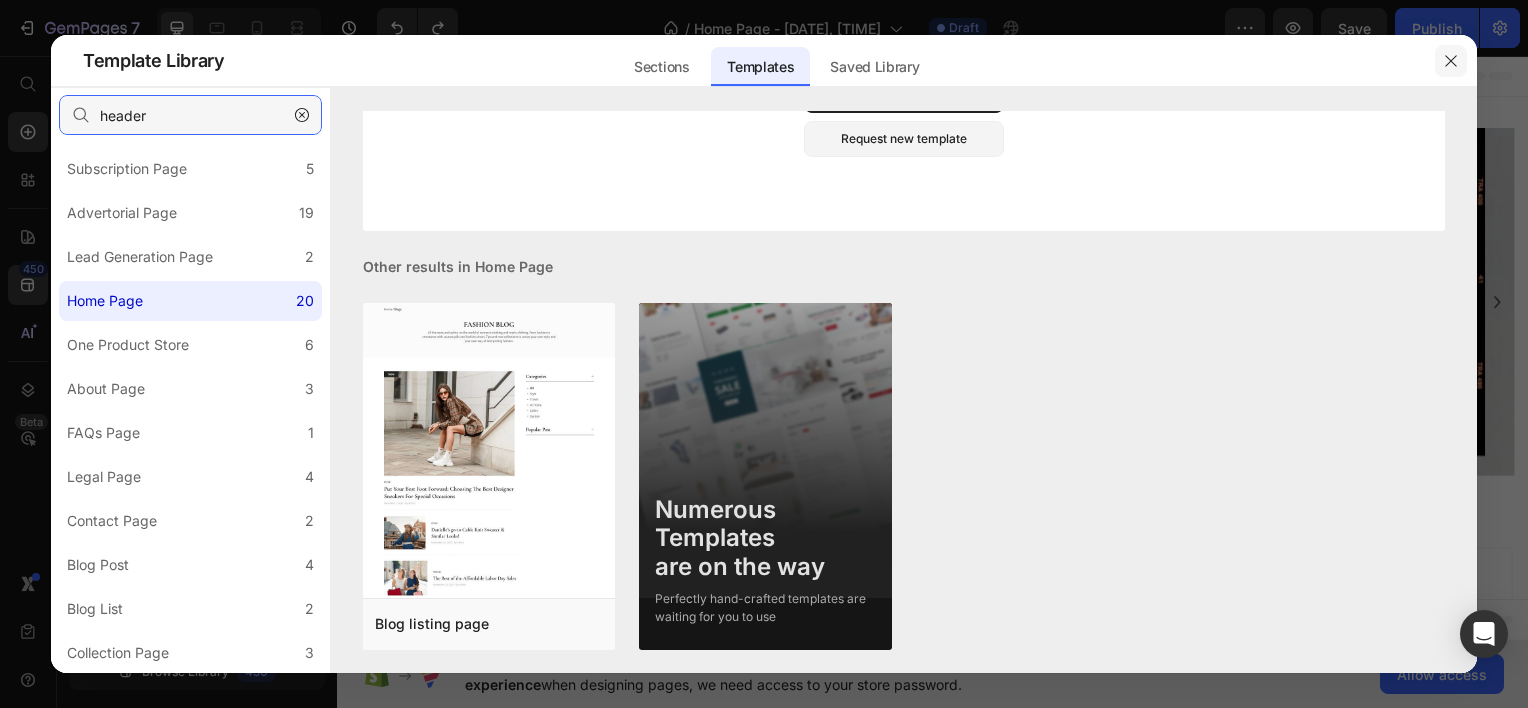 type on "header" 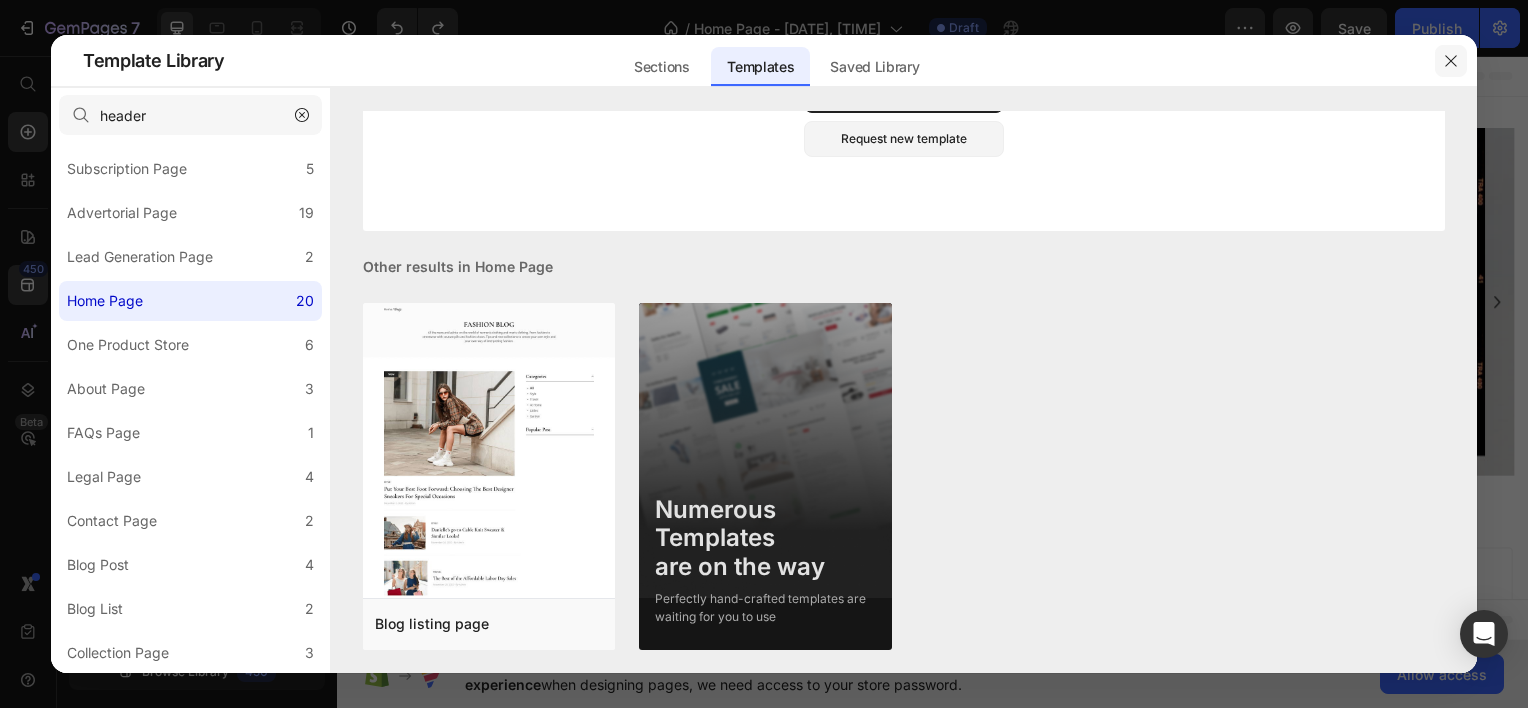 click 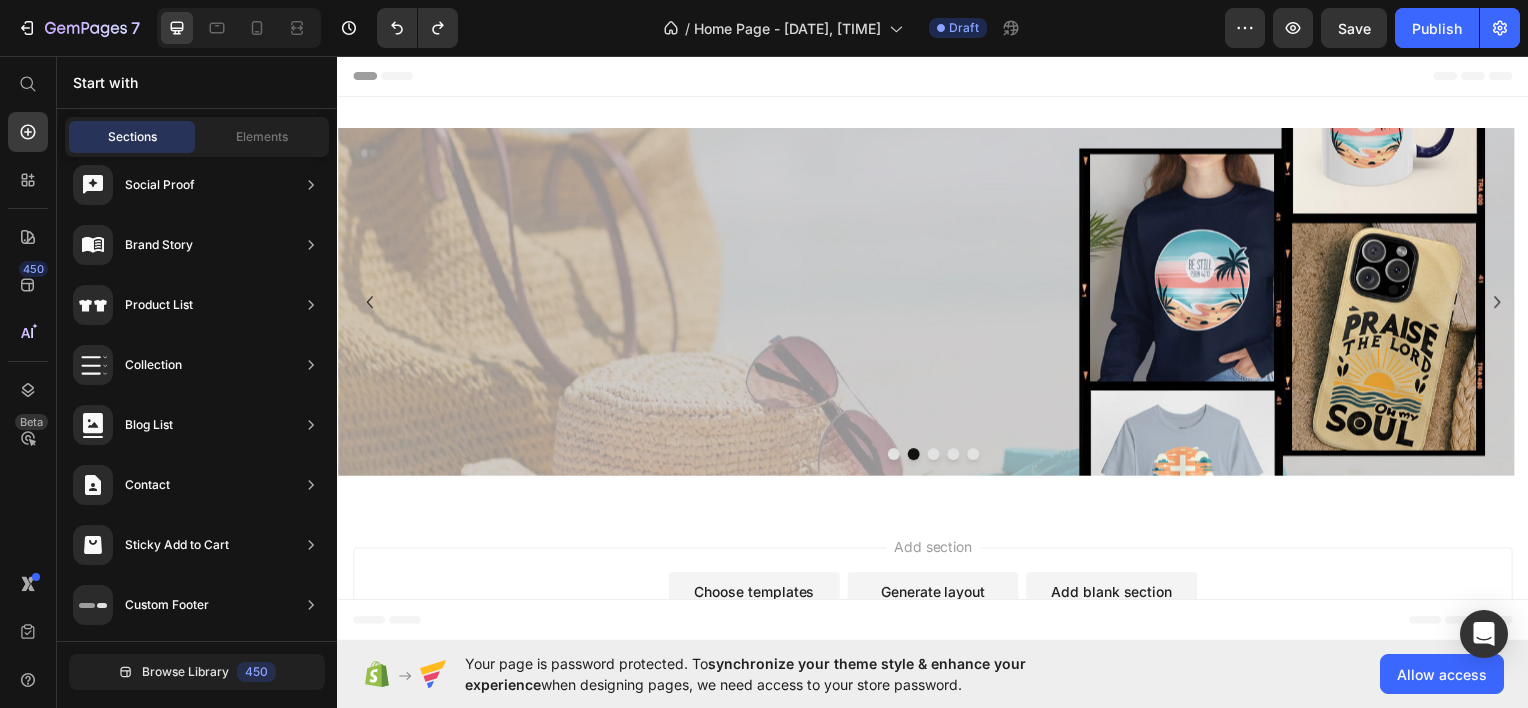 click on "Header" at bounding box center [394, 75] 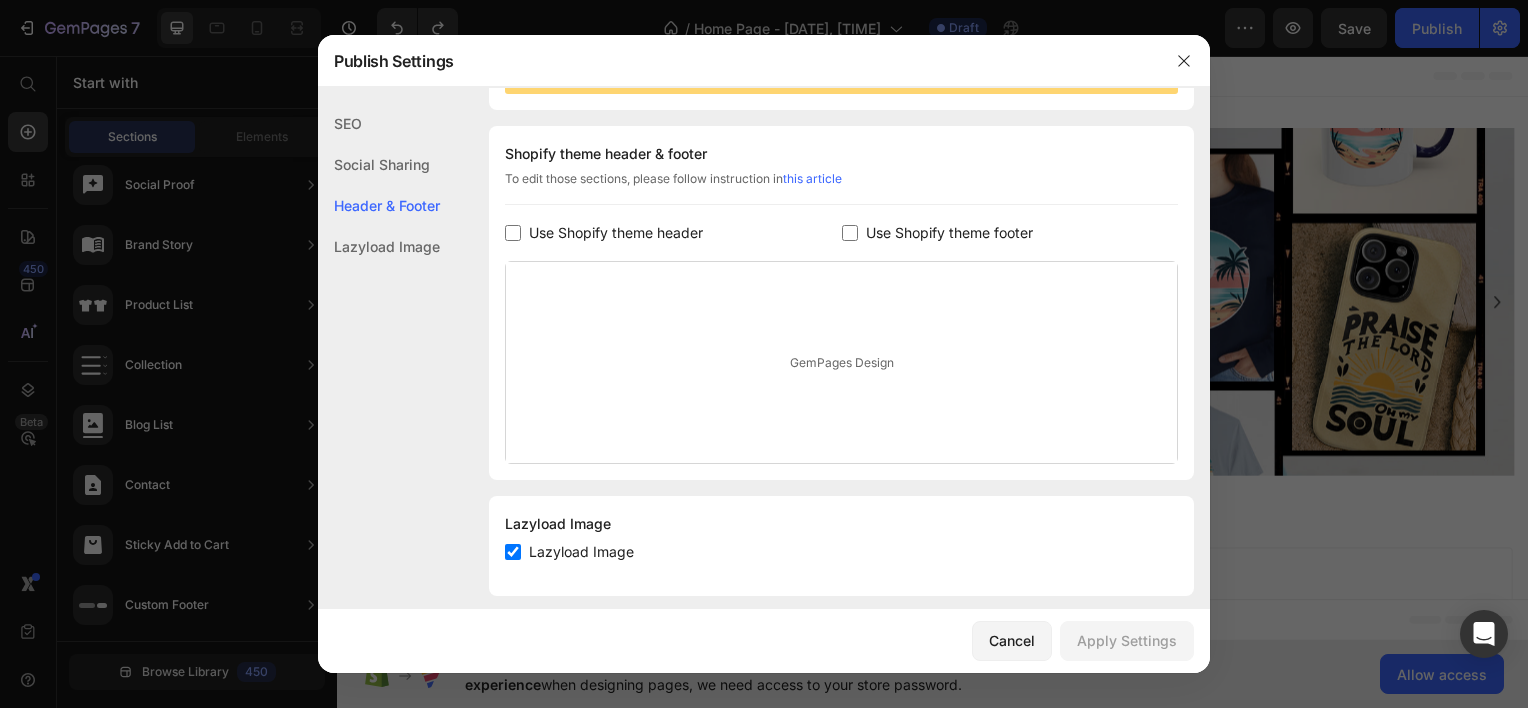 scroll, scrollTop: 269, scrollLeft: 0, axis: vertical 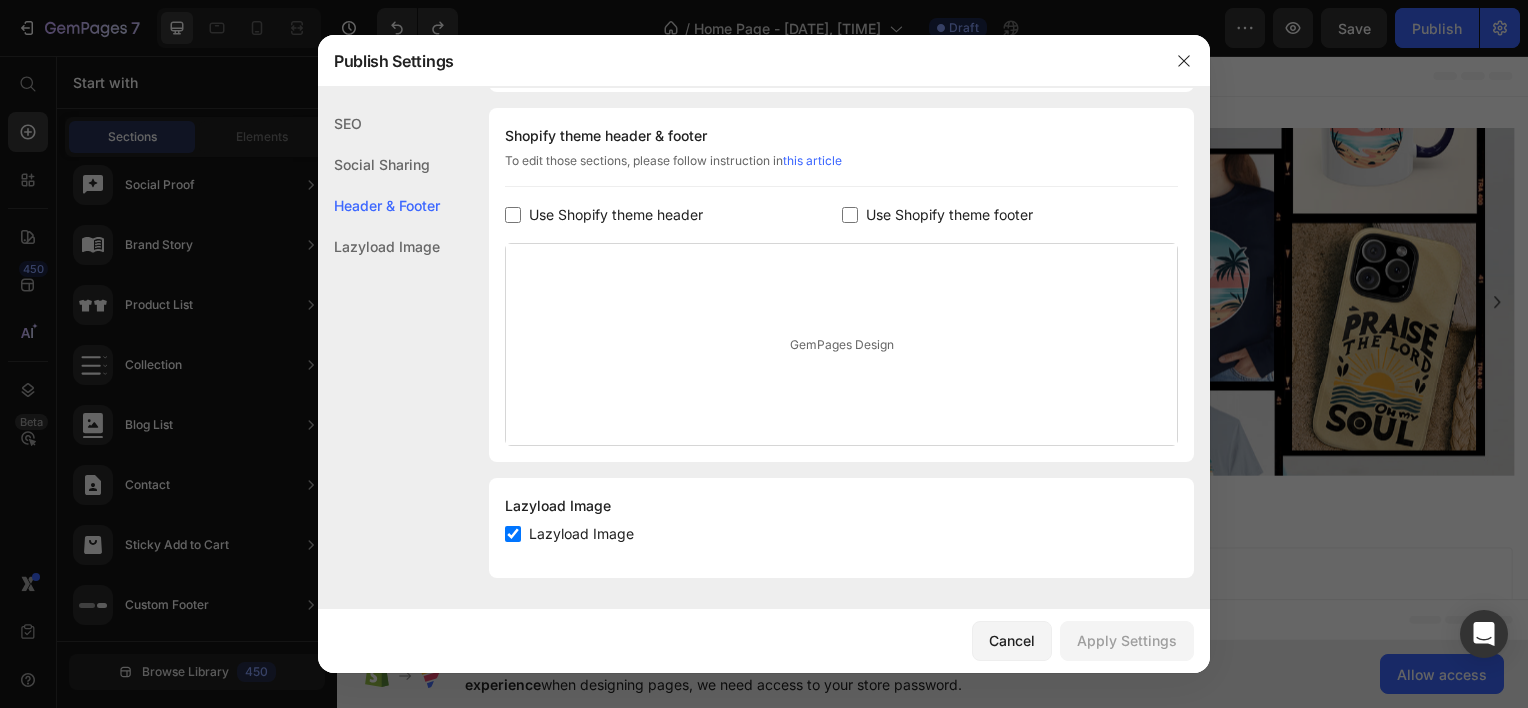 click at bounding box center (513, 215) 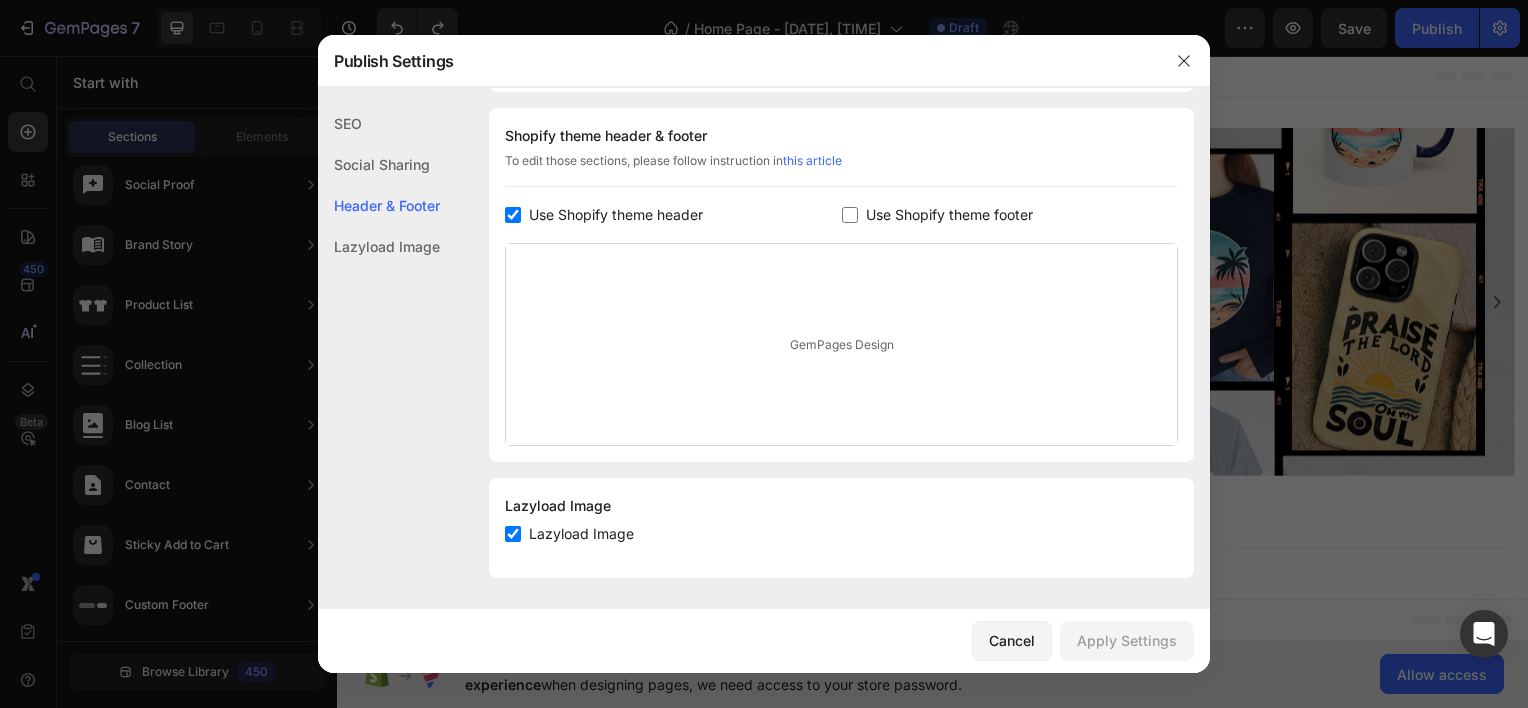 checkbox on "true" 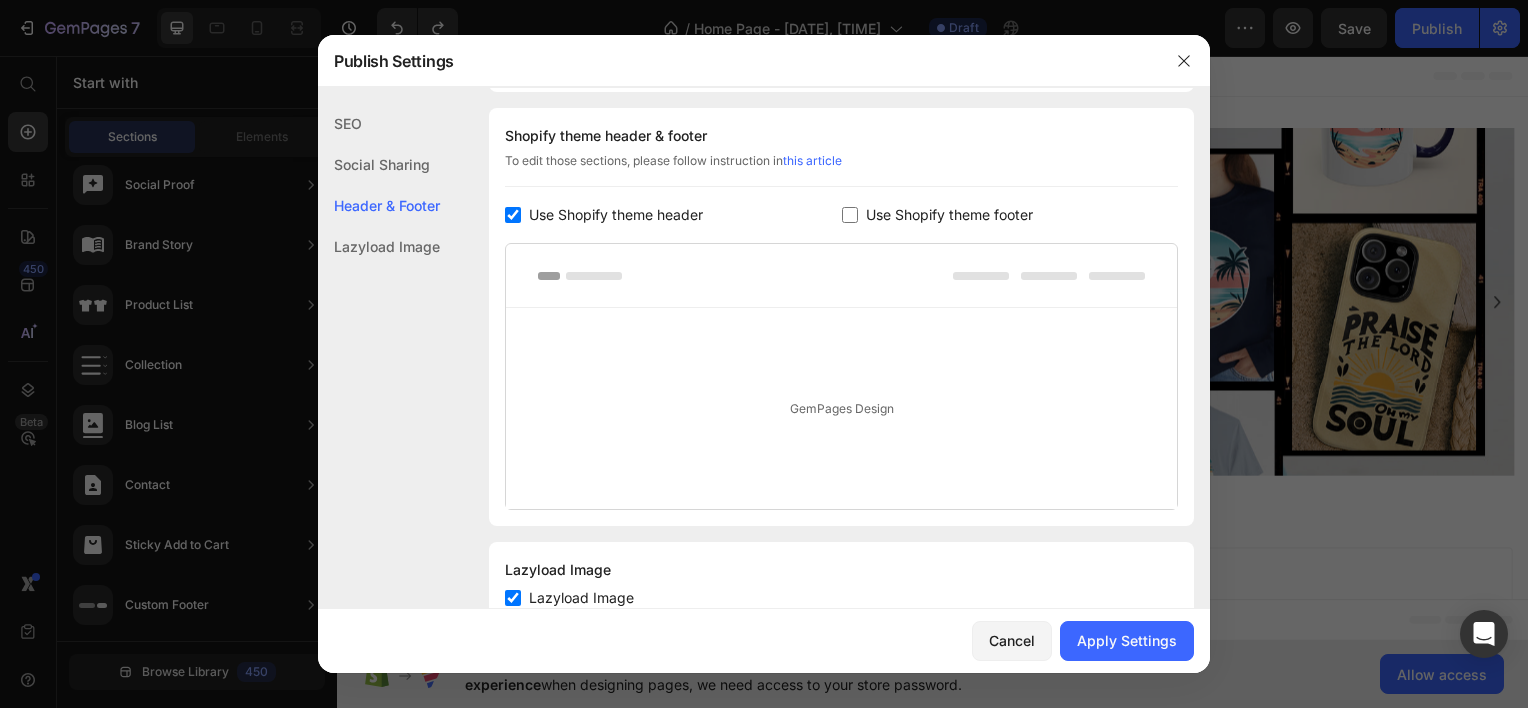 click at bounding box center (850, 215) 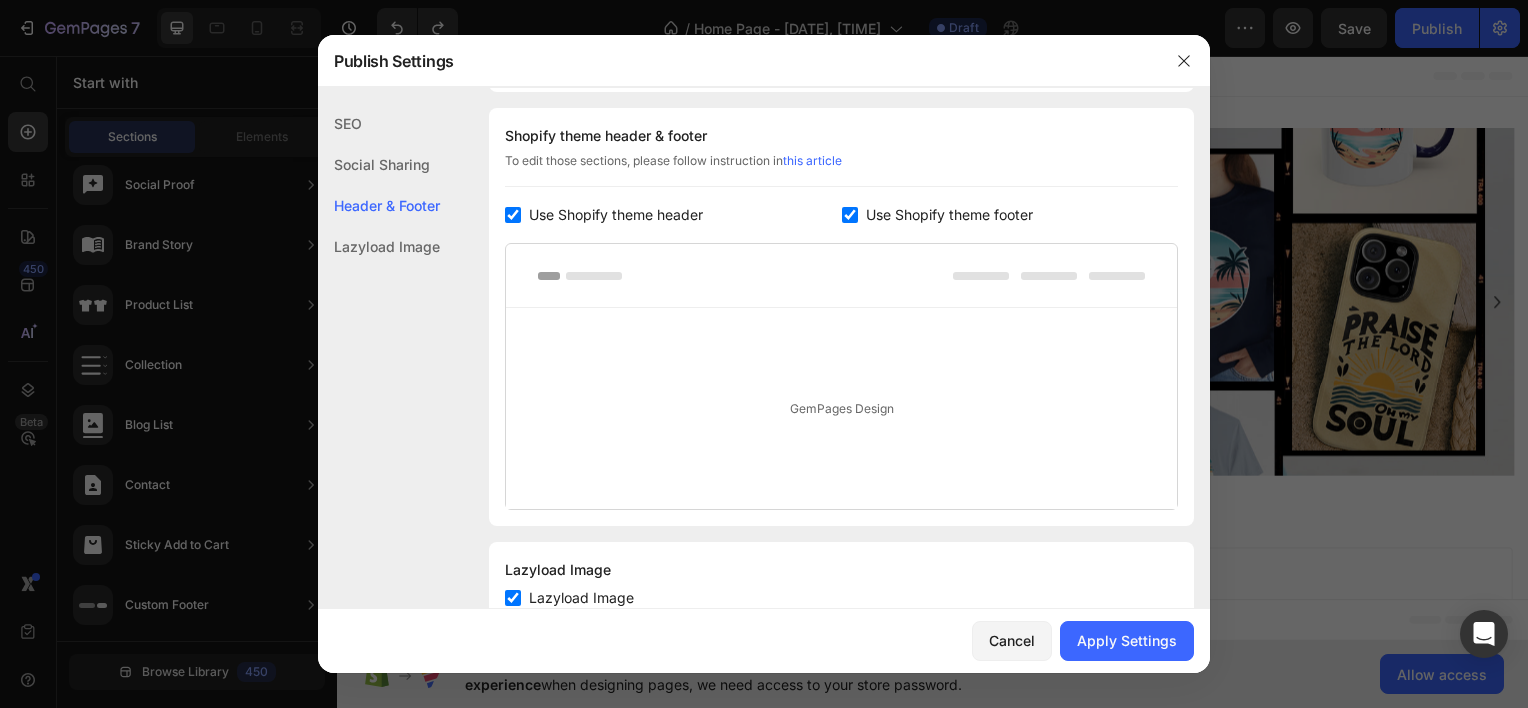 checkbox on "true" 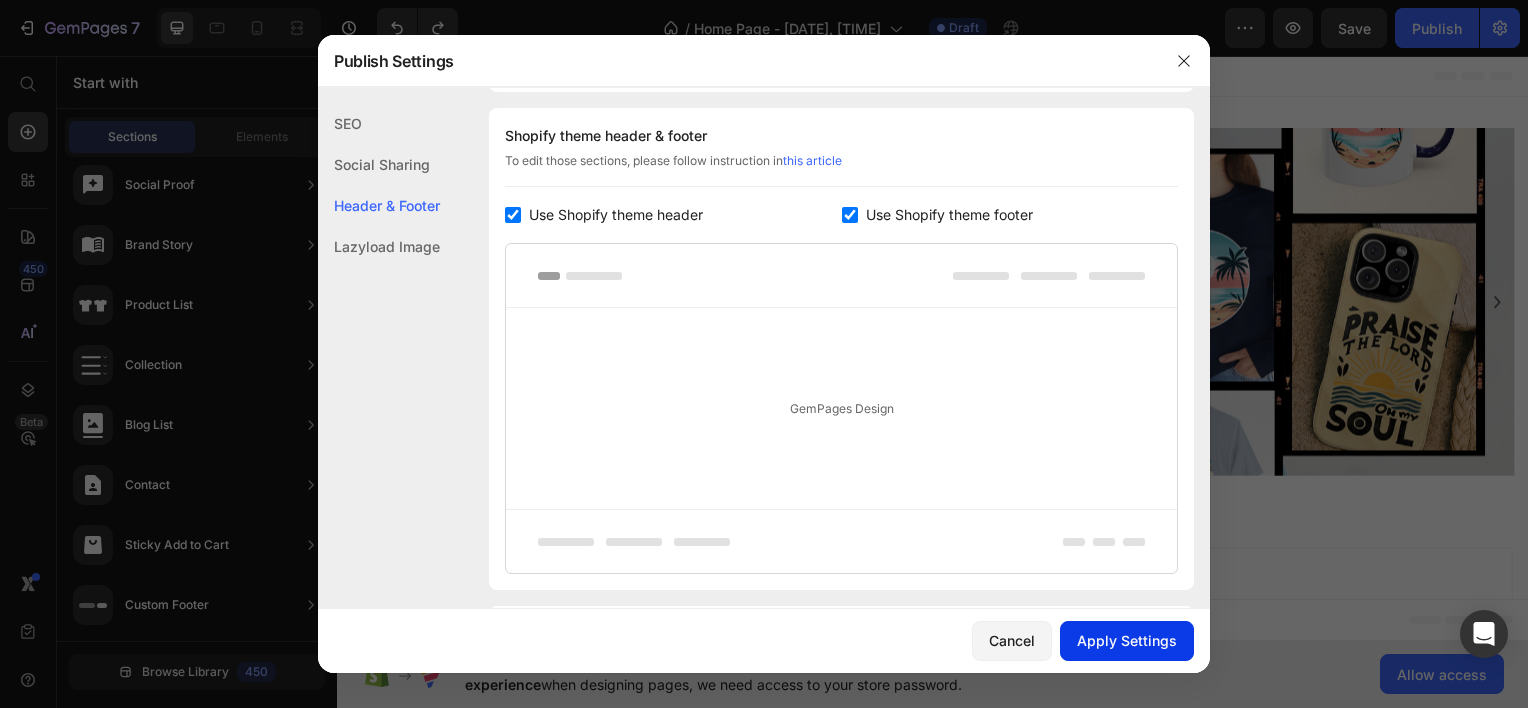 click on "Apply Settings" at bounding box center (1127, 640) 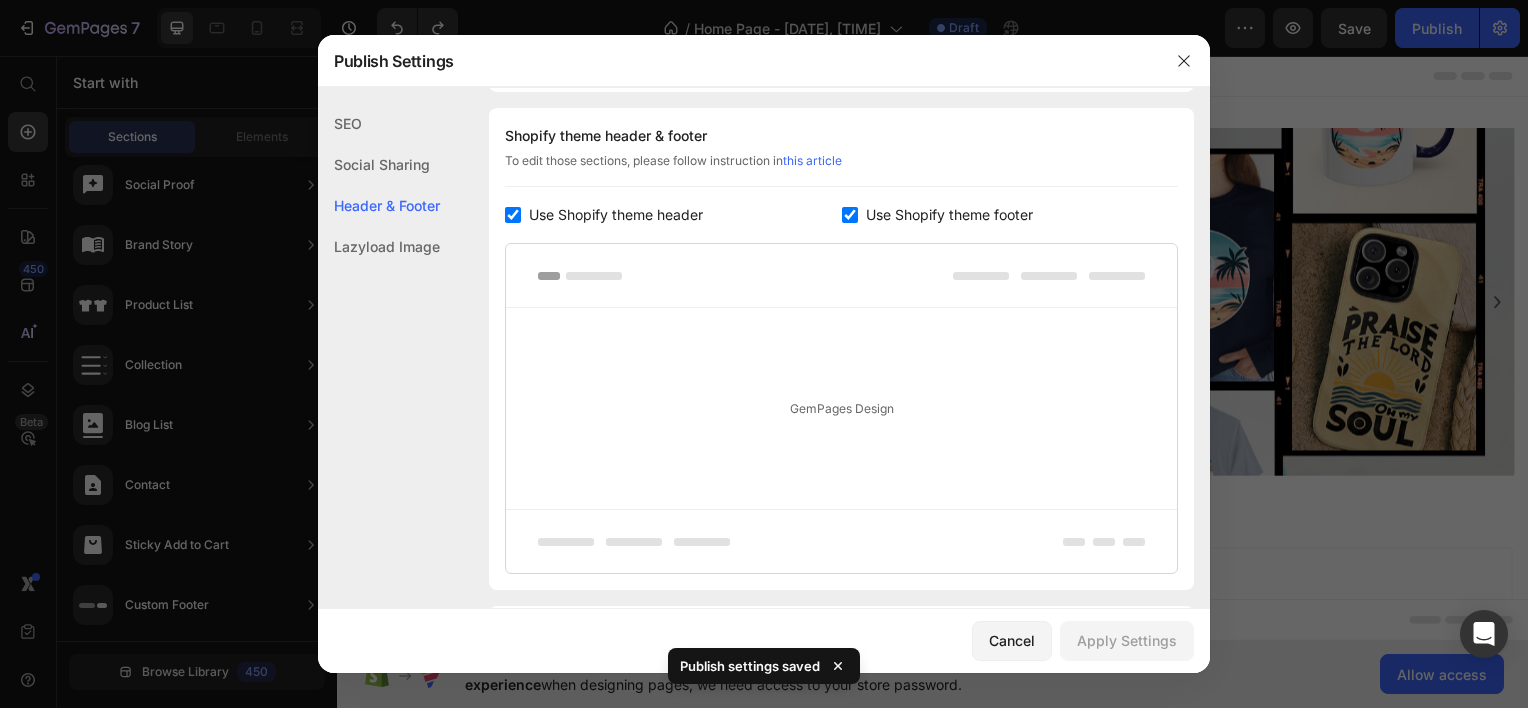 click on "Cancel Apply Settings" at bounding box center [764, 641] 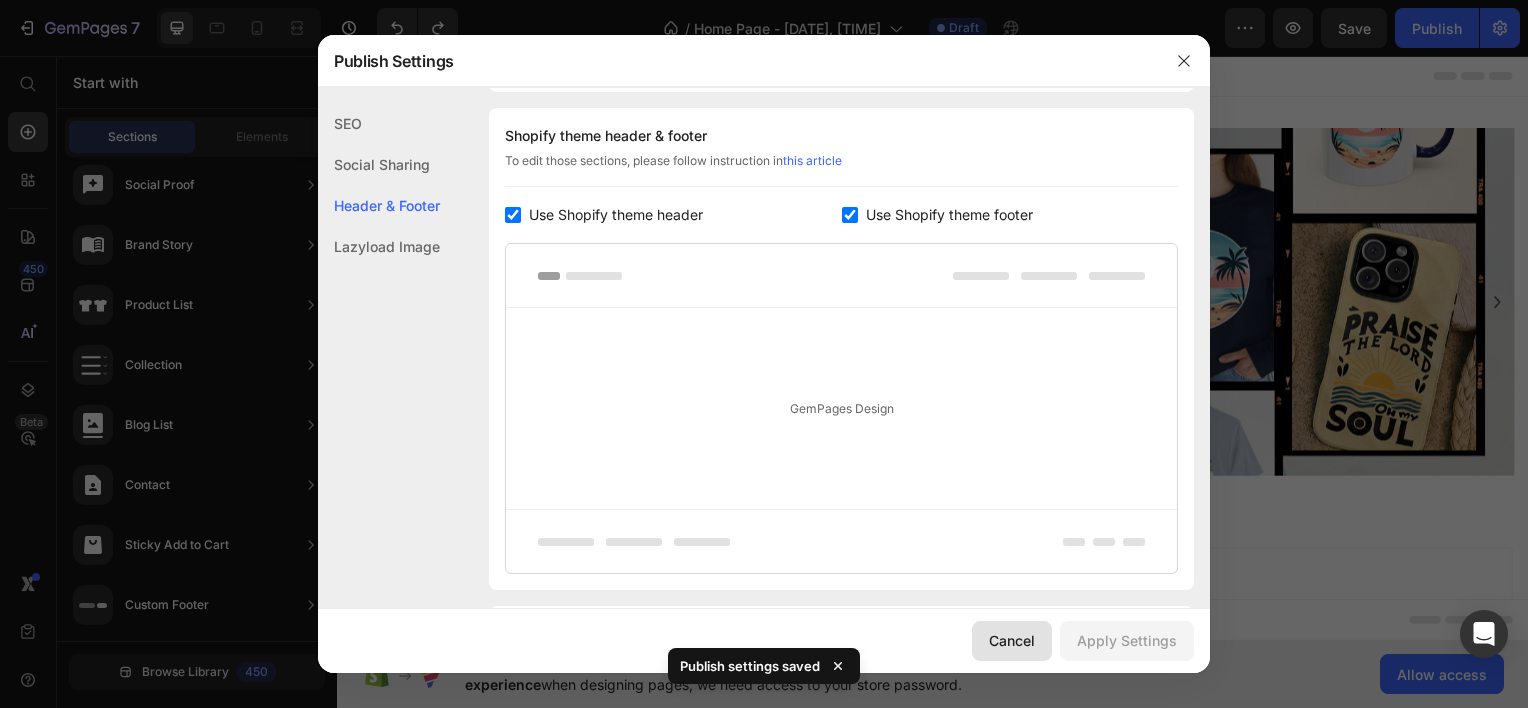 click on "Cancel" at bounding box center [1012, 640] 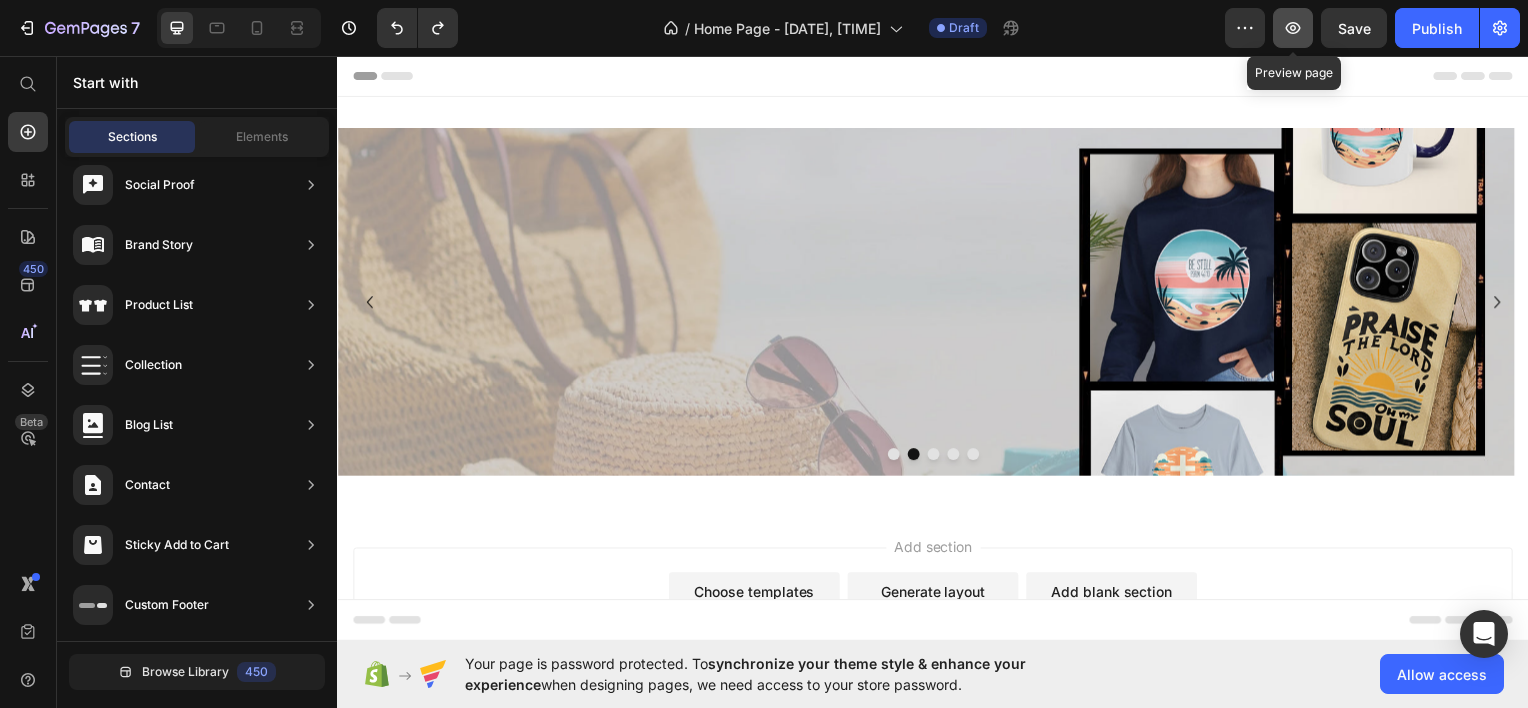 click 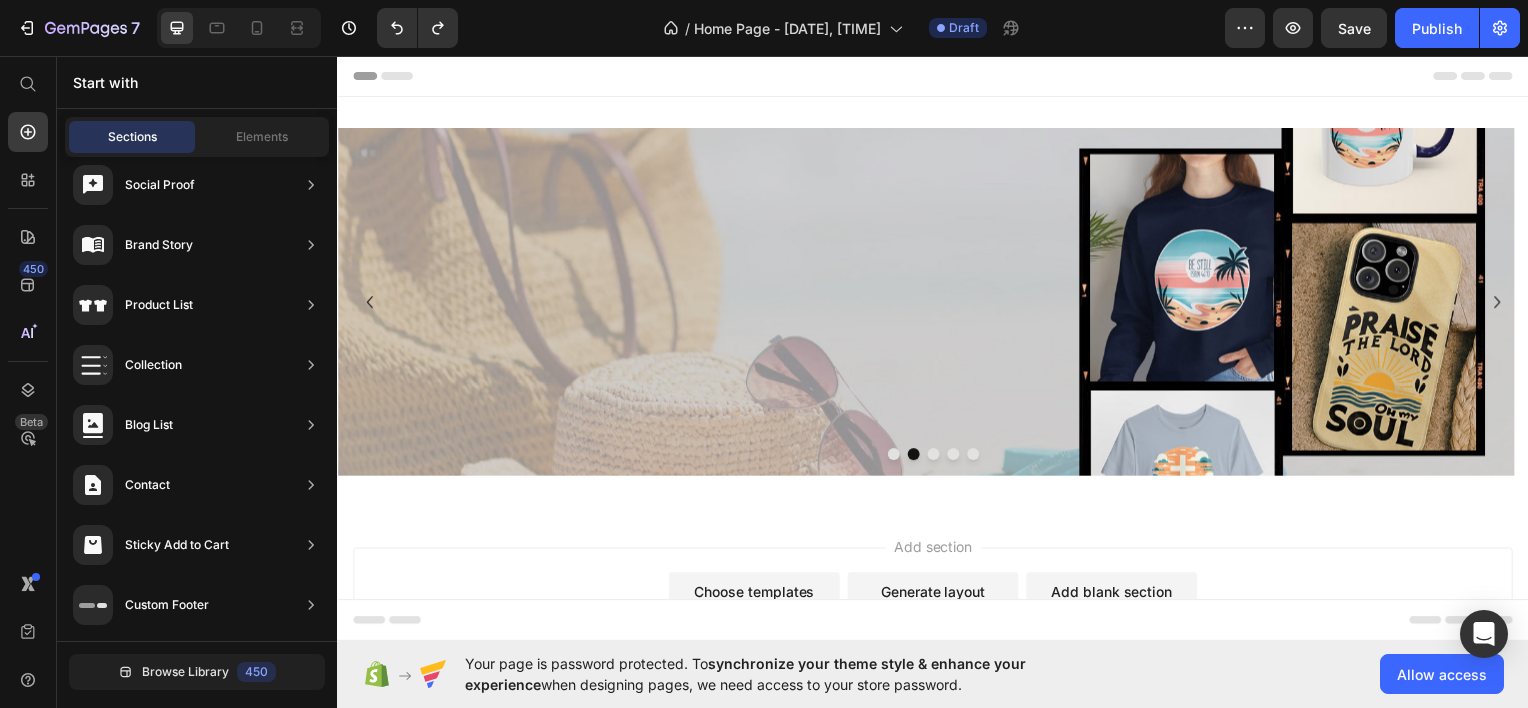 click at bounding box center (929, 303) 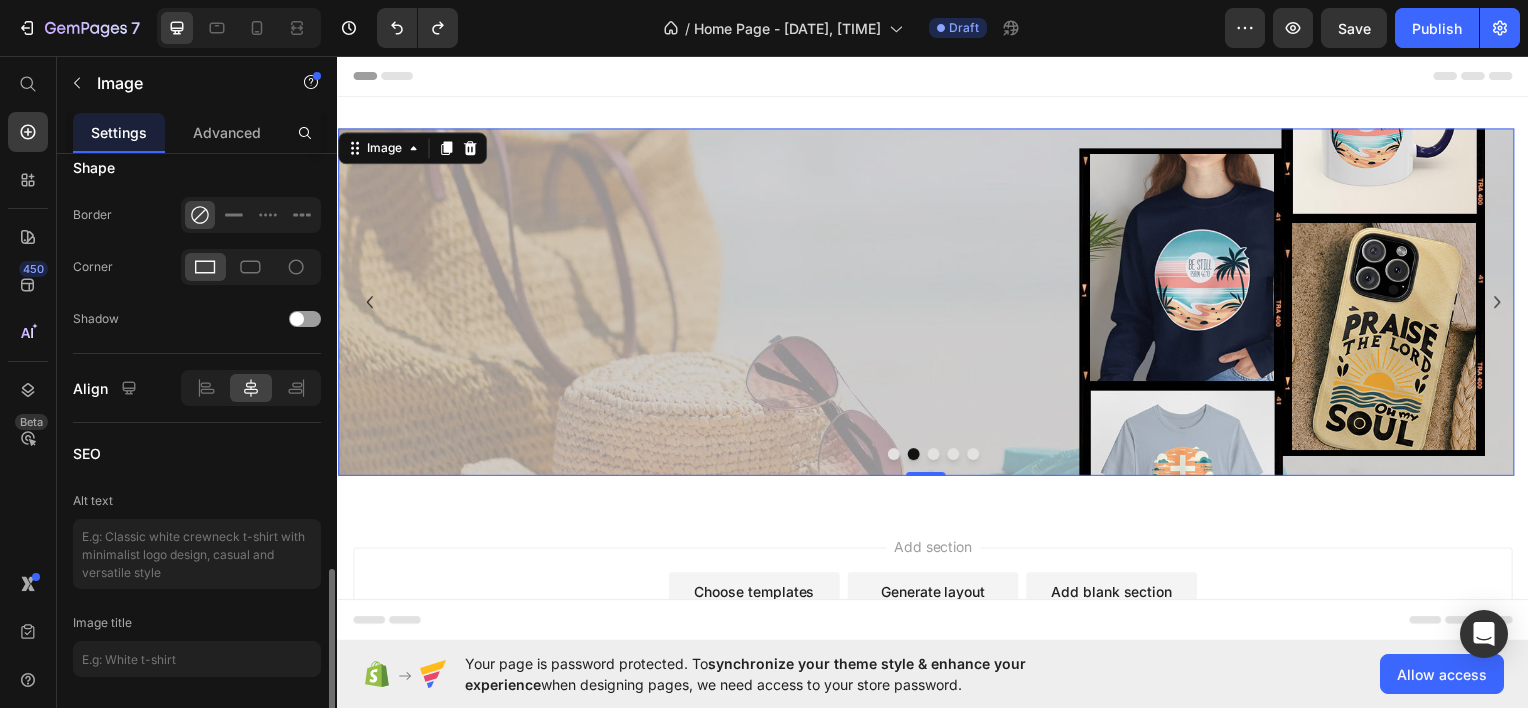 scroll, scrollTop: 858, scrollLeft: 0, axis: vertical 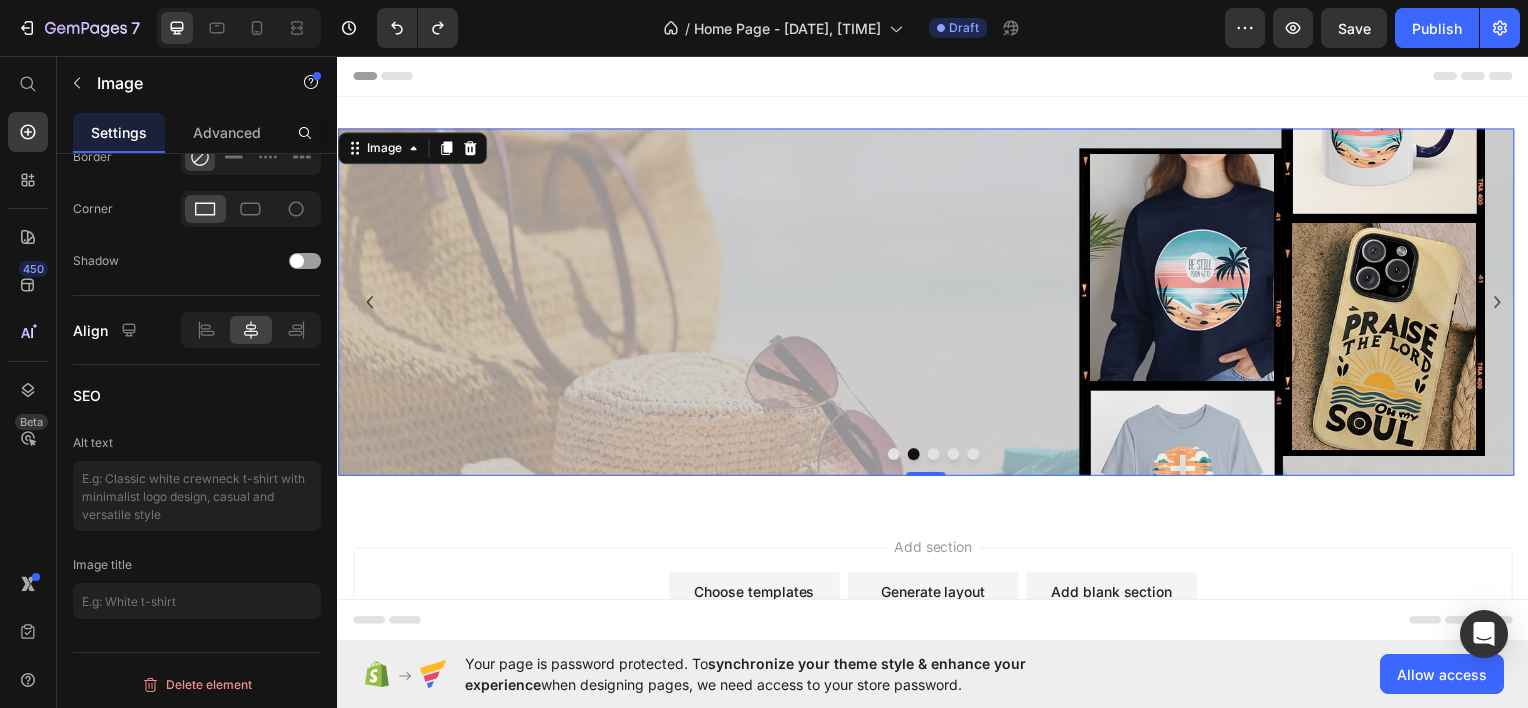 click at bounding box center [929, 303] 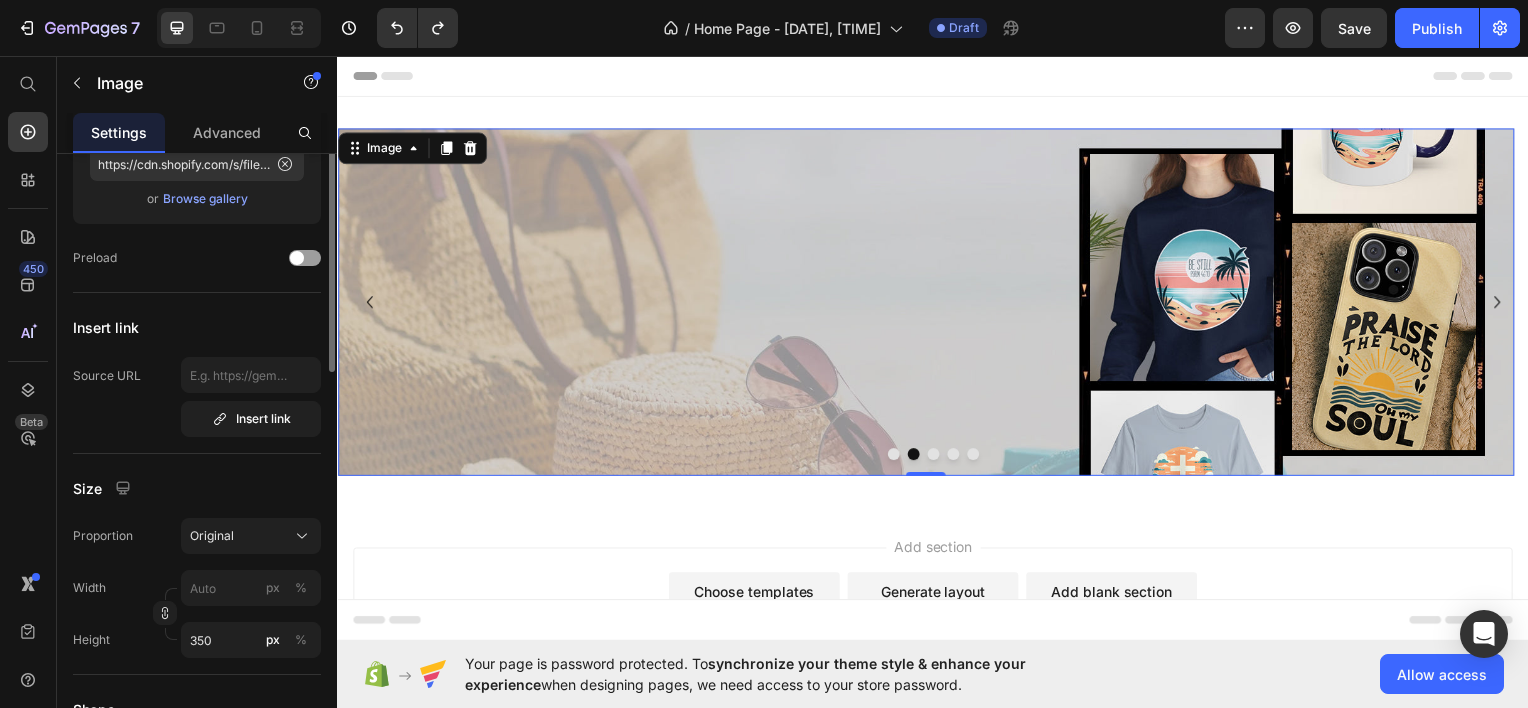 scroll, scrollTop: 158, scrollLeft: 0, axis: vertical 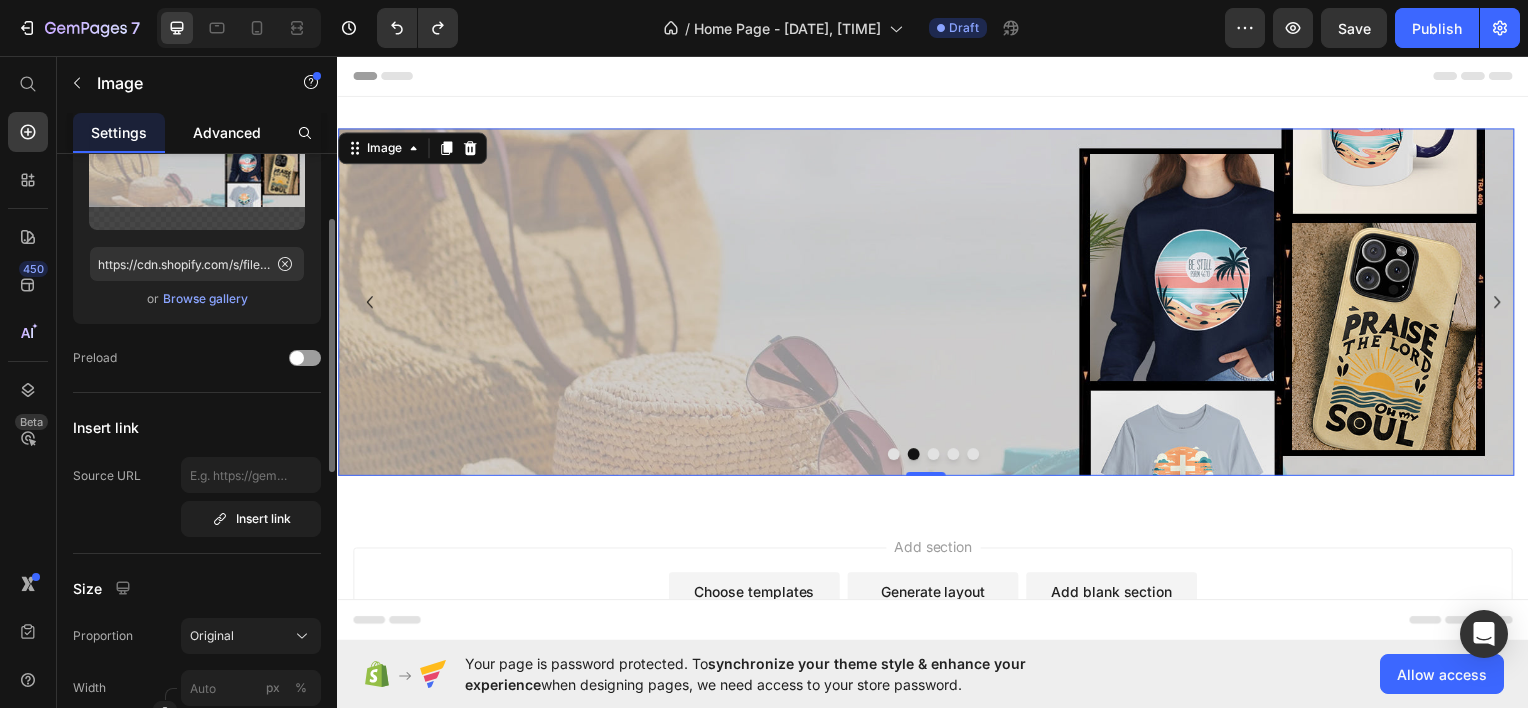 click on "Advanced" at bounding box center (227, 132) 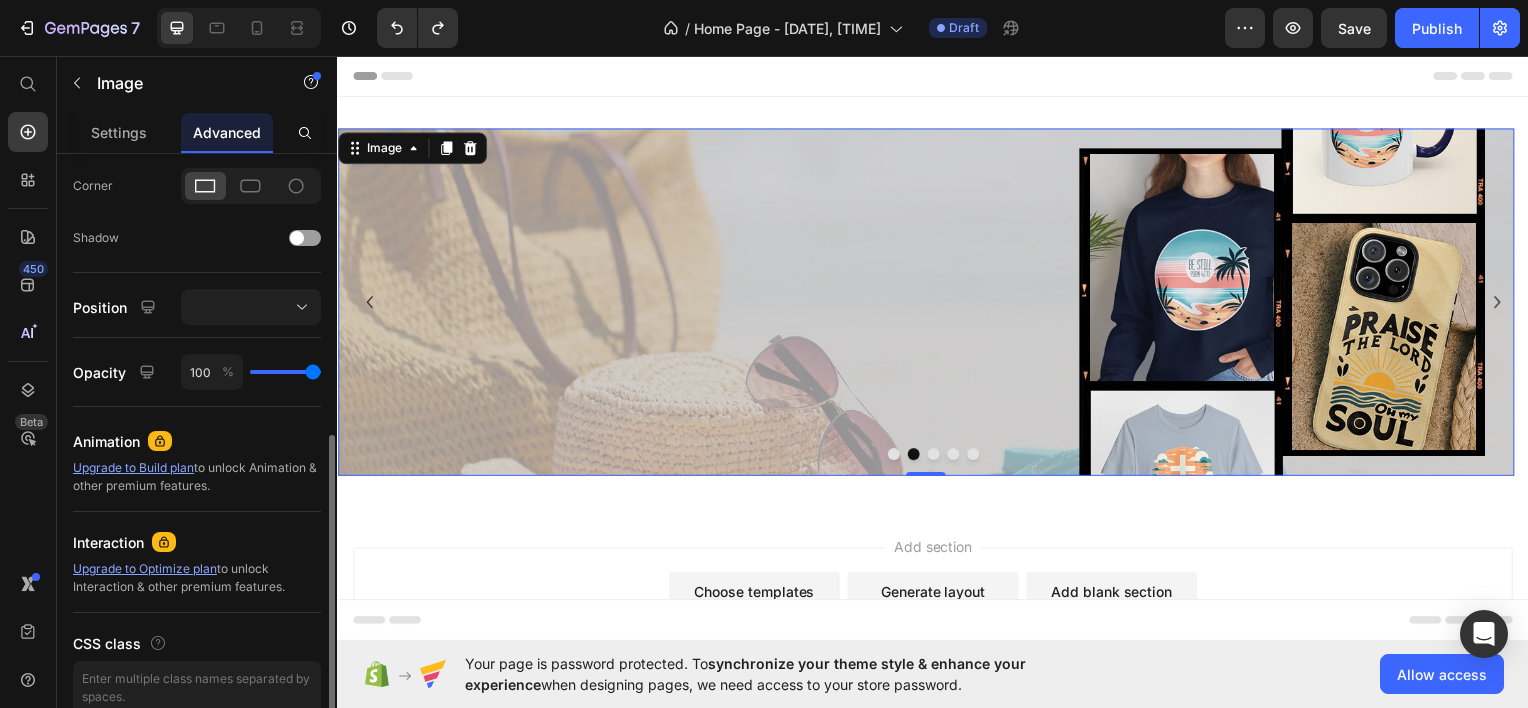scroll, scrollTop: 692, scrollLeft: 0, axis: vertical 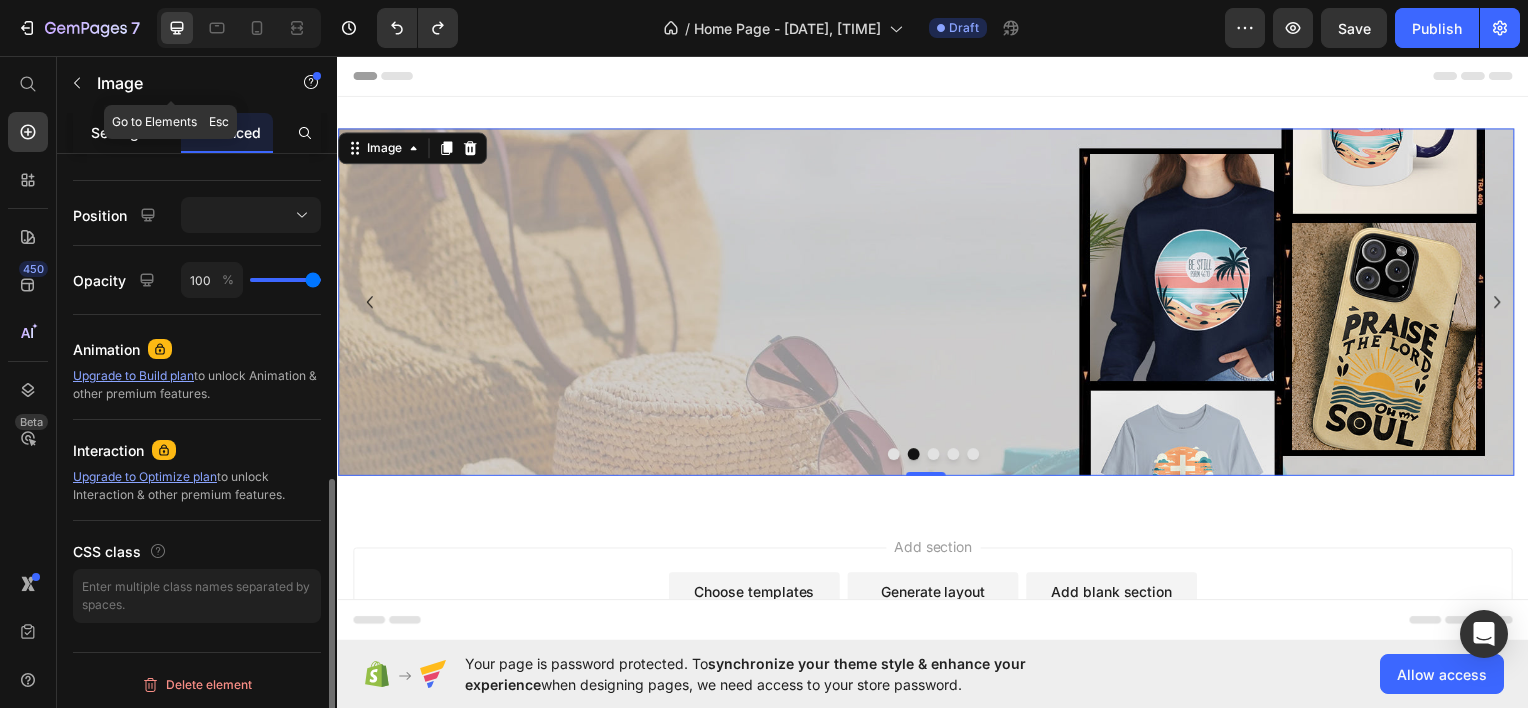 click on "Settings" at bounding box center (119, 132) 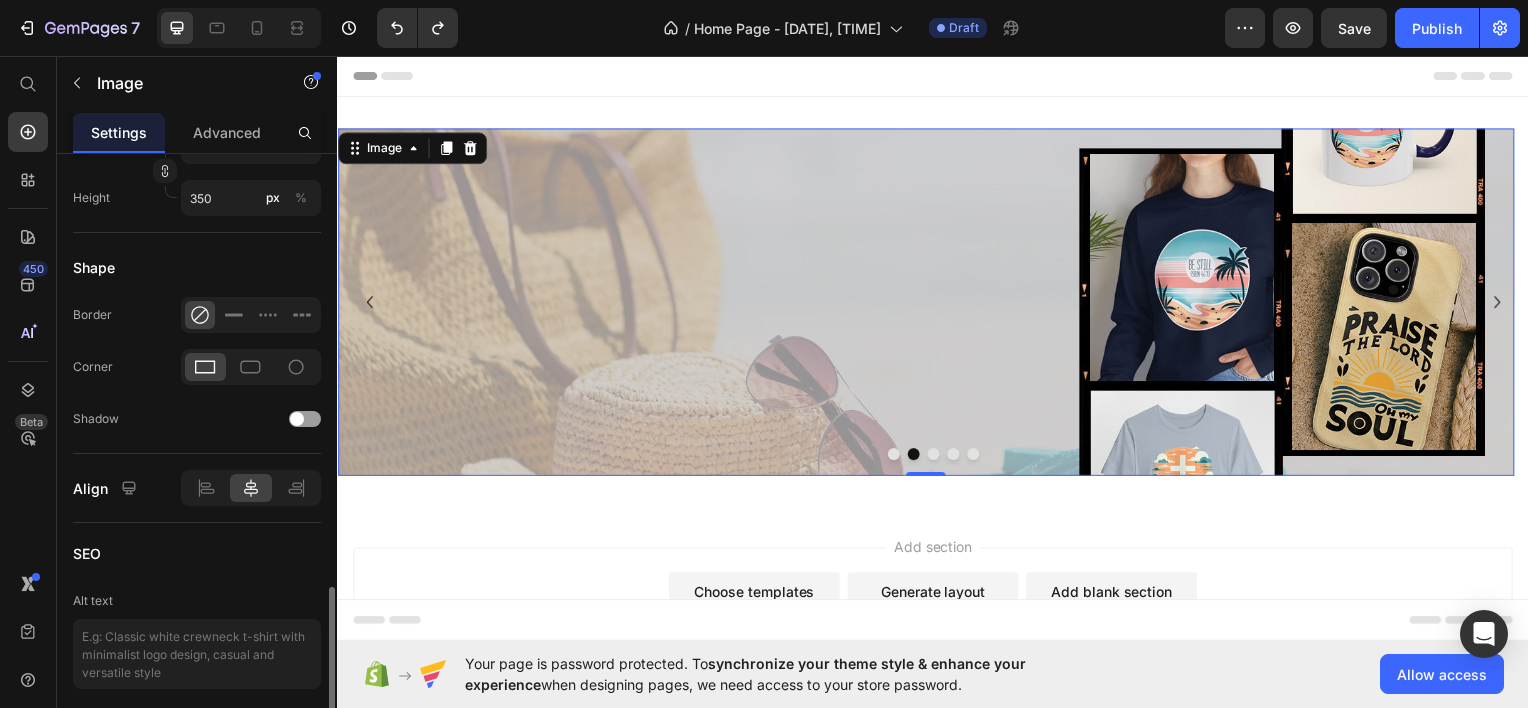 scroll, scrollTop: 858, scrollLeft: 0, axis: vertical 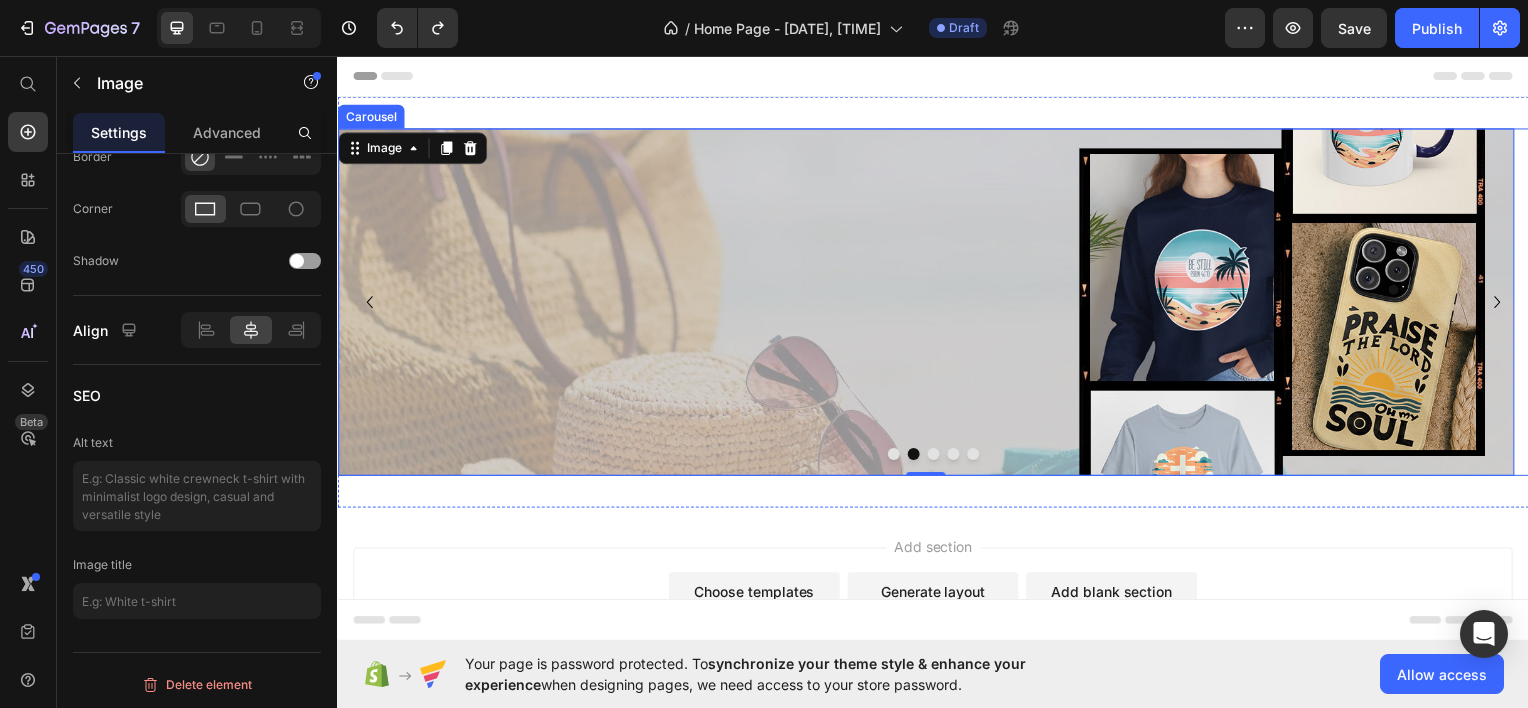 click at bounding box center [937, 456] 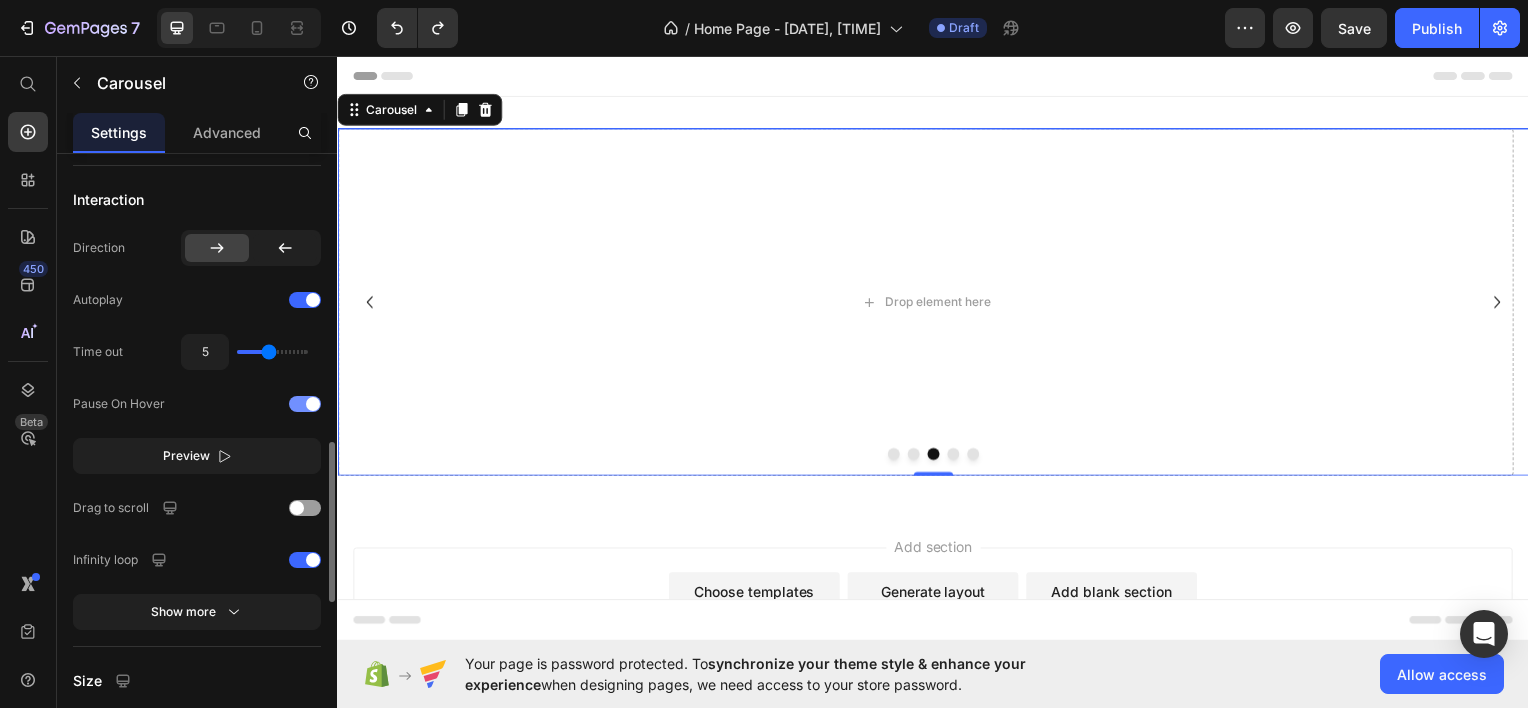 scroll, scrollTop: 1200, scrollLeft: 0, axis: vertical 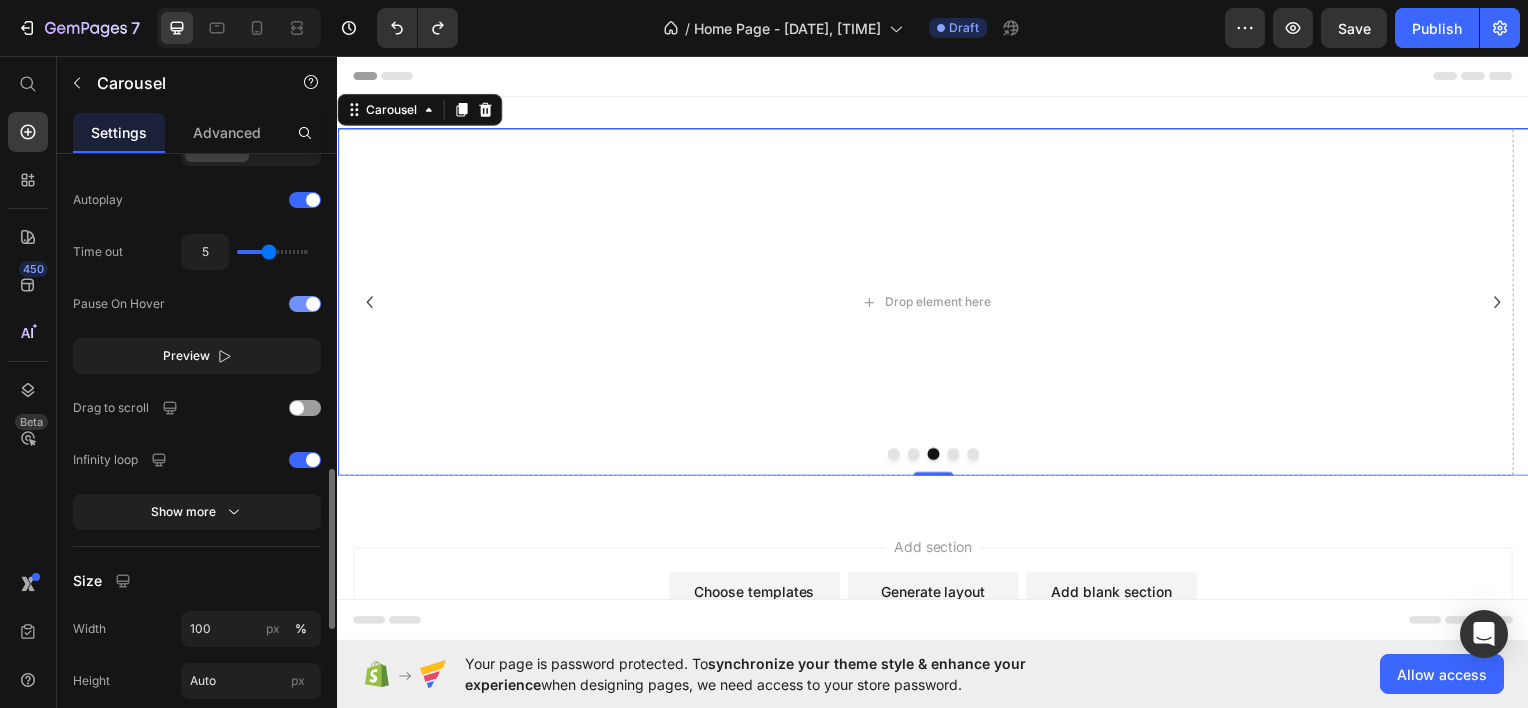 click on "Show more" at bounding box center [197, 512] 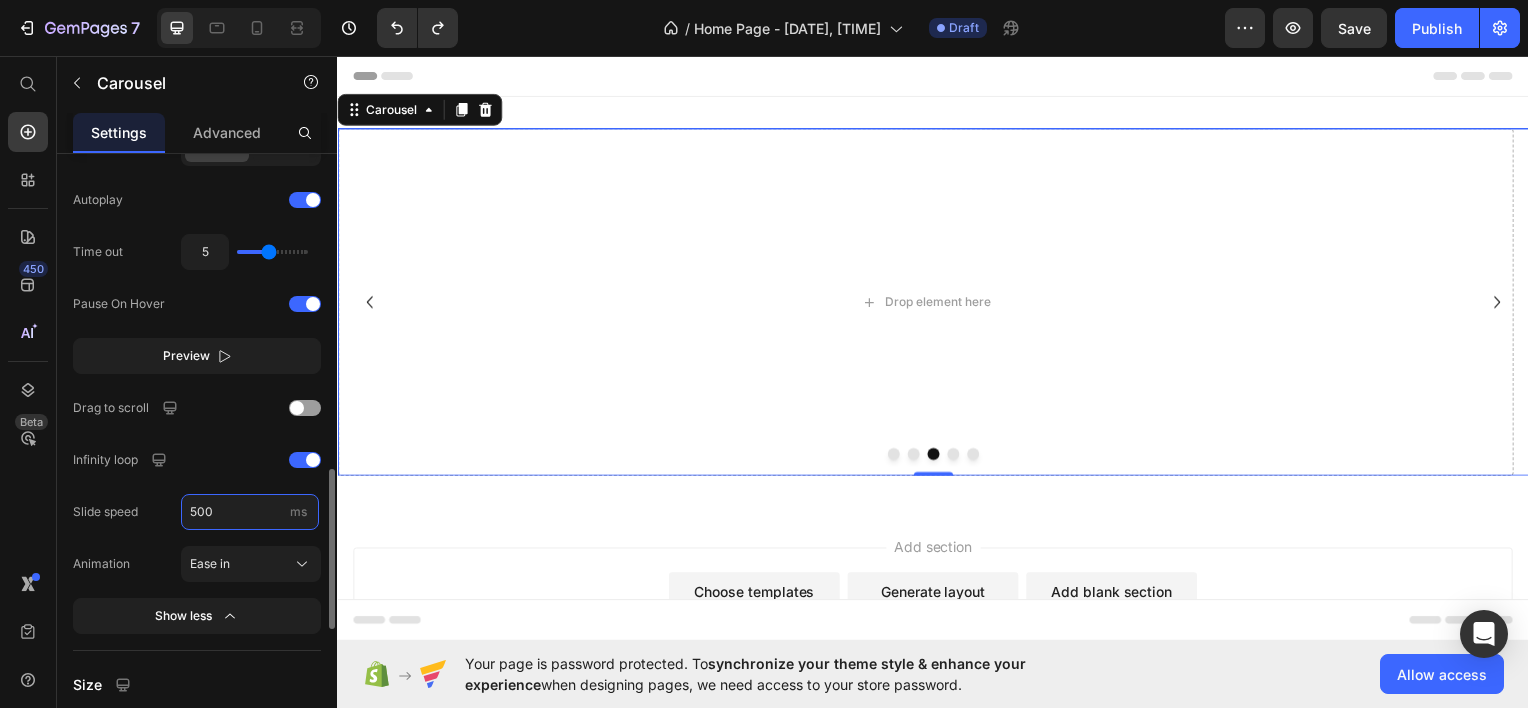 click on "500" at bounding box center [250, 512] 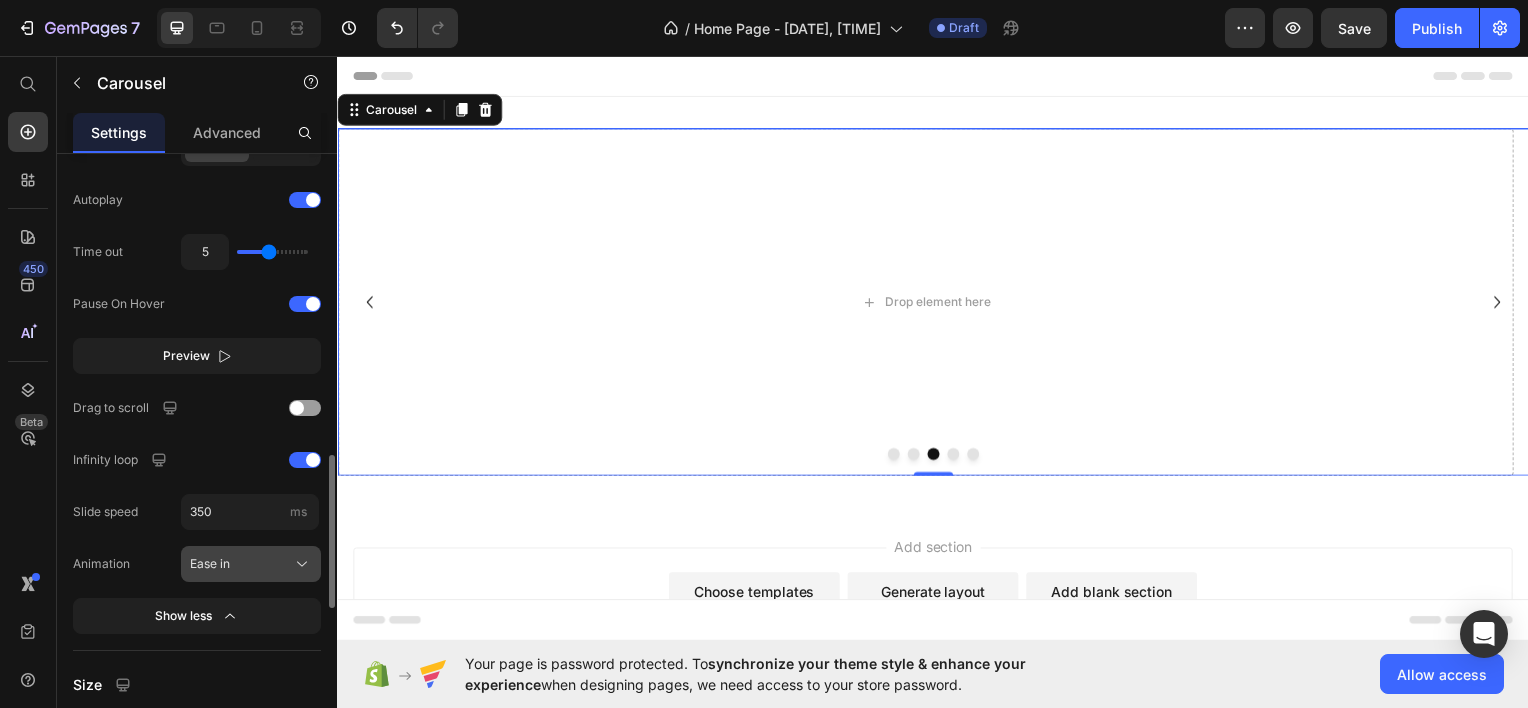 click on "Ease in" at bounding box center (210, 564) 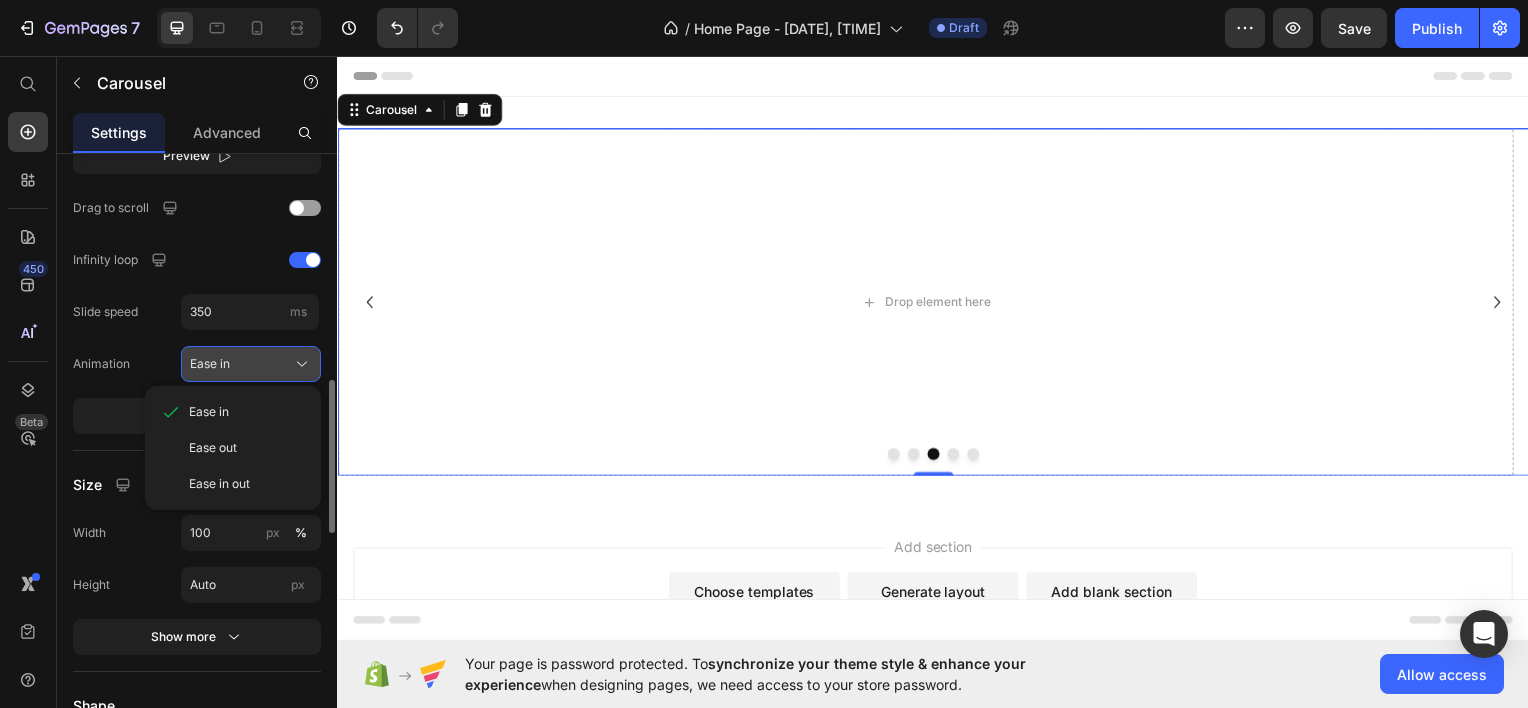 scroll, scrollTop: 1300, scrollLeft: 0, axis: vertical 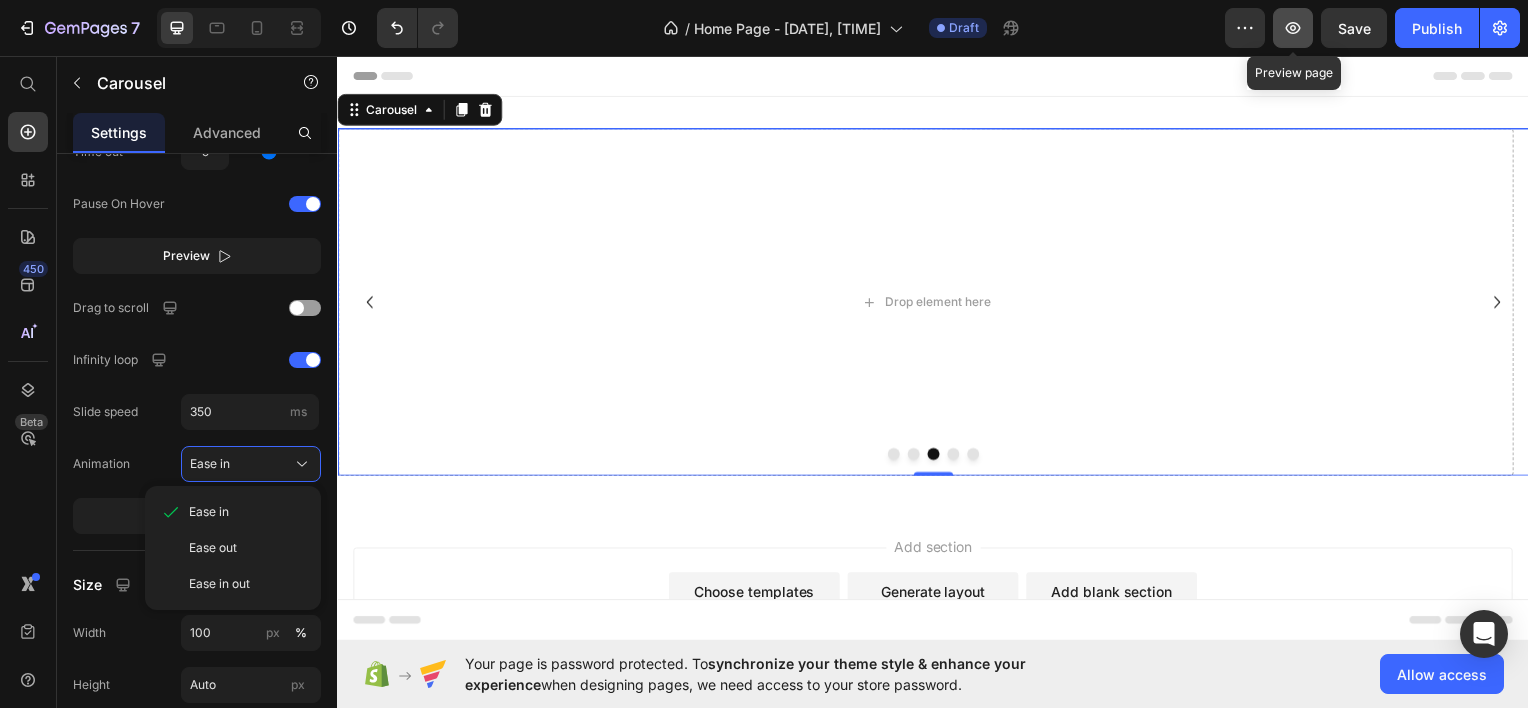 click 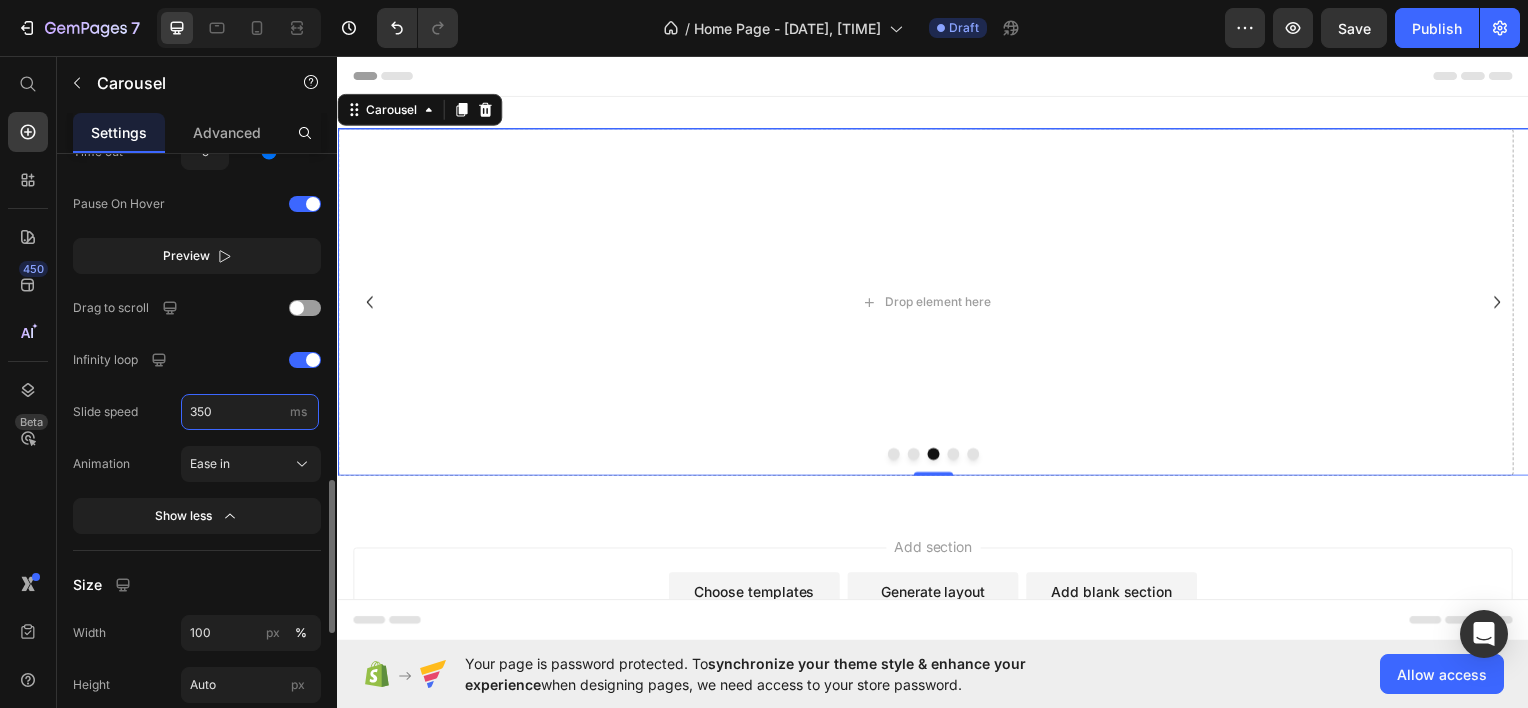 click on "350" at bounding box center (250, 412) 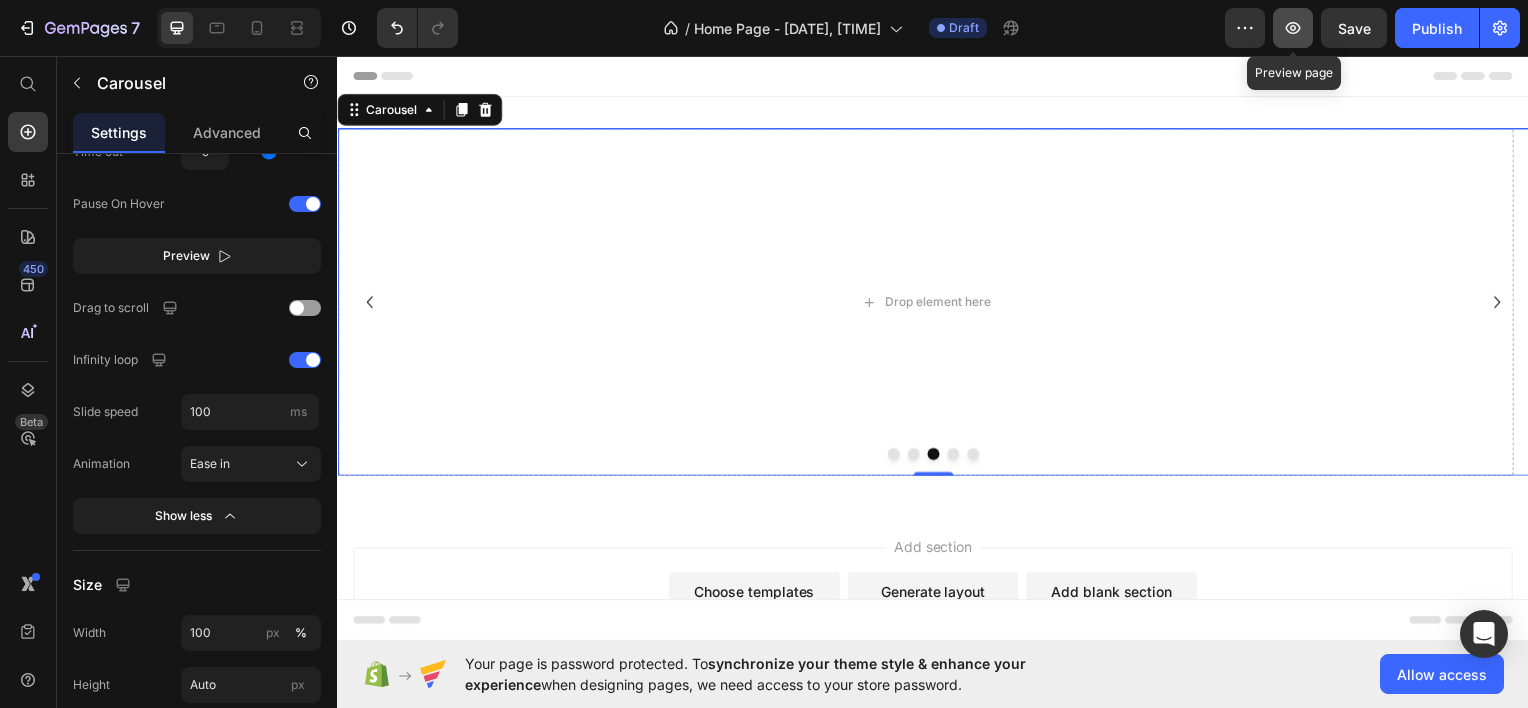 click 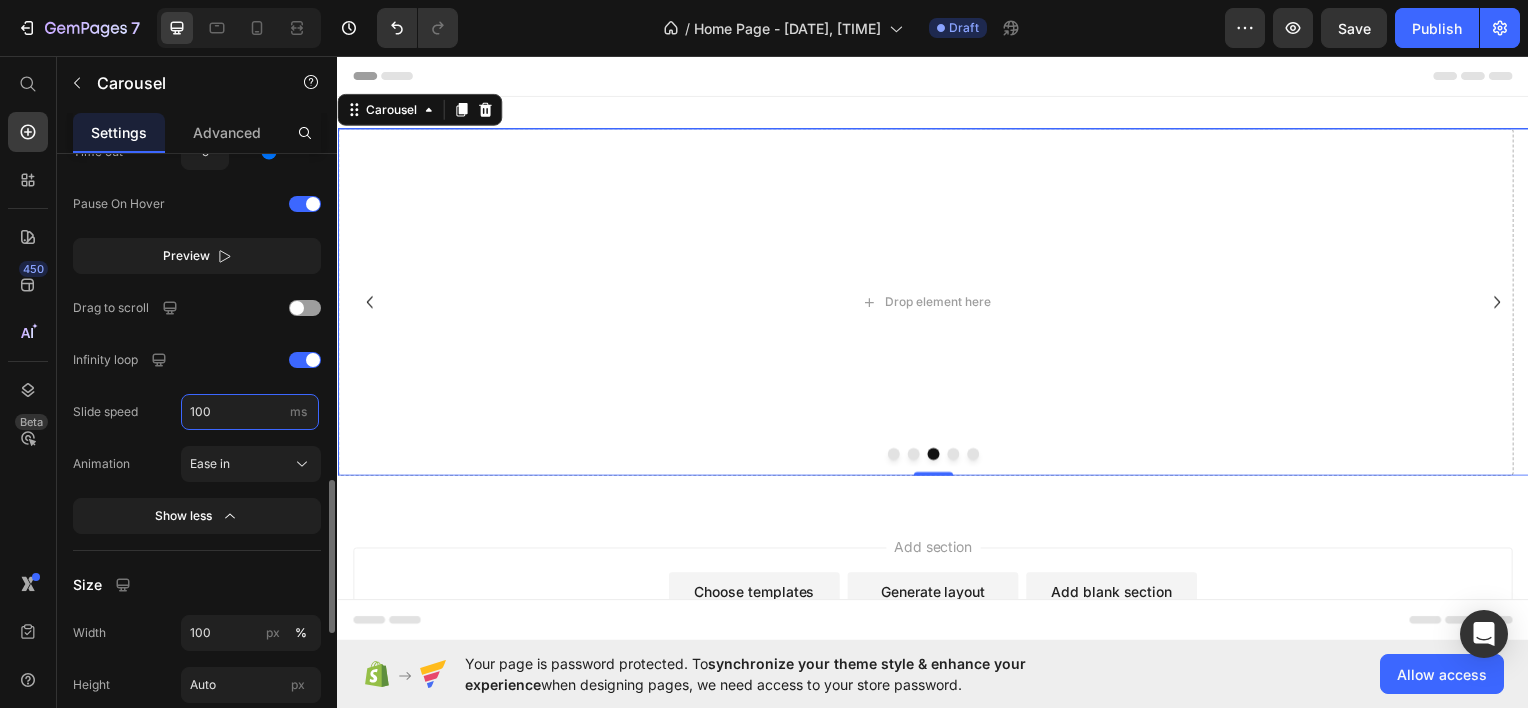 click on "100" at bounding box center (250, 412) 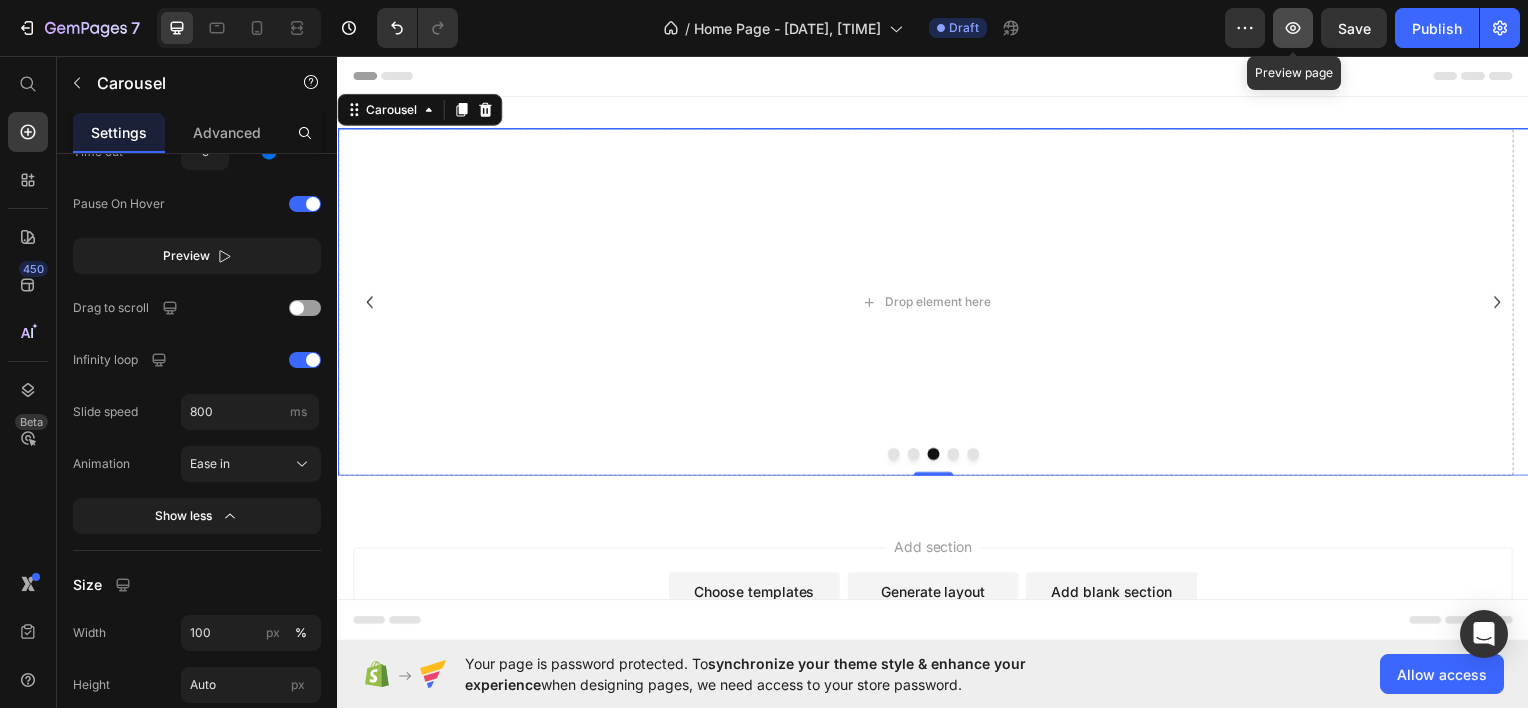 type on "800" 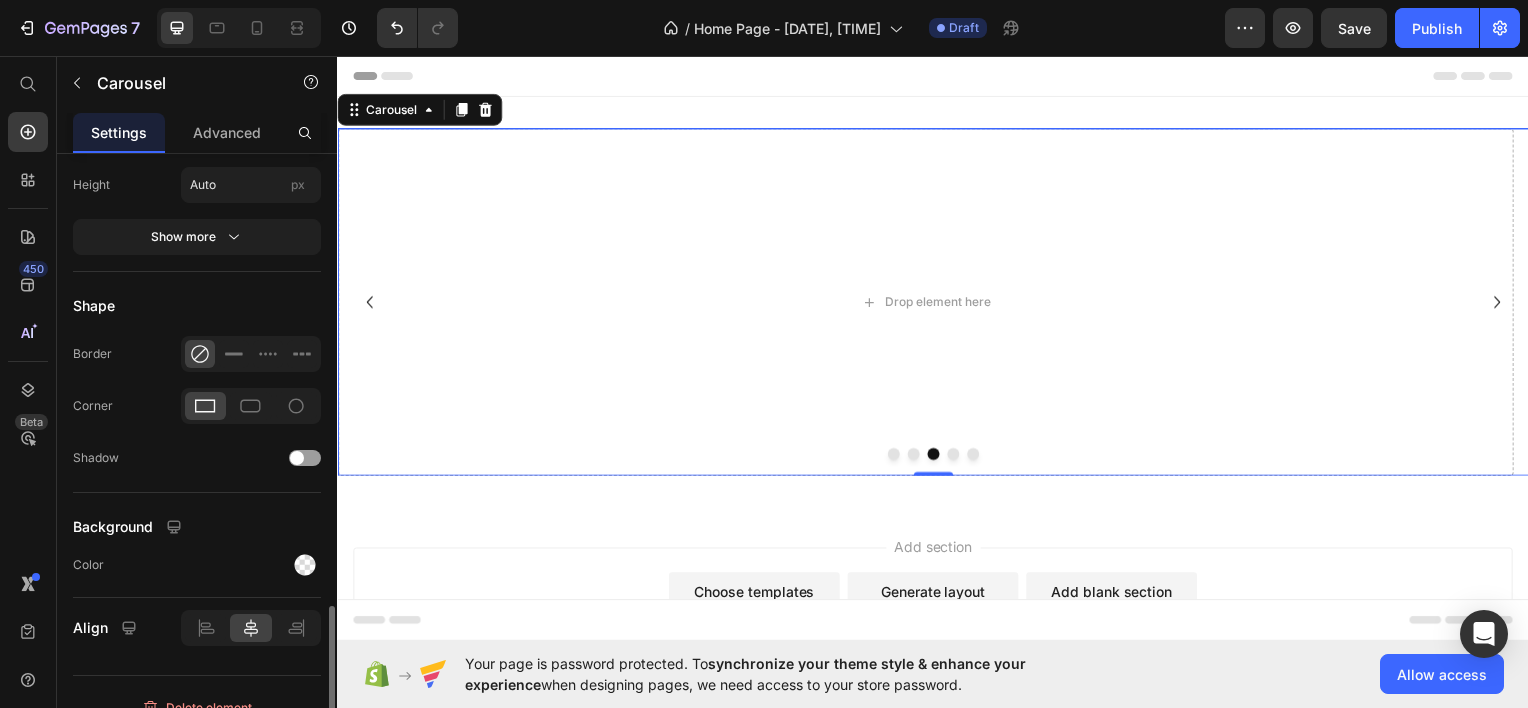 scroll, scrollTop: 1822, scrollLeft: 0, axis: vertical 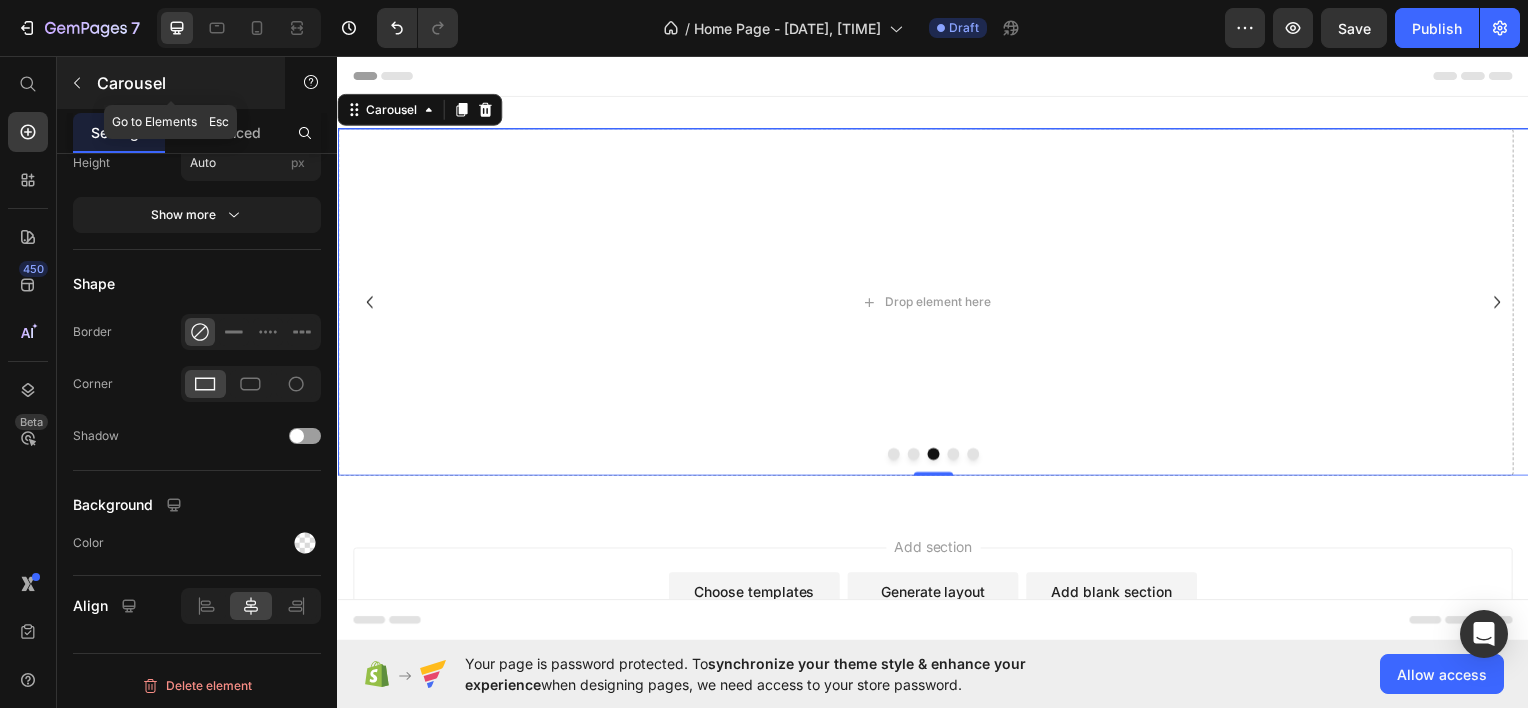click 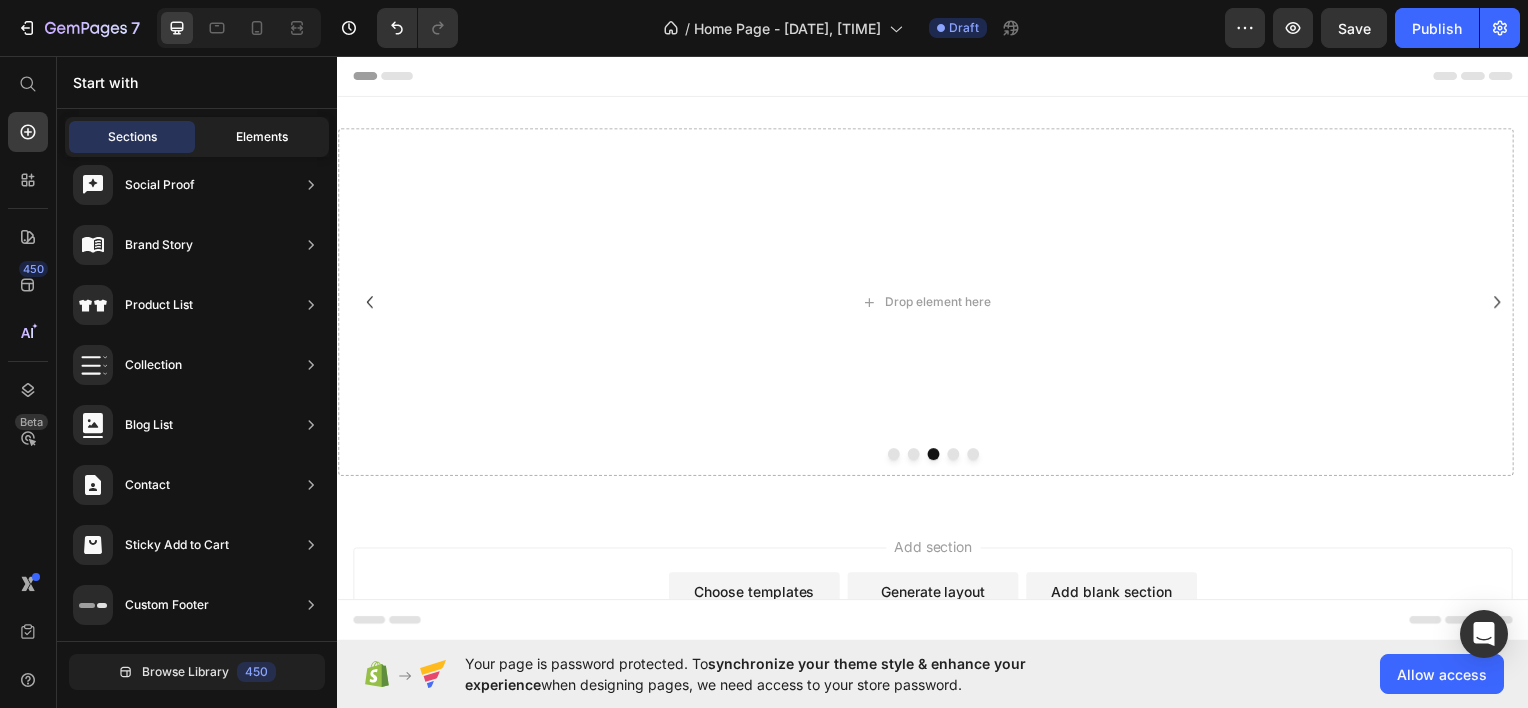 click on "Elements" 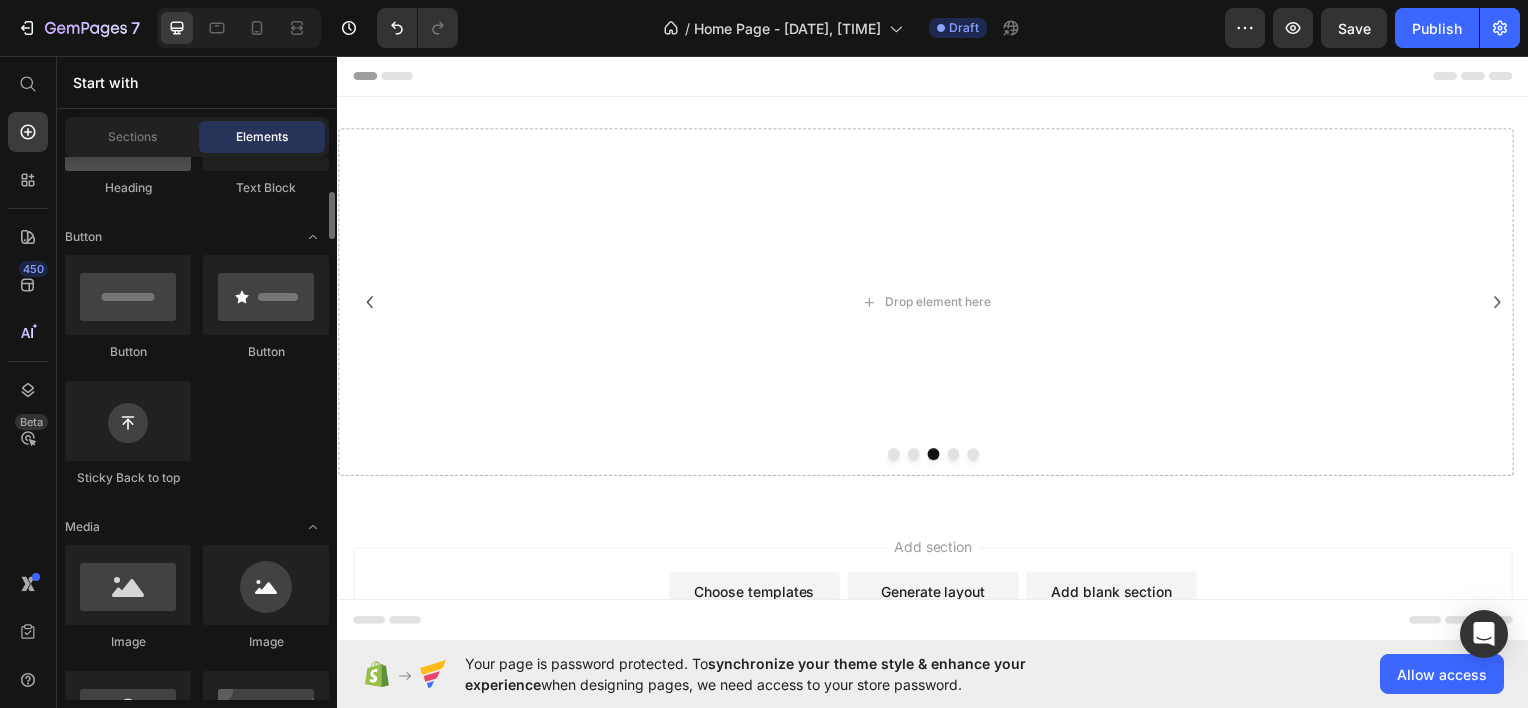 scroll, scrollTop: 500, scrollLeft: 0, axis: vertical 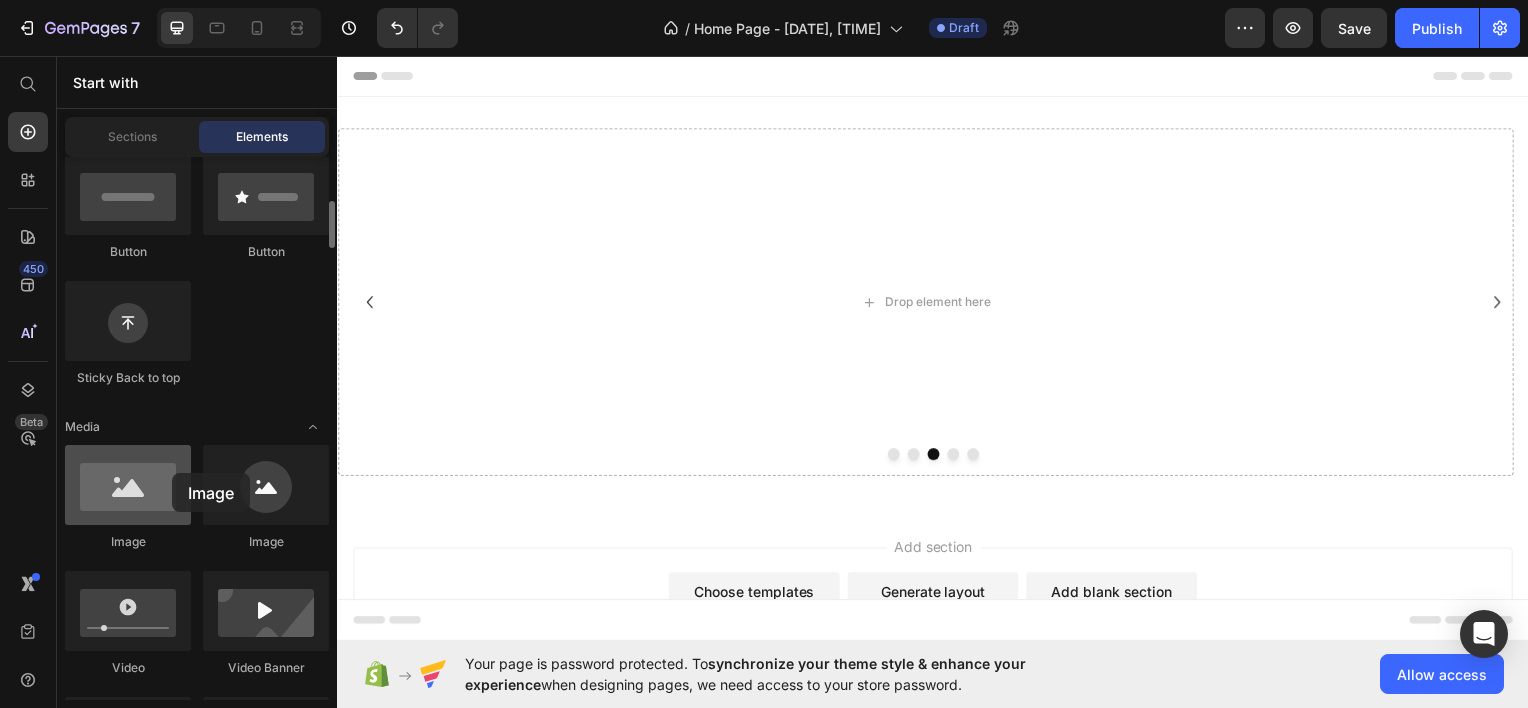 drag, startPoint x: 144, startPoint y: 491, endPoint x: 172, endPoint y: 473, distance: 33.286633 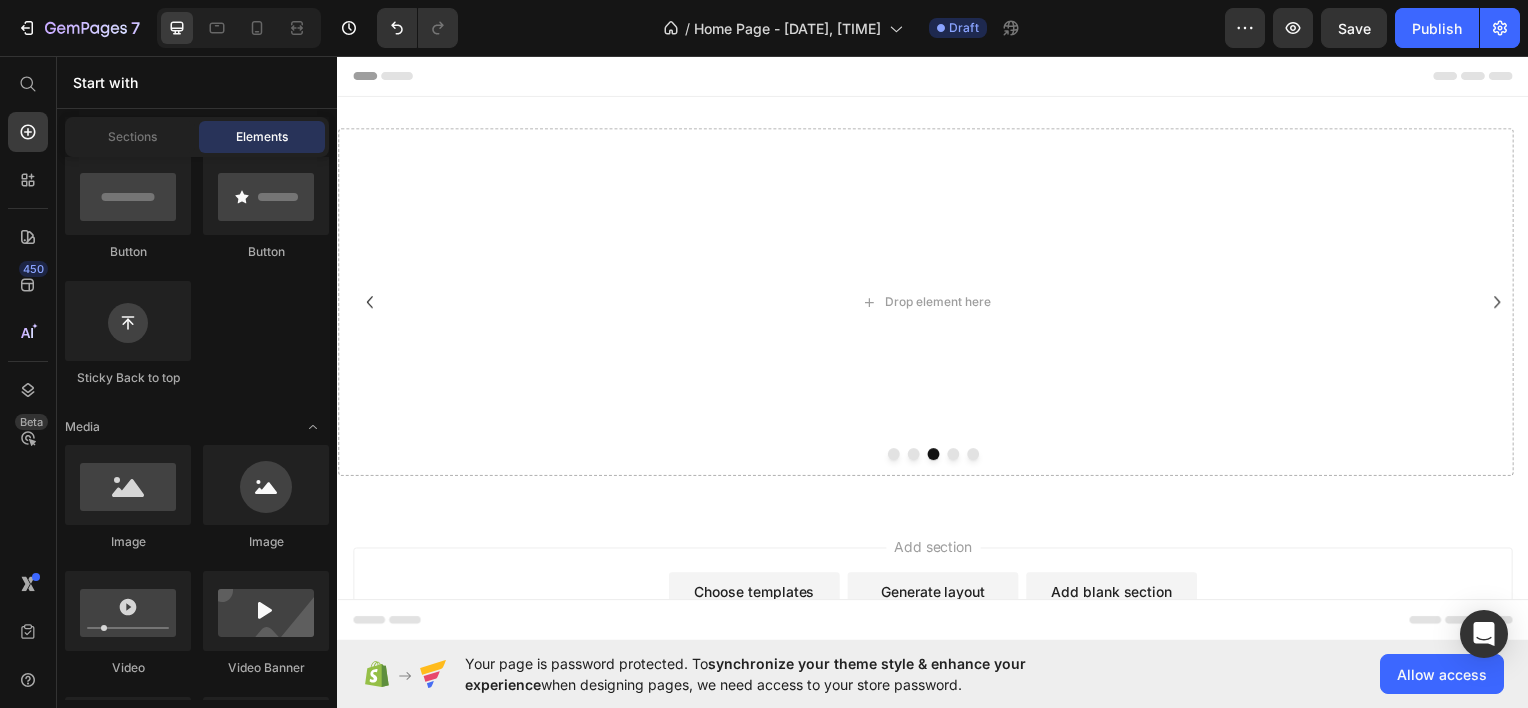 click on "Drop element here" at bounding box center (929, 303) 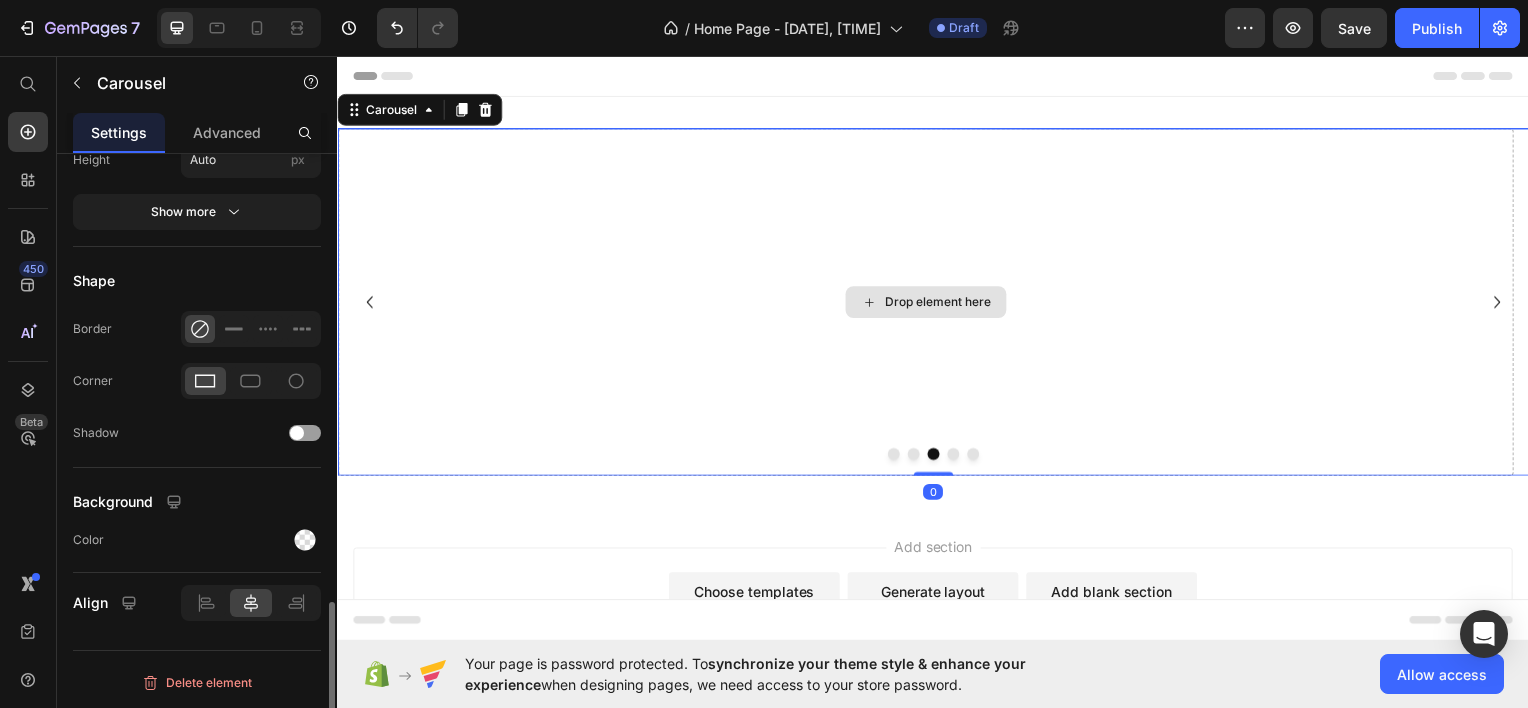 scroll, scrollTop: 1718, scrollLeft: 0, axis: vertical 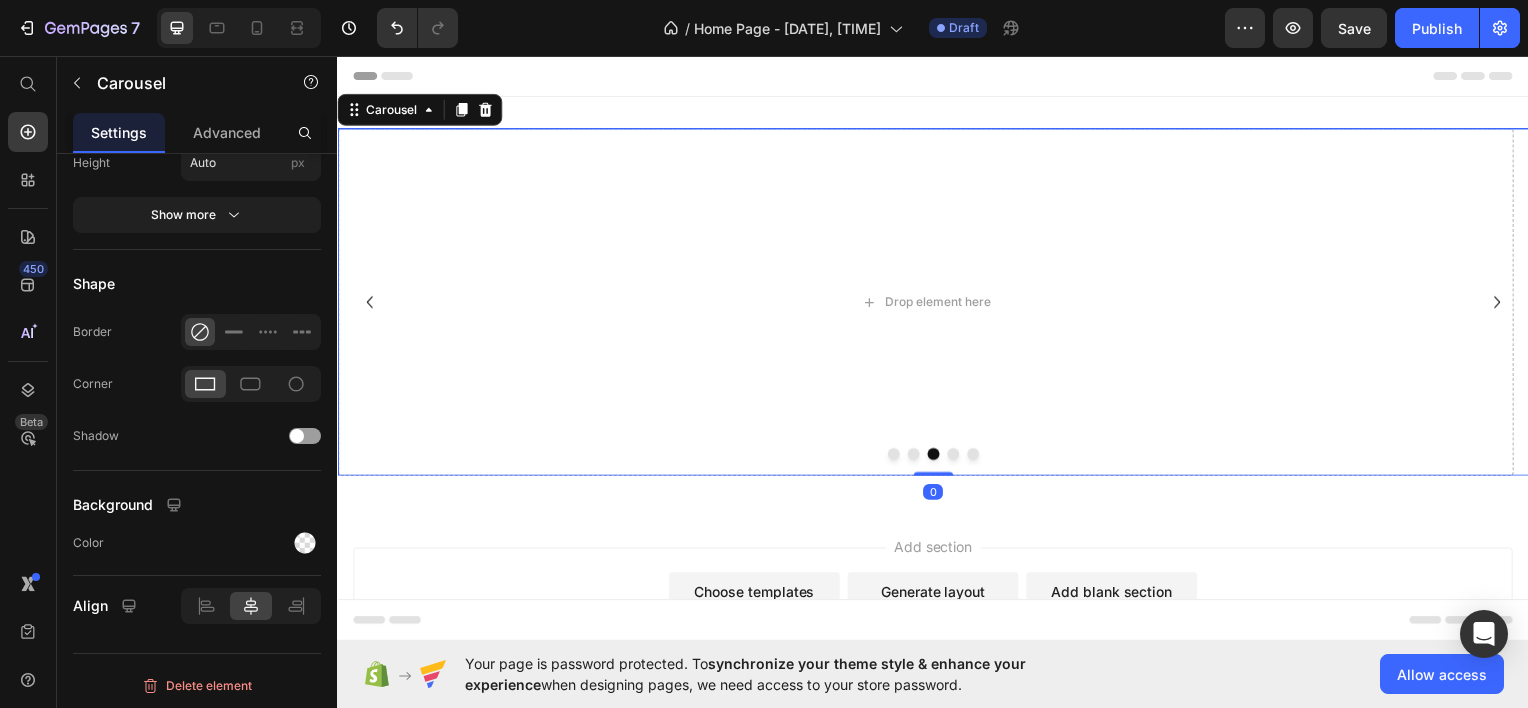 click at bounding box center (897, 456) 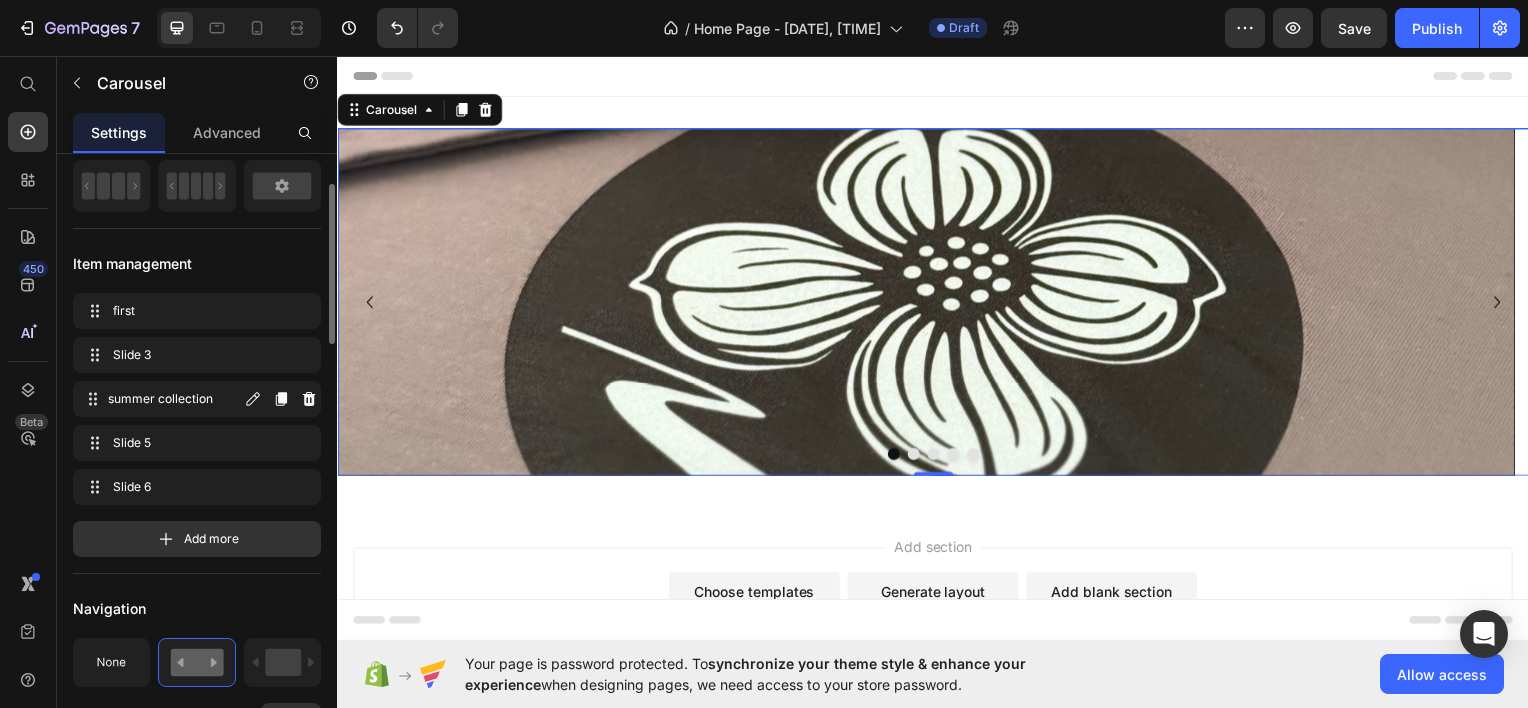 scroll, scrollTop: 0, scrollLeft: 0, axis: both 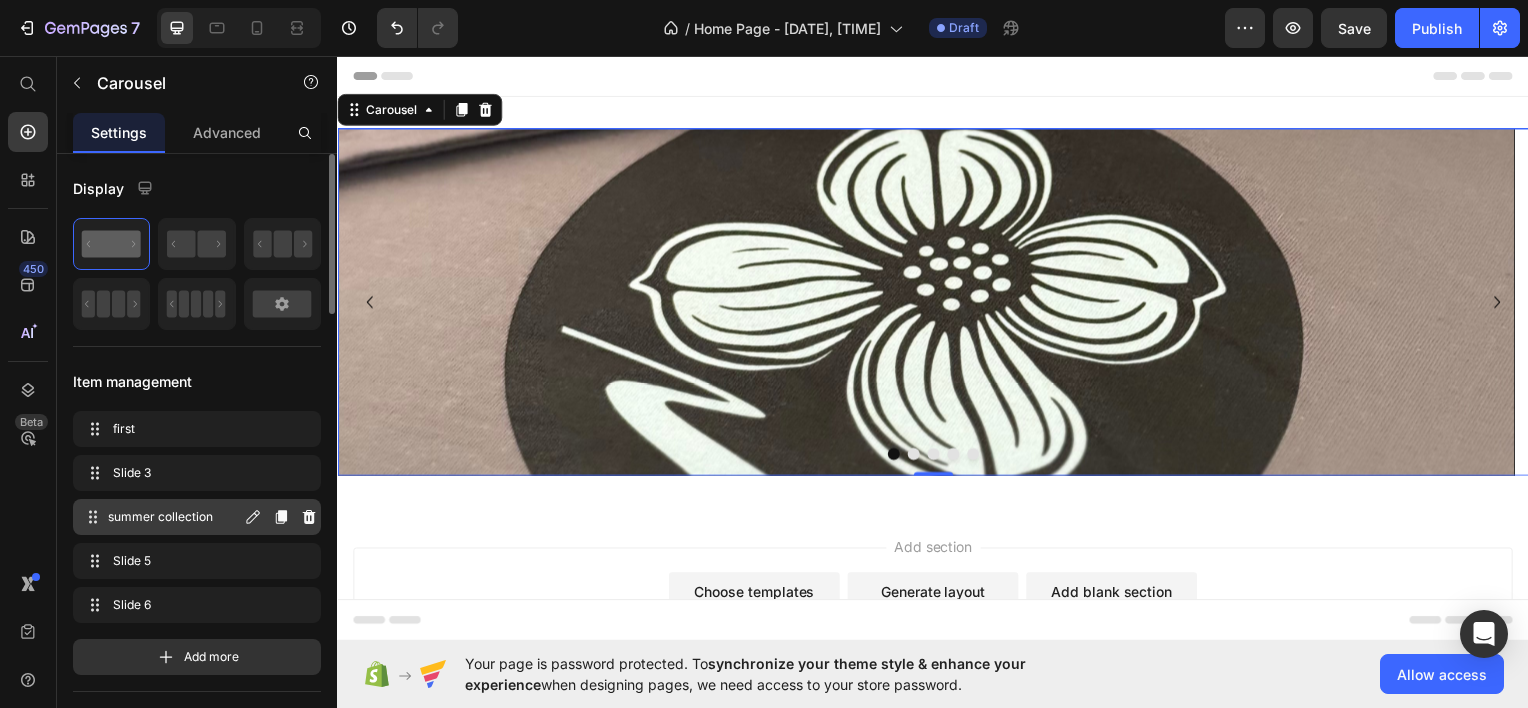 click on "summer collection" at bounding box center [174, 517] 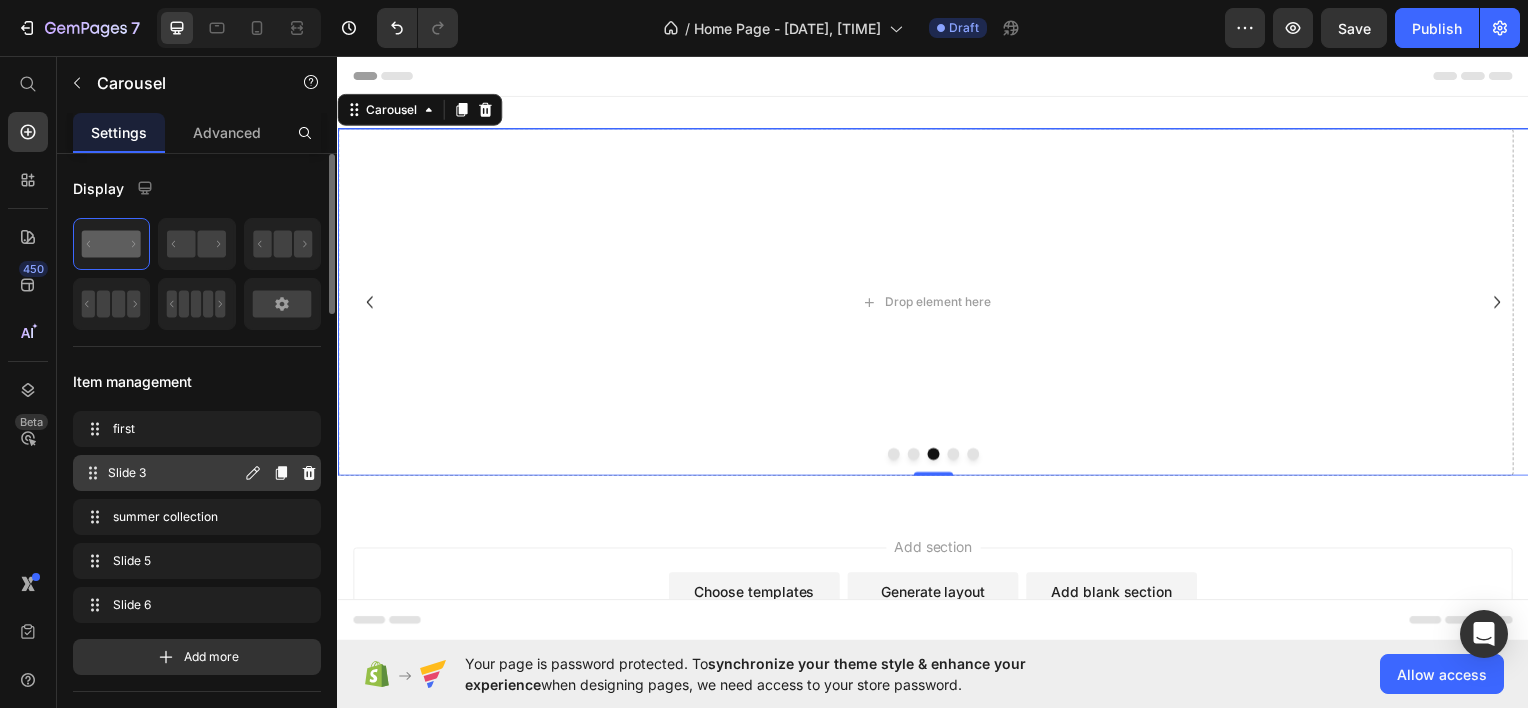 click on "Slide 3" at bounding box center (174, 473) 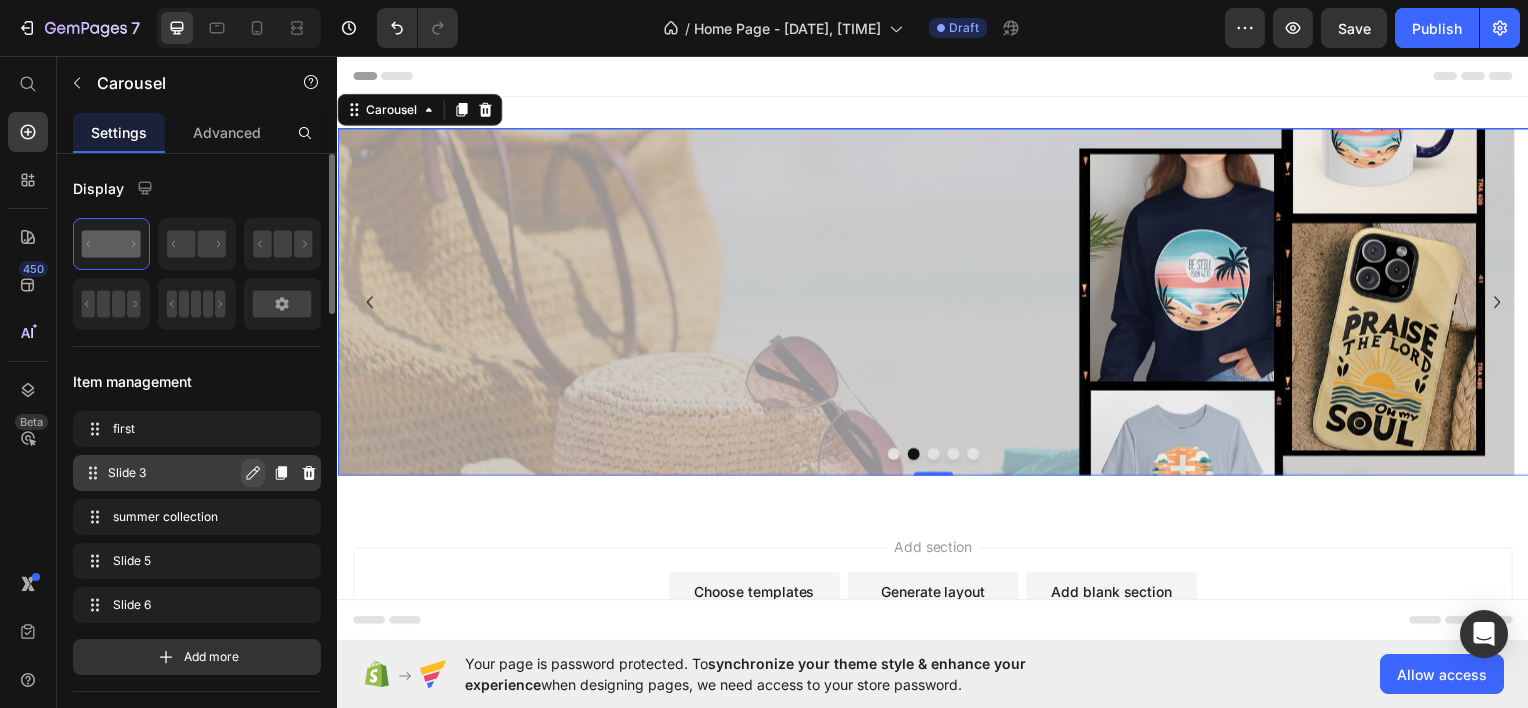 click 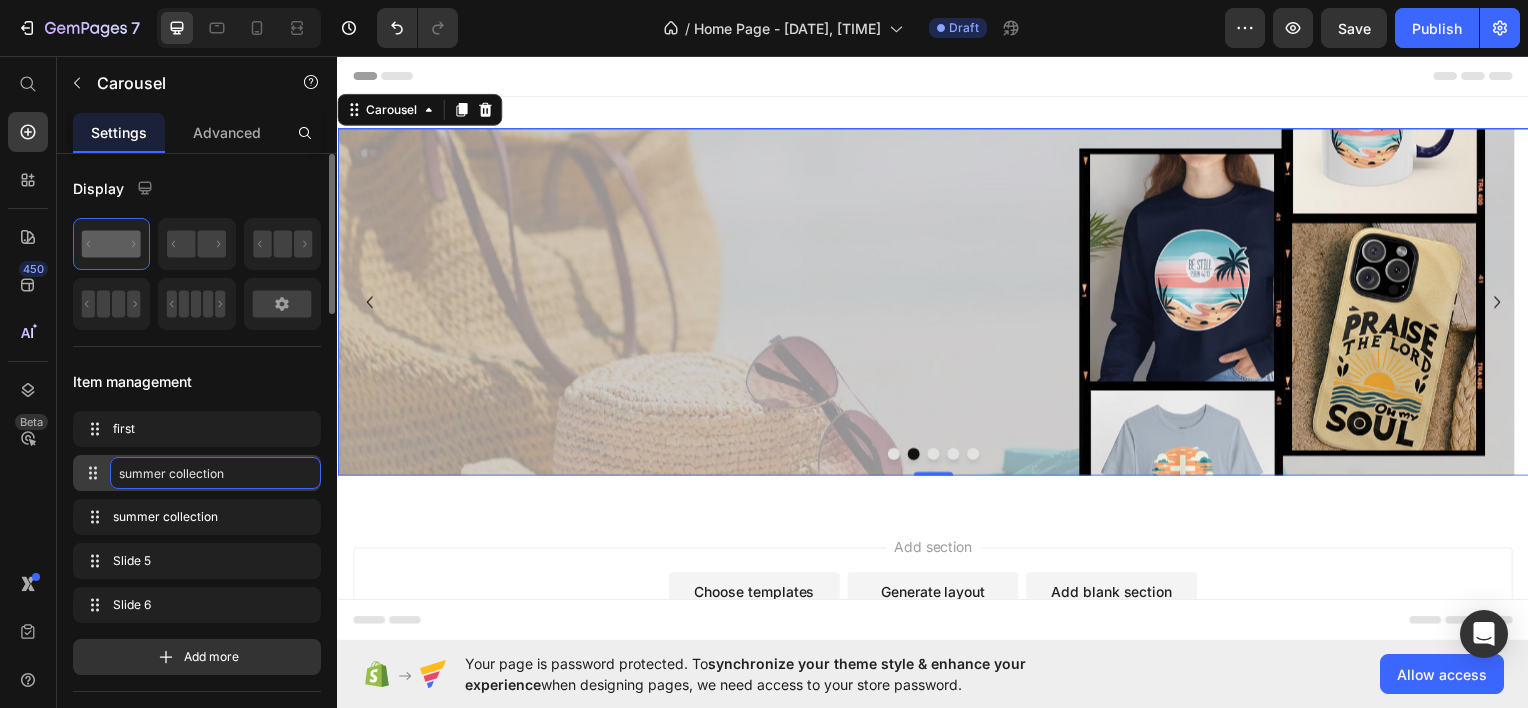 type on "summer collection" 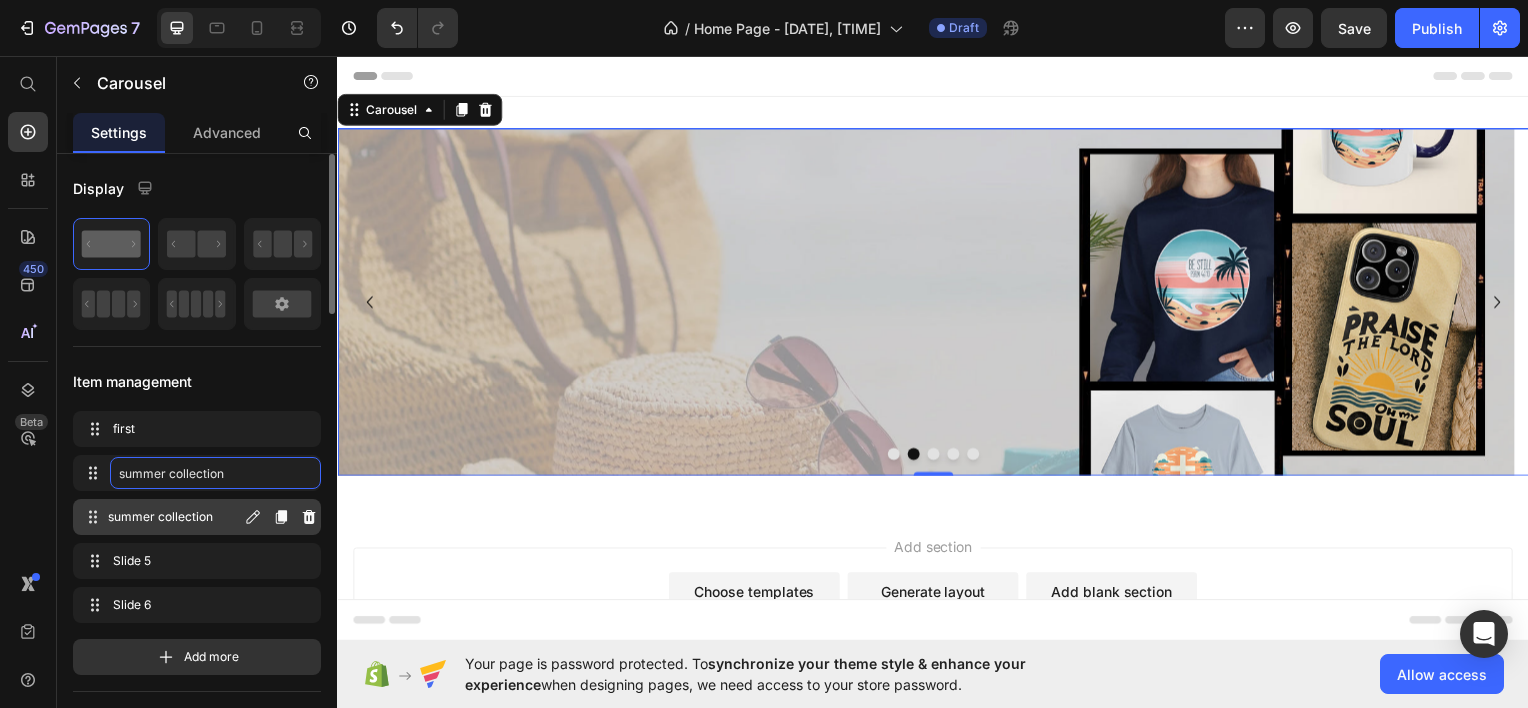 click 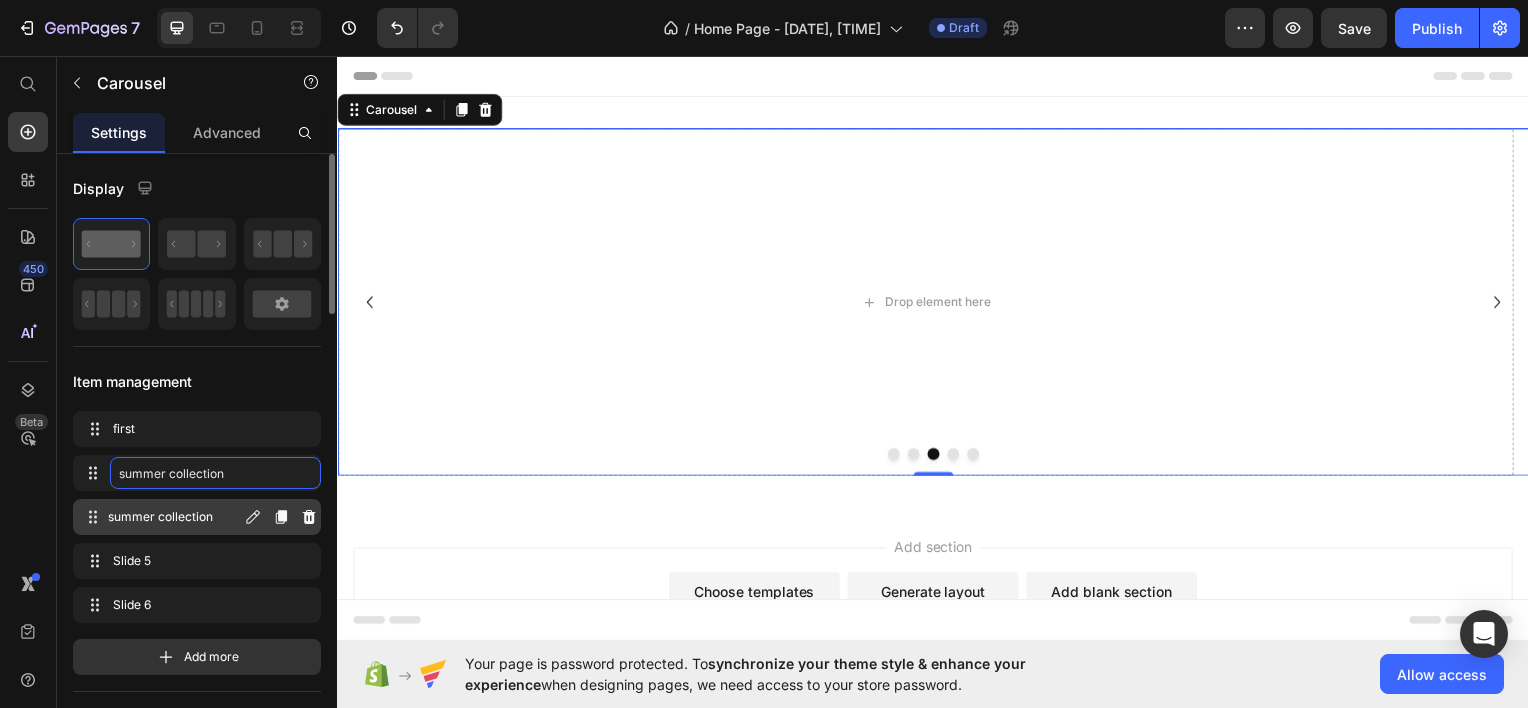 click 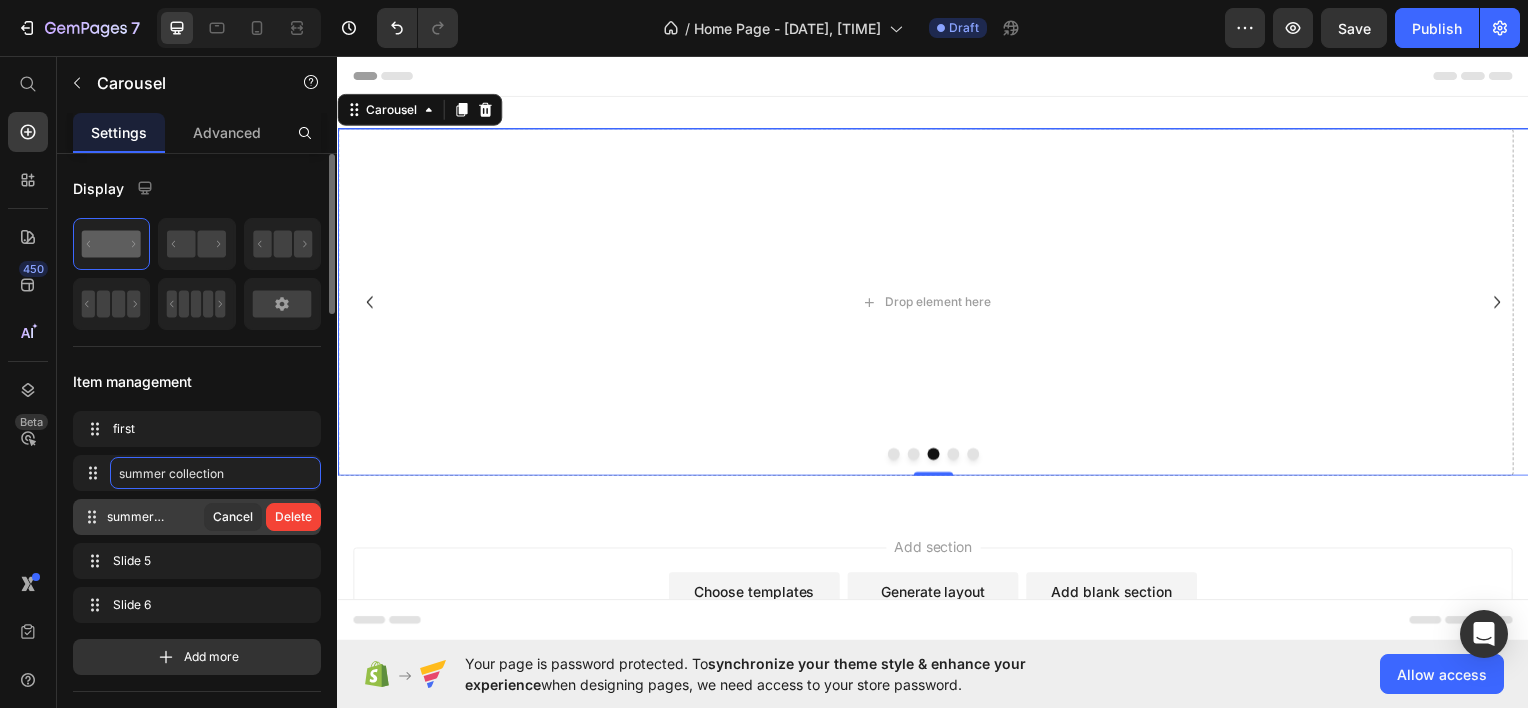 click on "Delete" at bounding box center (293, 517) 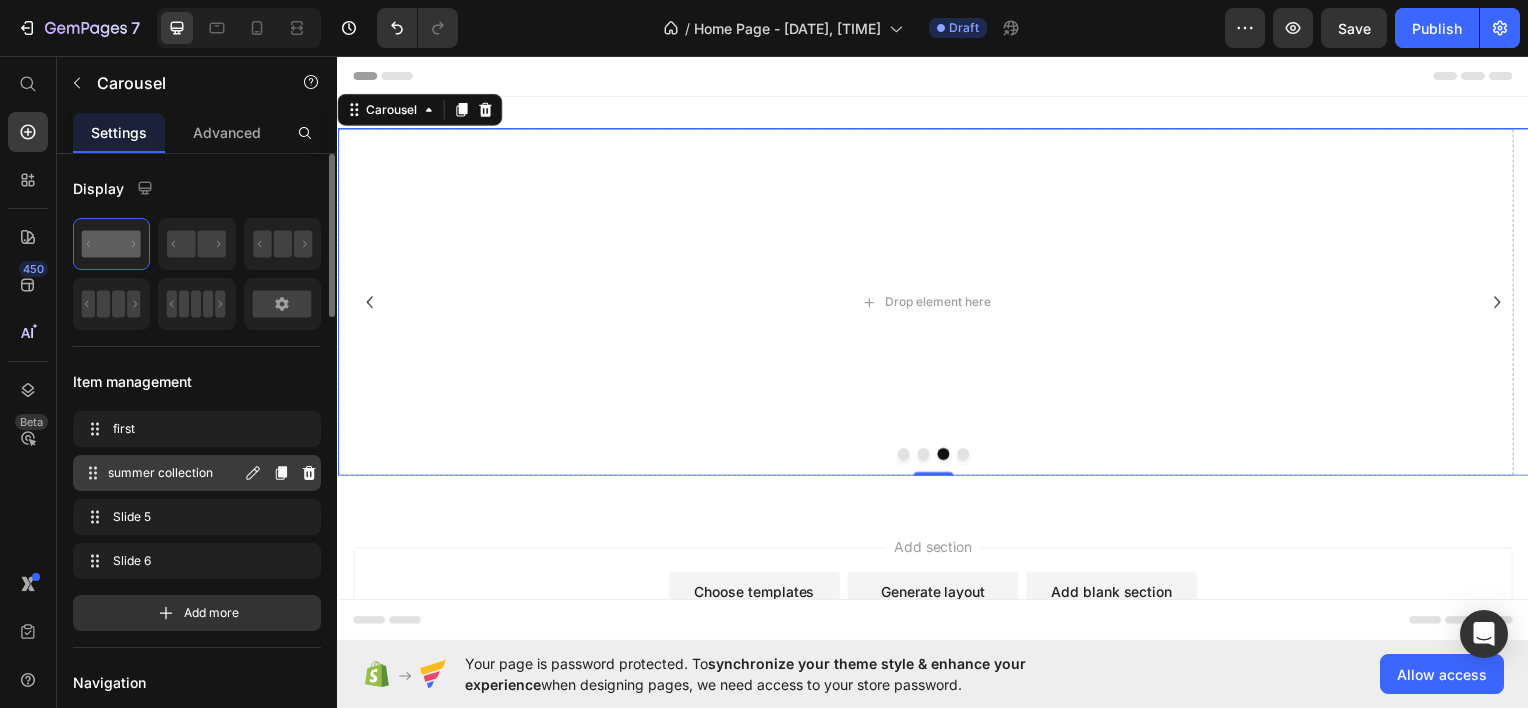 click on "summer collection" at bounding box center (174, 473) 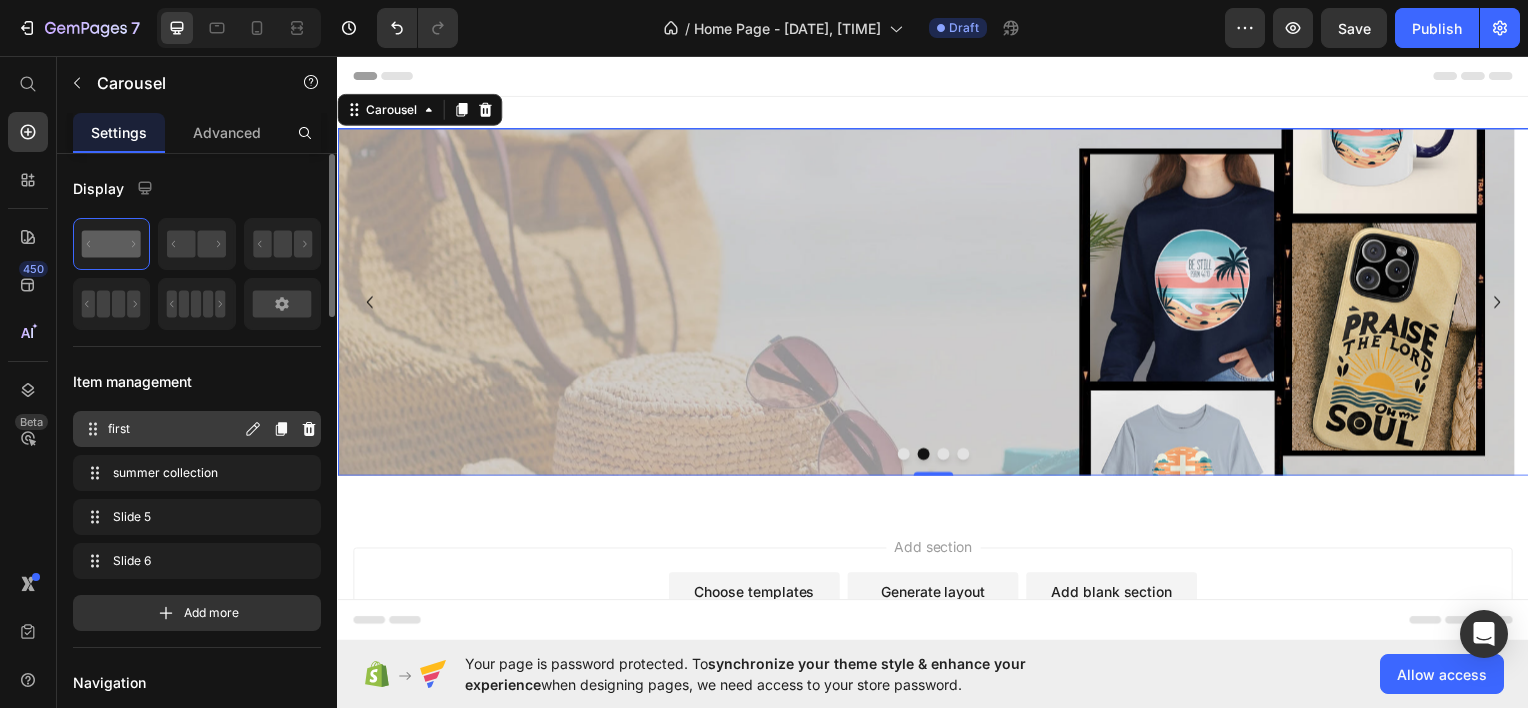 click on "first" at bounding box center (174, 429) 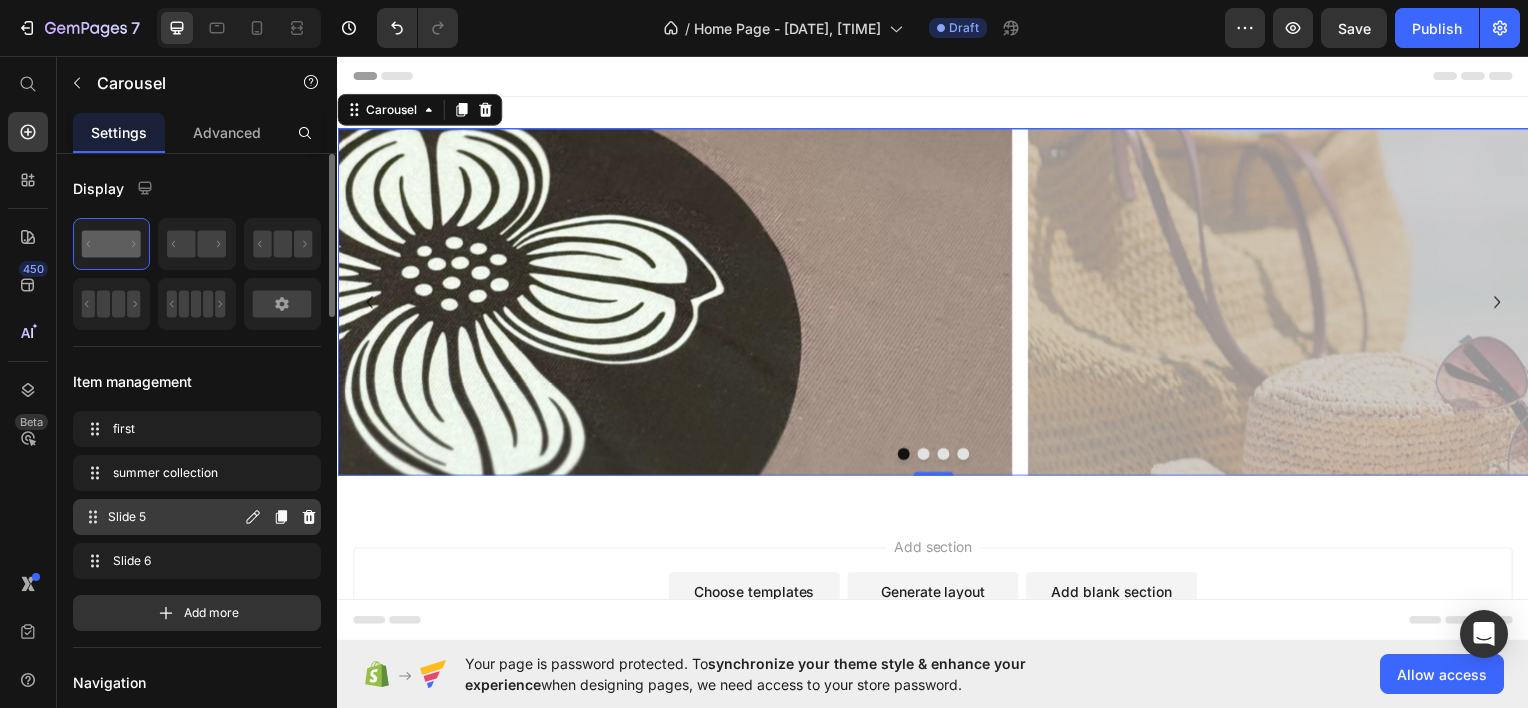 click on "Slide 5 Slide 5" at bounding box center [161, 517] 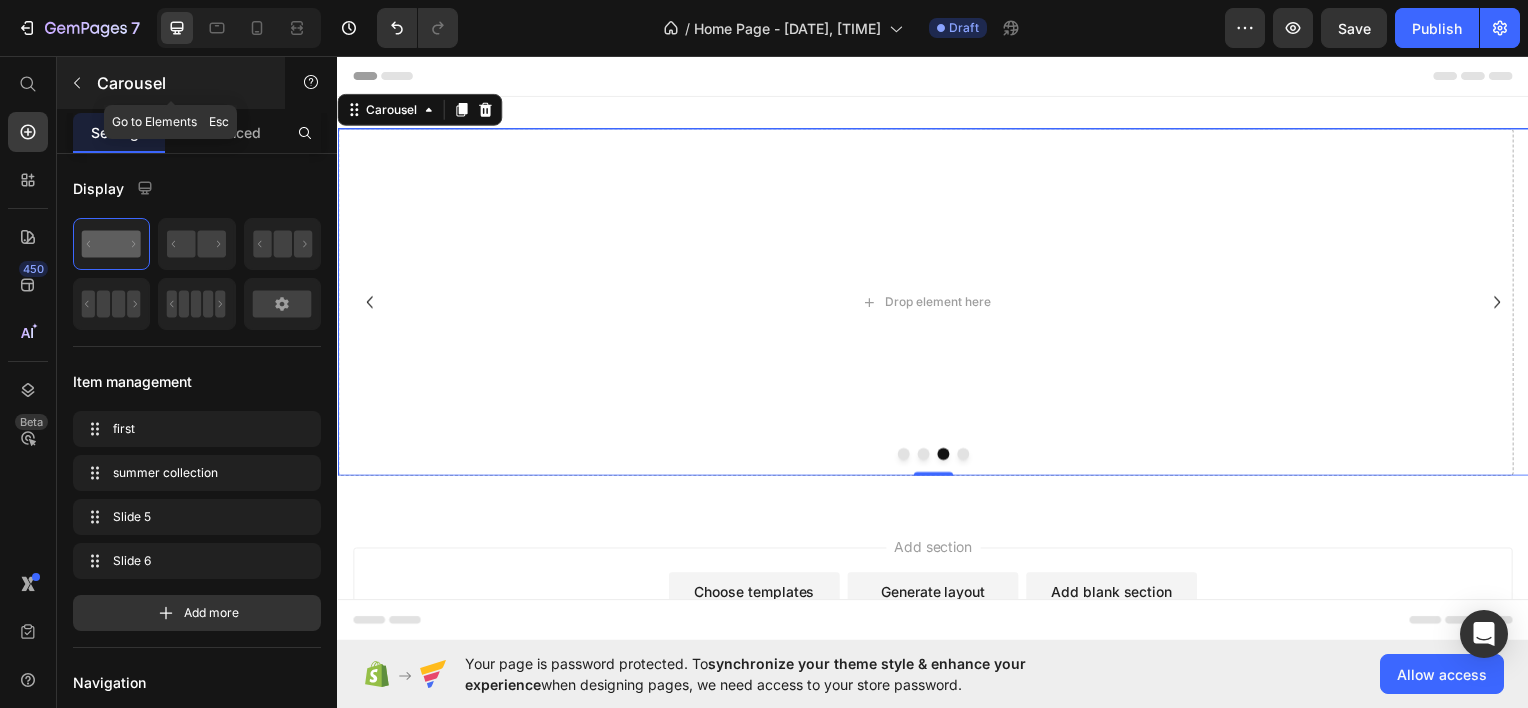 click 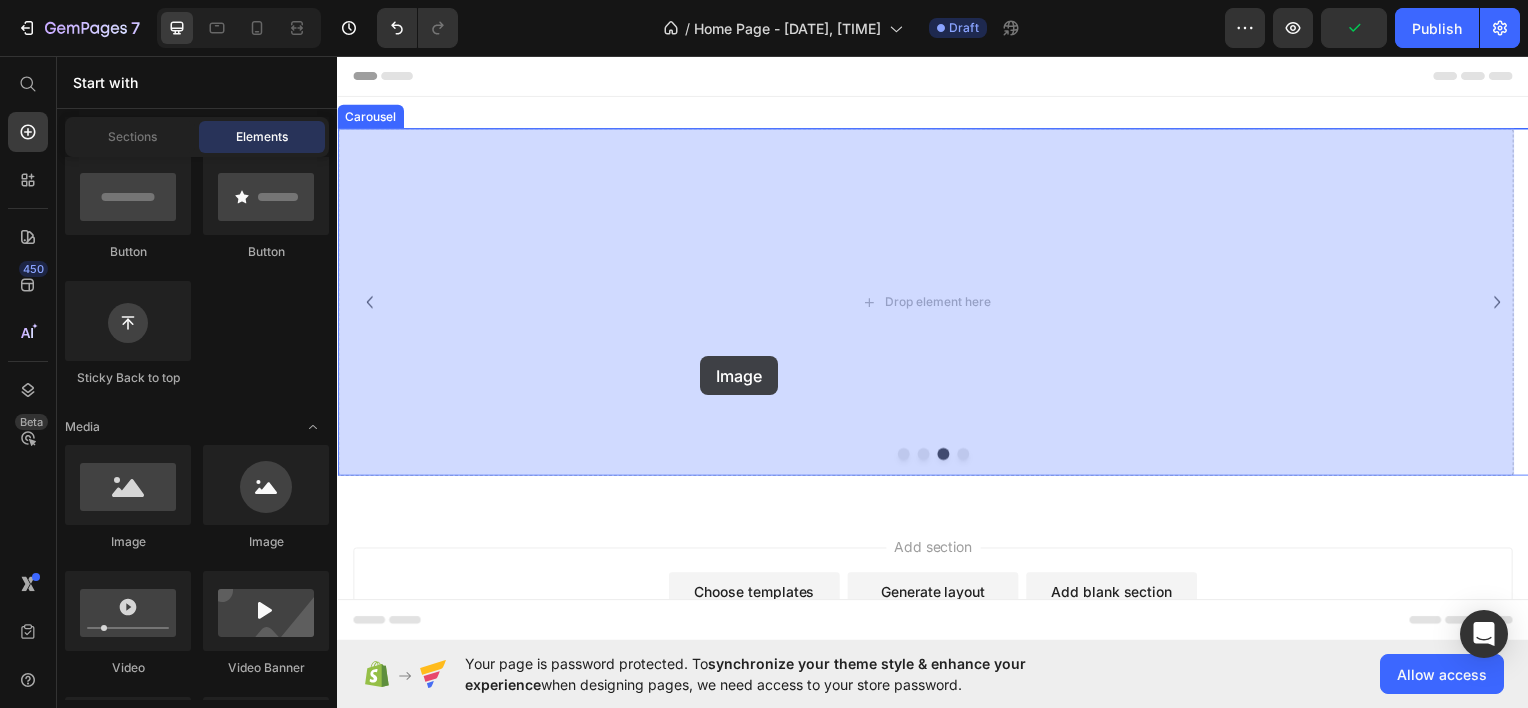 drag, startPoint x: 470, startPoint y: 553, endPoint x: 703, endPoint y: 358, distance: 303.83218 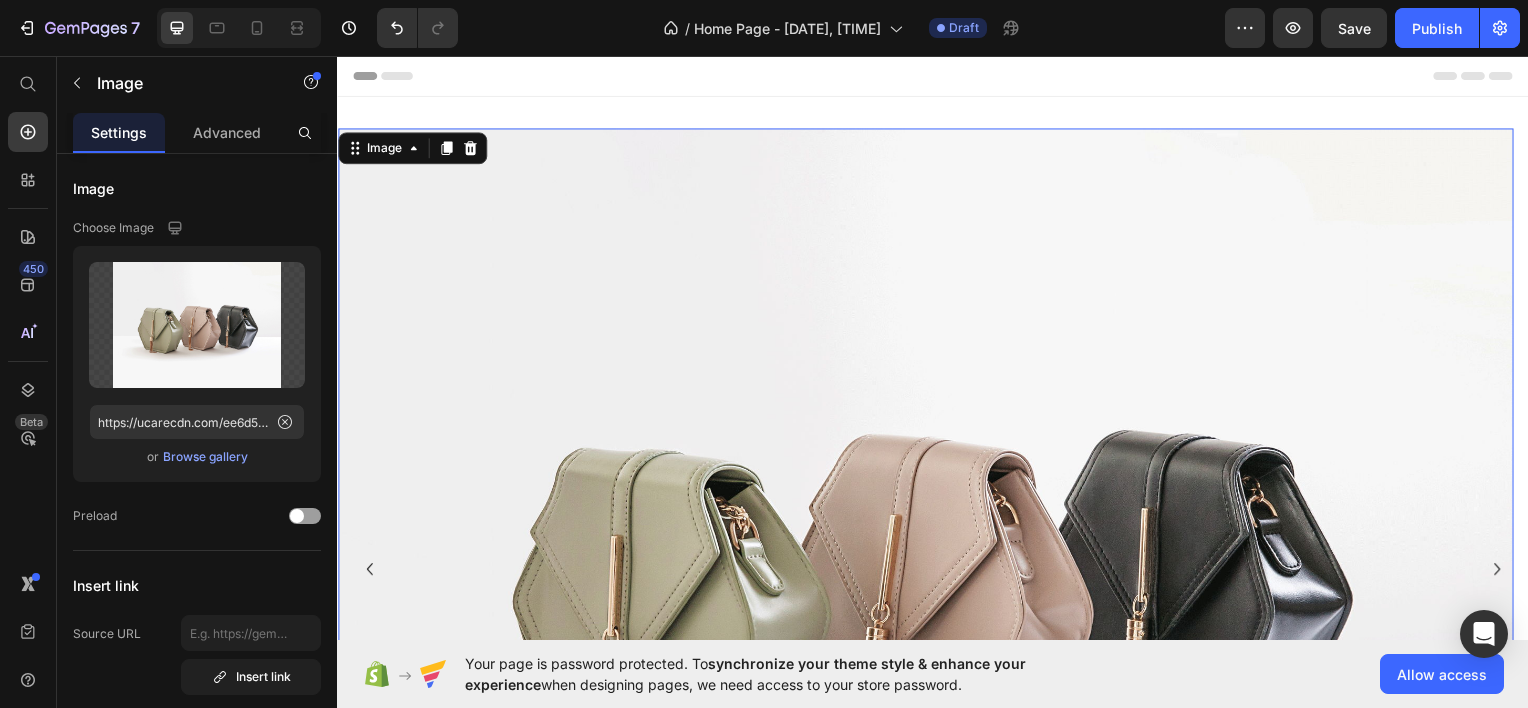 scroll, scrollTop: 500, scrollLeft: 0, axis: vertical 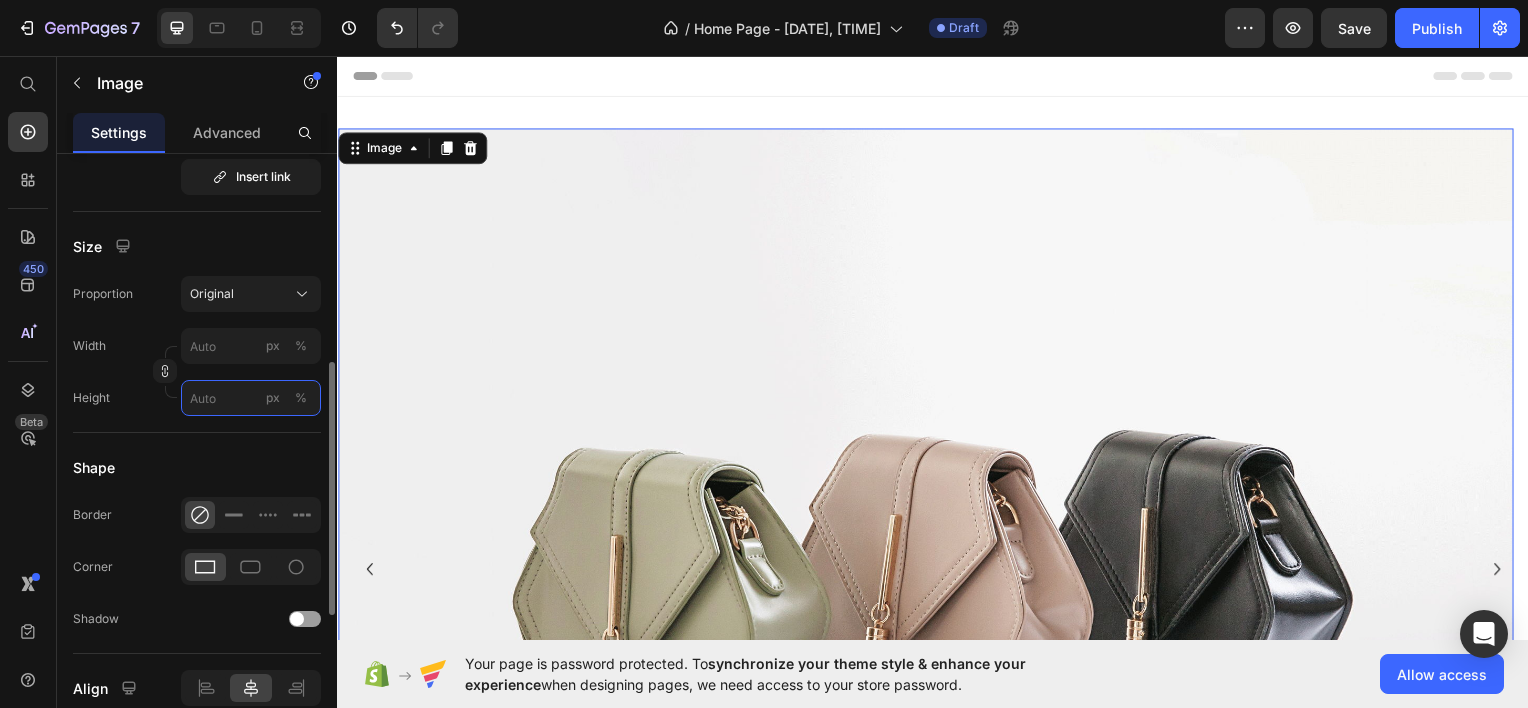 click on "px %" at bounding box center (251, 398) 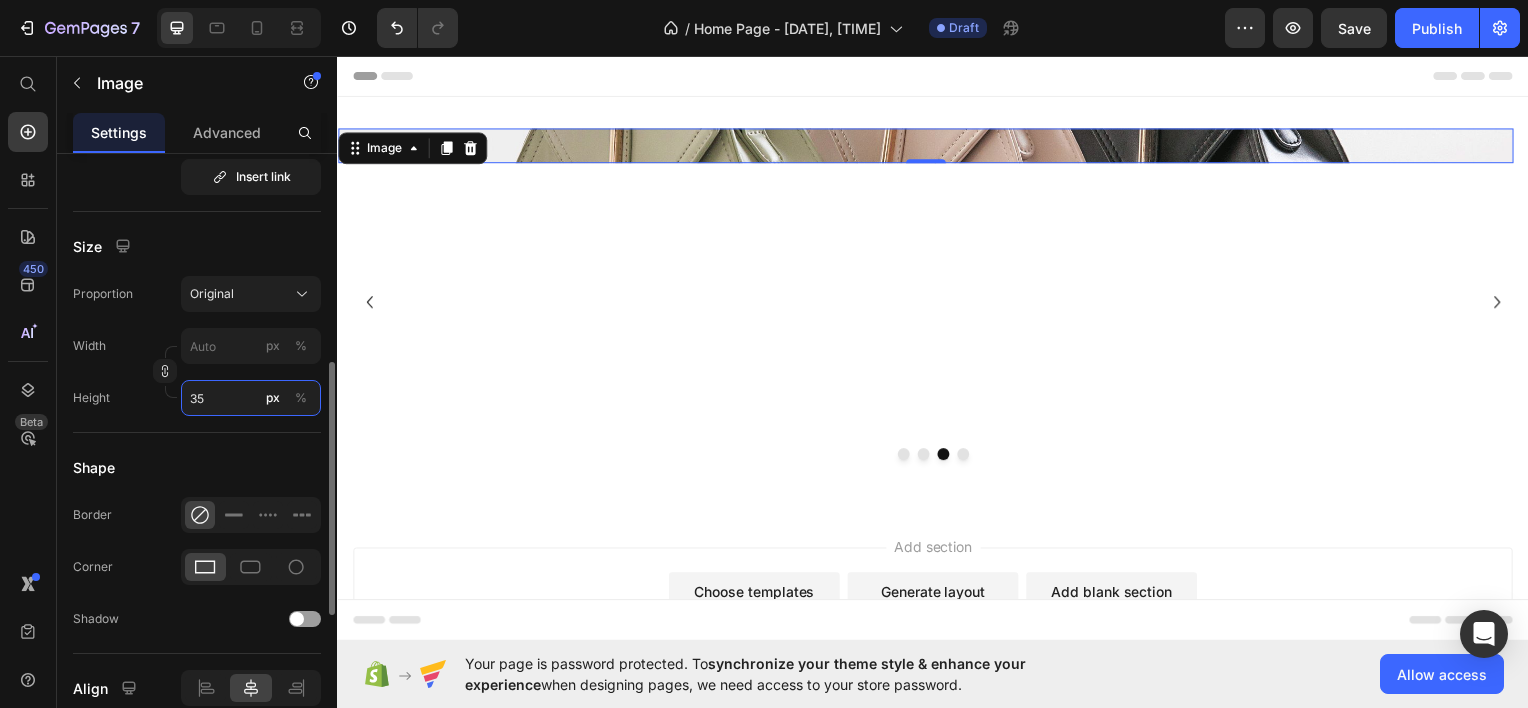 type on "350" 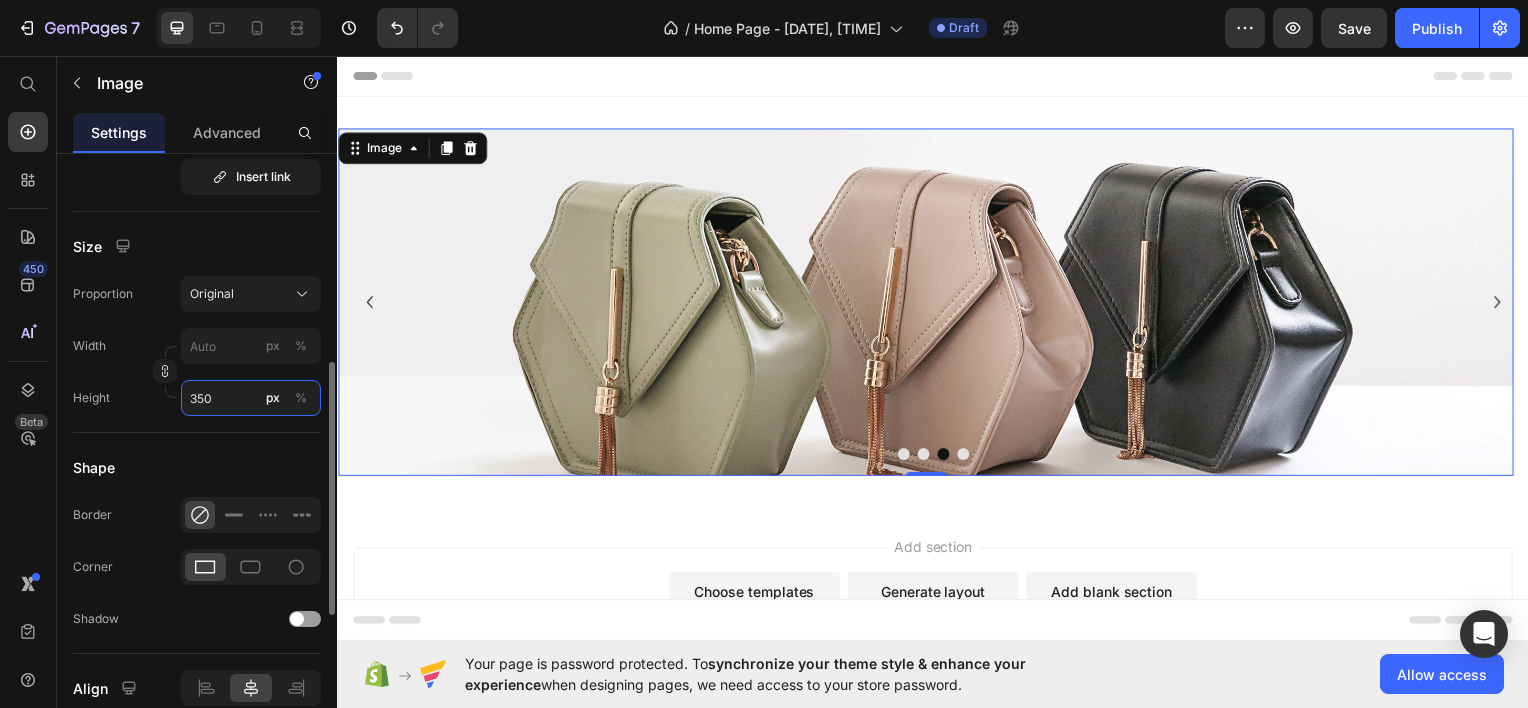 scroll, scrollTop: 0, scrollLeft: 0, axis: both 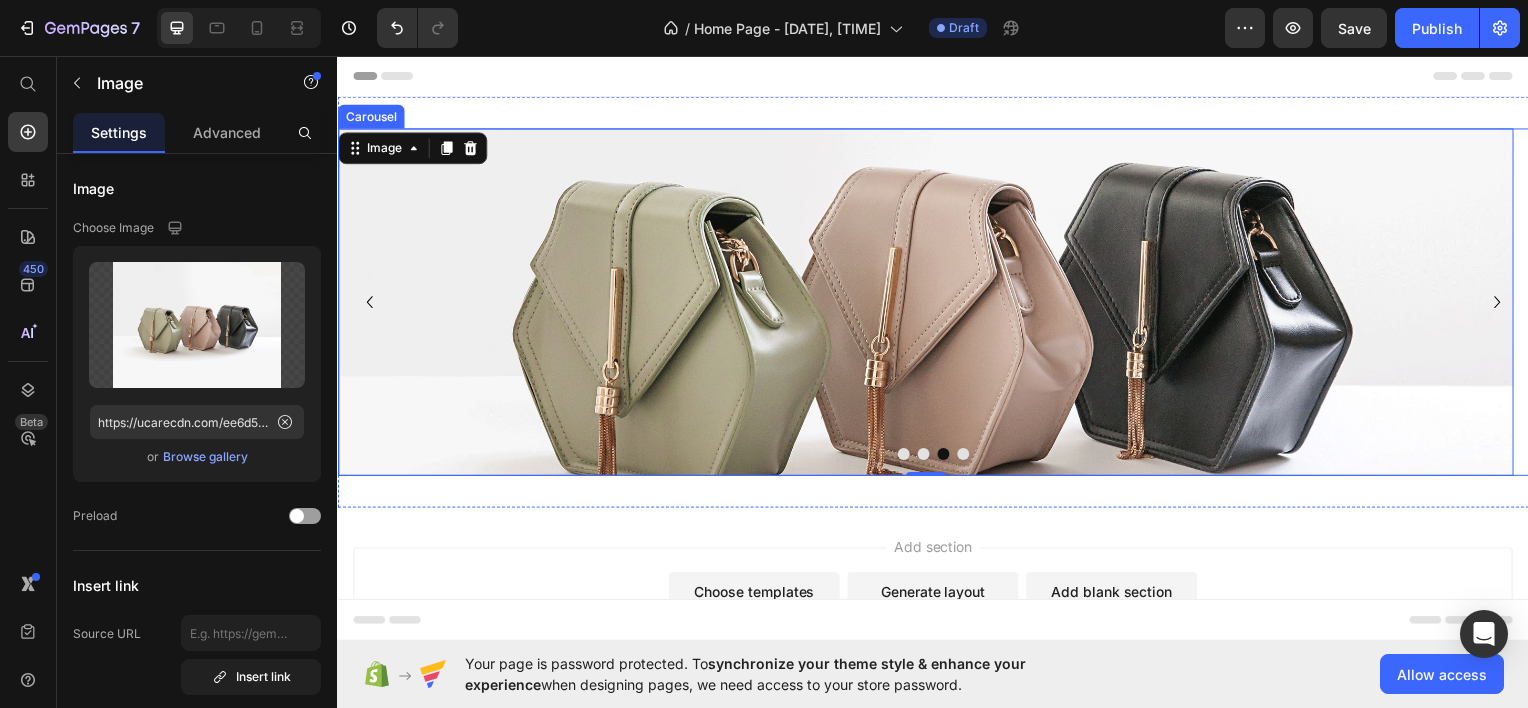 click at bounding box center [967, 456] 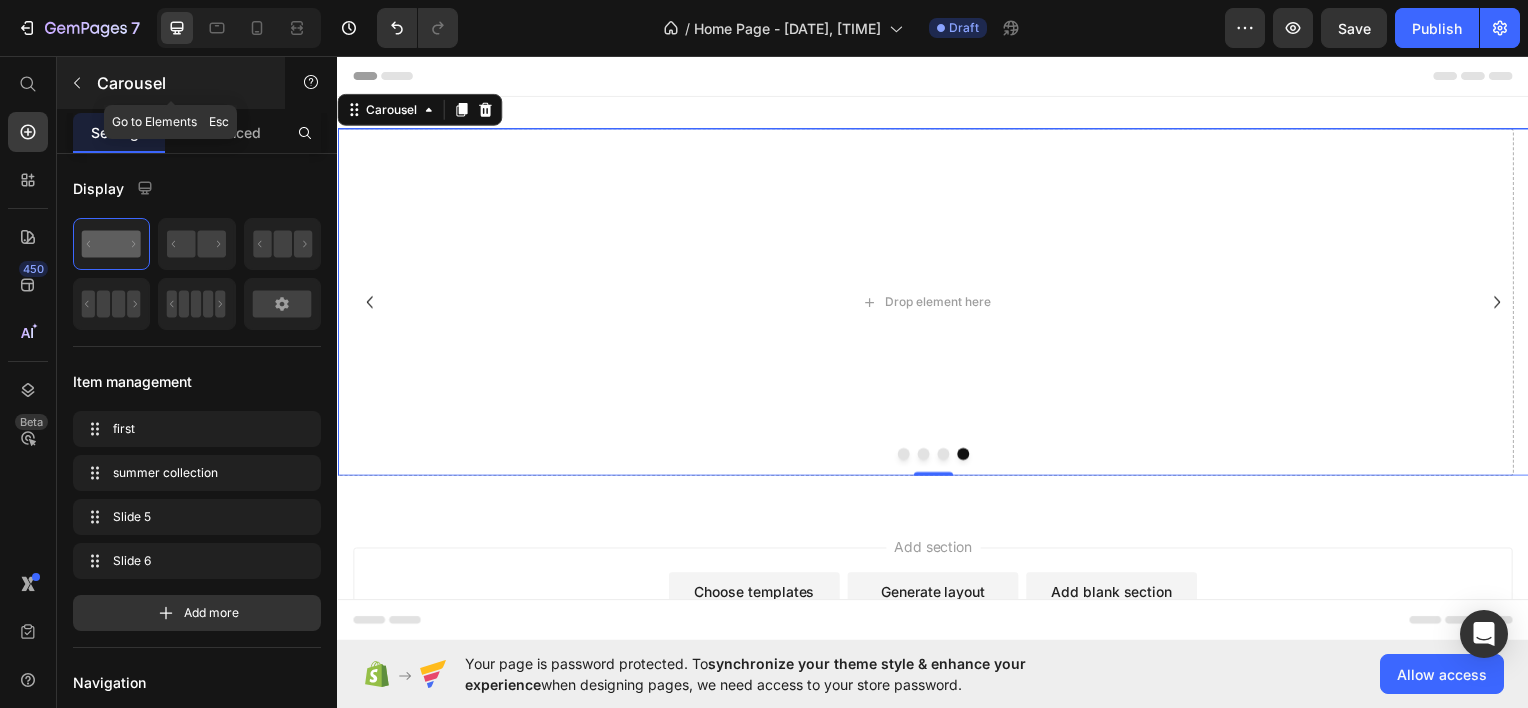 click 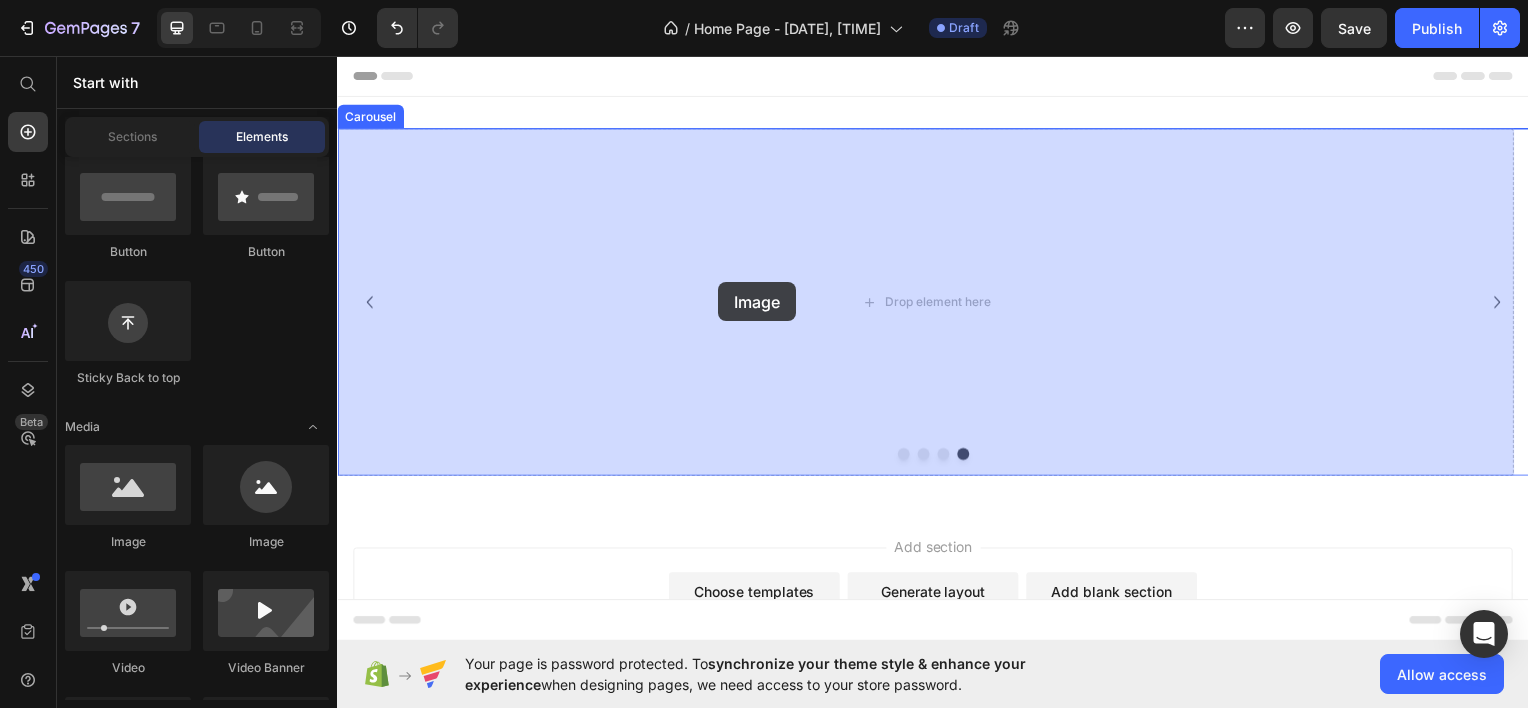 drag, startPoint x: 468, startPoint y: 544, endPoint x: 721, endPoint y: 283, distance: 363.49692 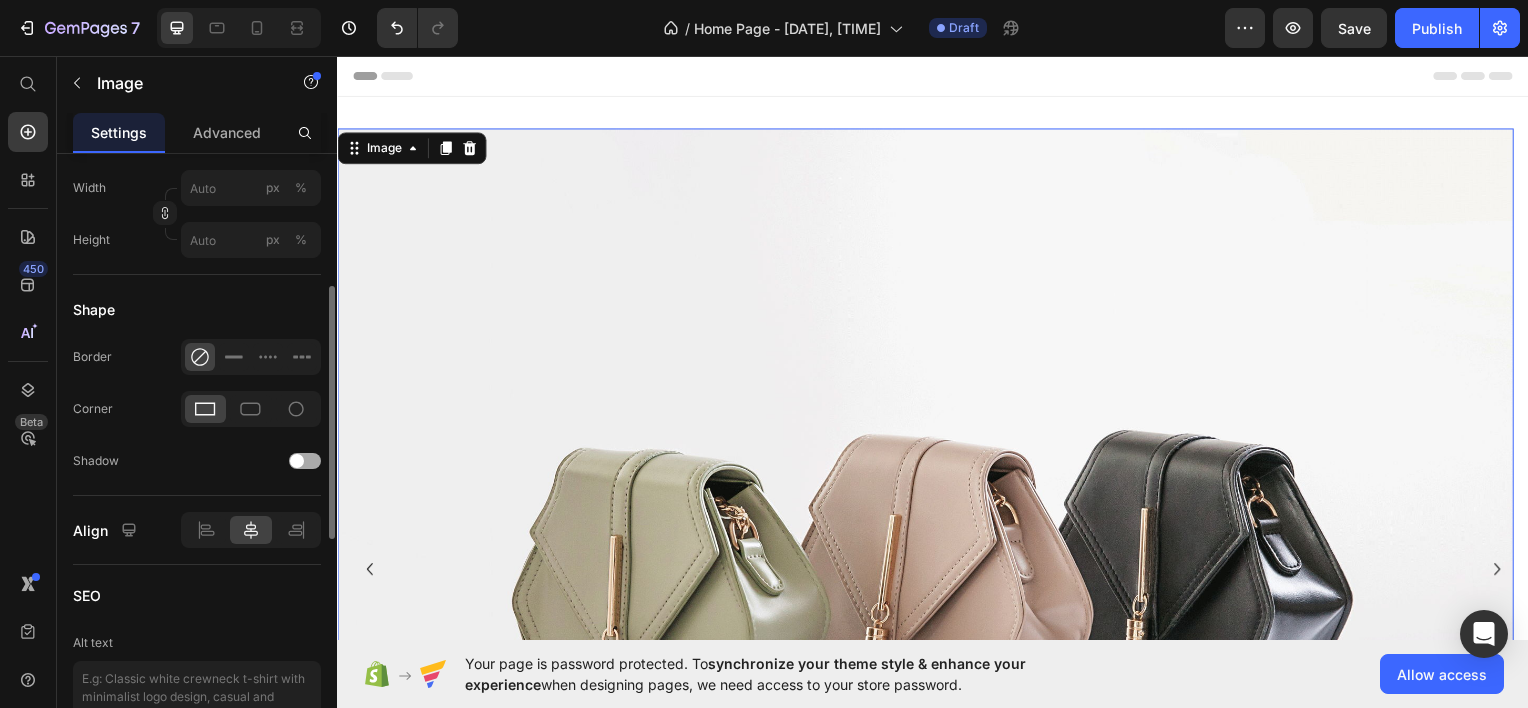 scroll, scrollTop: 558, scrollLeft: 0, axis: vertical 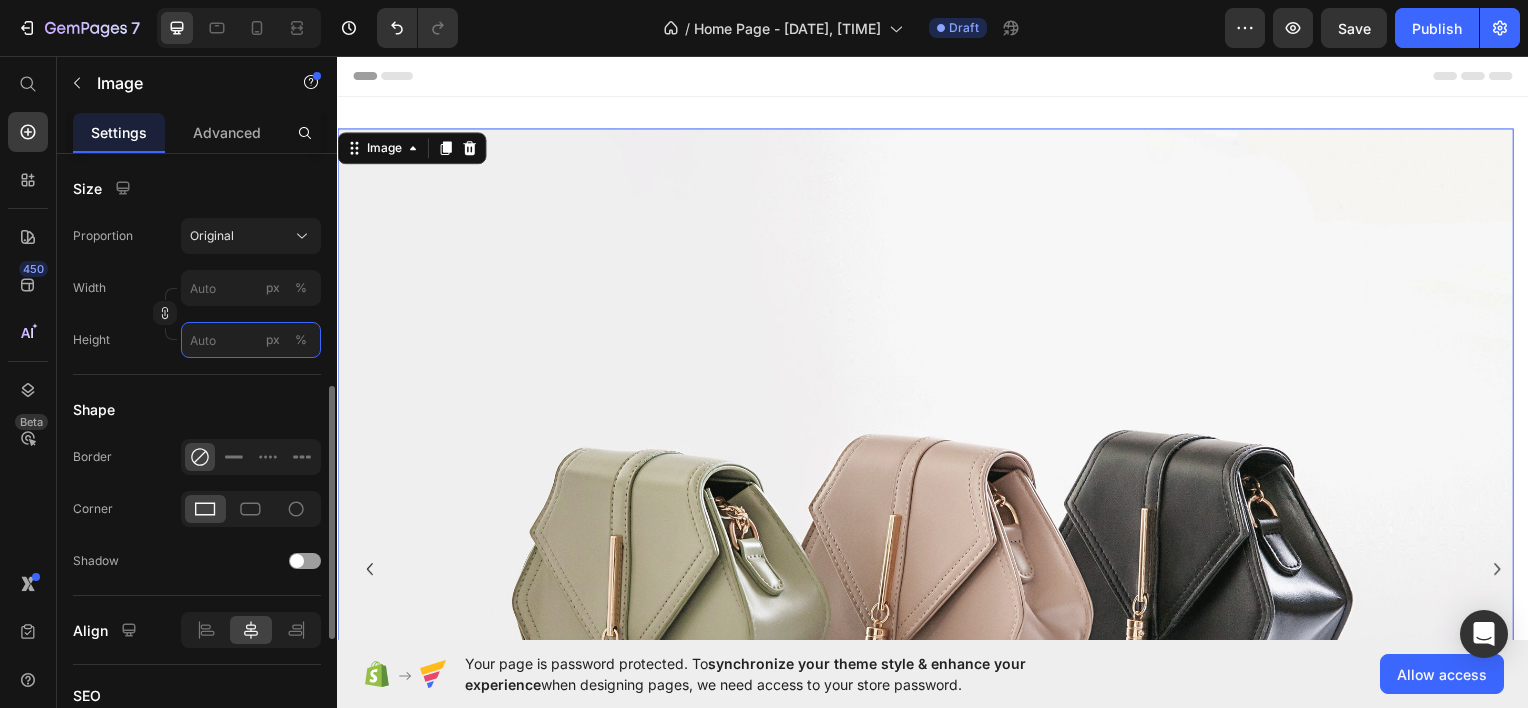 click on "px %" at bounding box center [251, 340] 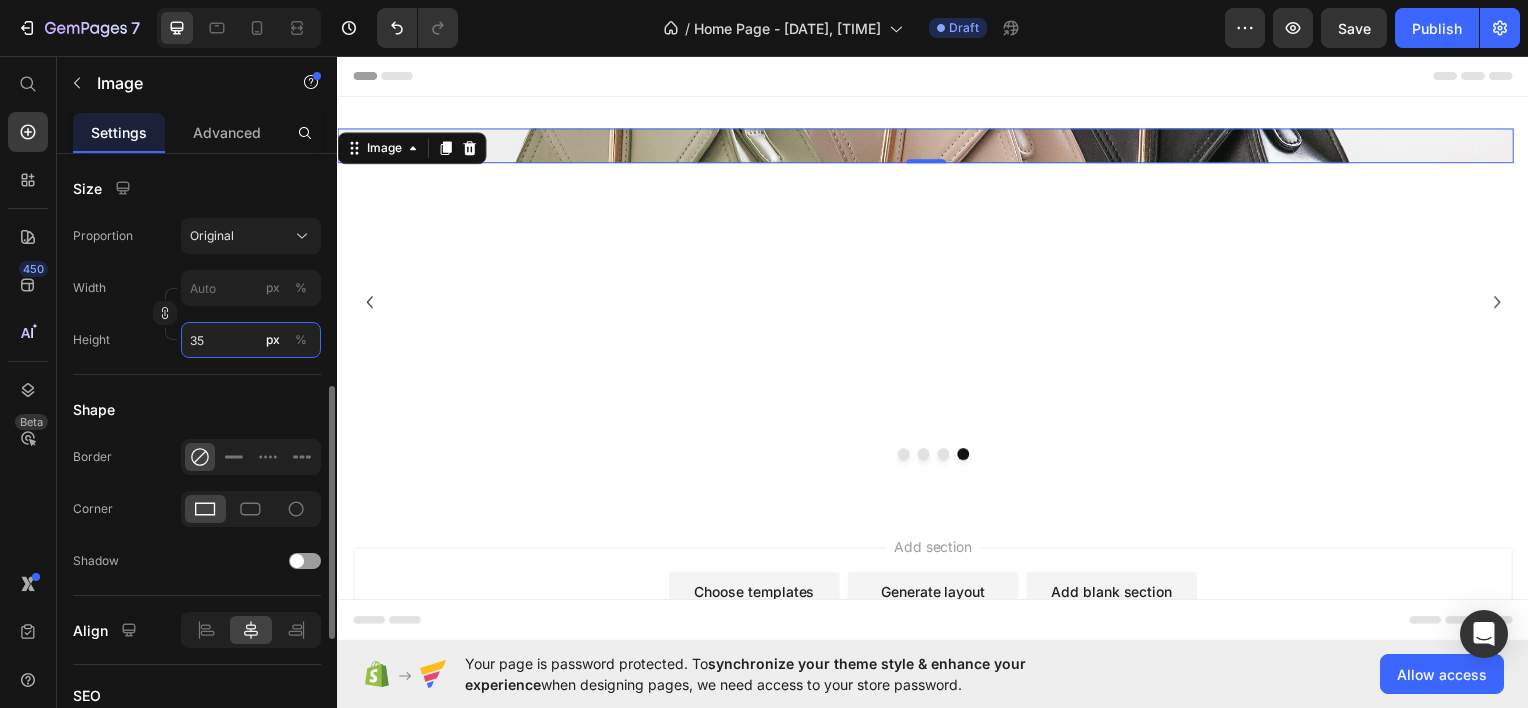 type on "350" 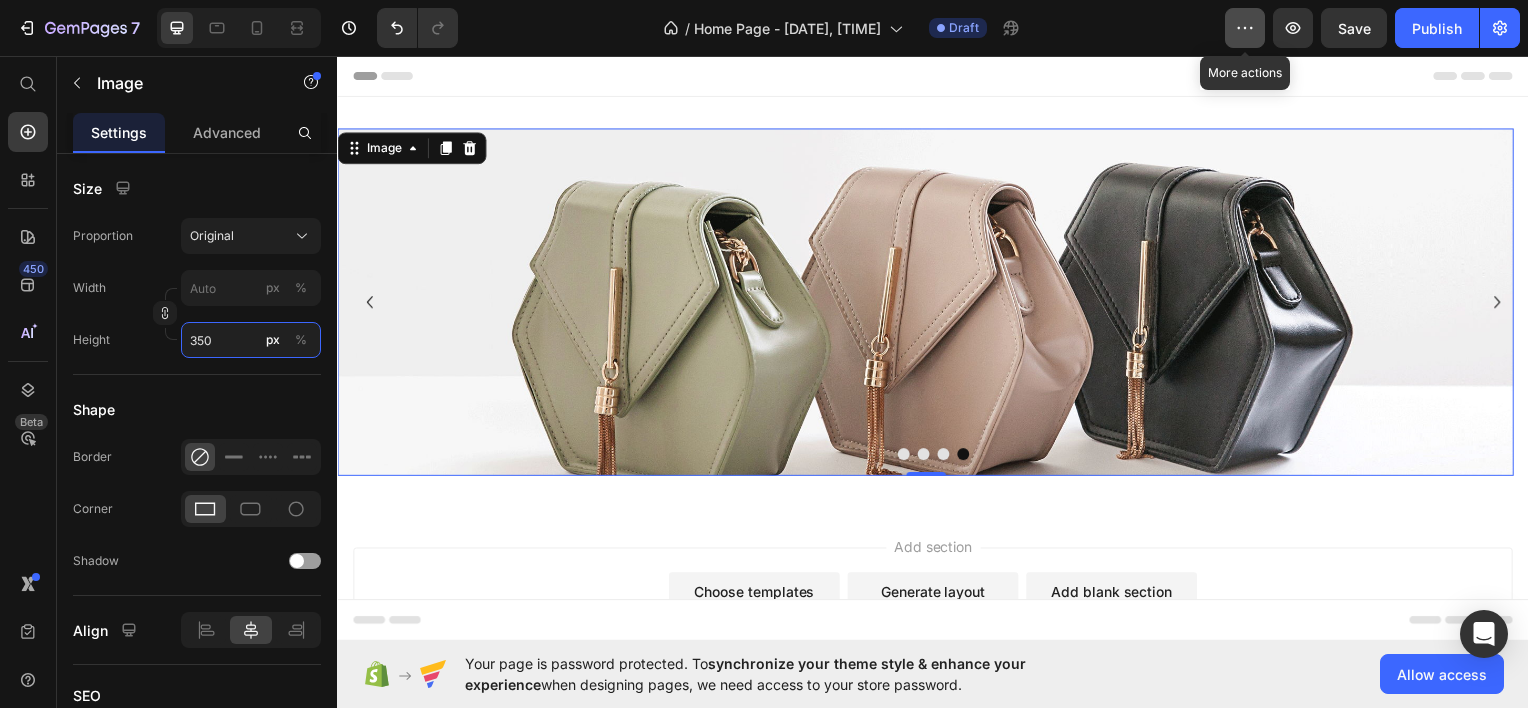 type on "350" 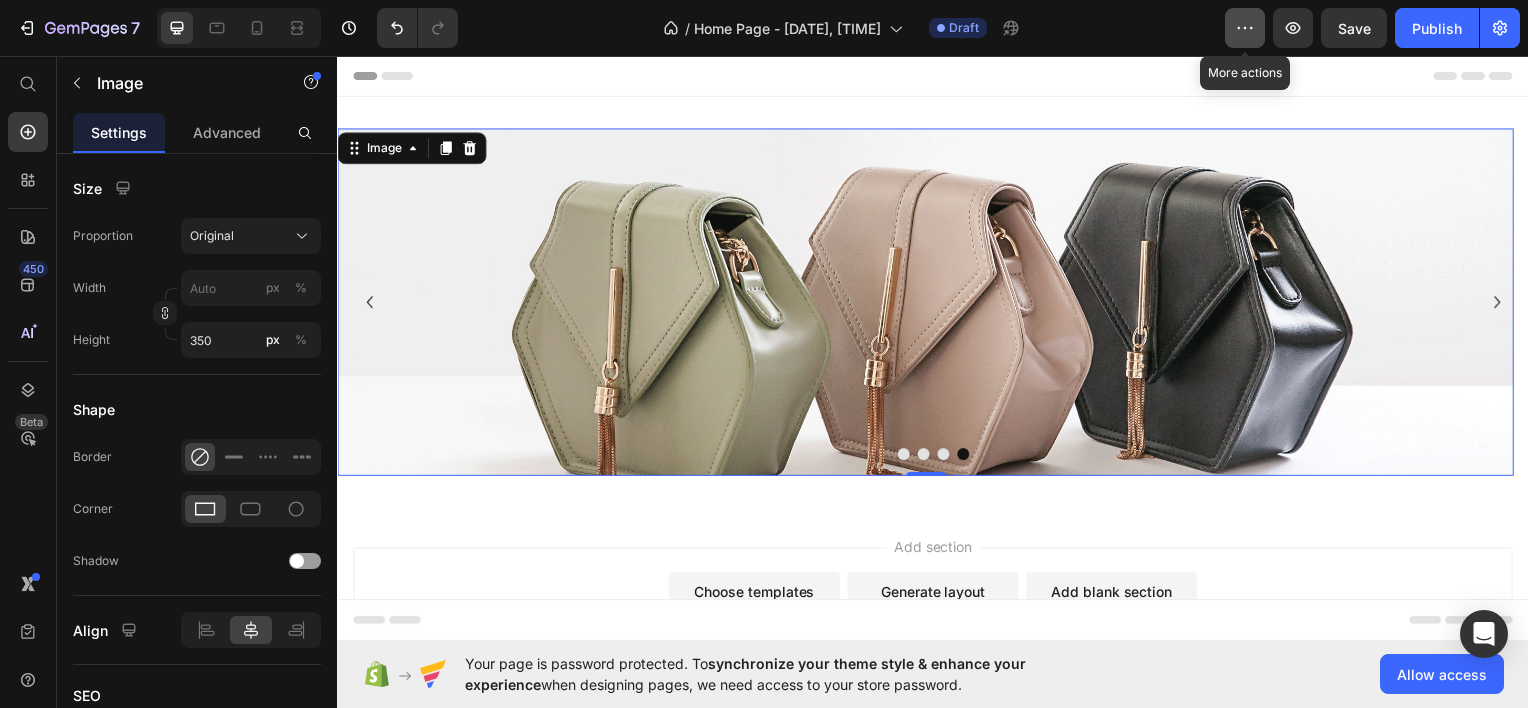 click 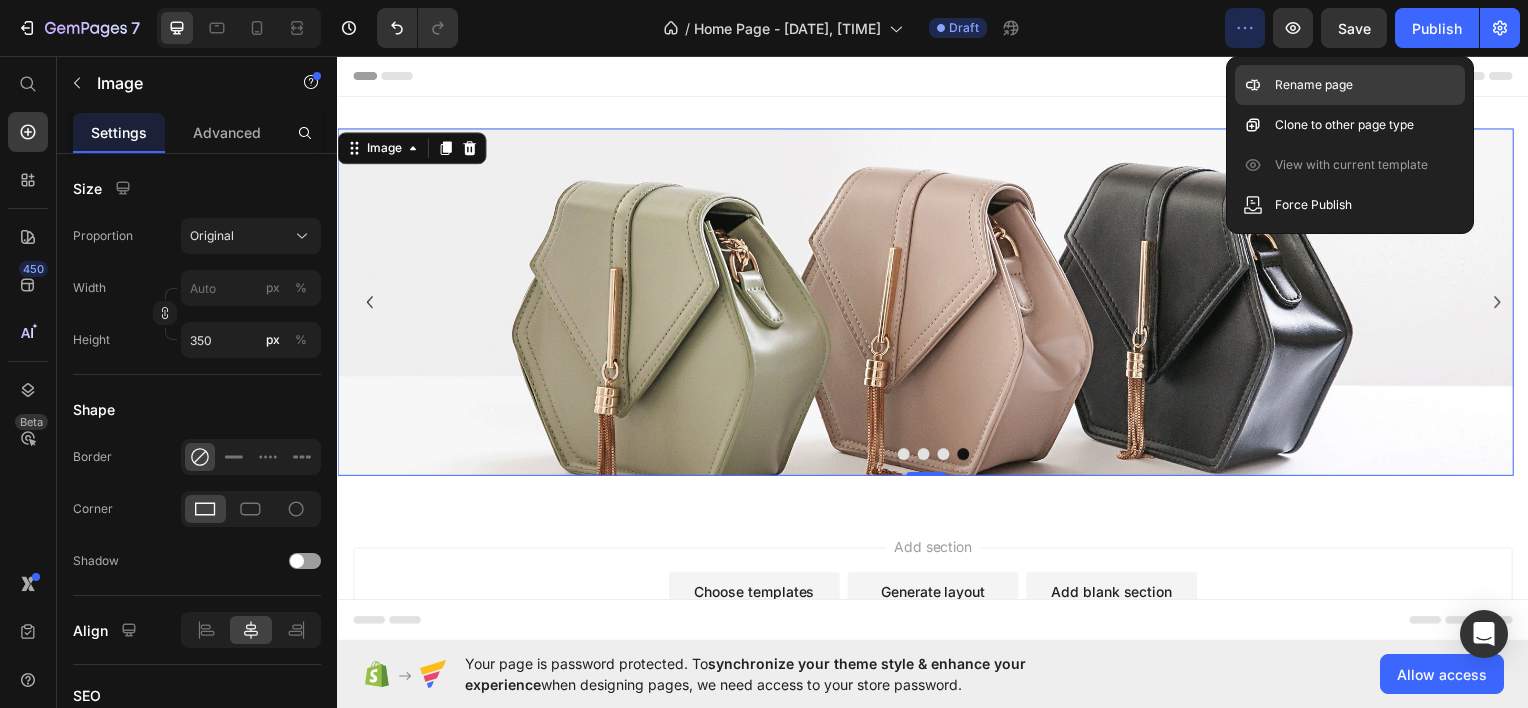 click on "Rename page" at bounding box center [1314, 85] 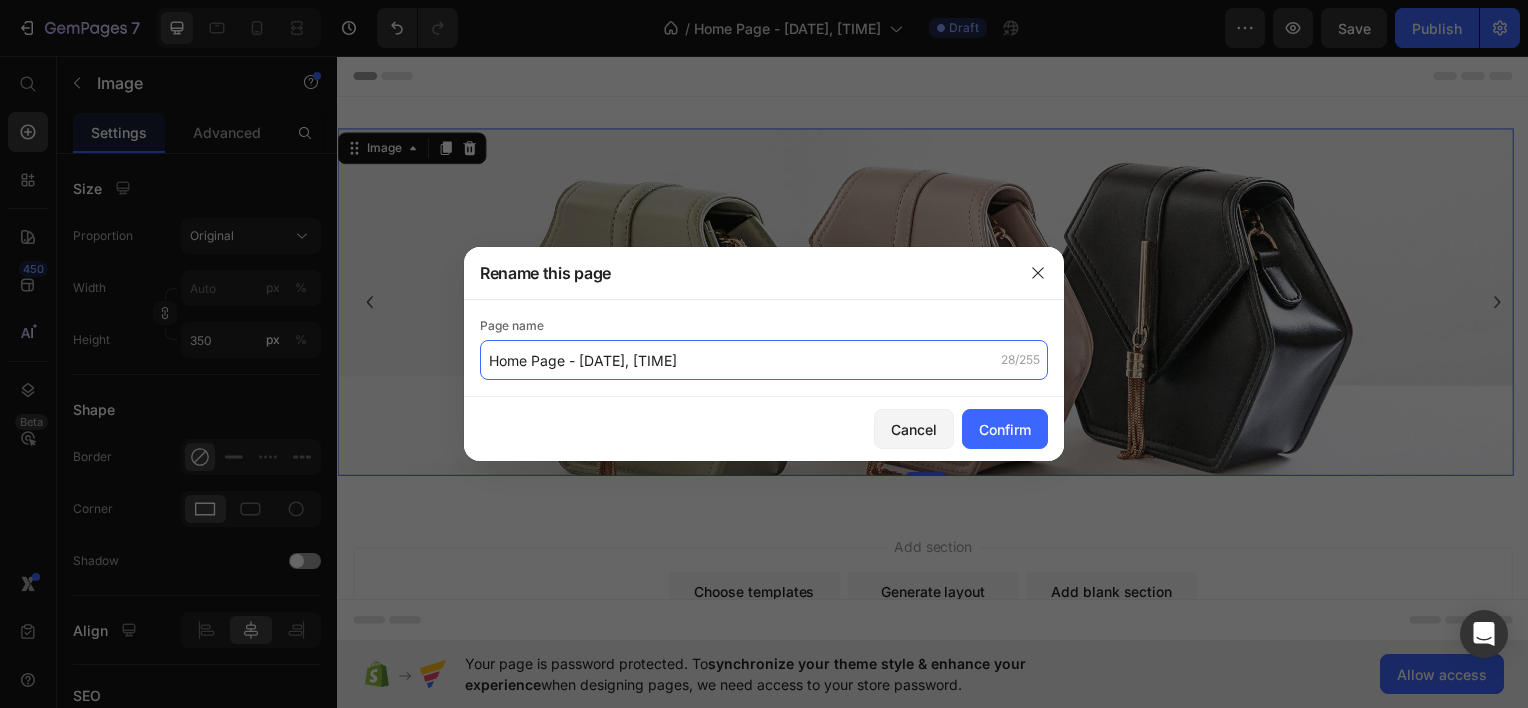 click on "Home Page - [DATE], [TIME]" 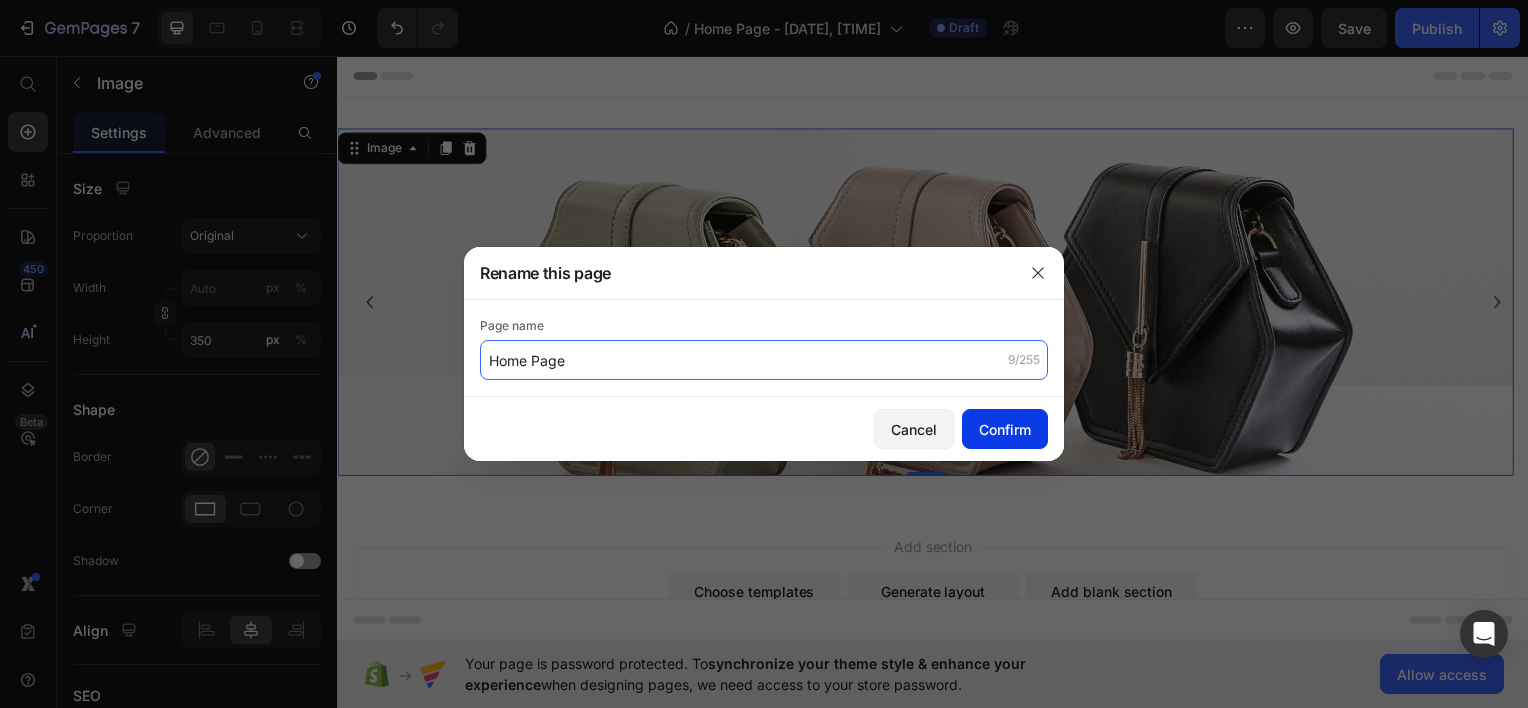 type on "Home Page" 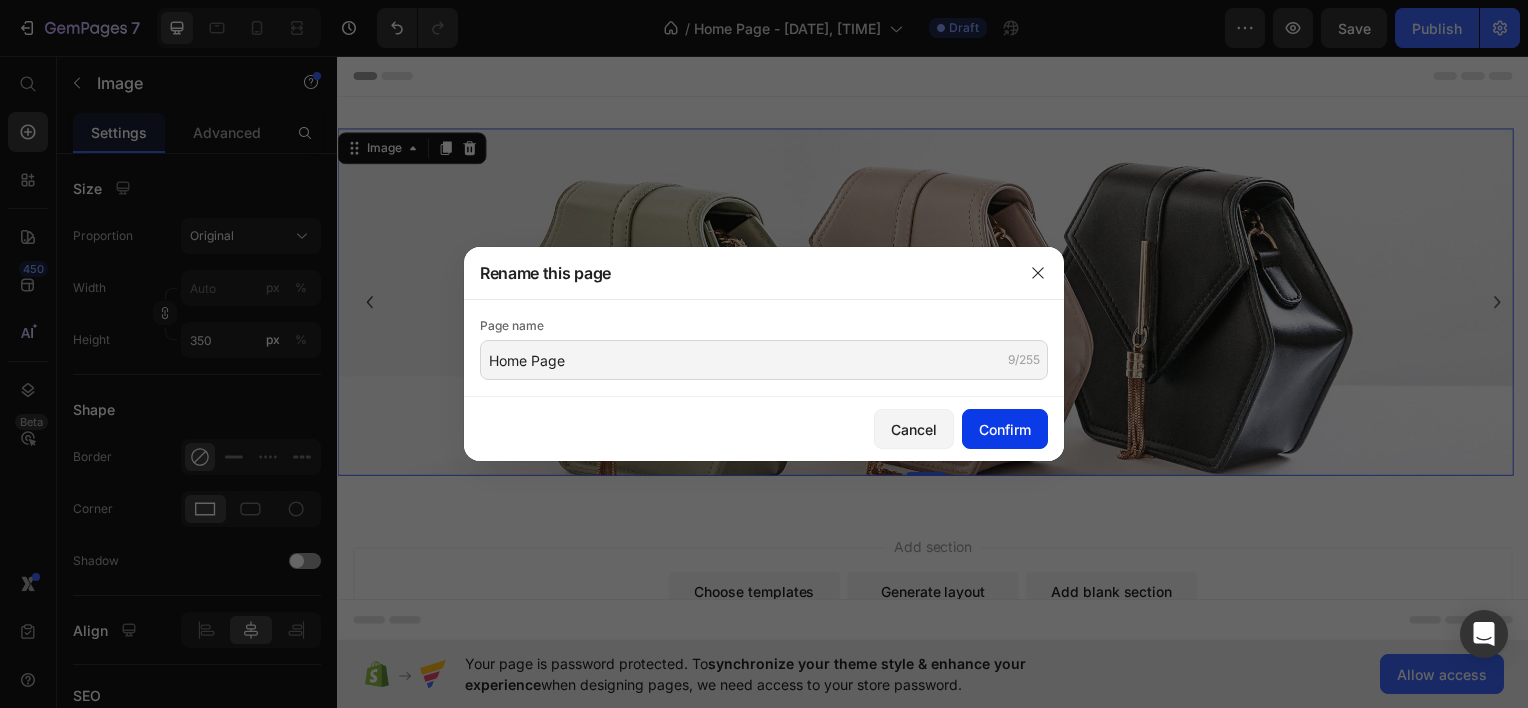 click on "Confirm" at bounding box center (1005, 429) 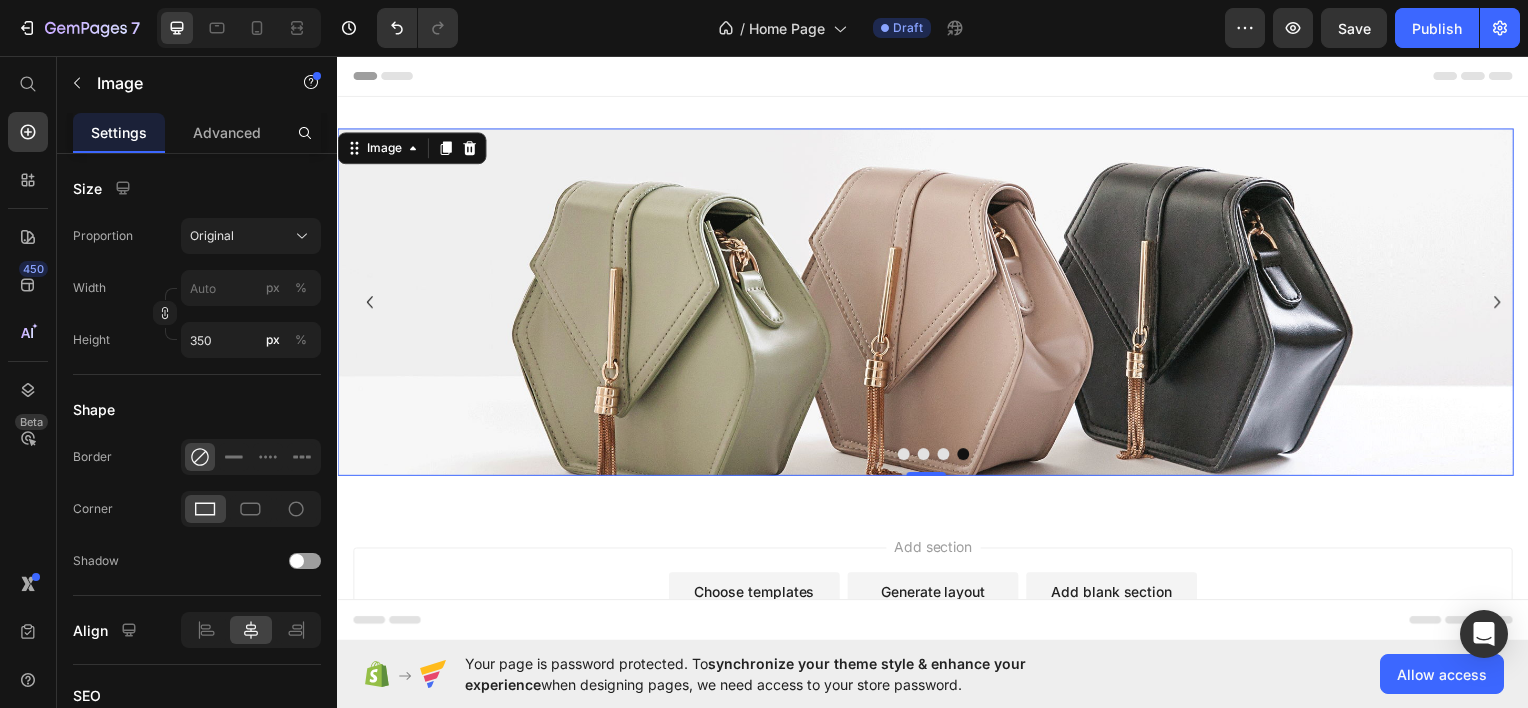 click at bounding box center [929, 303] 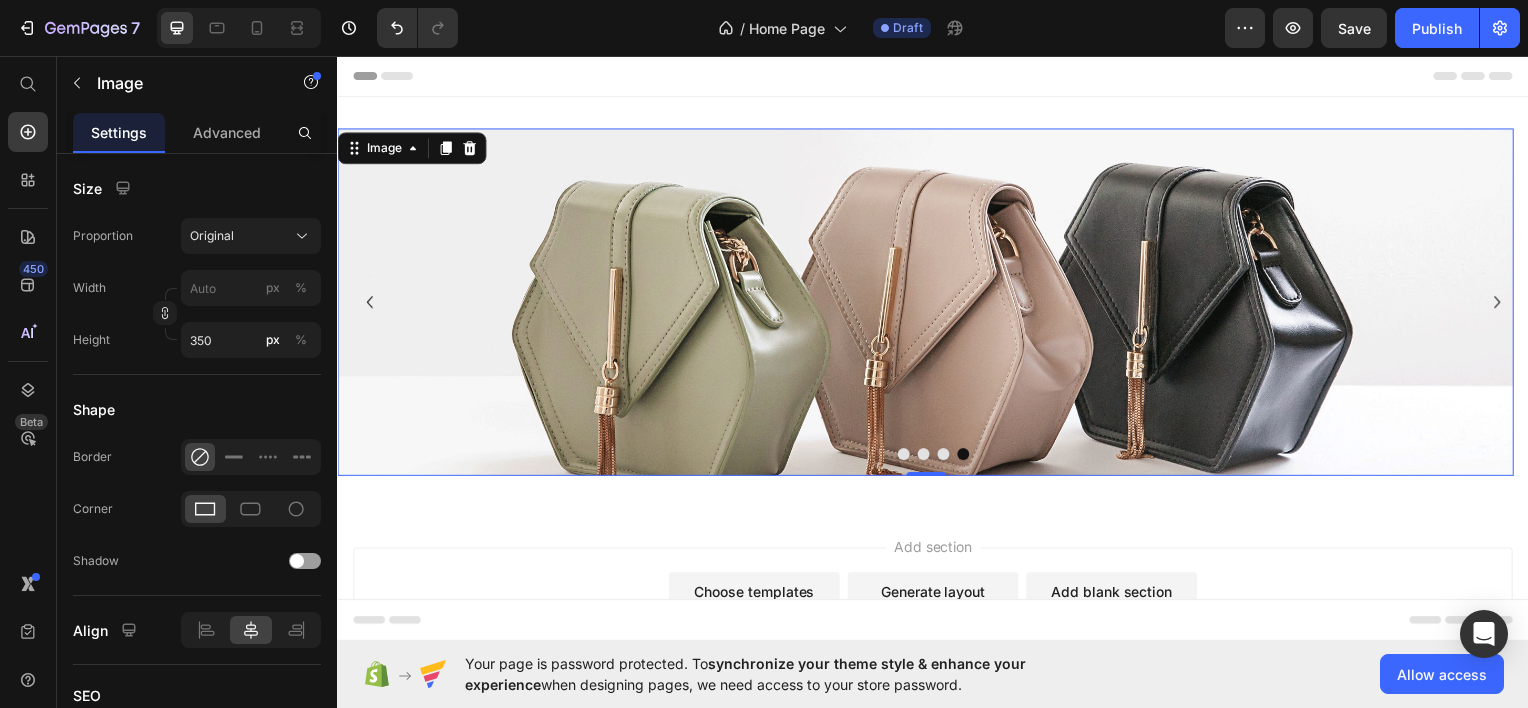drag, startPoint x: 718, startPoint y: 301, endPoint x: 544, endPoint y: 446, distance: 226.49724 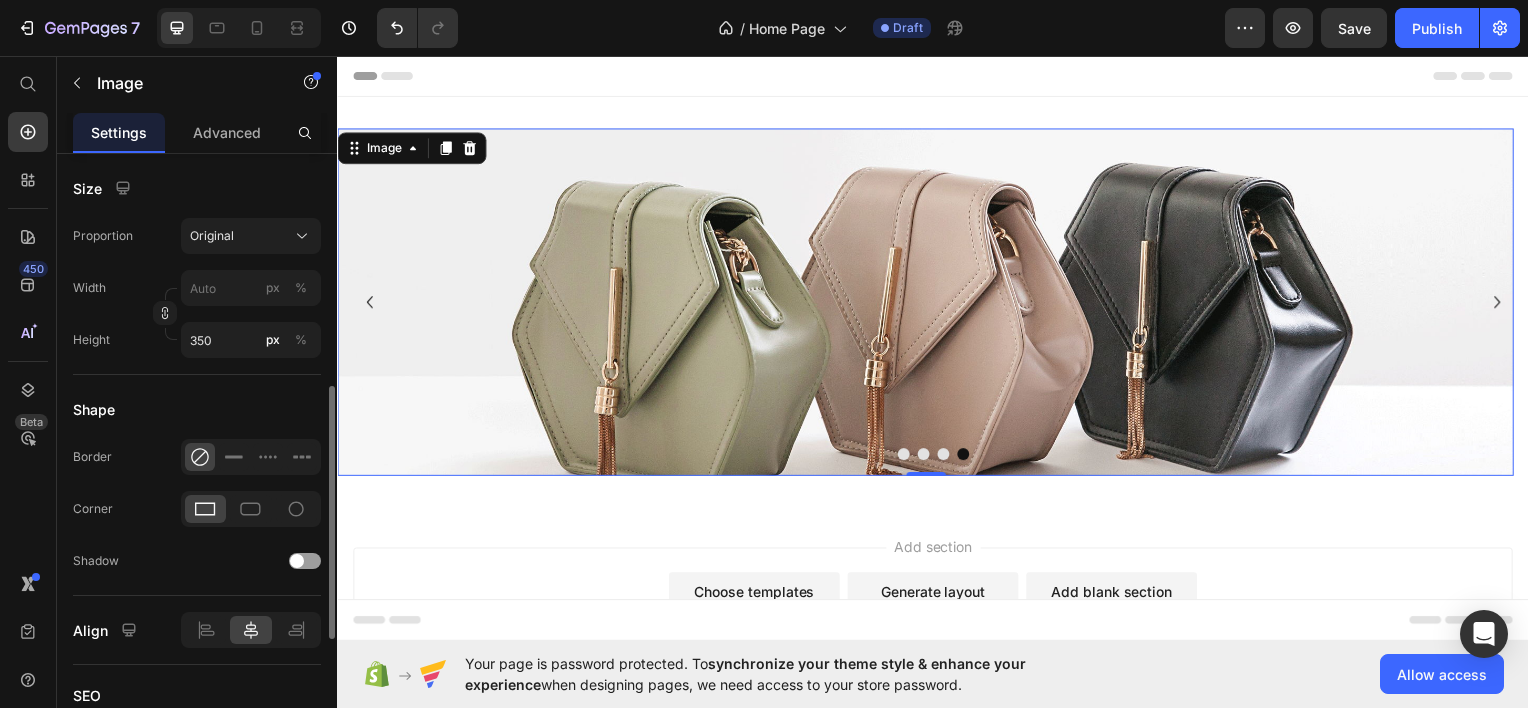 scroll, scrollTop: 0, scrollLeft: 0, axis: both 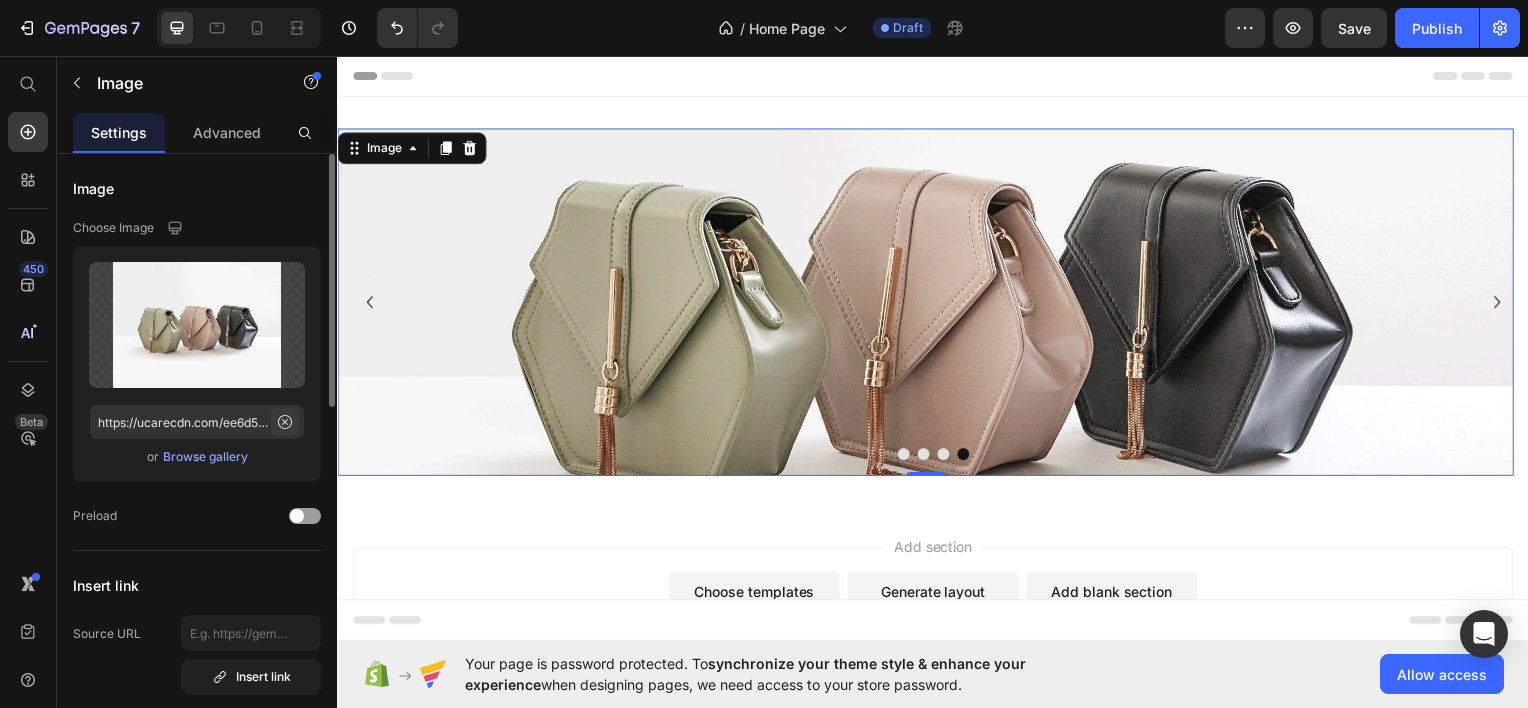 click 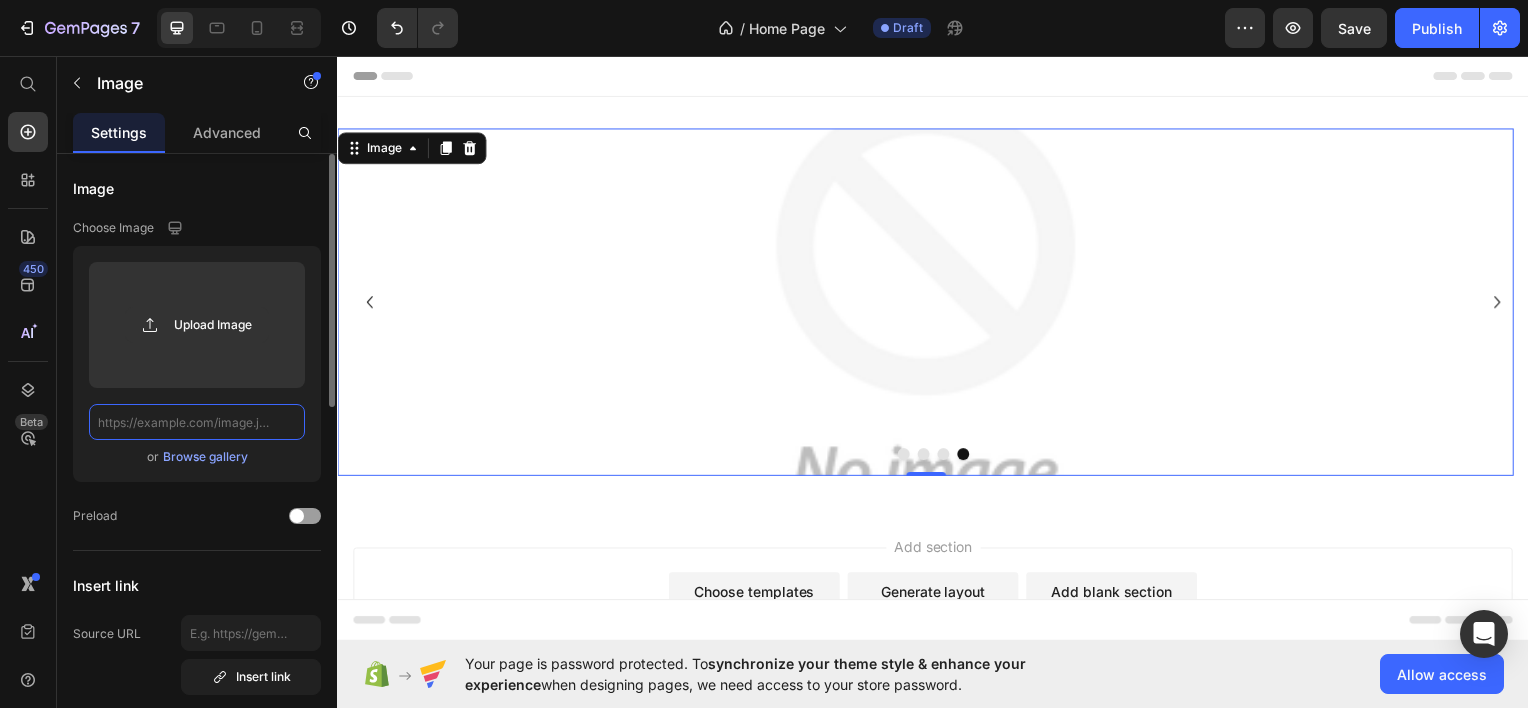 scroll, scrollTop: 0, scrollLeft: 0, axis: both 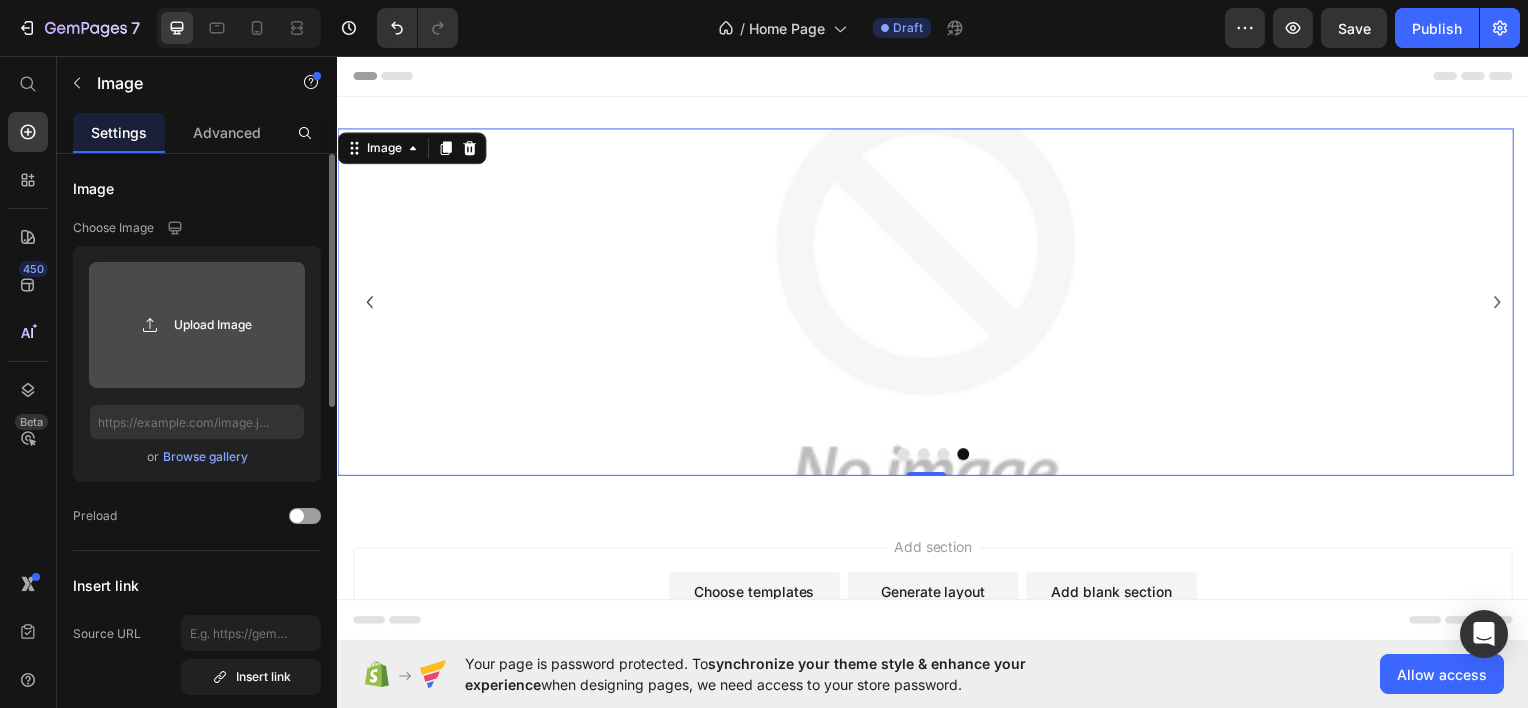 click 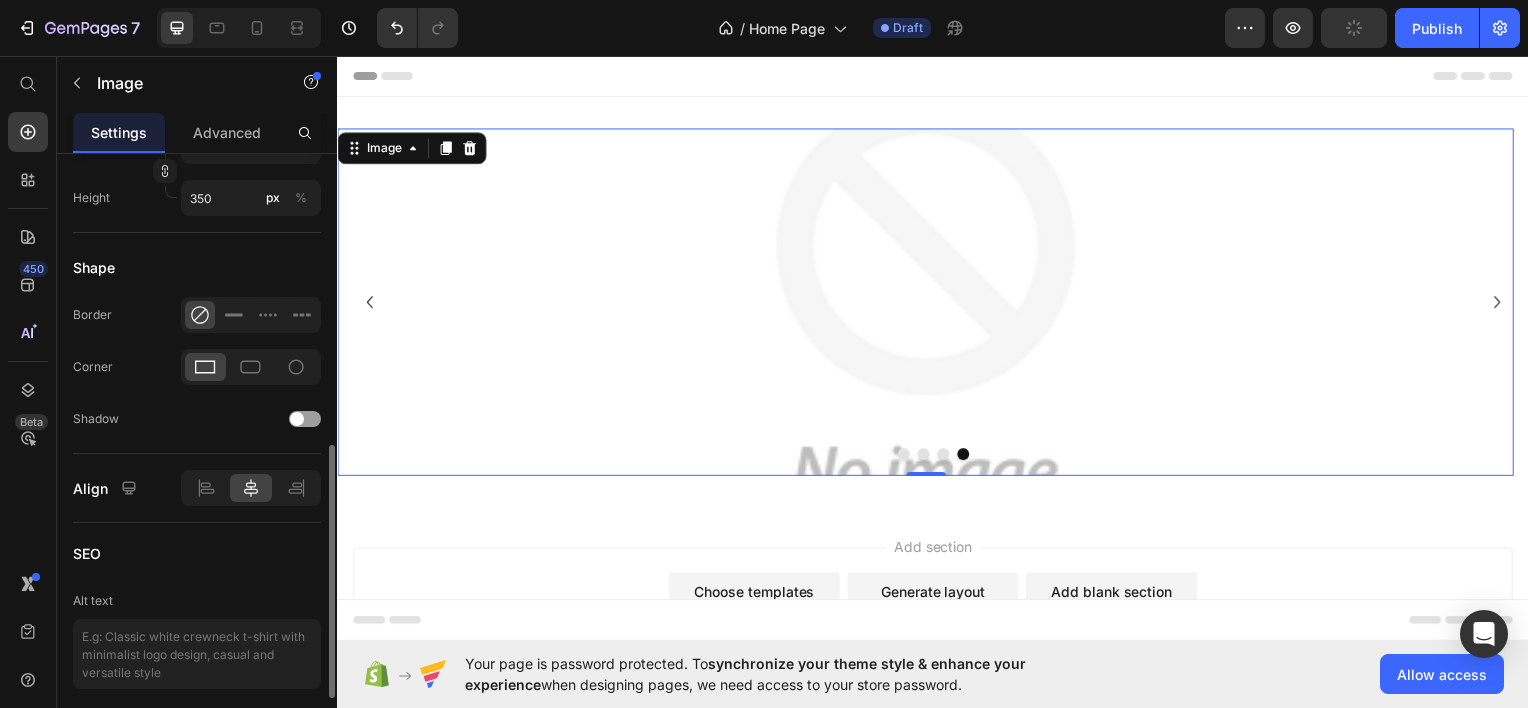 type on "https://cdn.shopify.com/s/files/1/0753/8514/3527/files/gempages_575420905891562058-3122838f-c983-4ca1-b6fd-e2c6e0aa5540.jpg" 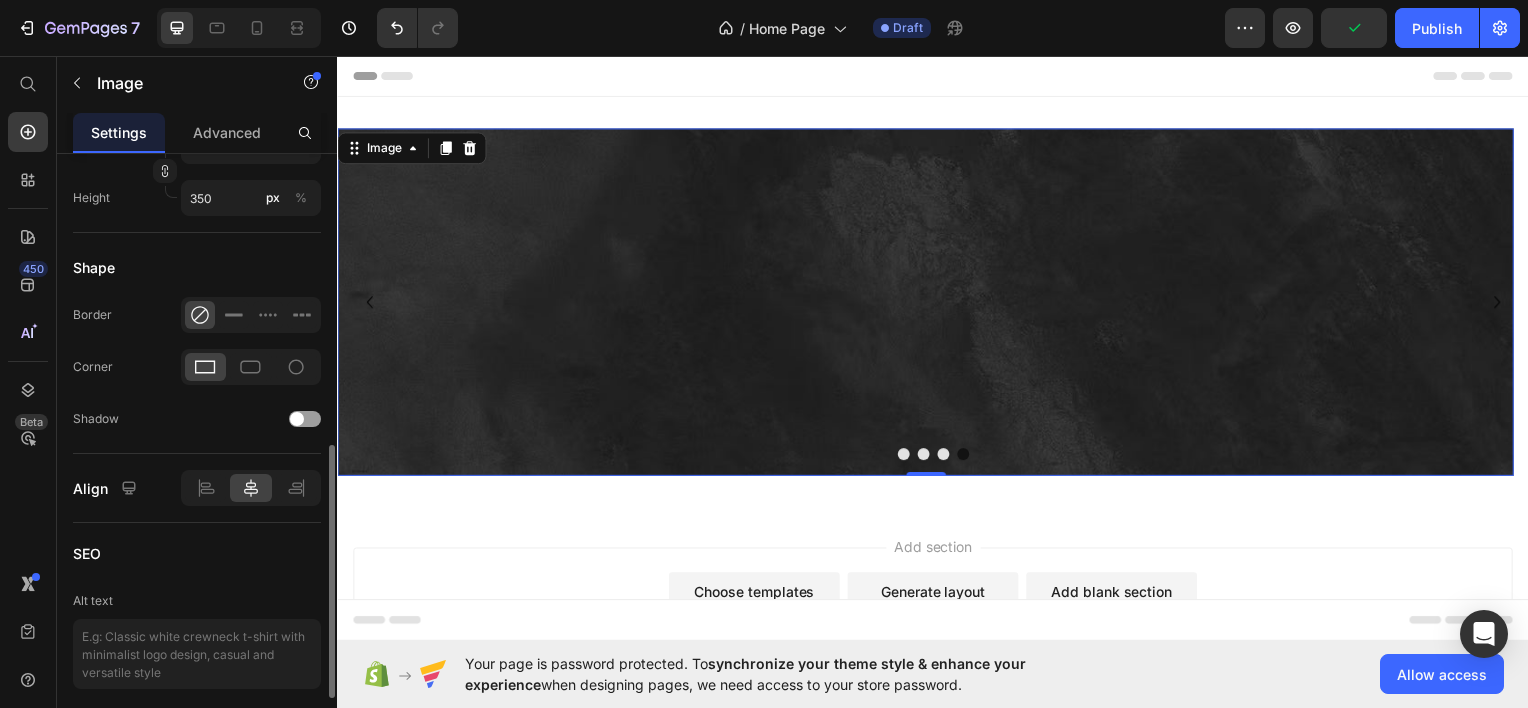 scroll, scrollTop: 500, scrollLeft: 0, axis: vertical 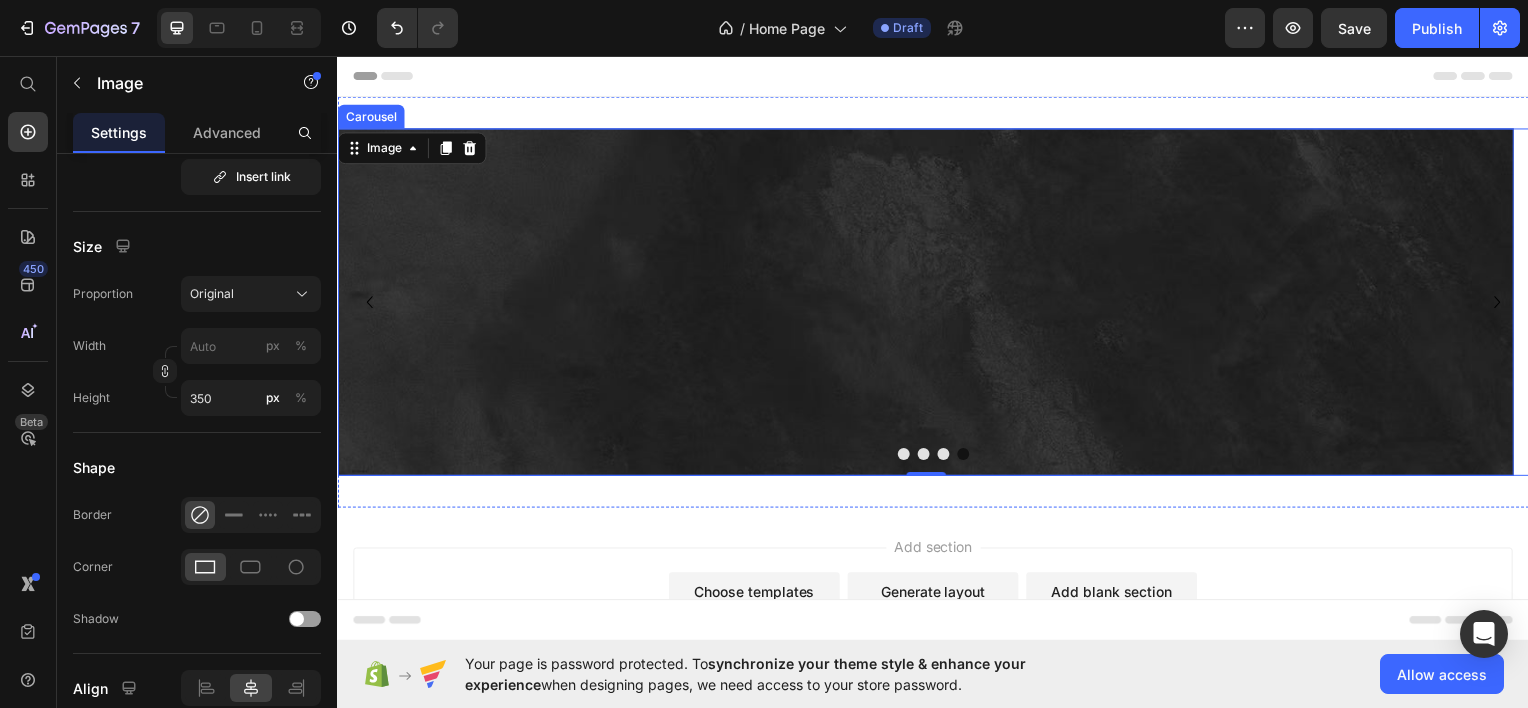 click at bounding box center [967, 456] 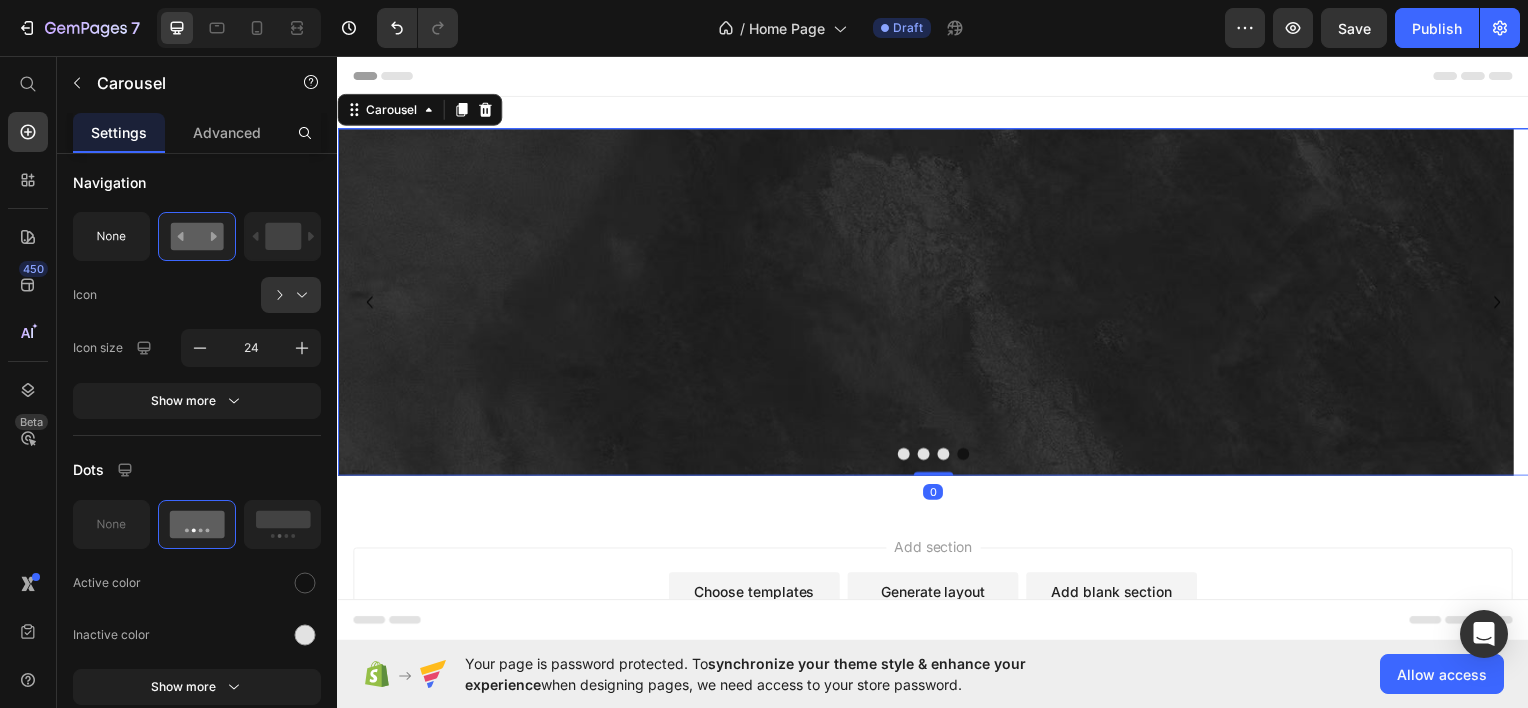 scroll, scrollTop: 0, scrollLeft: 0, axis: both 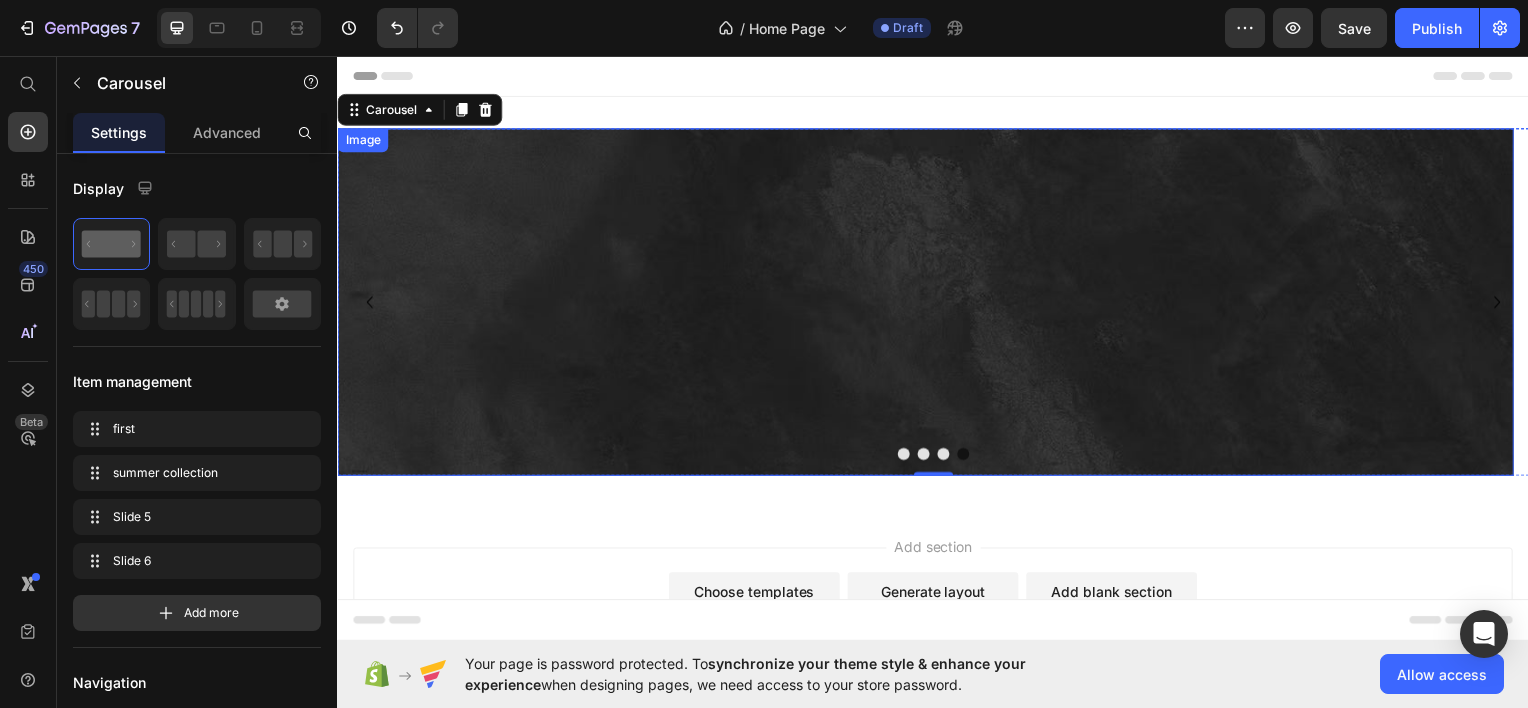 click at bounding box center (929, 303) 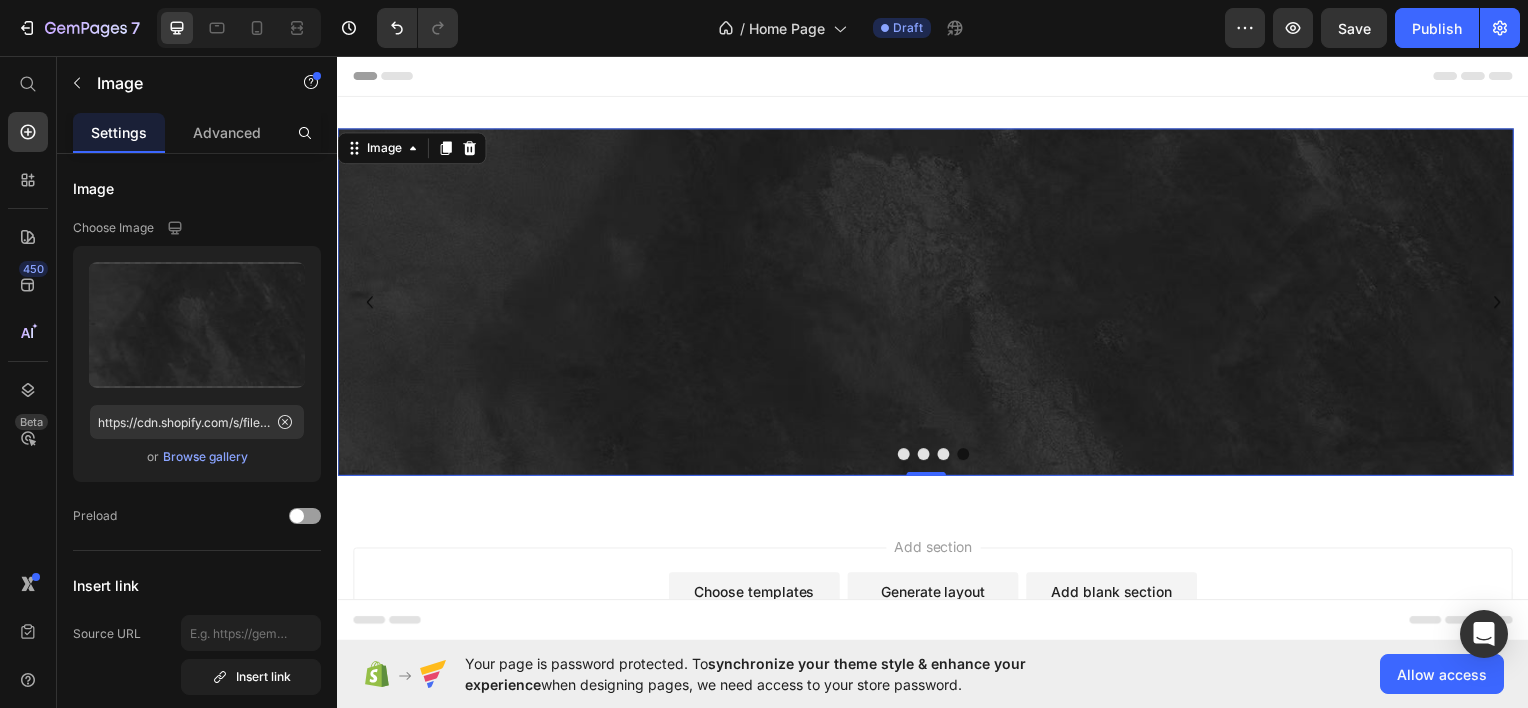 click at bounding box center (937, 456) 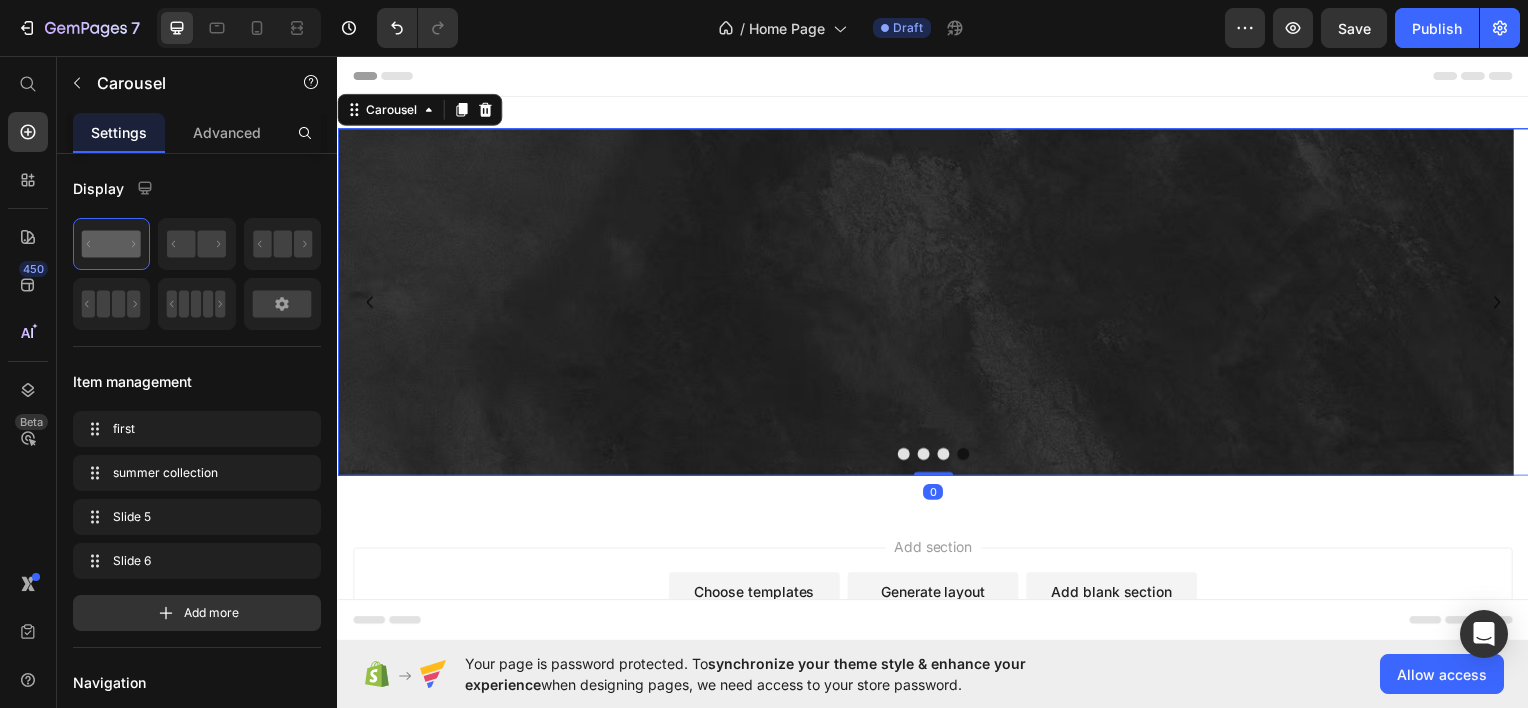 click at bounding box center [967, 456] 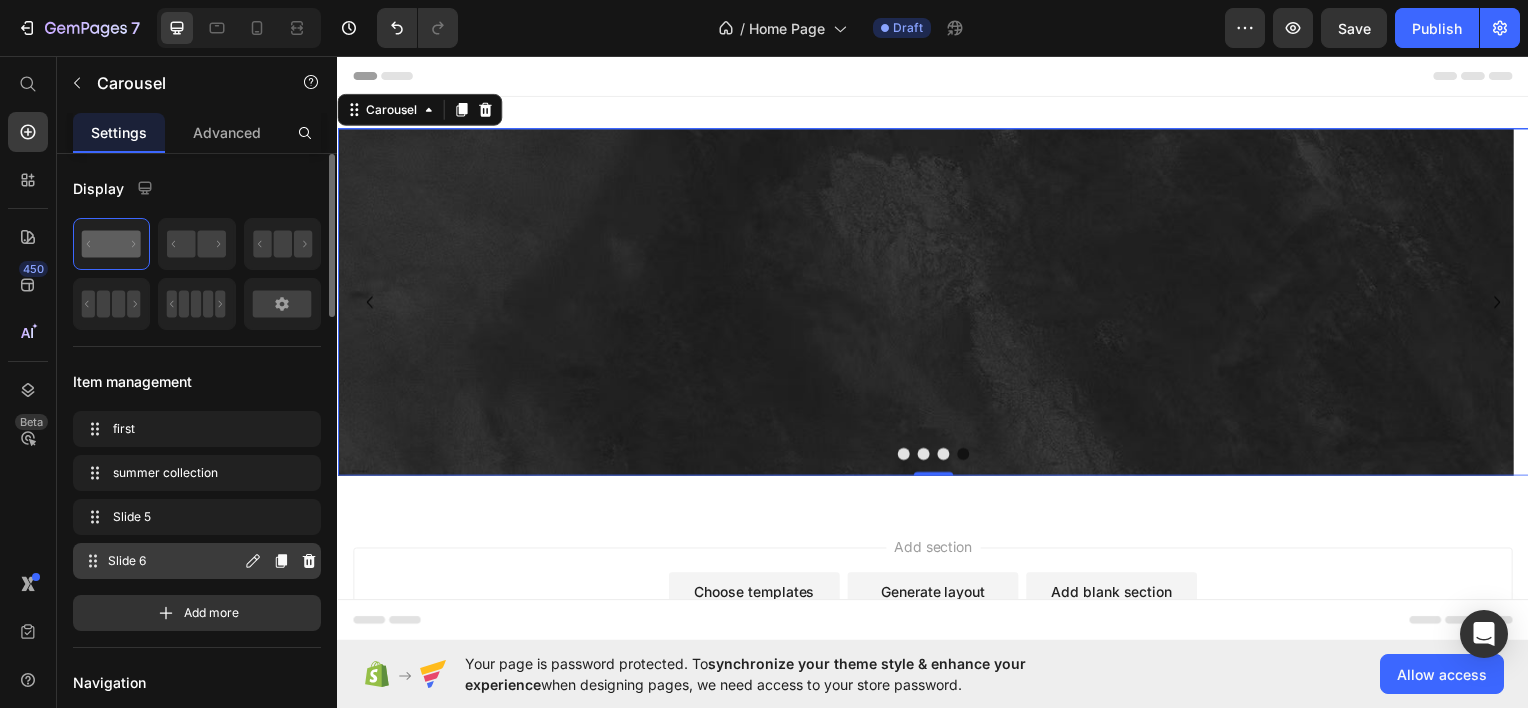 click on "Slide 6" at bounding box center [174, 561] 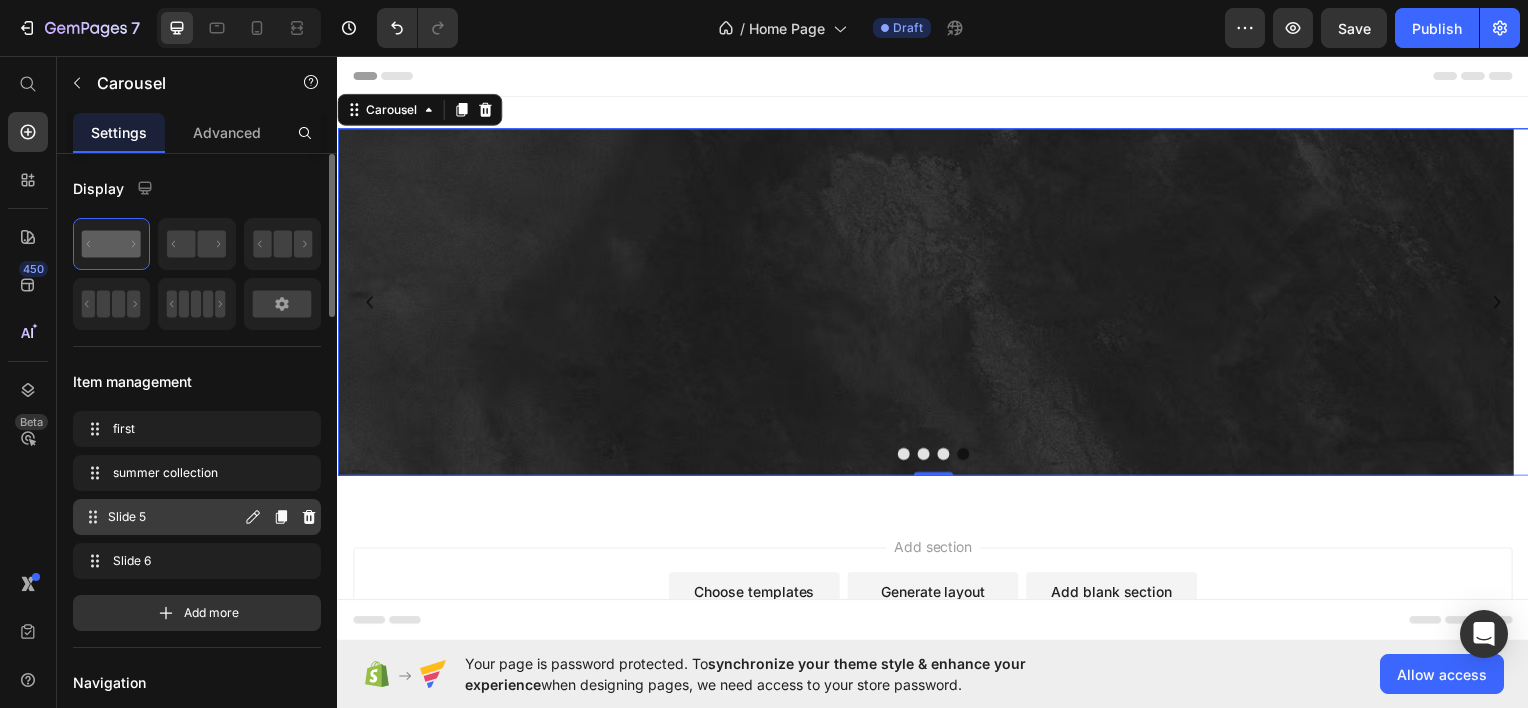 click on "Slide 5" at bounding box center [174, 517] 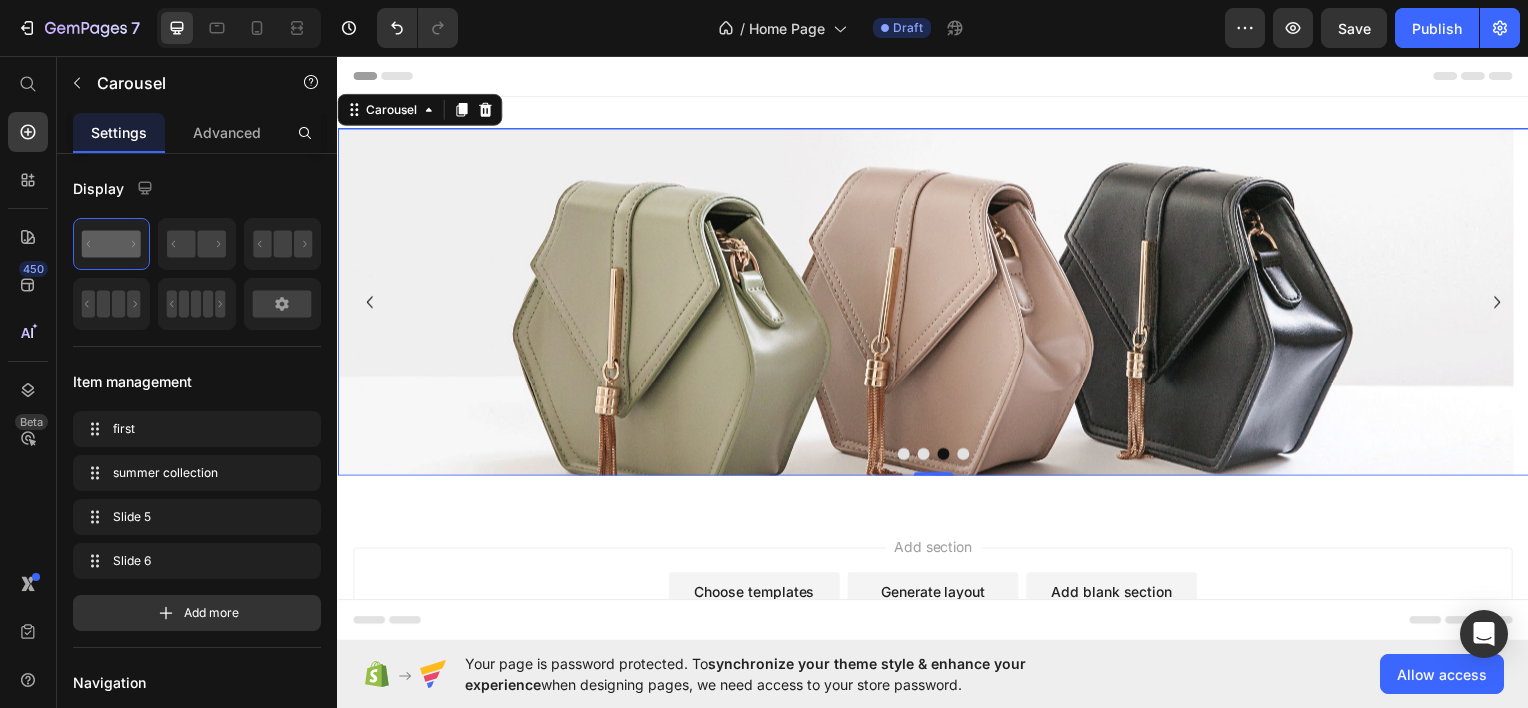 click at bounding box center [929, 303] 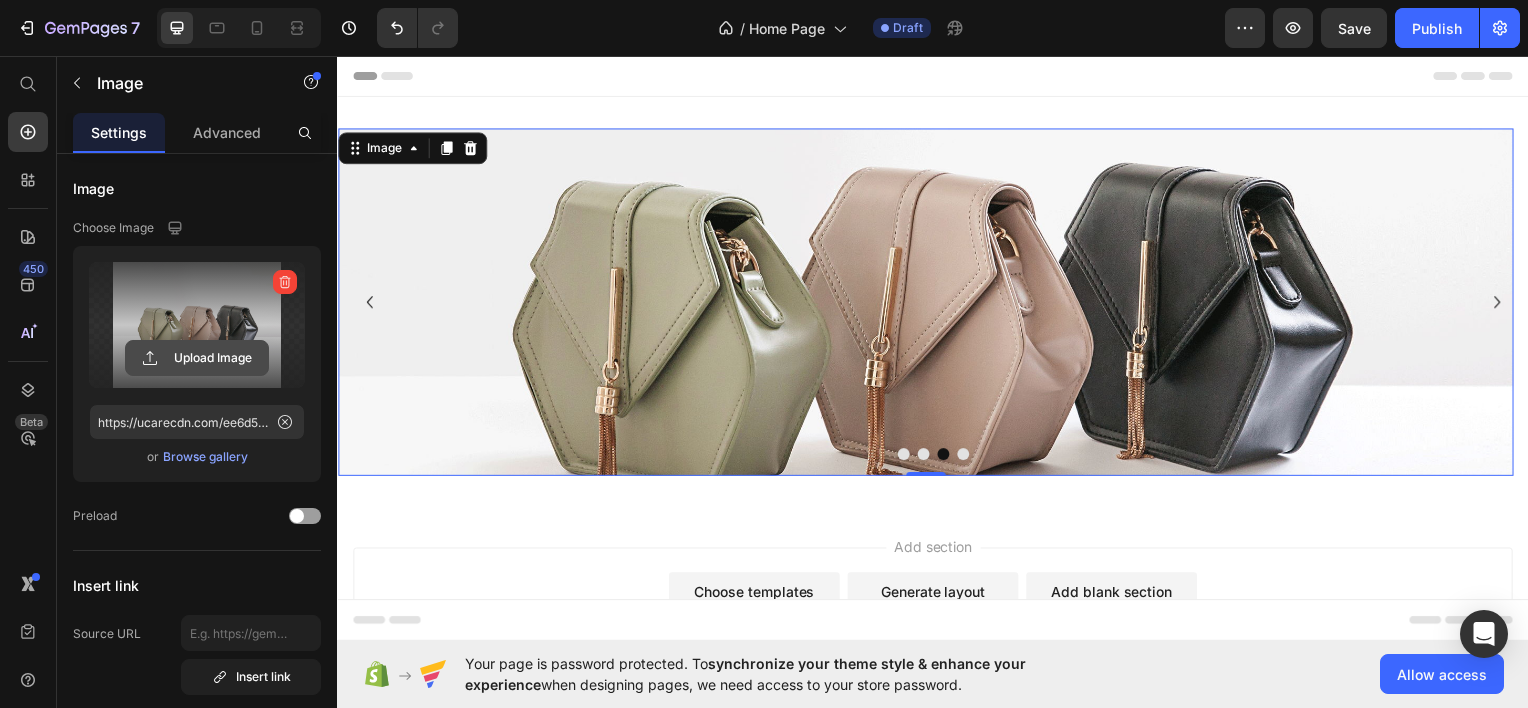 click 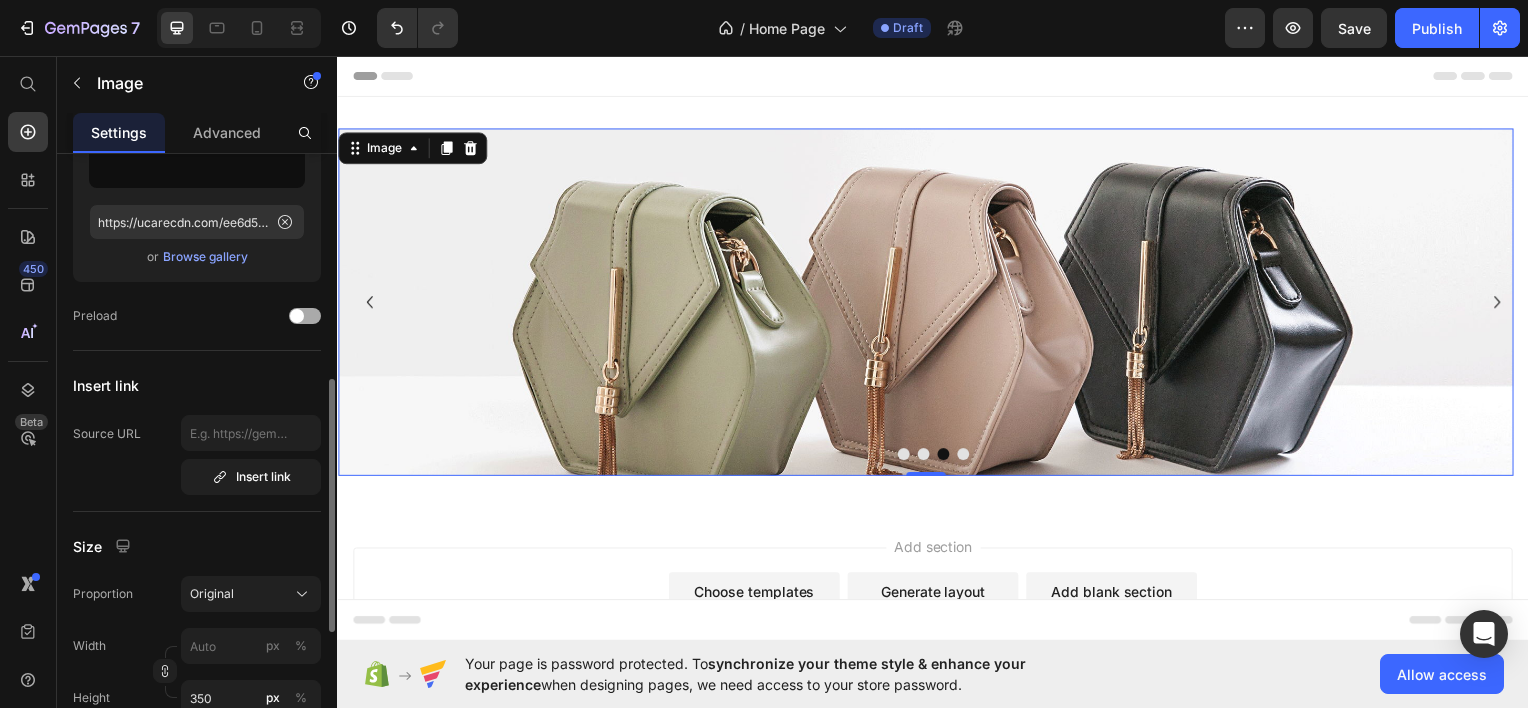 scroll, scrollTop: 300, scrollLeft: 0, axis: vertical 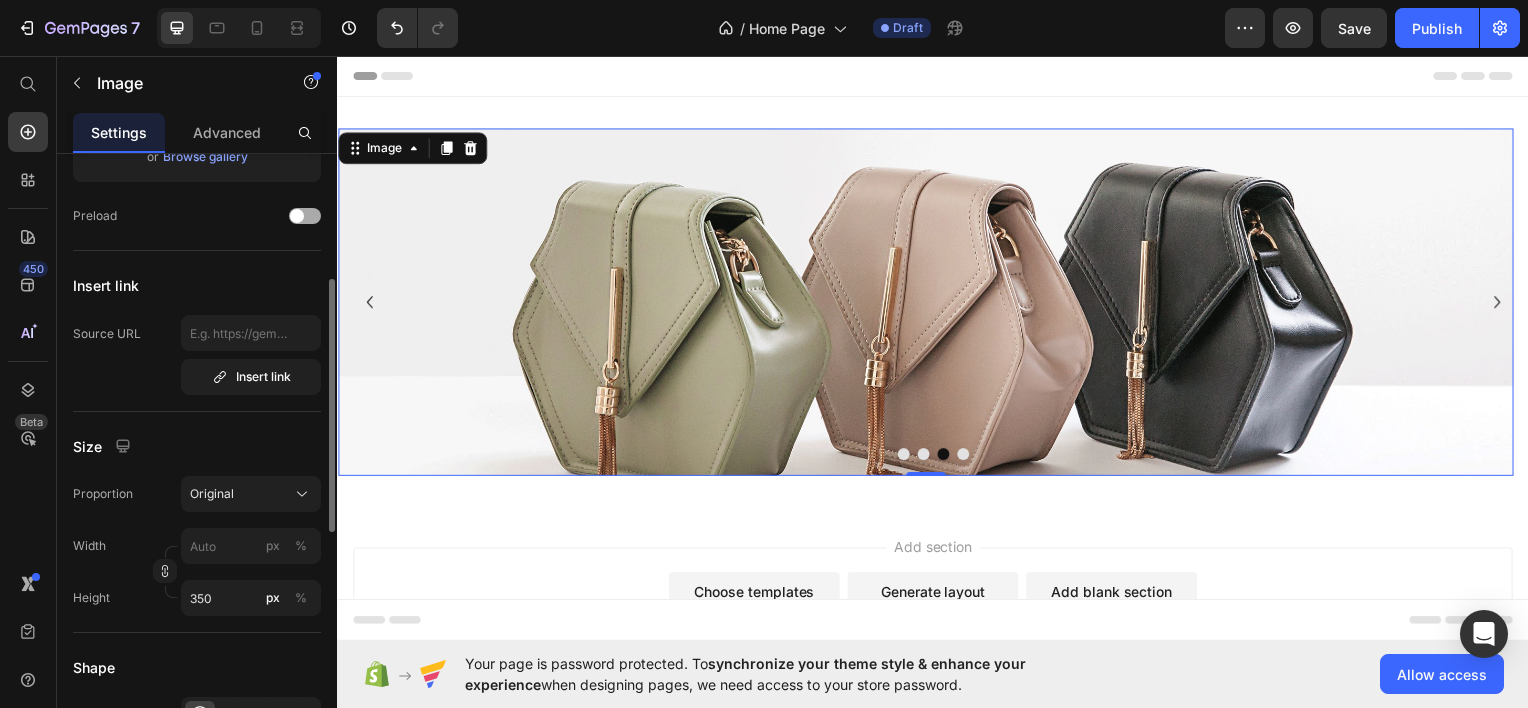 type on "https://cdn.shopify.com/s/files/1/0753/8514/3527/files/gempages_575420905891562058-7da454cd-5406-4628-a10f-87258d53e1b1.jpg" 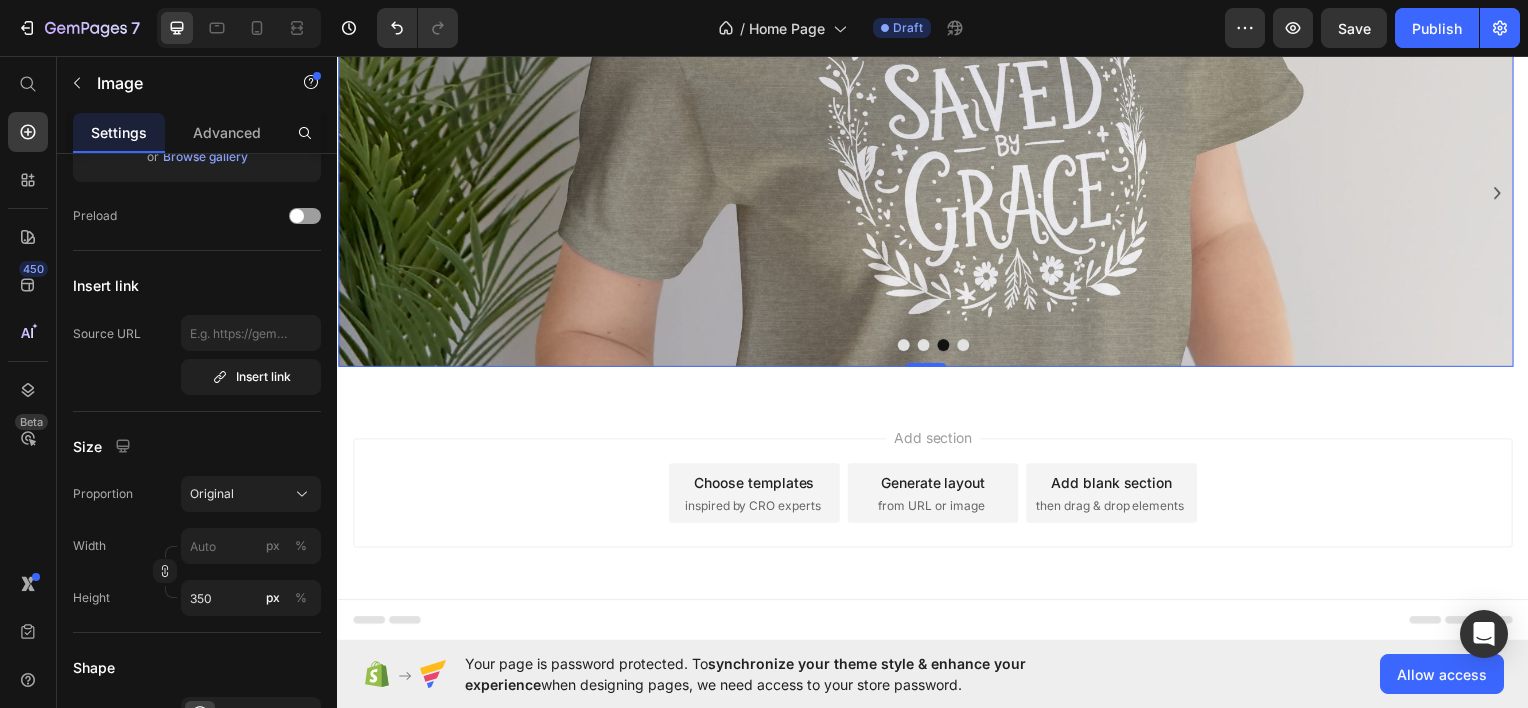 scroll, scrollTop: 112, scrollLeft: 0, axis: vertical 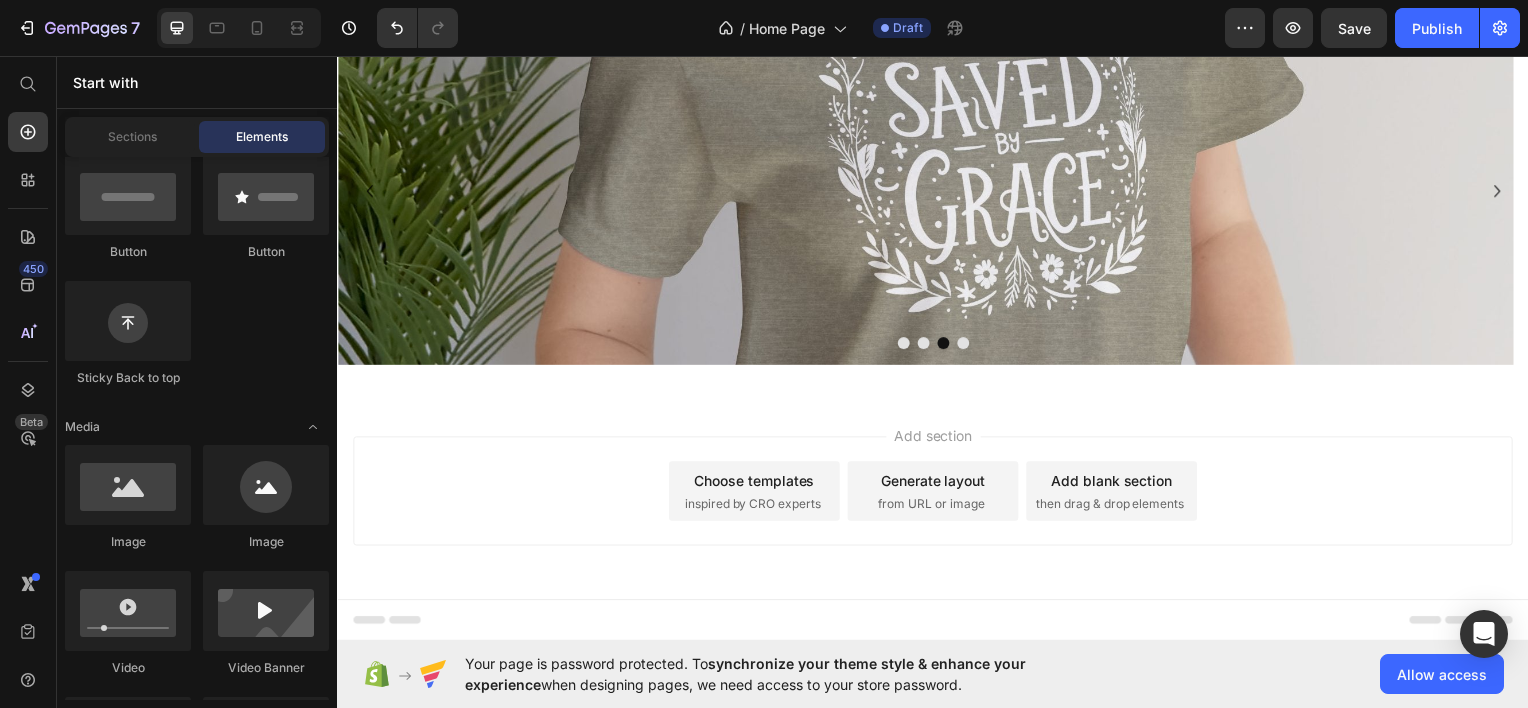 click on "Add section" at bounding box center [937, 437] 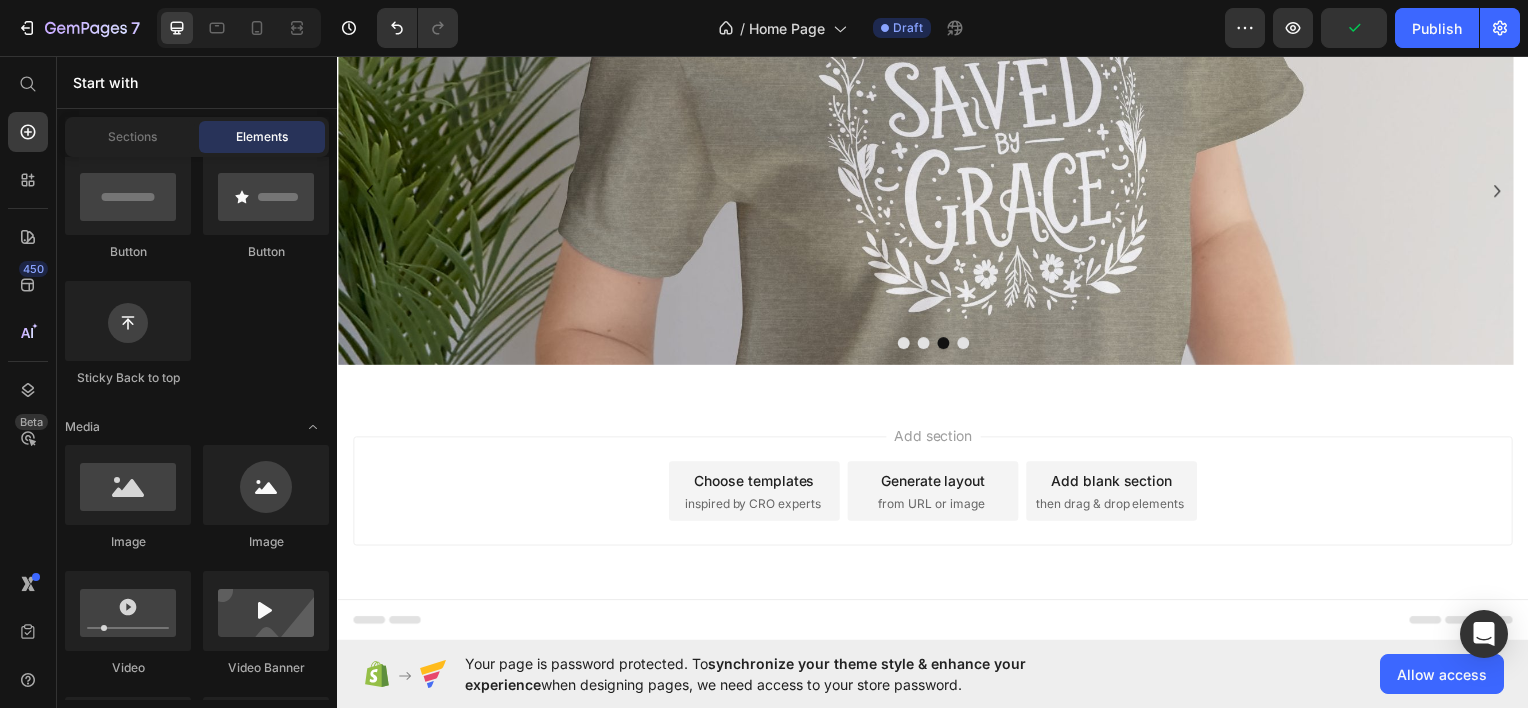 click on "Add blank section" at bounding box center [1117, 482] 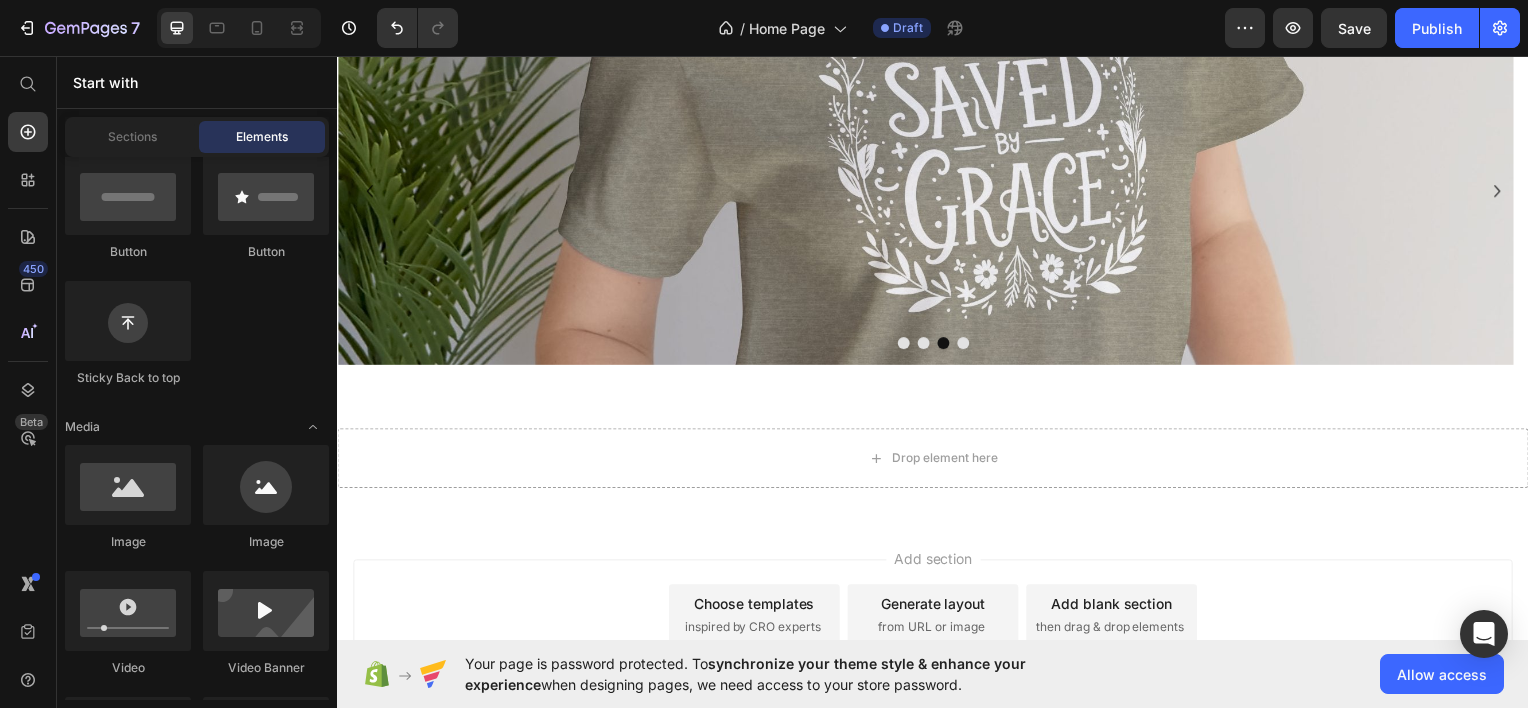 click on "inspired by CRO experts" at bounding box center [755, 630] 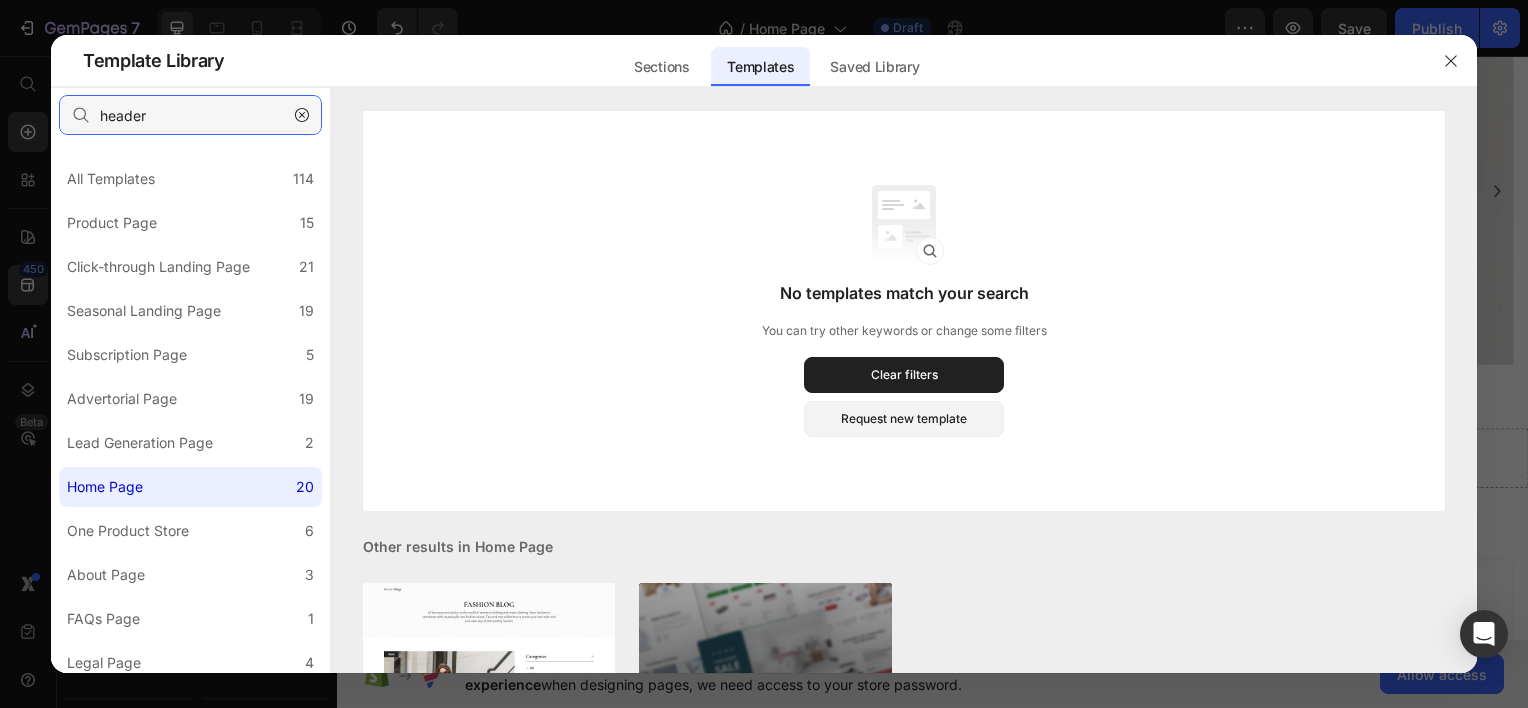 click on "header" at bounding box center [190, 115] 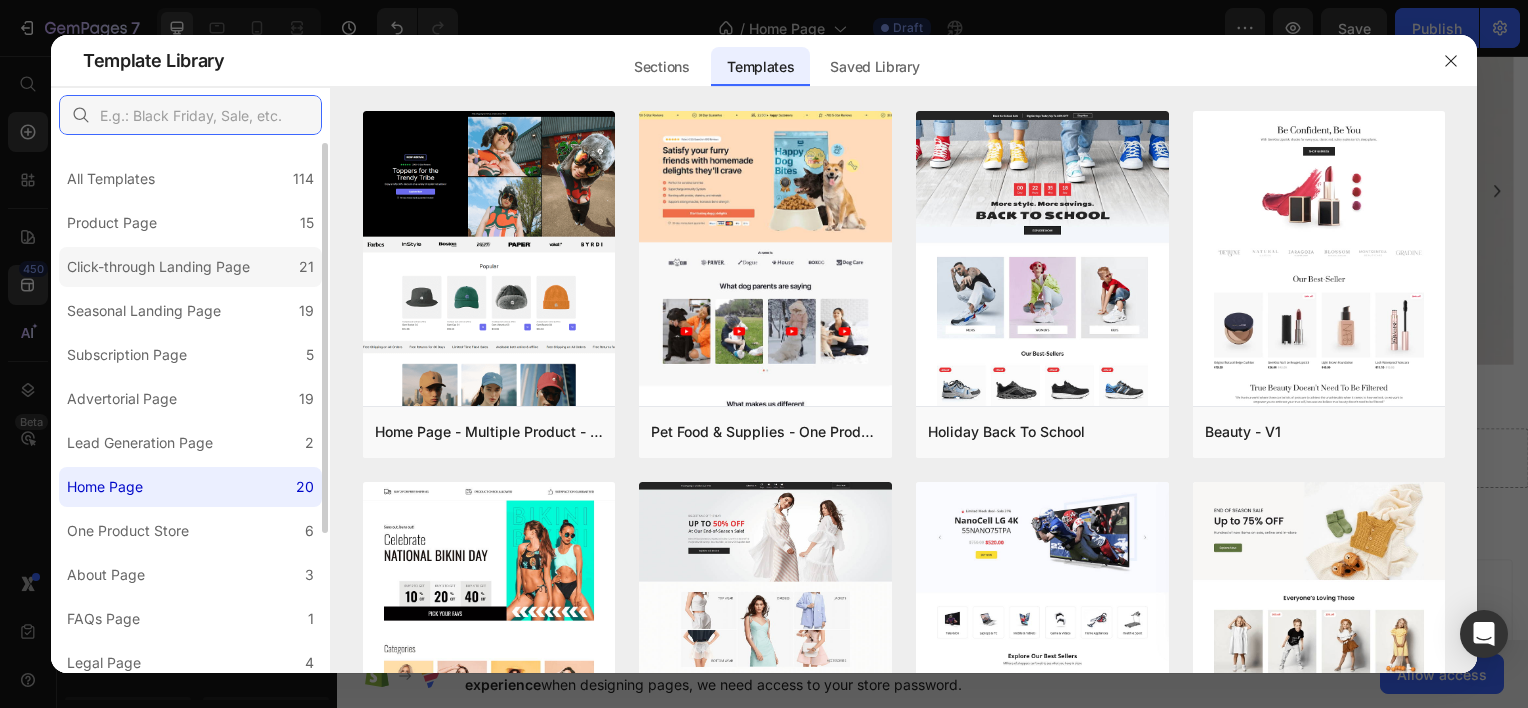 type 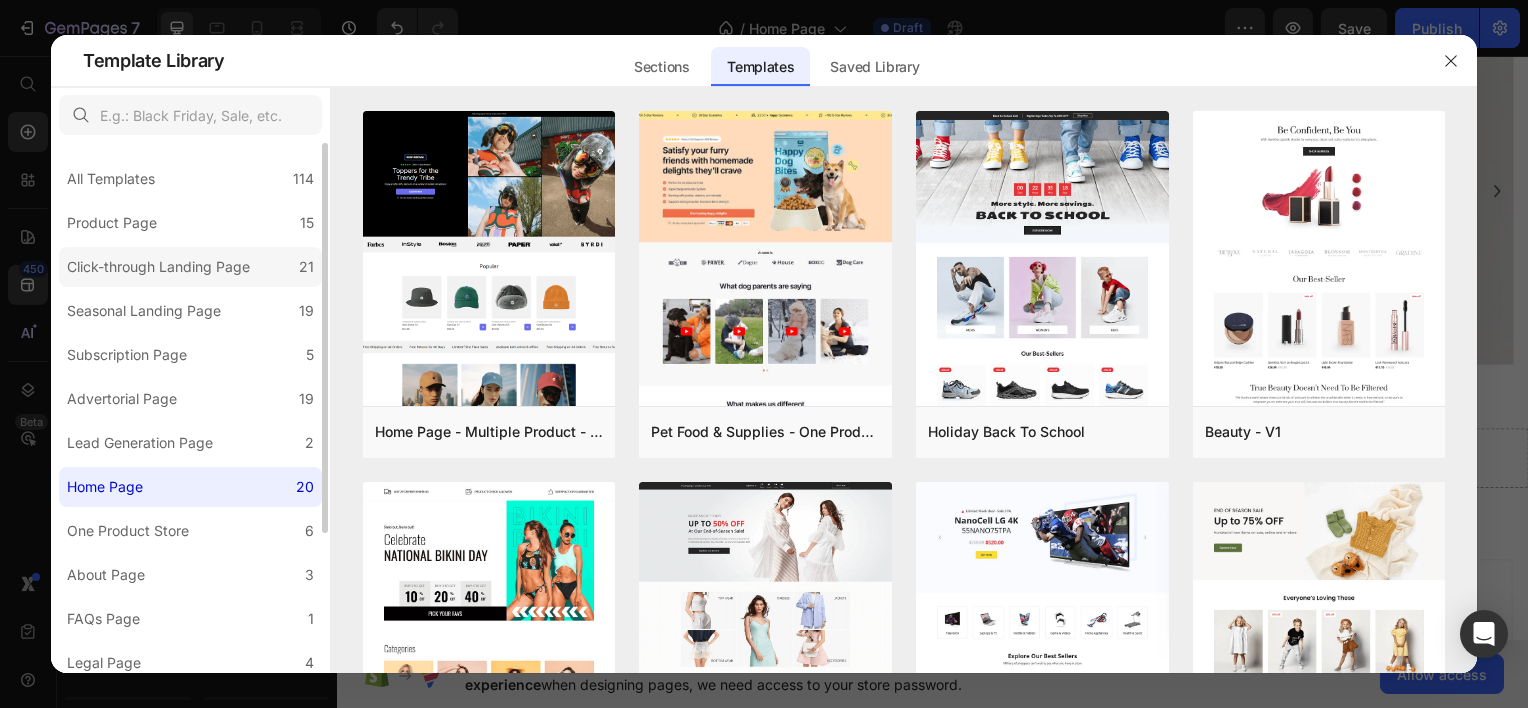 click on "Click-through Landing Page" at bounding box center (158, 267) 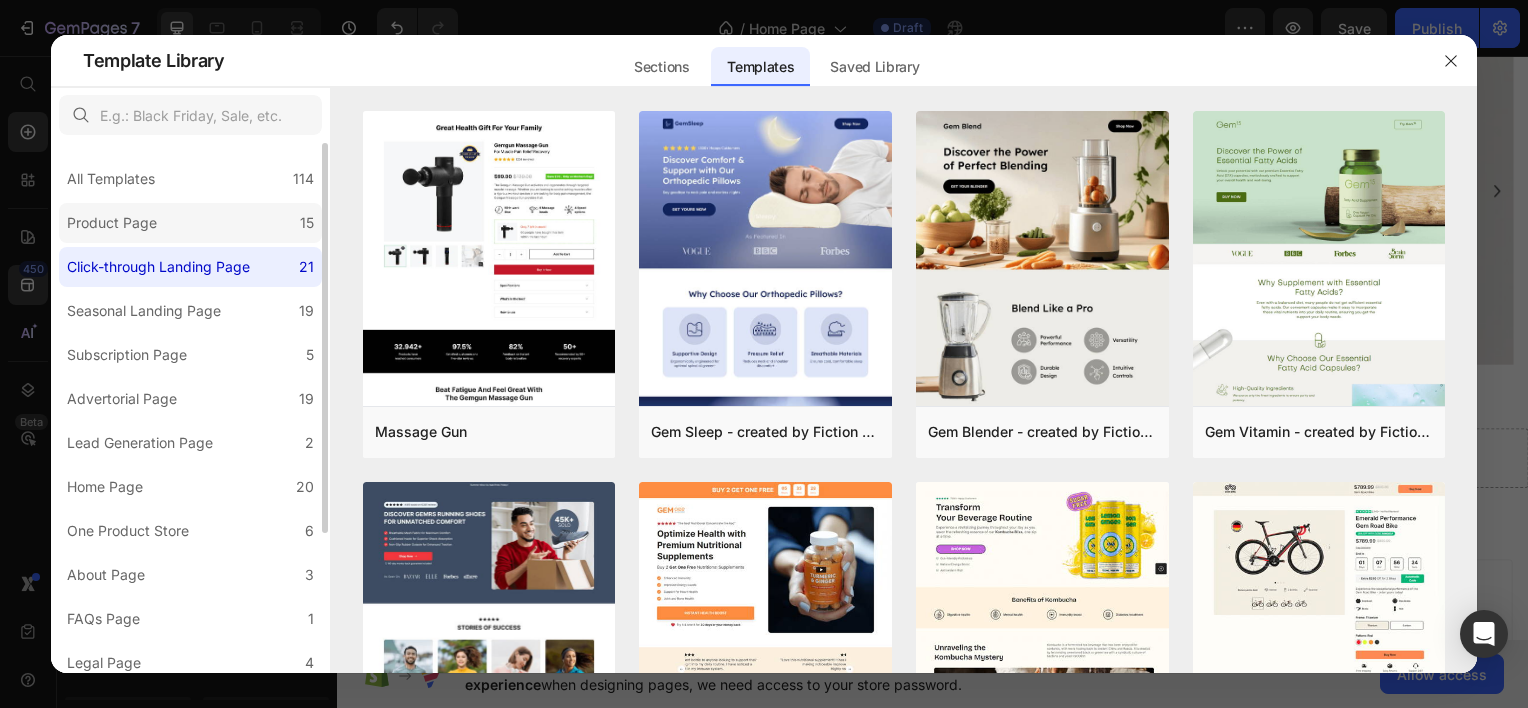 click on "Product Page" at bounding box center [116, 223] 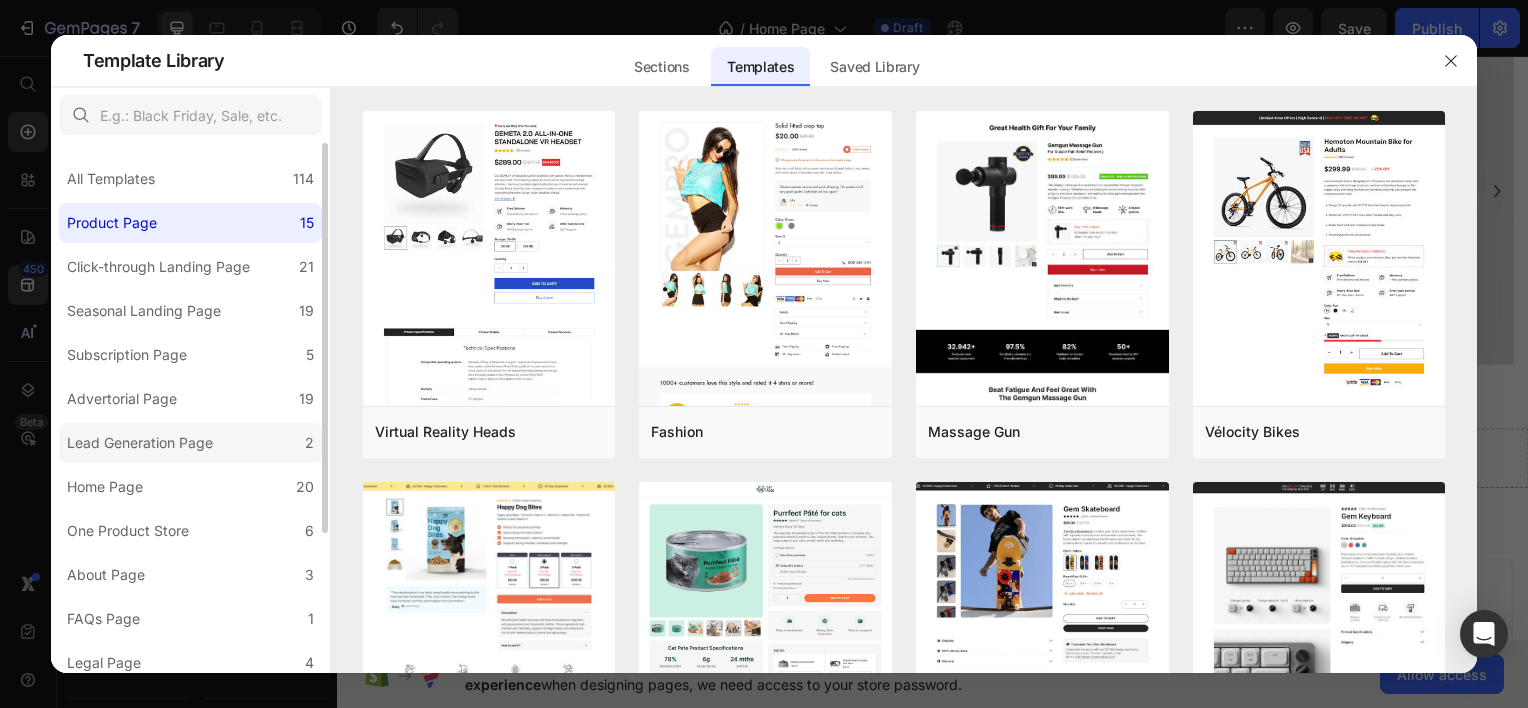 click on "Lead Generation Page" at bounding box center [140, 443] 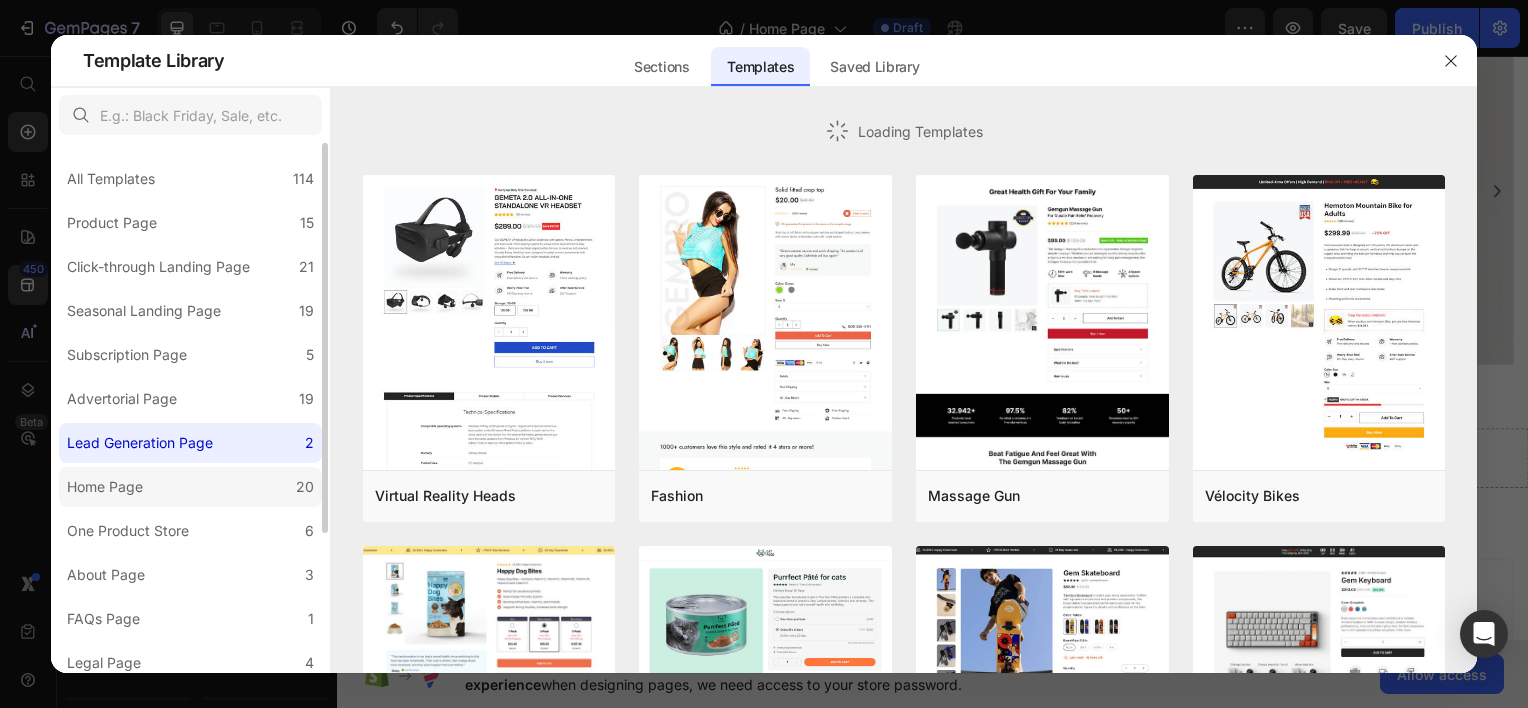 click on "Home Page 20" 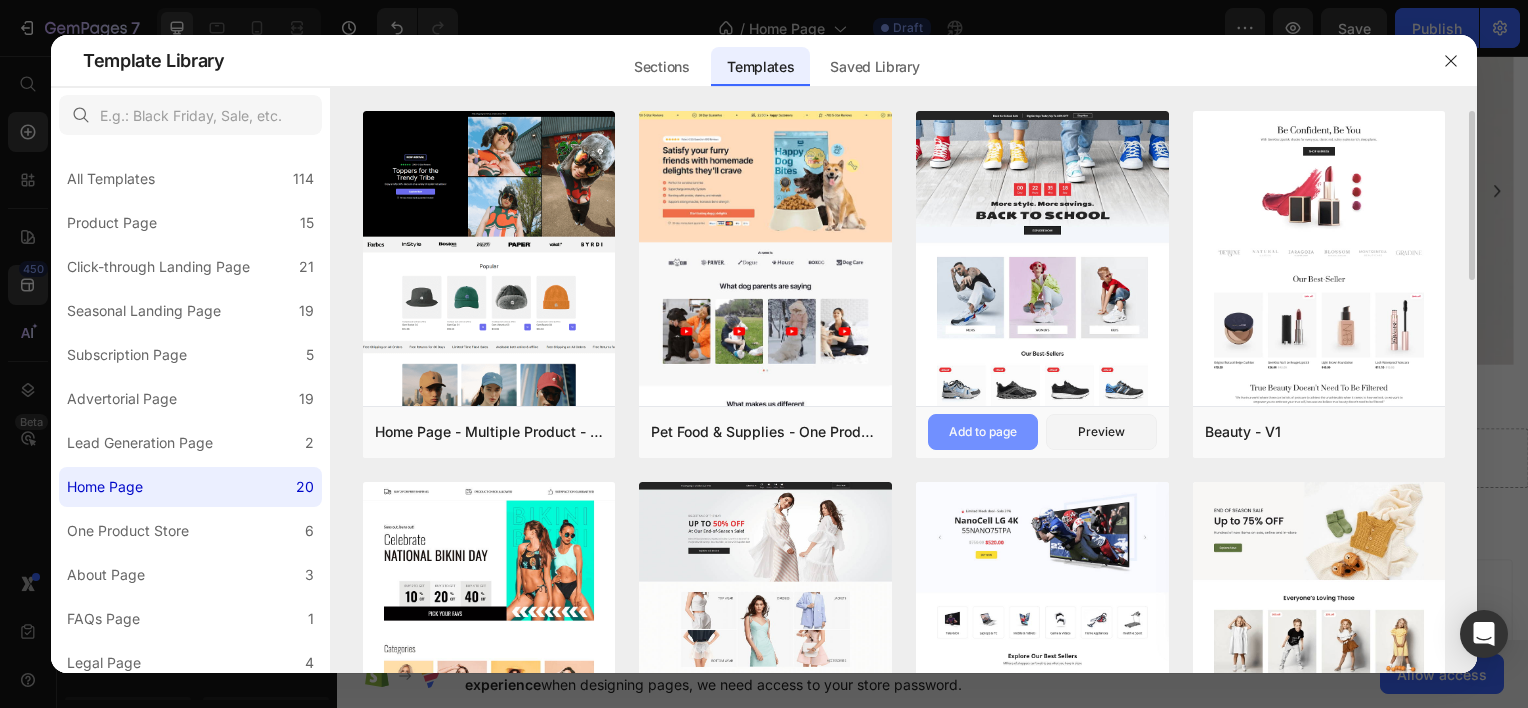 scroll, scrollTop: 200, scrollLeft: 0, axis: vertical 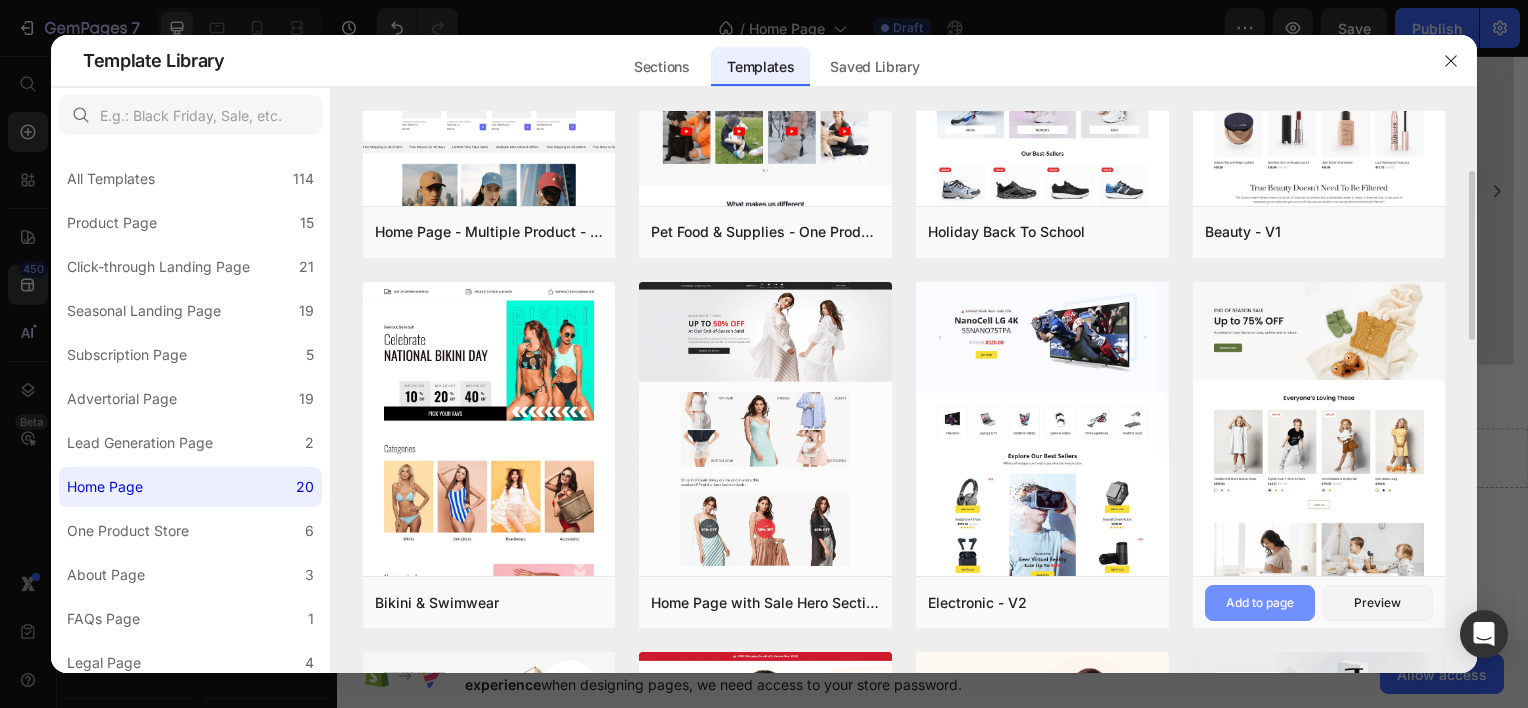 click on "Add to page" at bounding box center [1260, 603] 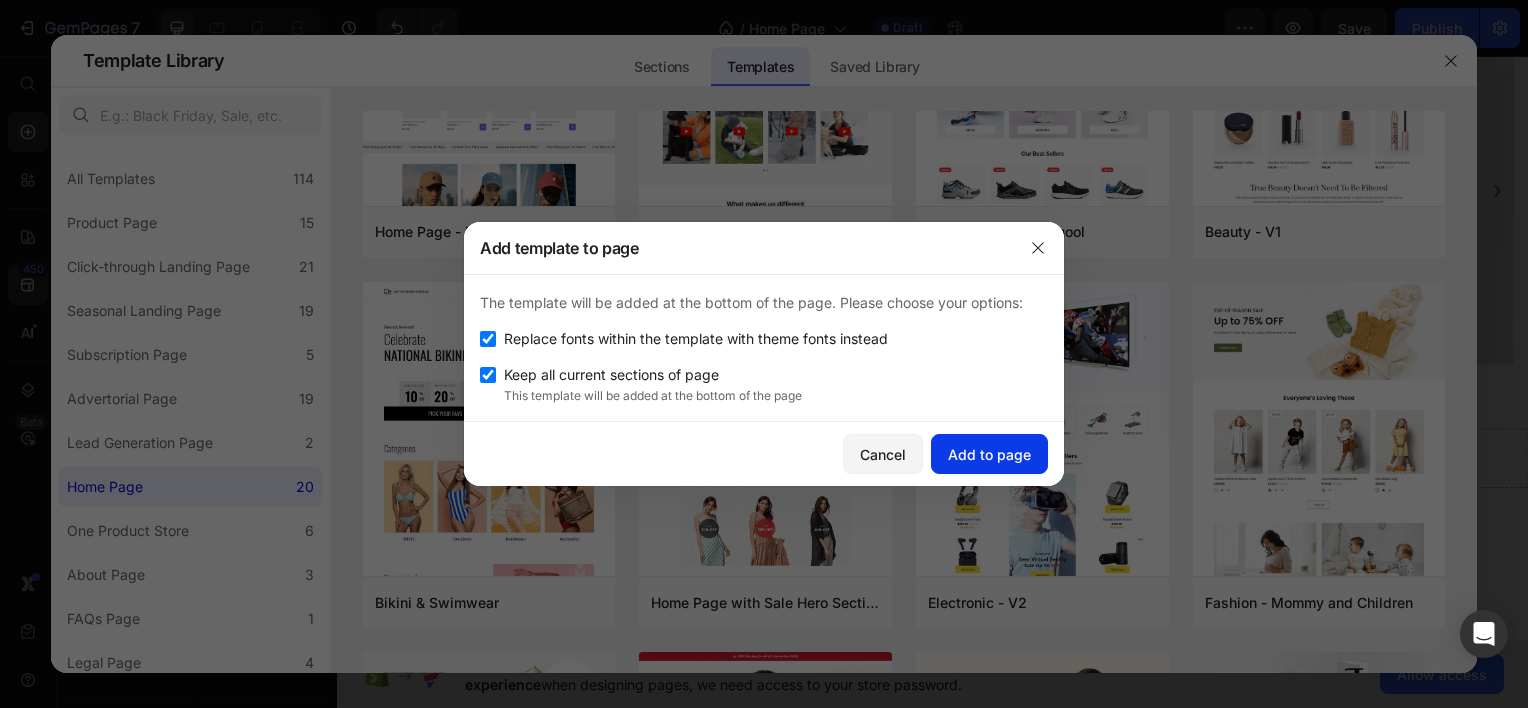 click on "Add to page" at bounding box center [989, 454] 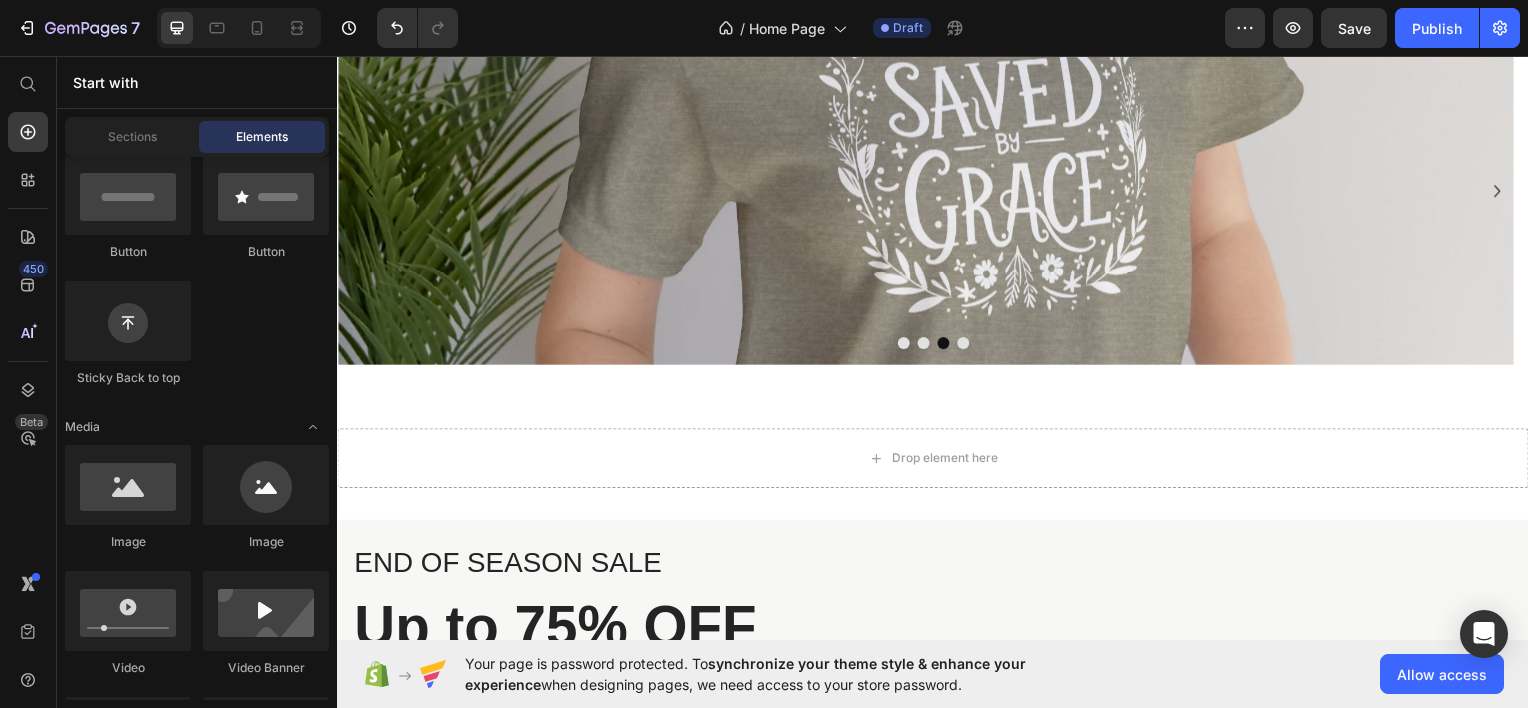 scroll, scrollTop: 0, scrollLeft: 0, axis: both 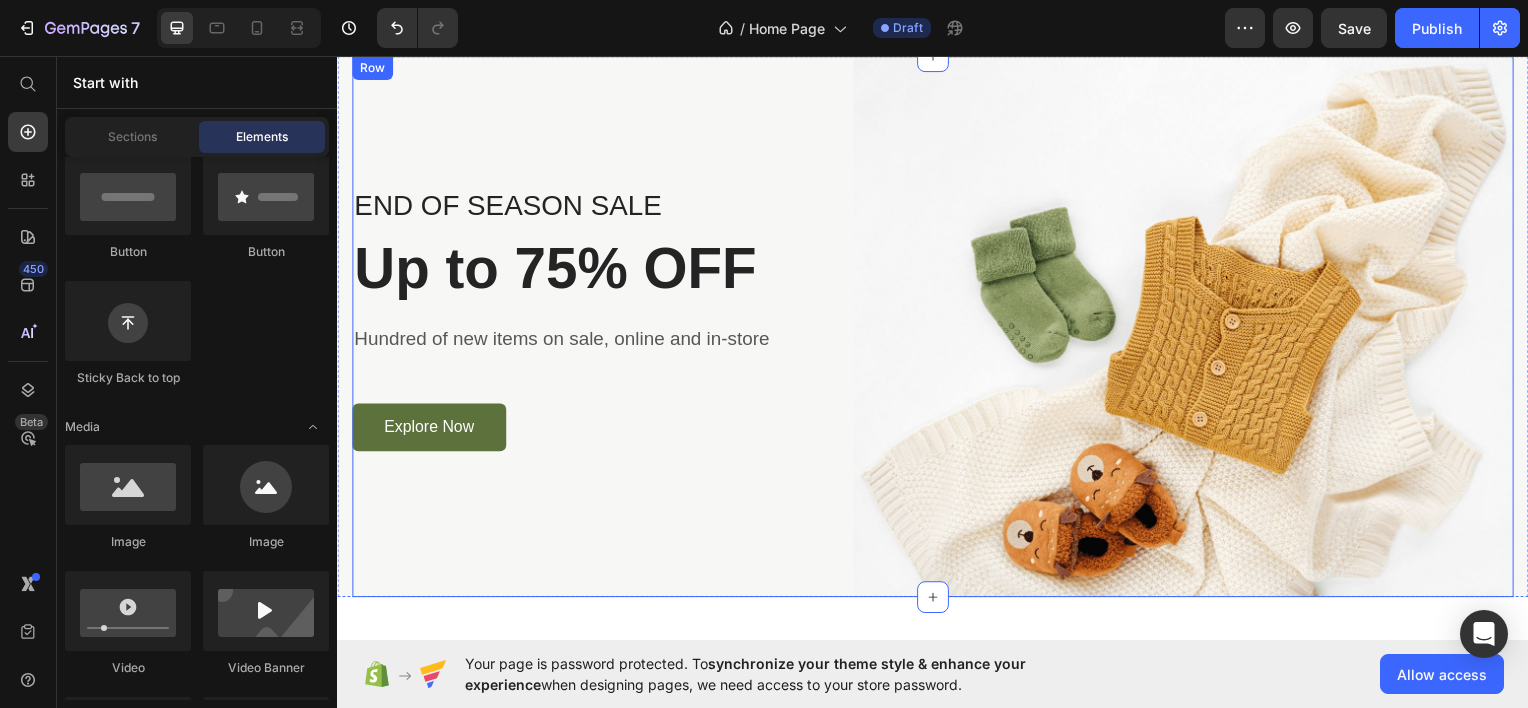click on "END OF SEASON SALE Text block Up to 75% OFF Heading Hundred of new items on sale, online and in-store Text block Explore Now Button Row" at bounding box center [589, 327] 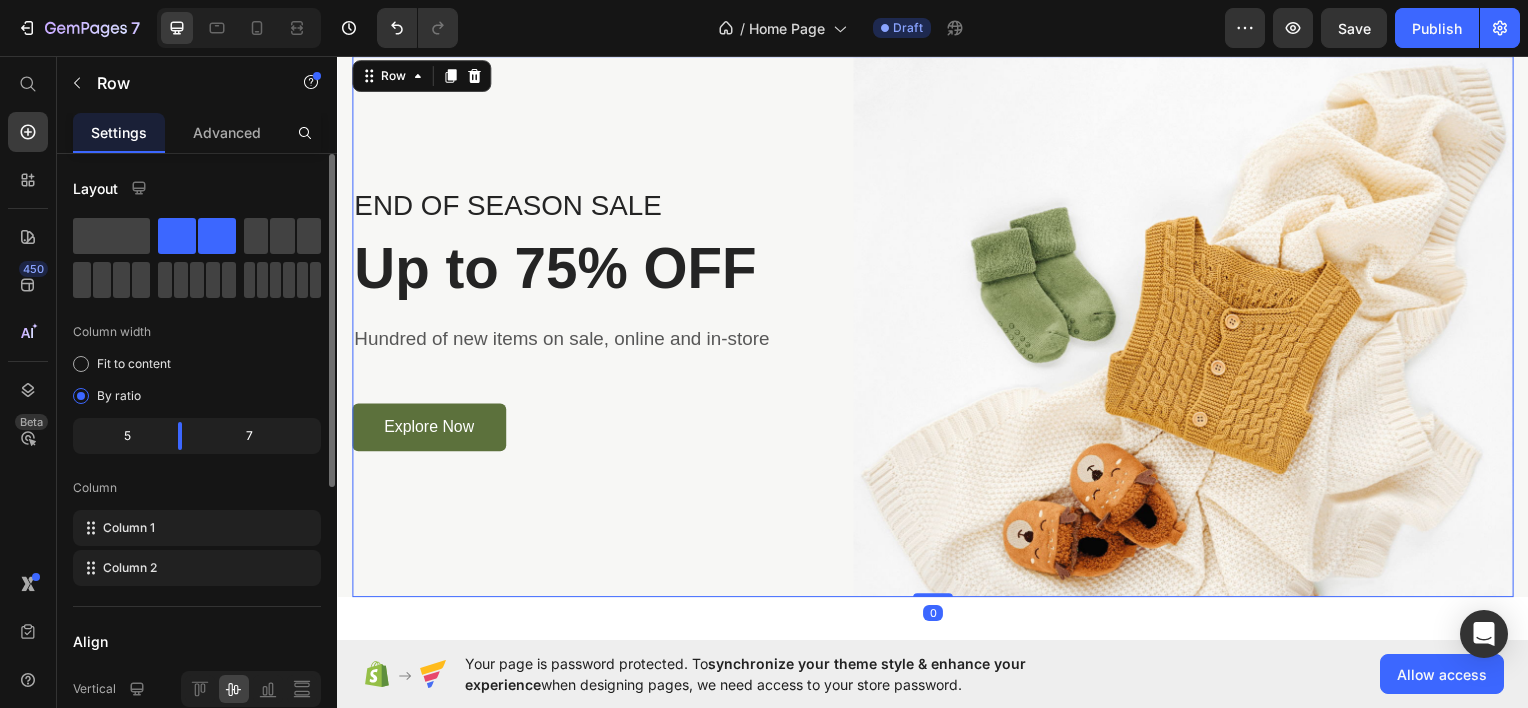 scroll, scrollTop: 0, scrollLeft: 0, axis: both 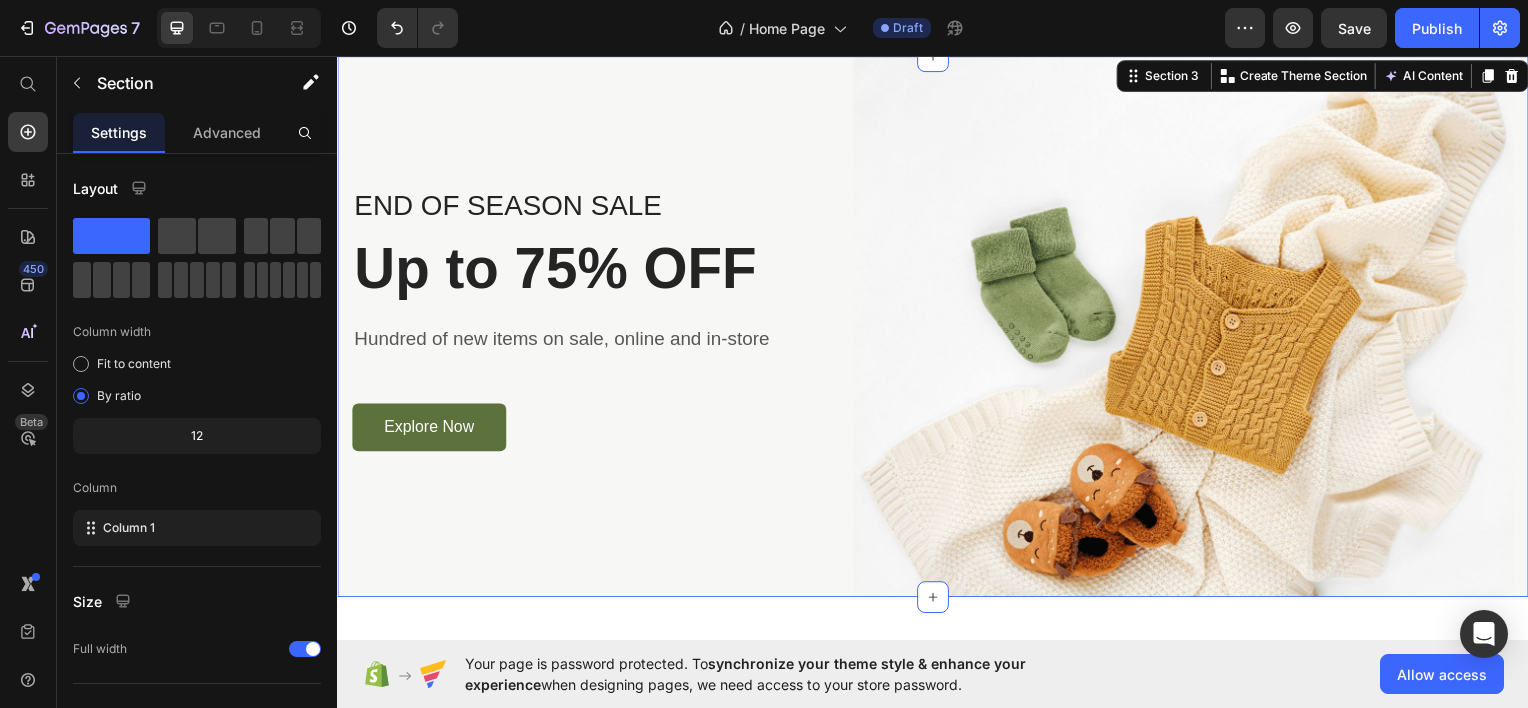click on "END OF SEASON SALE Text block Up to 75% OFF Heading Hundred of new items on sale, online and in-store Text block Explore Now Button Row Image Row Section 3   You can create reusable sections Create Theme Section AI Content Write with GemAI What would you like to describe here? Tone and Voice Persuasive Product Show more Generate" at bounding box center [937, 327] 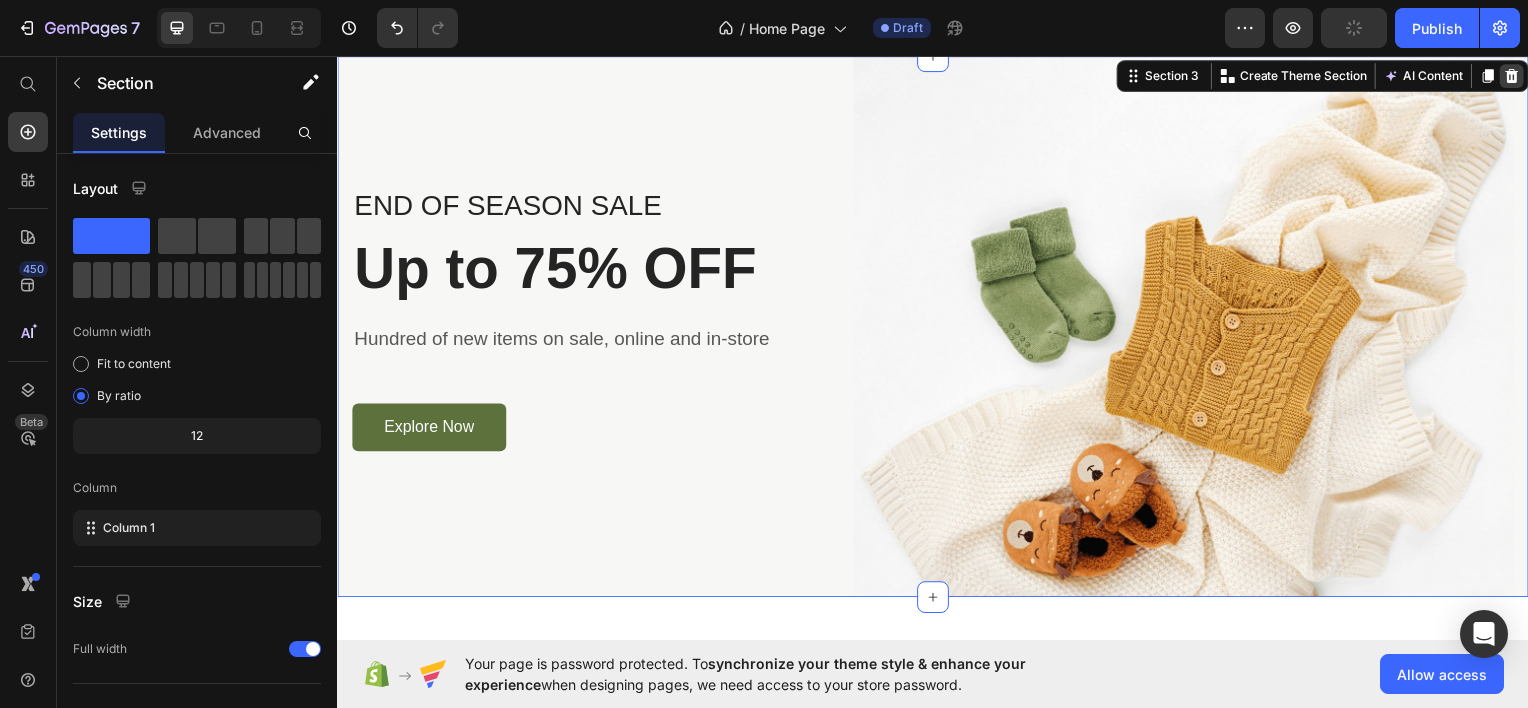 click 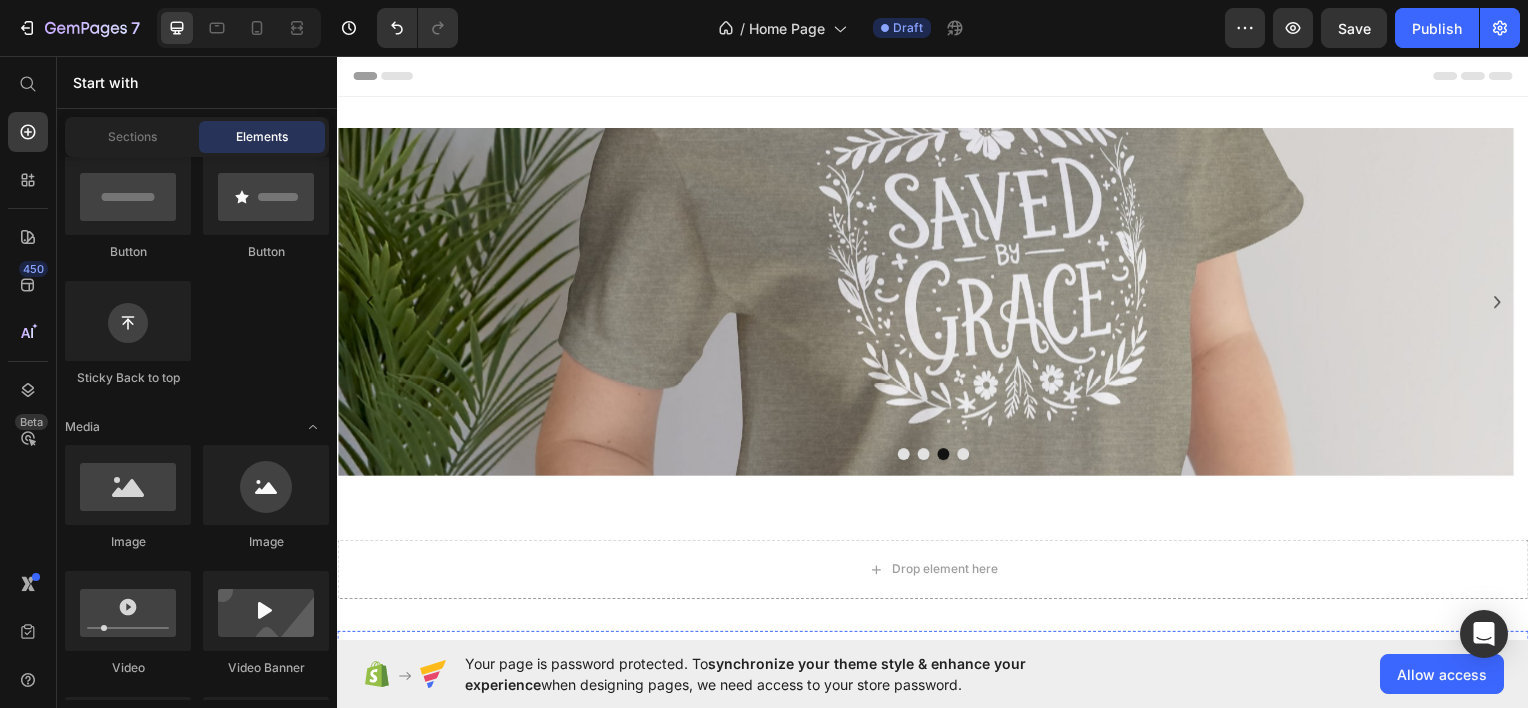 scroll, scrollTop: 0, scrollLeft: 0, axis: both 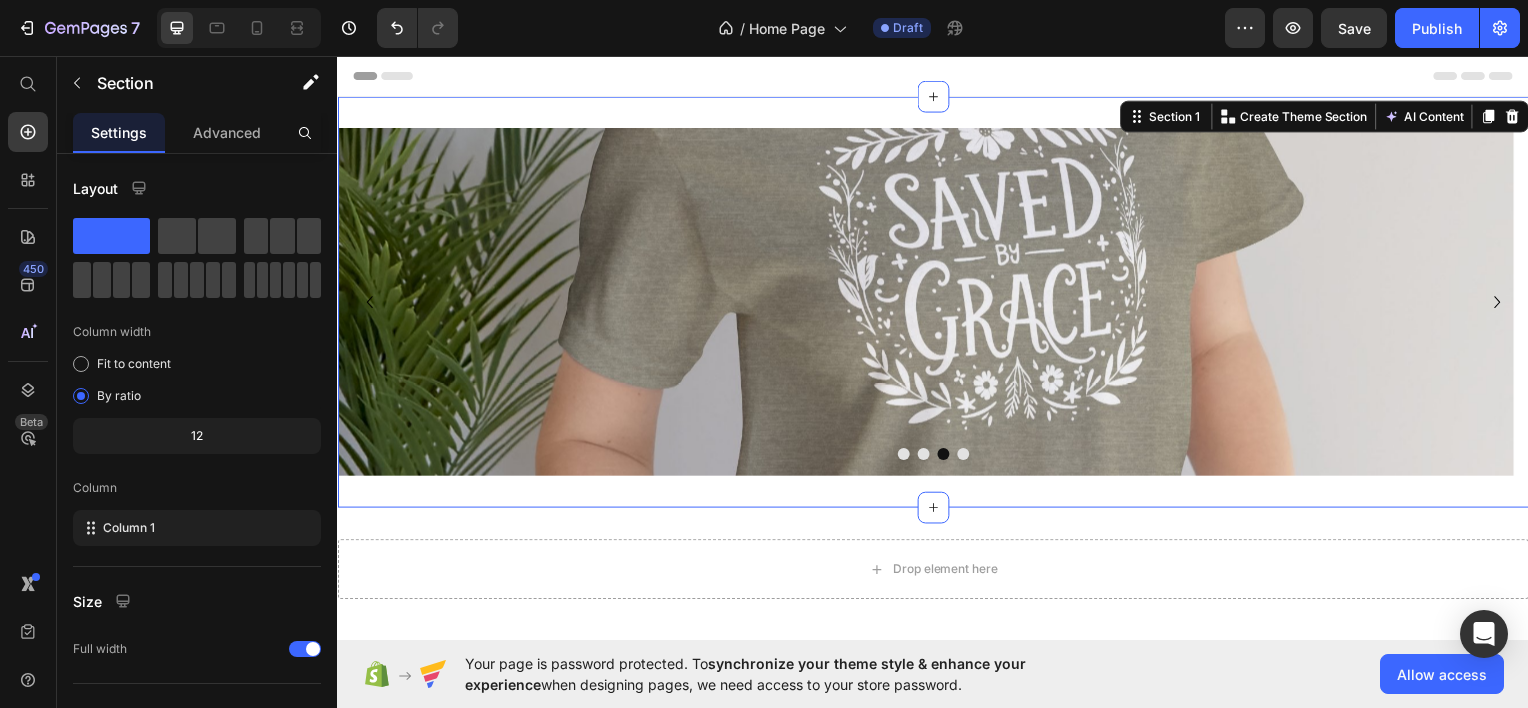 click on "Image Image Image Image
Carousel Section 1   You can create reusable sections Create Theme Section AI Content Write with GemAI What would you like to describe here? Tone and Voice Persuasive Product Show more Generate" at bounding box center (937, 303) 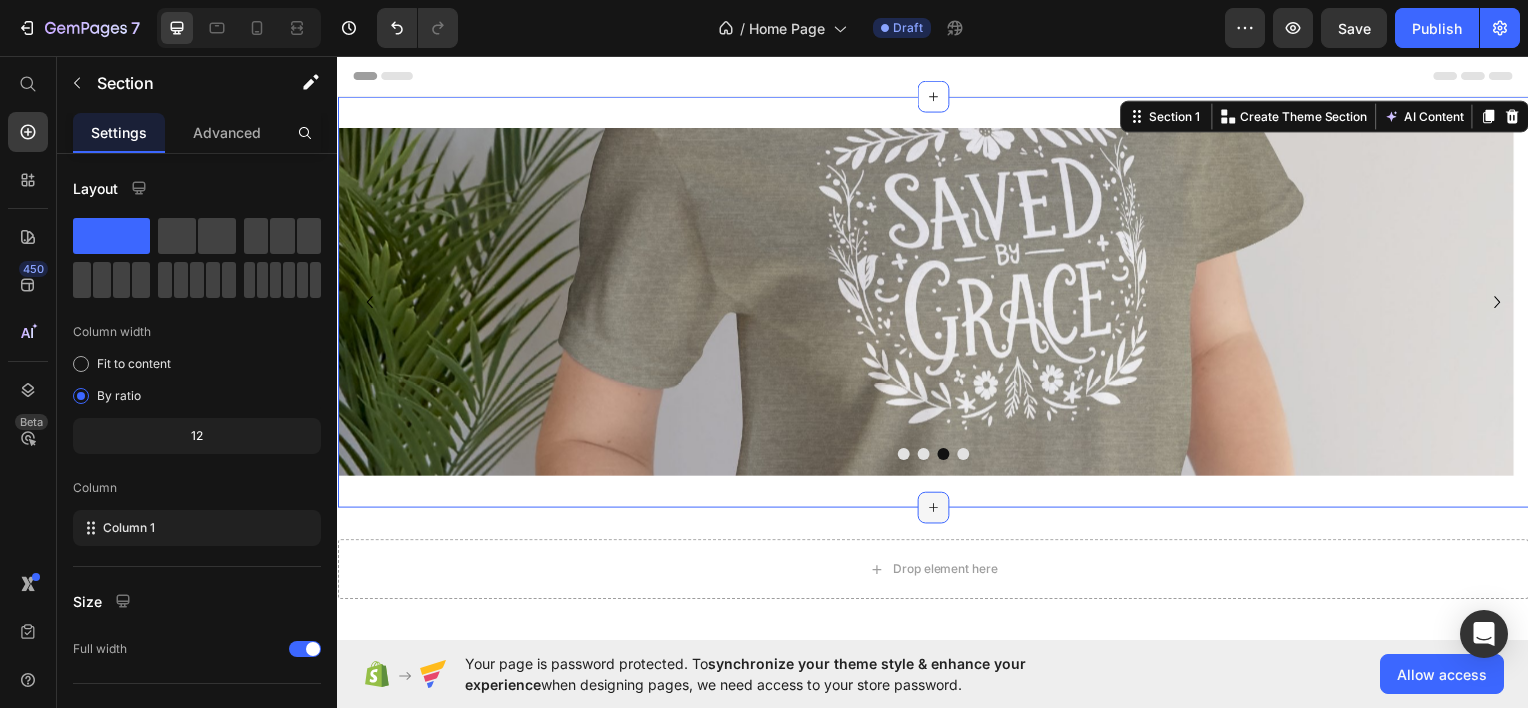 click at bounding box center [937, 510] 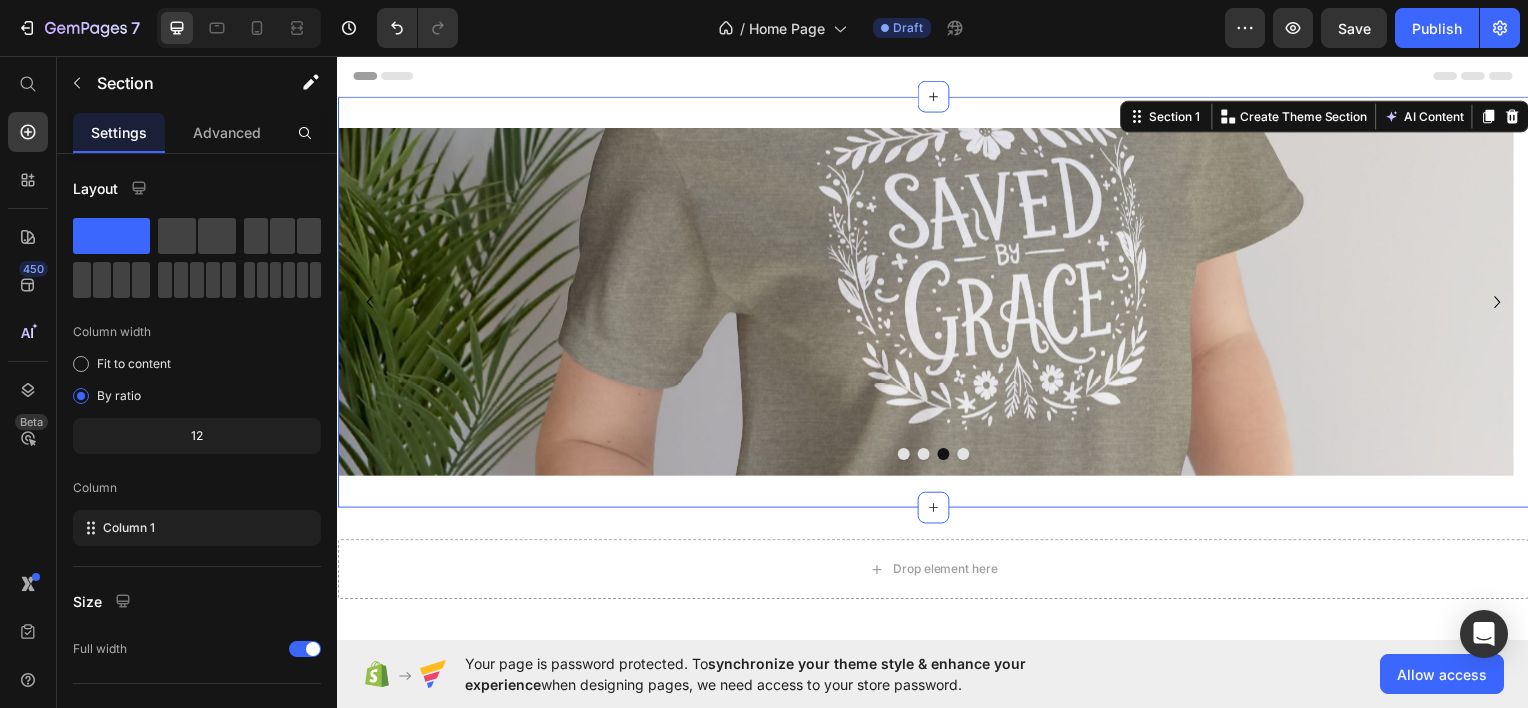 click on "Image Image Image Image
Carousel Section 1   You can create reusable sections Create Theme Section AI Content Write with GemAI What would you like to describe here? Tone and Voice Persuasive Product Show more Generate" at bounding box center (937, 303) 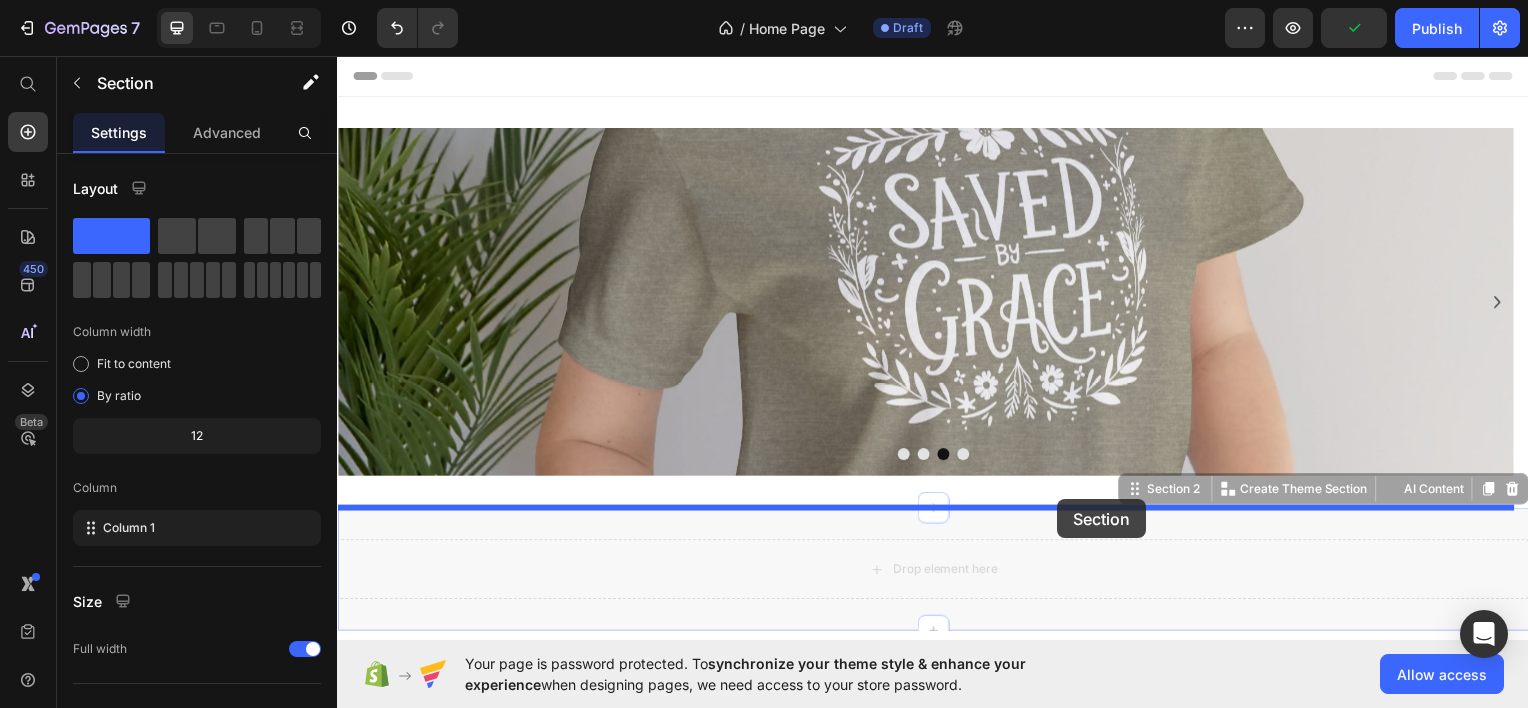click on "Header
Image Image Image Image
Carousel Section 1
Section 2   You can create reusable sections Create Theme Section AI Content Write with GemAI What would you like to describe here? Tone and Voice Persuasive Product Show more Generate
Drop element here Section 2   You can create reusable sections Create Theme Section AI Content Write with GemAI What would you like to describe here? Tone and Voice Persuasive Product Show more Generate Everyone’s Loving These Heading Have you added products to your store? We couldn’t find any. Add products to Shopify   or pick another  product Product List View All Button Row Section 3 For Mommy Heading
Shop now Button Row Hero Banner For Baby & Kid Heading
Shop now Button Row Hero Banner Row Section 4 Root
Start with Sections from sidebar Add sections Add elements Add section Choose templates" at bounding box center [937, 2239] 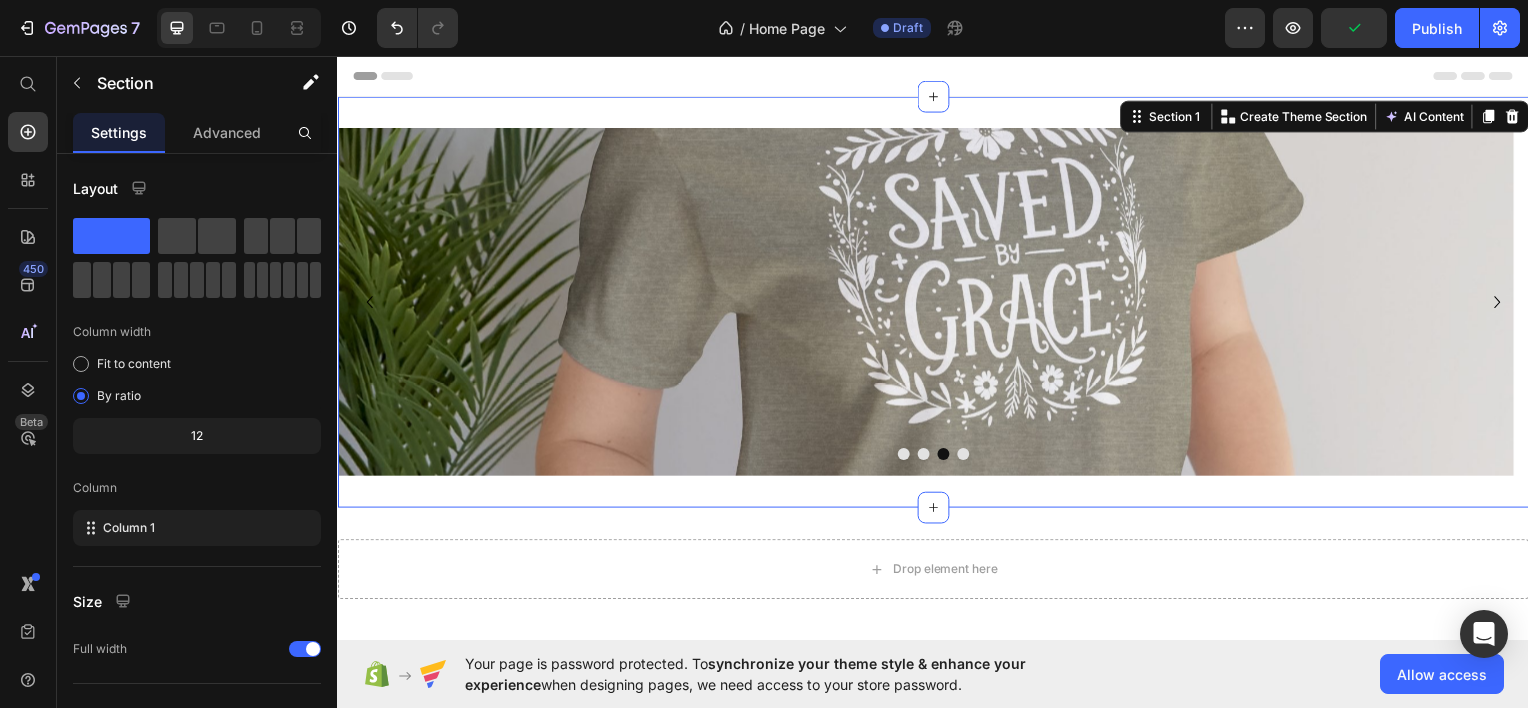 click on "Image Image Image Image
Carousel Section 1   You can create reusable sections Create Theme Section AI Content Write with GemAI What would you like to describe here? Tone and Voice Persuasive Product Show more Generate" at bounding box center (937, 303) 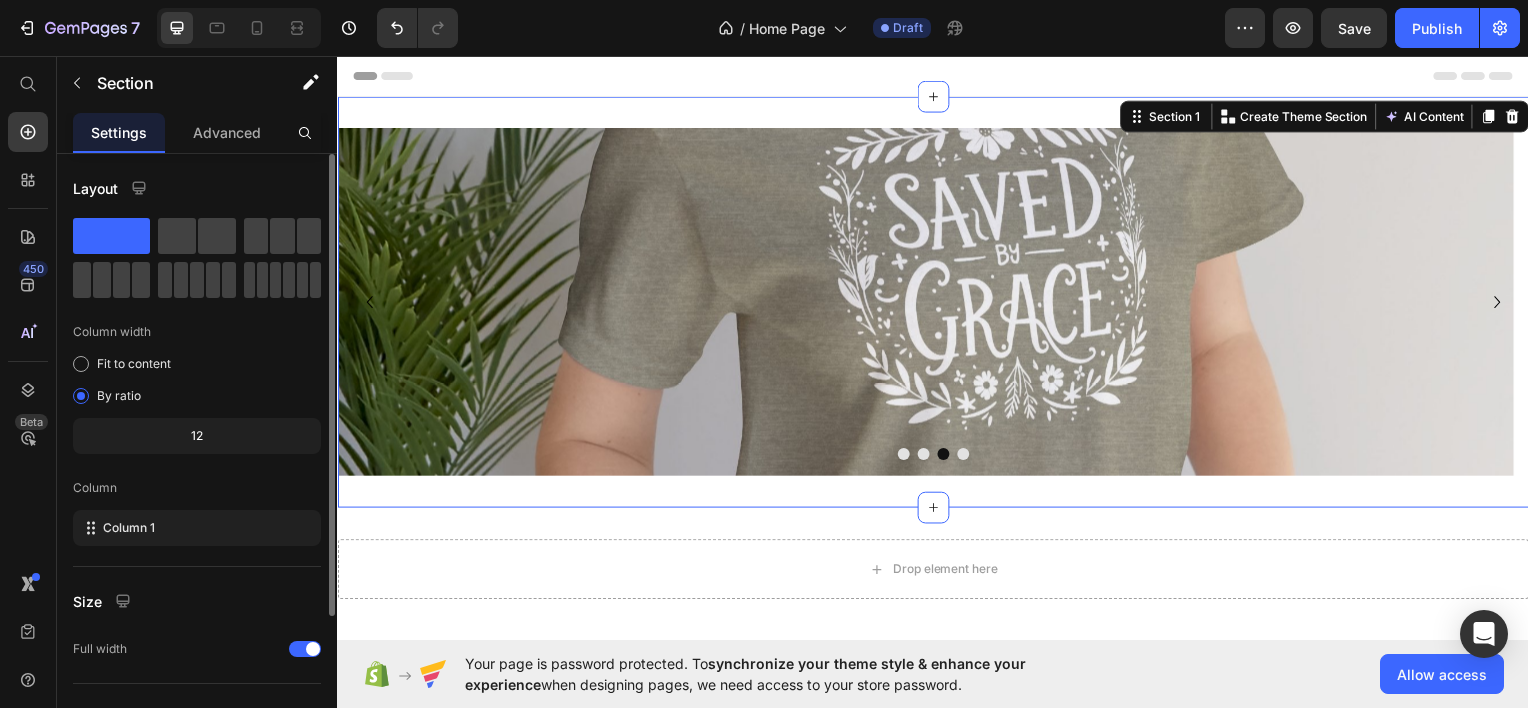 click on "12" 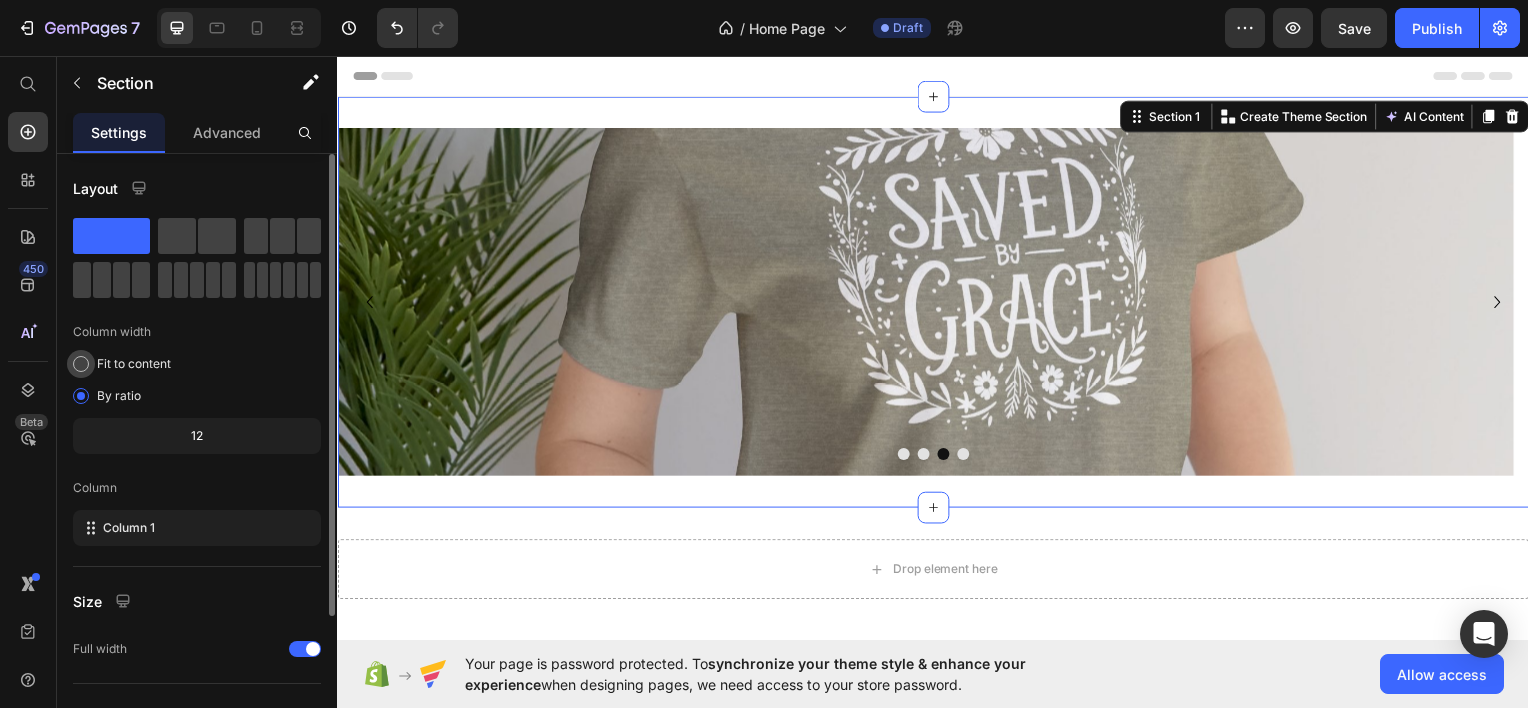 click on "Fit to content" at bounding box center [134, 364] 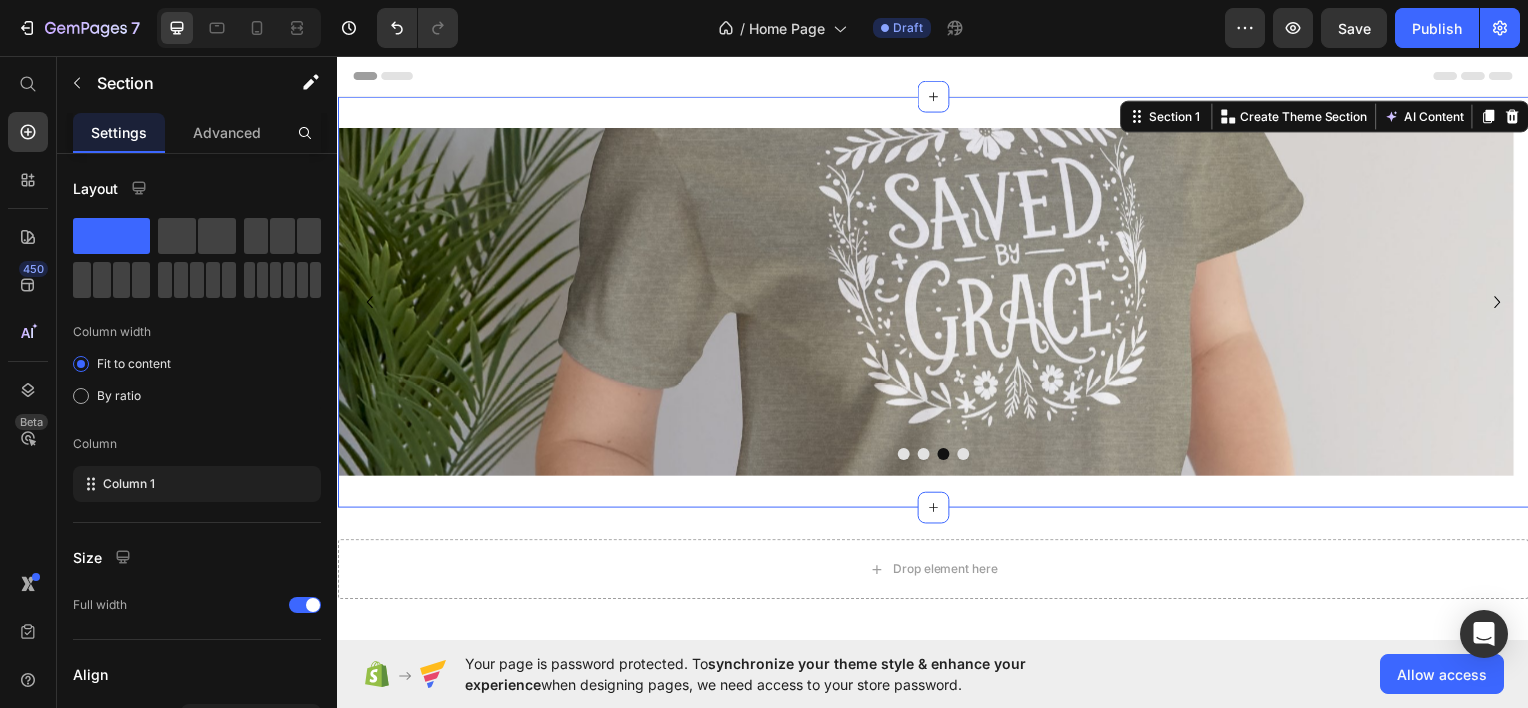 click on "Image Image Image Image
Carousel Section 1   You can create reusable sections Create Theme Section AI Content Write with GemAI What would you like to describe here? Tone and Voice Persuasive Product Show more Generate" at bounding box center (937, 303) 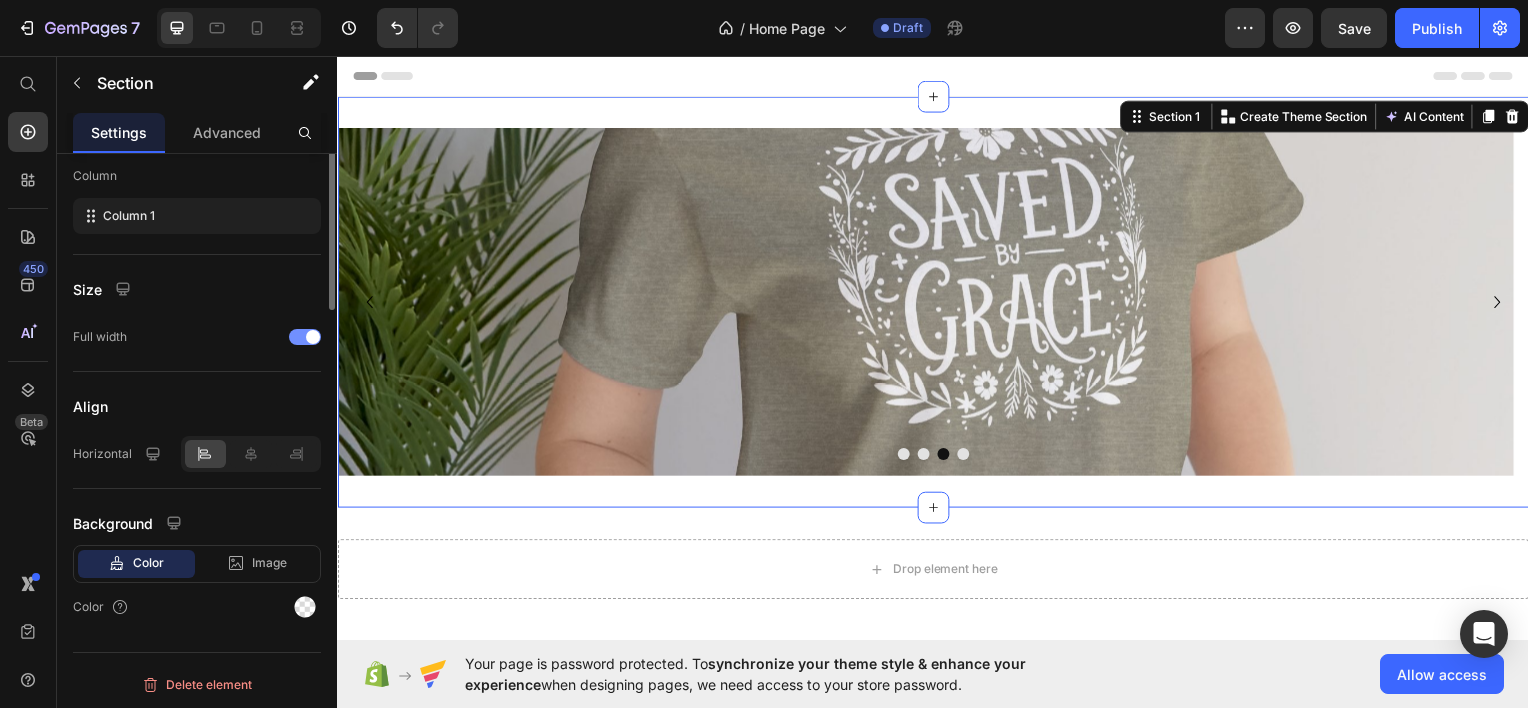scroll, scrollTop: 0, scrollLeft: 0, axis: both 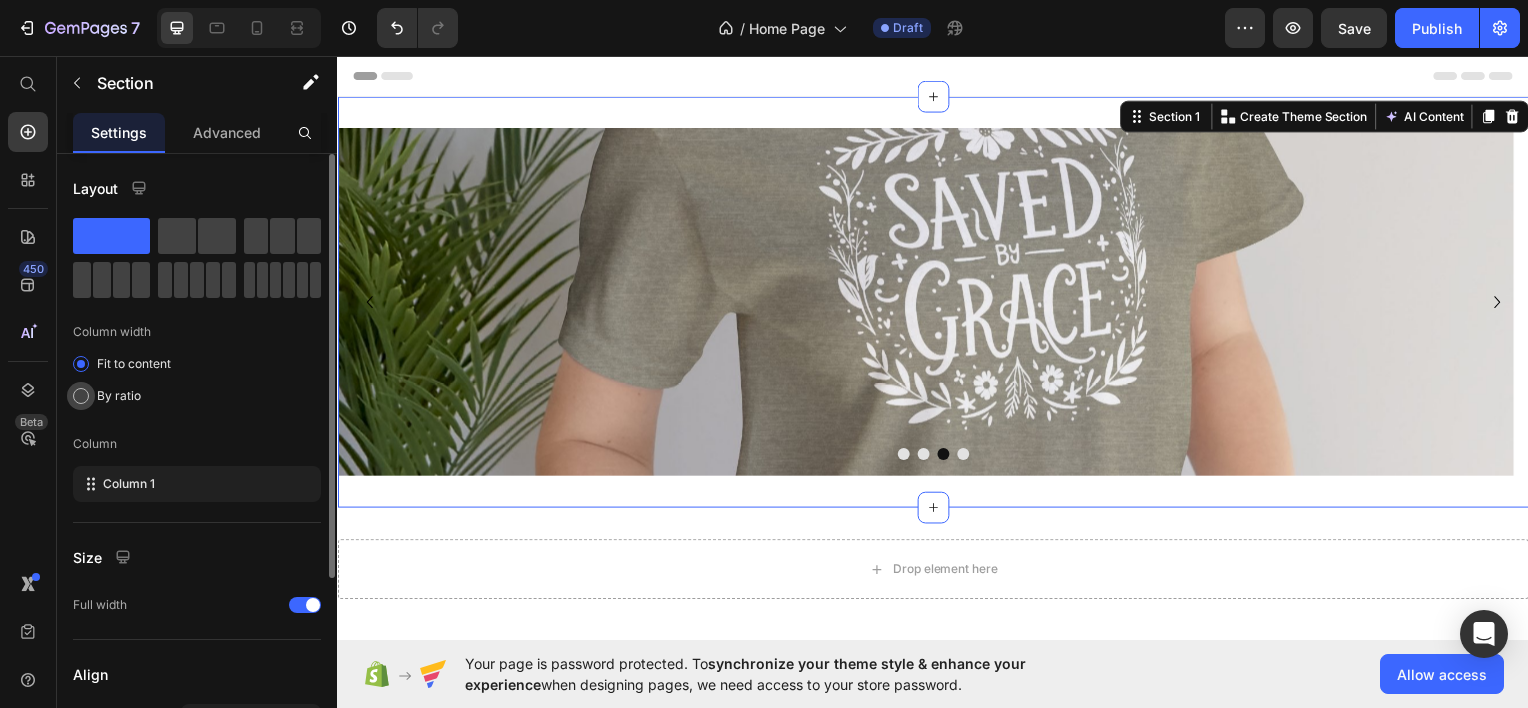 click on "By ratio" at bounding box center [119, 396] 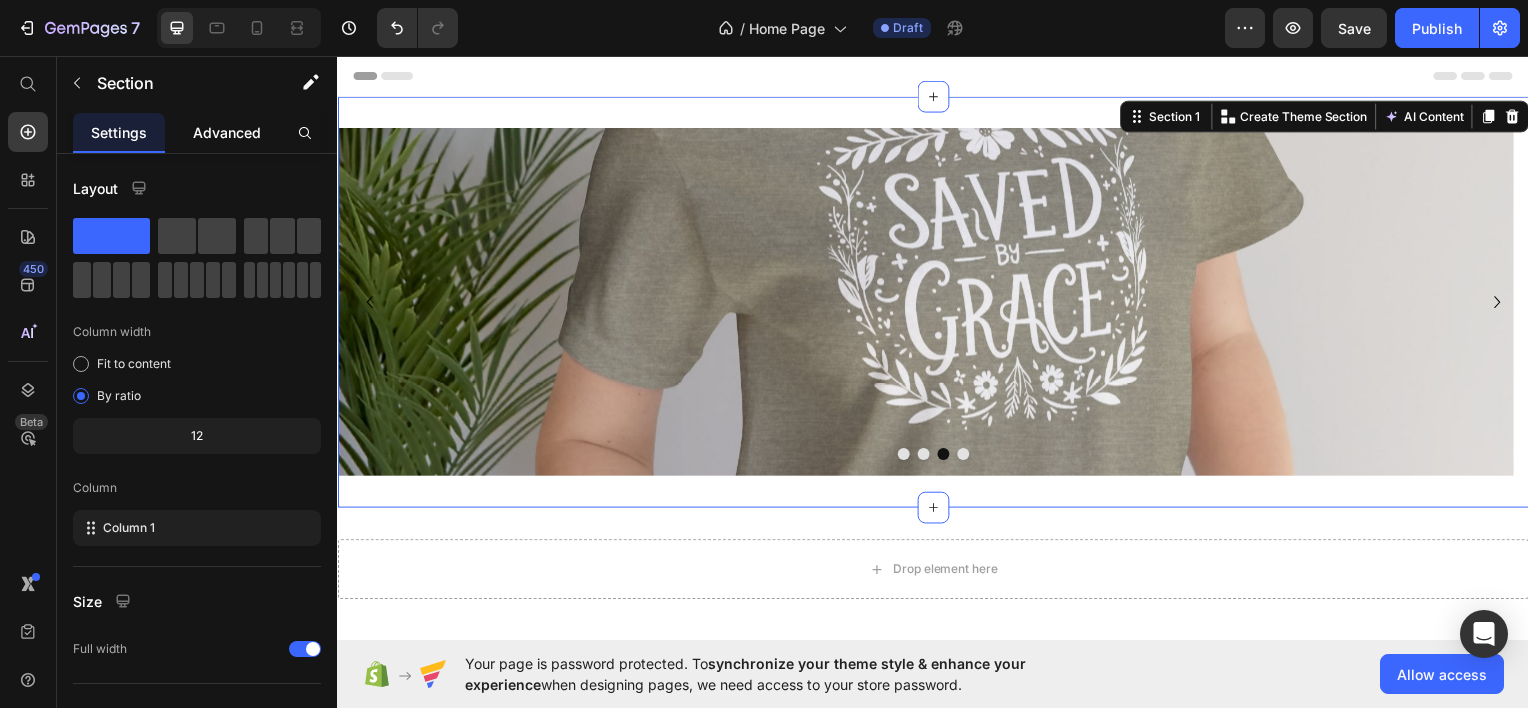 click on "Advanced" 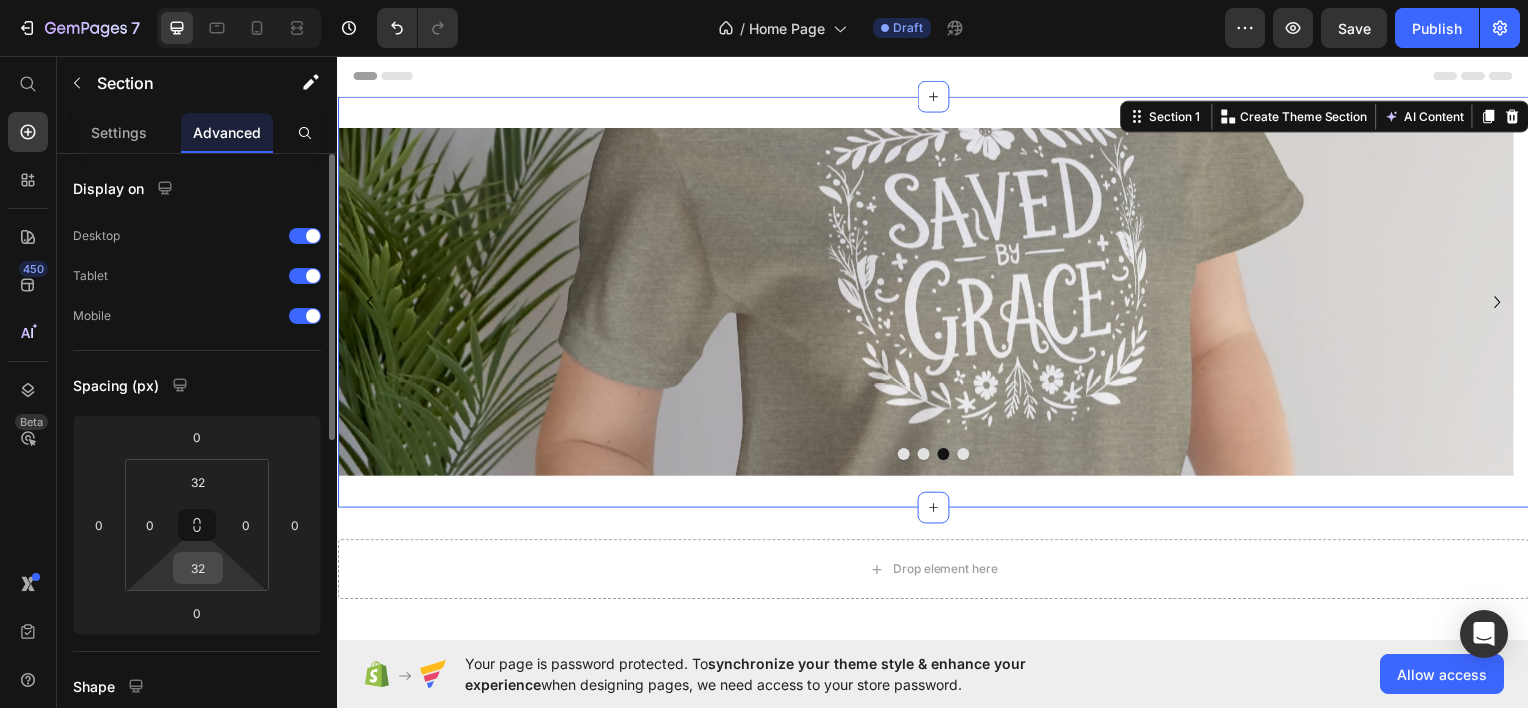 click on "32" at bounding box center [198, 568] 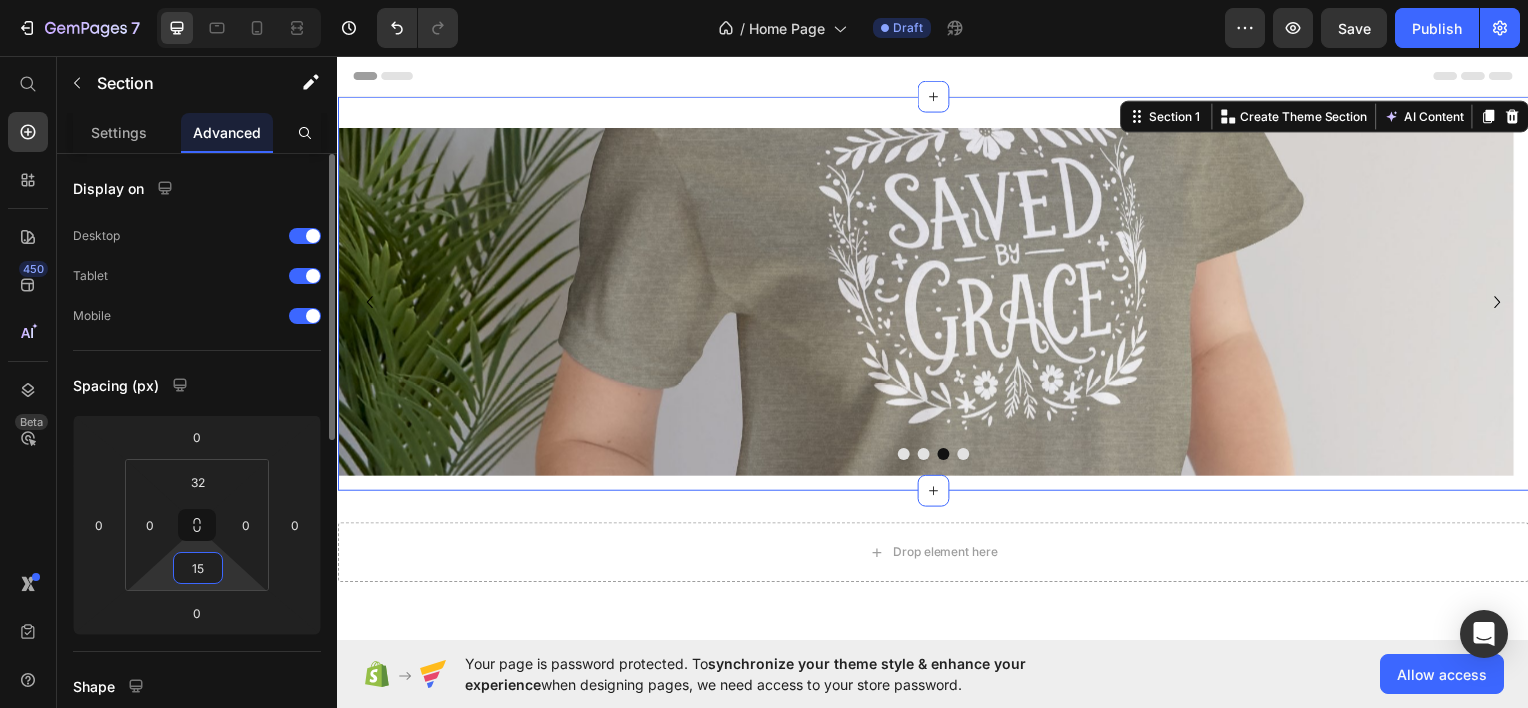 drag, startPoint x: 202, startPoint y: 569, endPoint x: 180, endPoint y: 567, distance: 22.090721 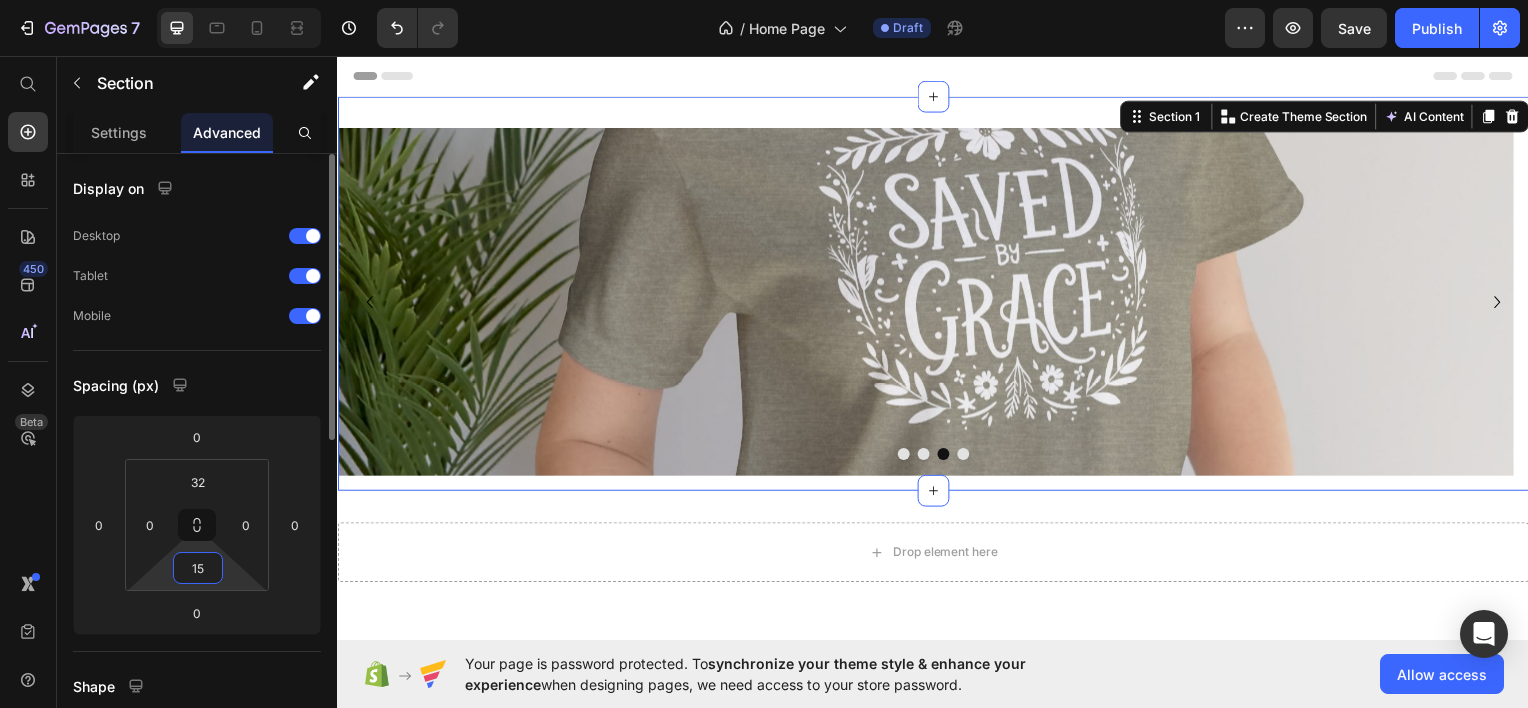 click on "15" at bounding box center (198, 568) 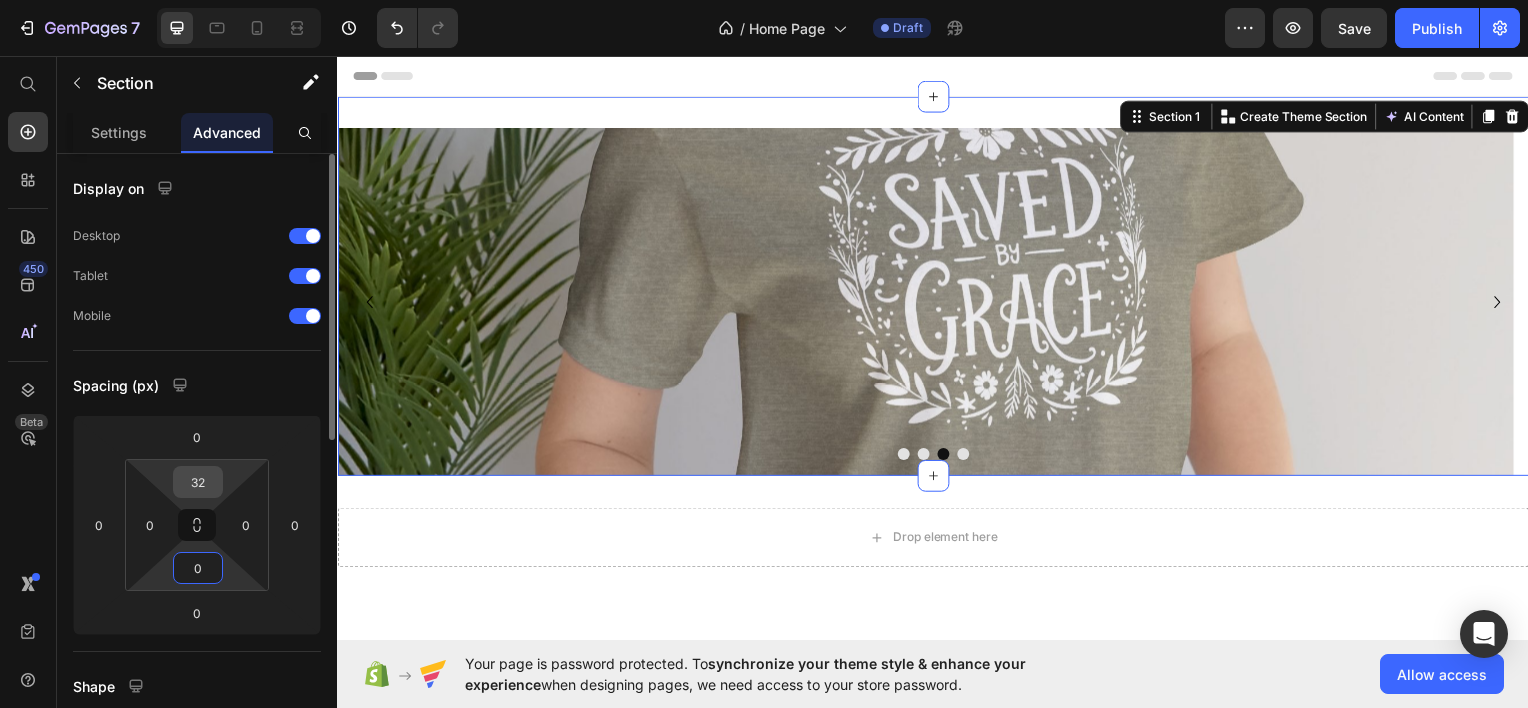 type on "0" 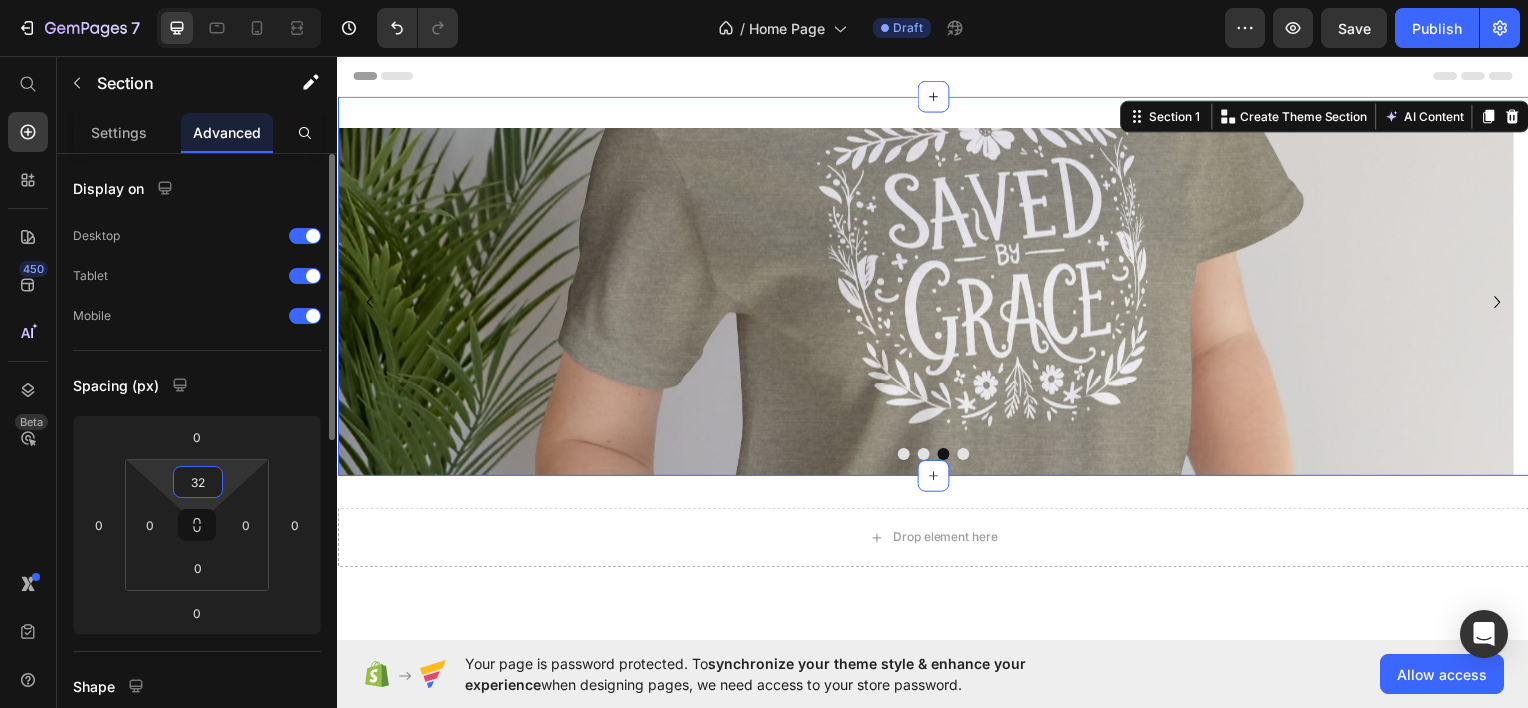click on "32" at bounding box center (198, 482) 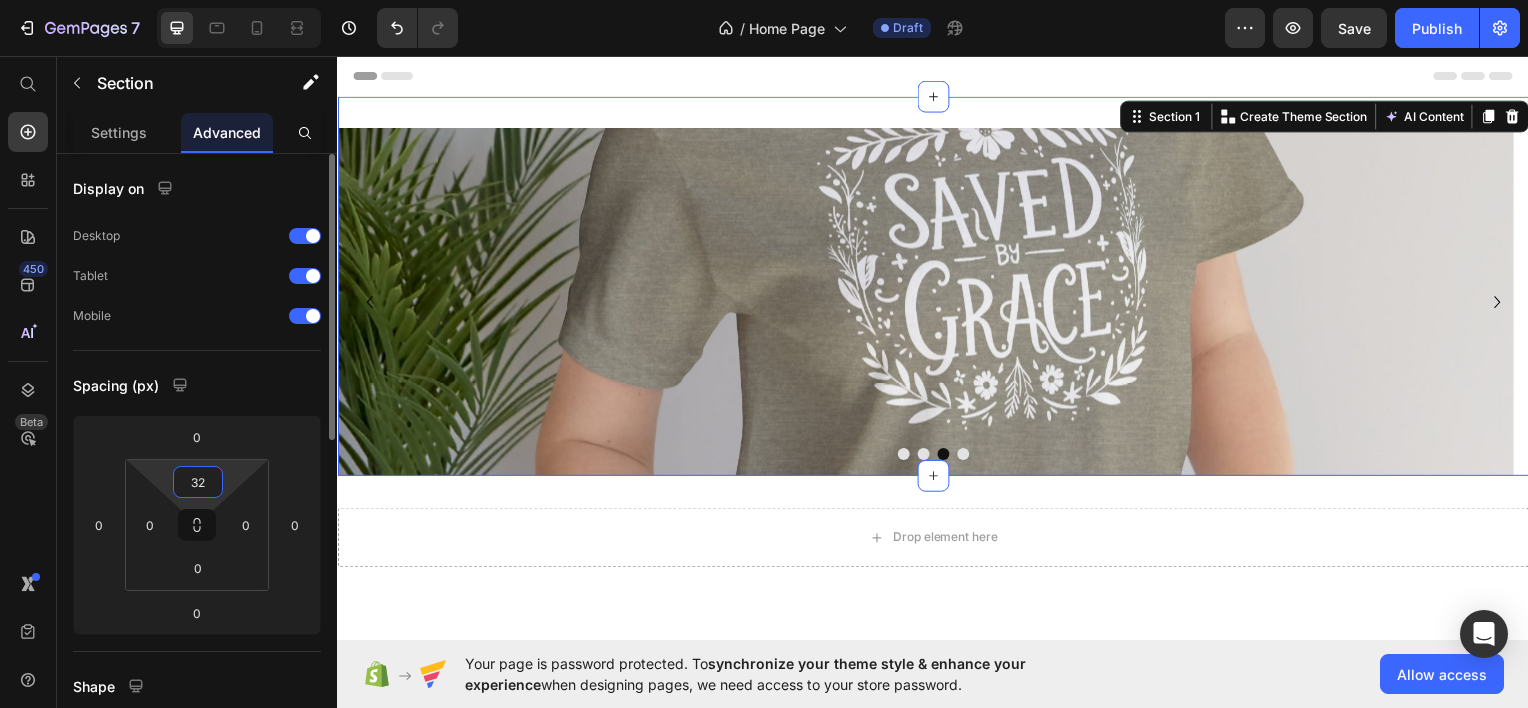 type on "0" 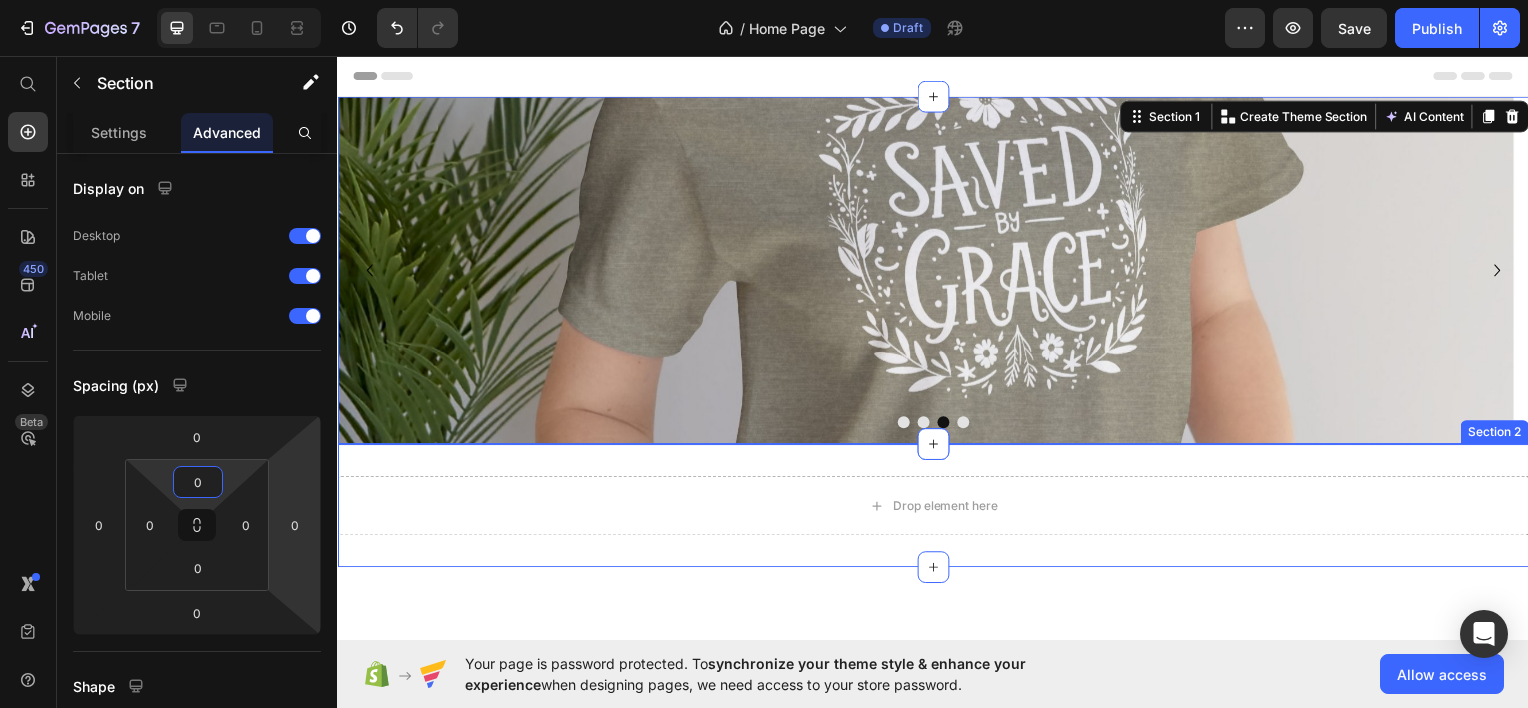 click on "Drop element here Section 2" at bounding box center (937, 508) 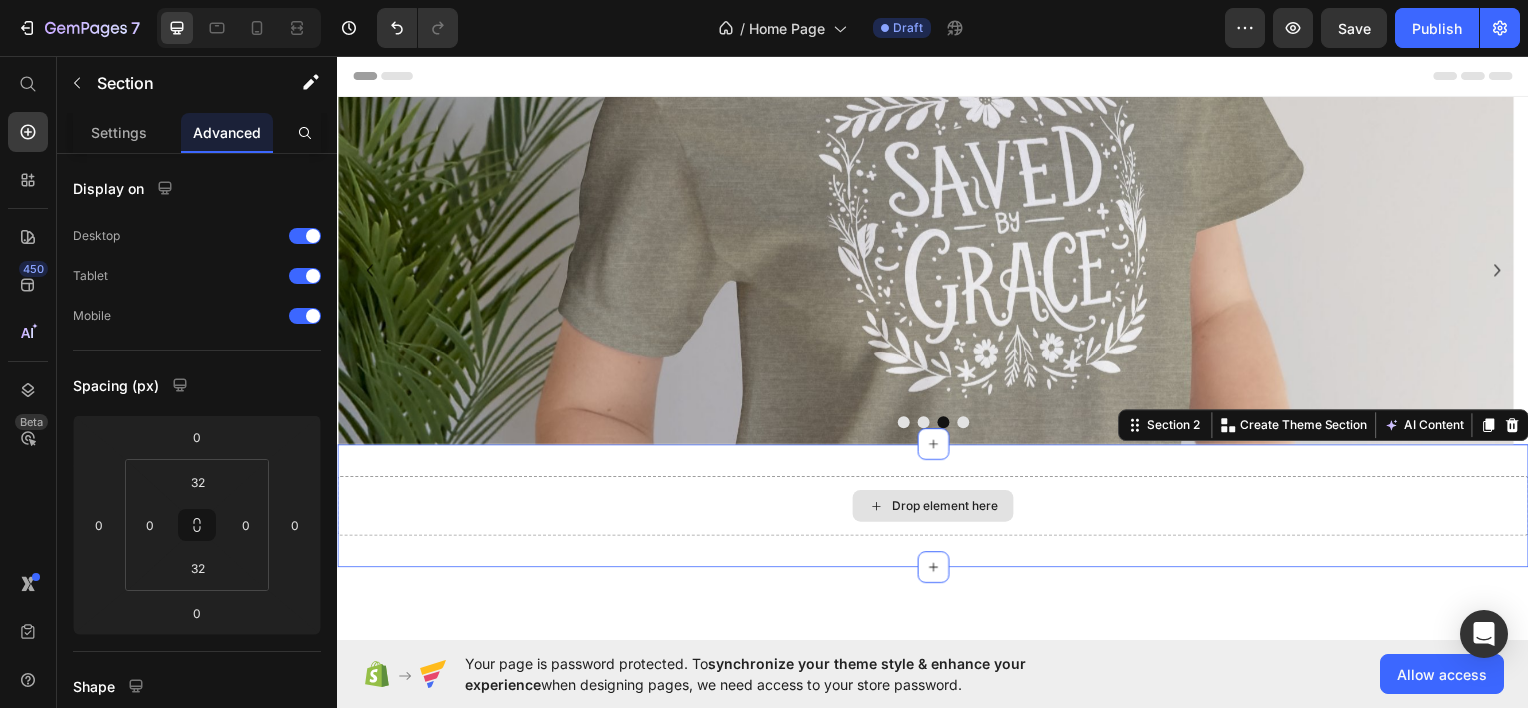 click on "Drop element here" at bounding box center [937, 508] 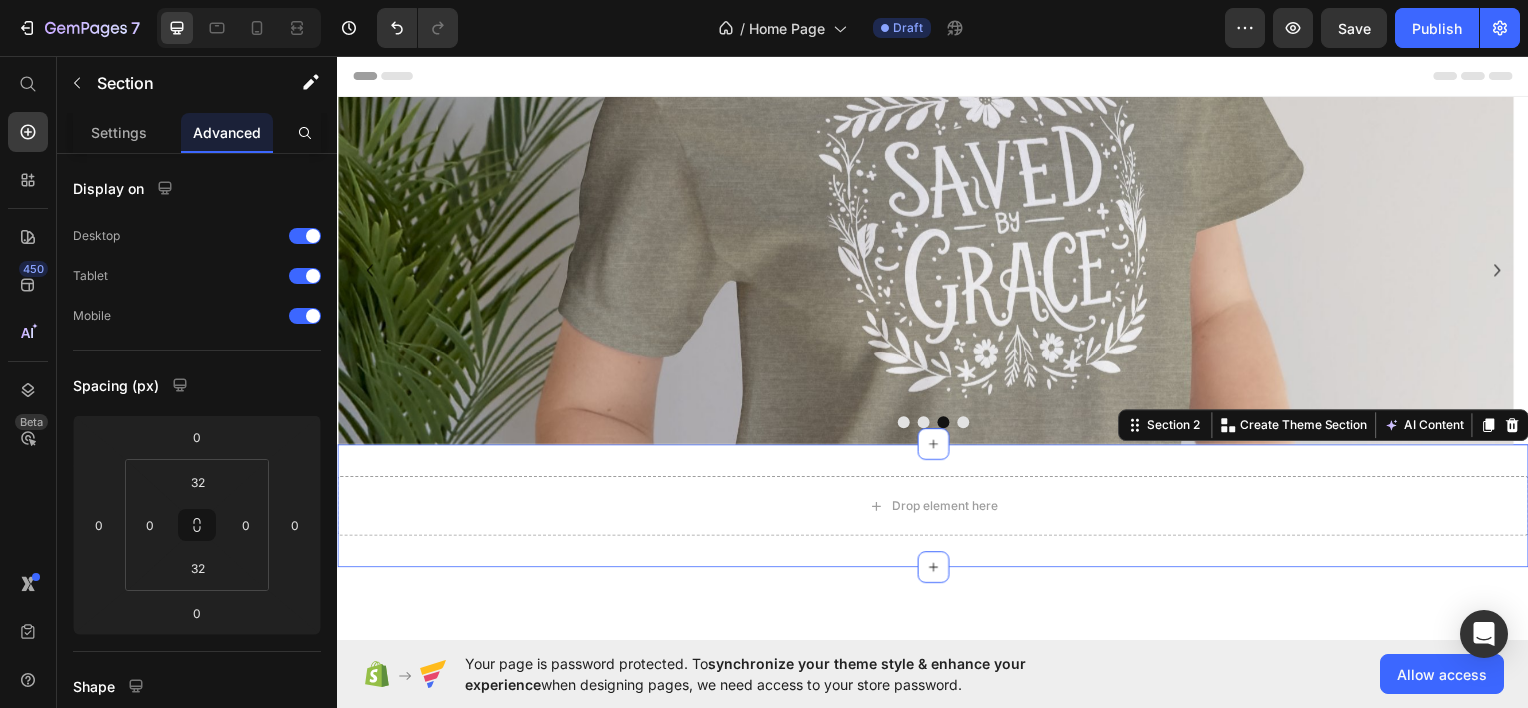 click on "Drop element here Section 2   You can create reusable sections Create Theme Section AI Content Write with GemAI What would you like to describe here? Tone and Voice Persuasive Product Show more Generate" at bounding box center (937, 508) 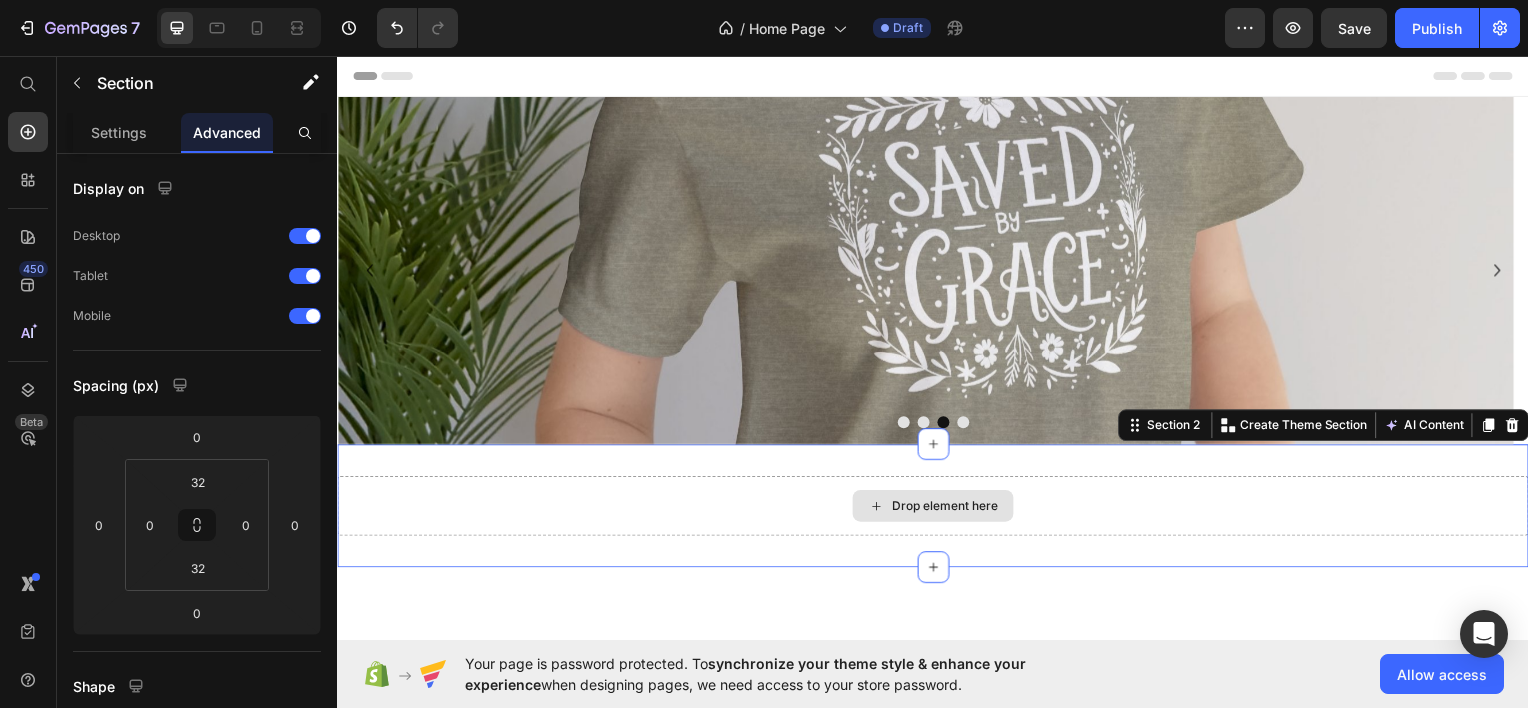 click on "Drop element here" at bounding box center [937, 508] 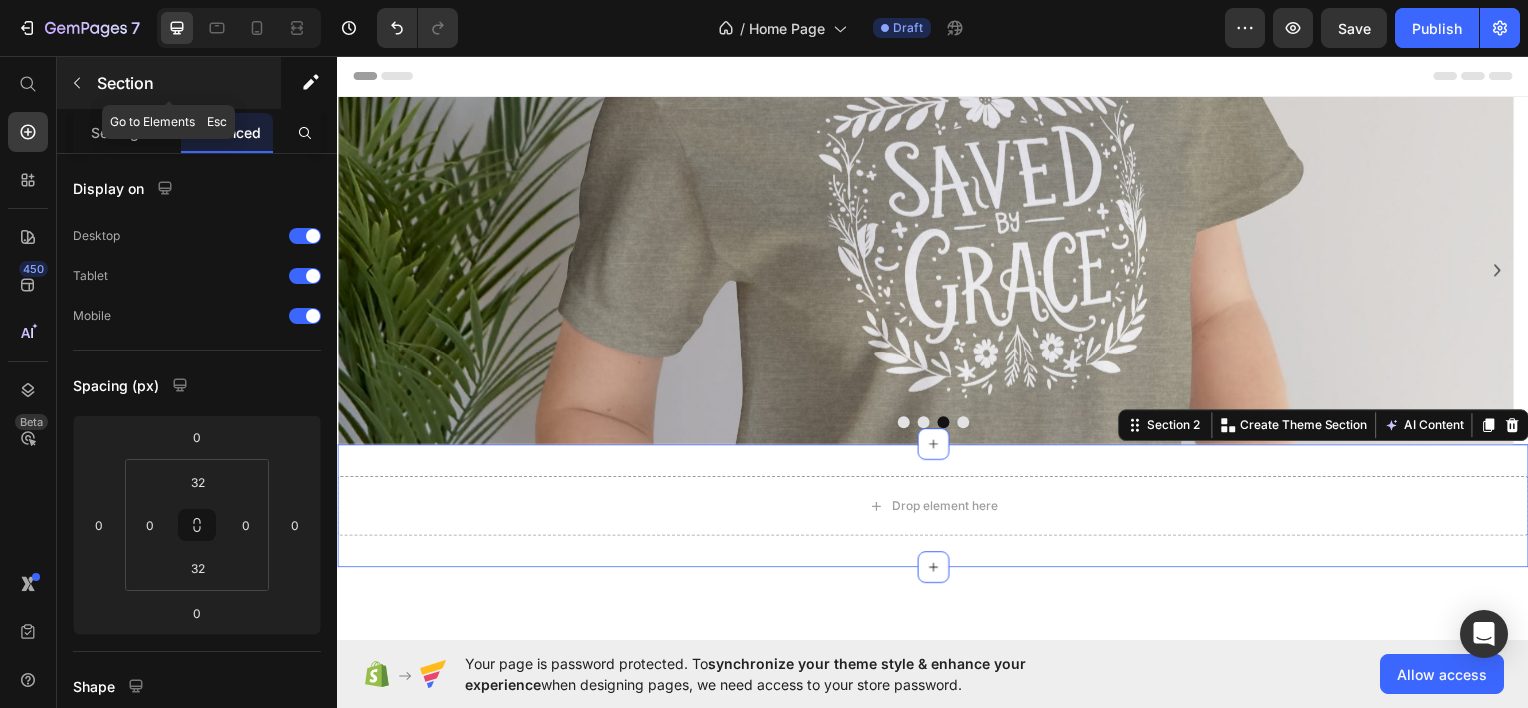 click 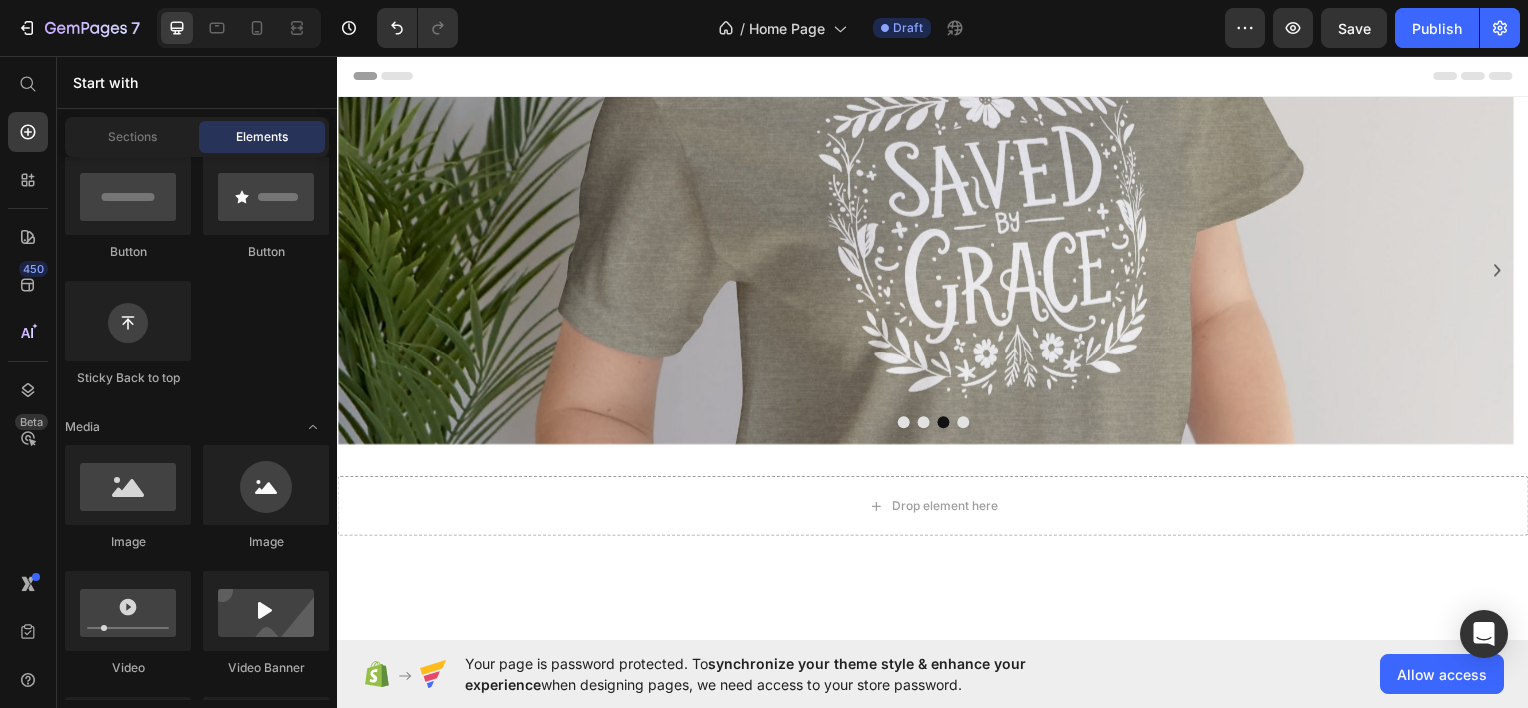 click on "Elements" 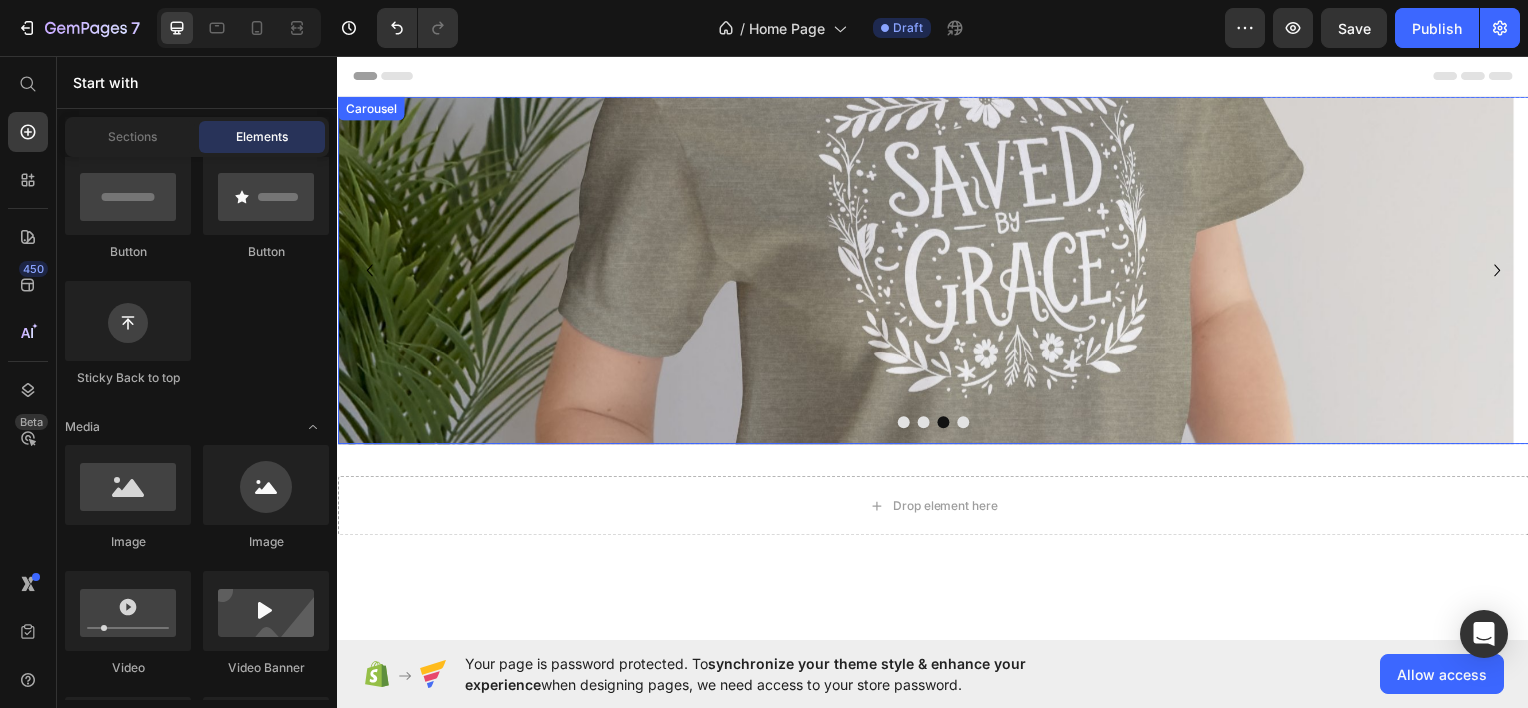 click at bounding box center (907, 424) 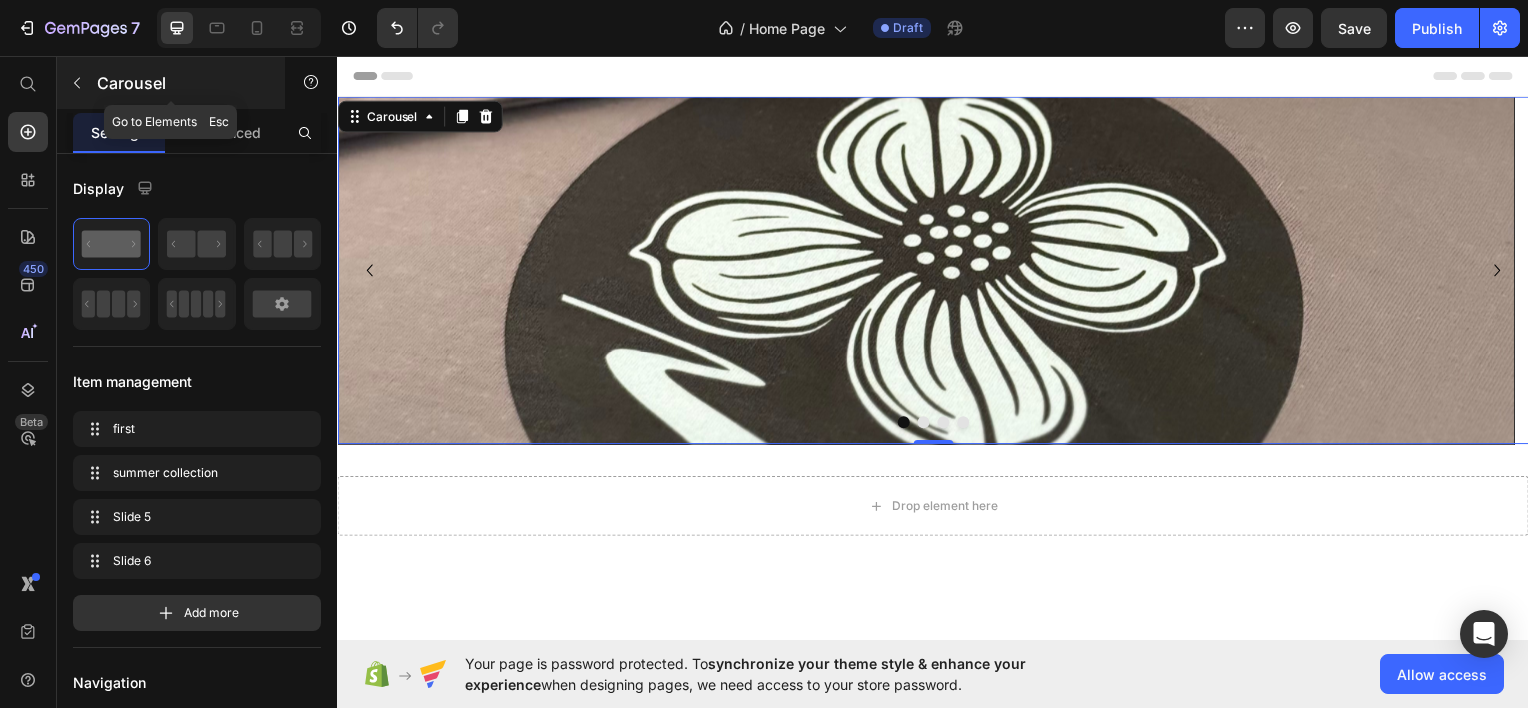click 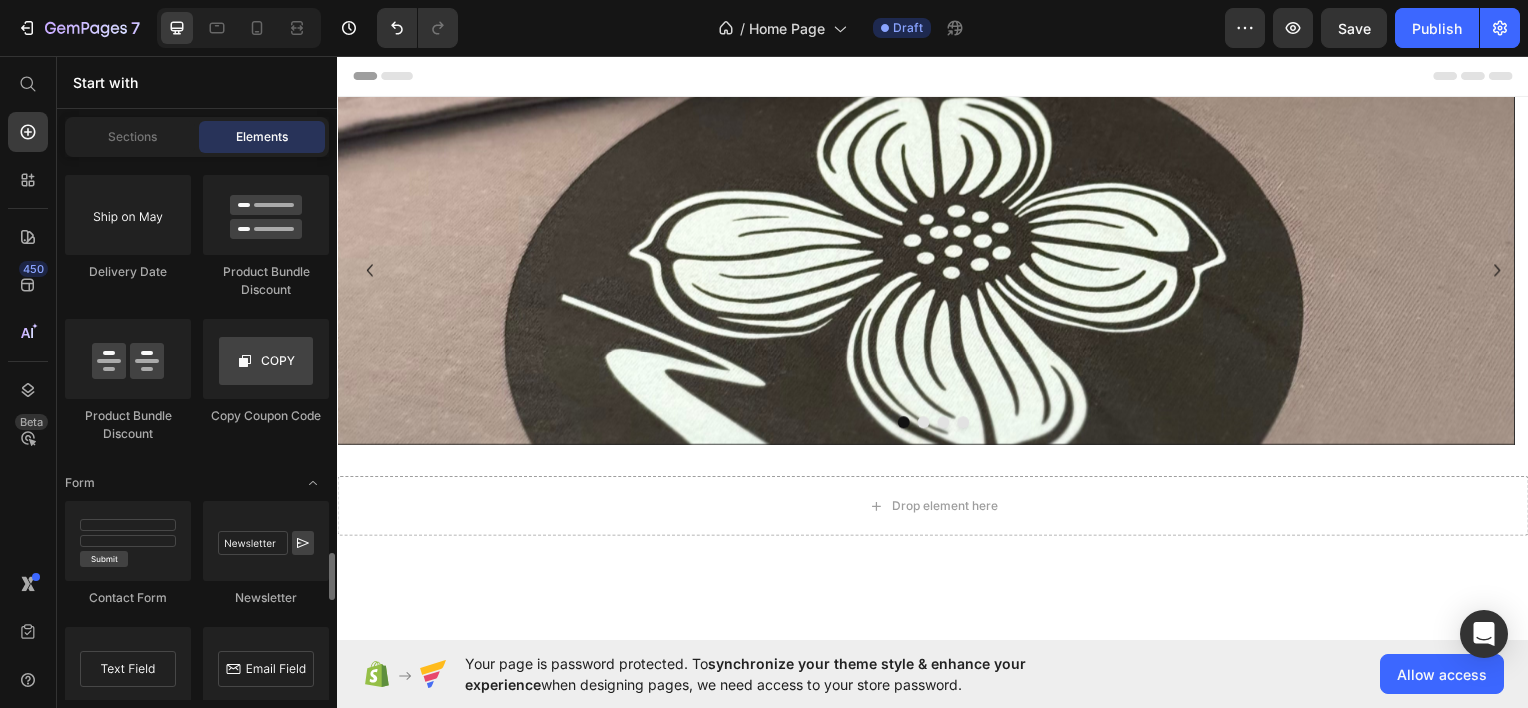 scroll, scrollTop: 4800, scrollLeft: 0, axis: vertical 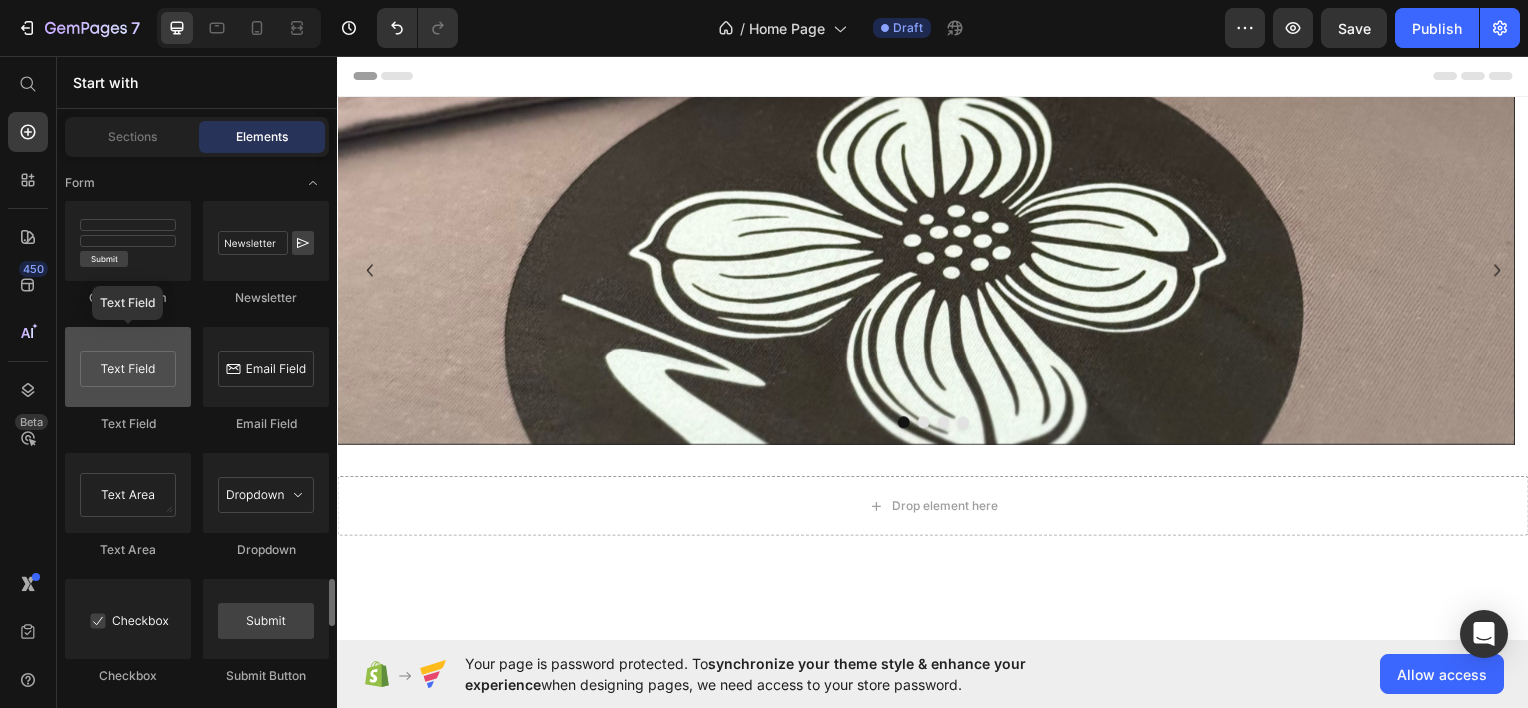 click at bounding box center (128, 367) 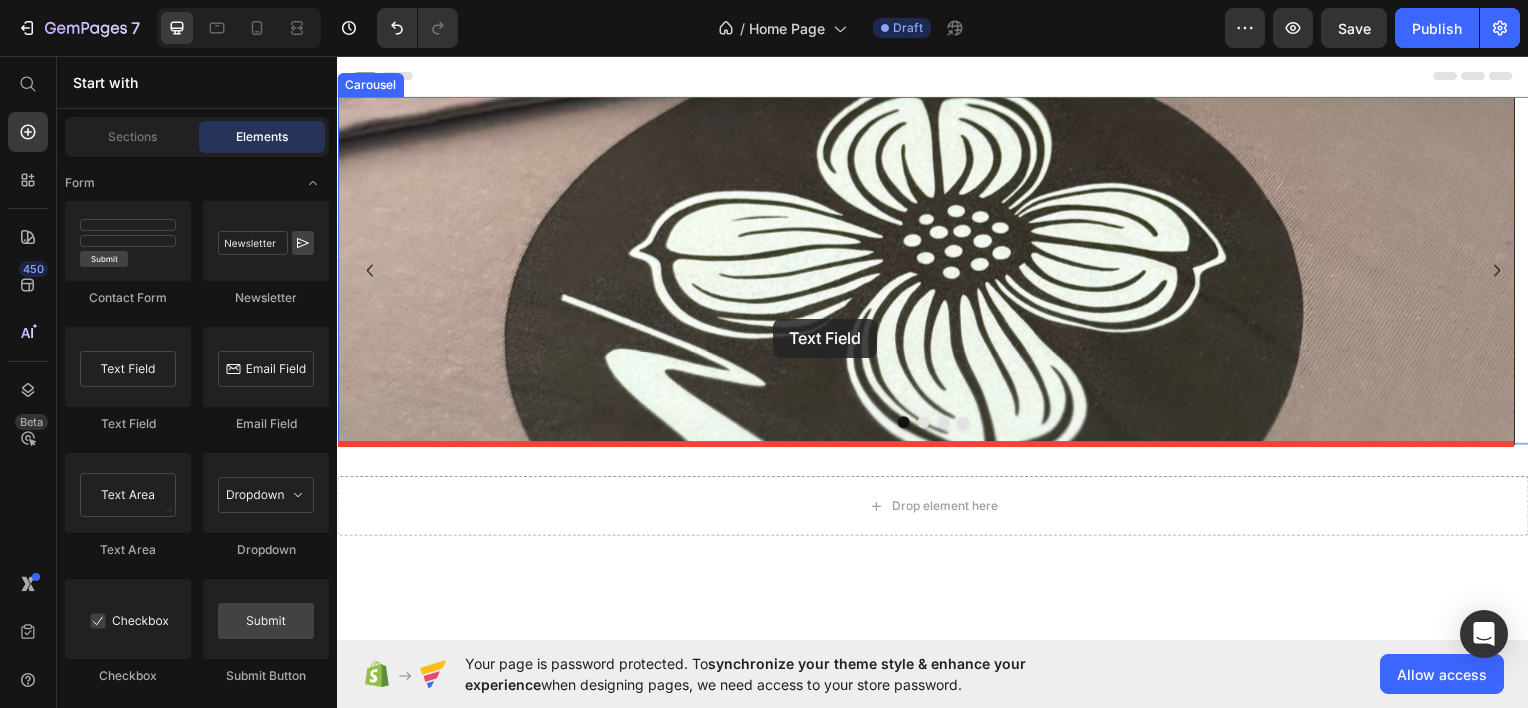 drag, startPoint x: 471, startPoint y: 434, endPoint x: 776, endPoint y: 320, distance: 325.60867 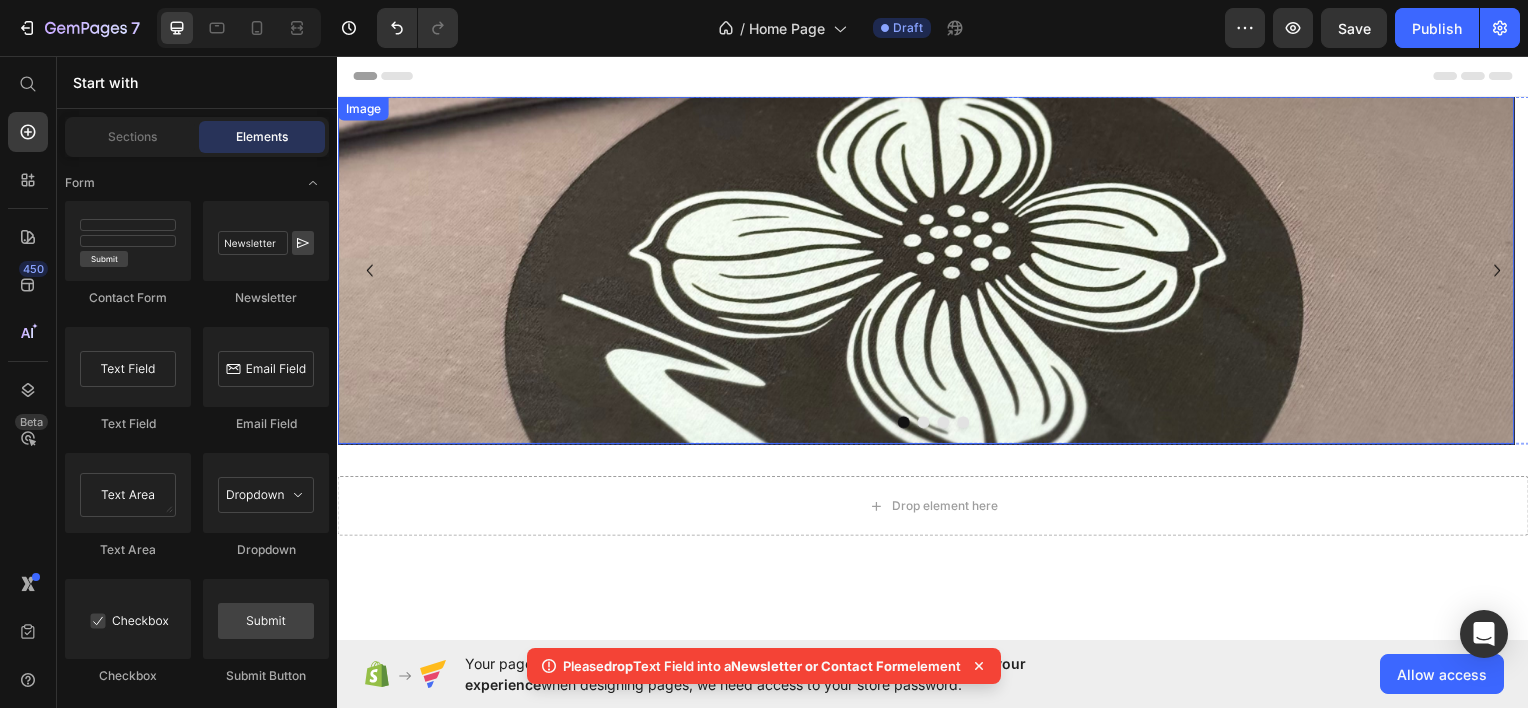 click at bounding box center [929, 271] 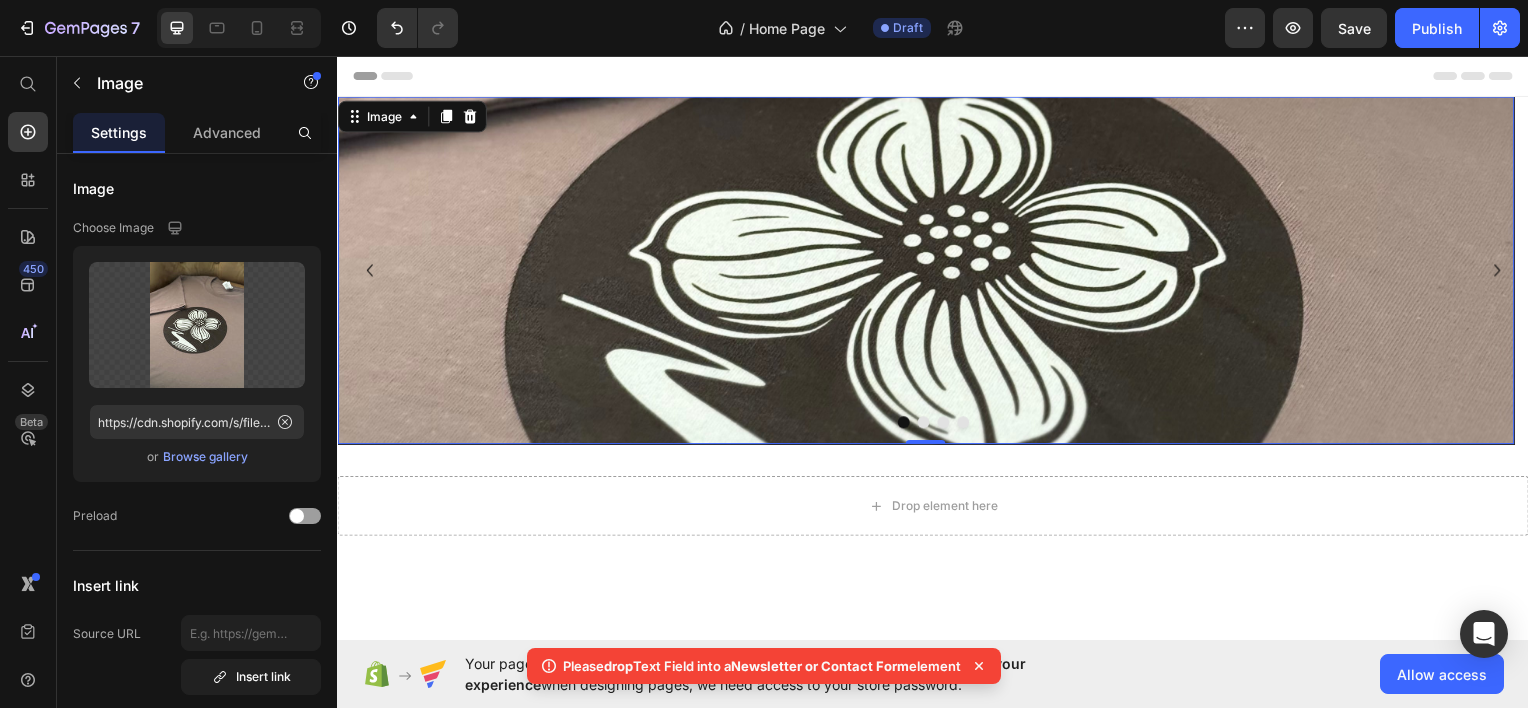 click at bounding box center [929, 271] 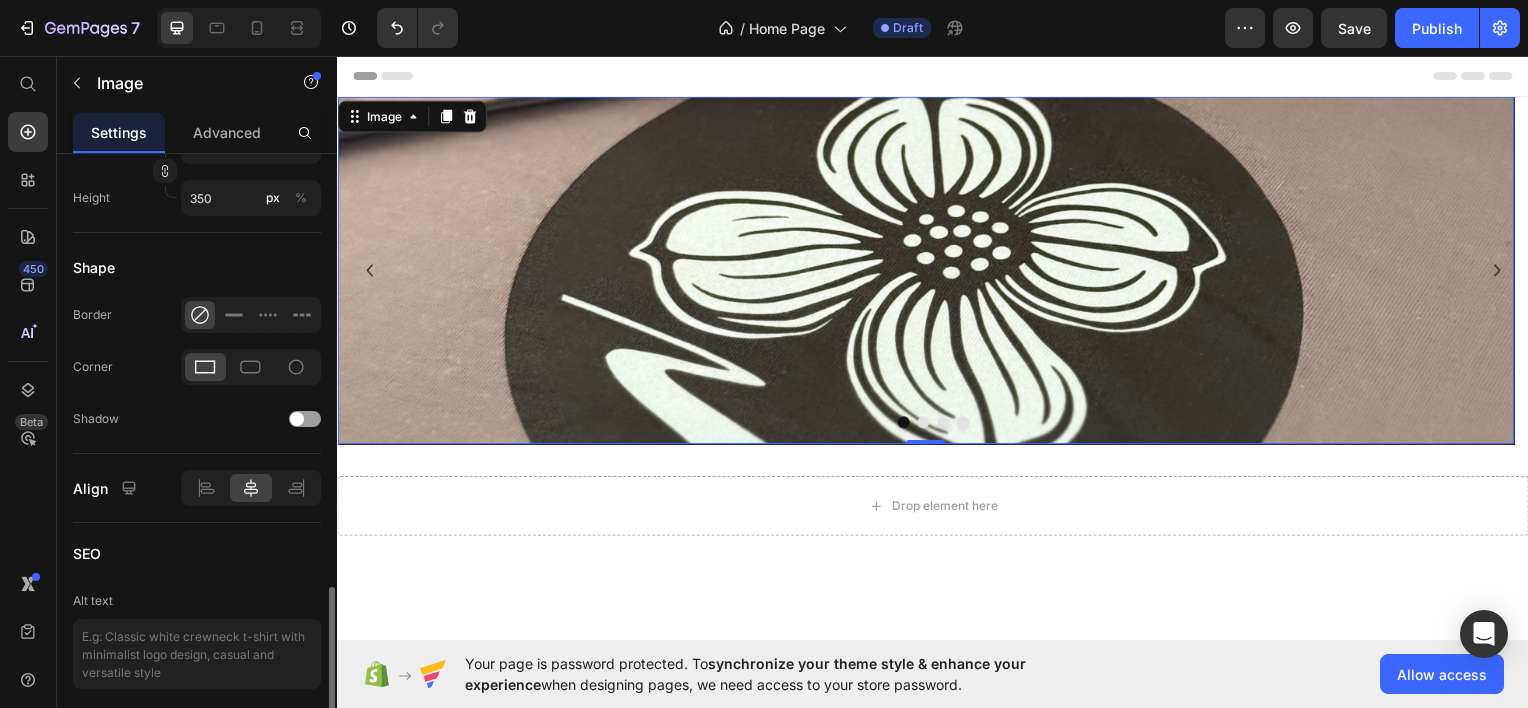 scroll, scrollTop: 858, scrollLeft: 0, axis: vertical 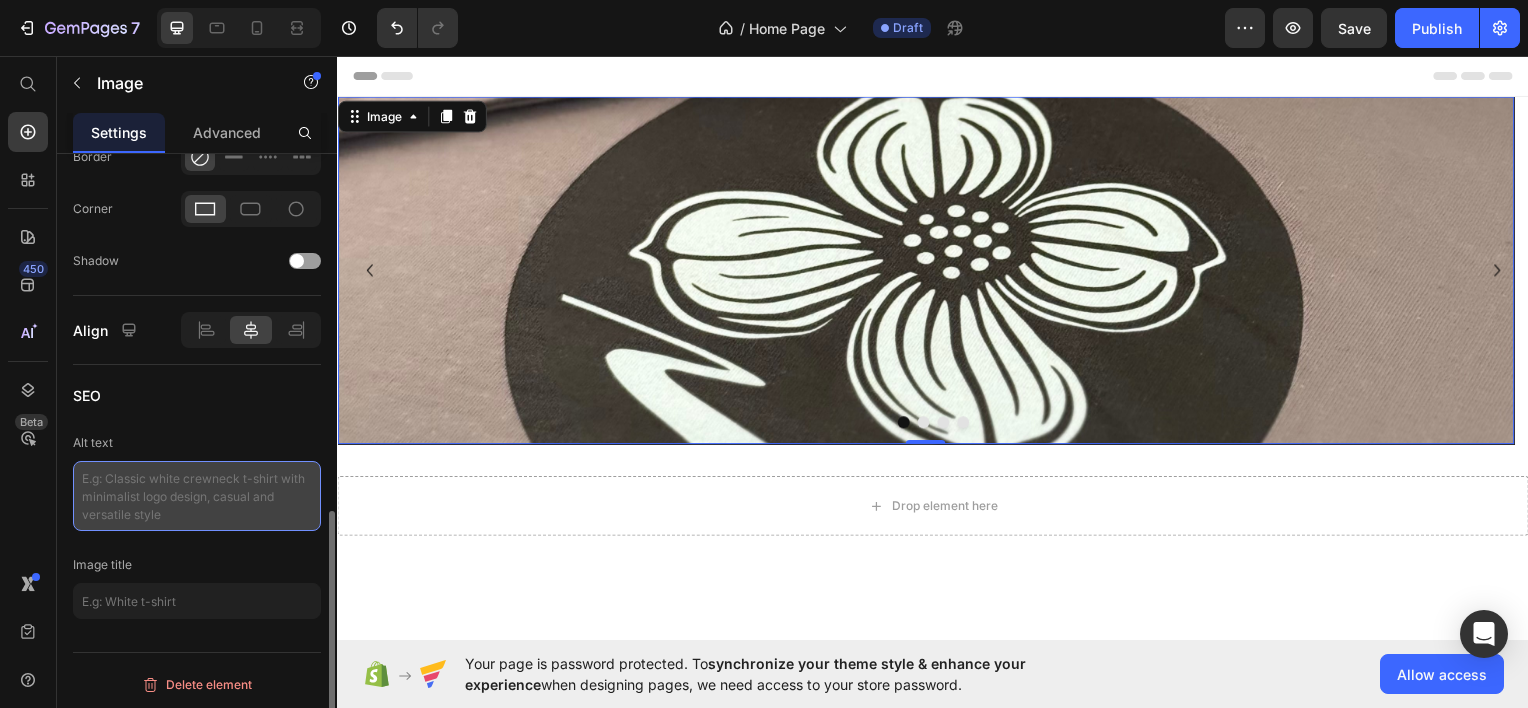 click at bounding box center [197, 496] 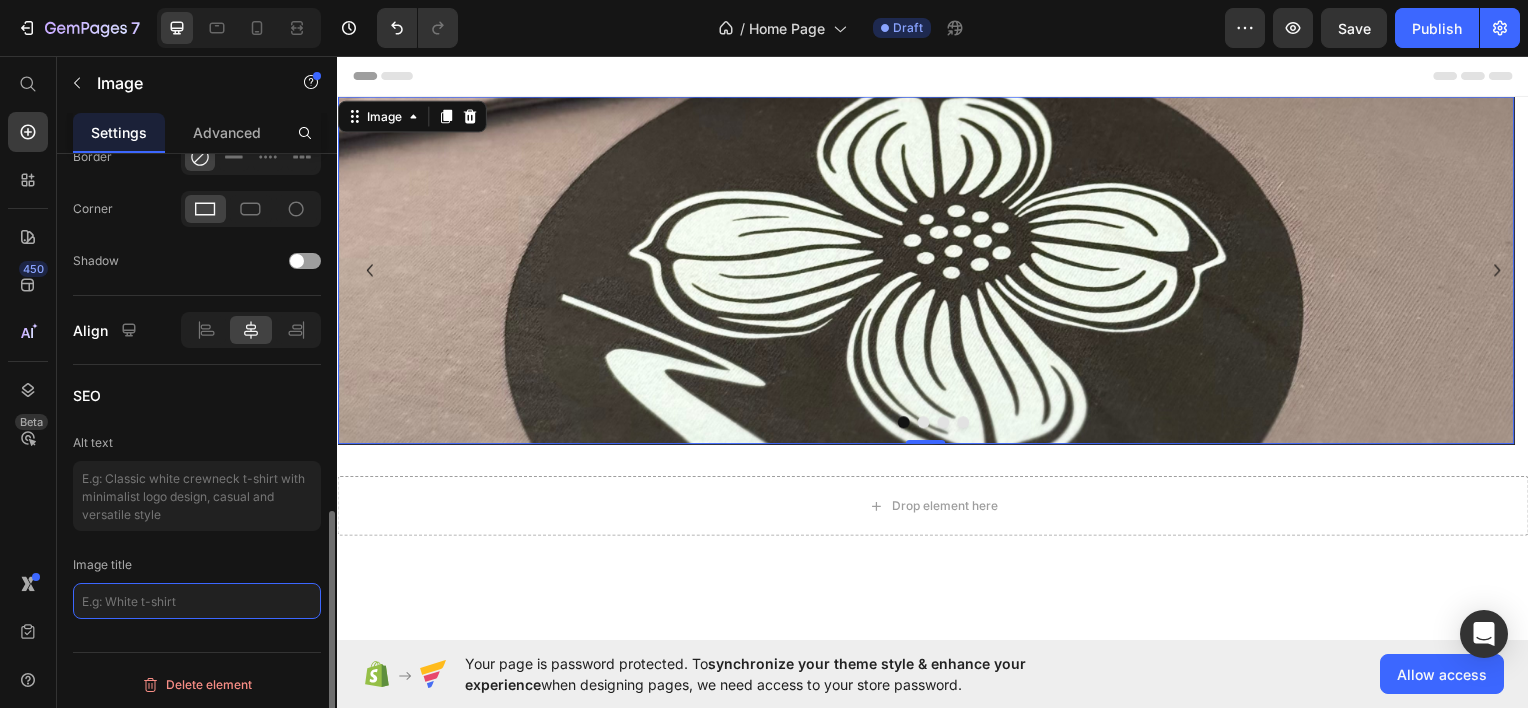 click 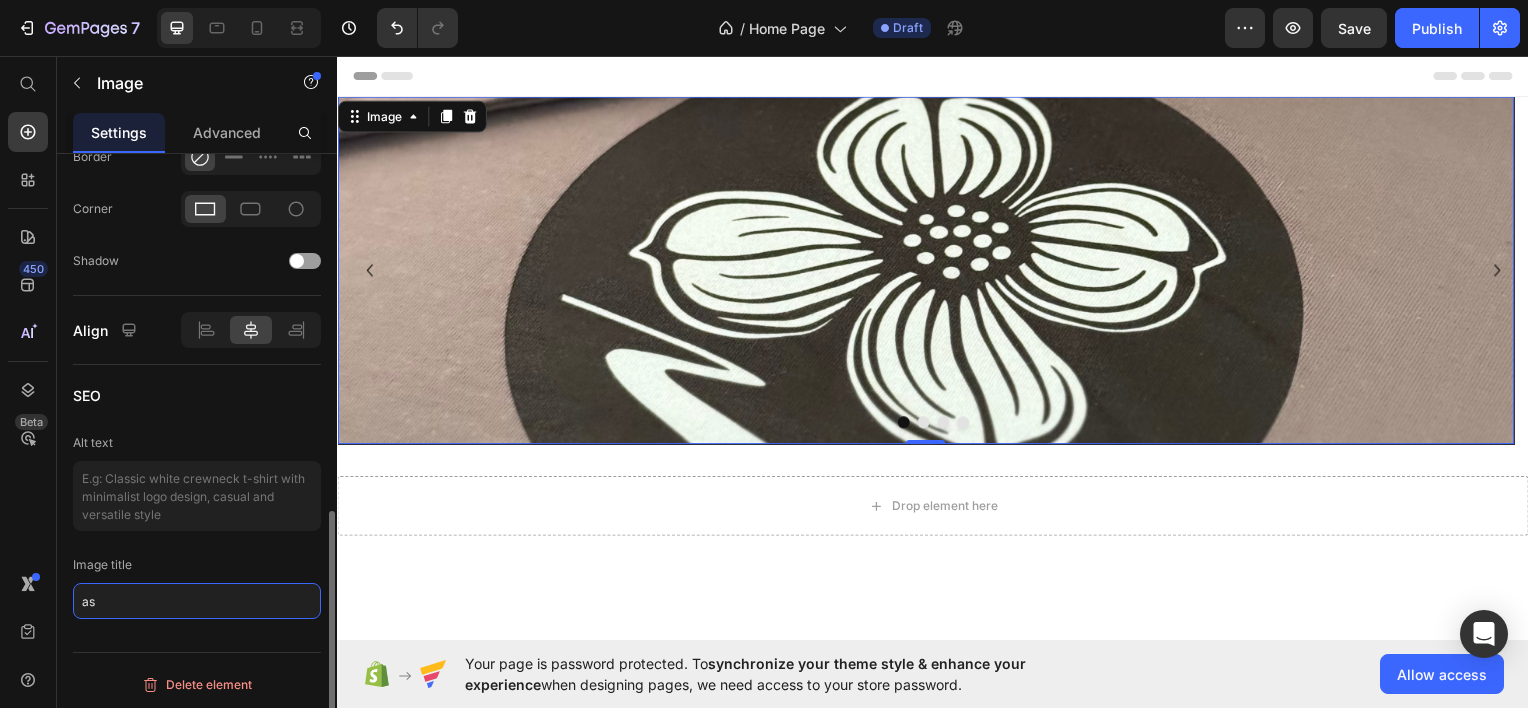 type on "s" 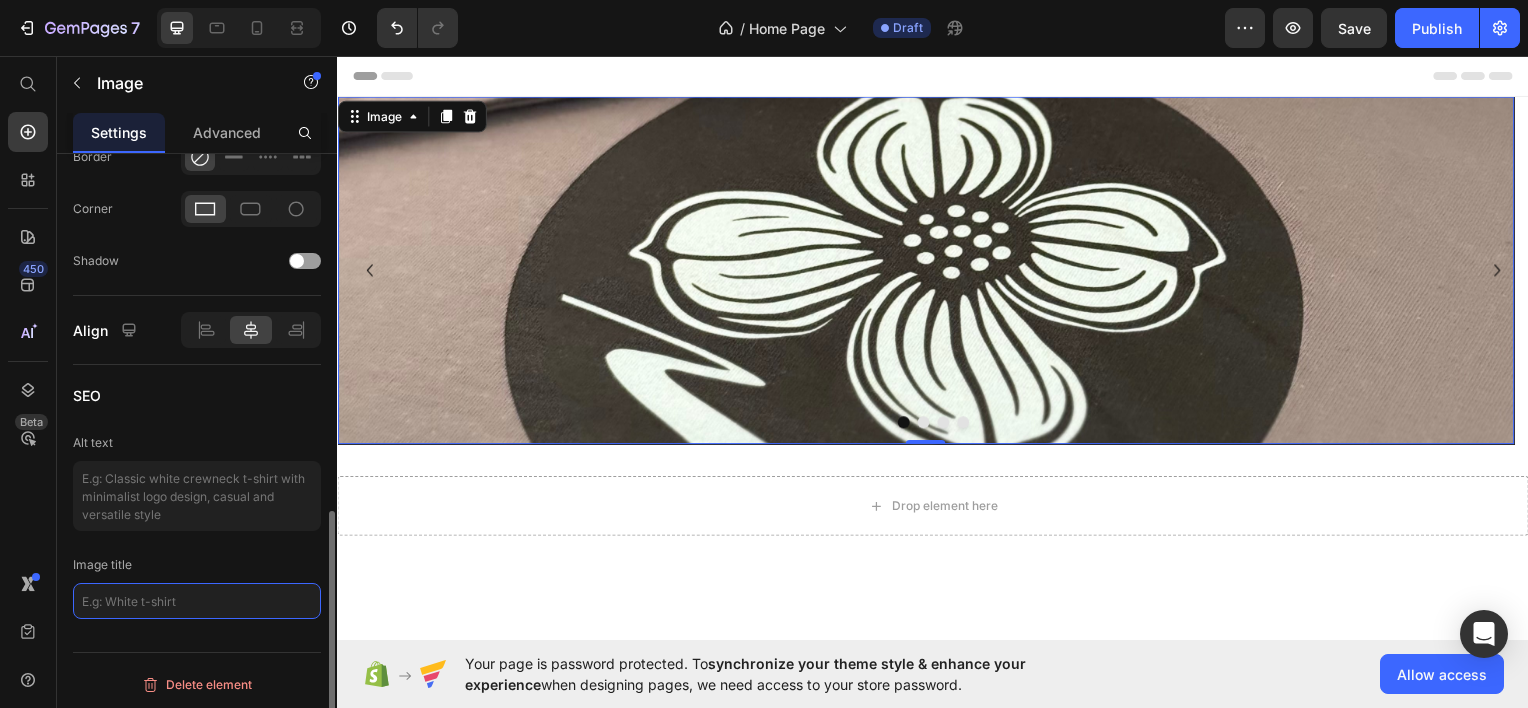 click 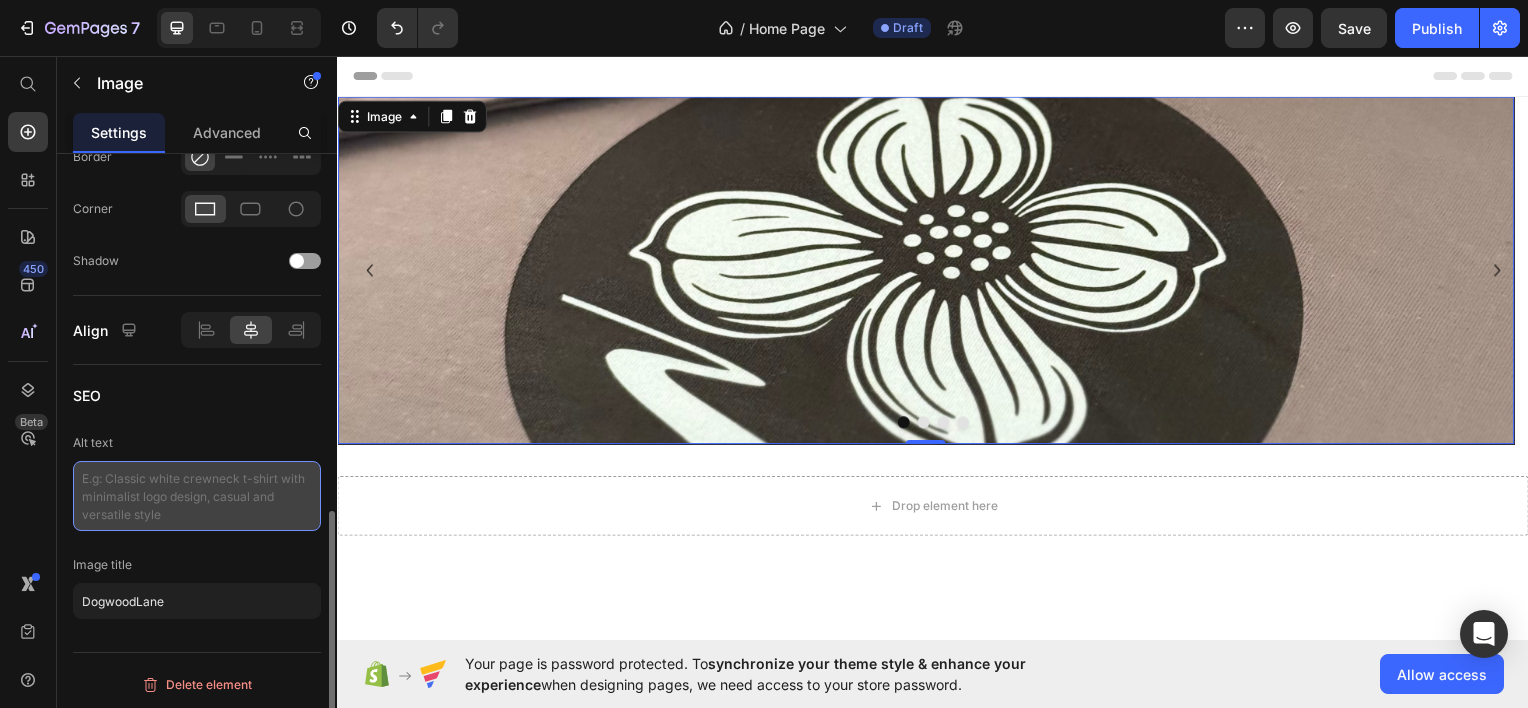 click at bounding box center [197, 496] 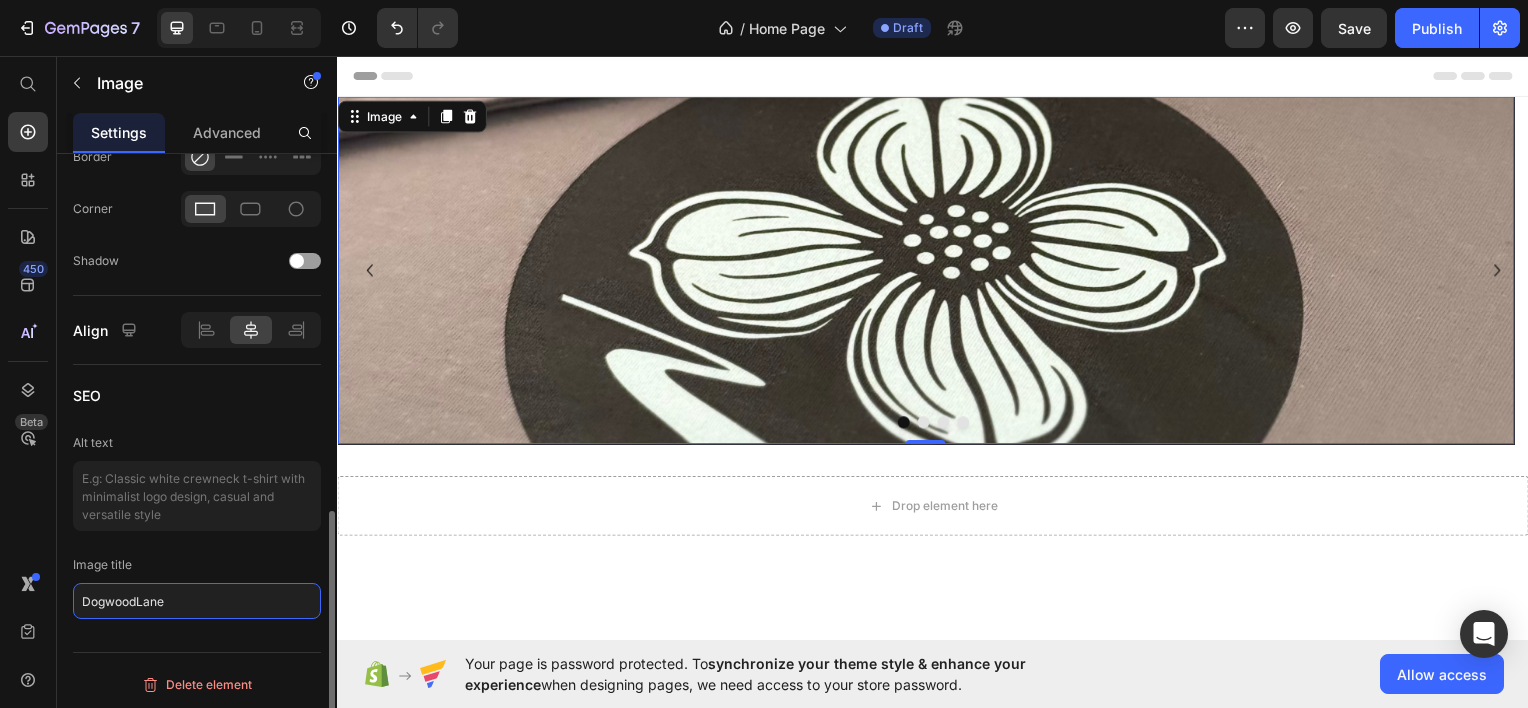 click on "DogwoodLane" 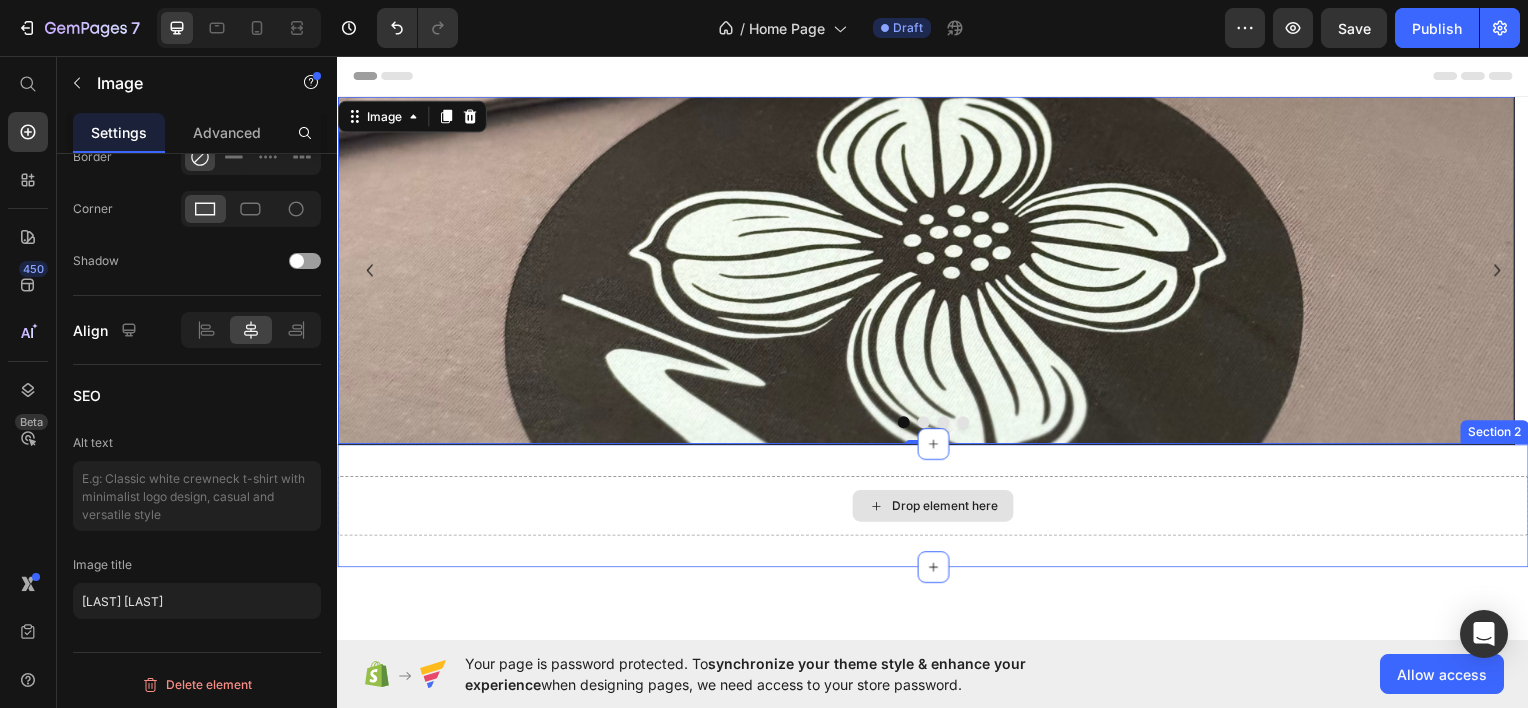 click on "Drop element here" at bounding box center (937, 508) 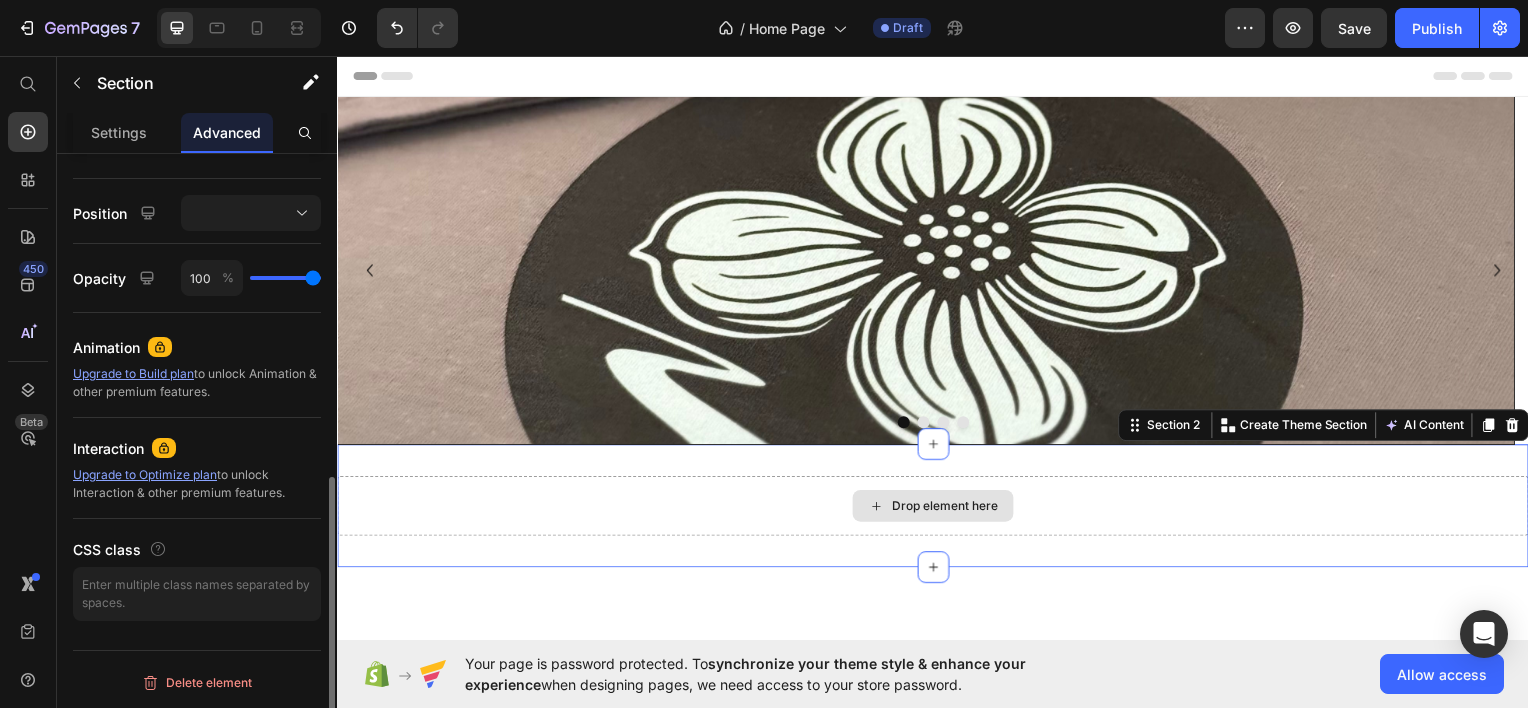 scroll, scrollTop: 0, scrollLeft: 0, axis: both 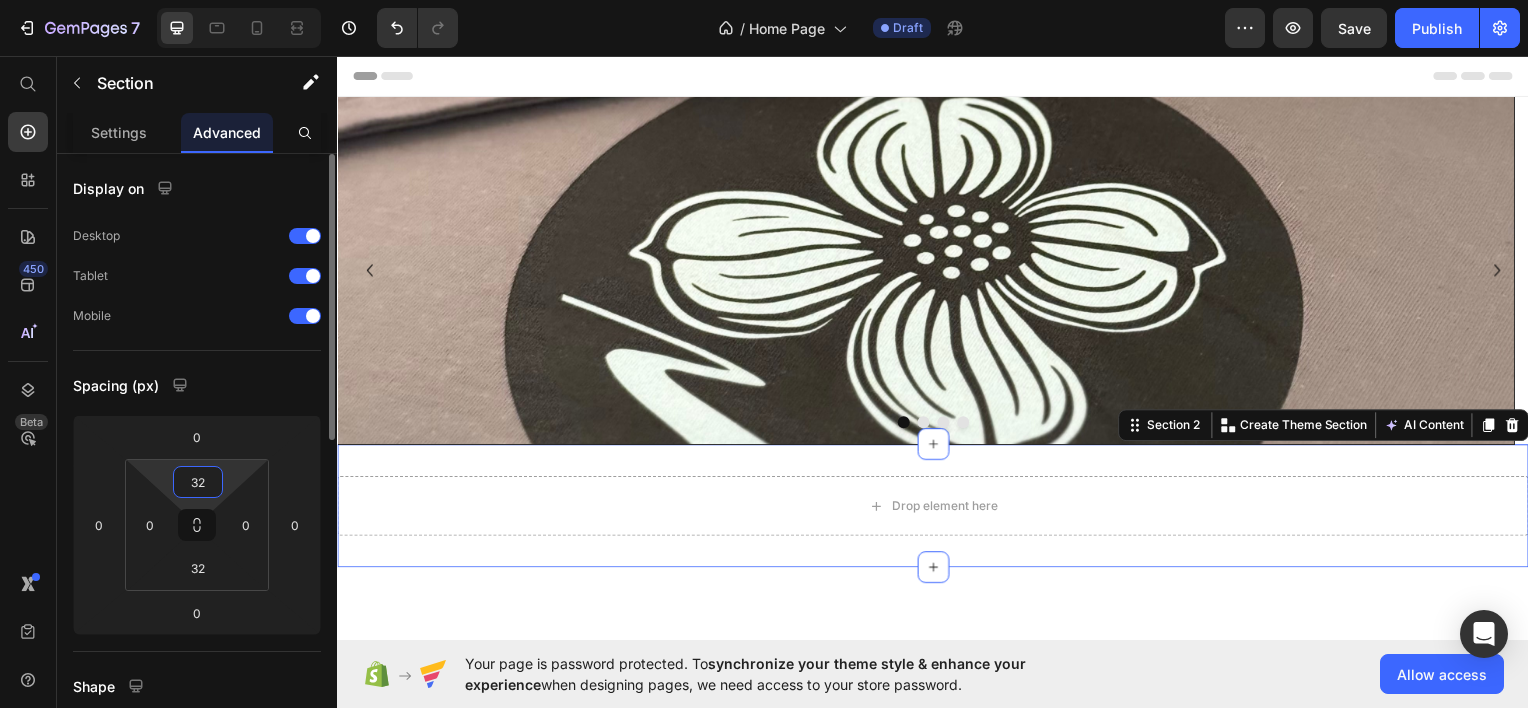 click on "32" at bounding box center (198, 482) 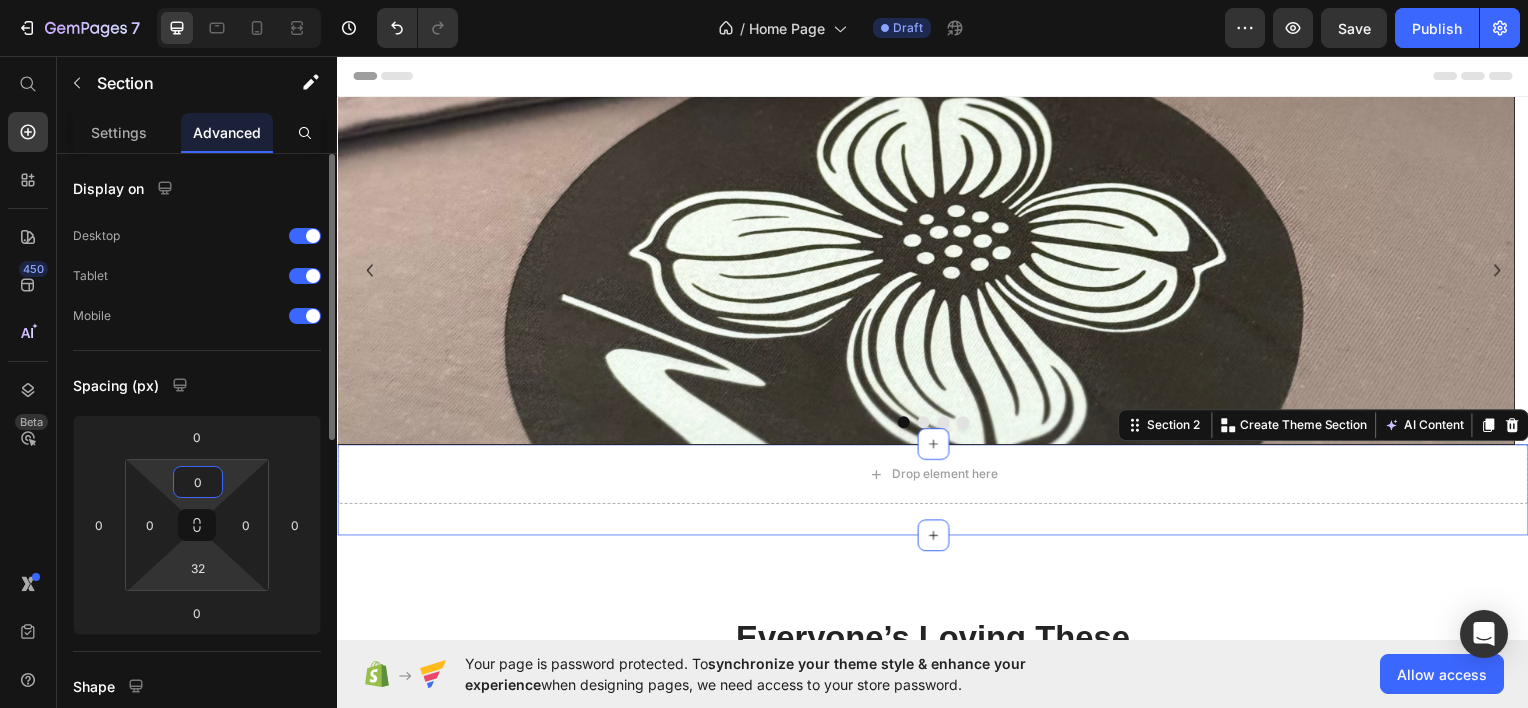 type on "0" 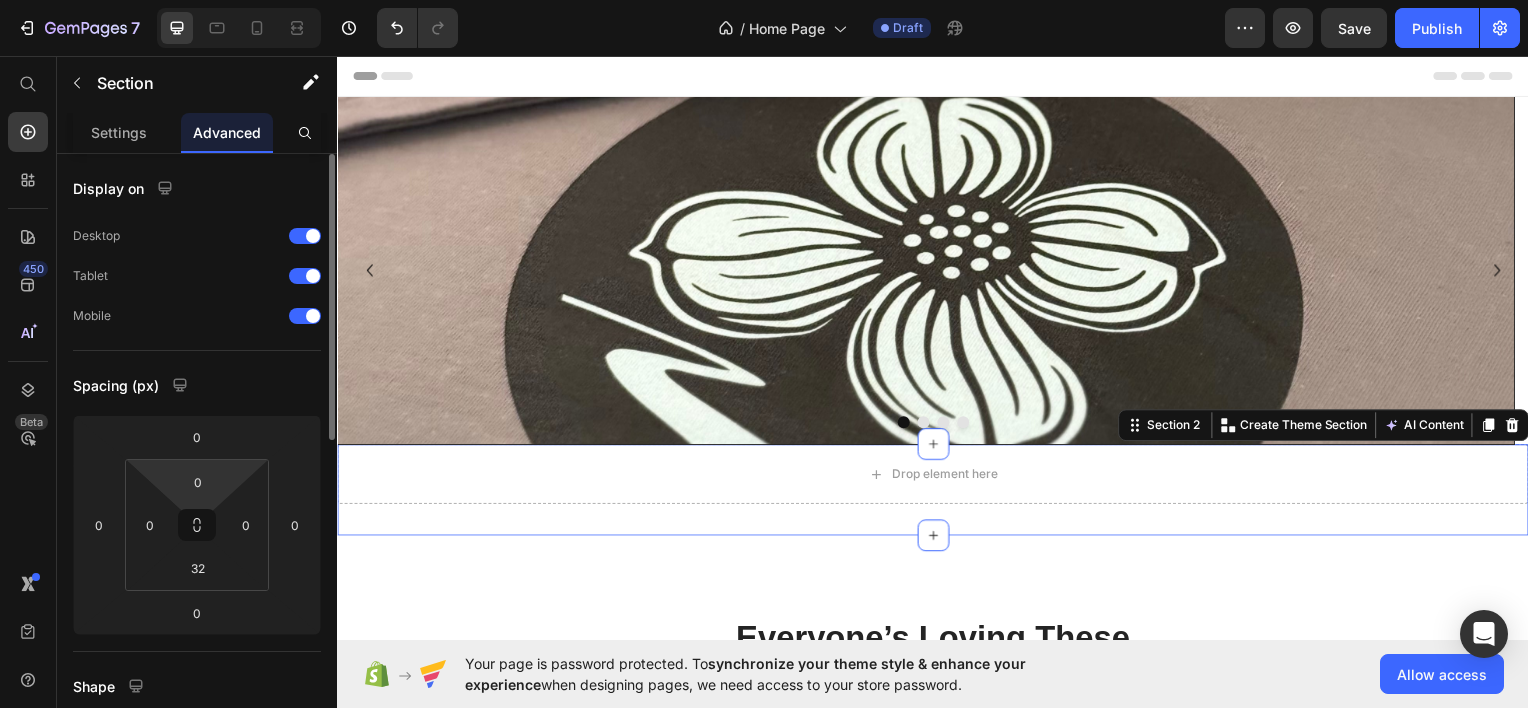 click on "0 0 32 0" at bounding box center [197, 525] 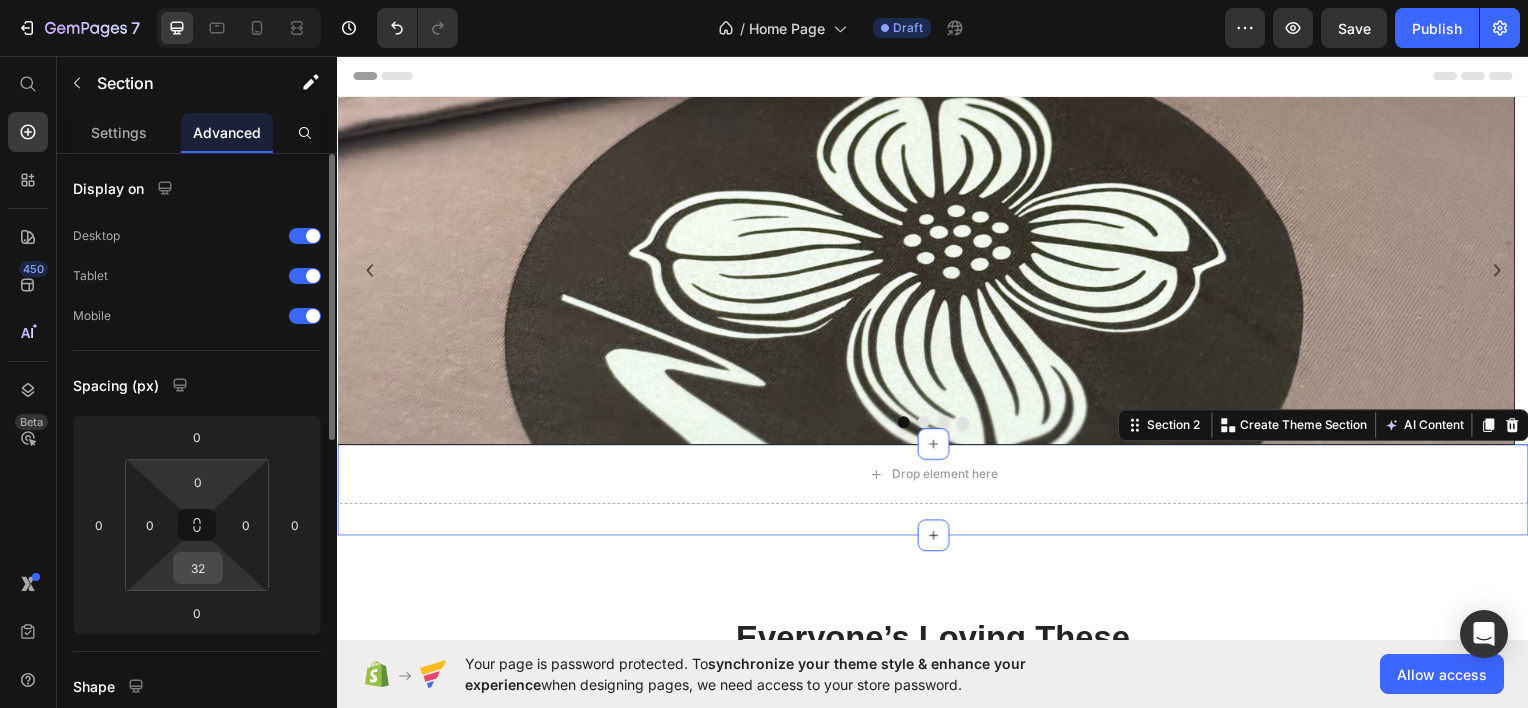 click on "32" at bounding box center [198, 568] 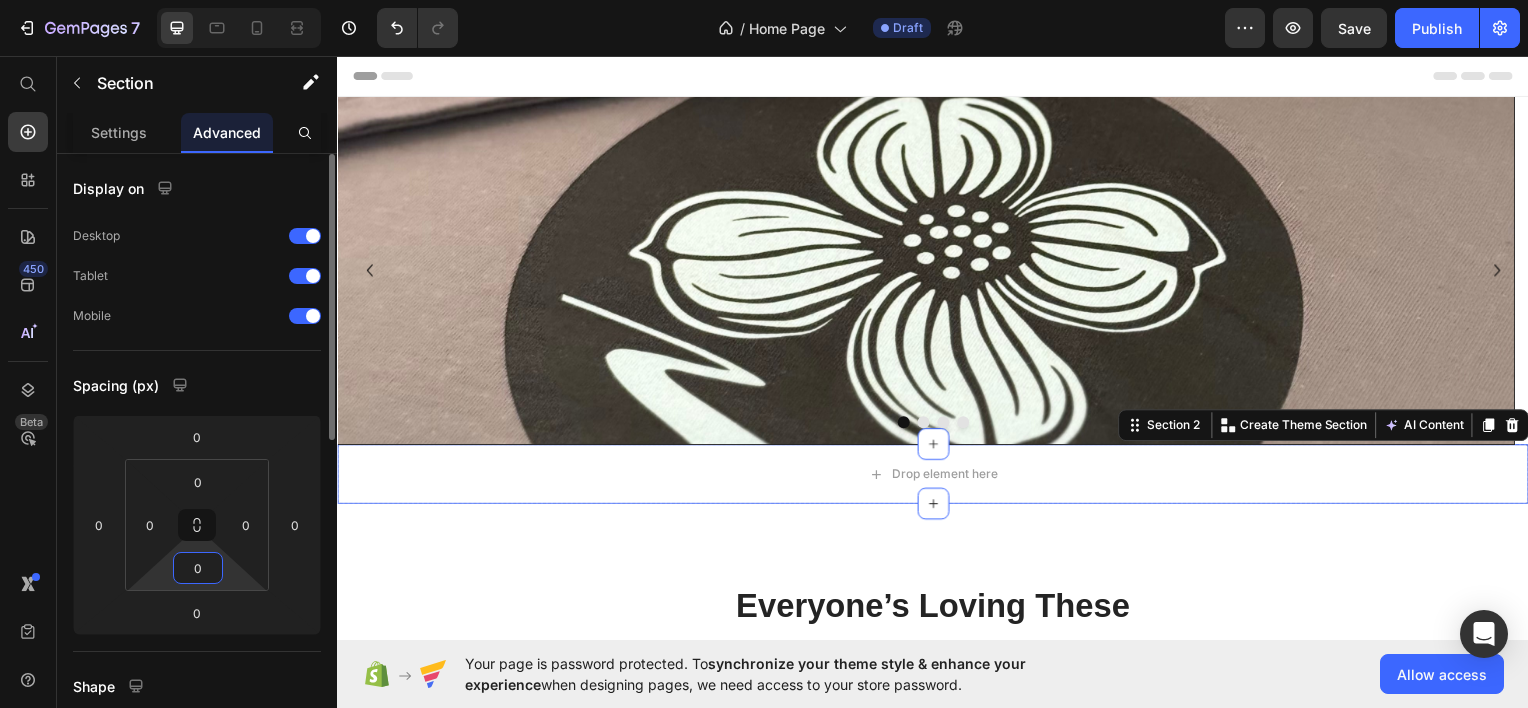 type on "0" 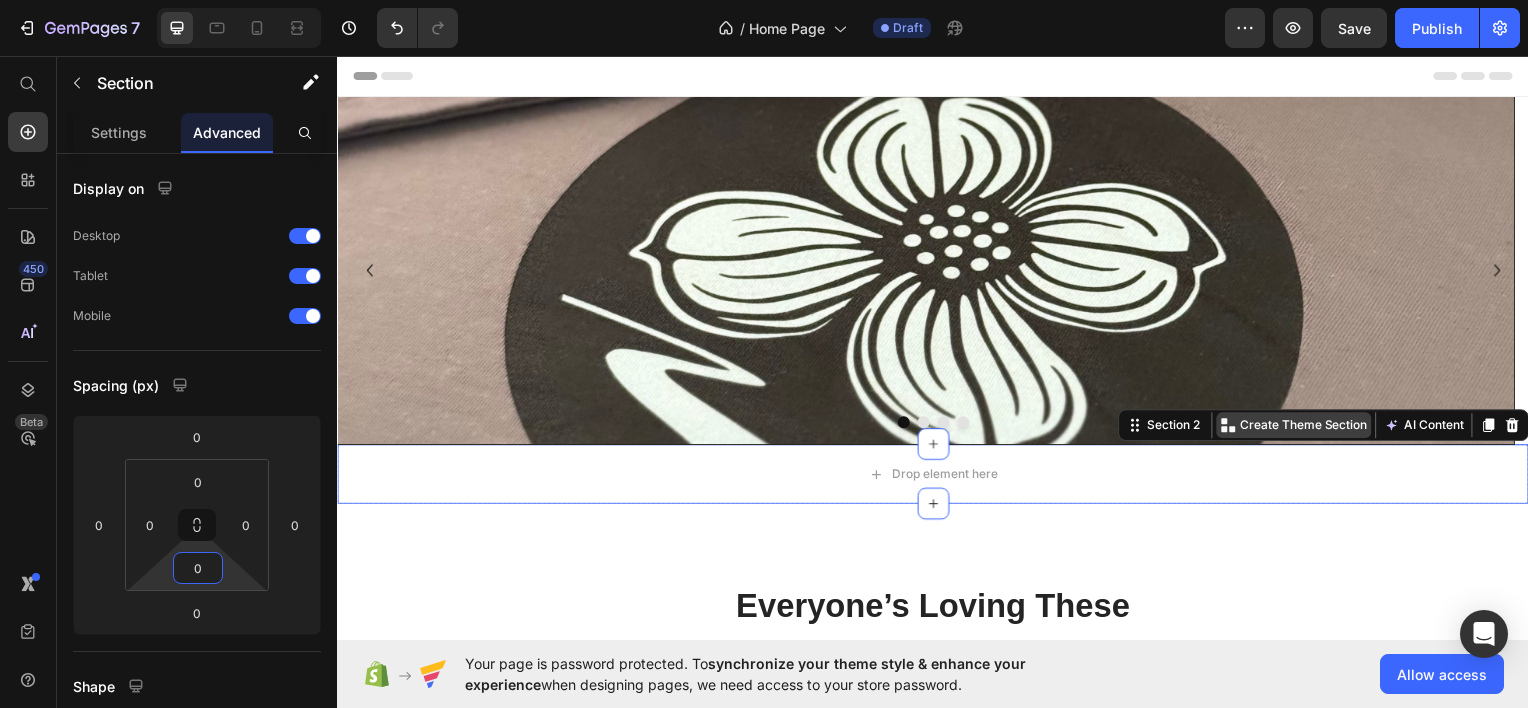 click on "Create Theme Section" at bounding box center (1310, 427) 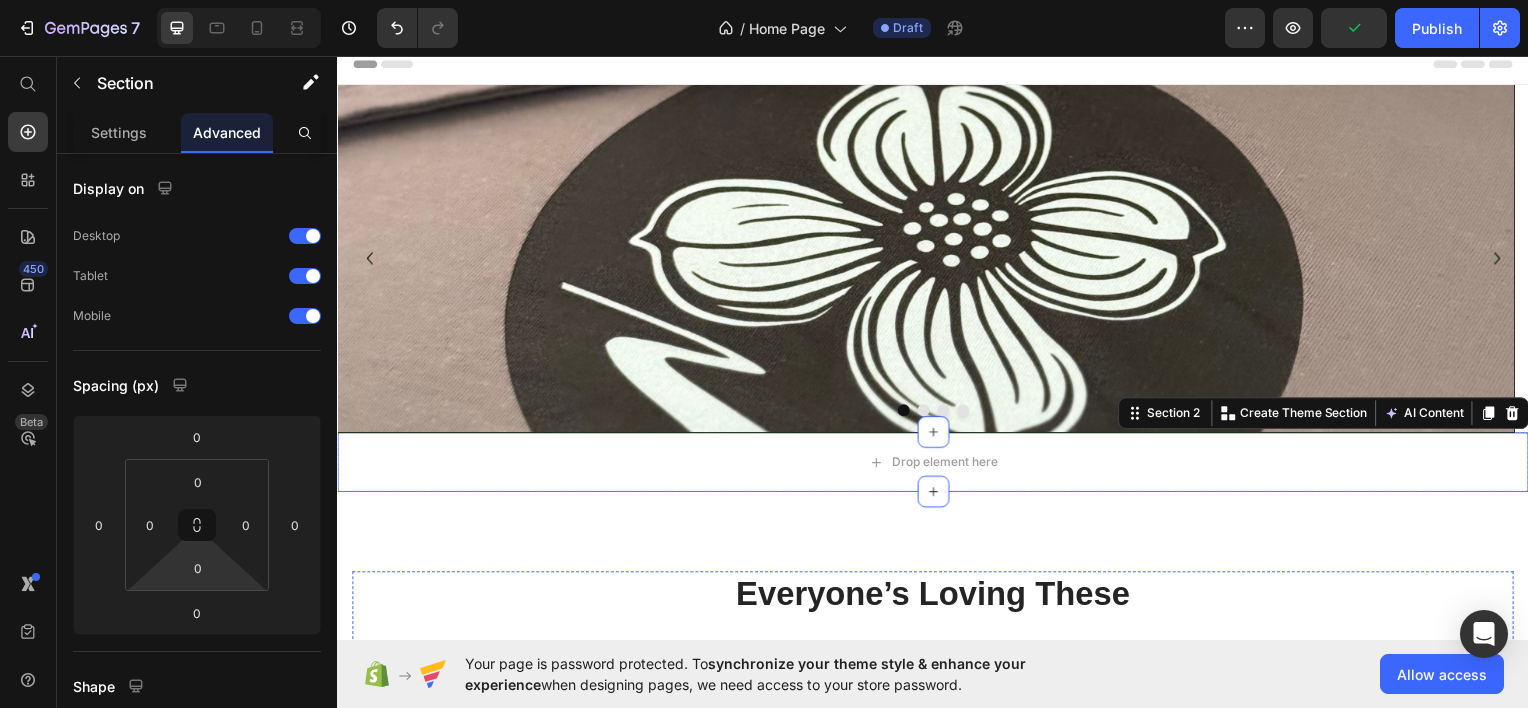 scroll, scrollTop: 0, scrollLeft: 0, axis: both 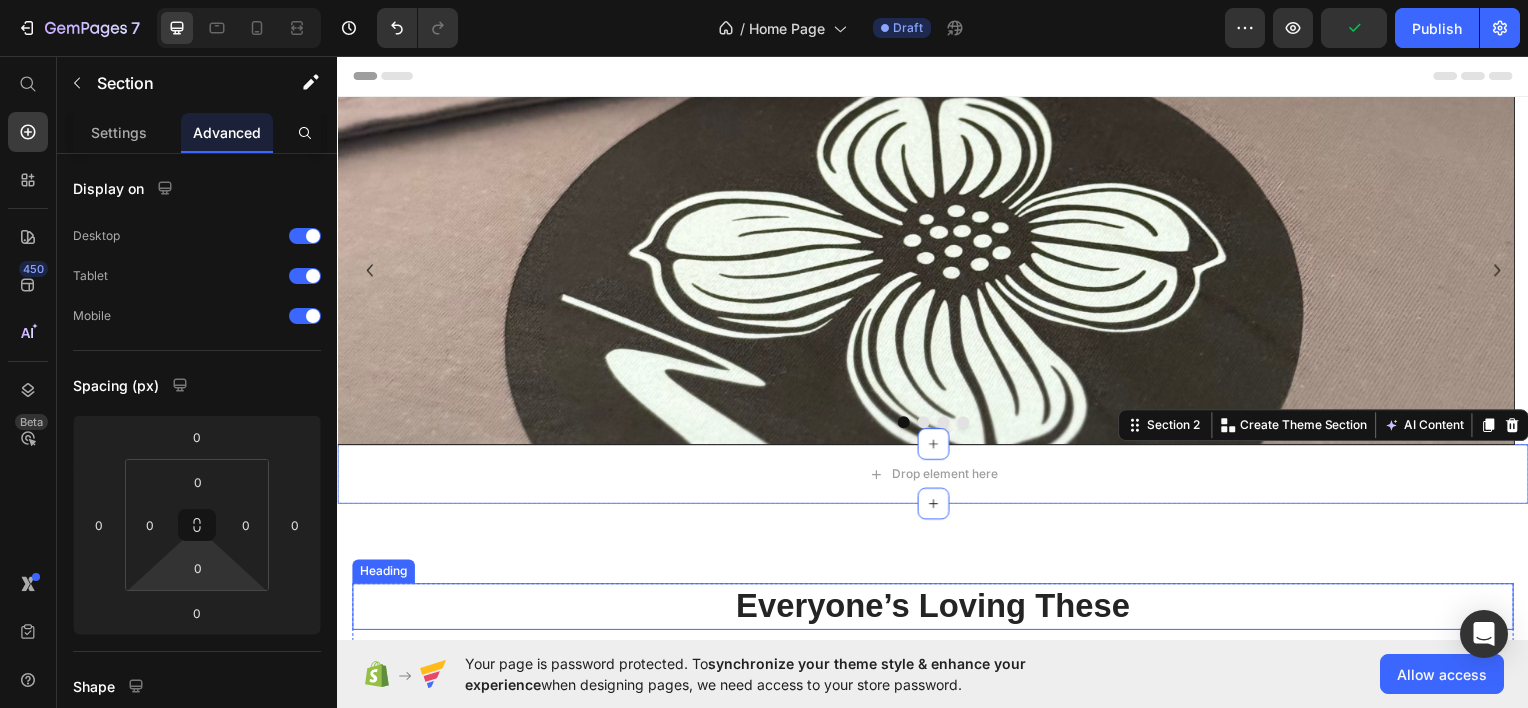 click on "Everyone’s Loving These" at bounding box center [937, 609] 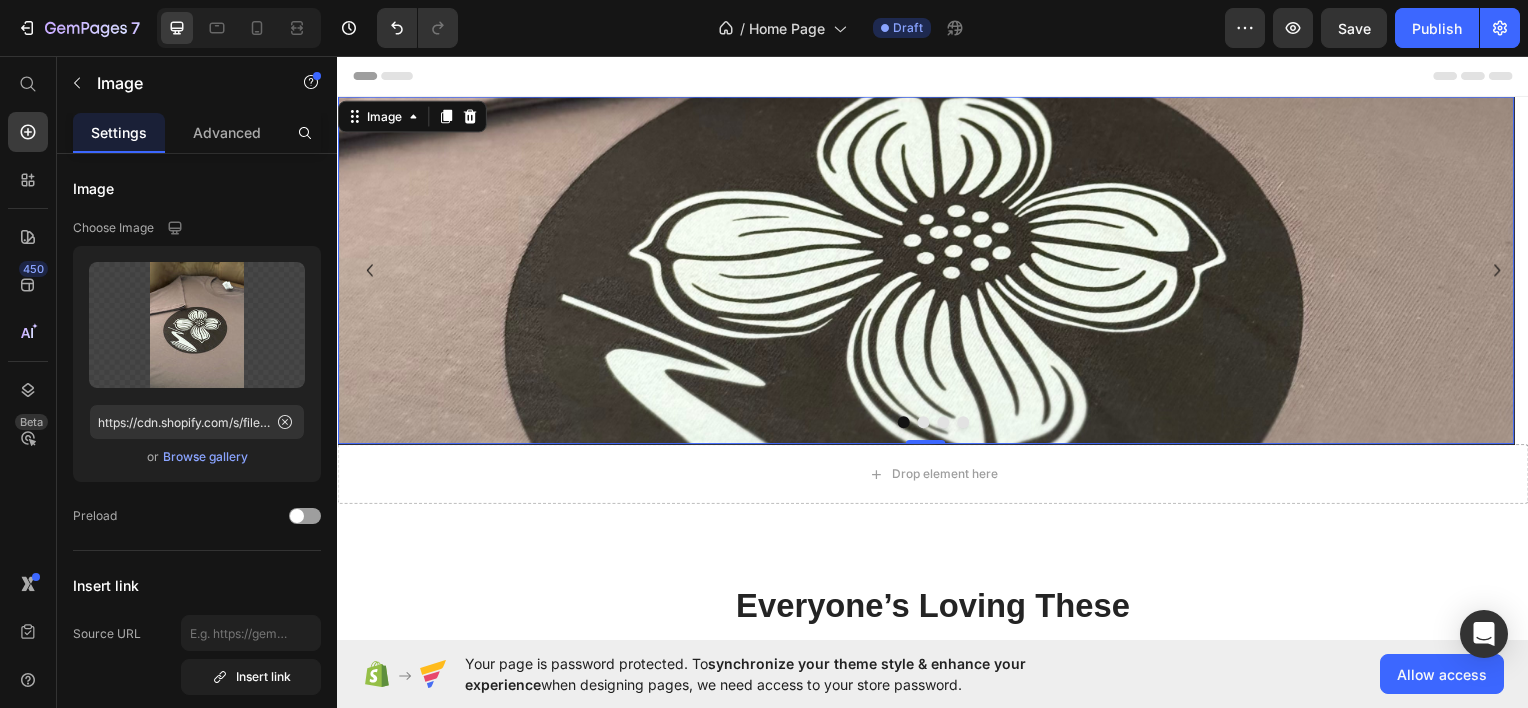click at bounding box center (929, 271) 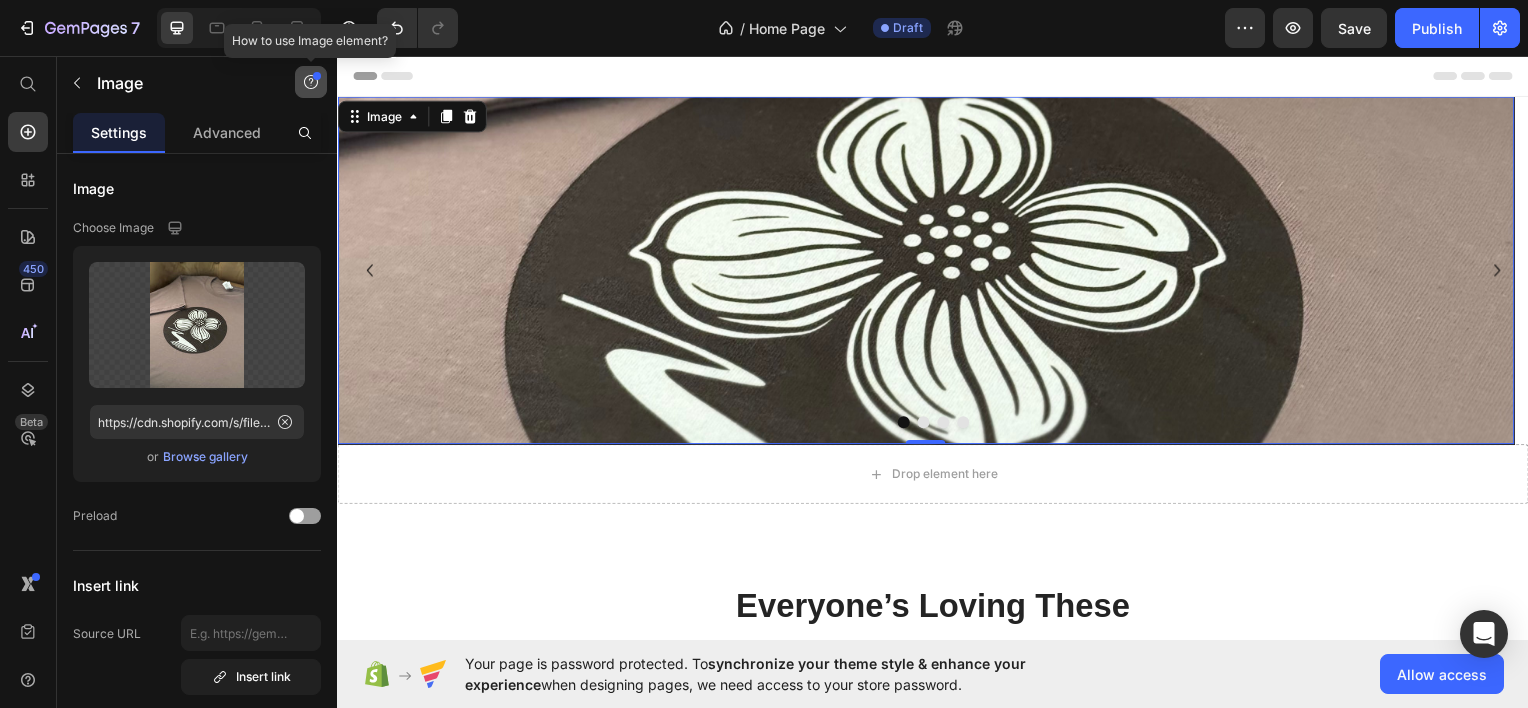 click 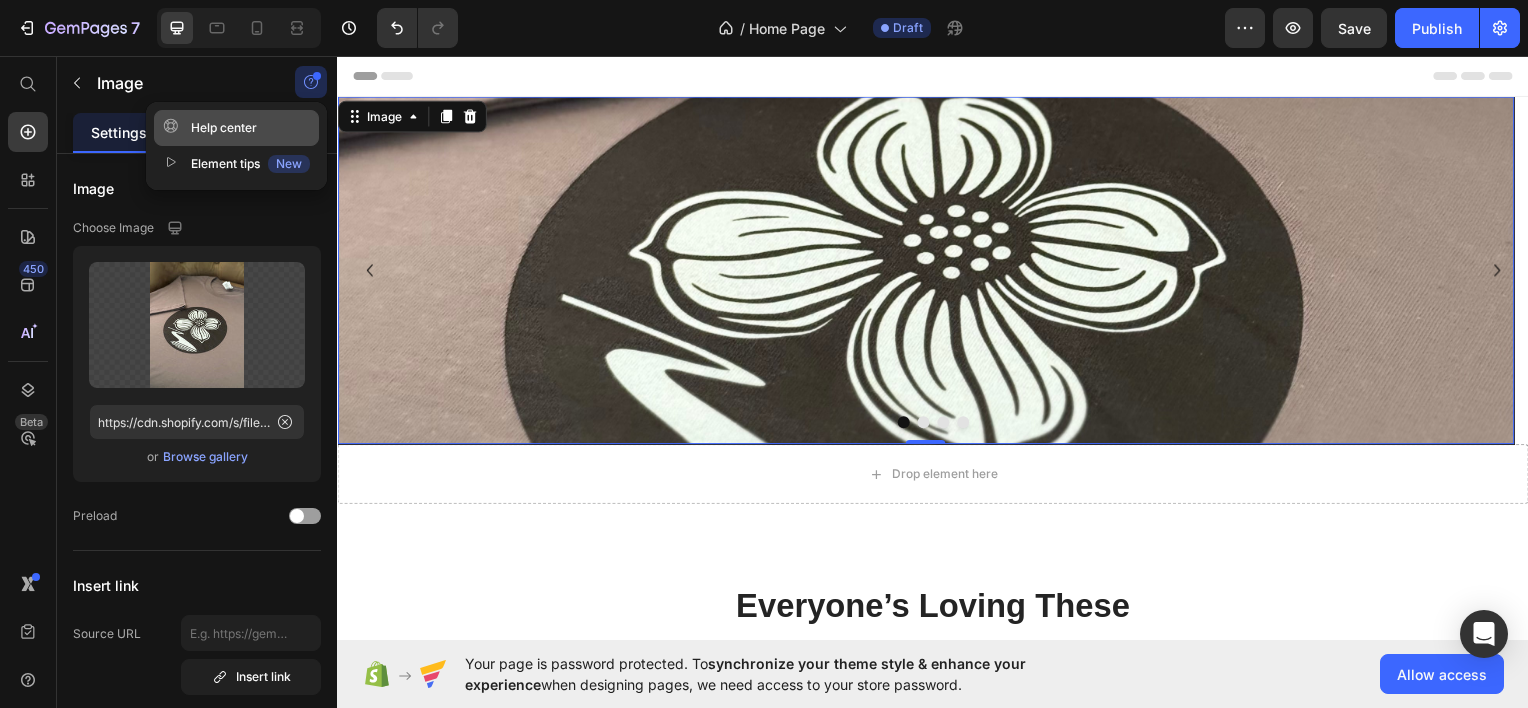 click on "Help center" at bounding box center (210, 128) 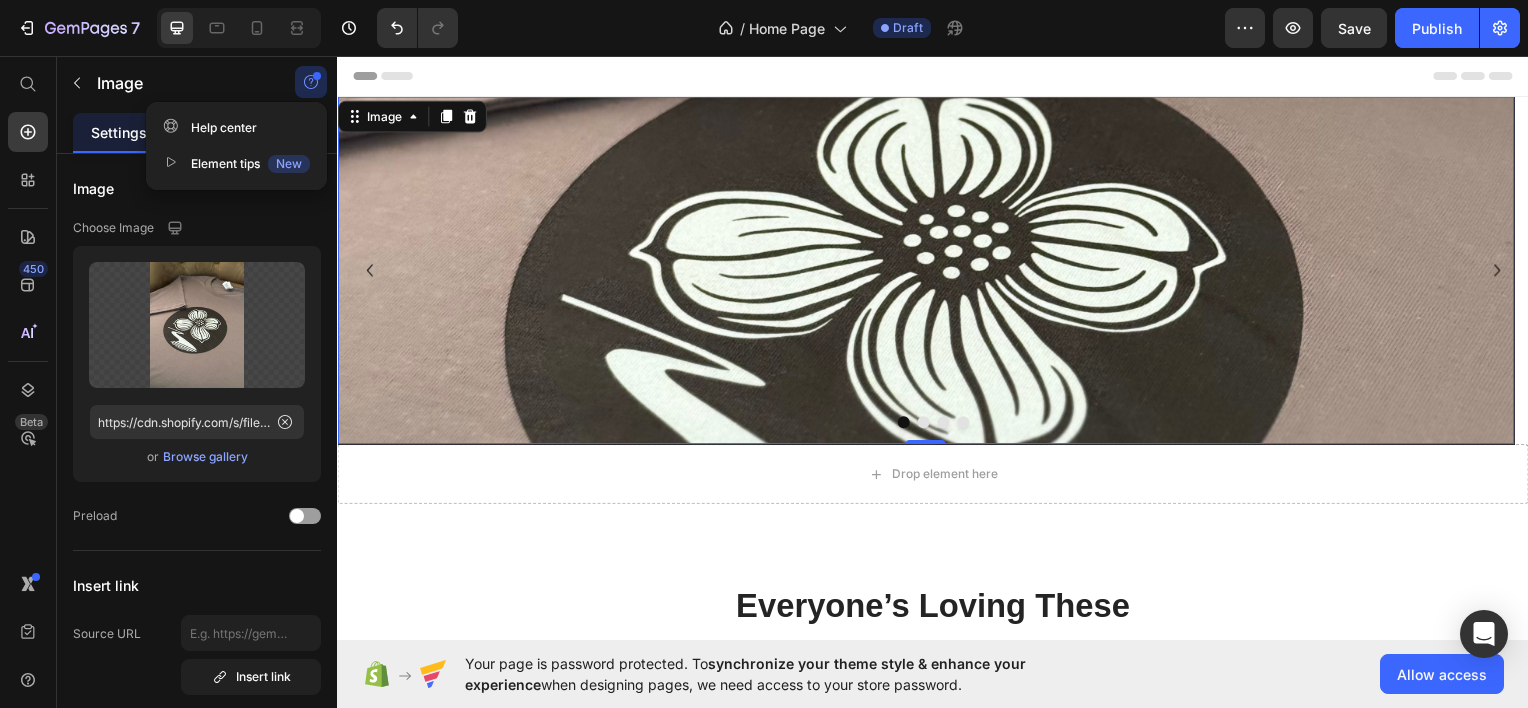 click at bounding box center (929, 271) 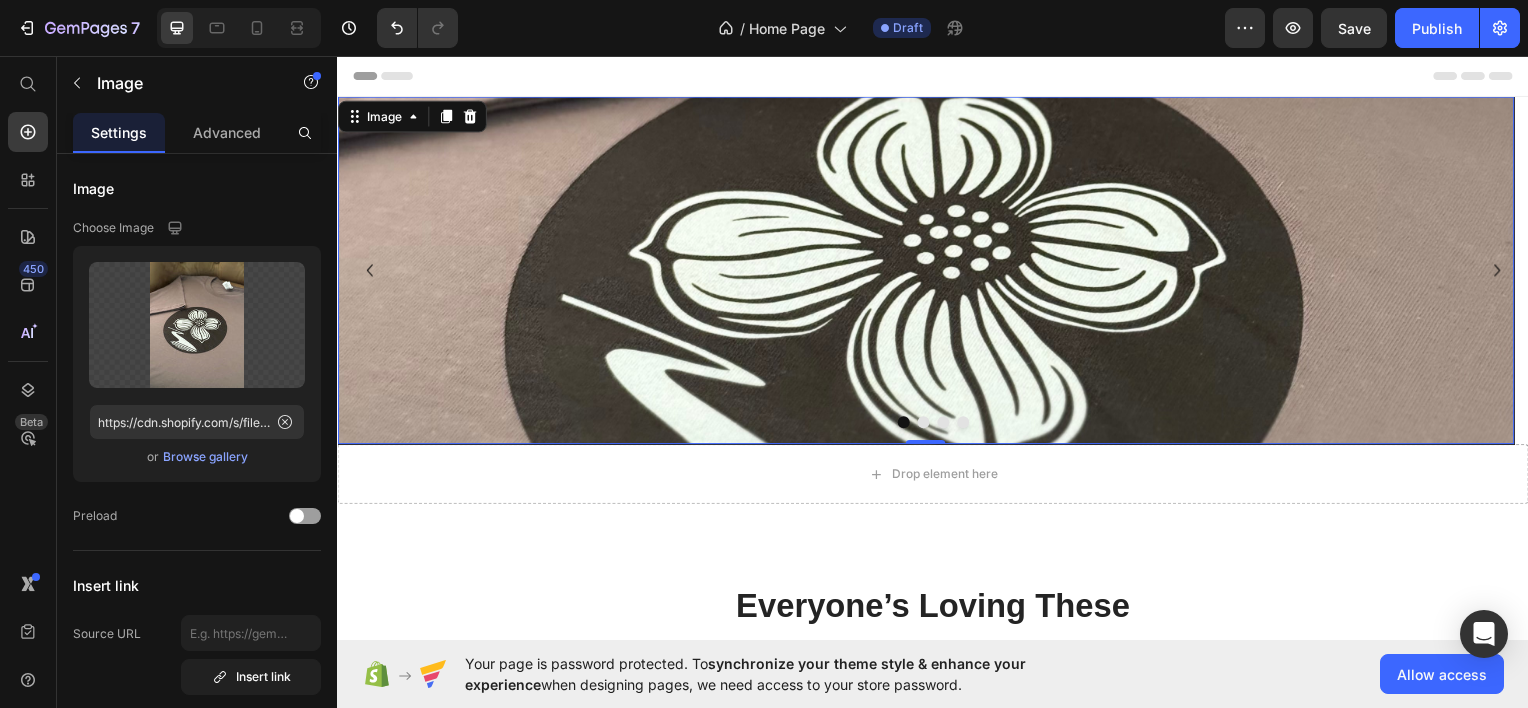 click at bounding box center (929, 271) 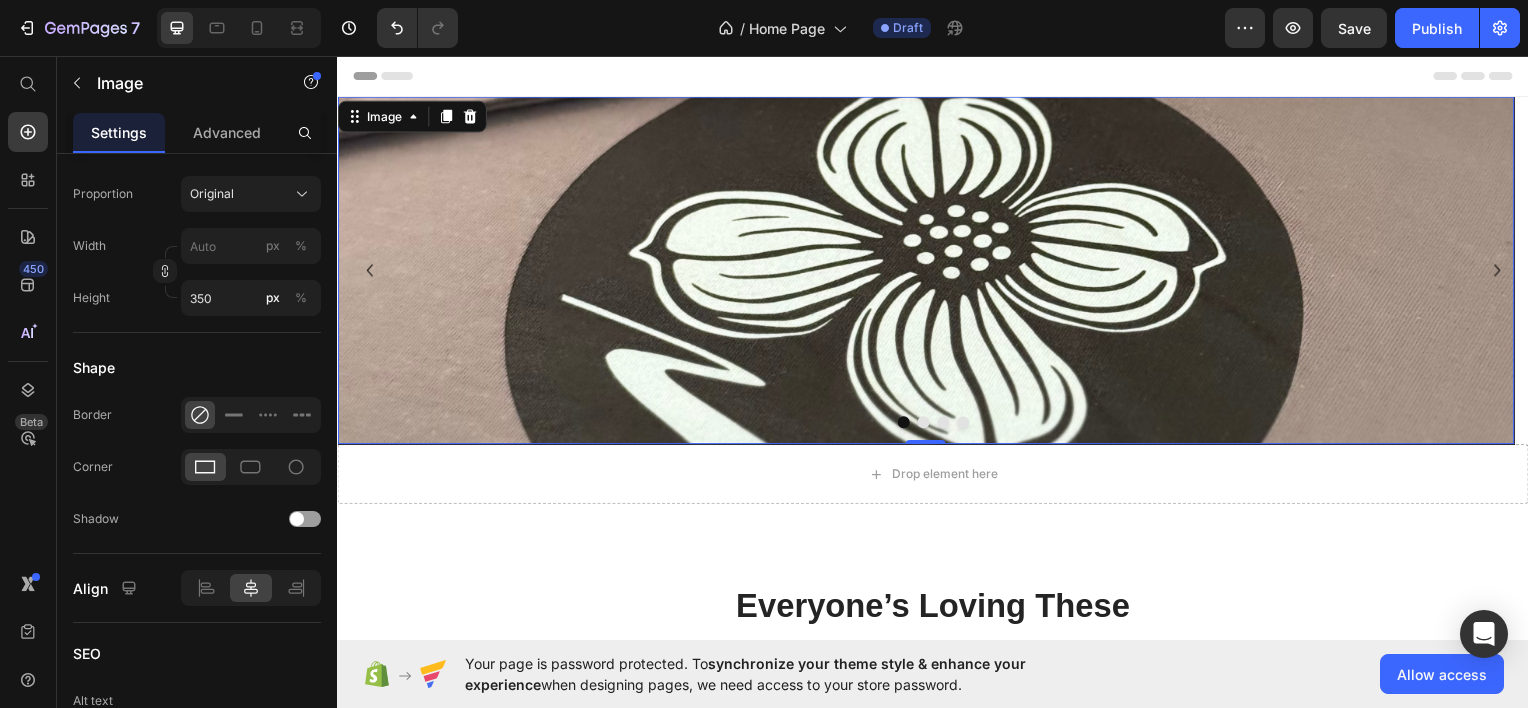 scroll, scrollTop: 858, scrollLeft: 0, axis: vertical 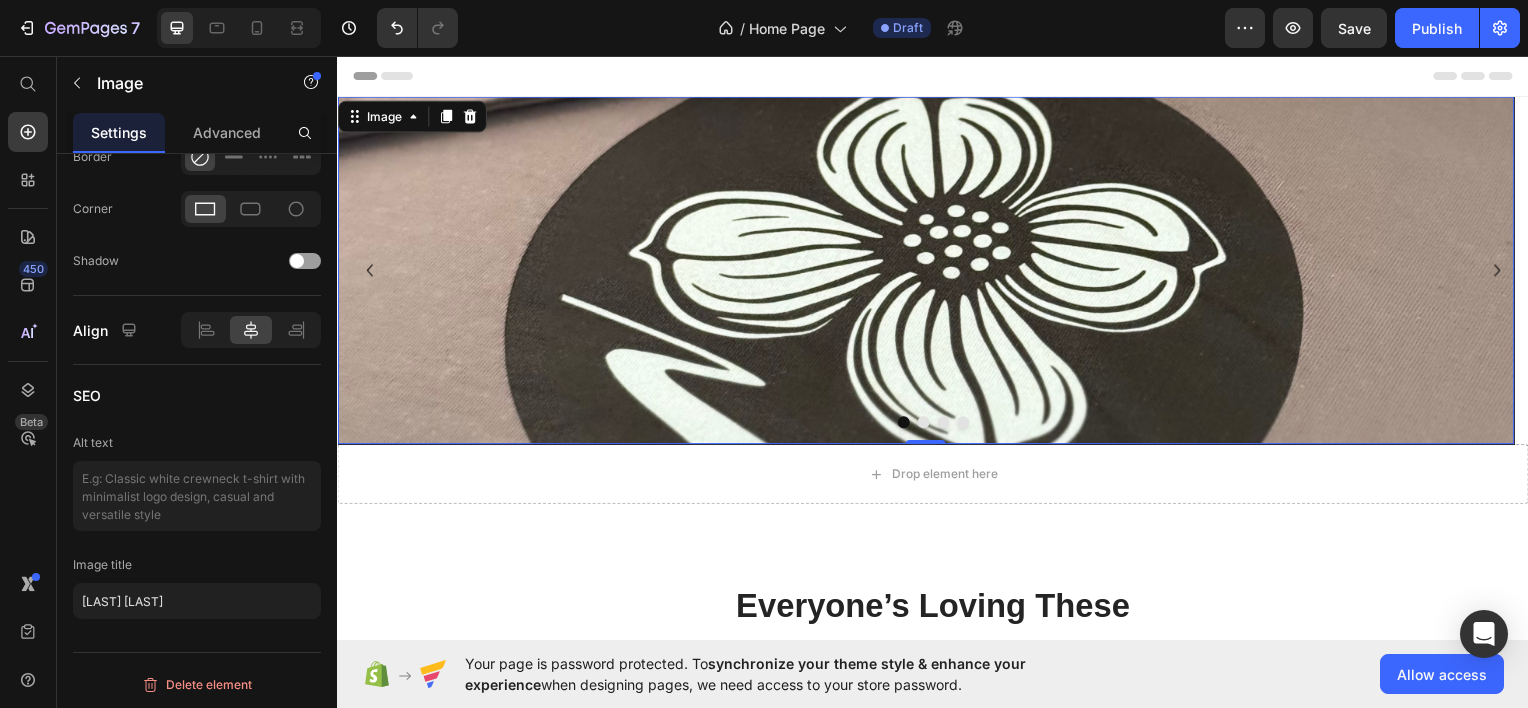 click at bounding box center (929, 271) 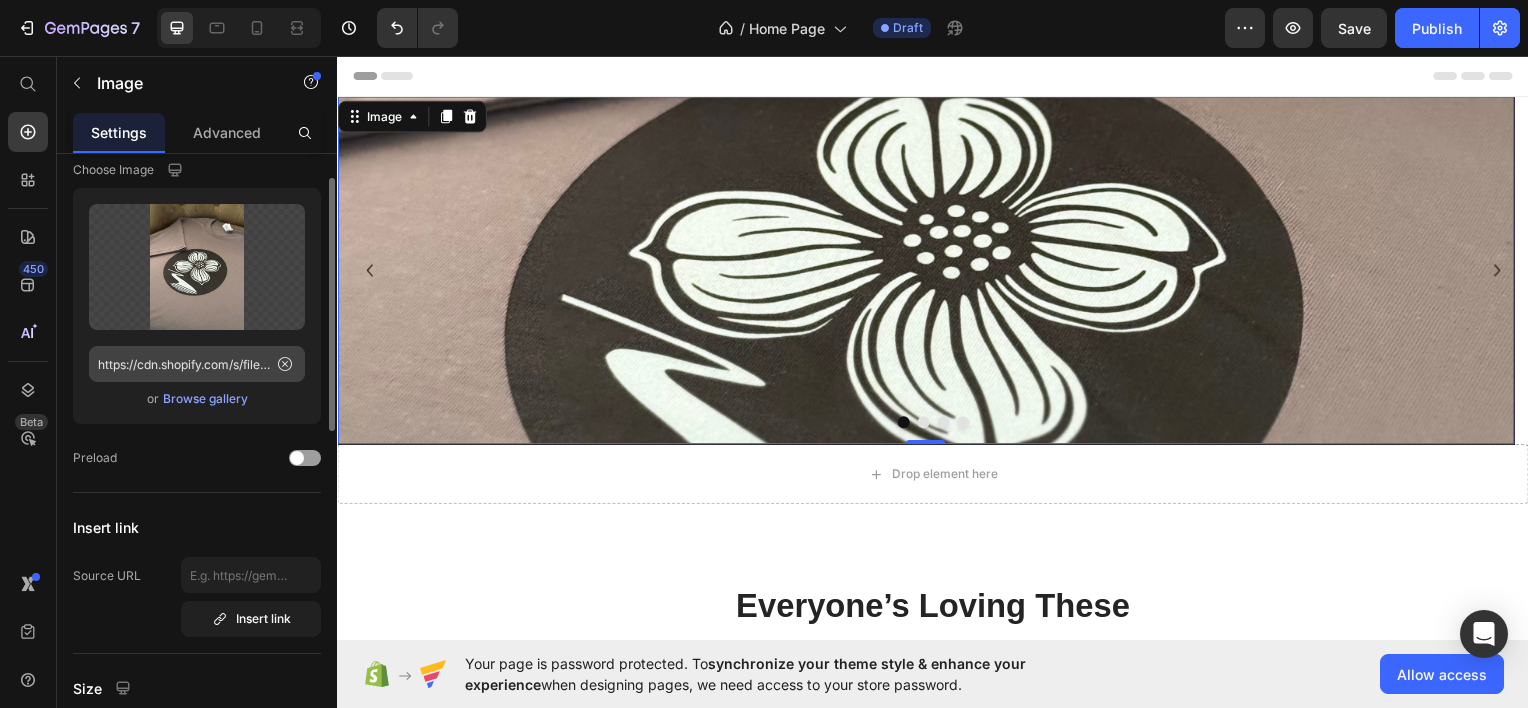 scroll, scrollTop: 0, scrollLeft: 0, axis: both 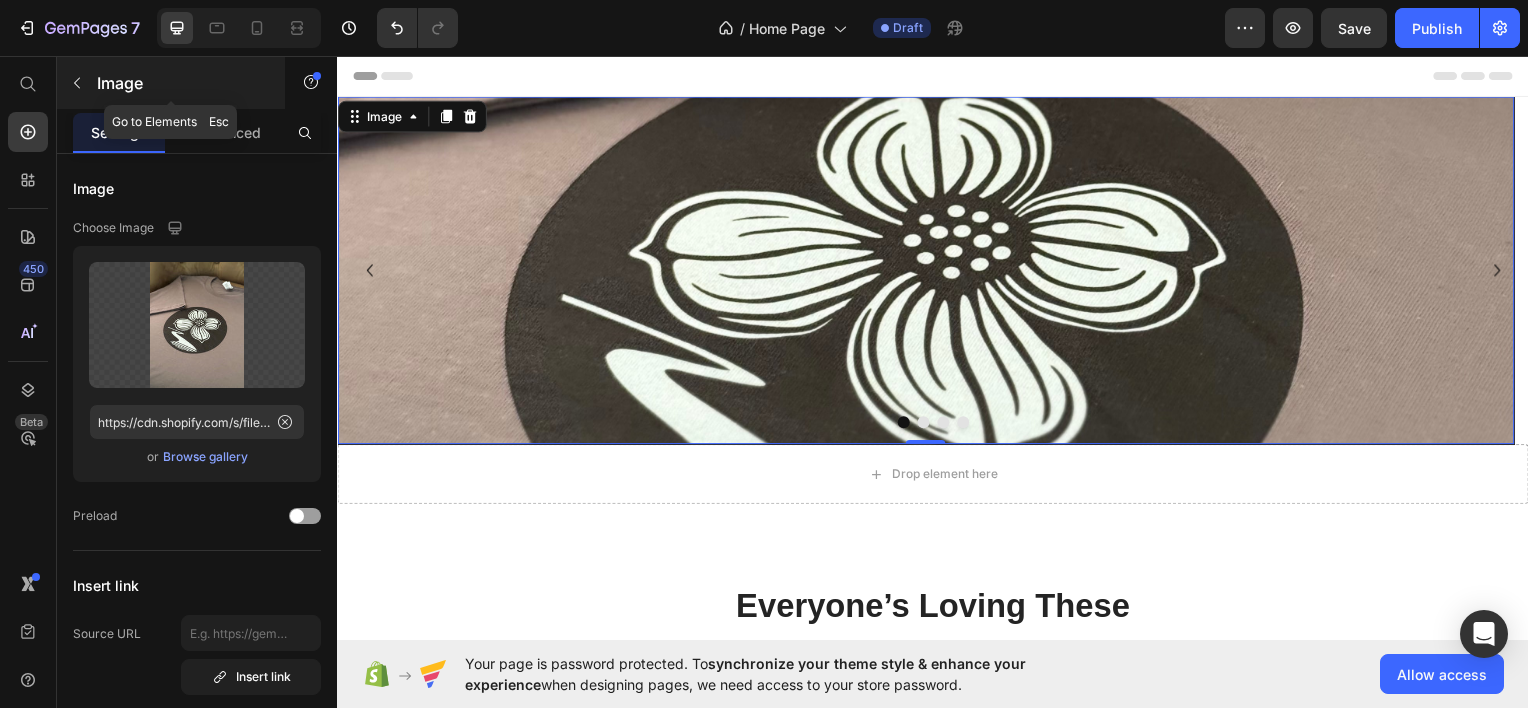 click 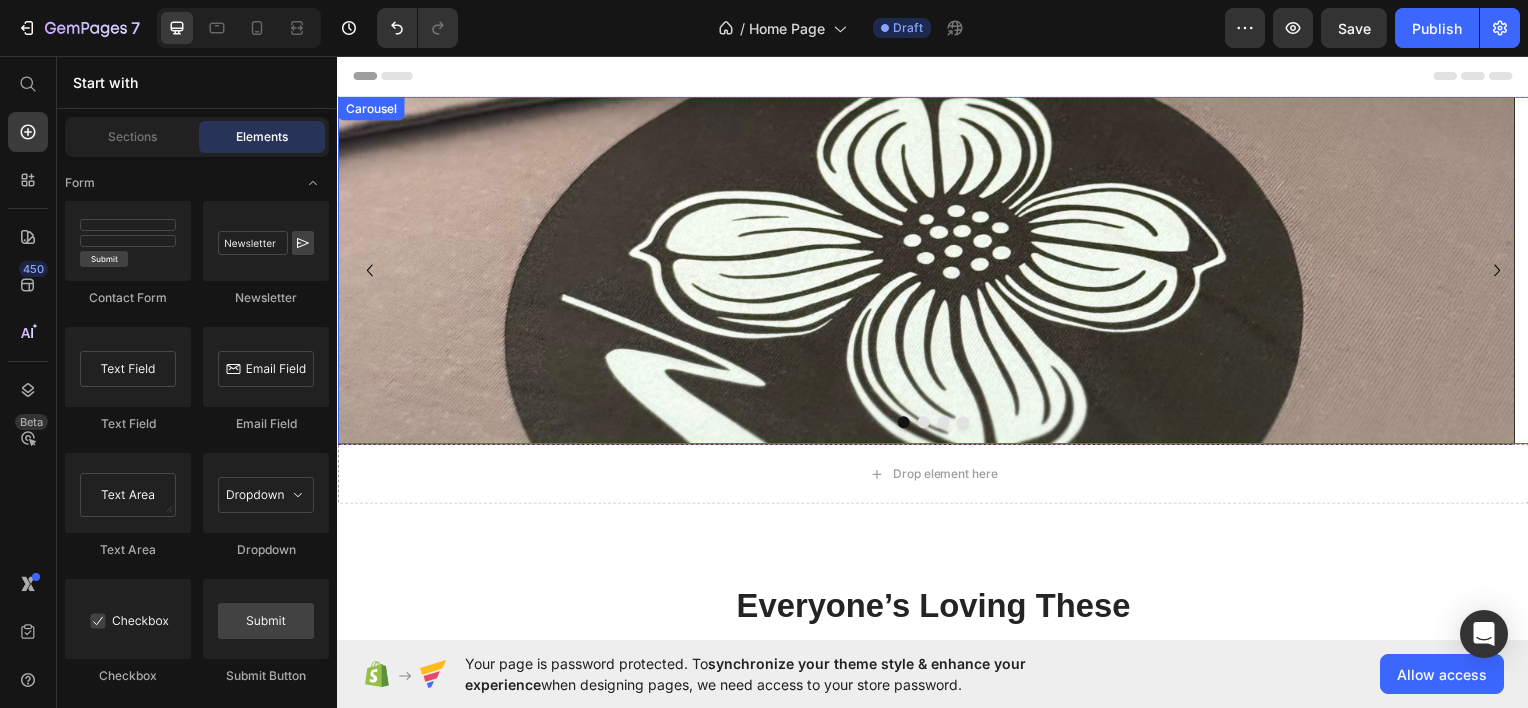 click at bounding box center (907, 424) 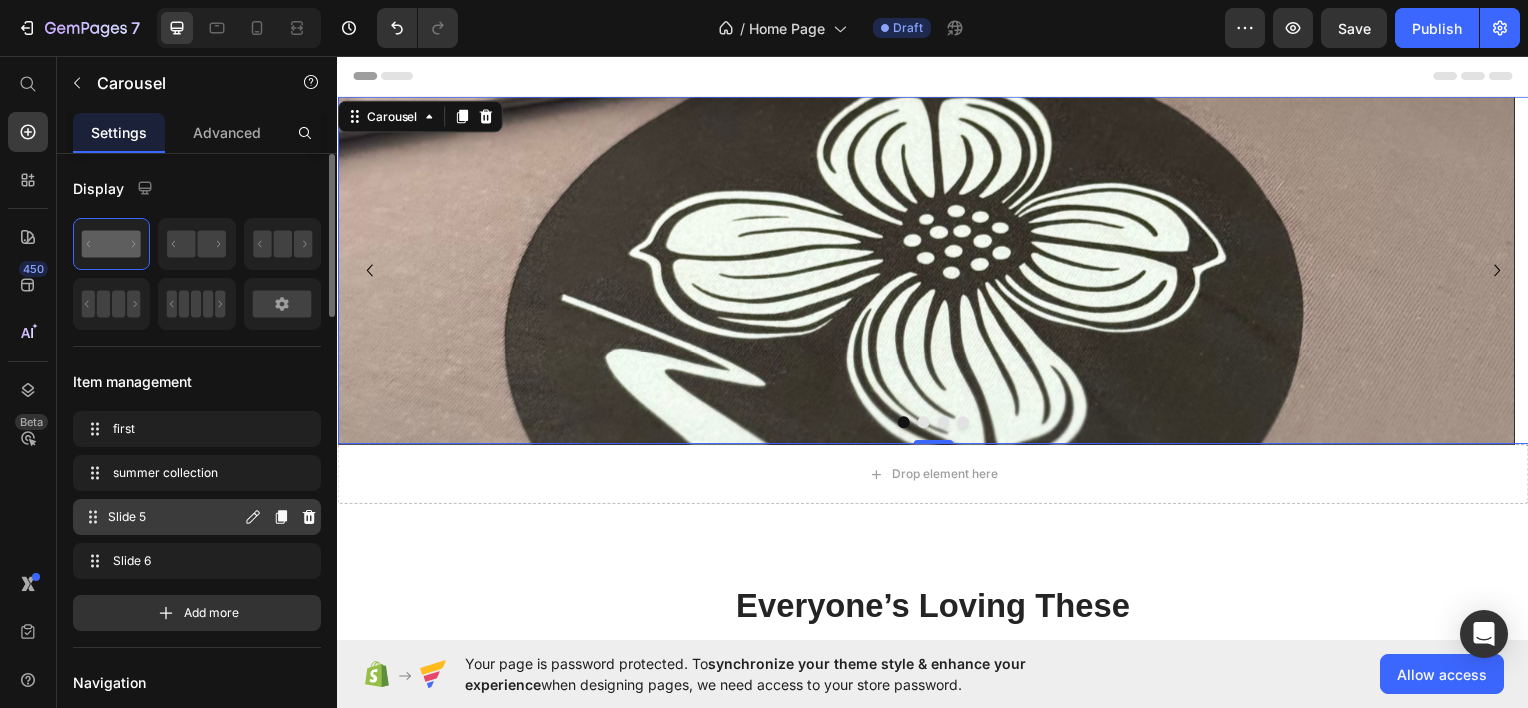 click on "Slide 5" at bounding box center [174, 517] 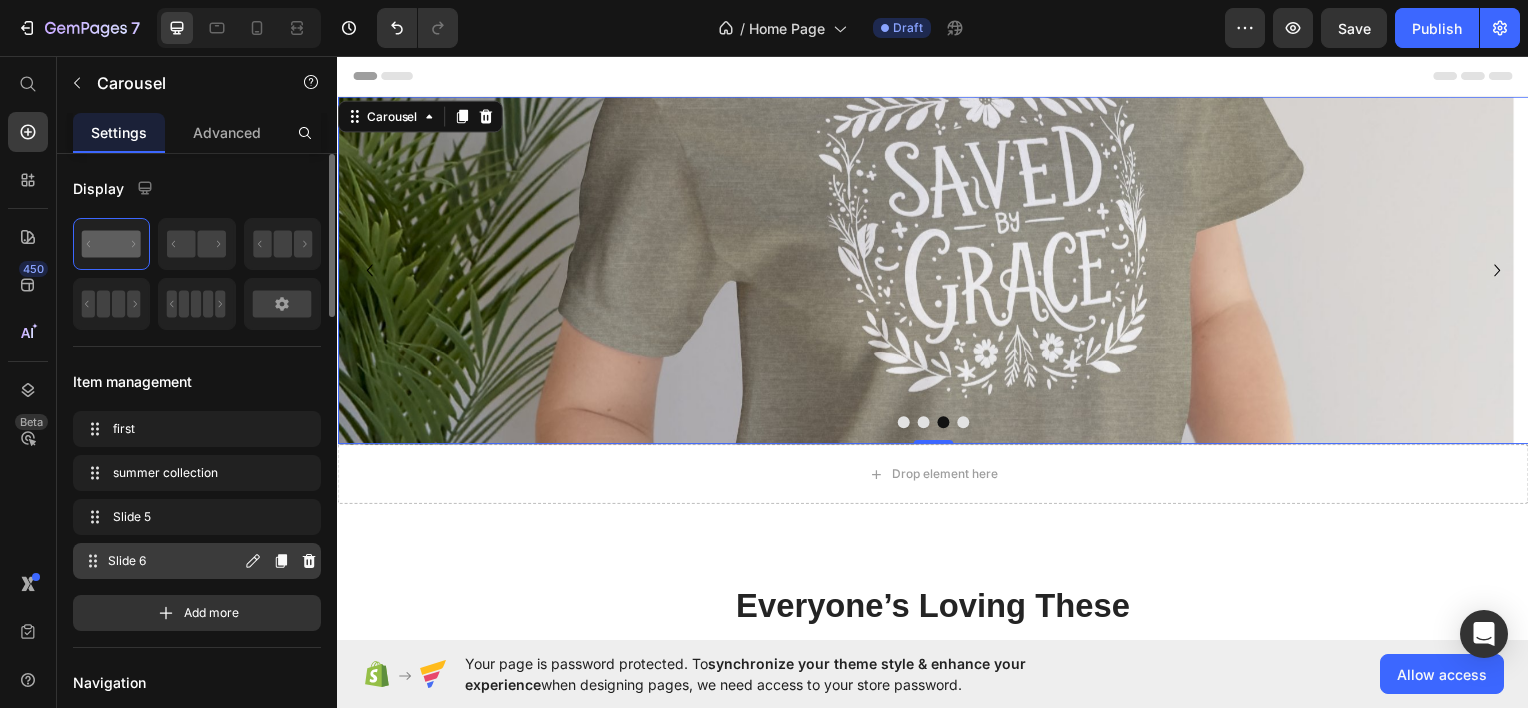 click on "Slide 6" at bounding box center [174, 561] 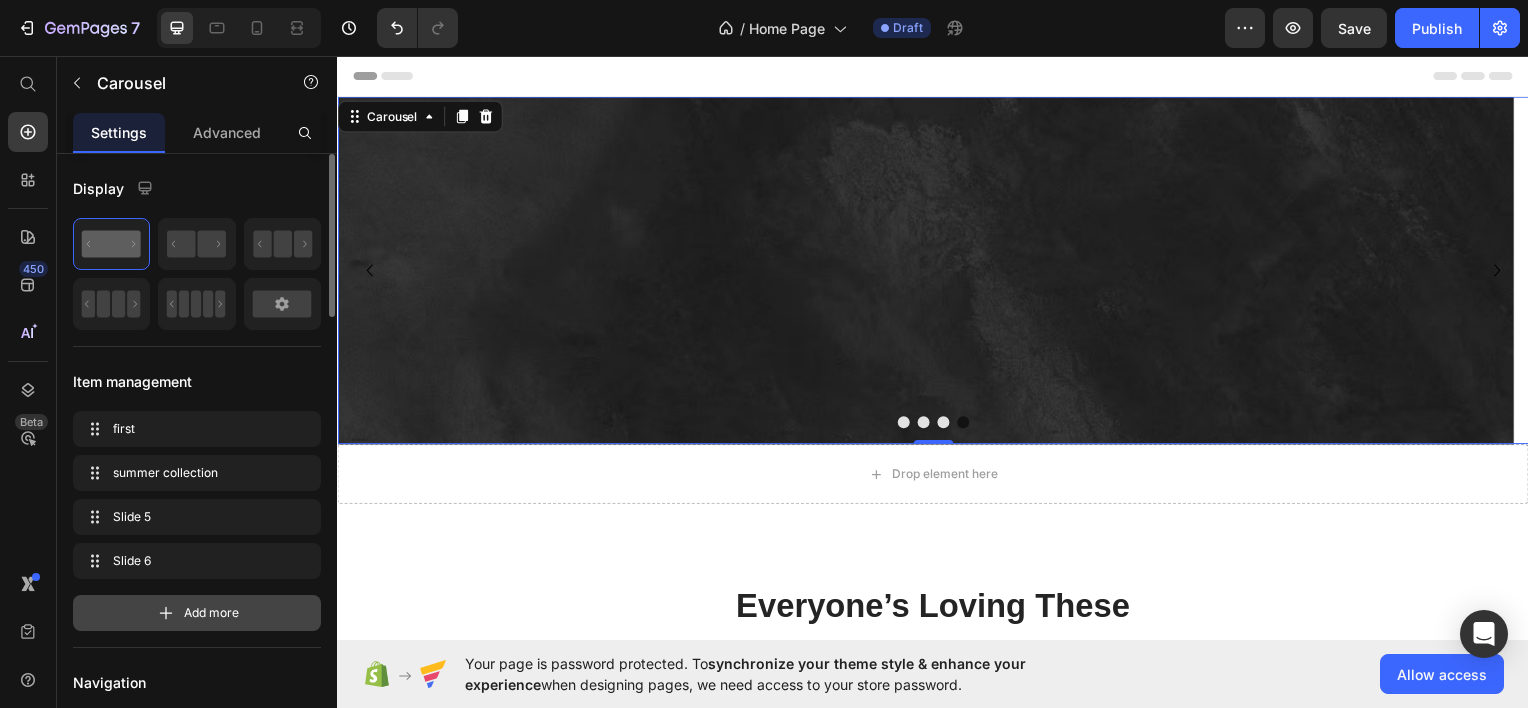 click on "Add more" at bounding box center [197, 613] 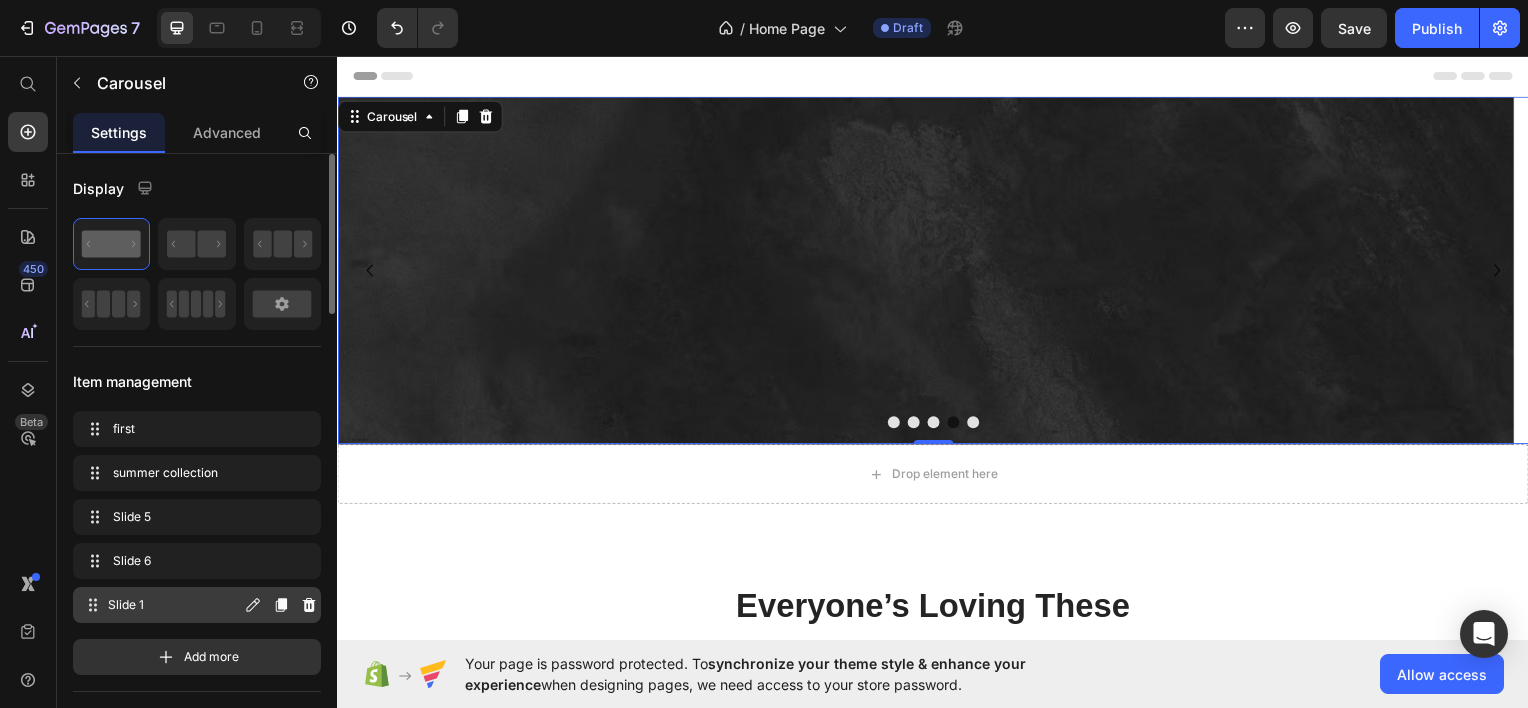 click on "Slide 1" at bounding box center [174, 605] 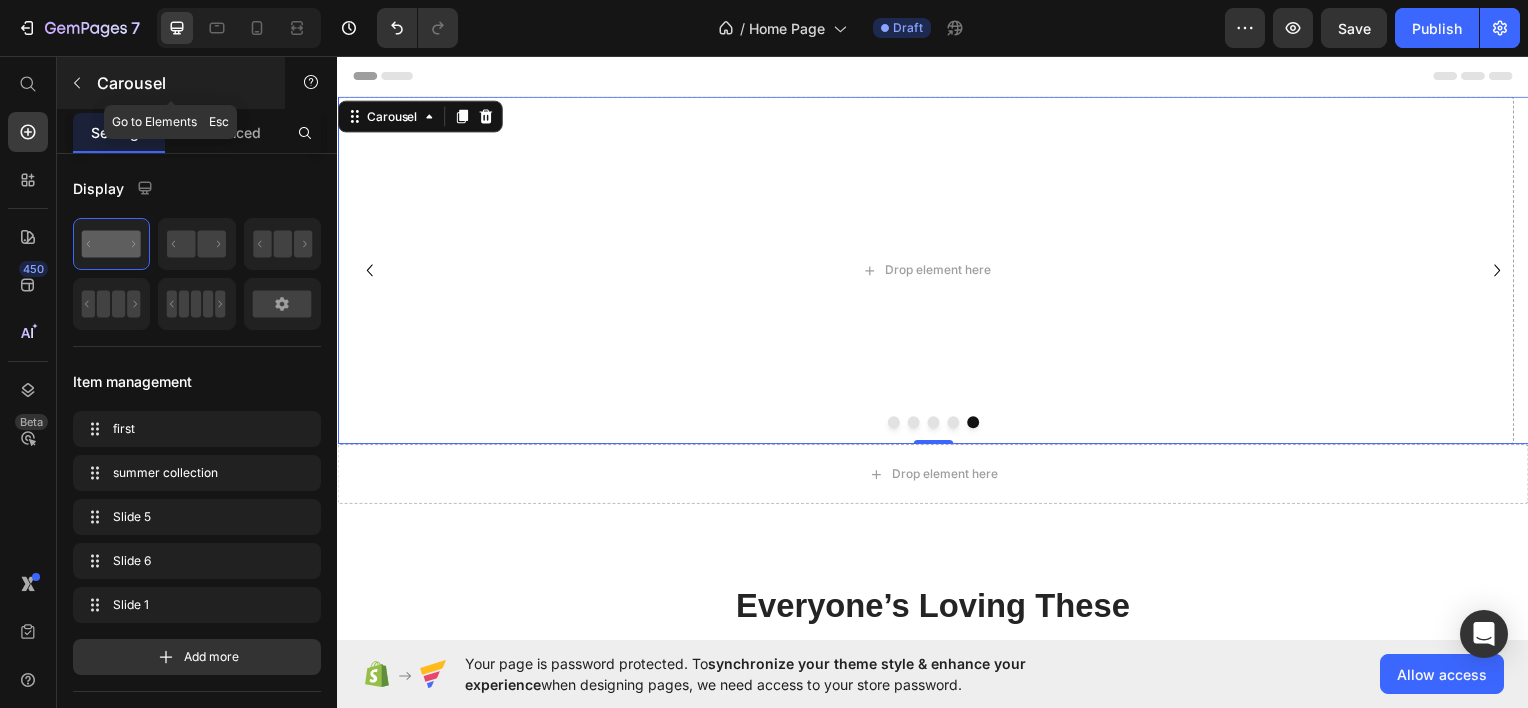 click 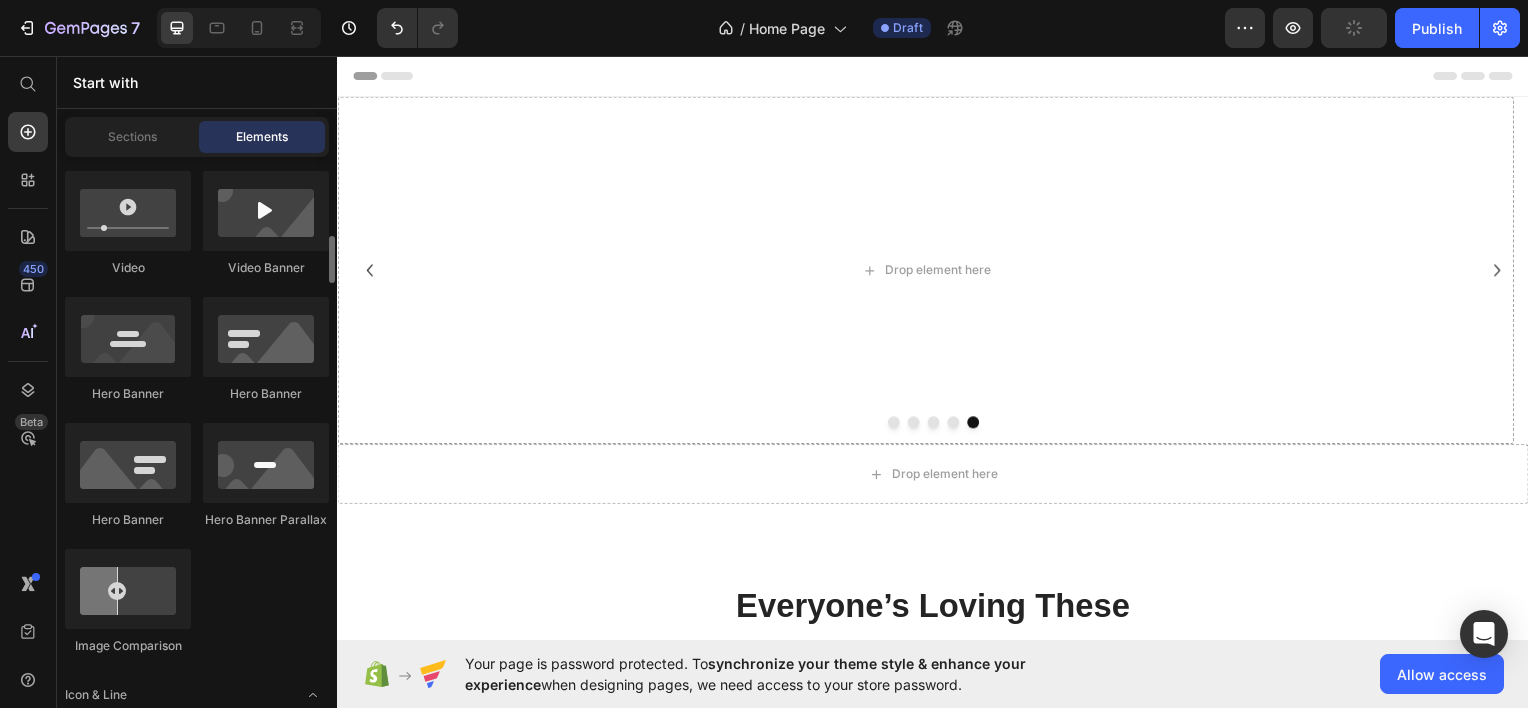 scroll, scrollTop: 1000, scrollLeft: 0, axis: vertical 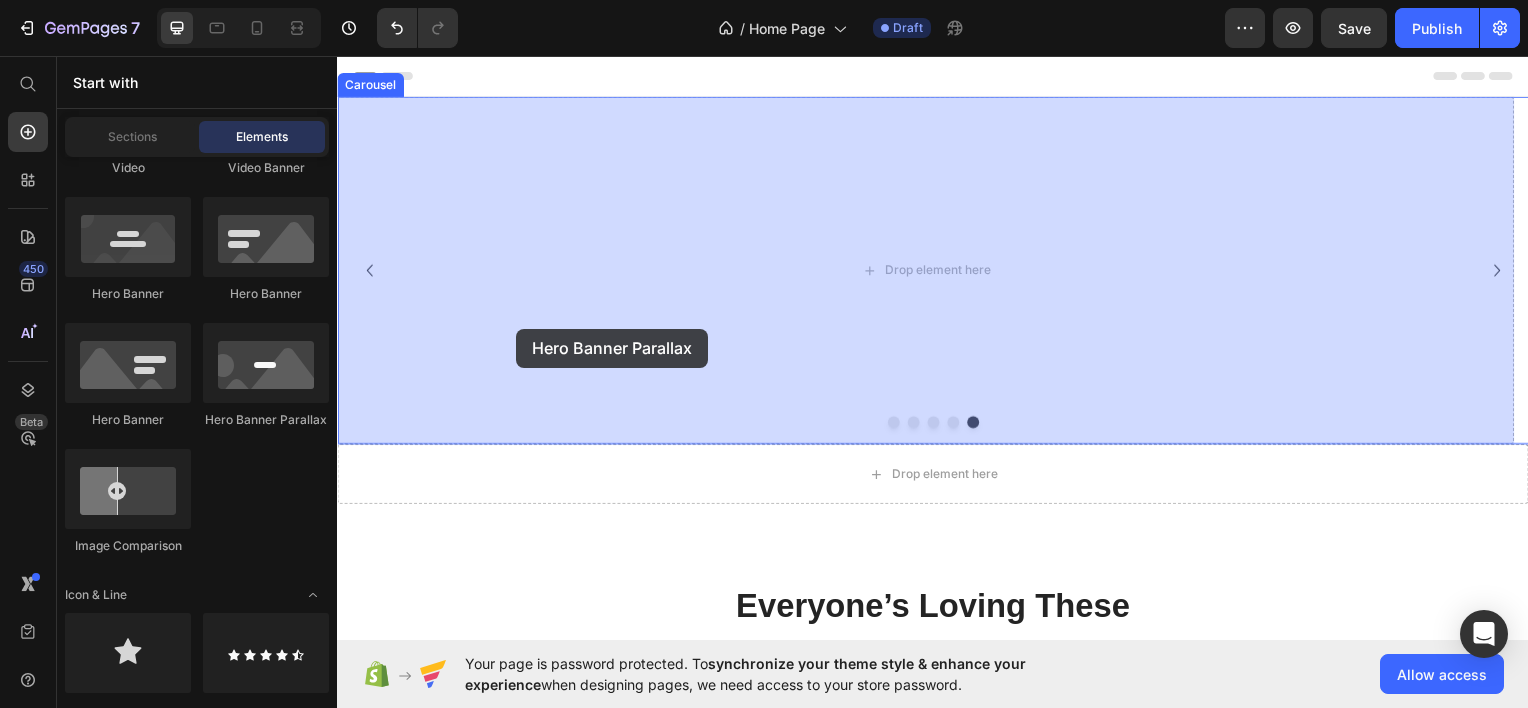 drag, startPoint x: 604, startPoint y: 416, endPoint x: 475, endPoint y: 335, distance: 152.32202 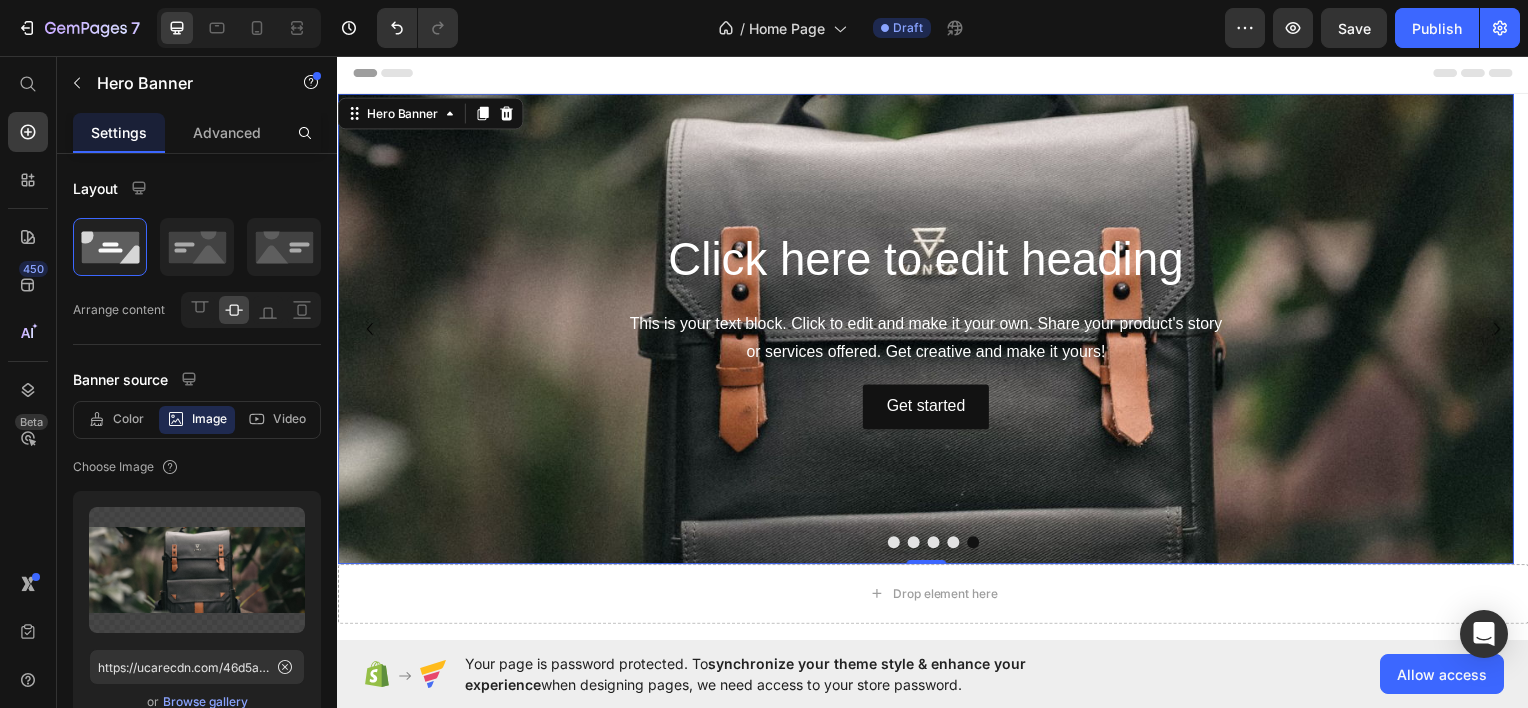 scroll, scrollTop: 0, scrollLeft: 0, axis: both 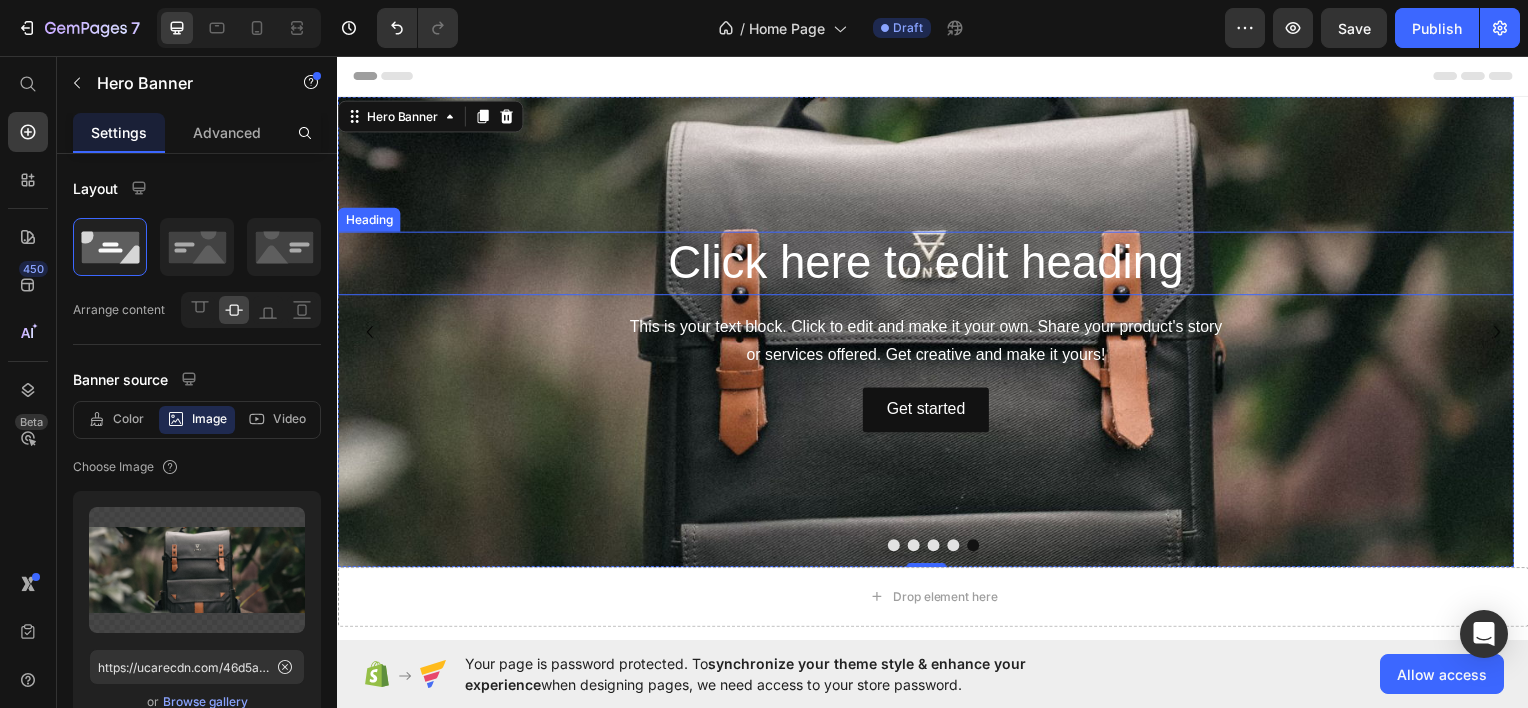 click on "Click here to edit heading" at bounding box center (929, 264) 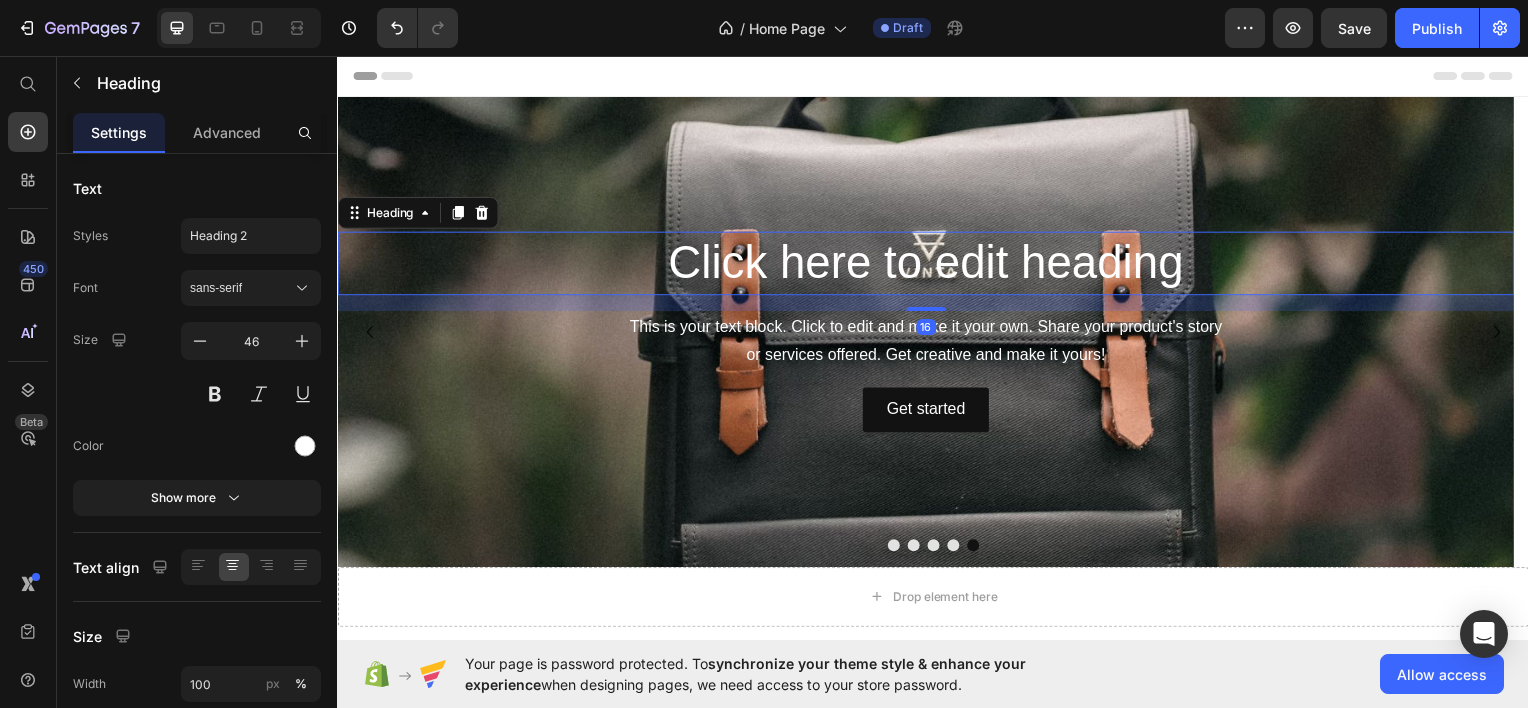 click at bounding box center (929, 333) 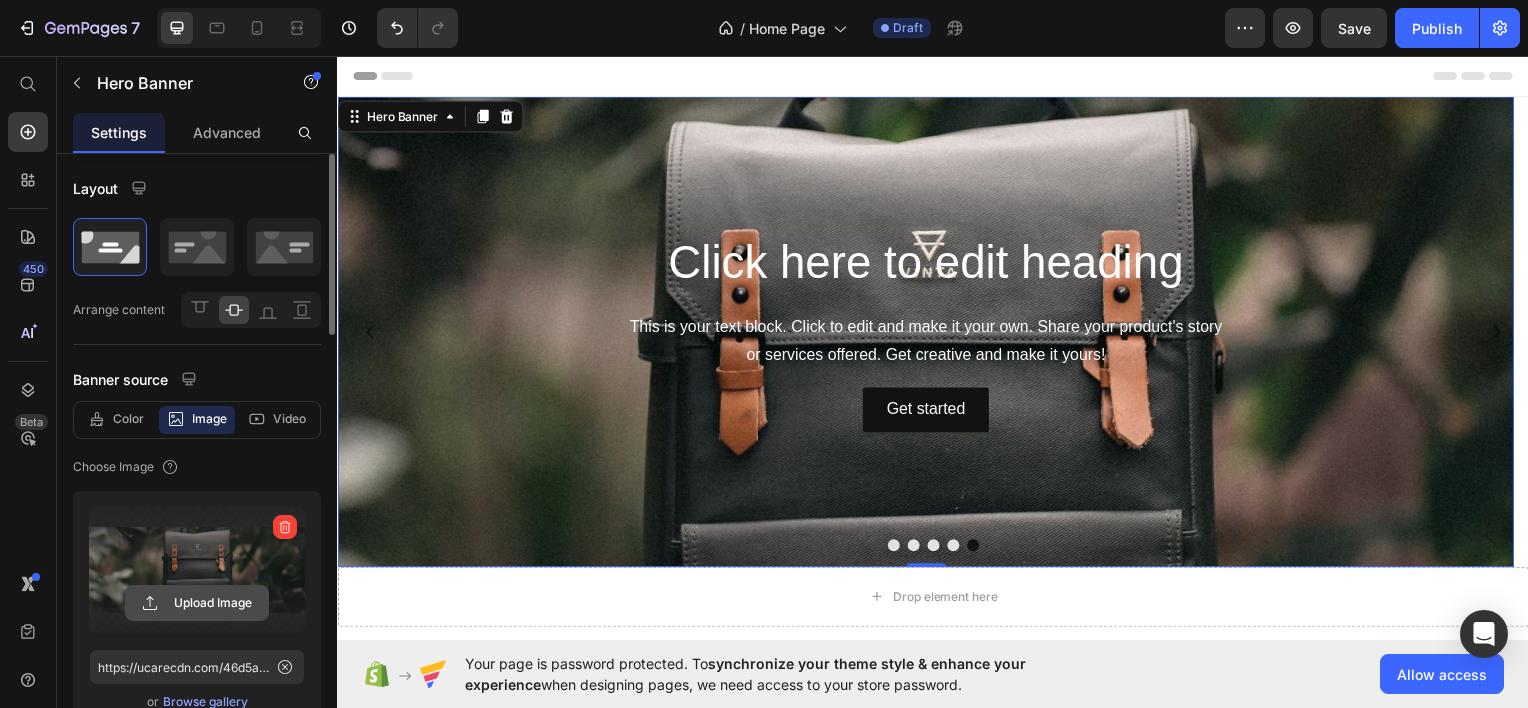 click 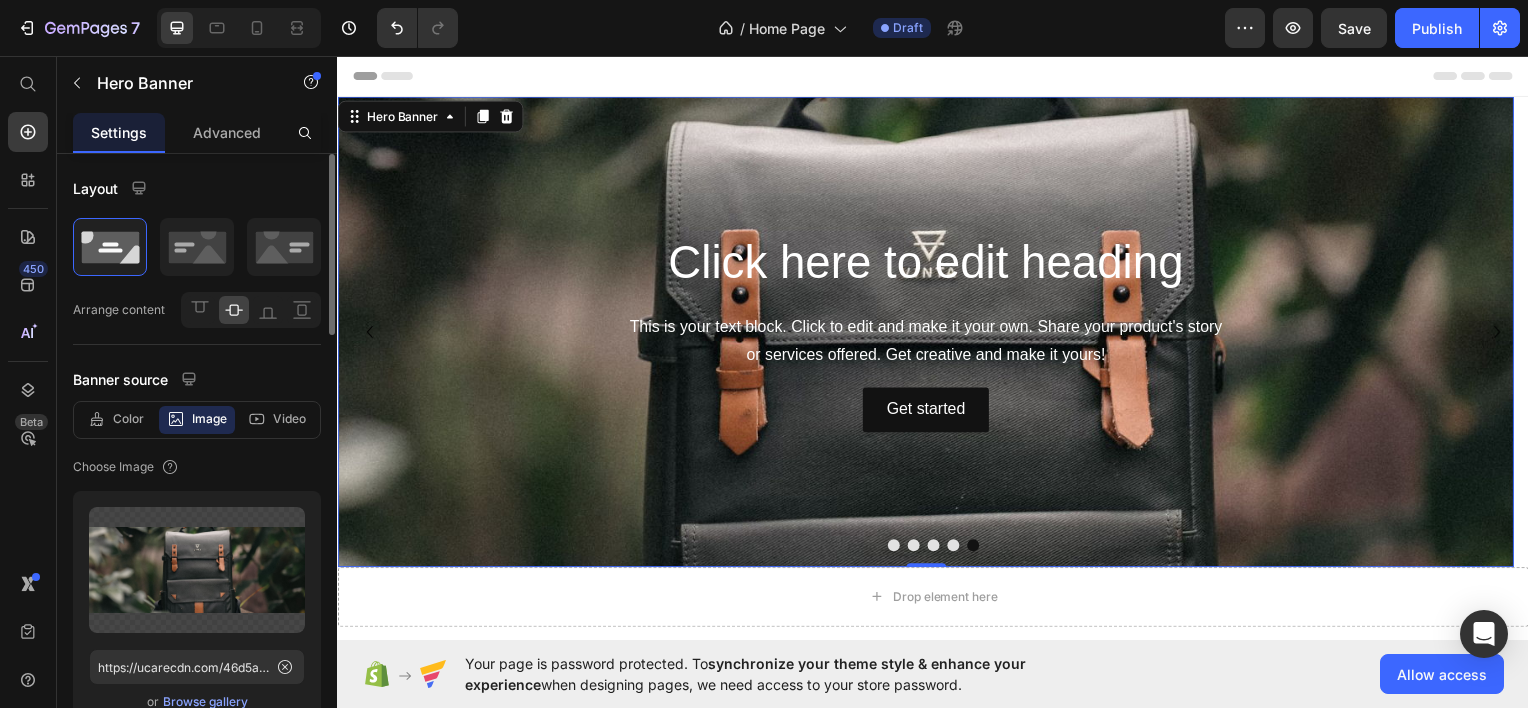 click on "Browse gallery" at bounding box center [205, 702] 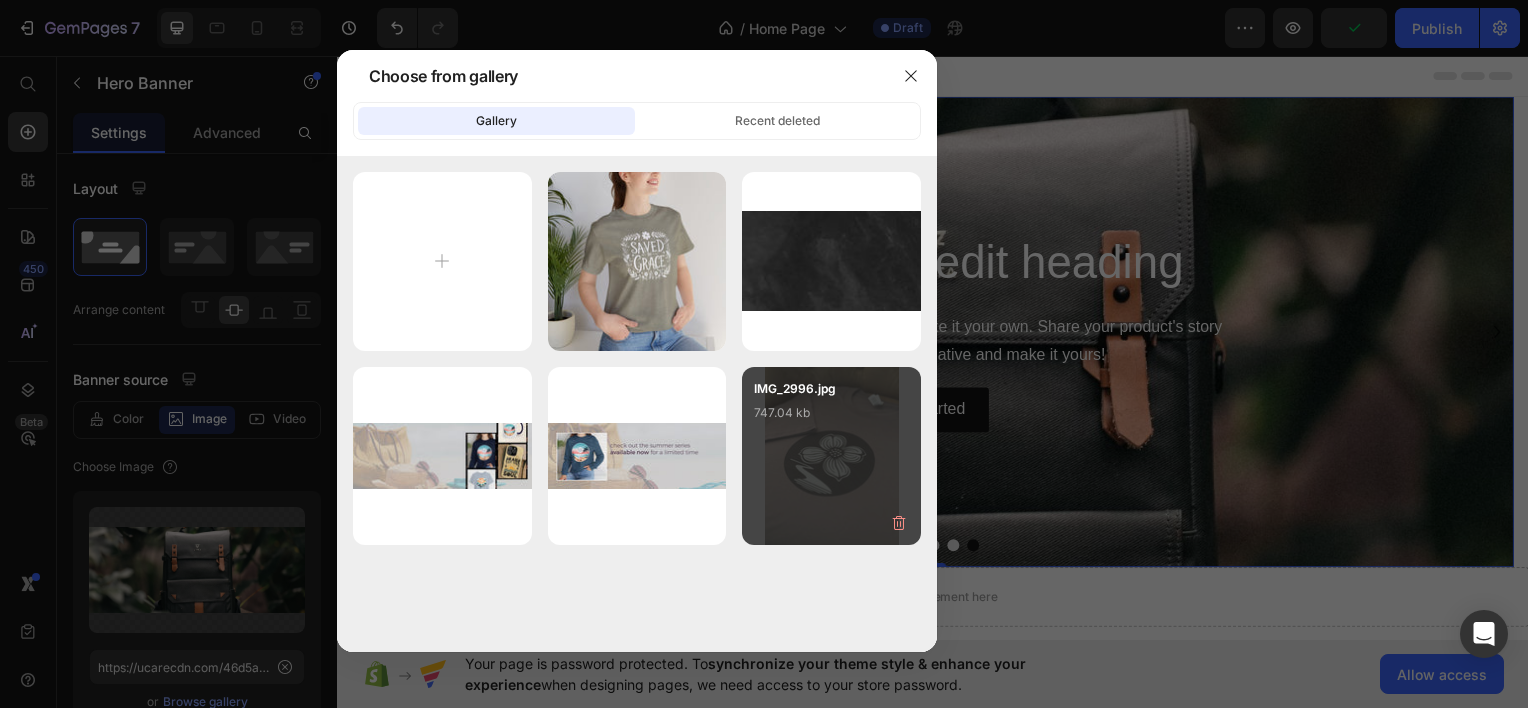 click on "IMG_2996.jpg 747.04 kb" at bounding box center [831, 419] 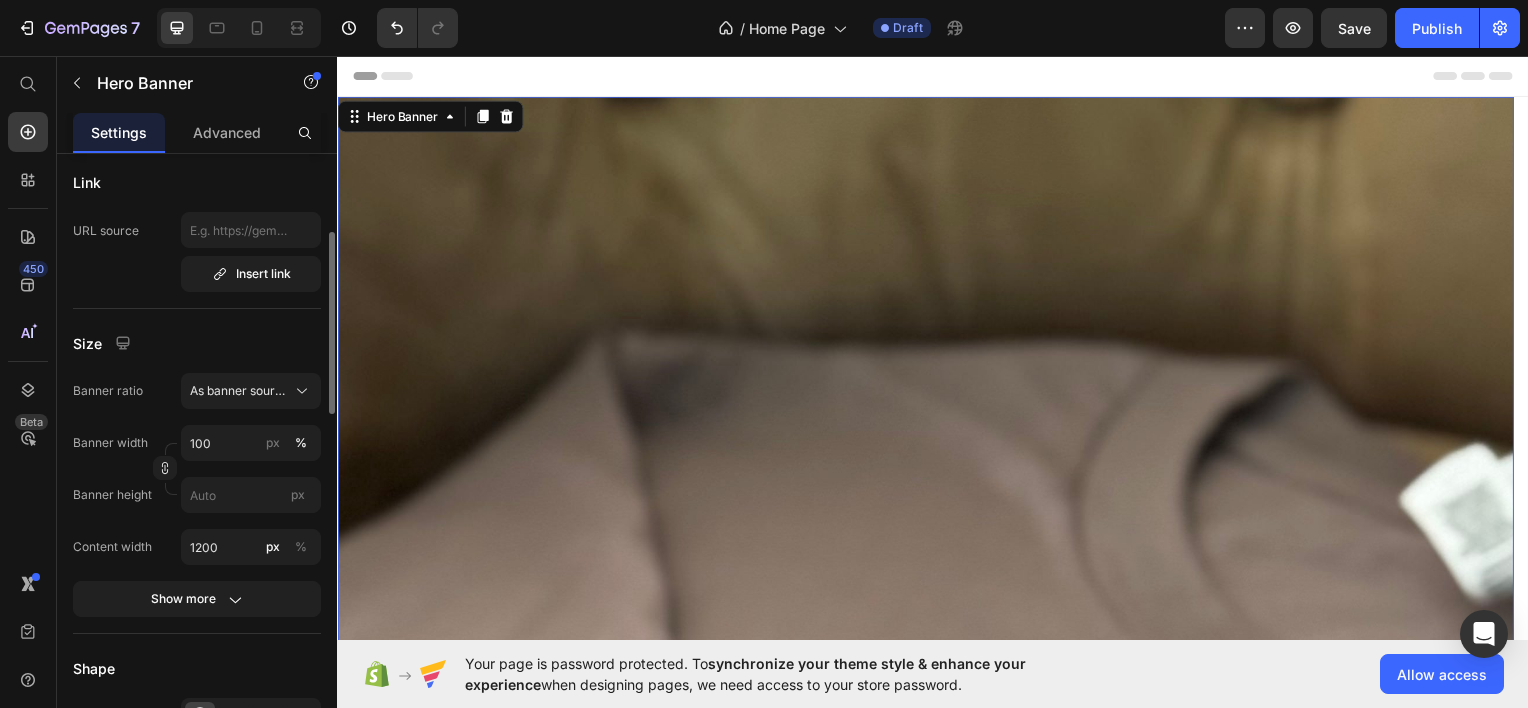 scroll, scrollTop: 800, scrollLeft: 0, axis: vertical 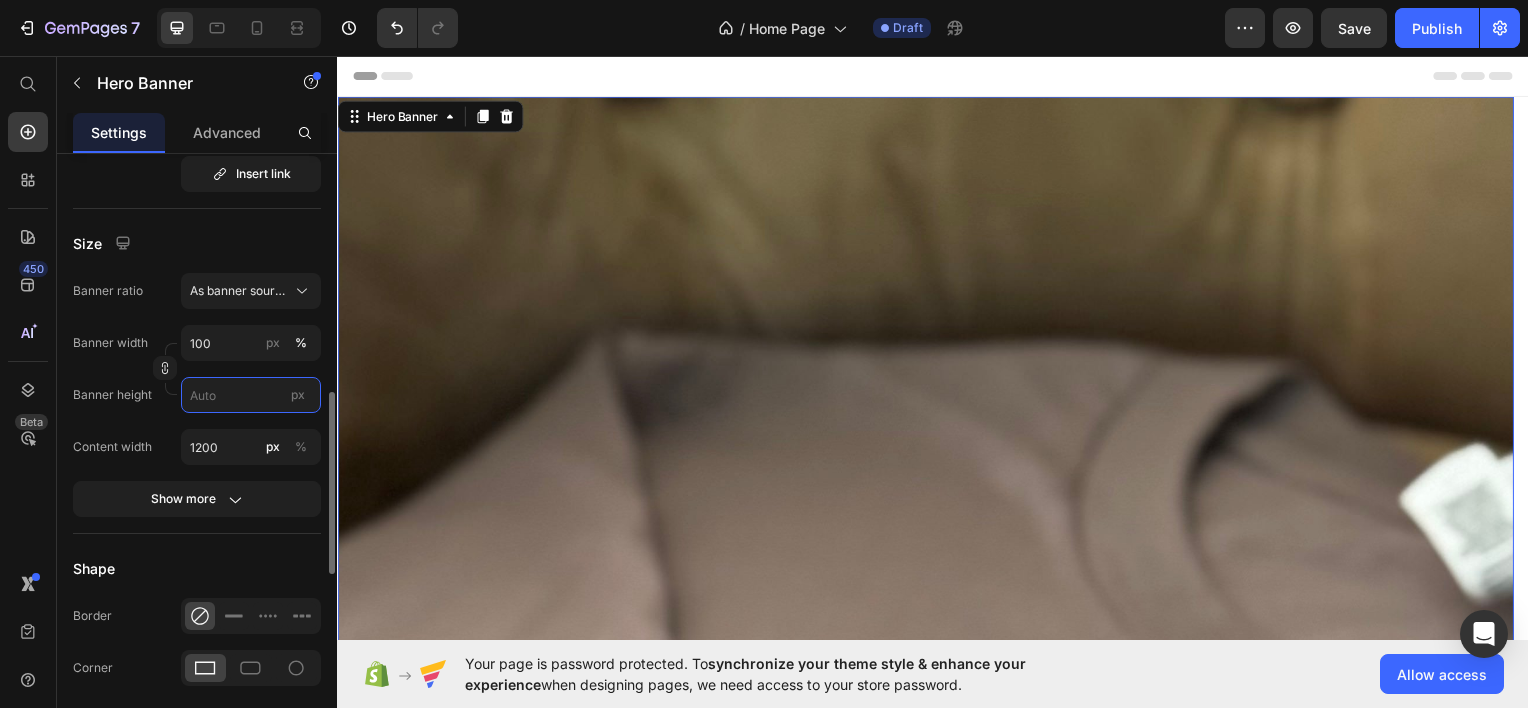 click on "px" at bounding box center [251, 395] 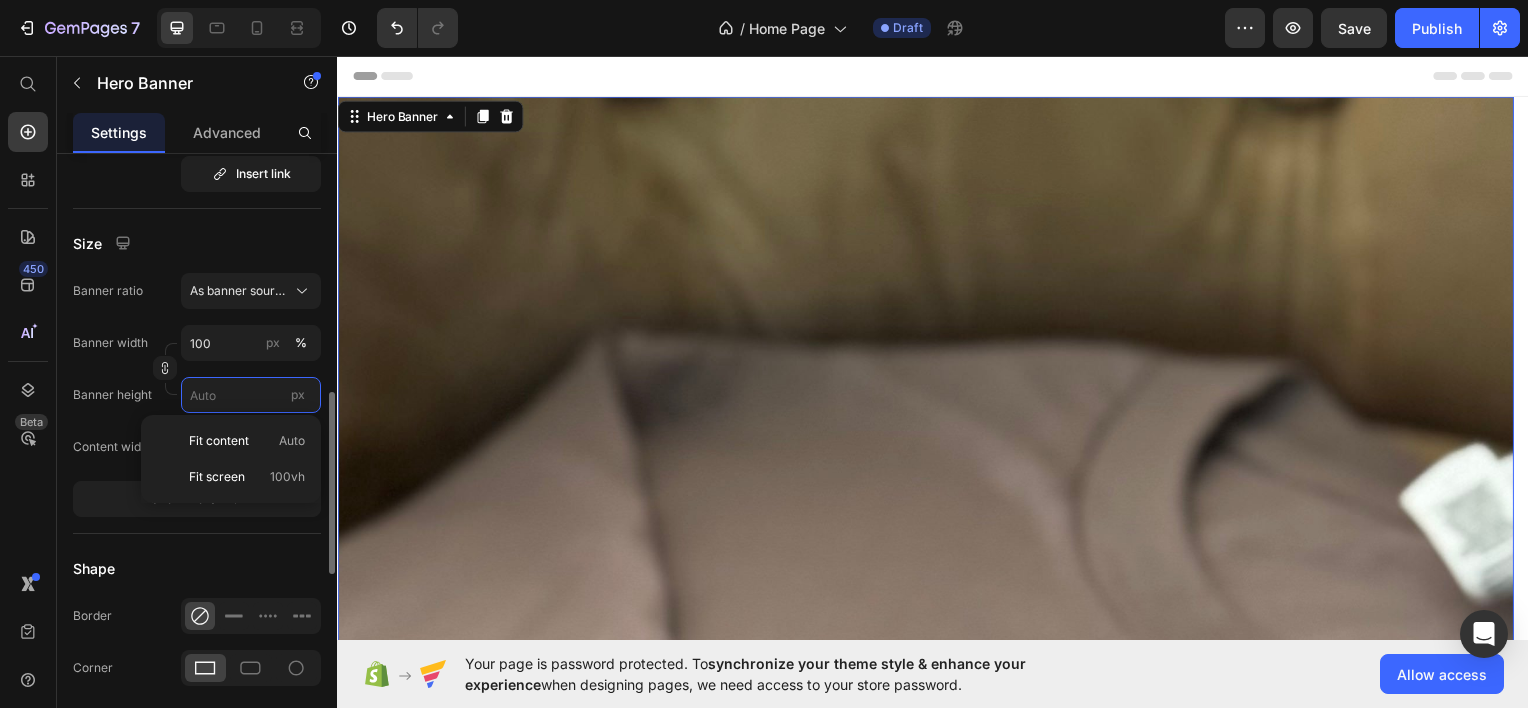 type 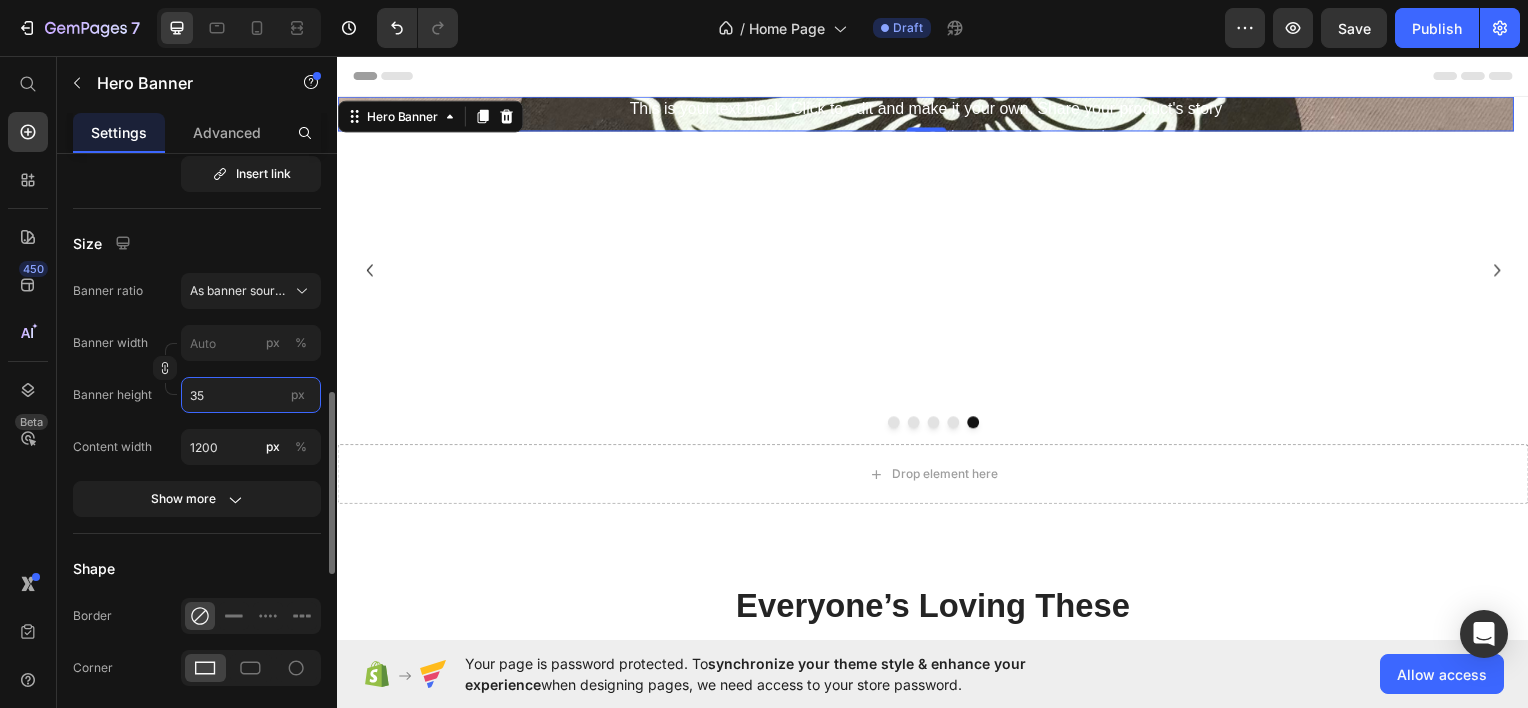 type on "350" 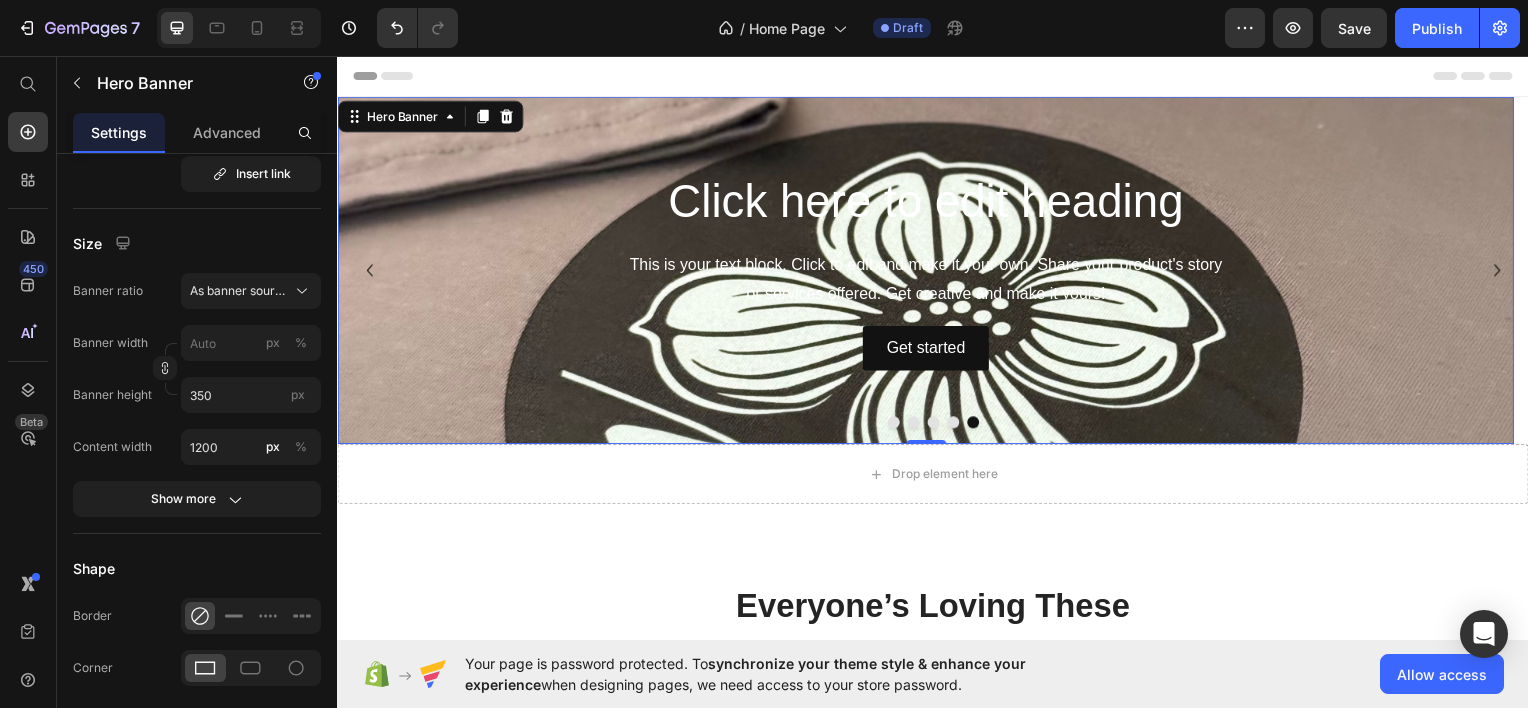 click on "This is your text block. Click to edit and make it your own. Share your product's story                   or services offered. Get creative and make it yours!" at bounding box center [929, 281] 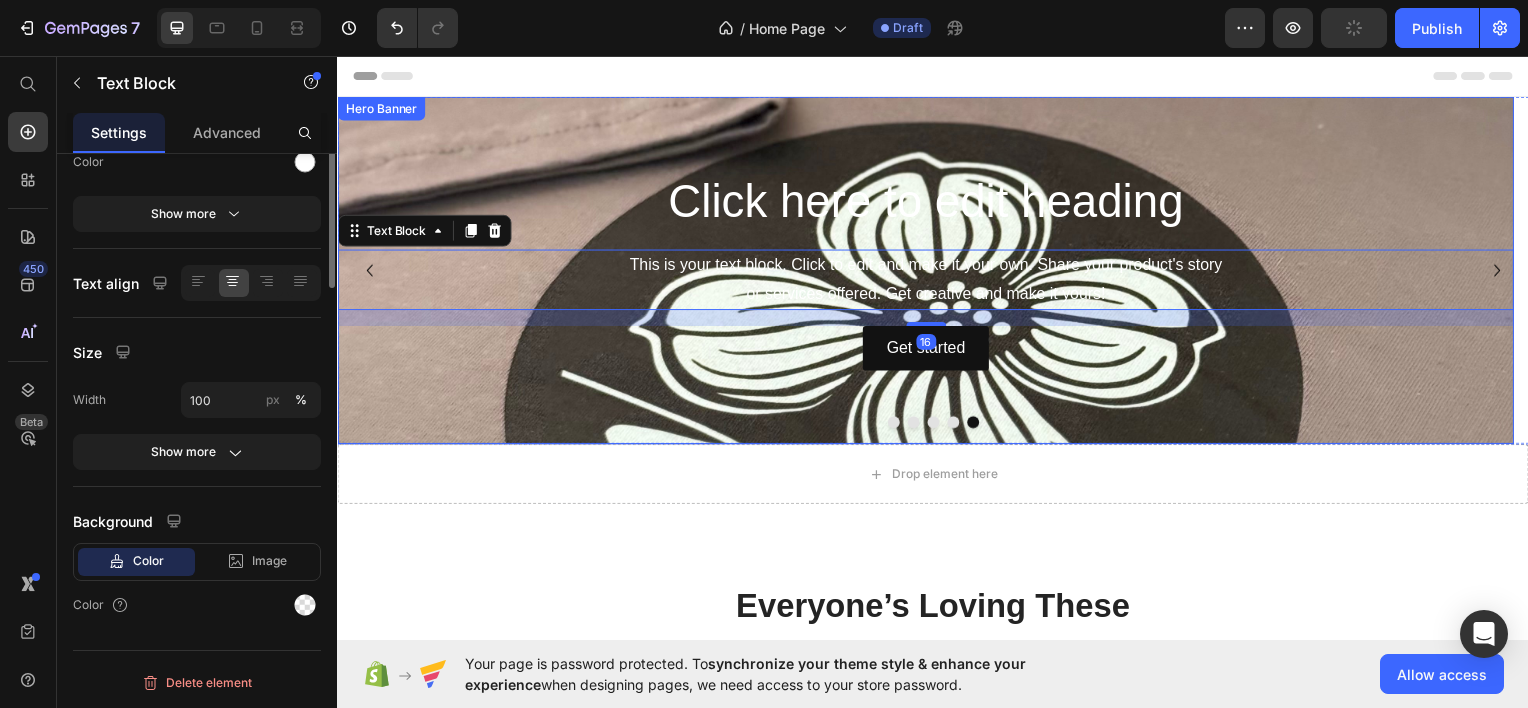 scroll, scrollTop: 0, scrollLeft: 0, axis: both 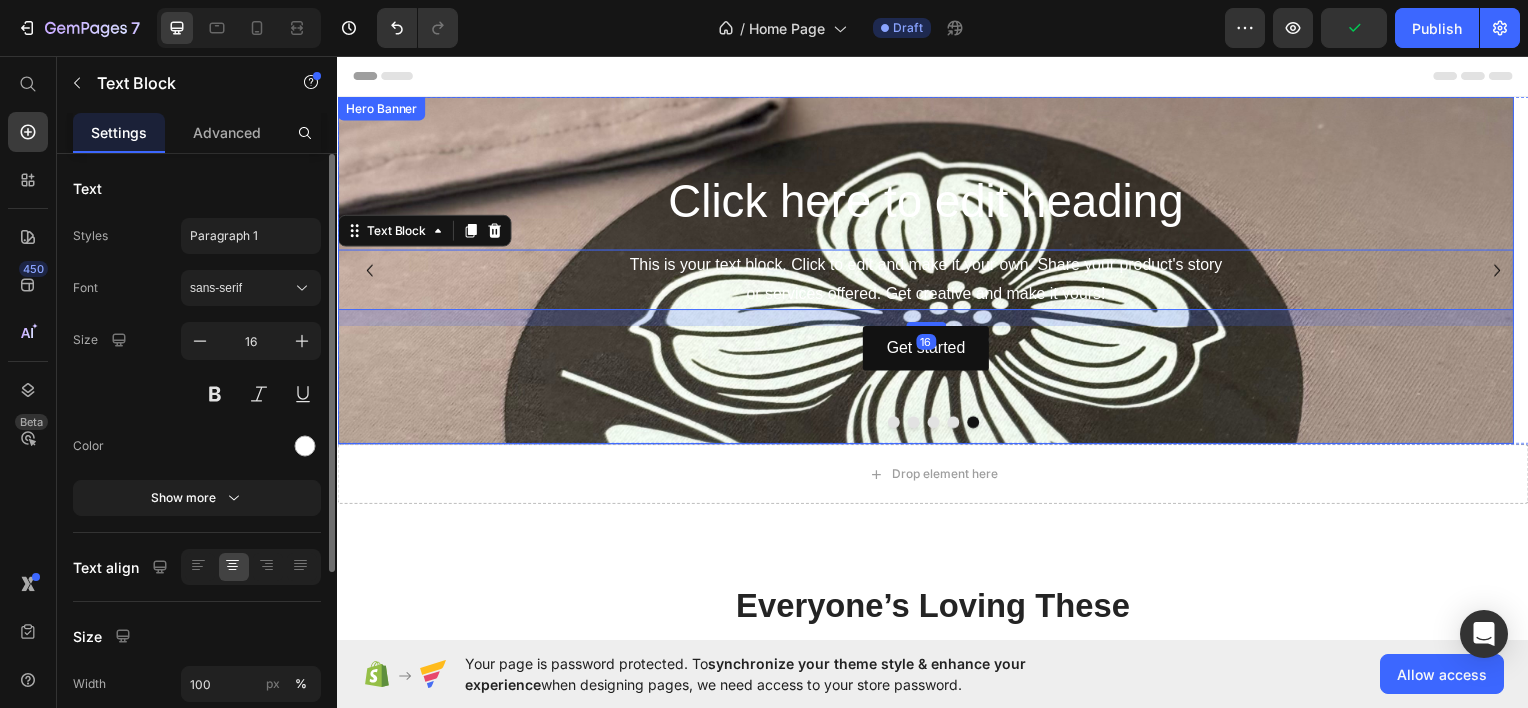 click on "Click here to edit heading" at bounding box center [929, 202] 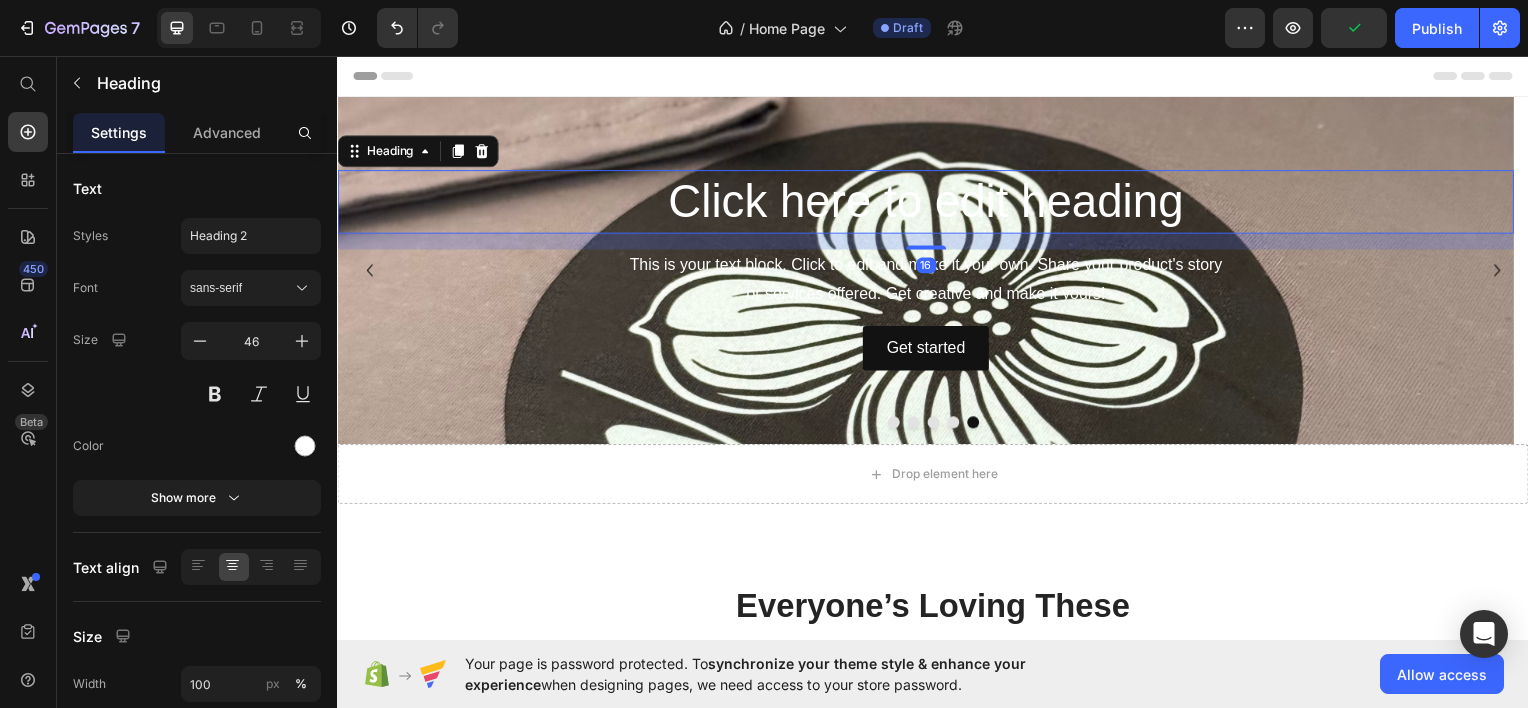 click on "Click here to edit heading" at bounding box center [929, 202] 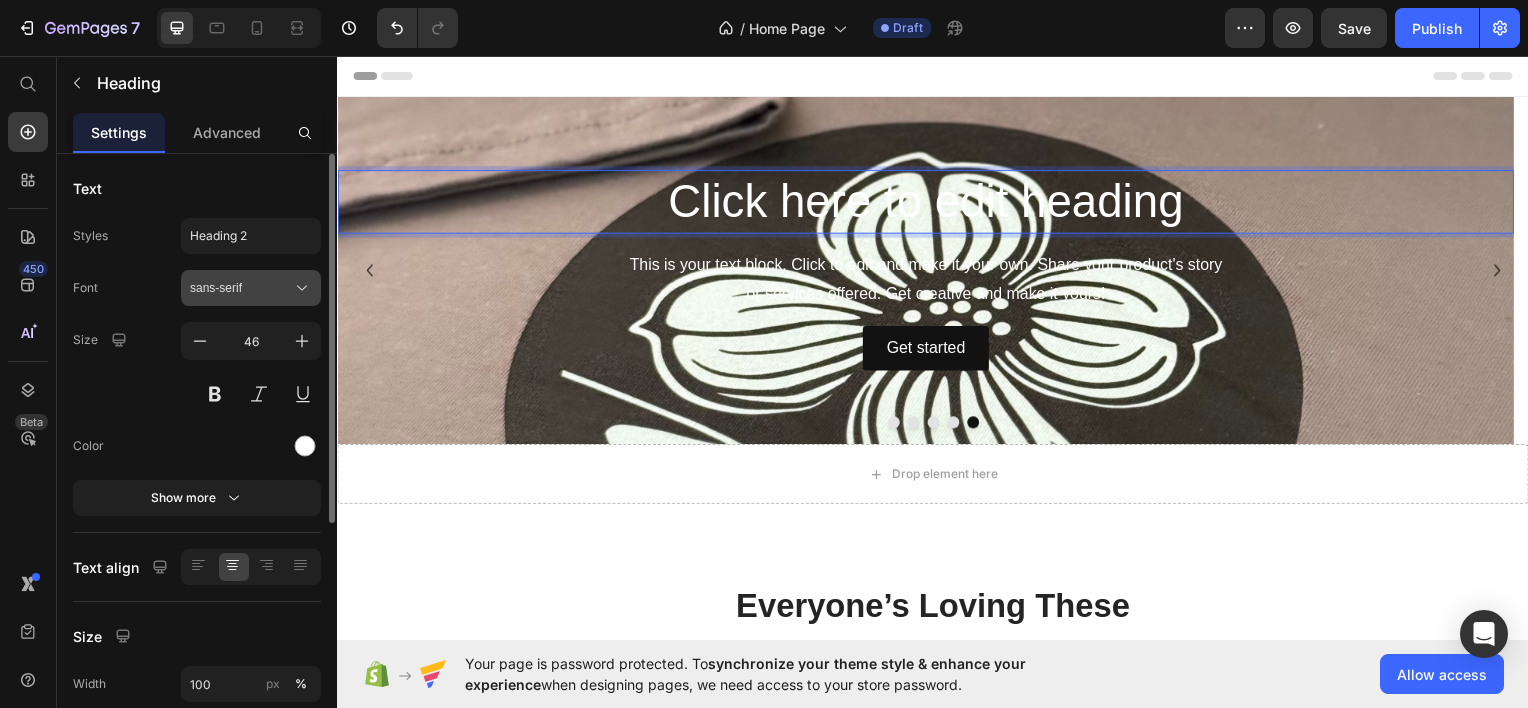 click on "sans-serif" at bounding box center (241, 288) 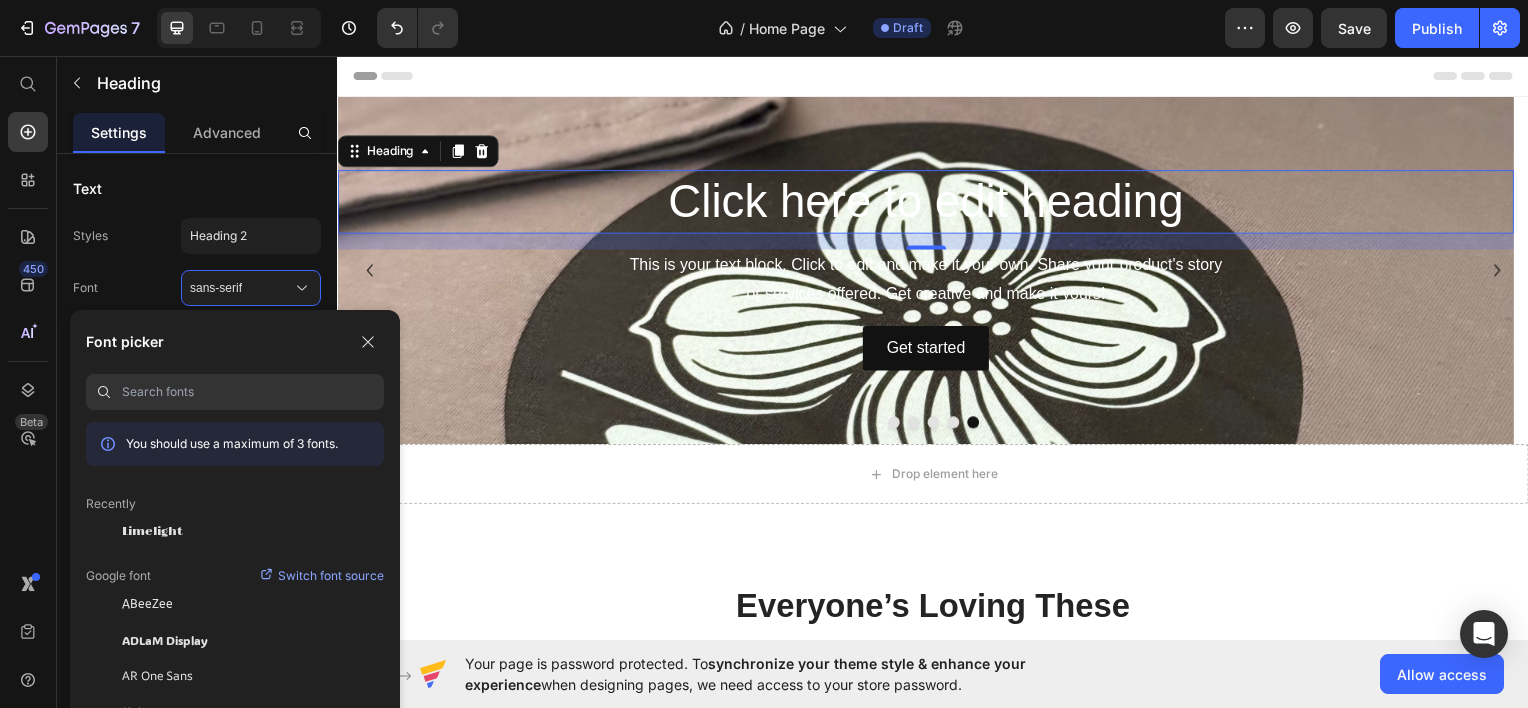 click at bounding box center (253, 392) 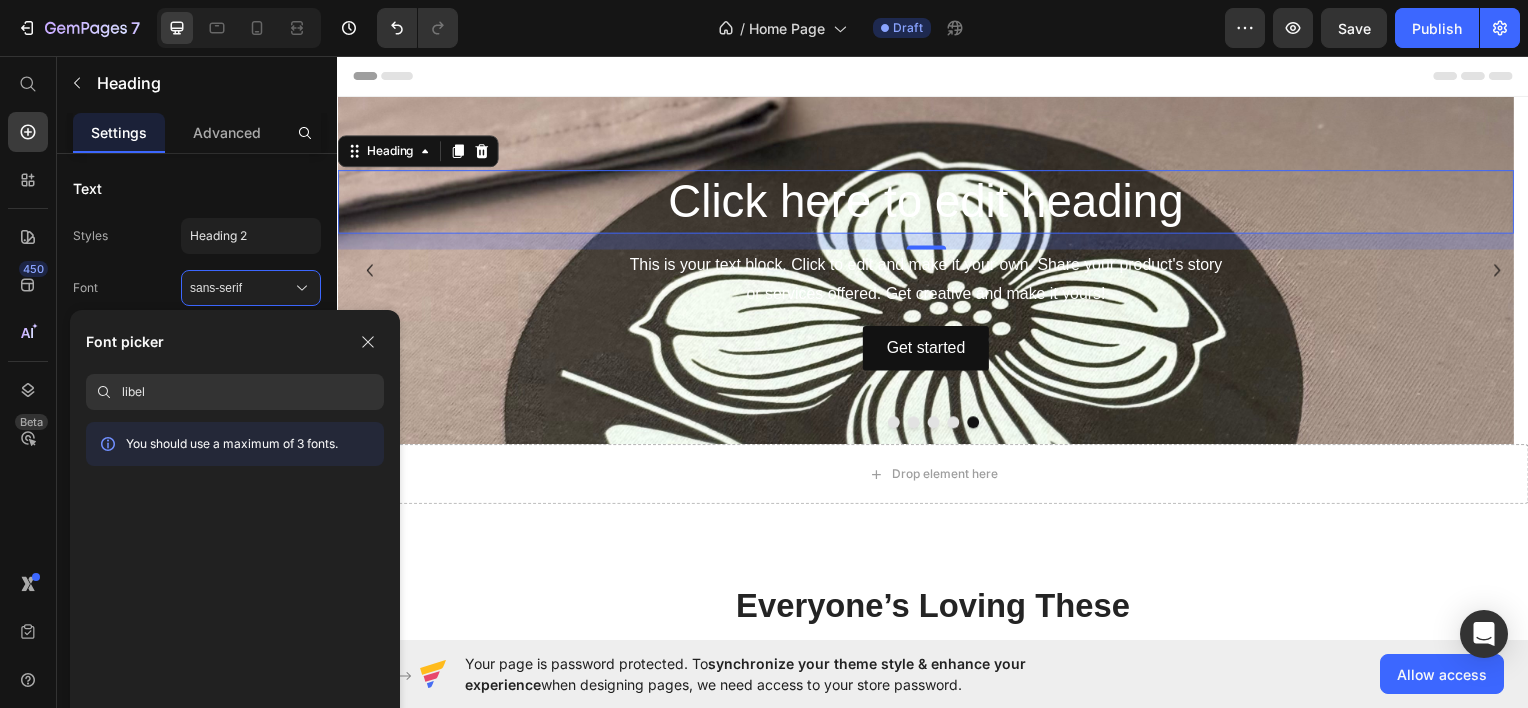 type on "libel" 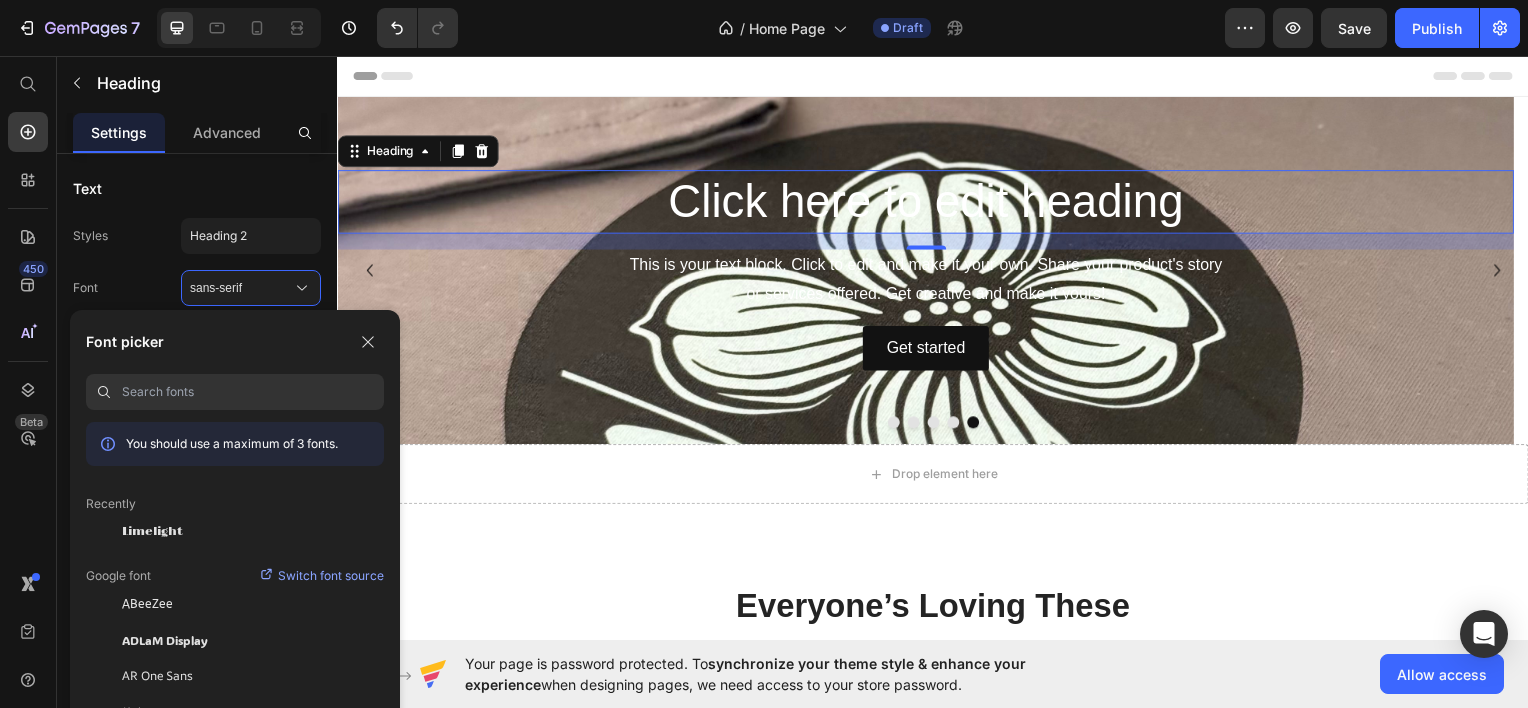 type 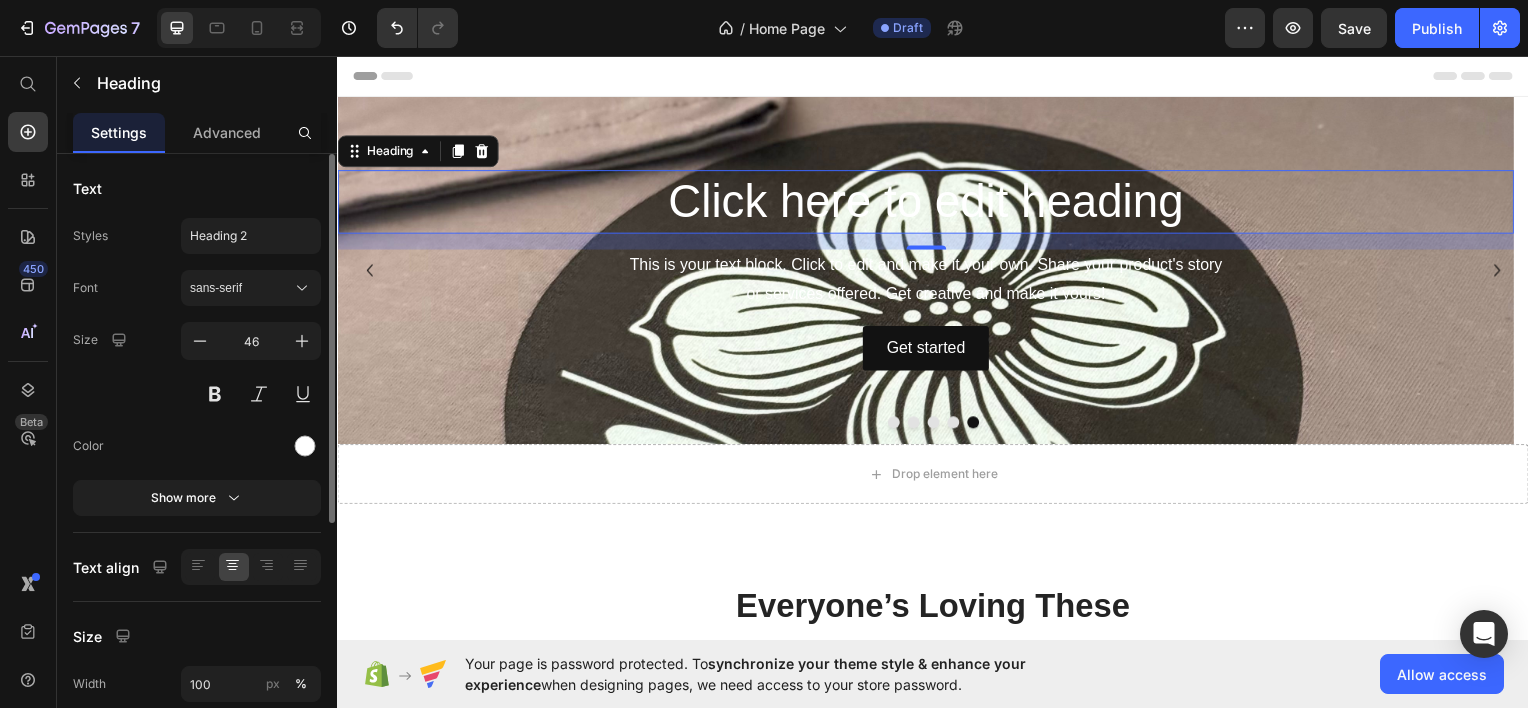 click on "Font sans-serif" at bounding box center [197, 288] 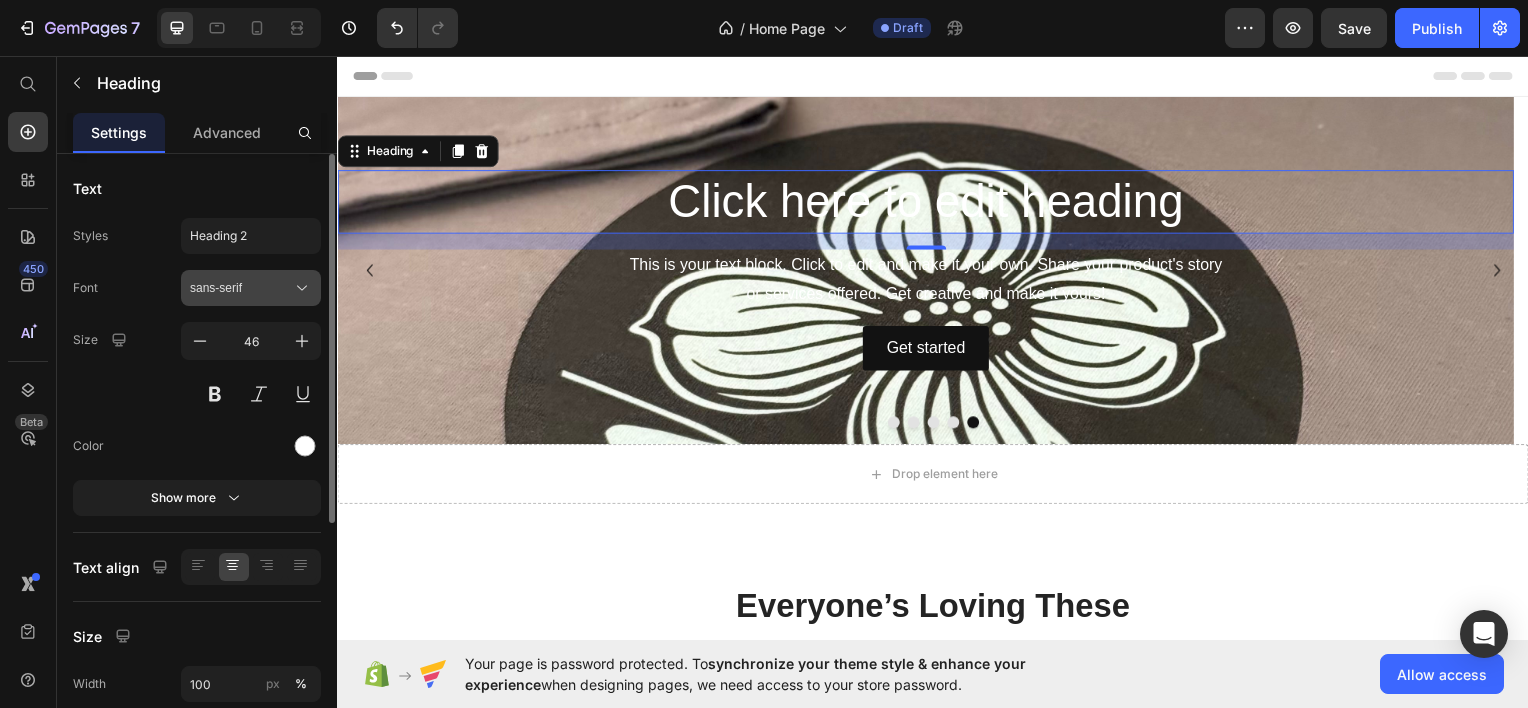 click on "sans-serif" at bounding box center (241, 288) 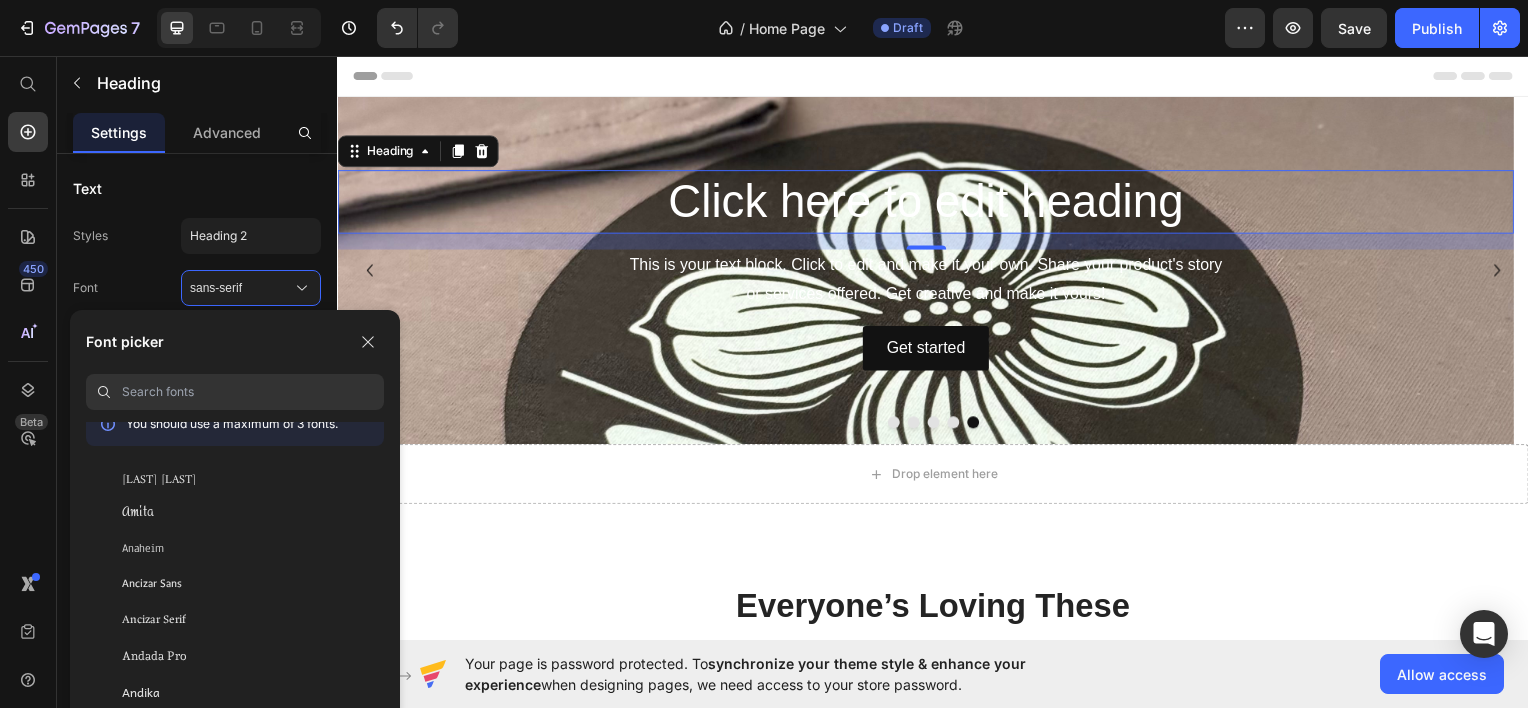 scroll, scrollTop: 2700, scrollLeft: 0, axis: vertical 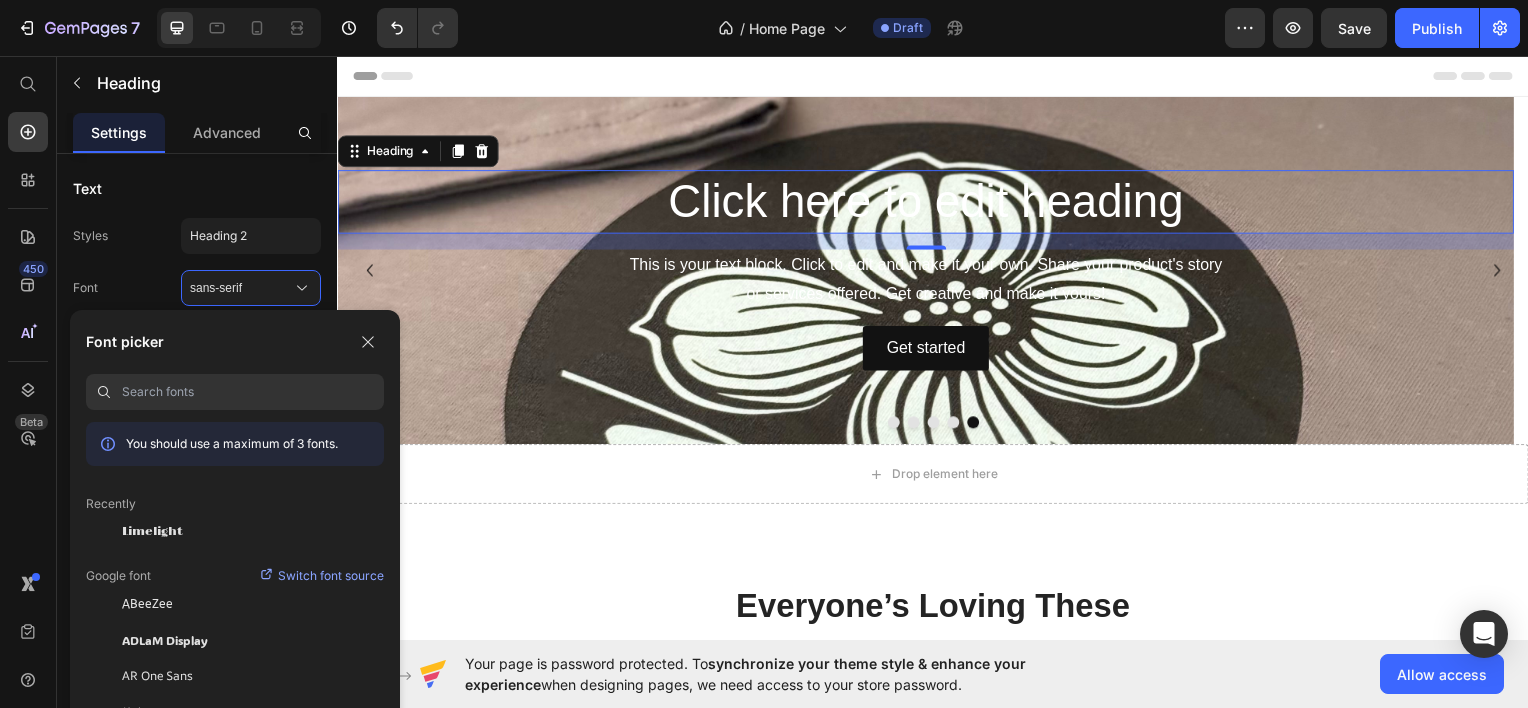 click on "Switch font source" at bounding box center (331, 576) 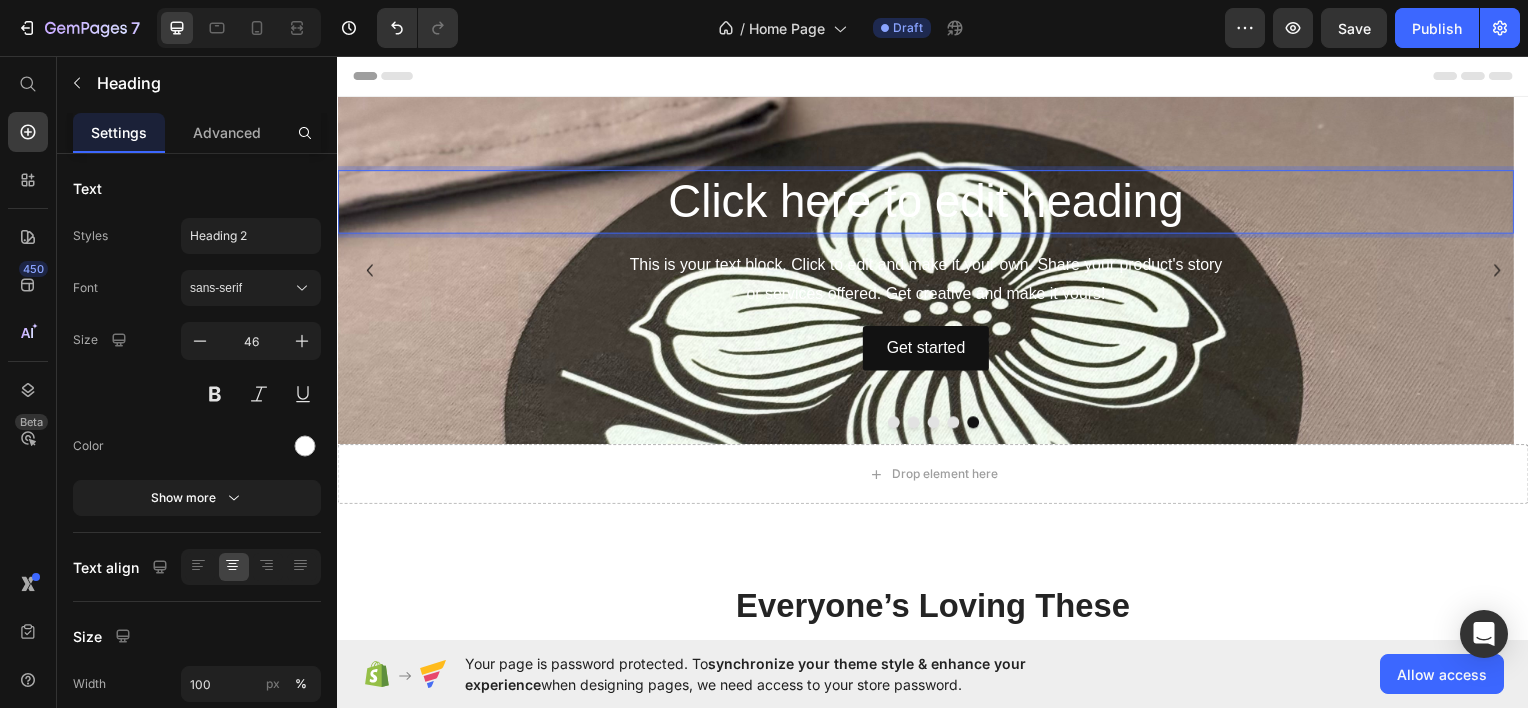 click on "Click here to edit heading" at bounding box center [929, 202] 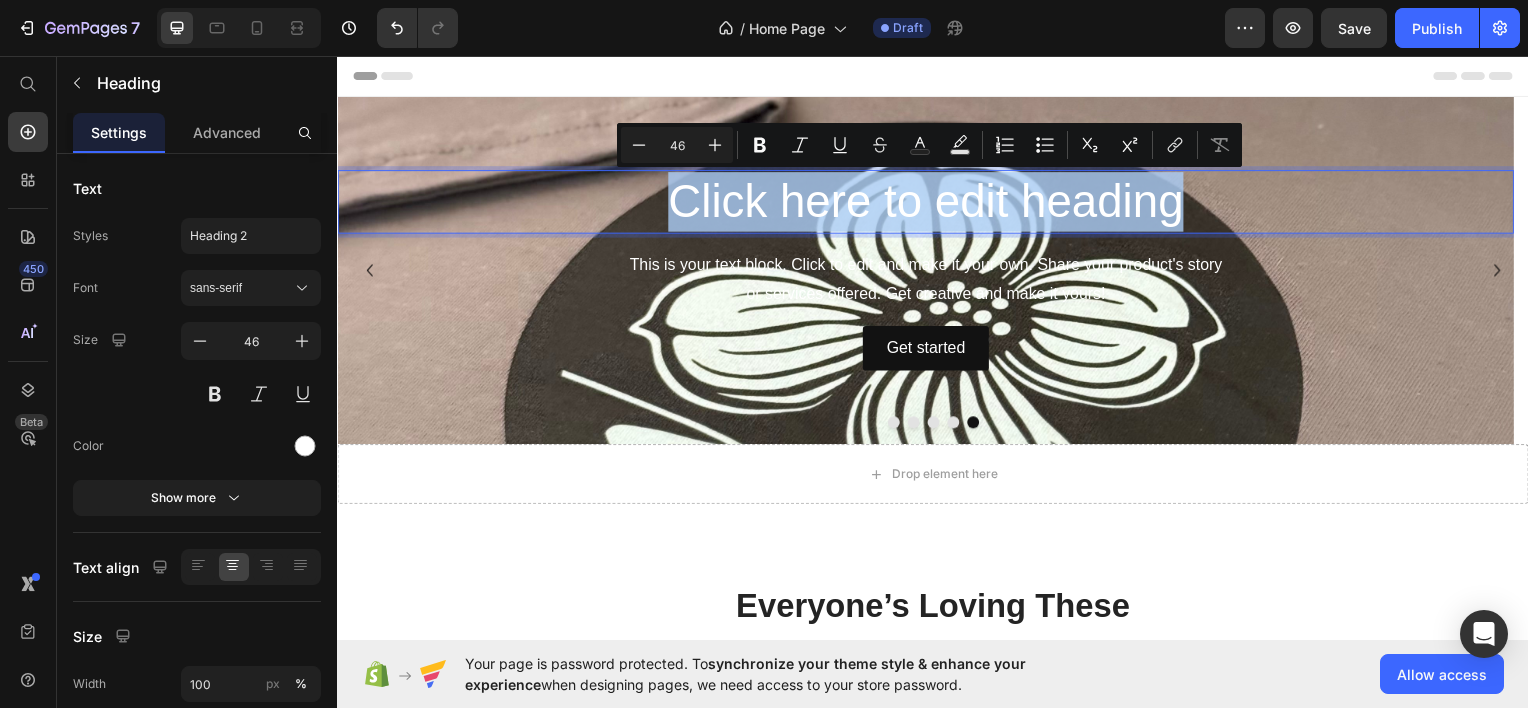 click on "Click here to edit heading" at bounding box center [929, 202] 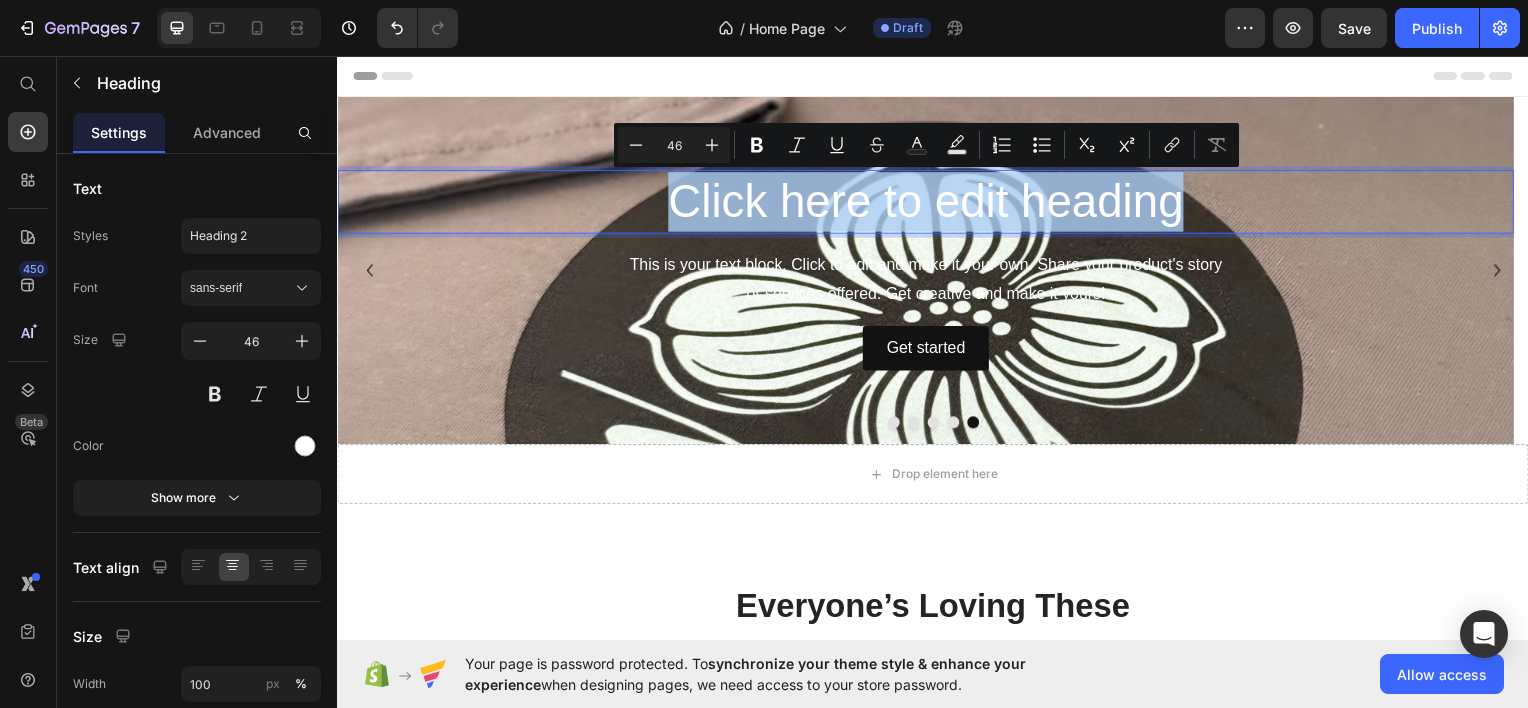 click on "Click here to edit heading" at bounding box center (929, 202) 